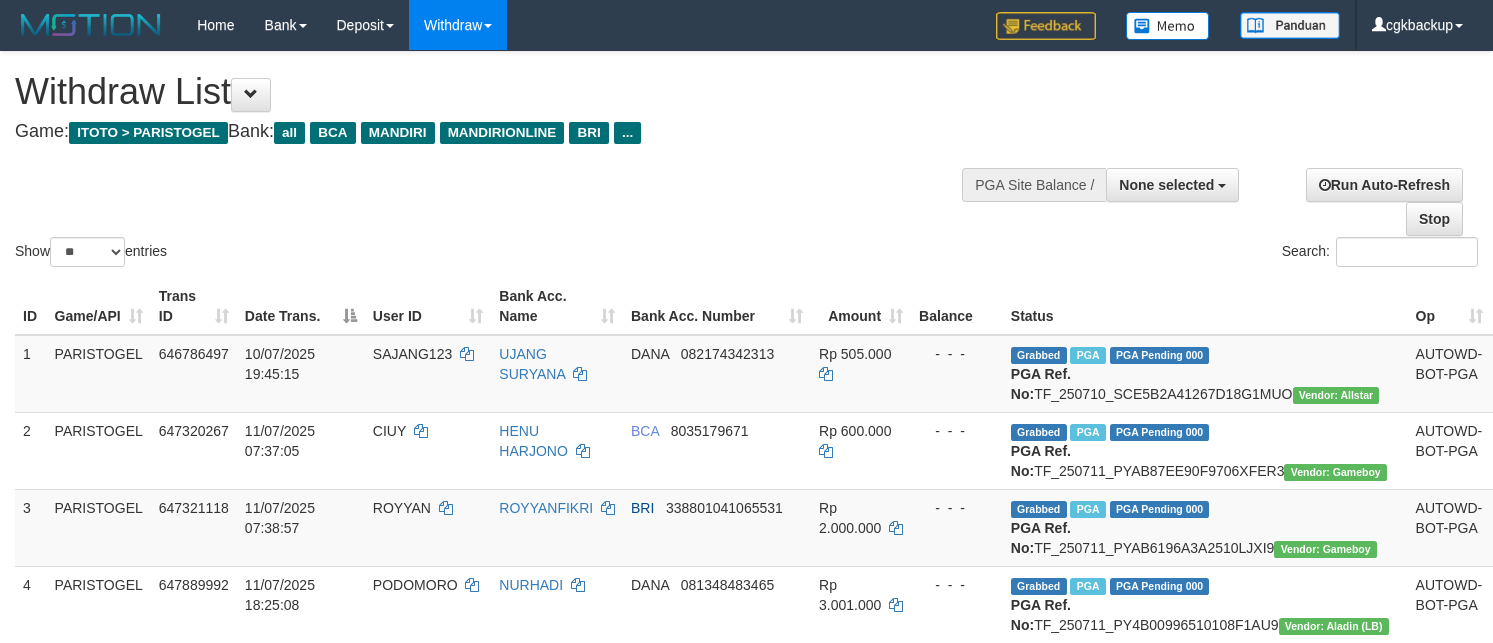 select 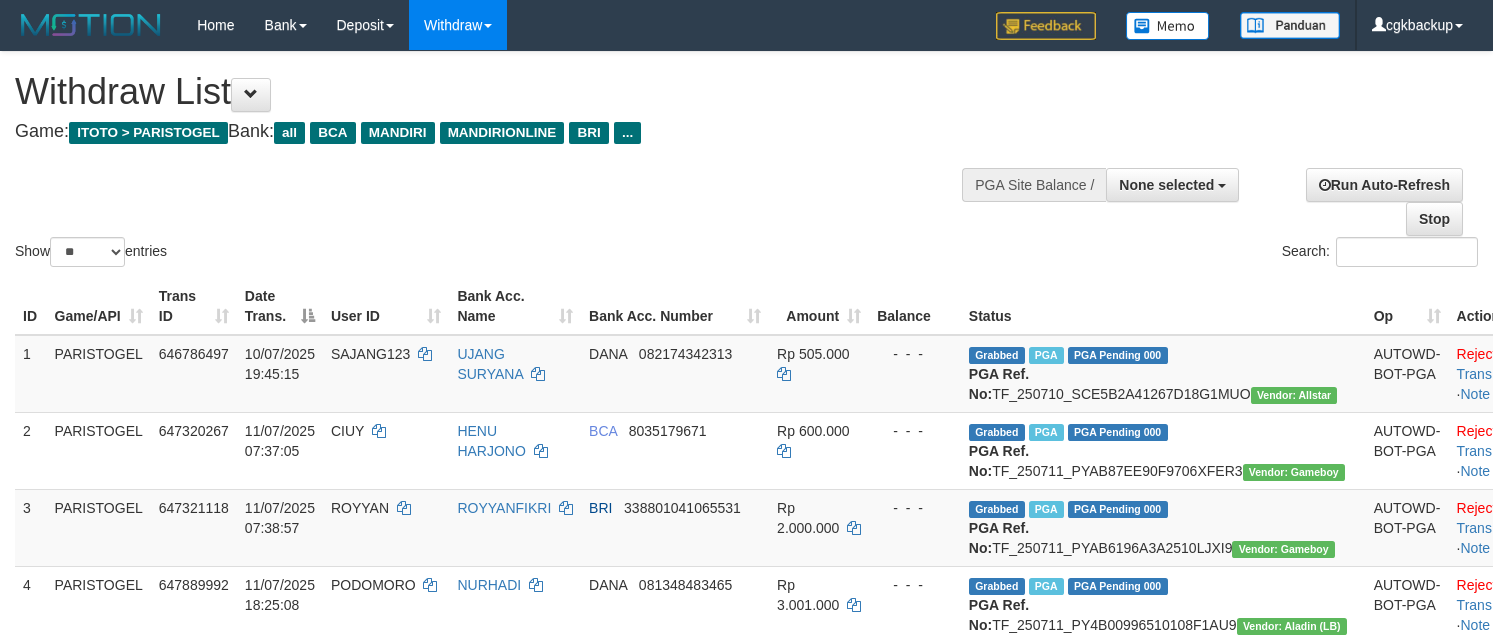 select 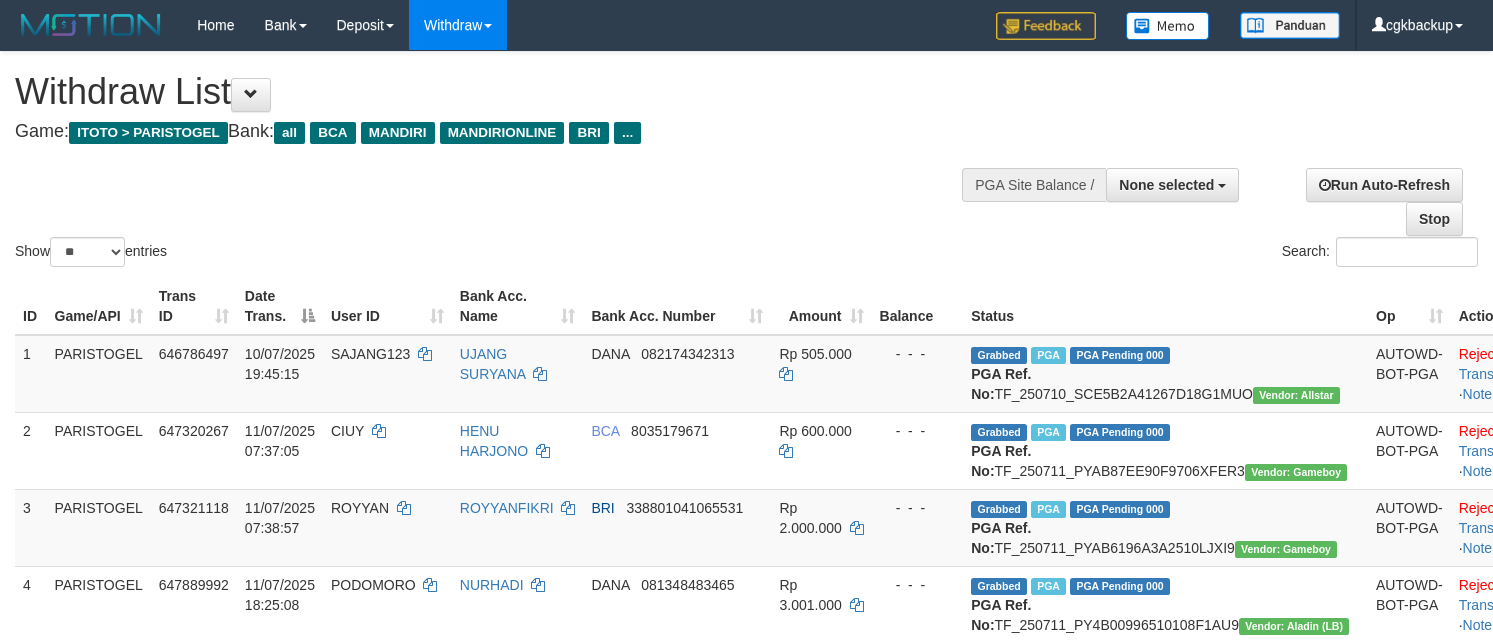 select 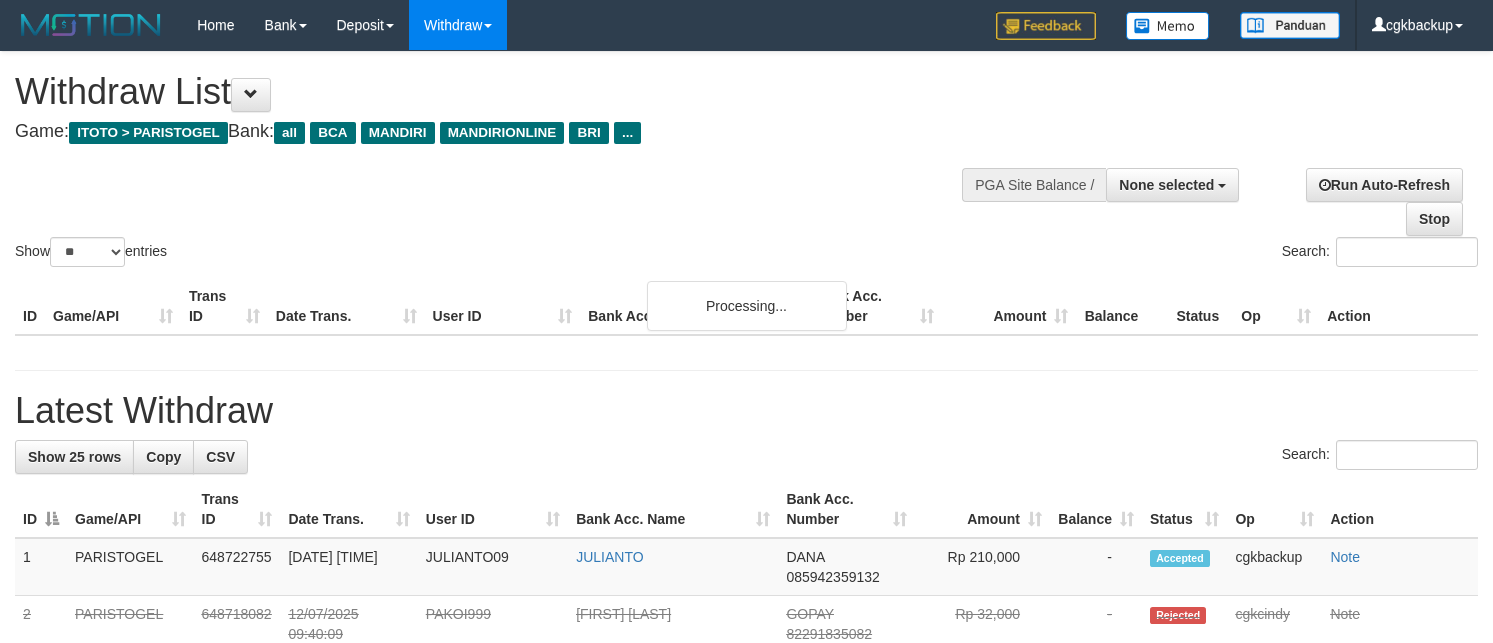 select 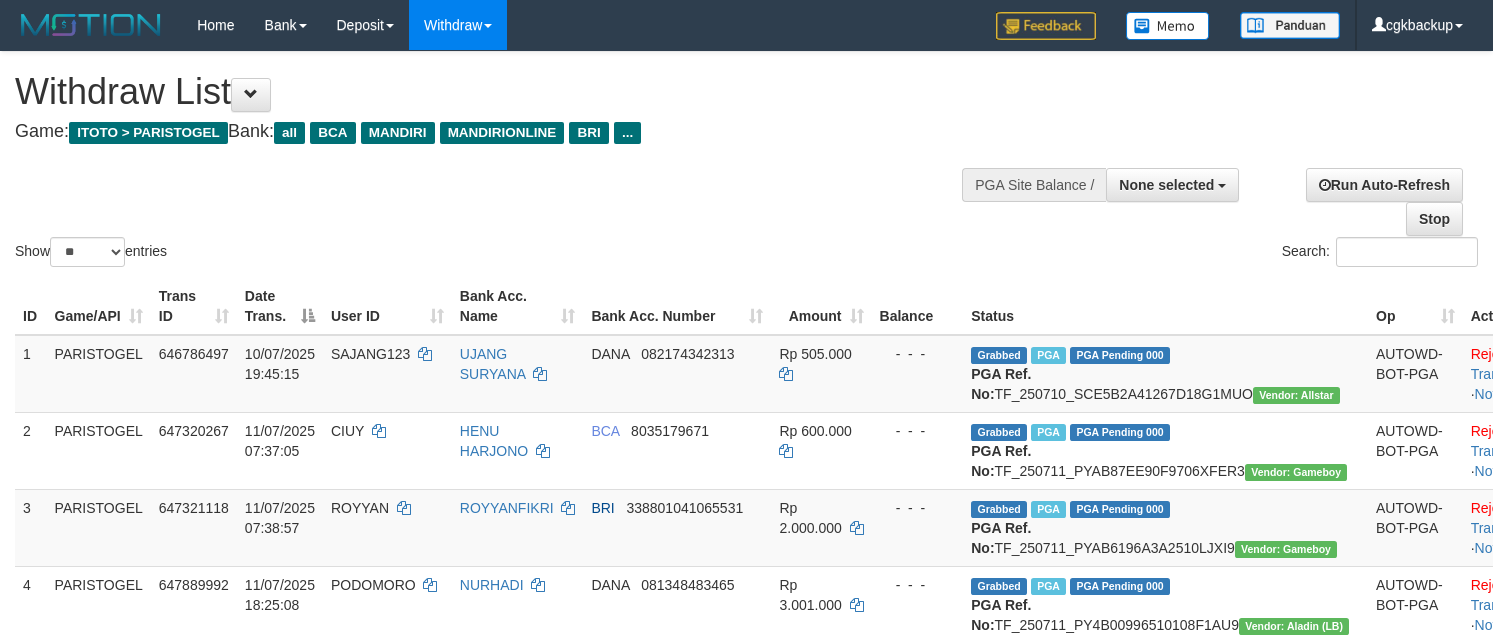 select 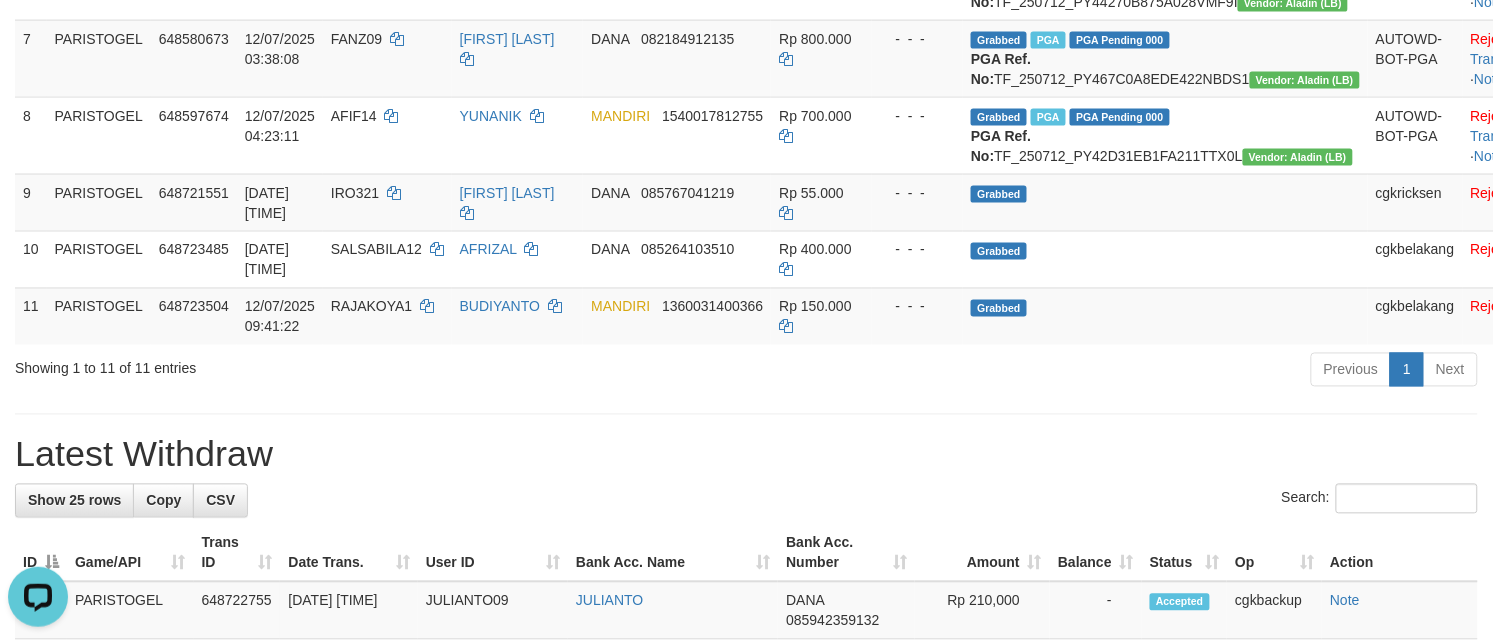 scroll, scrollTop: 0, scrollLeft: 0, axis: both 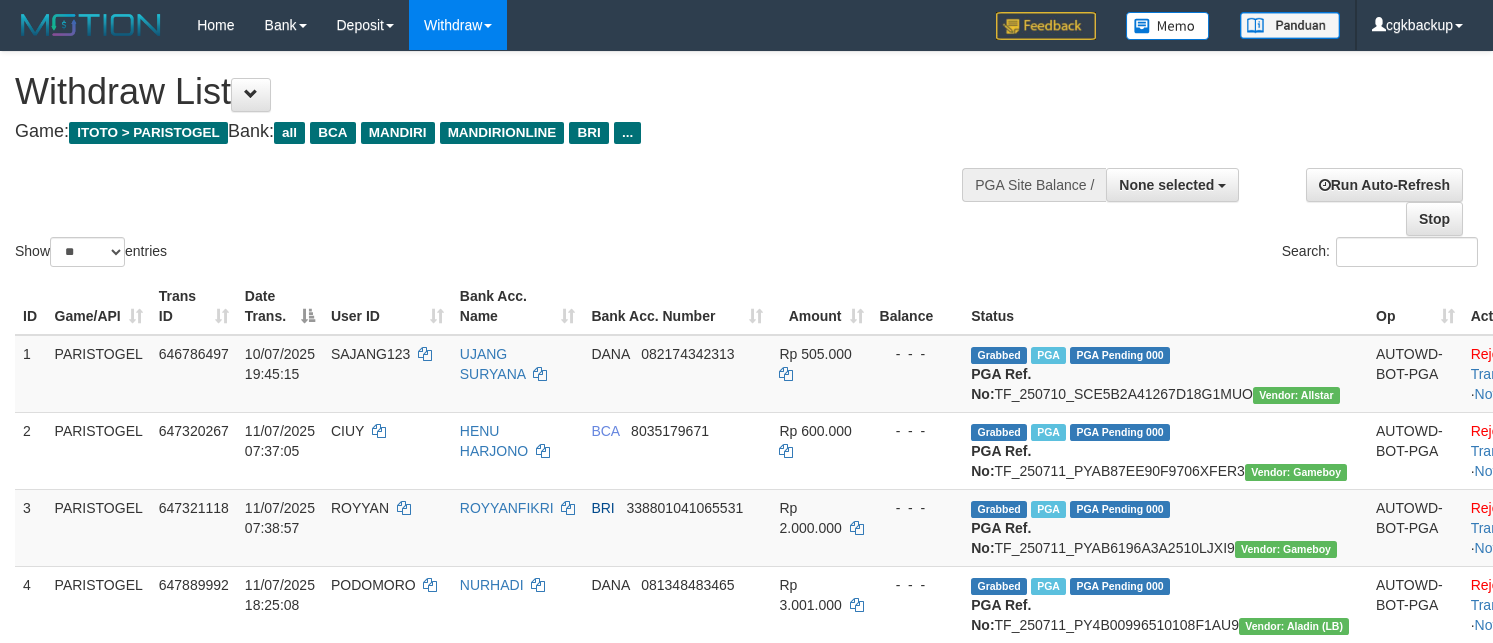 select 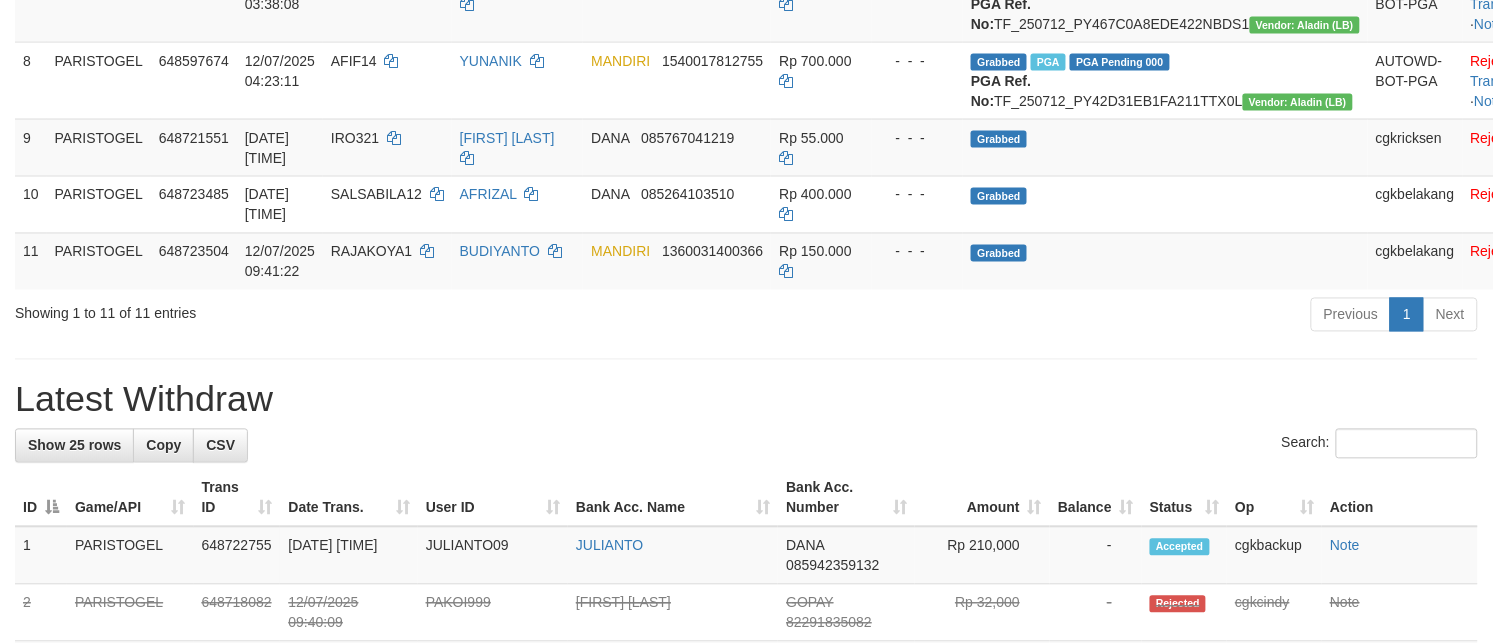 scroll, scrollTop: 777, scrollLeft: 0, axis: vertical 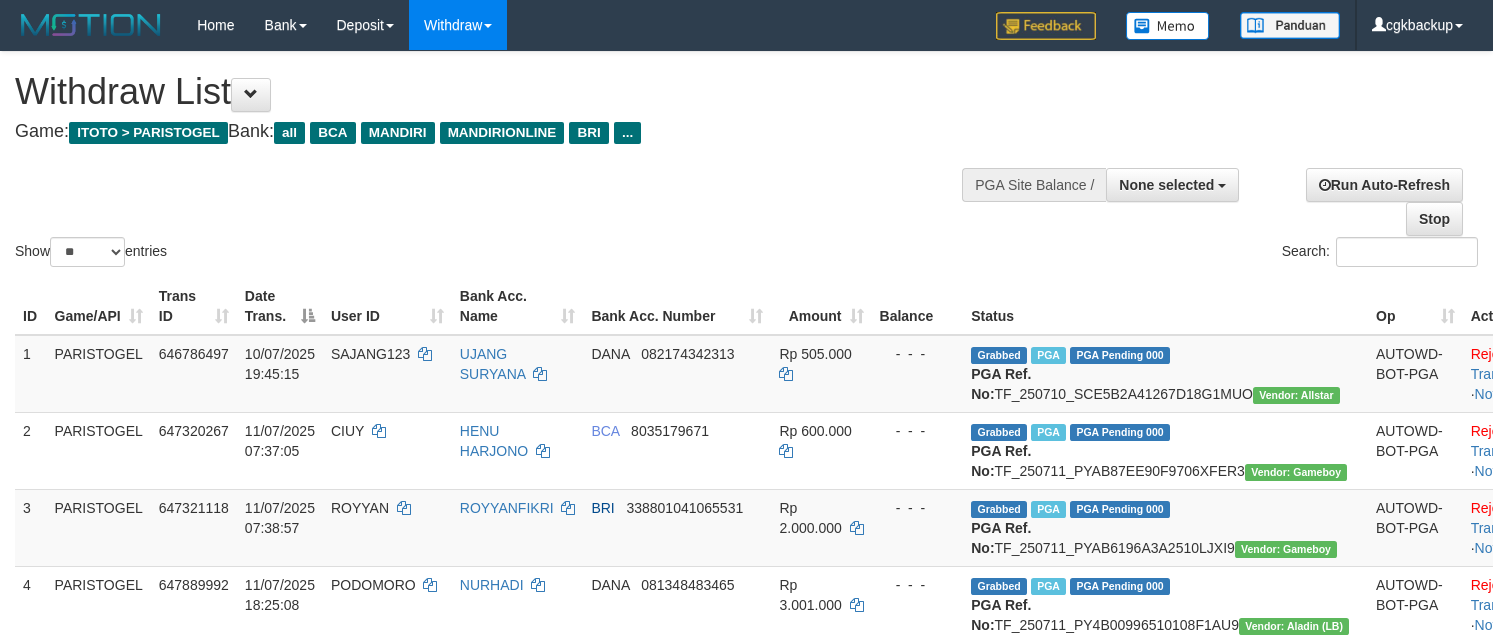 select 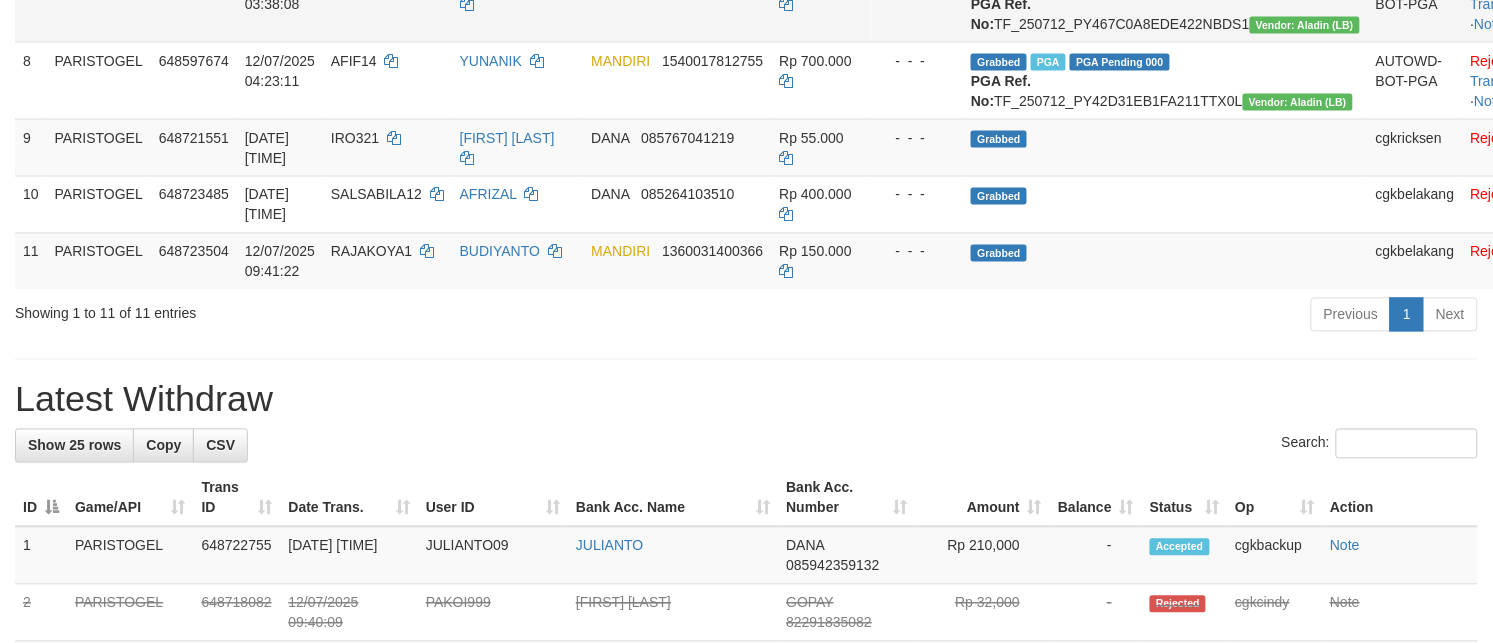 scroll, scrollTop: 777, scrollLeft: 0, axis: vertical 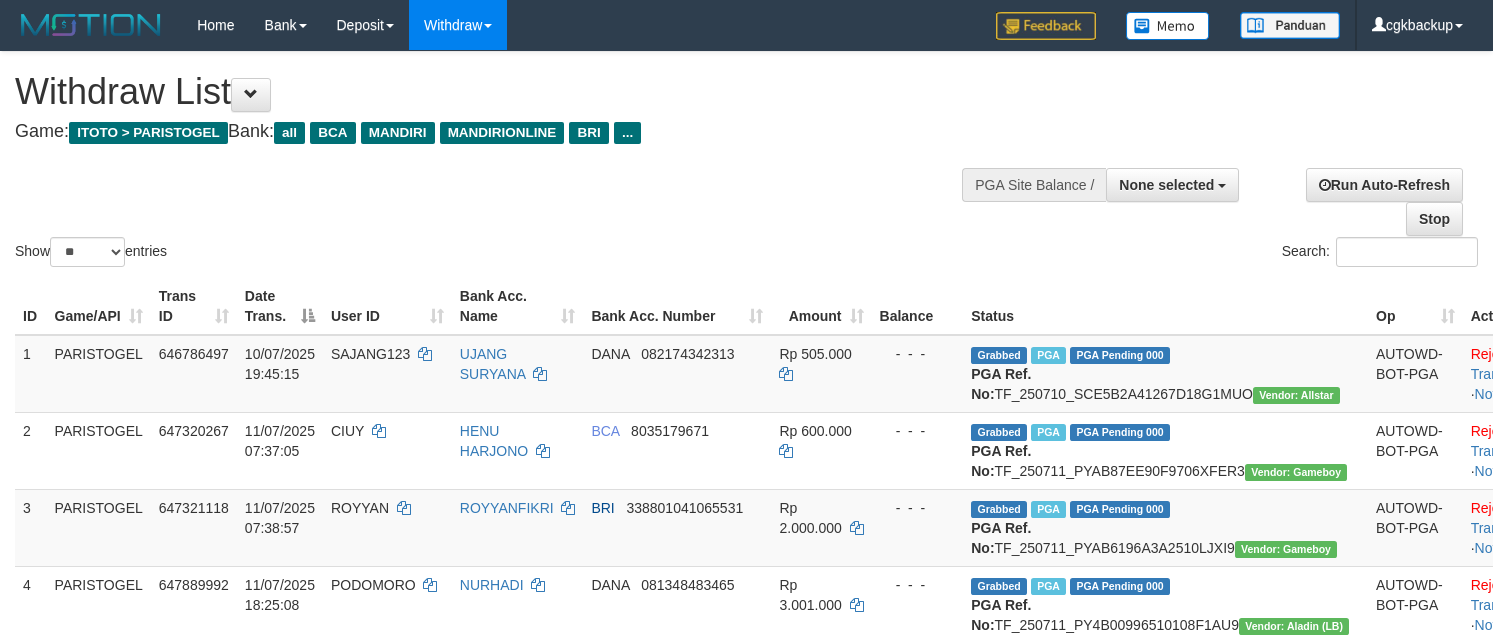 select 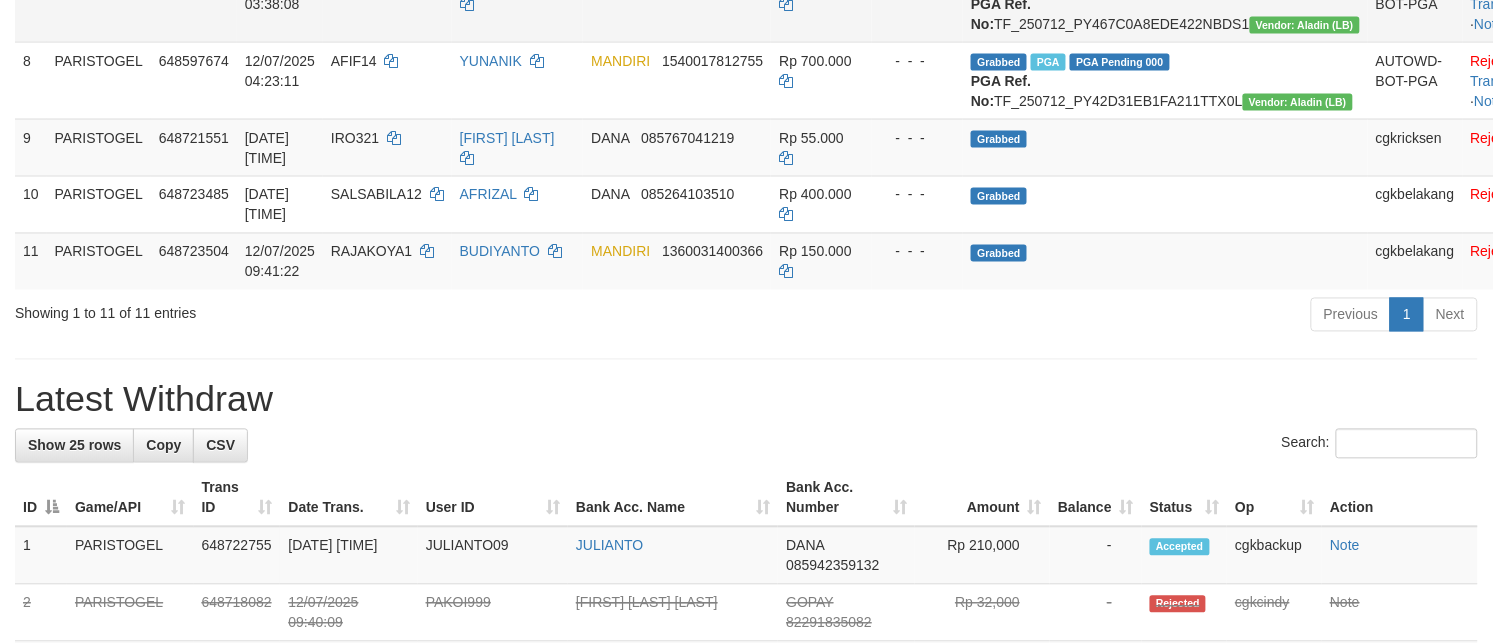 scroll, scrollTop: 777, scrollLeft: 0, axis: vertical 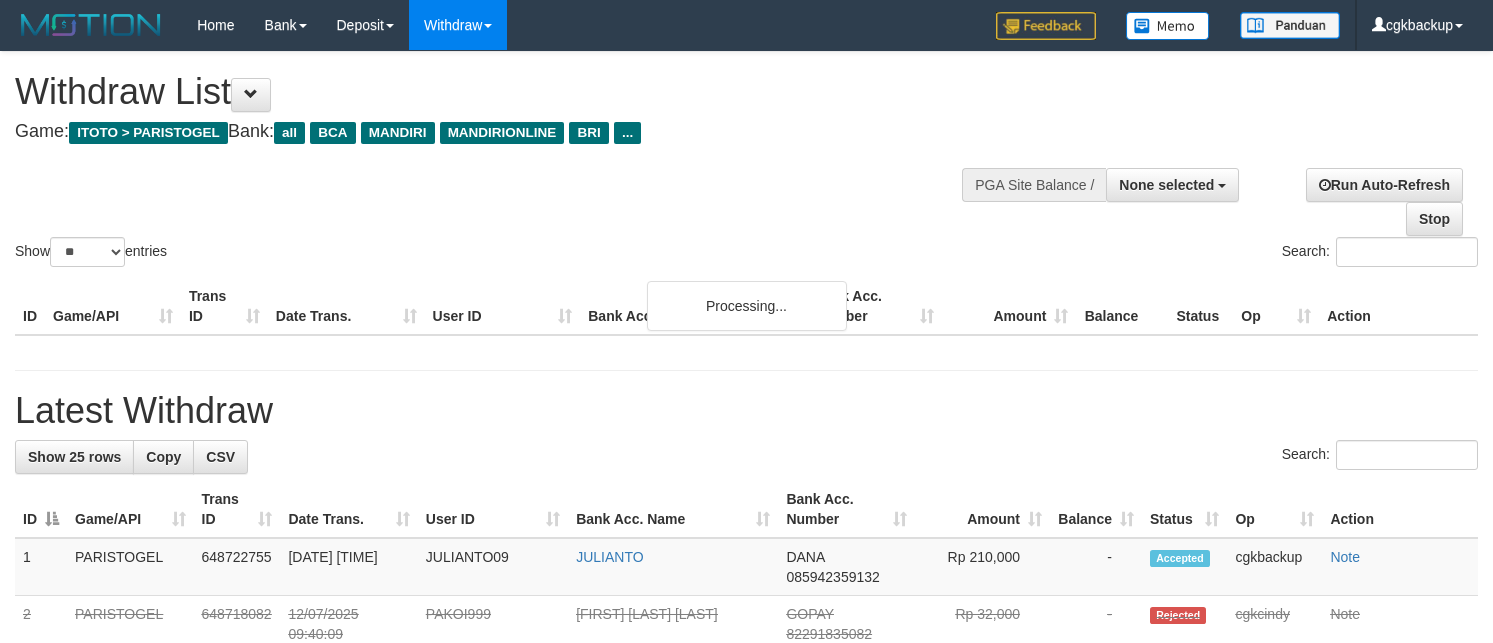 select 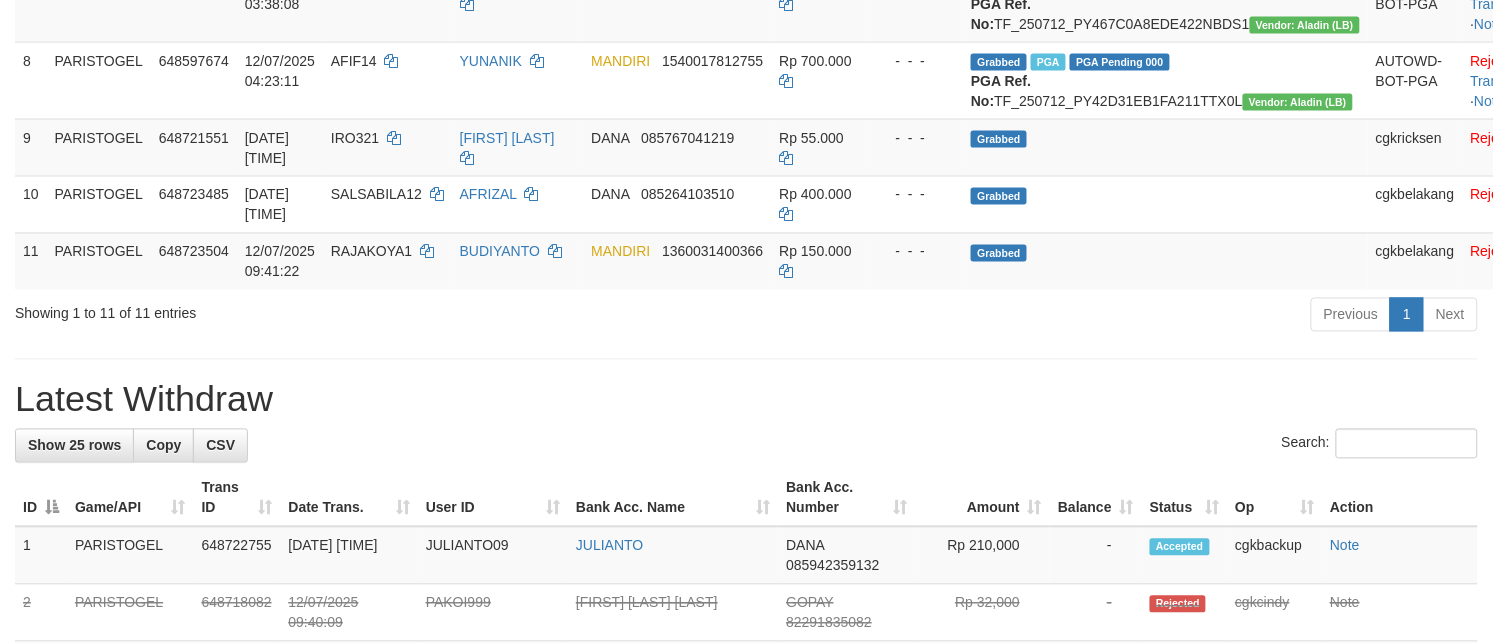 scroll, scrollTop: 777, scrollLeft: 0, axis: vertical 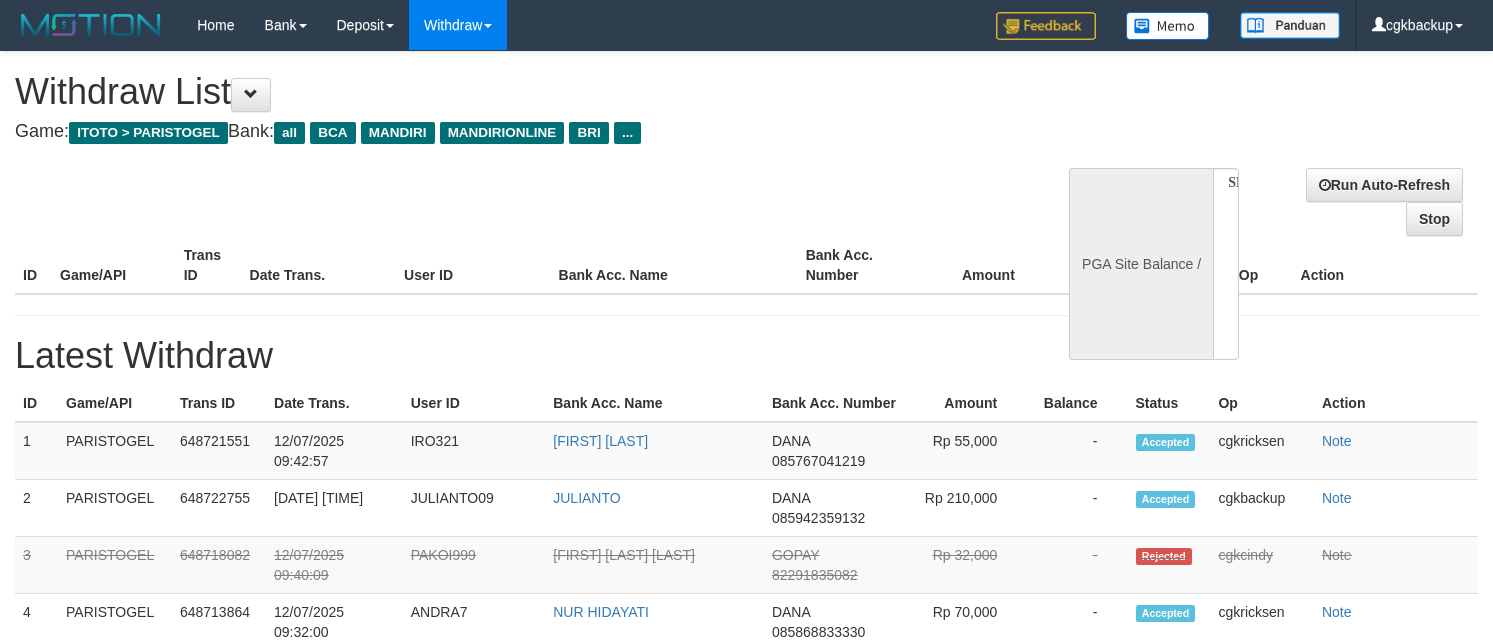 select 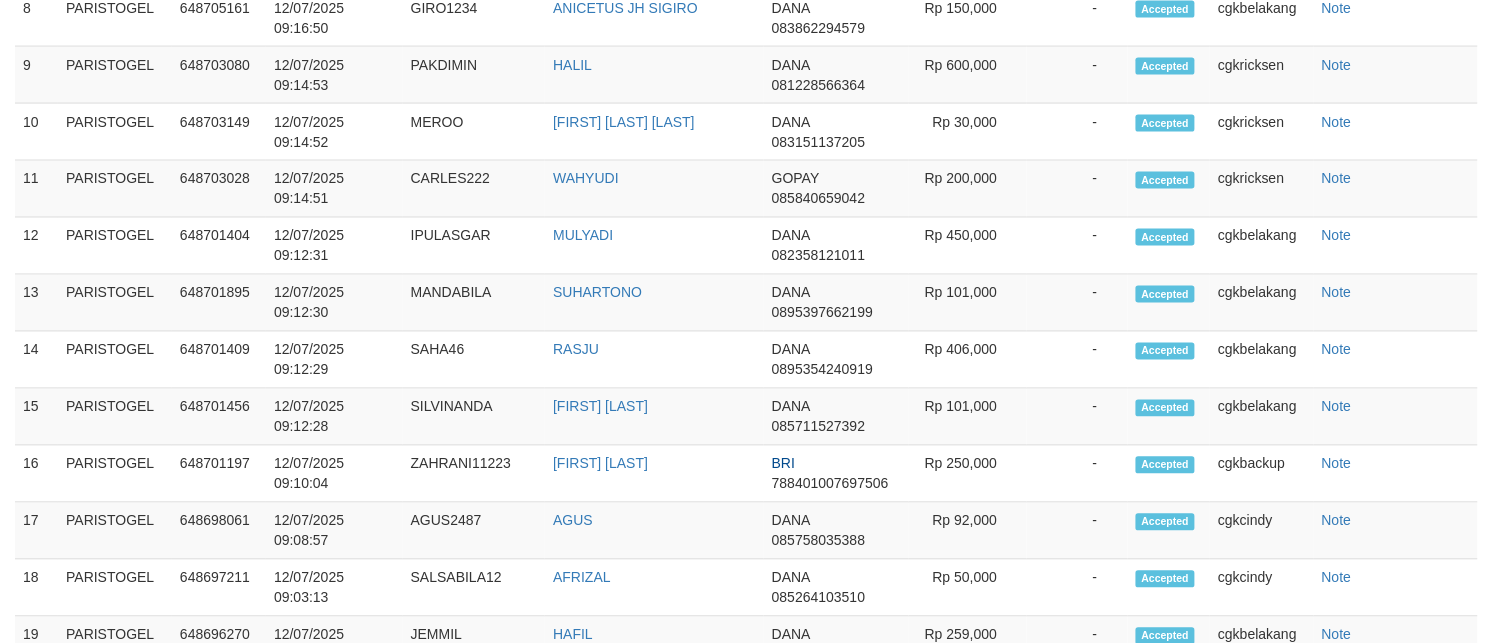 select on "**" 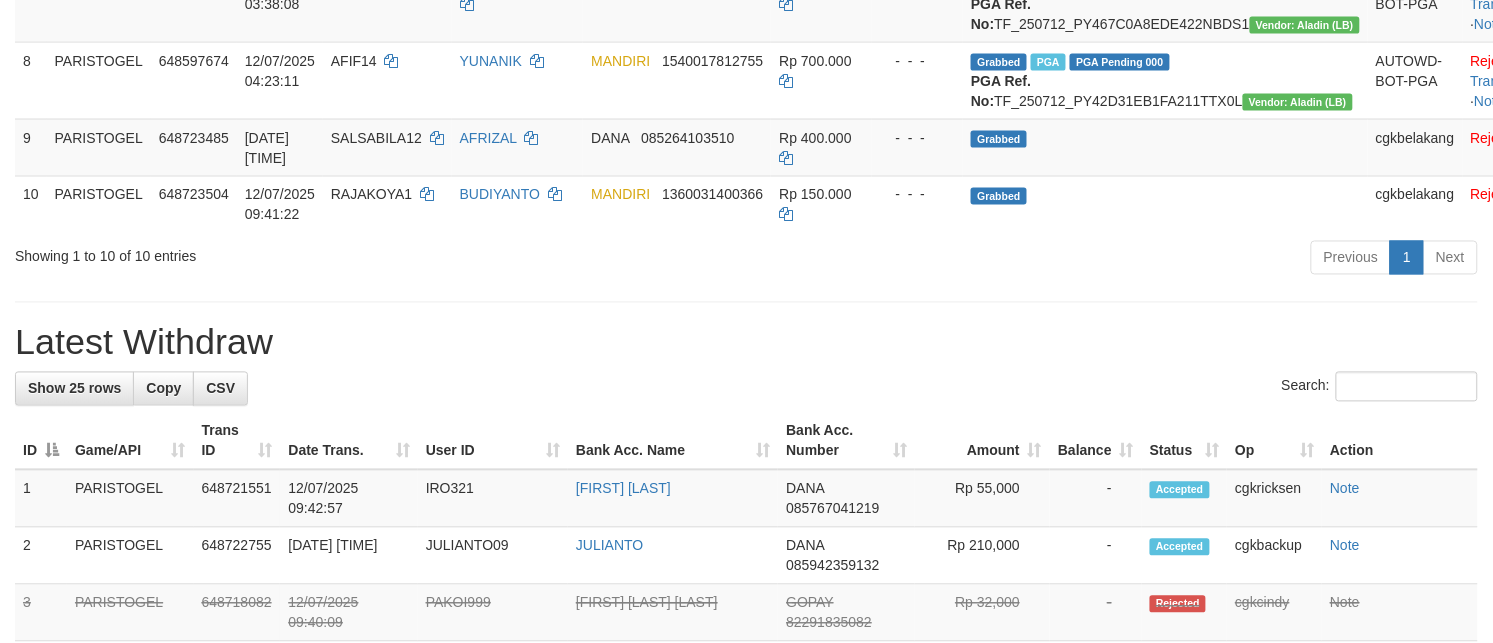 scroll, scrollTop: 777, scrollLeft: 0, axis: vertical 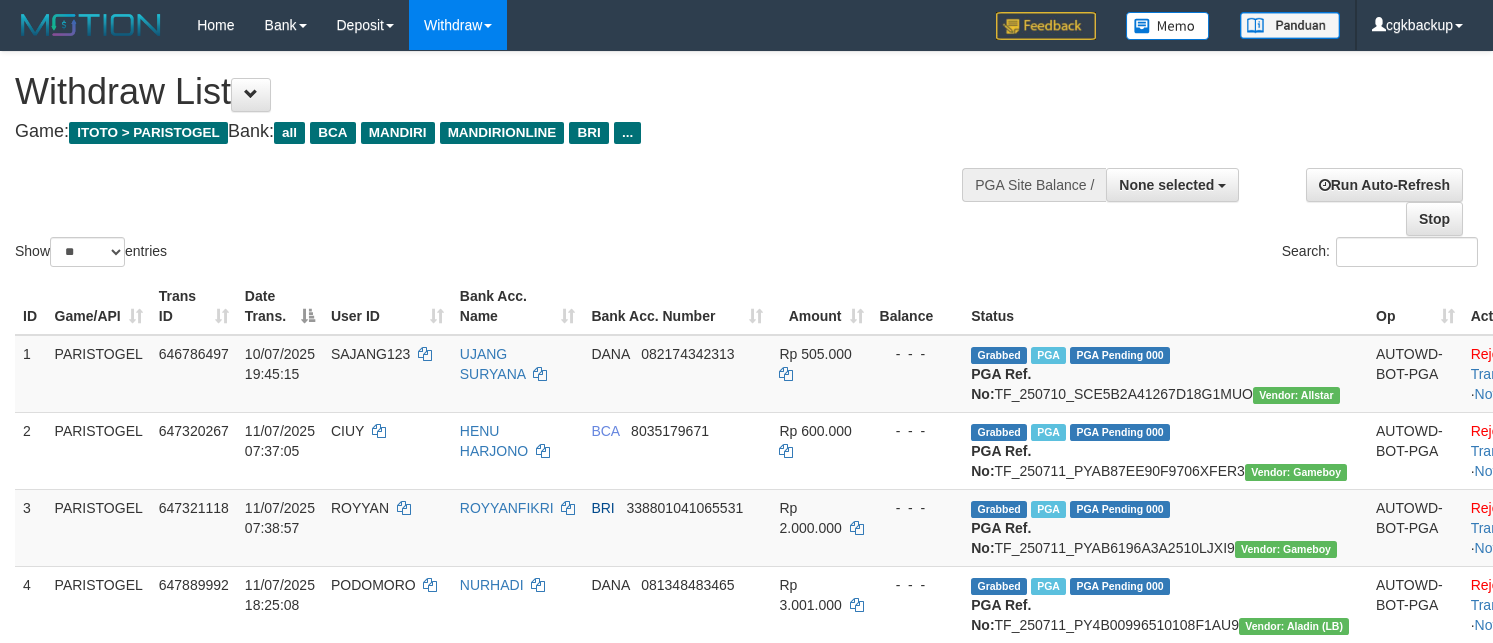 select 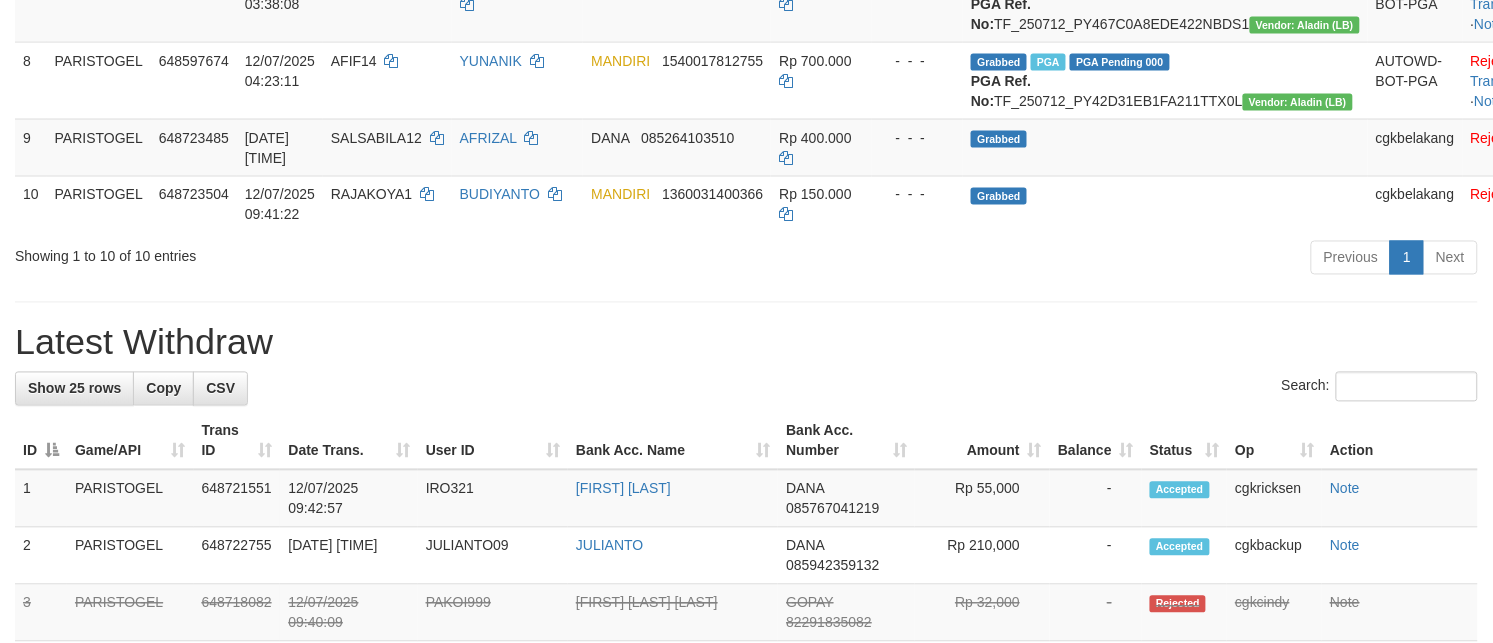 scroll, scrollTop: 777, scrollLeft: 0, axis: vertical 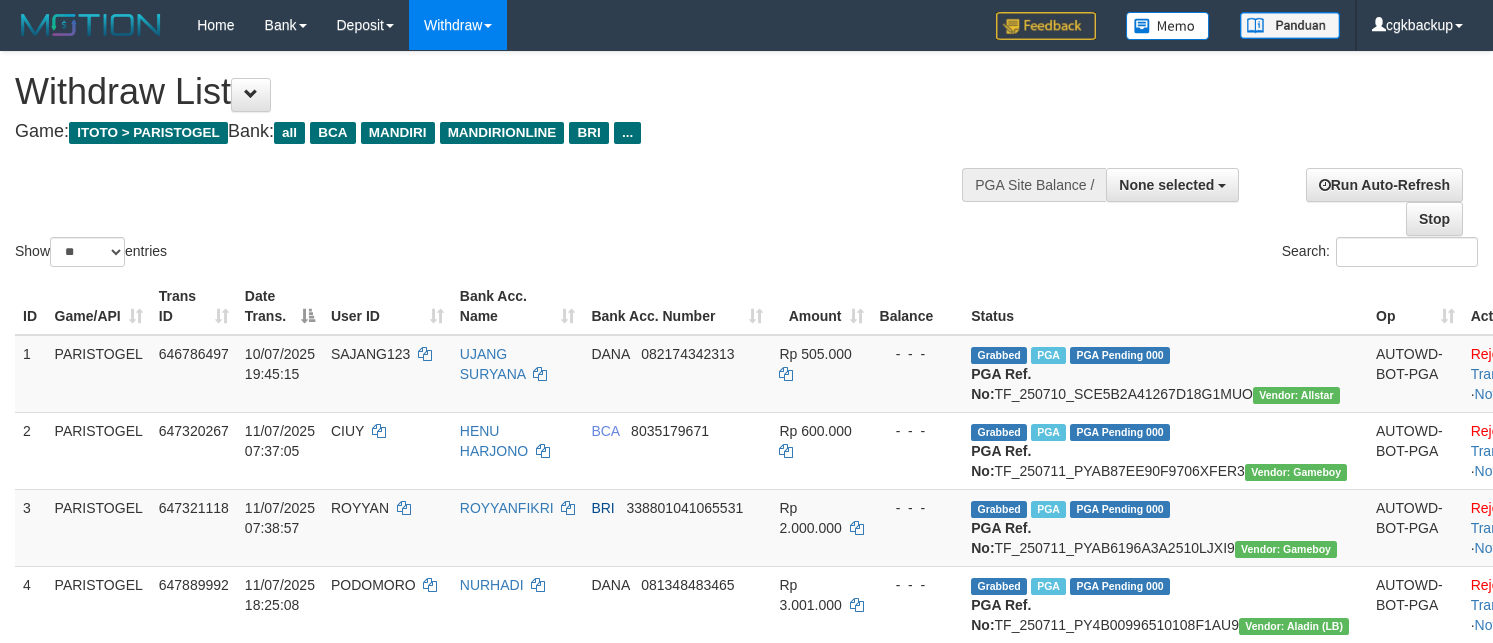 select 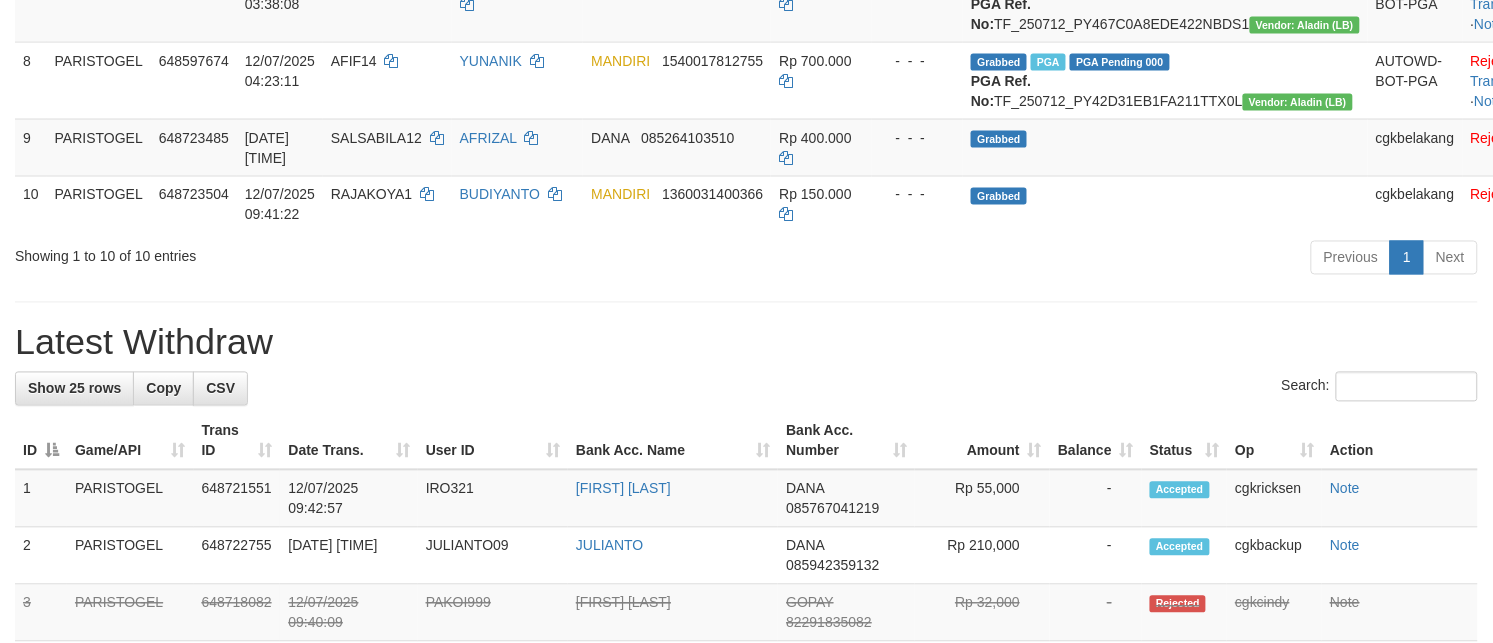 scroll, scrollTop: 777, scrollLeft: 0, axis: vertical 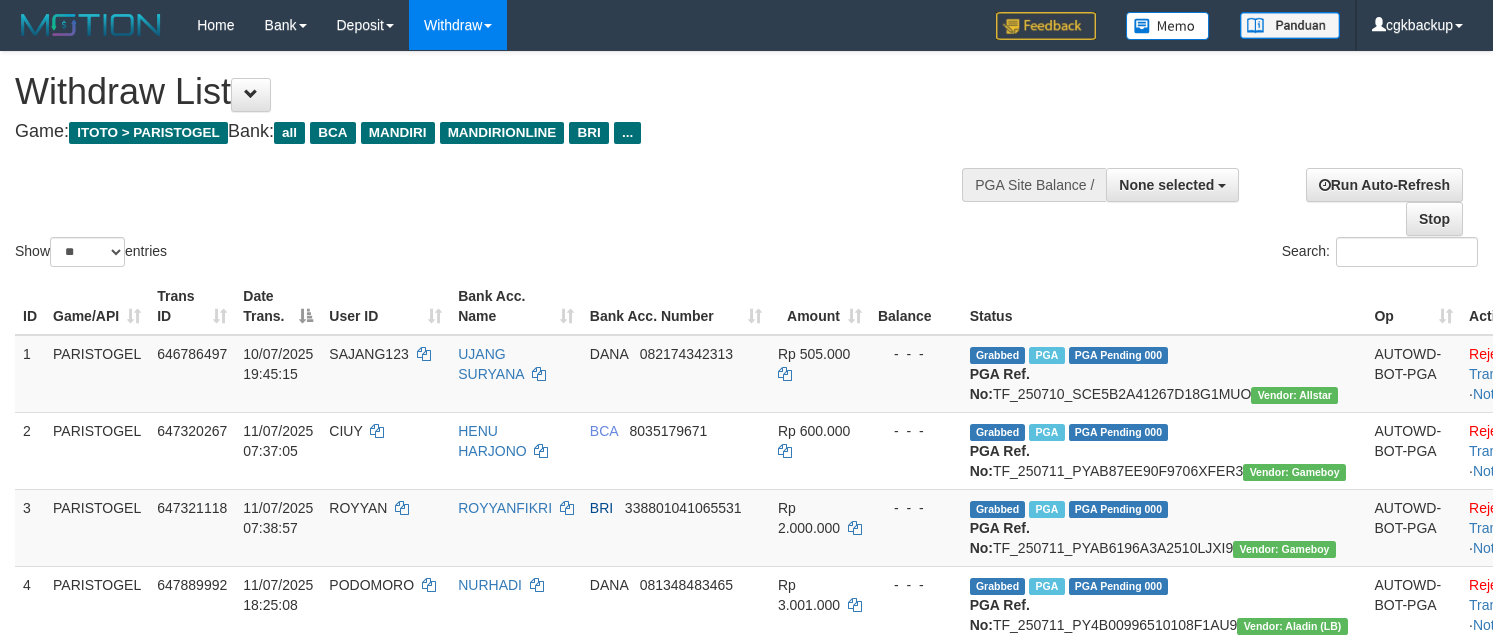 select 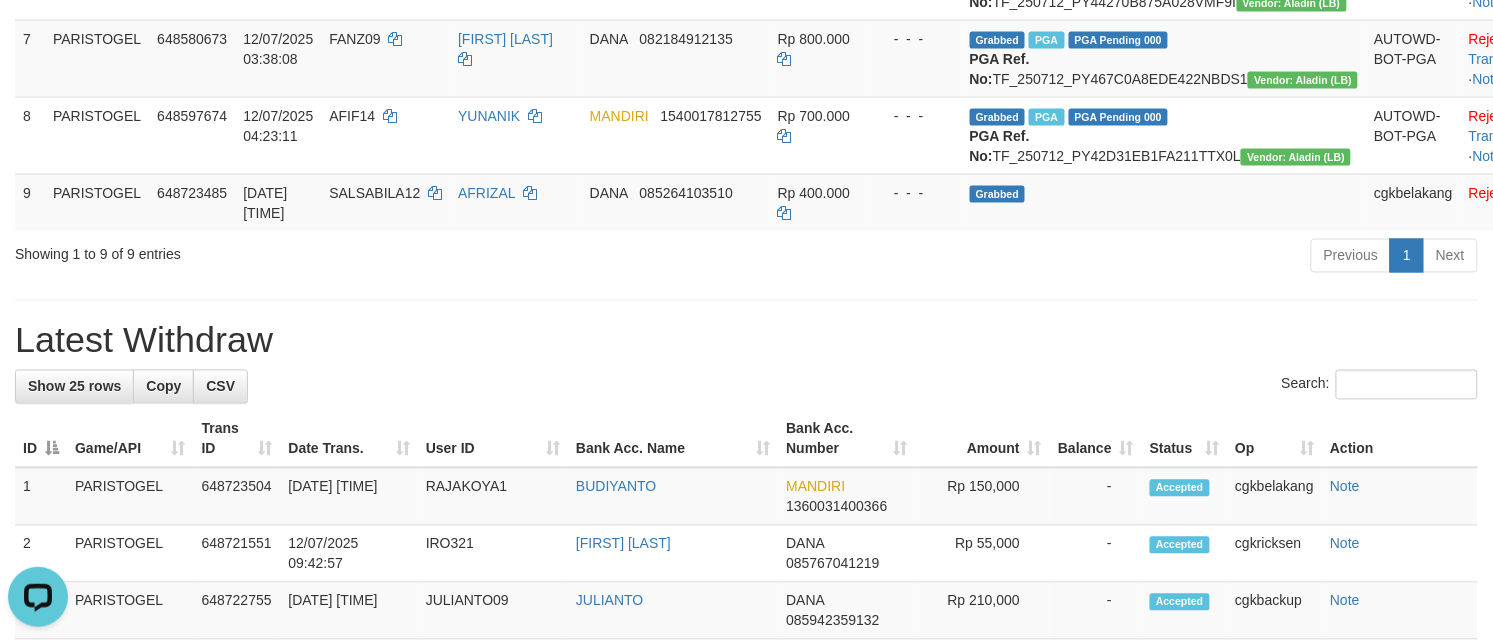 scroll, scrollTop: 0, scrollLeft: 0, axis: both 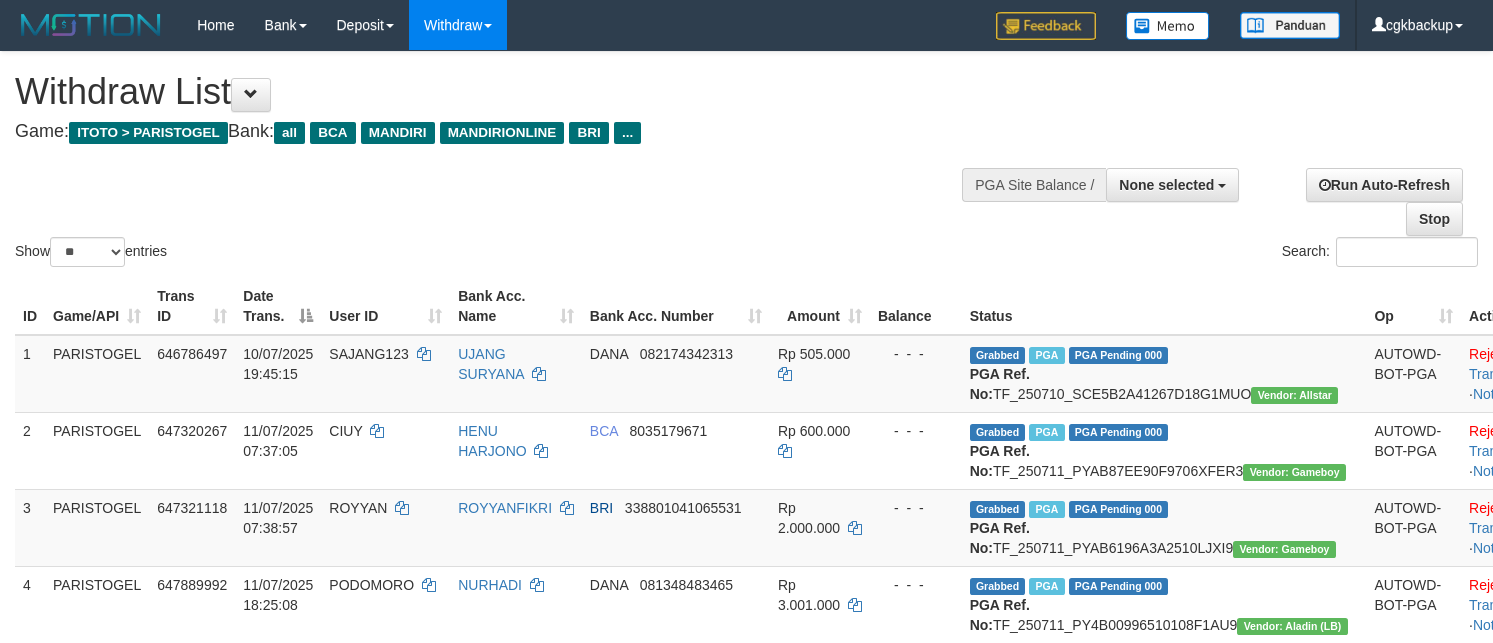 select 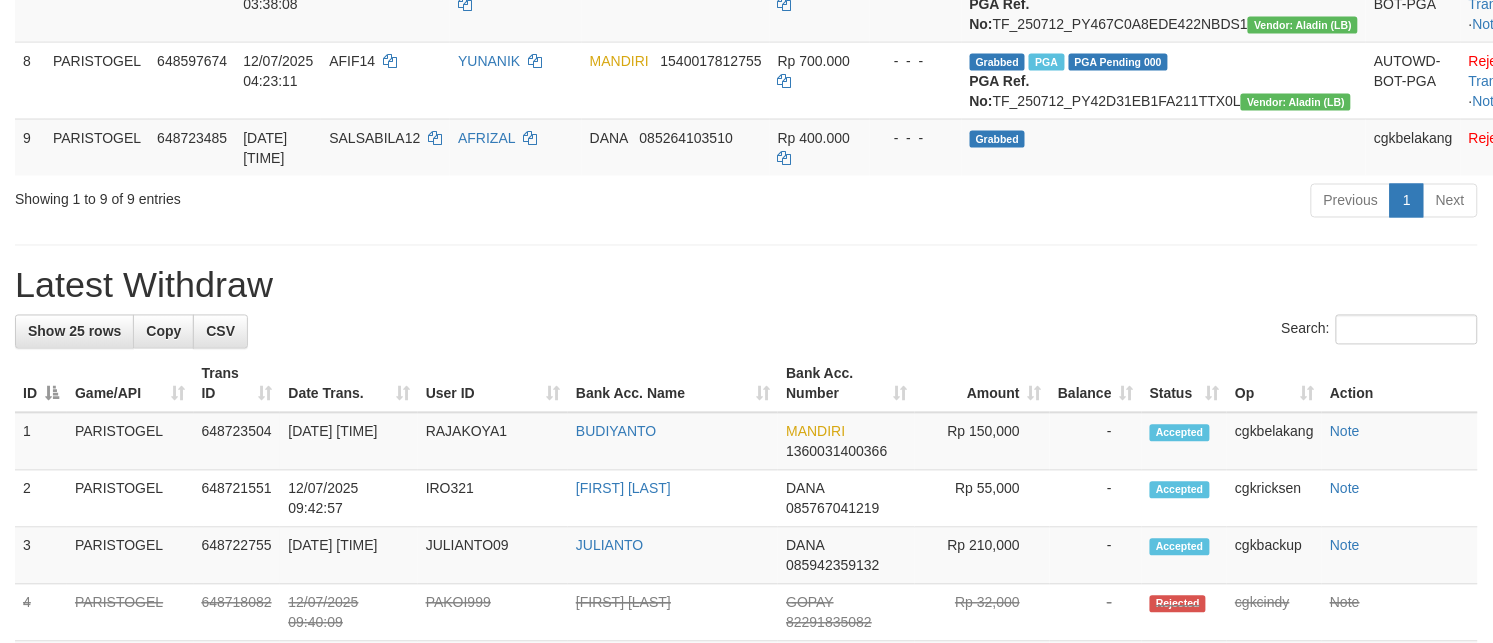 scroll, scrollTop: 777, scrollLeft: 0, axis: vertical 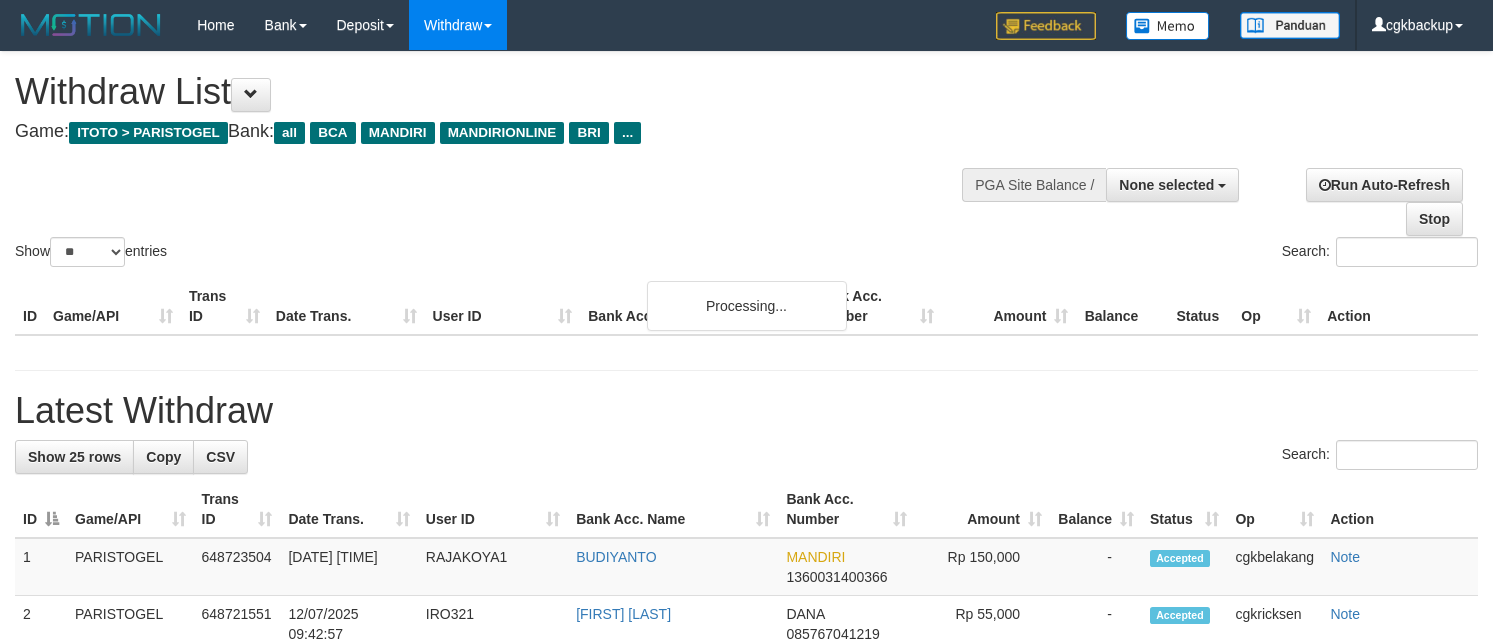 select 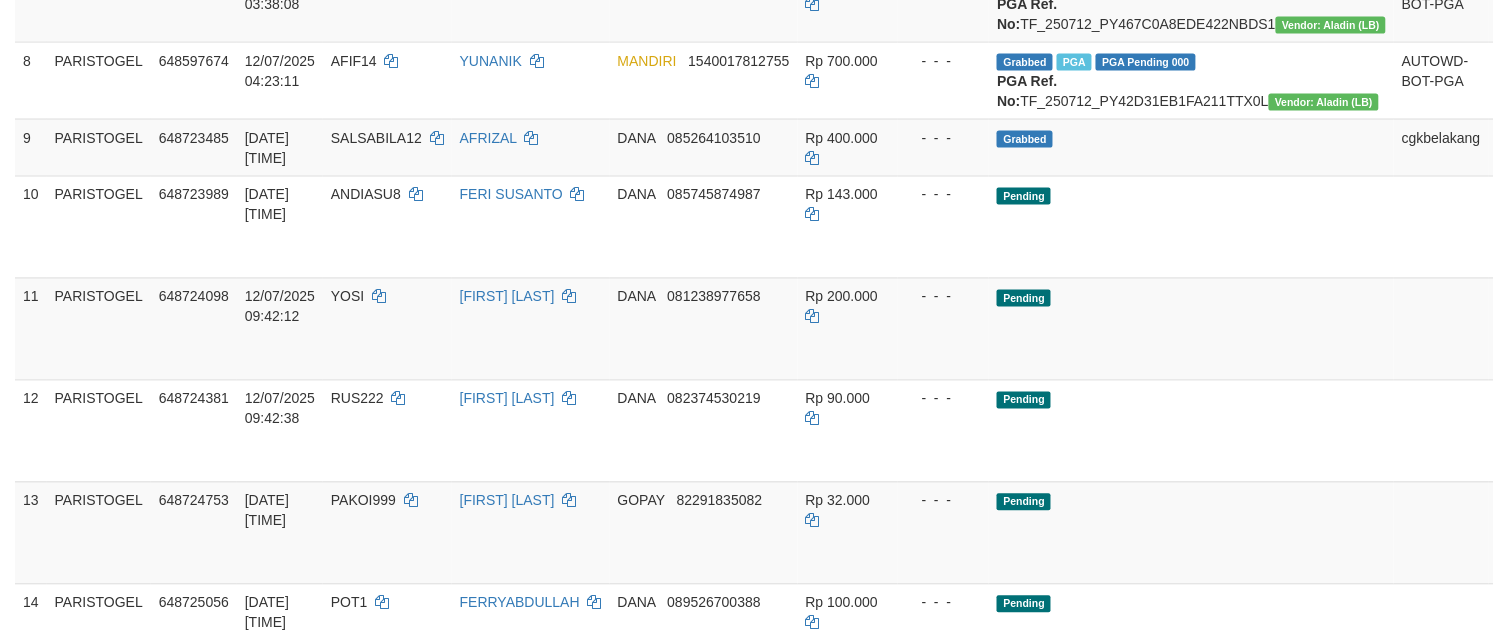 scroll, scrollTop: 777, scrollLeft: 0, axis: vertical 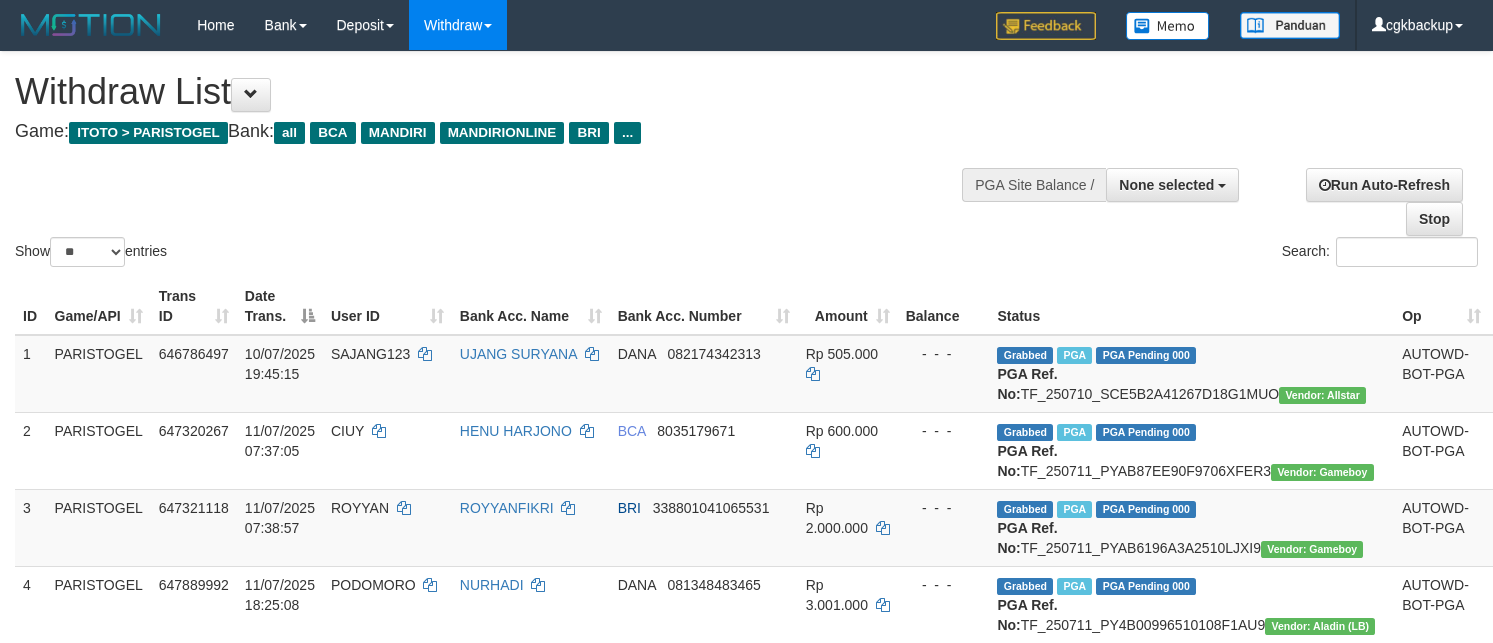 select 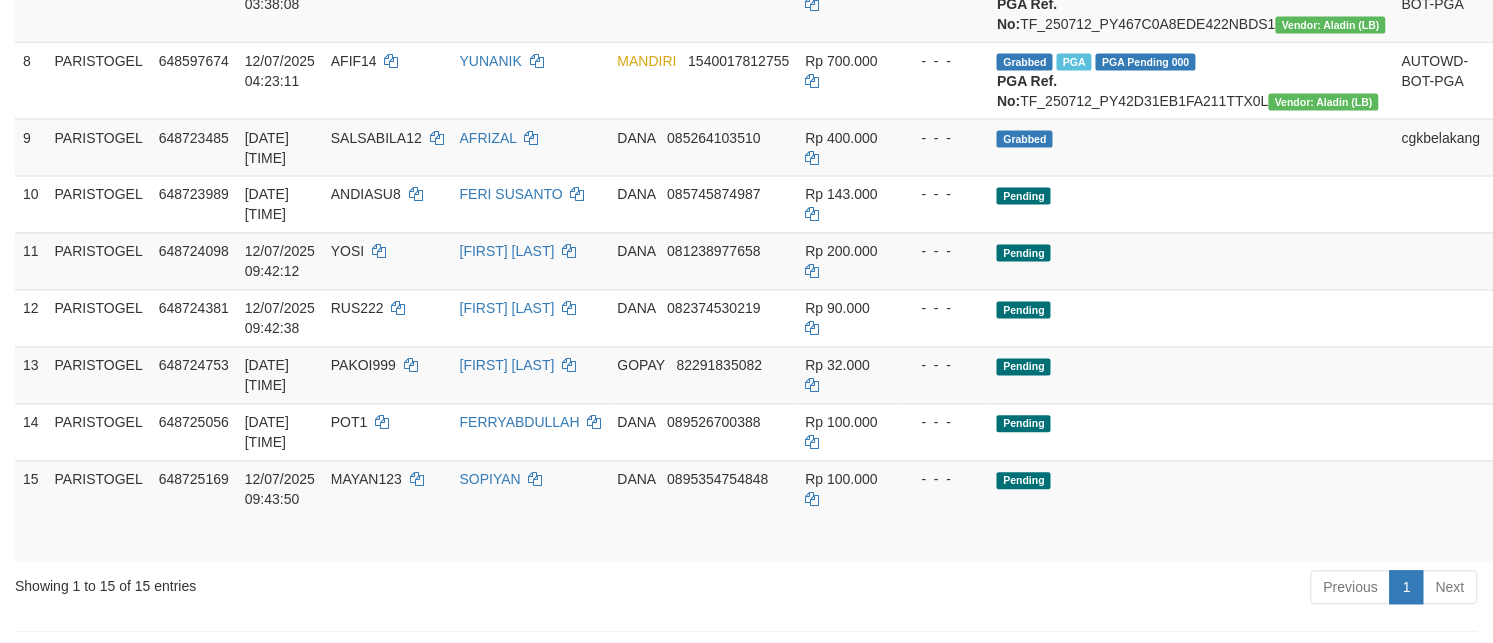 scroll, scrollTop: 777, scrollLeft: 0, axis: vertical 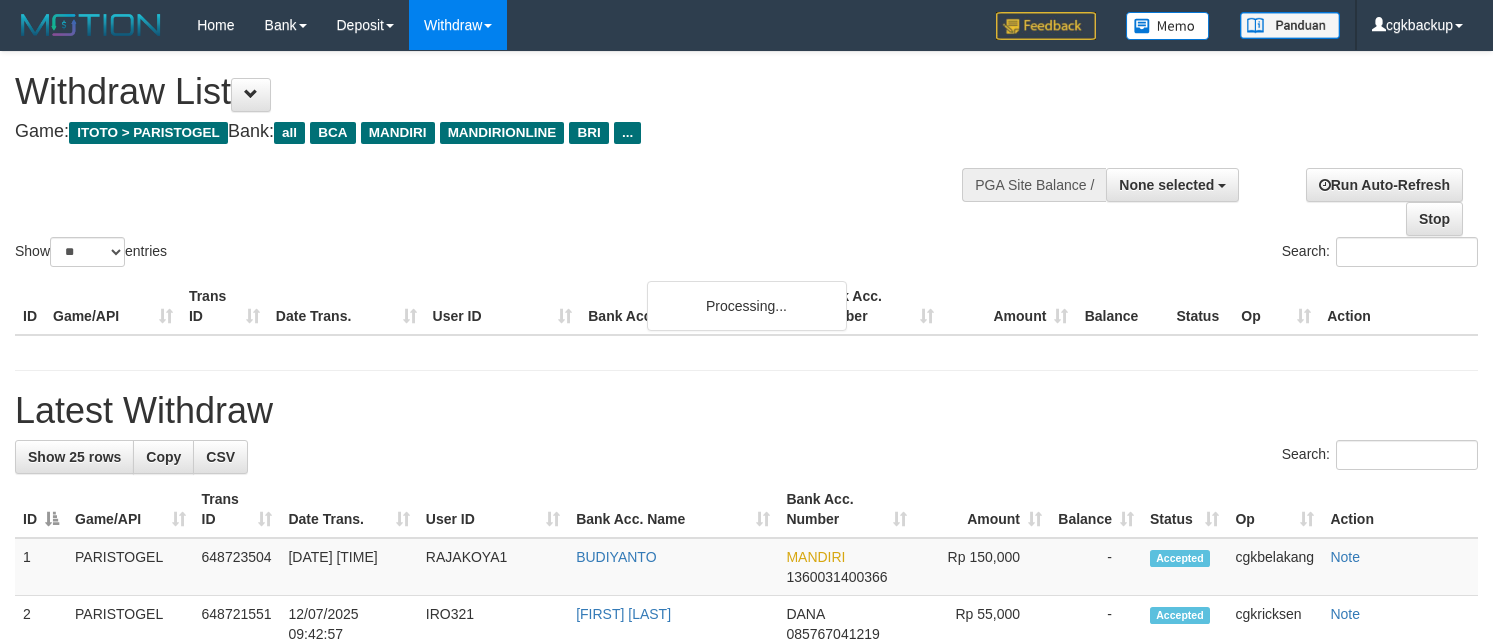 select 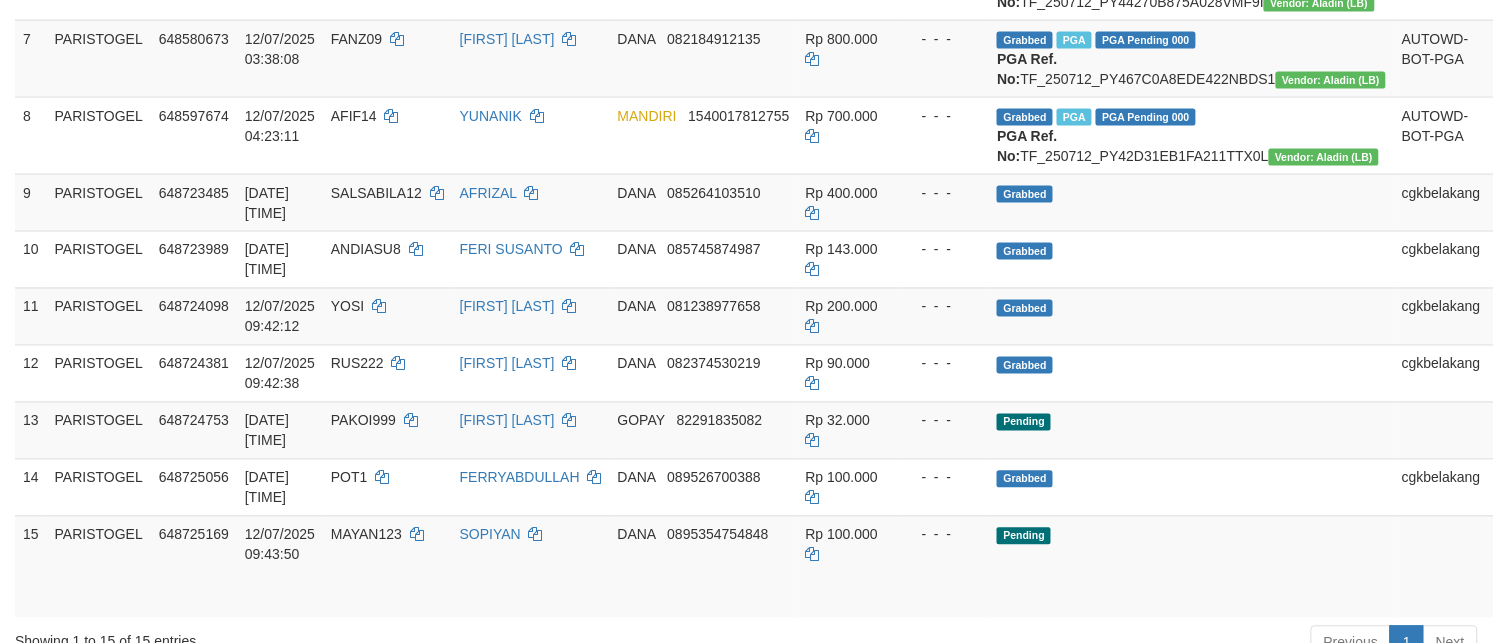 scroll, scrollTop: 2035, scrollLeft: 0, axis: vertical 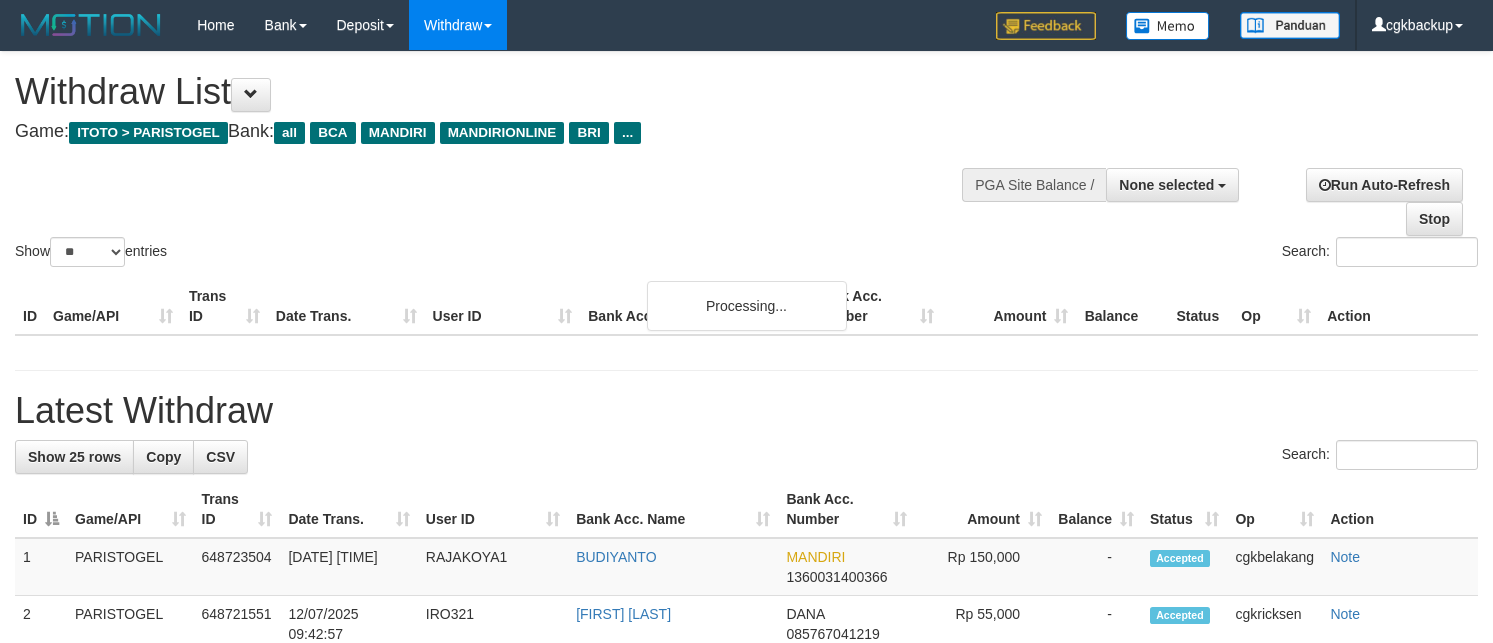 select 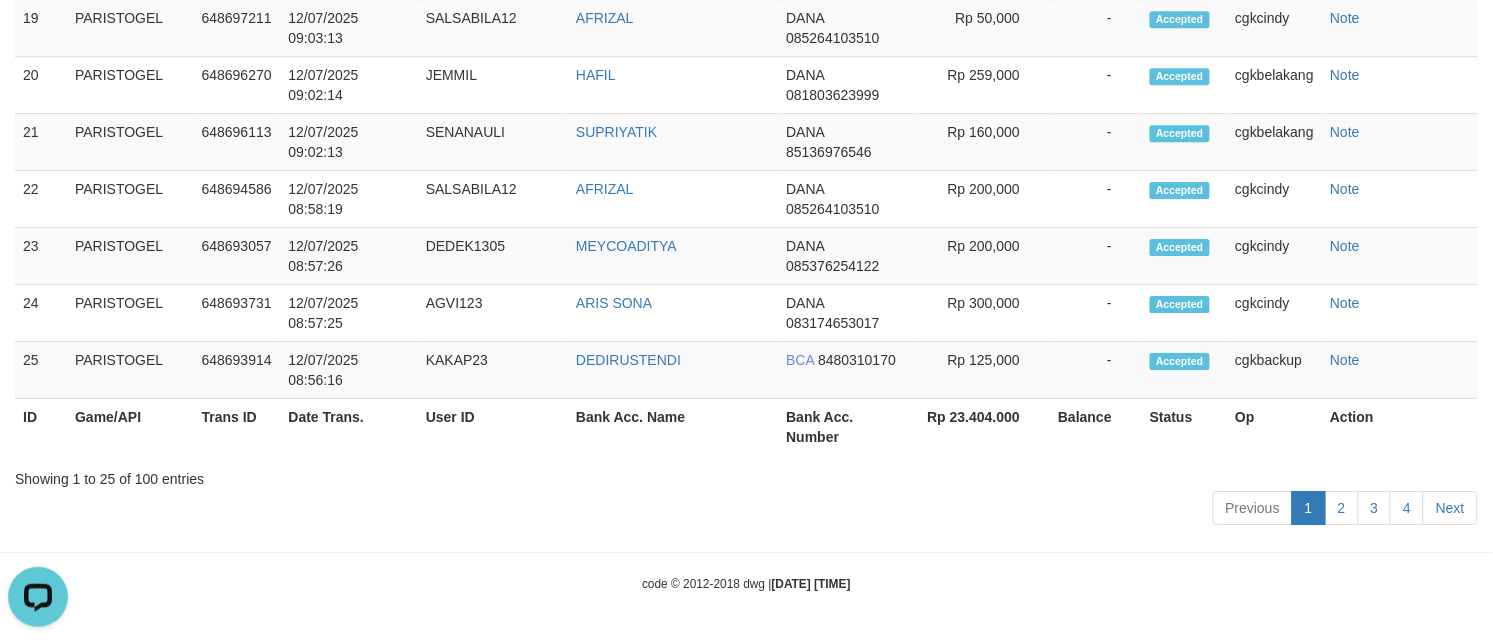 scroll, scrollTop: 0, scrollLeft: 0, axis: both 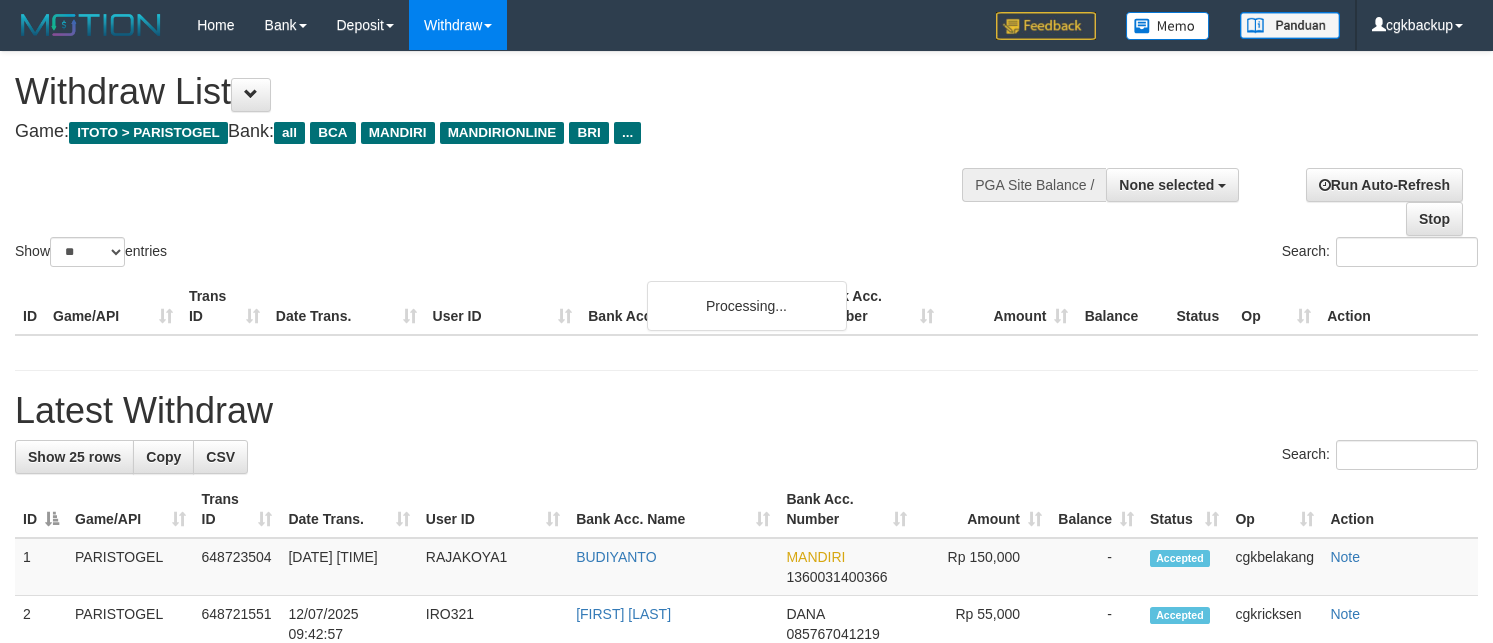 select 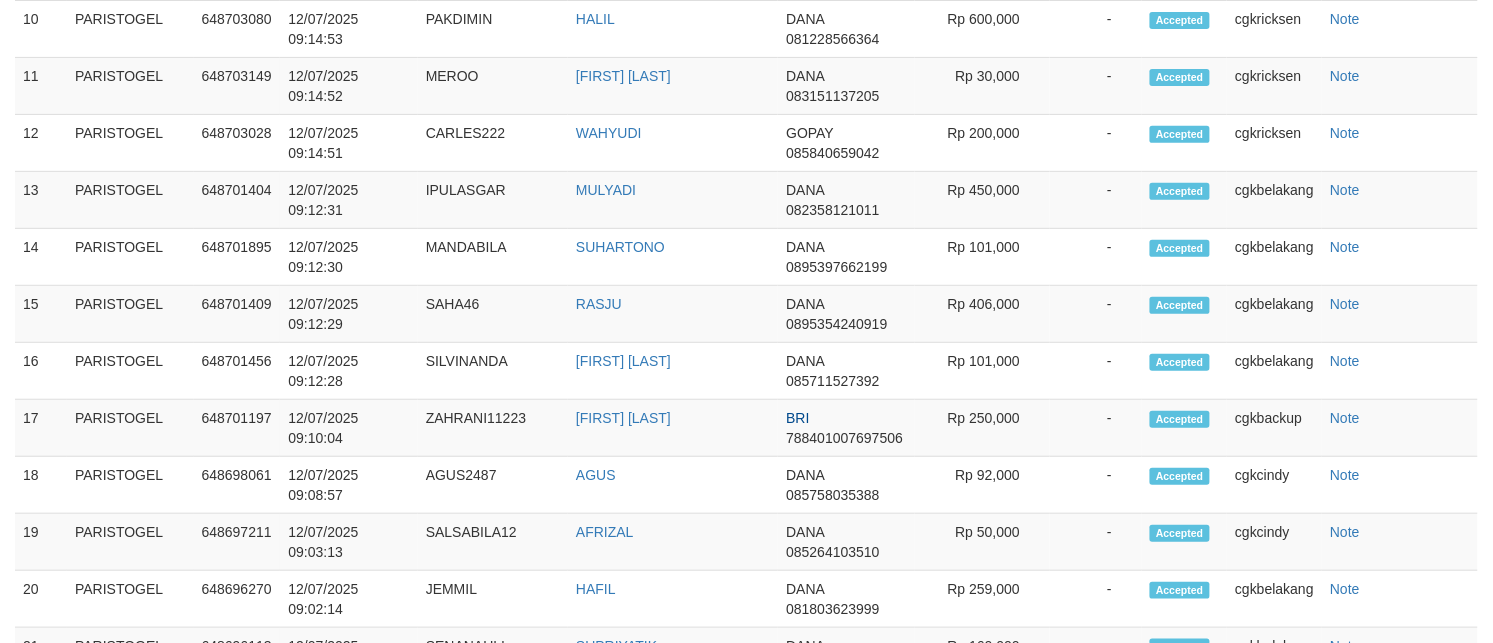 scroll, scrollTop: 2090, scrollLeft: 0, axis: vertical 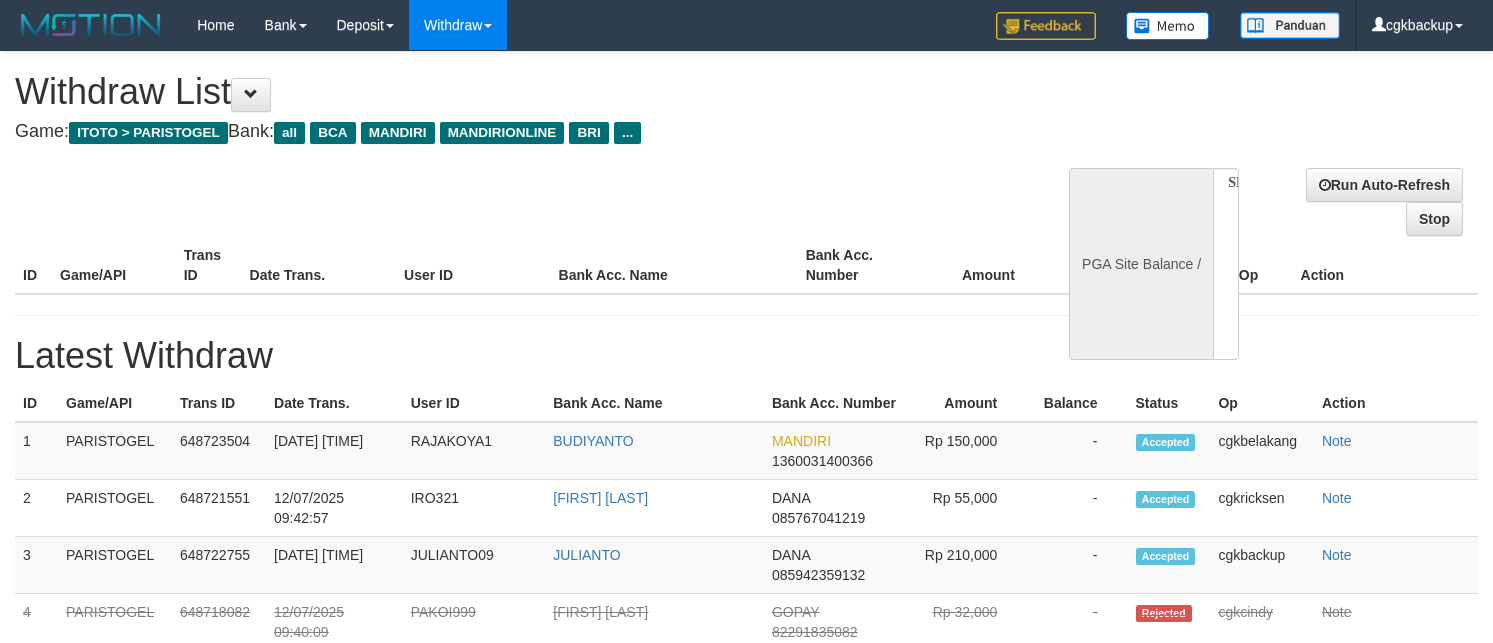 select 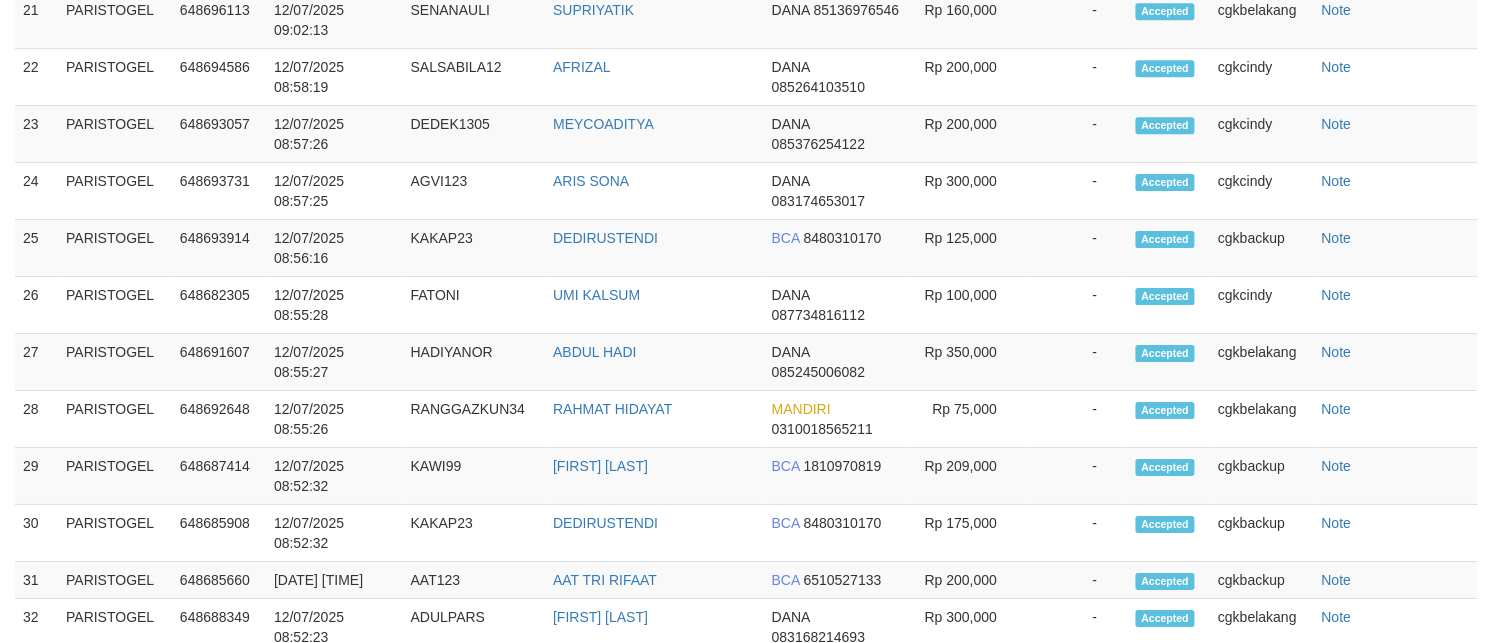 select on "**" 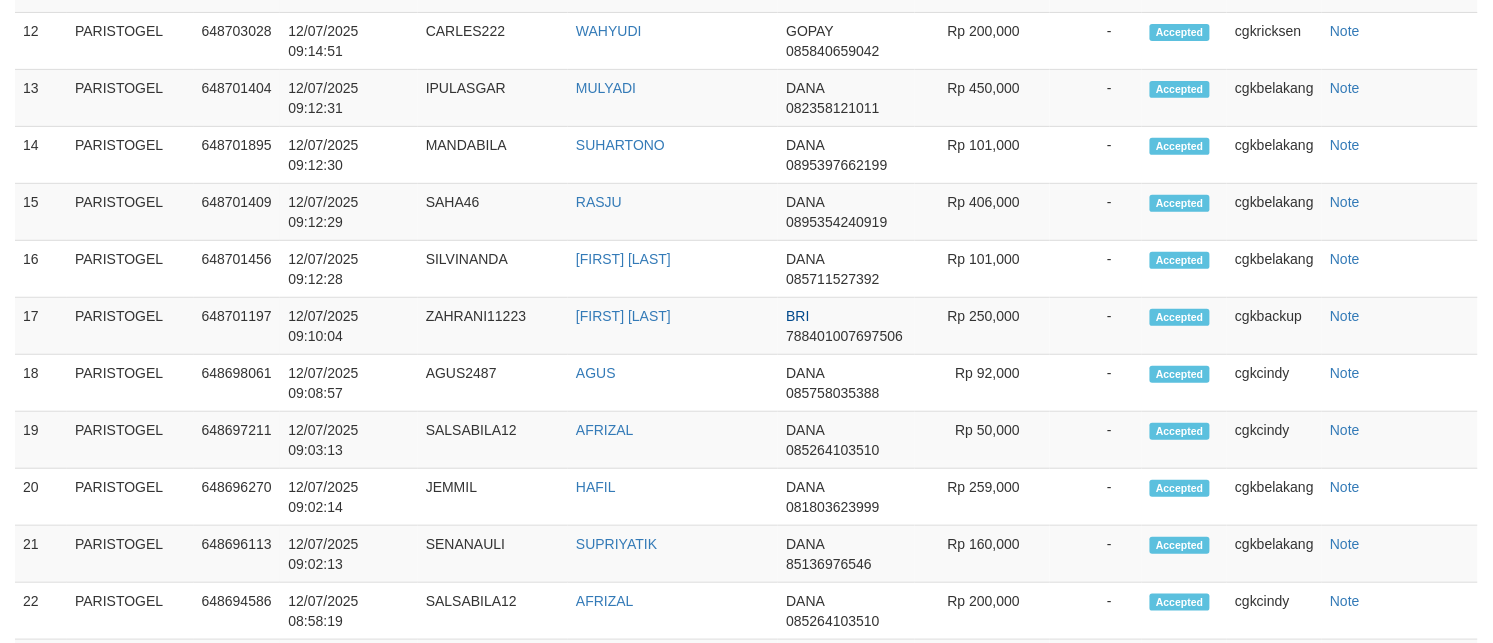 scroll, scrollTop: 2090, scrollLeft: 0, axis: vertical 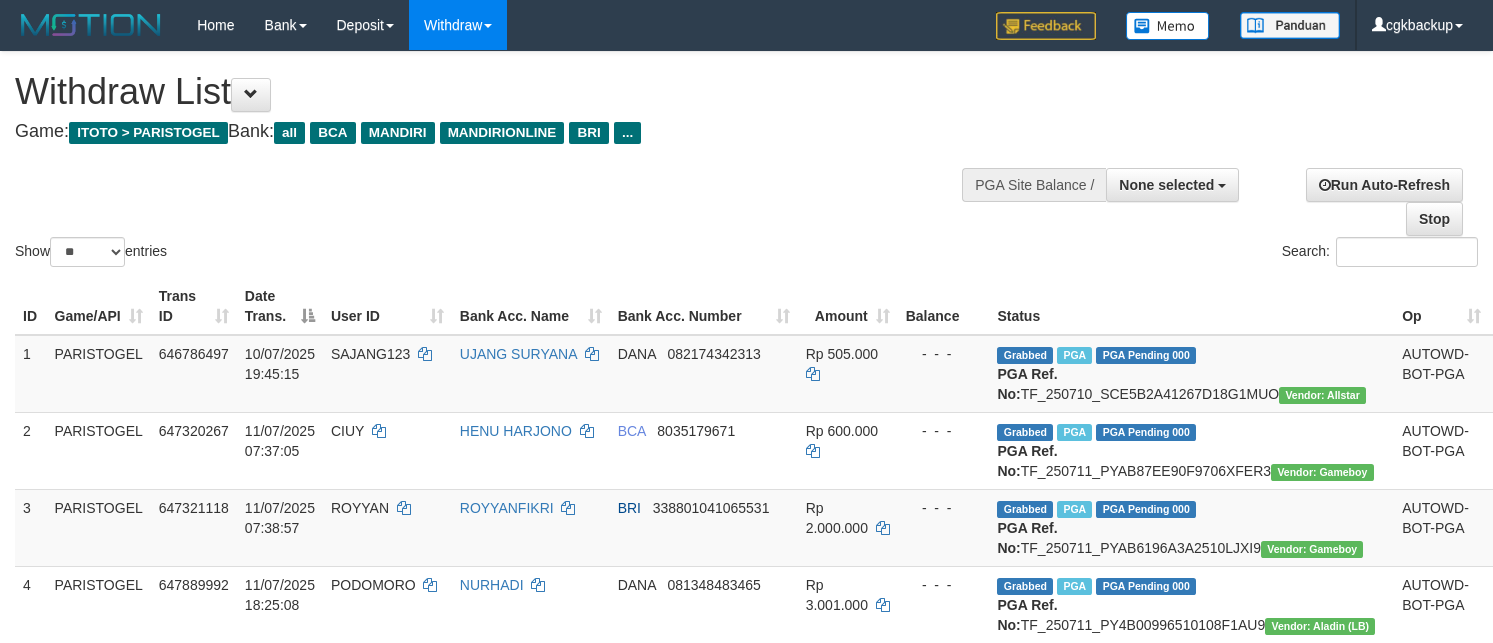 select 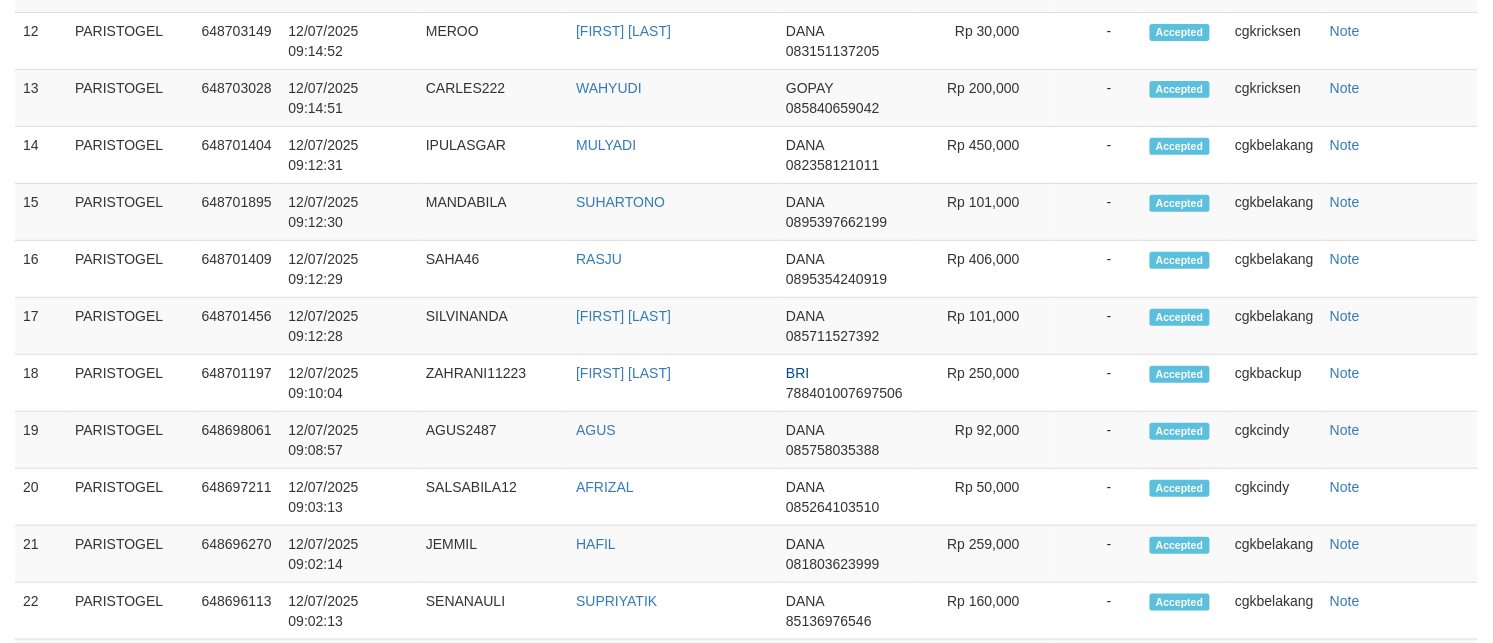 scroll, scrollTop: 2090, scrollLeft: 0, axis: vertical 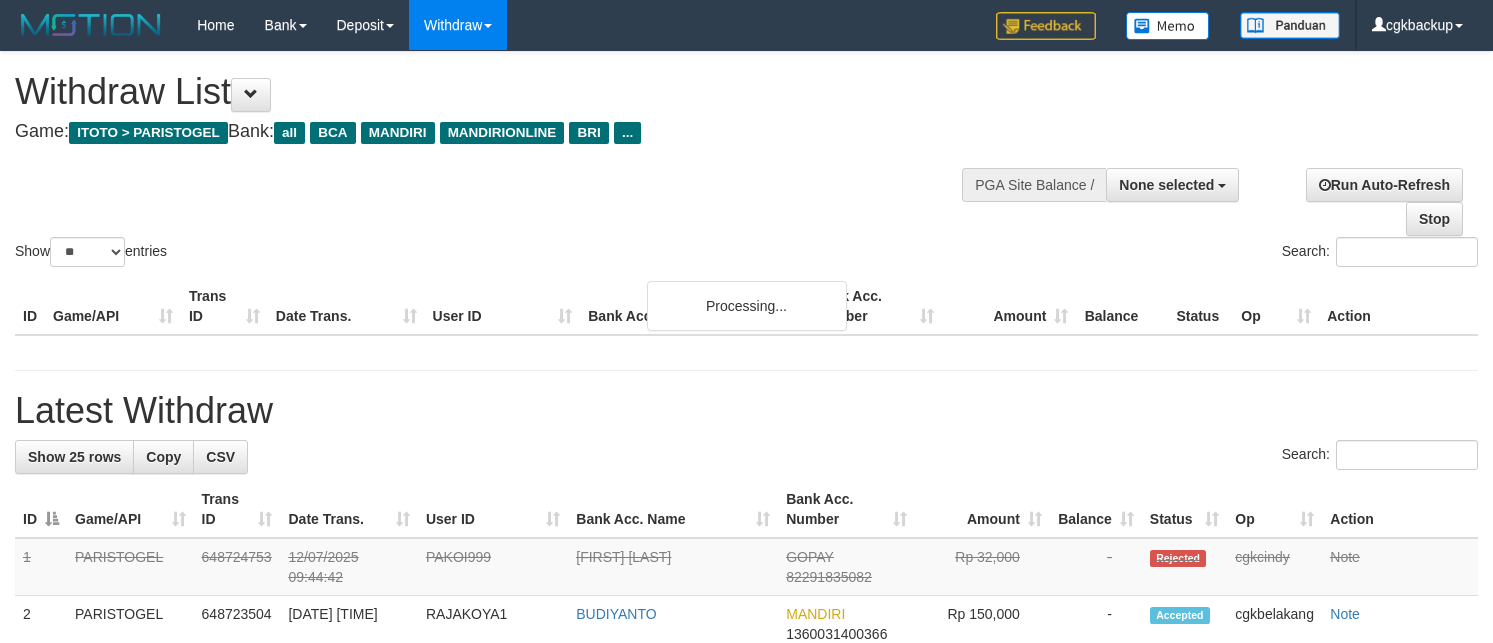 select 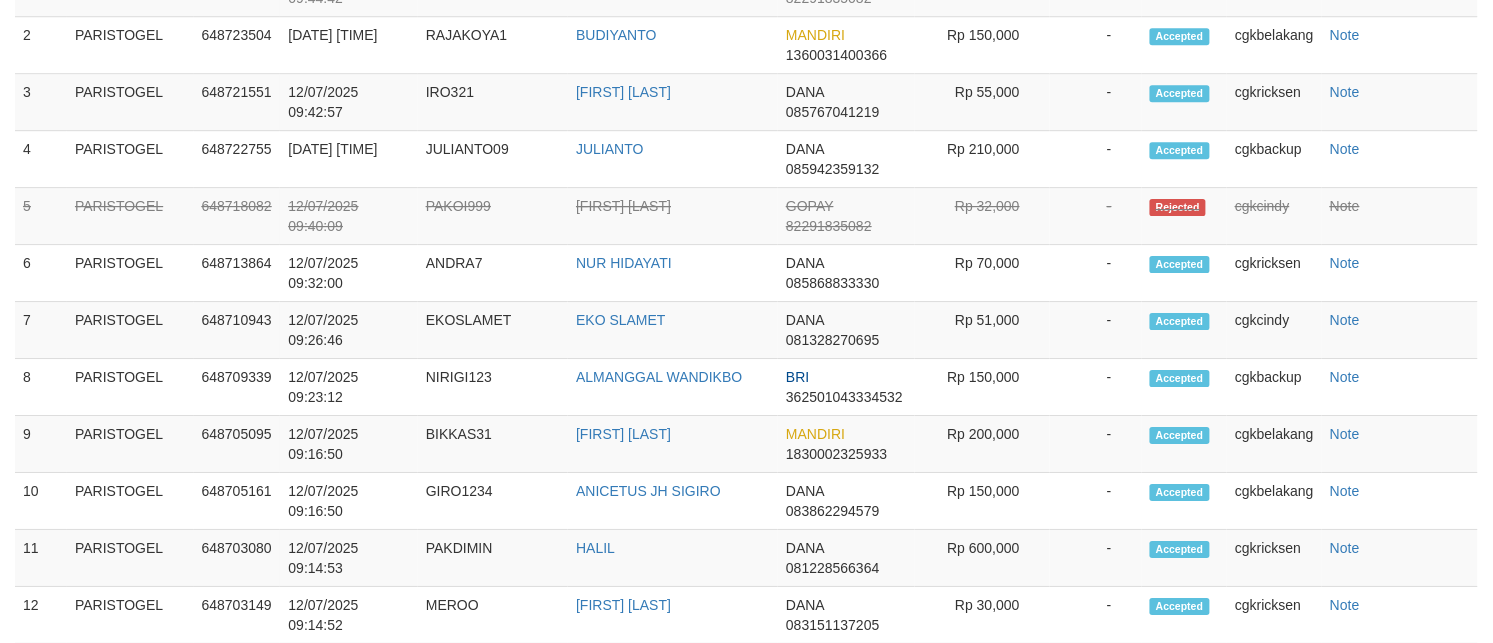 scroll, scrollTop: 2090, scrollLeft: 0, axis: vertical 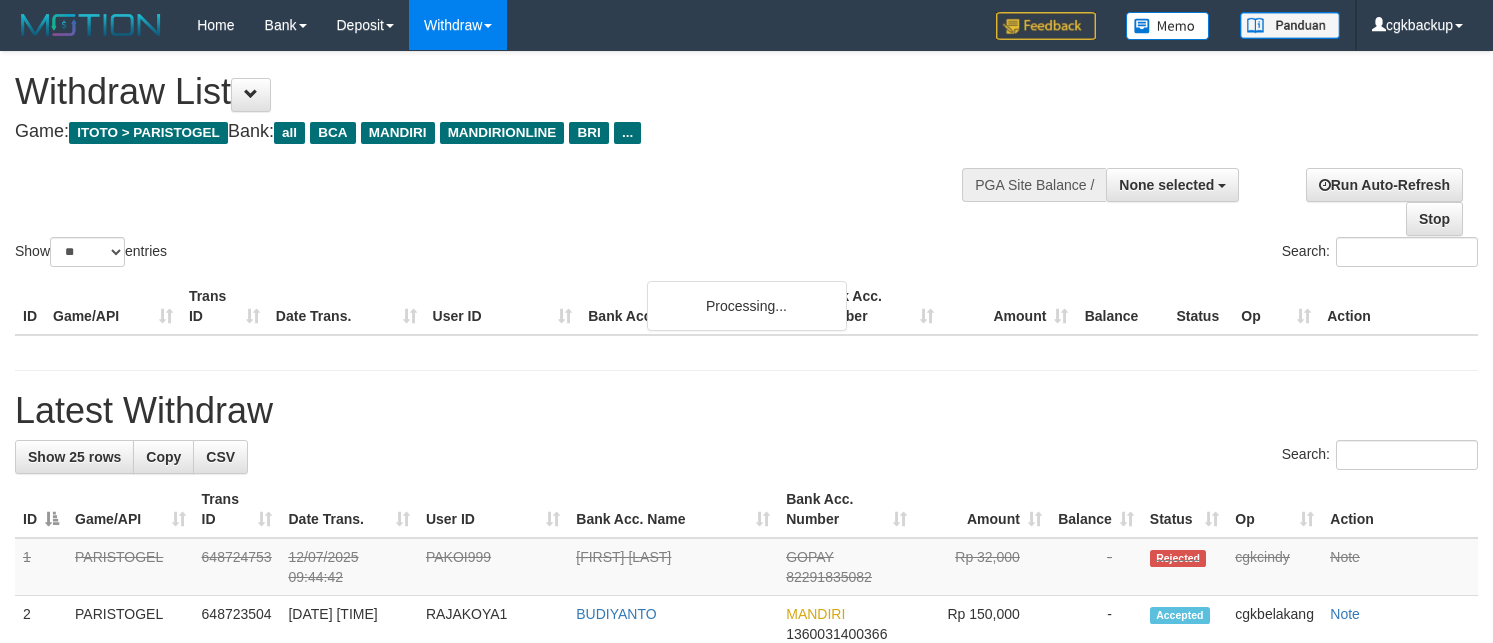 select 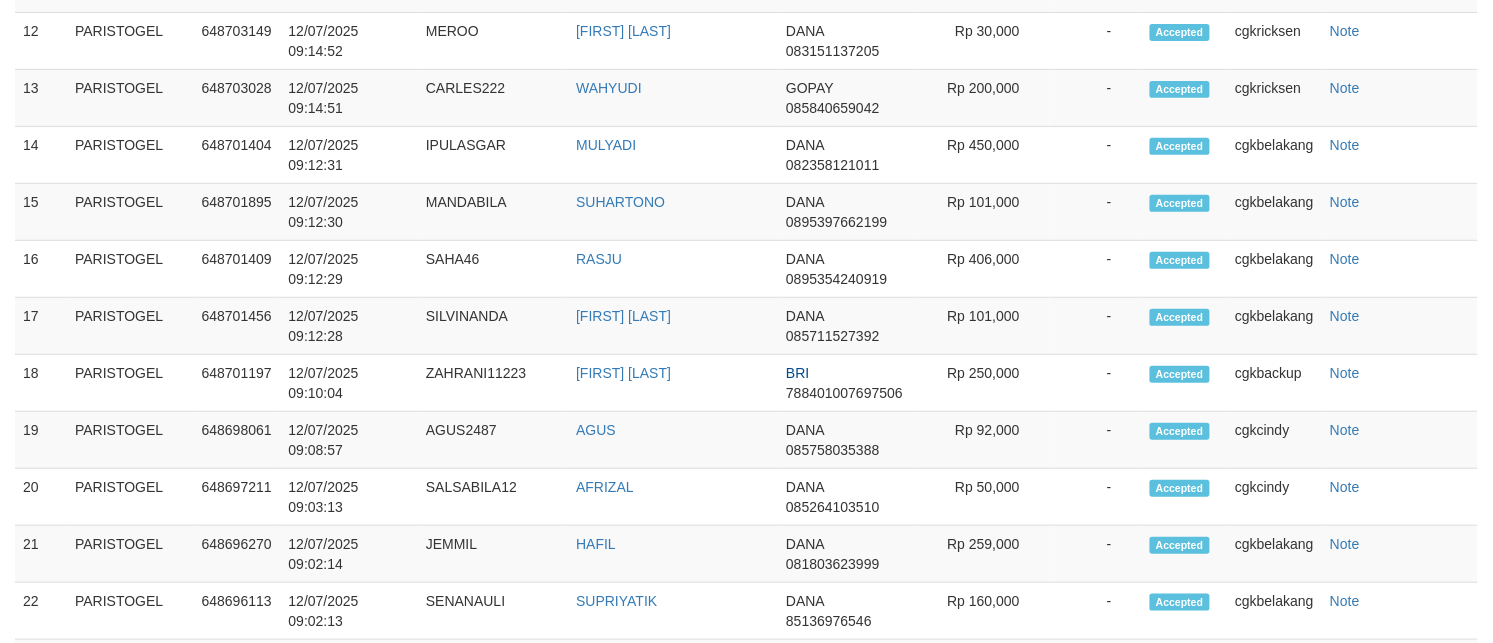 scroll, scrollTop: 2090, scrollLeft: 0, axis: vertical 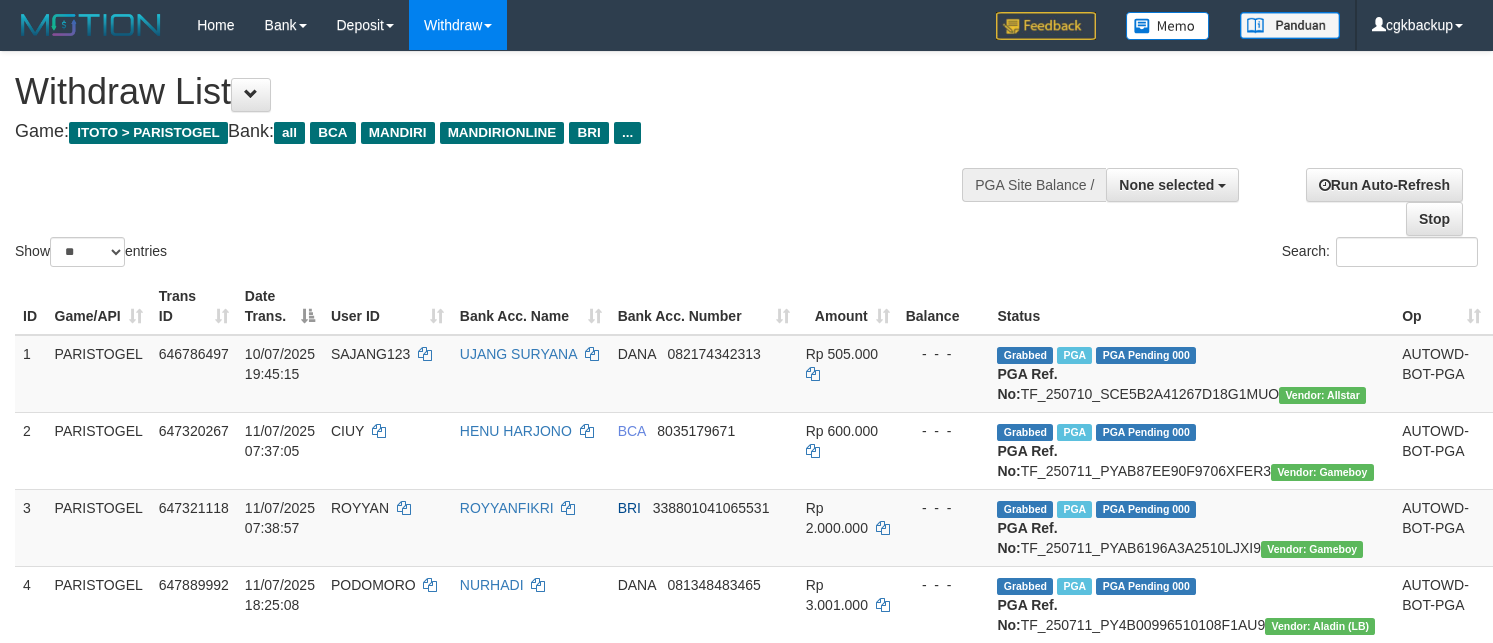 select 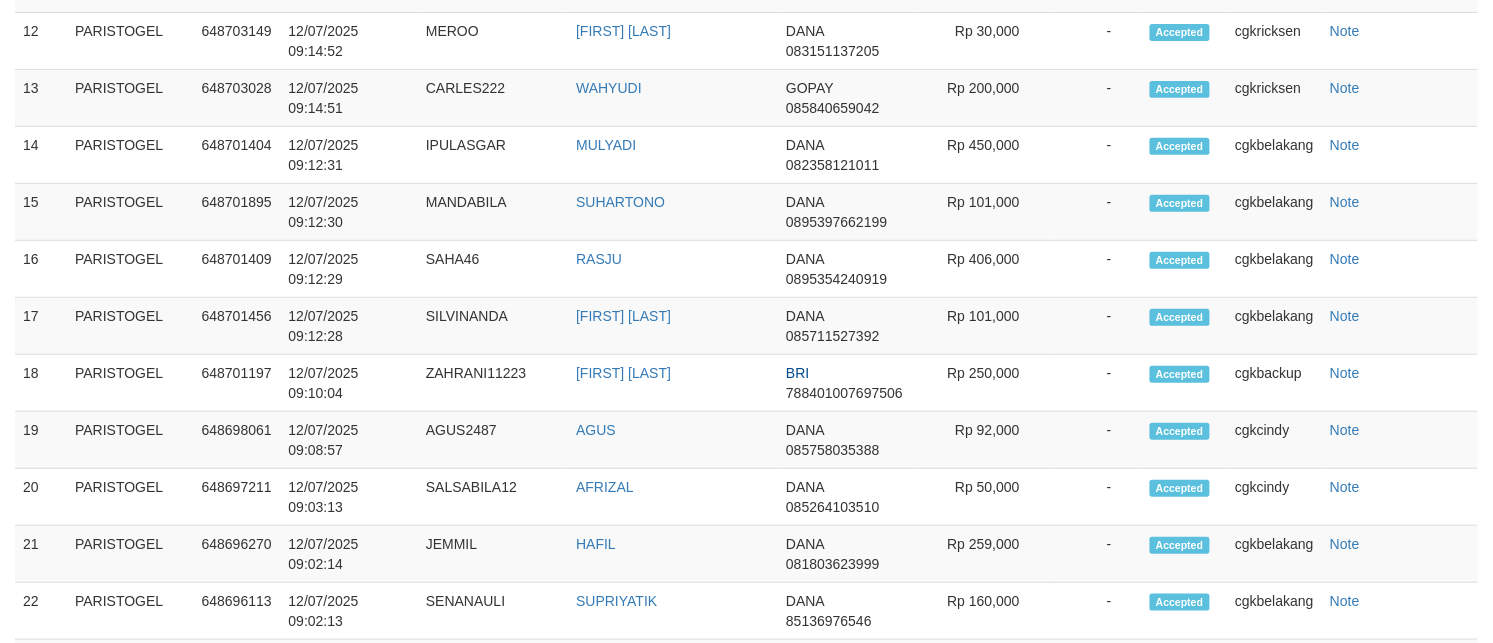 scroll, scrollTop: 2090, scrollLeft: 0, axis: vertical 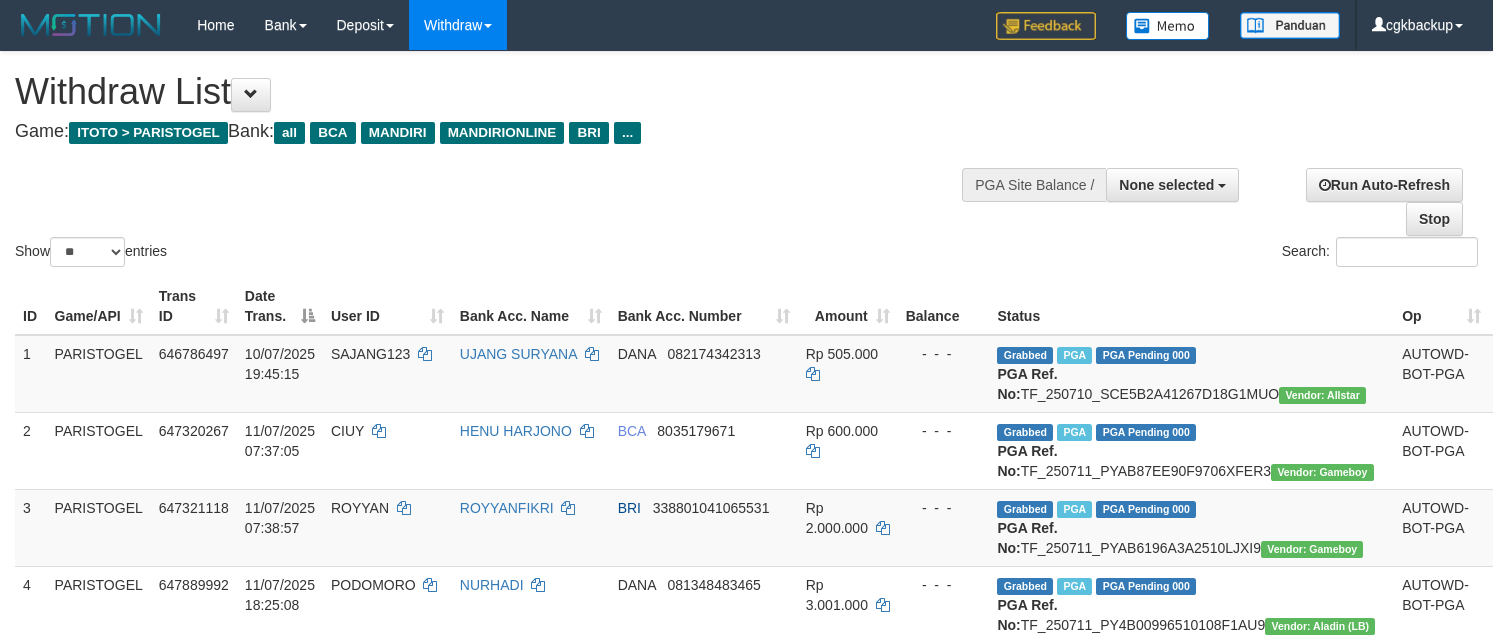 select 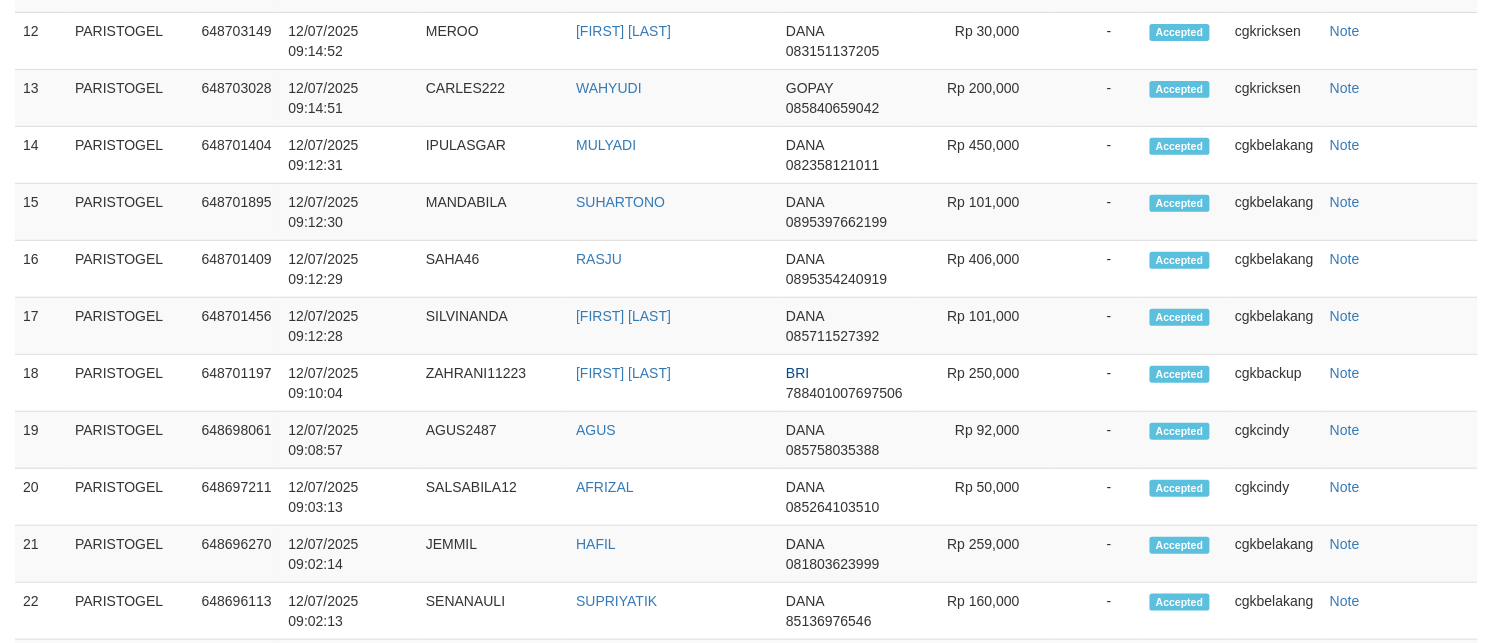 scroll, scrollTop: 2090, scrollLeft: 0, axis: vertical 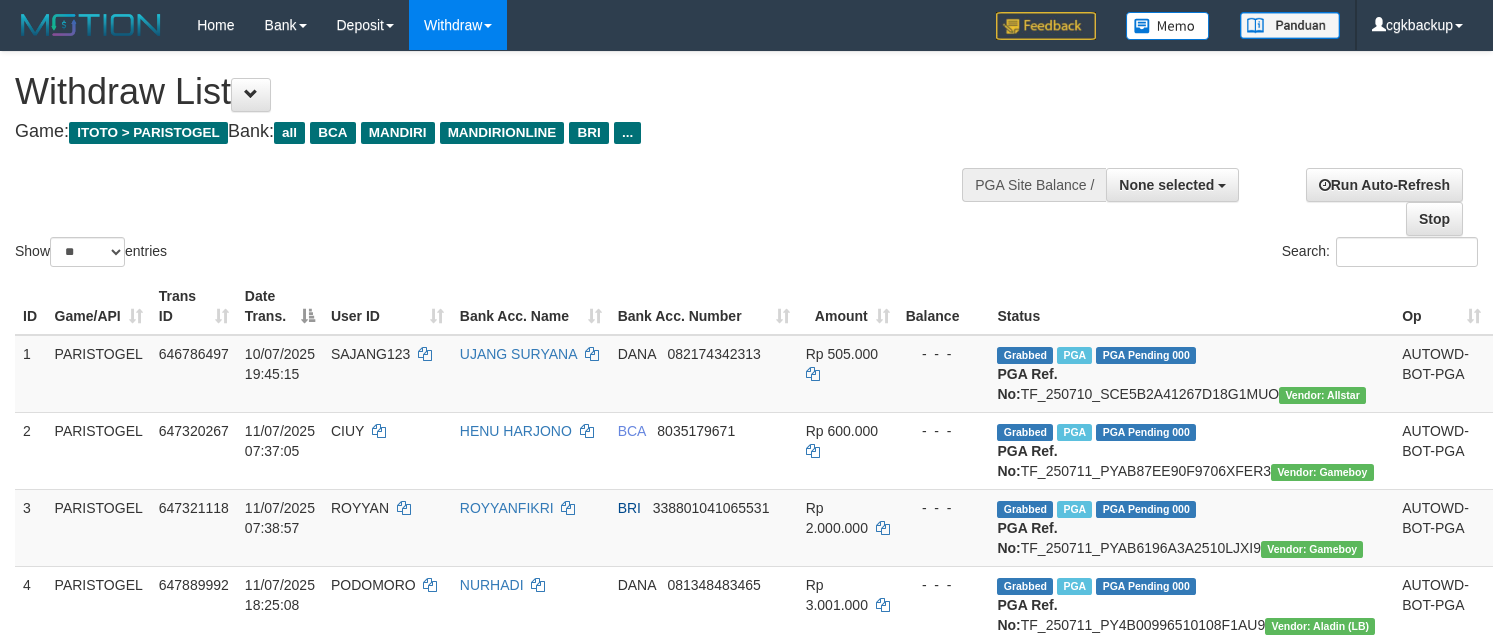 select 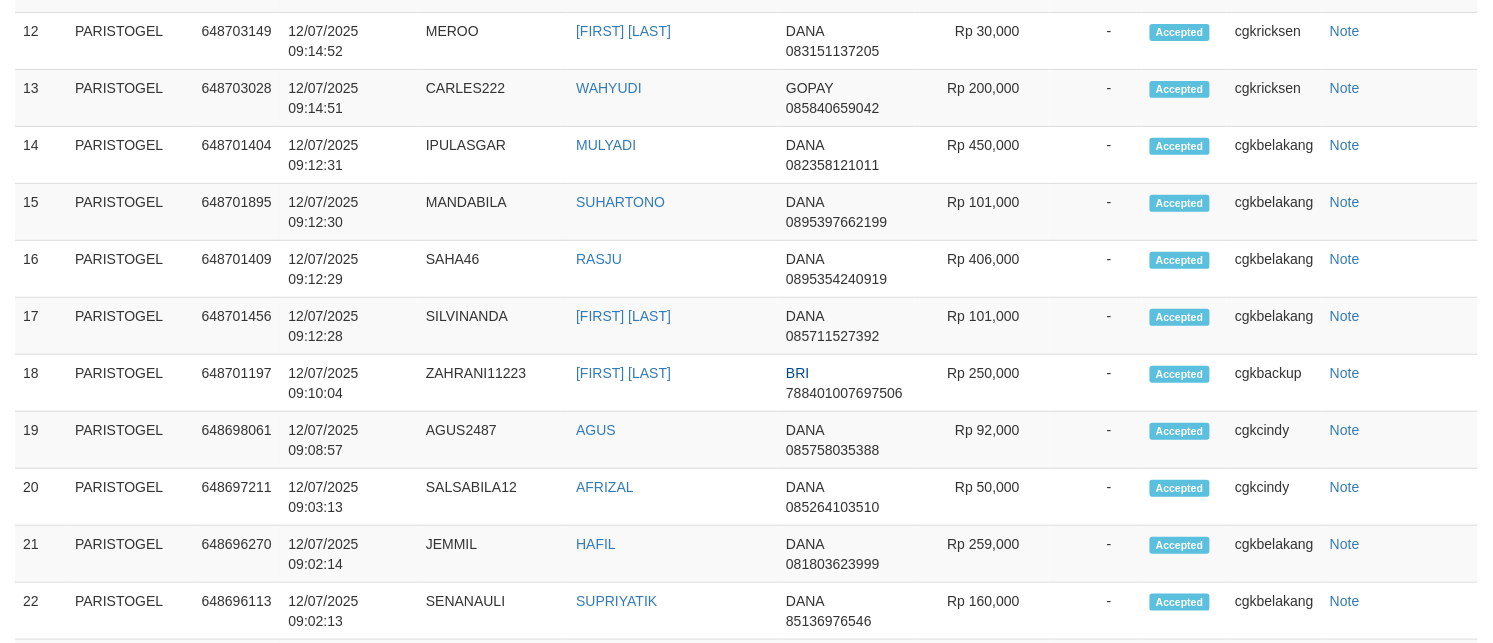 scroll, scrollTop: 2090, scrollLeft: 0, axis: vertical 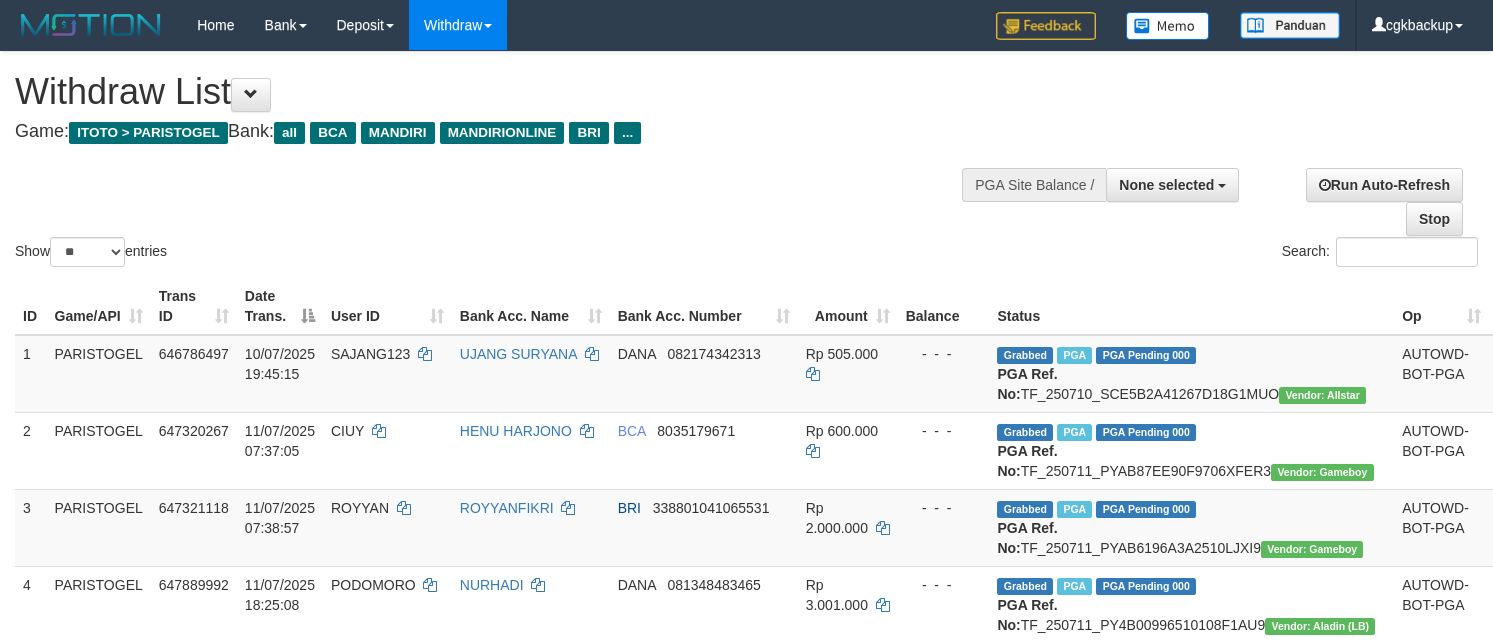 select 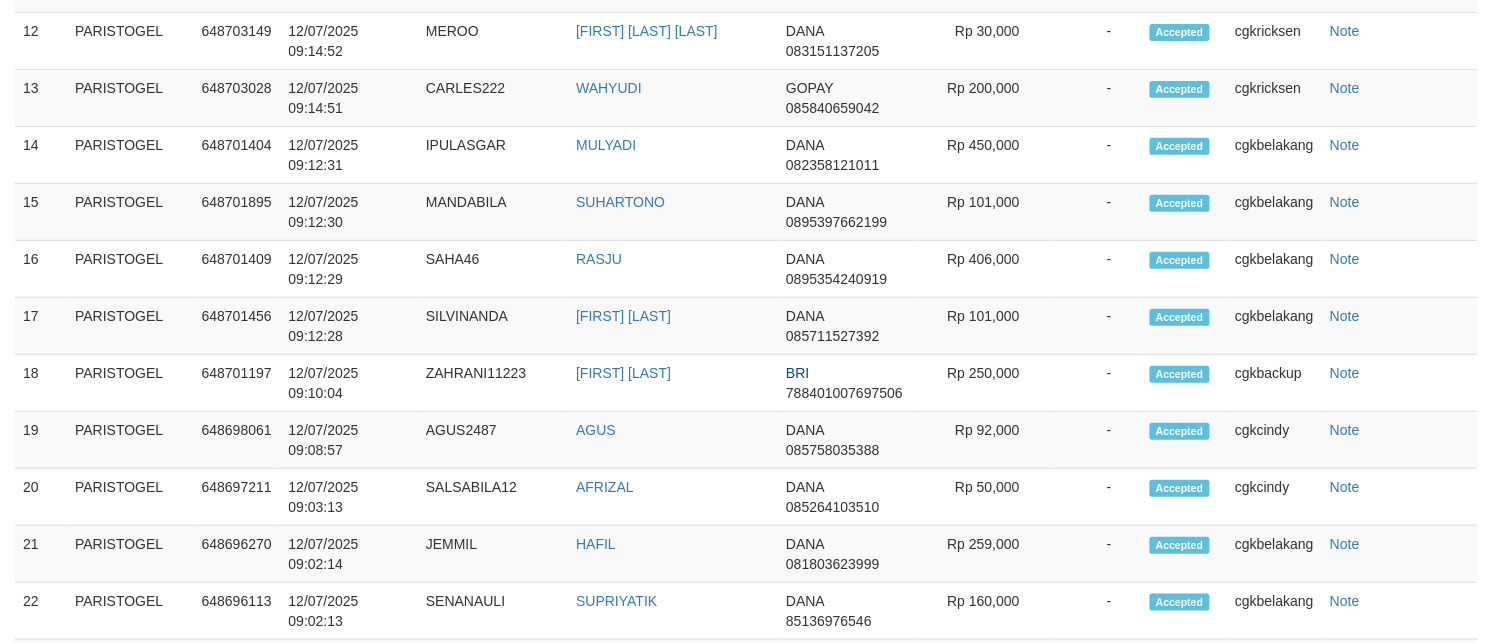 scroll, scrollTop: 2090, scrollLeft: 0, axis: vertical 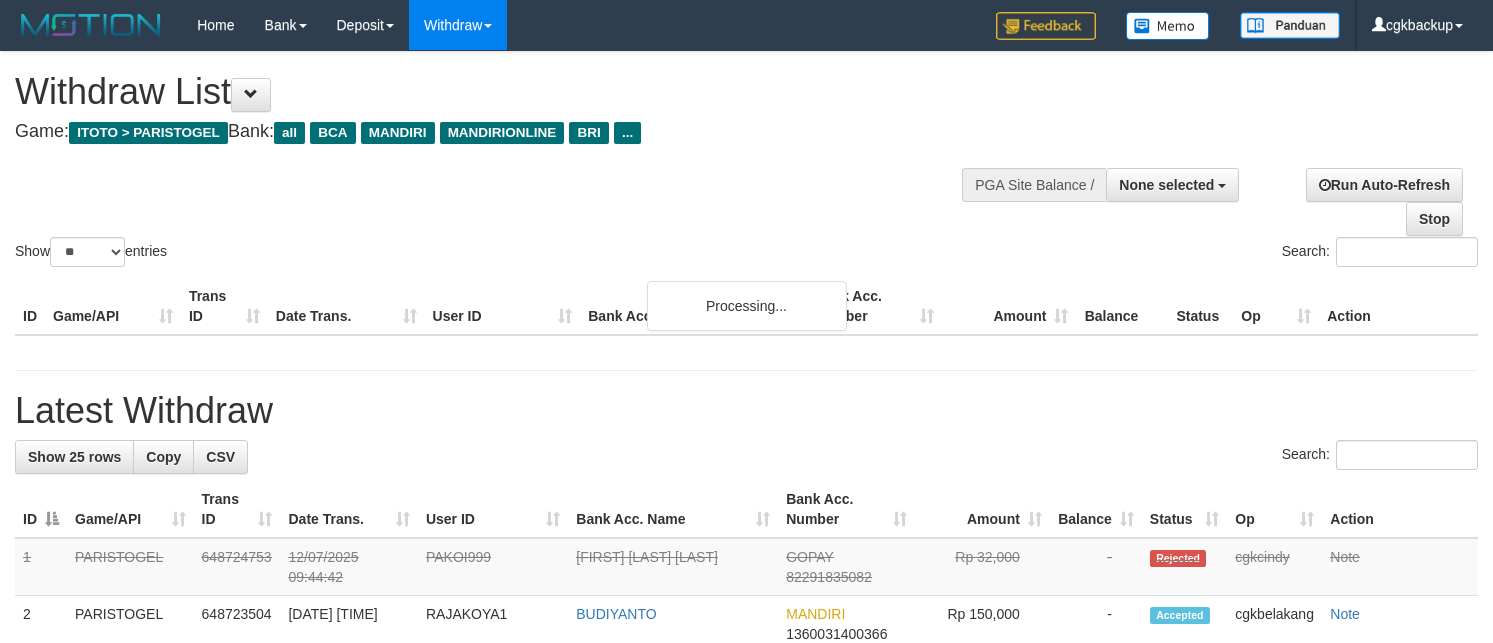 select 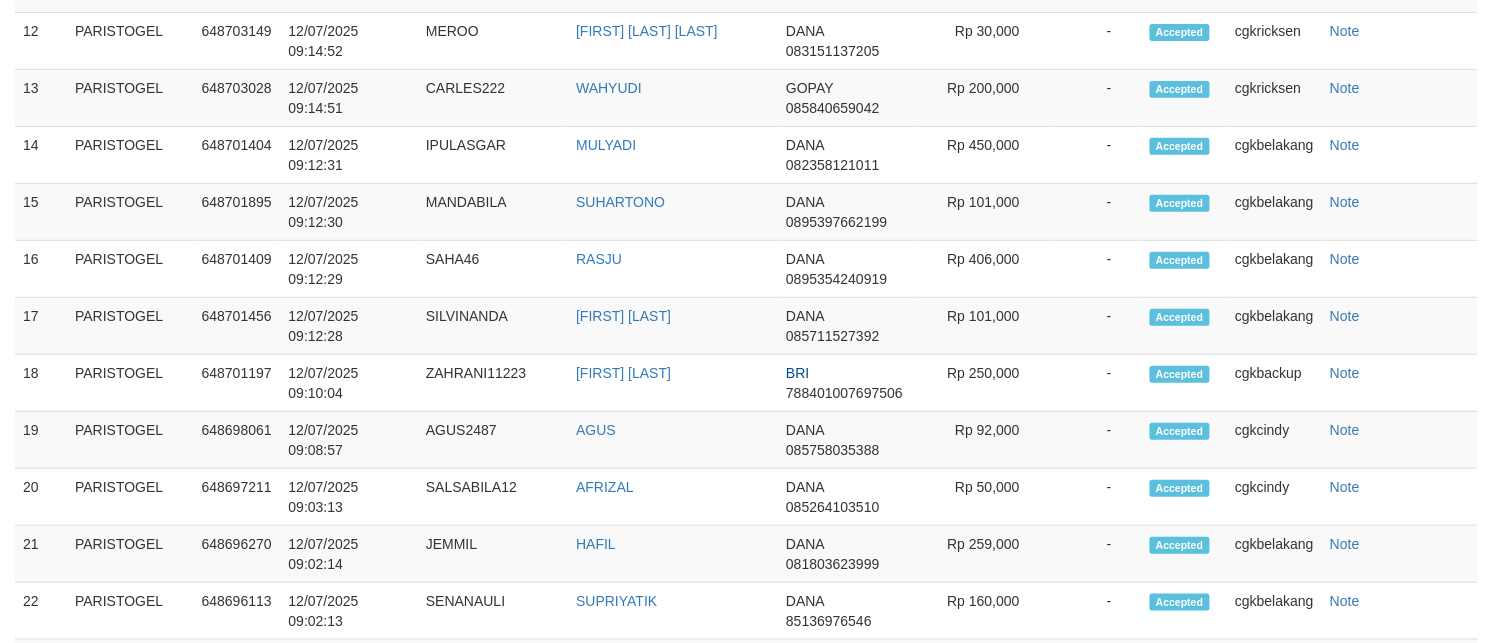 scroll, scrollTop: 2090, scrollLeft: 0, axis: vertical 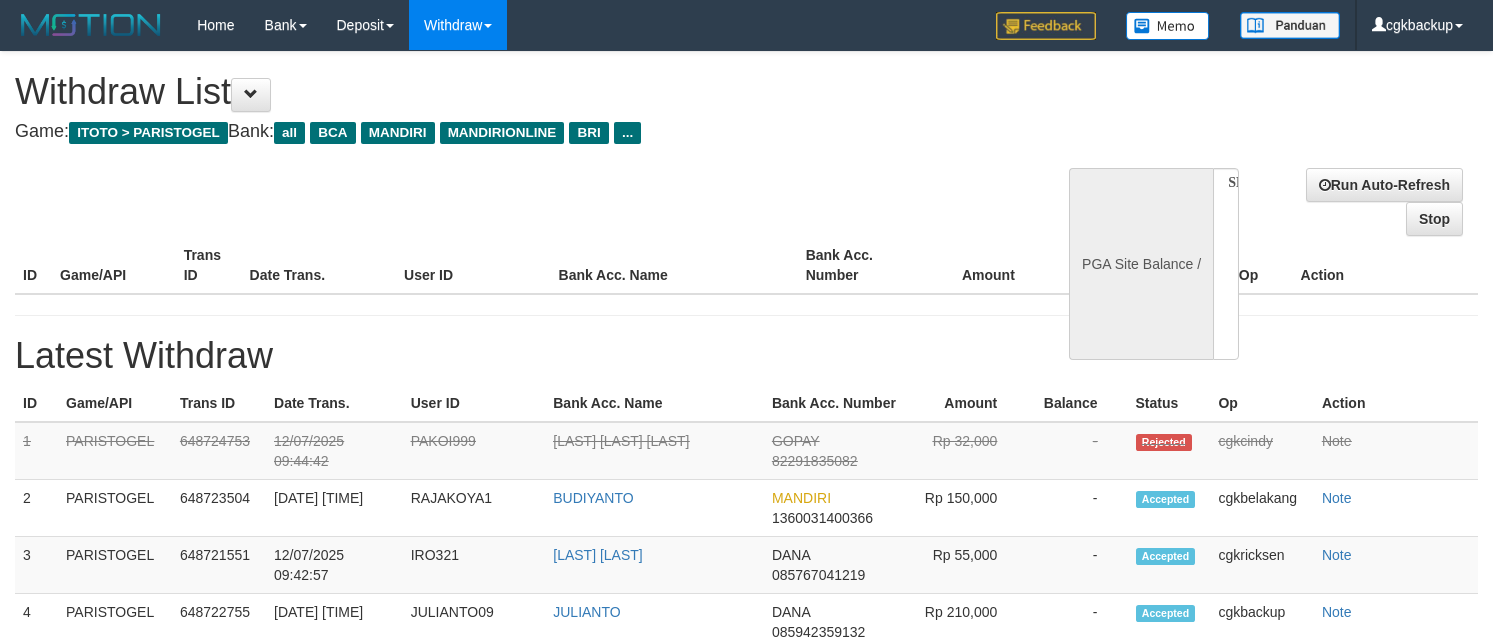 select 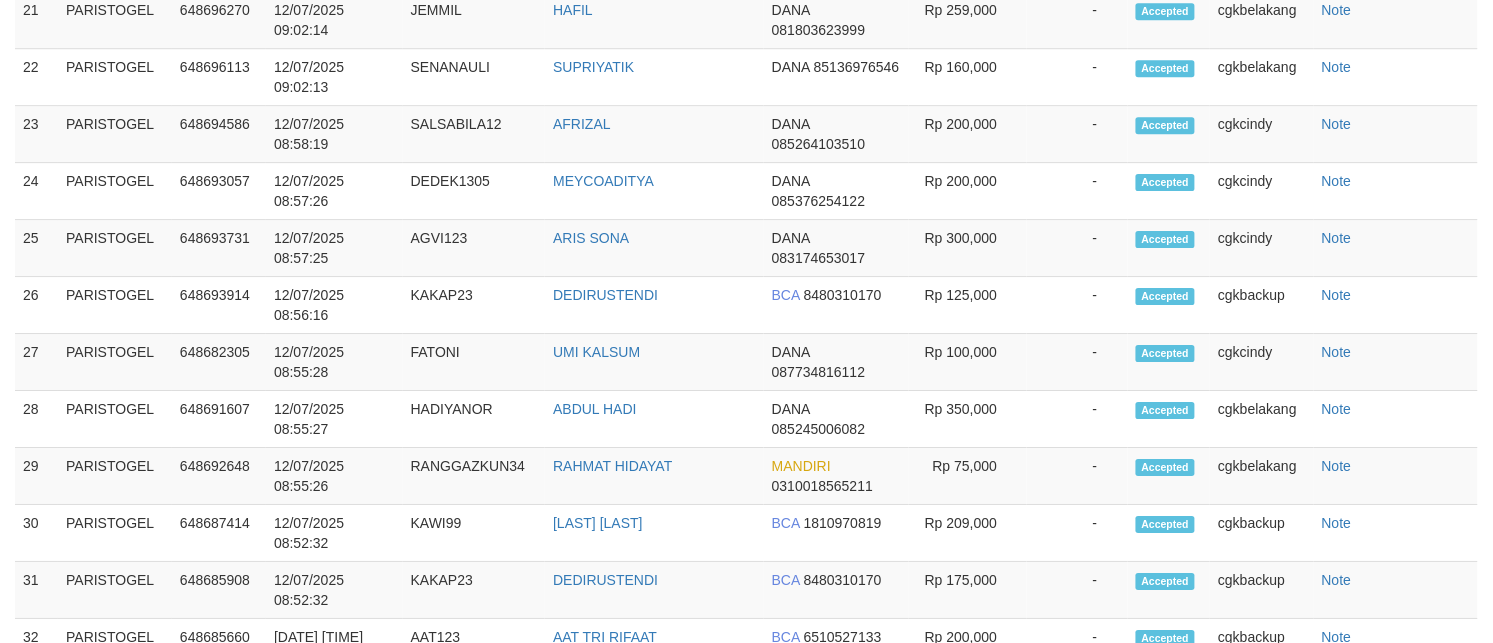 select on "**" 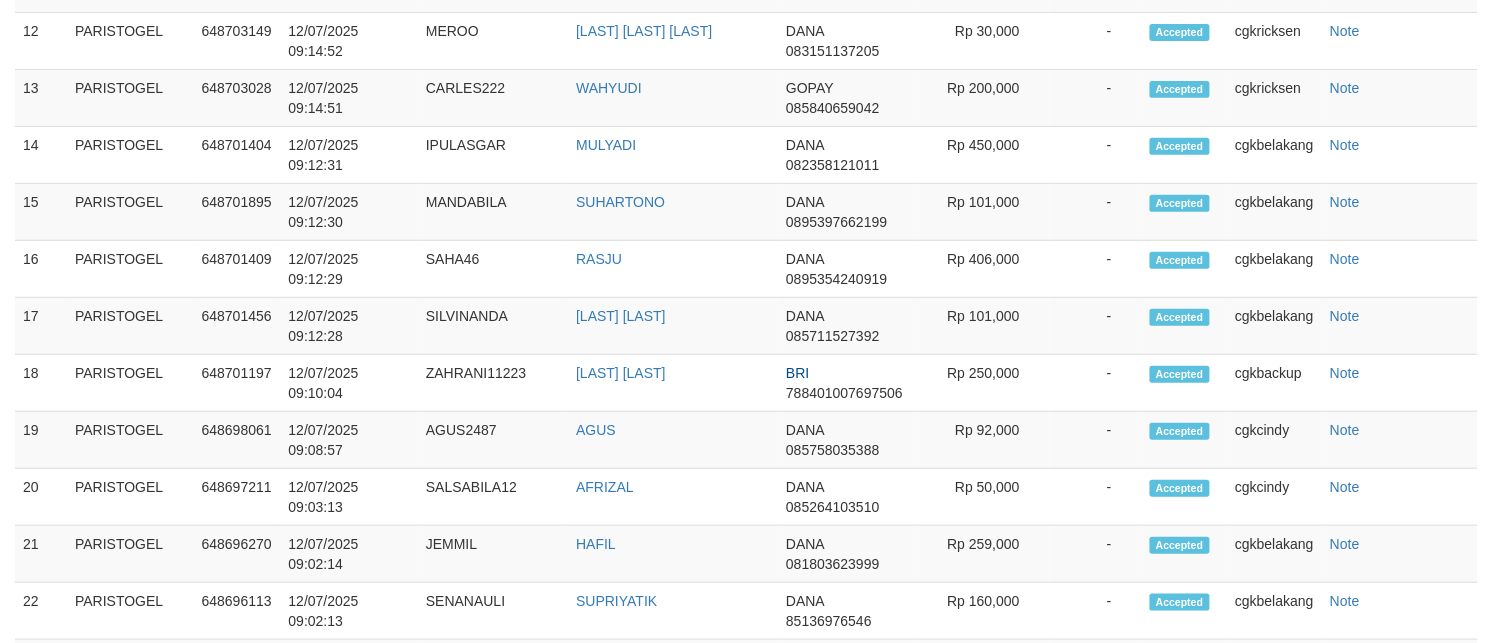scroll, scrollTop: 2090, scrollLeft: 0, axis: vertical 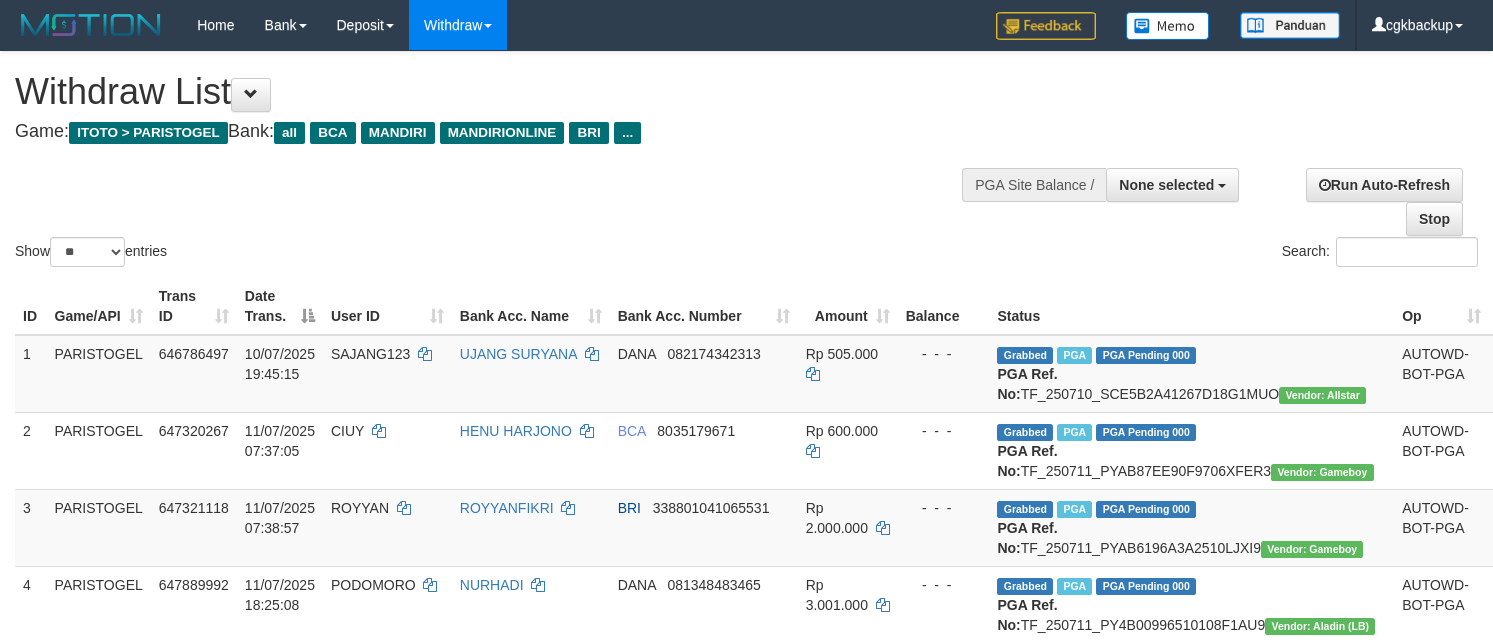 select 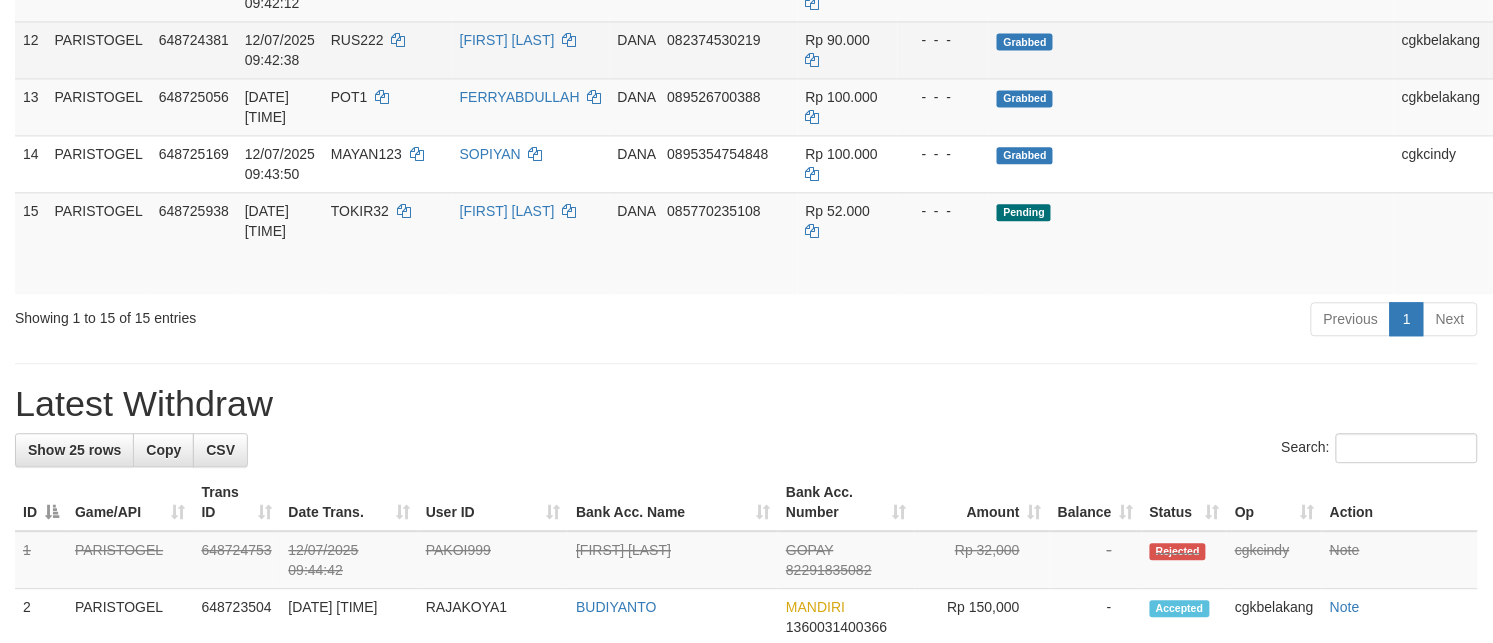 scroll, scrollTop: 1020, scrollLeft: 0, axis: vertical 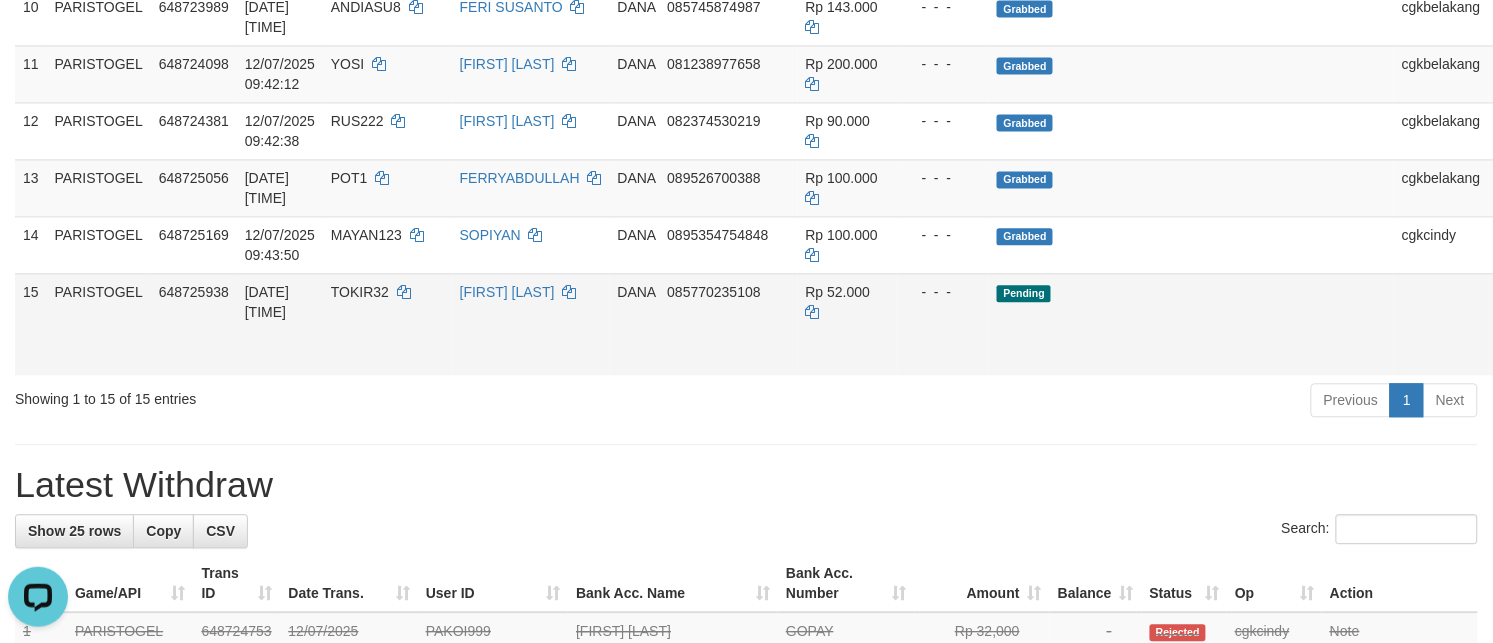 click on "Allow Grab" at bounding box center [1513, 302] 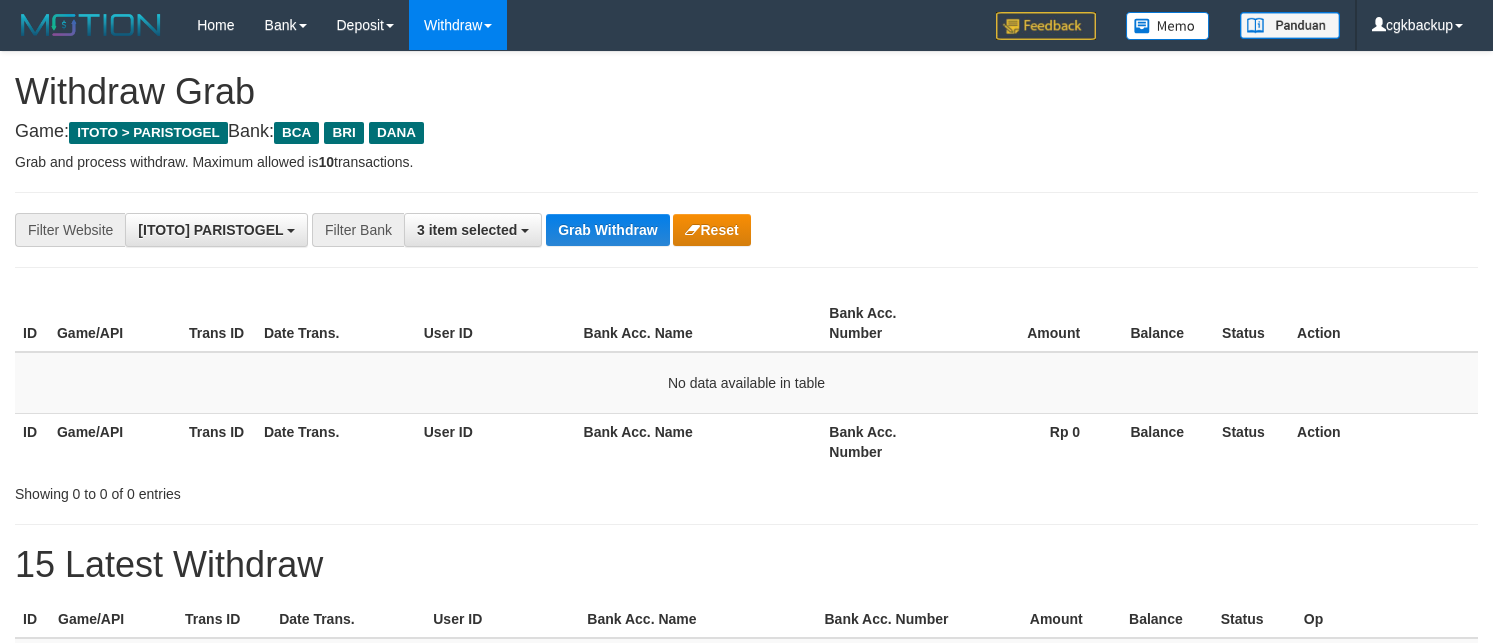 scroll, scrollTop: 0, scrollLeft: 0, axis: both 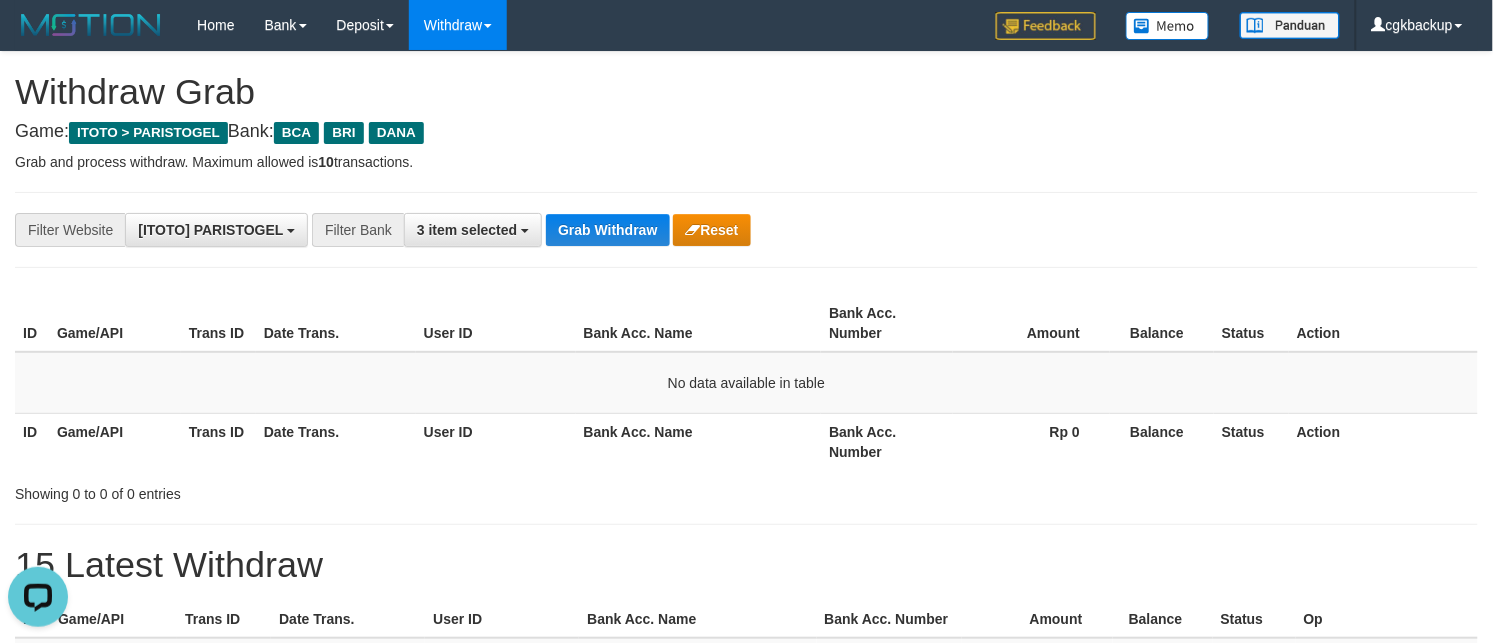 drag, startPoint x: 681, startPoint y: 167, endPoint x: 676, endPoint y: 158, distance: 10.29563 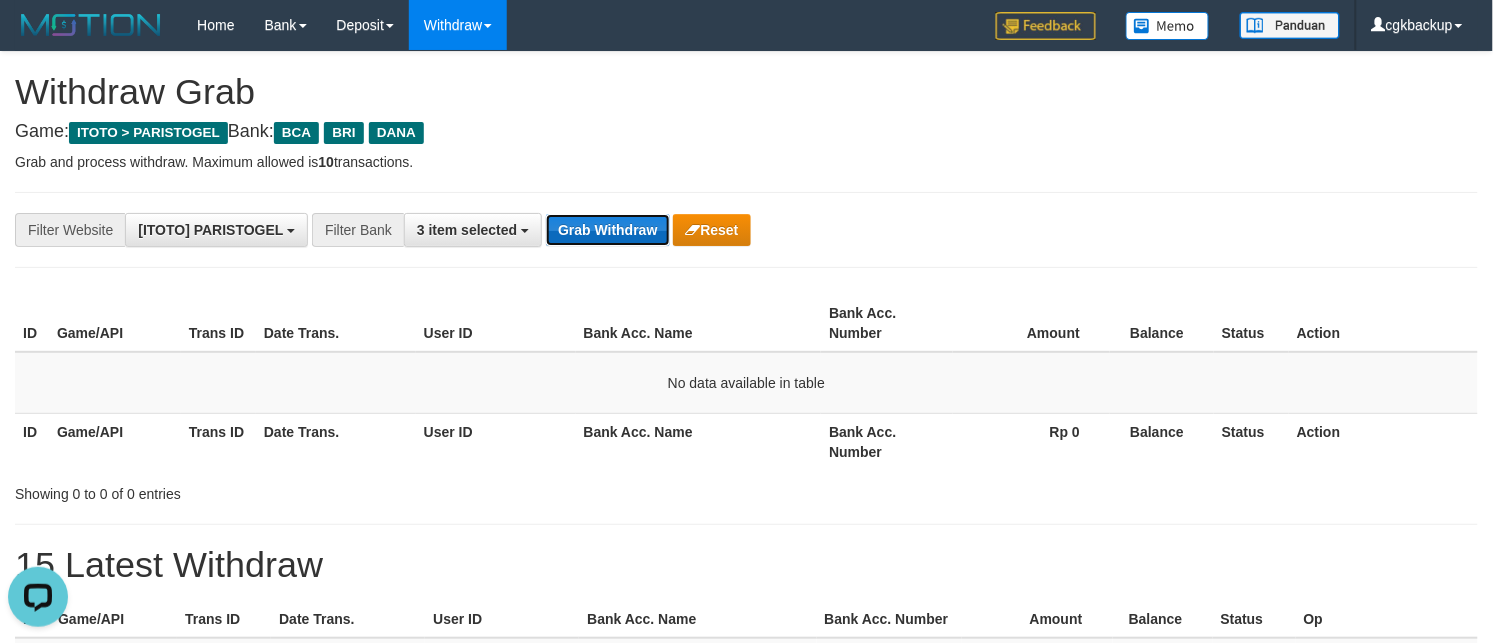 click on "Grab Withdraw" at bounding box center (607, 230) 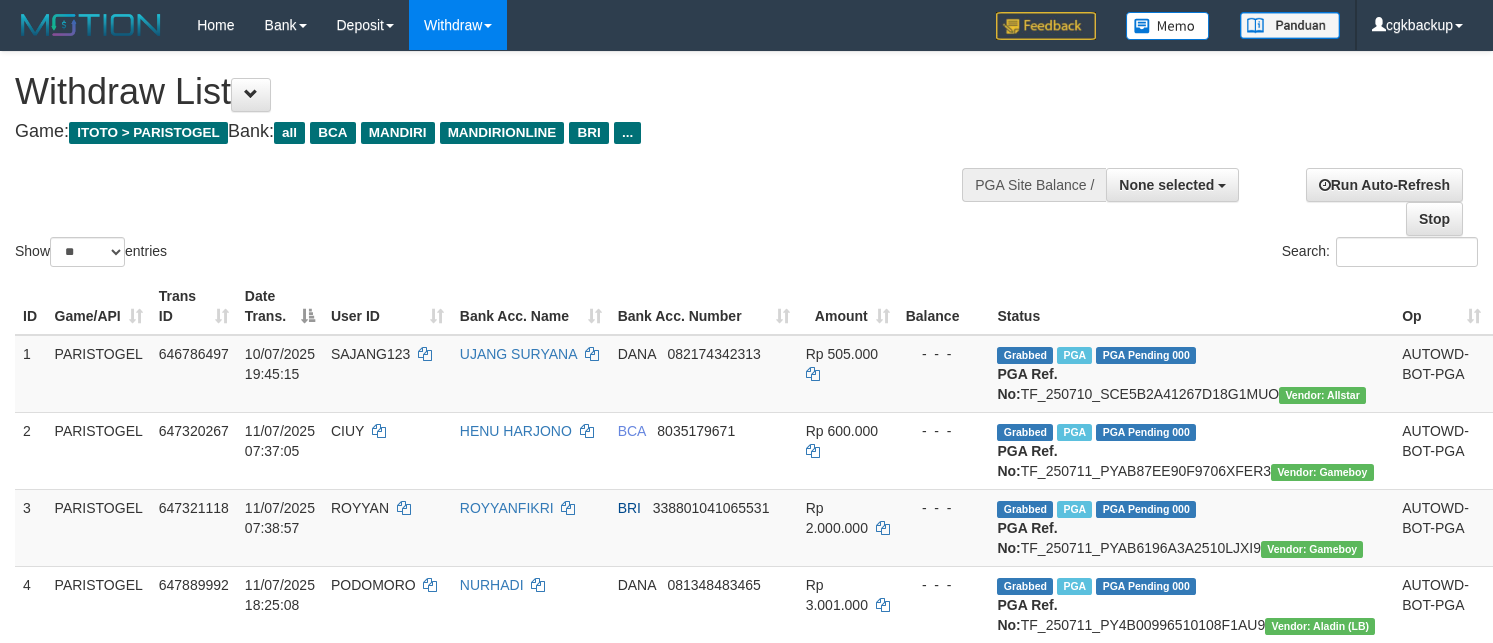 select 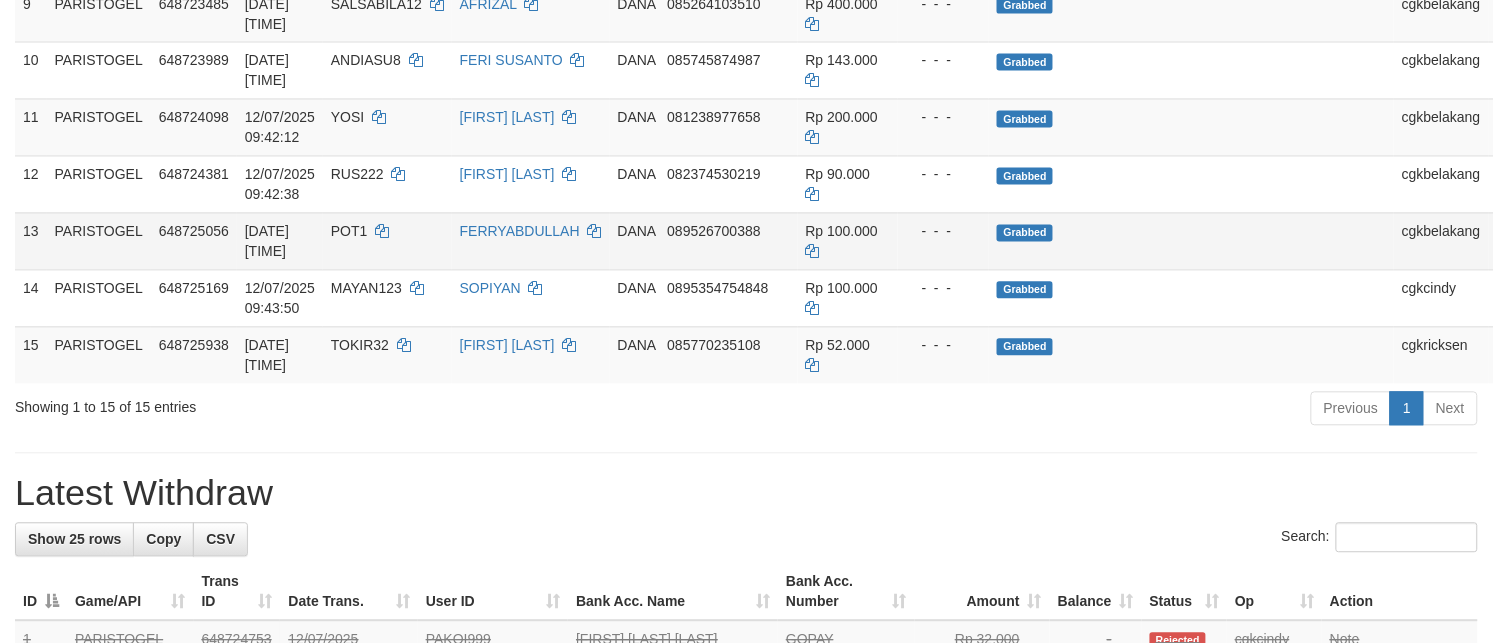 scroll, scrollTop: 950, scrollLeft: 0, axis: vertical 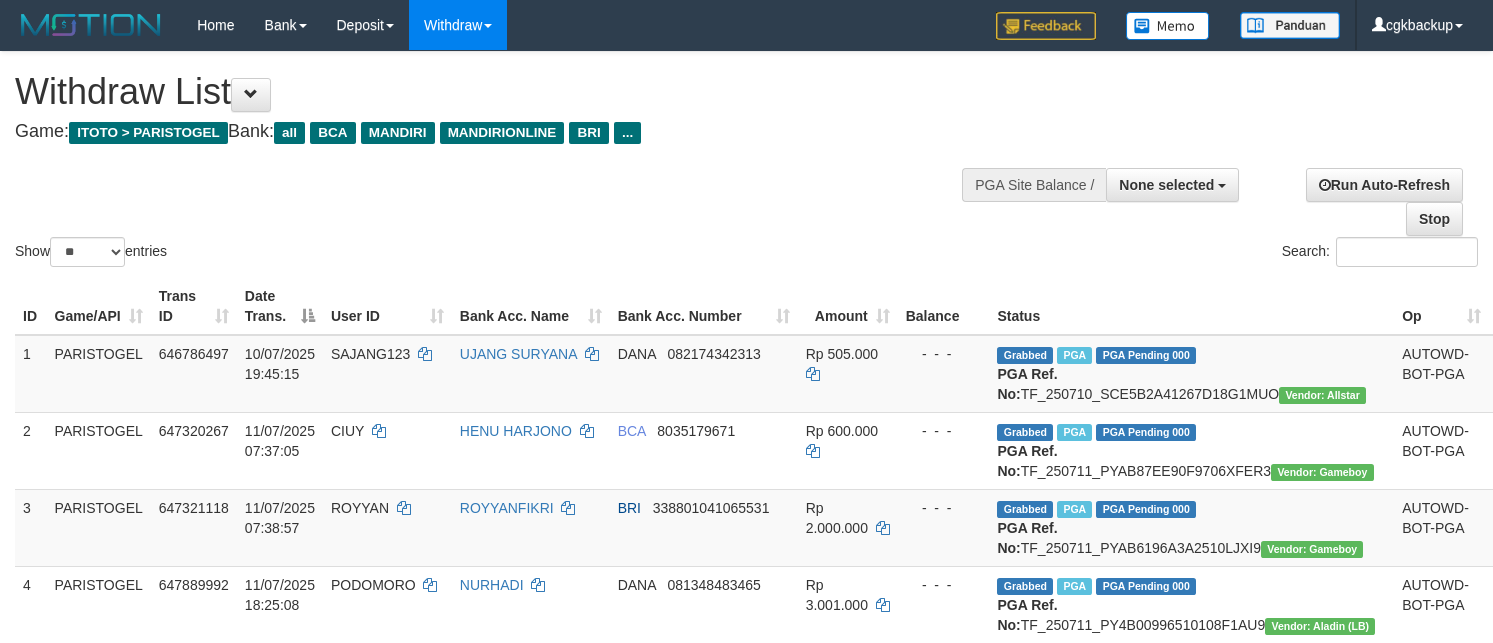 select 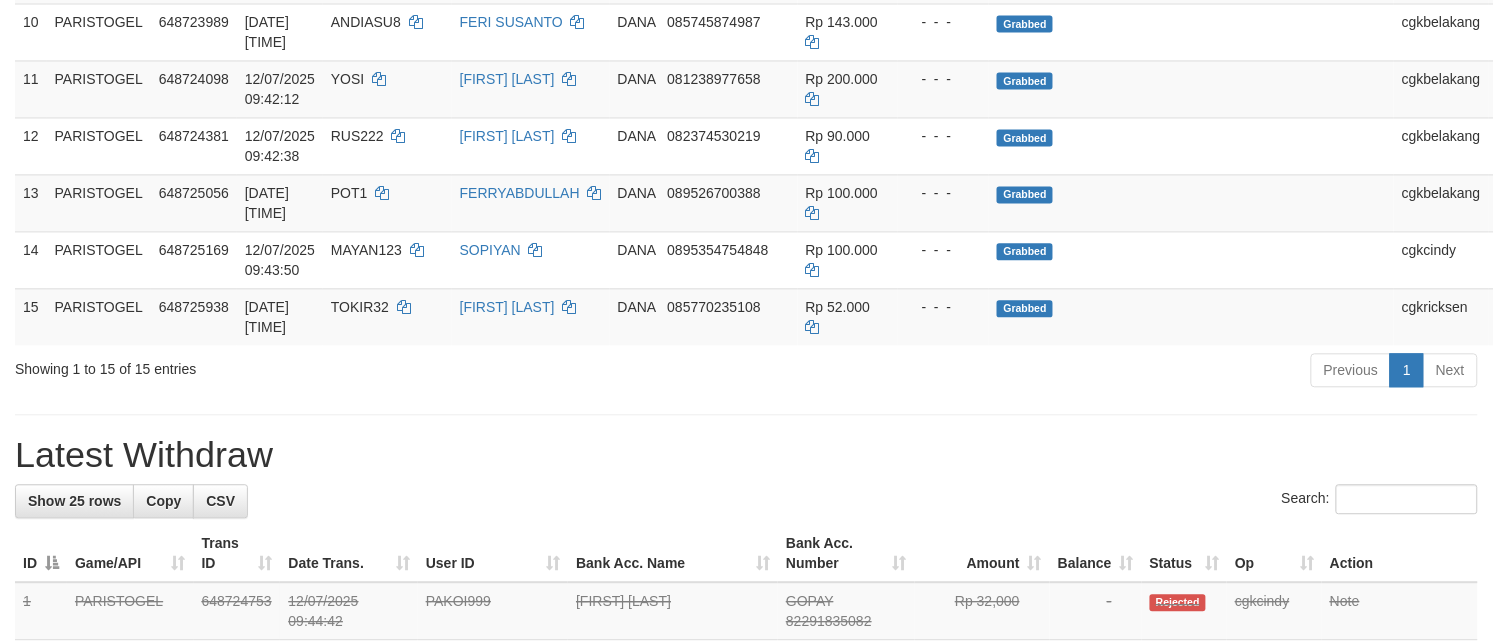 scroll, scrollTop: 950, scrollLeft: 0, axis: vertical 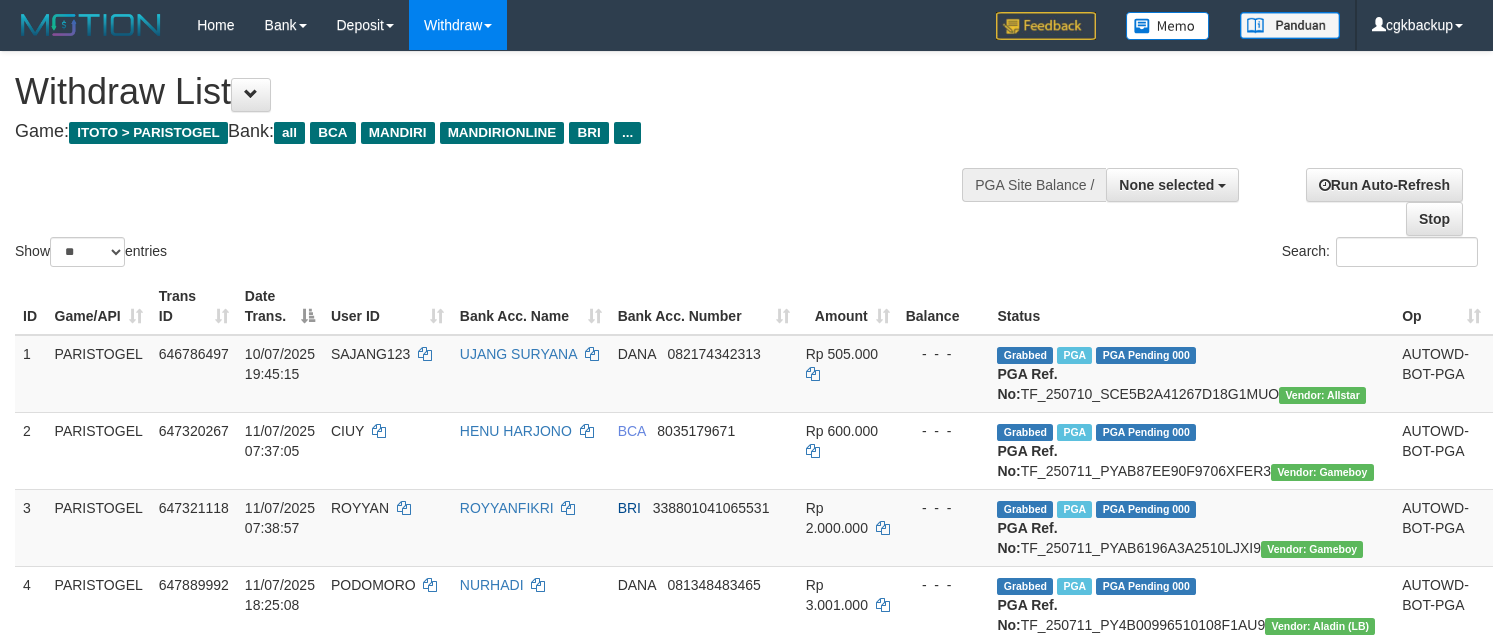 select 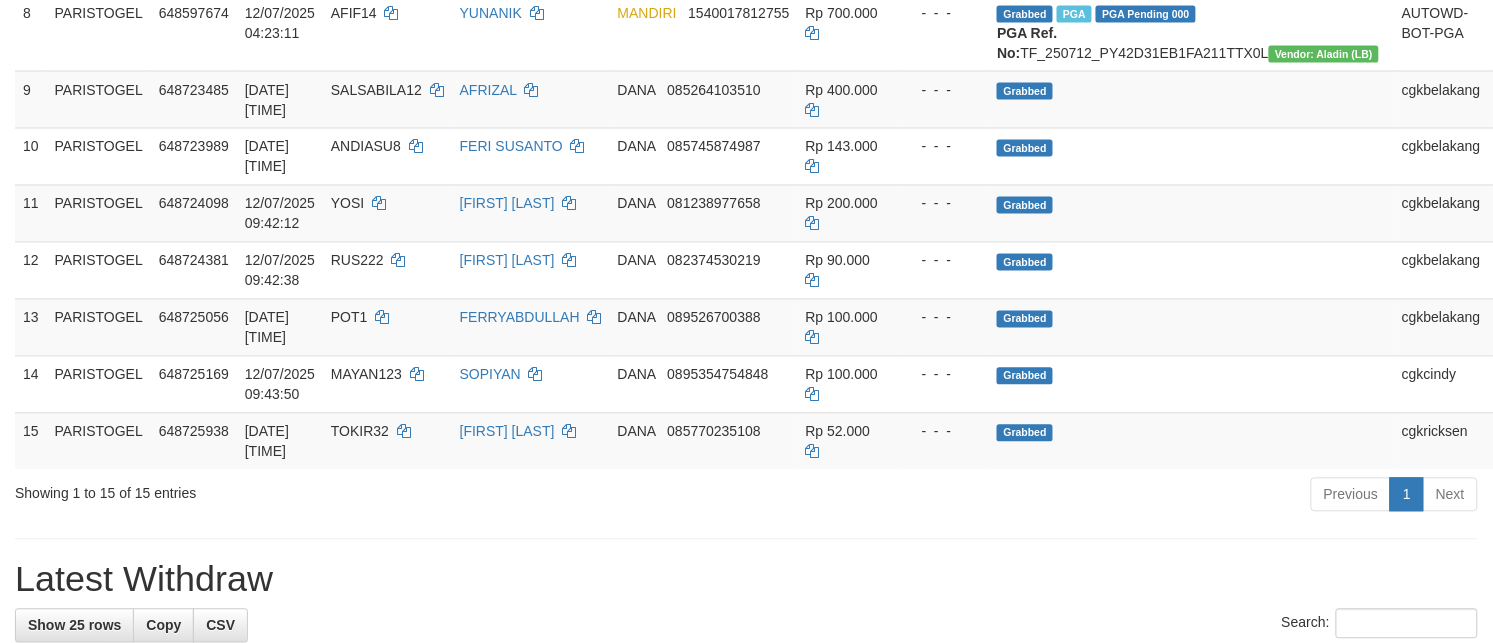 scroll, scrollTop: 825, scrollLeft: 0, axis: vertical 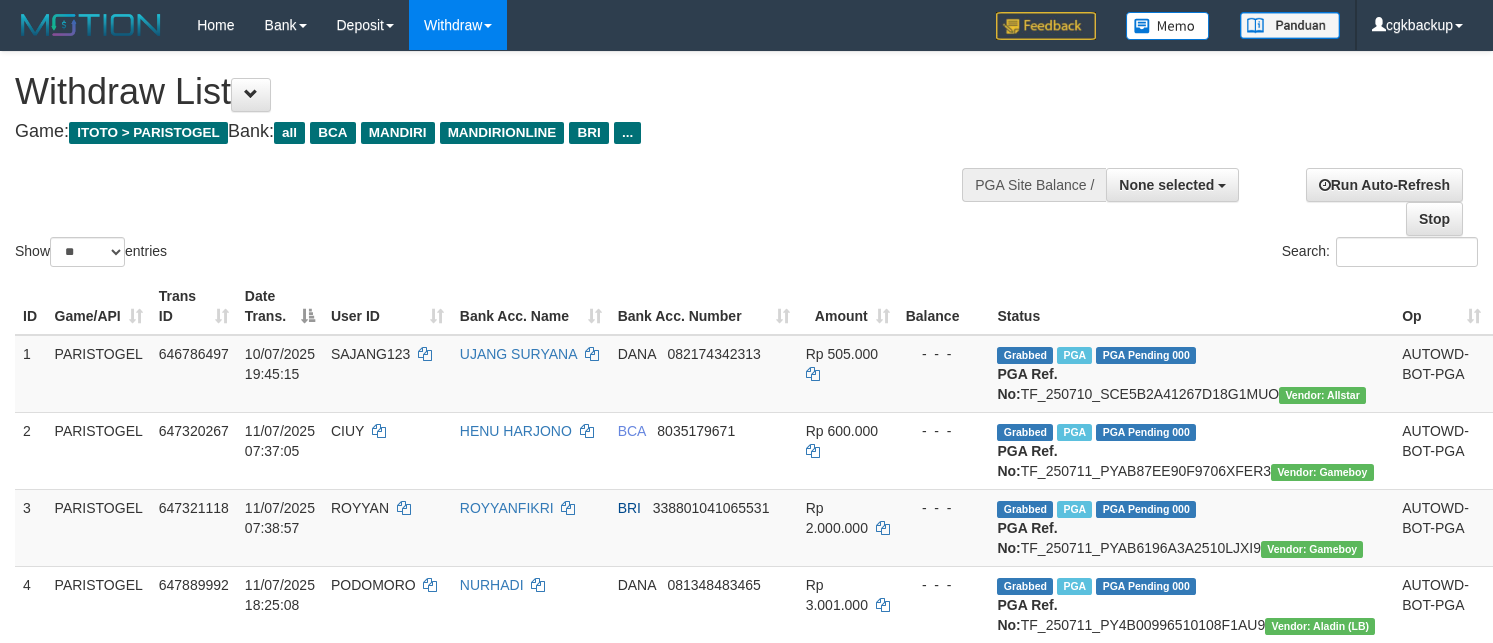 select 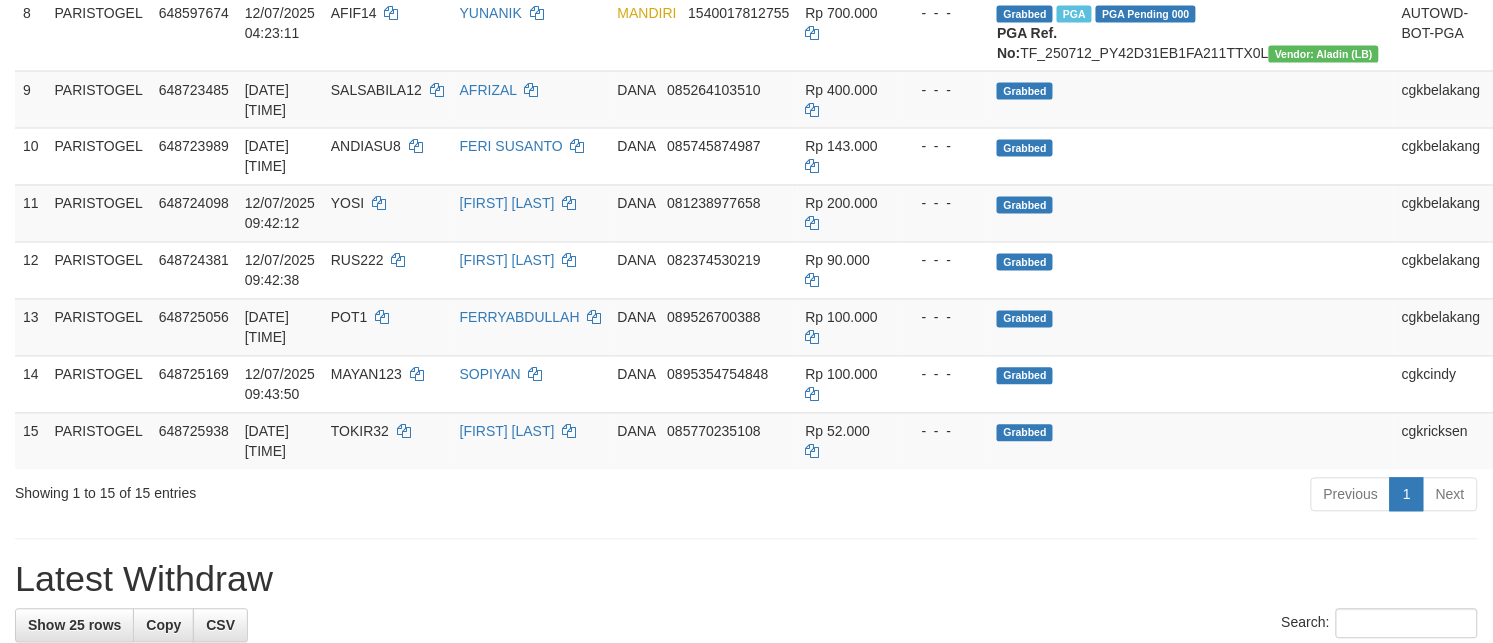 scroll, scrollTop: 825, scrollLeft: 0, axis: vertical 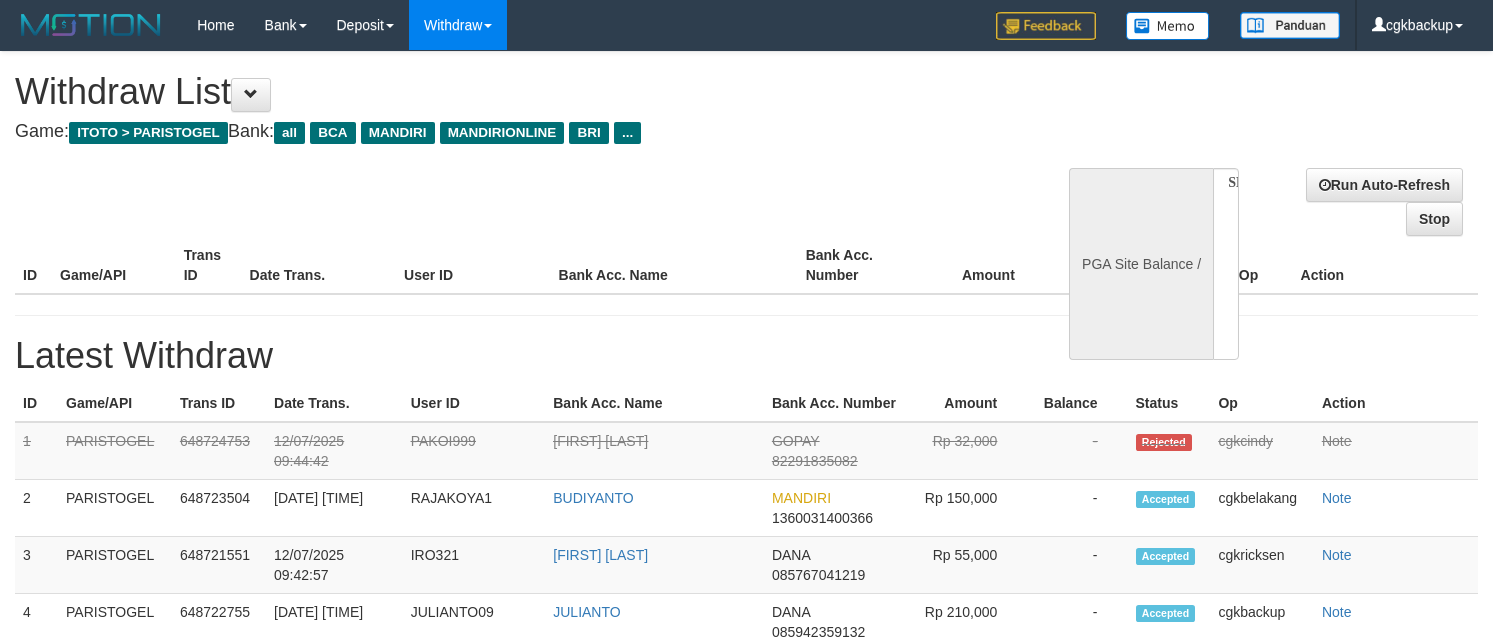 select 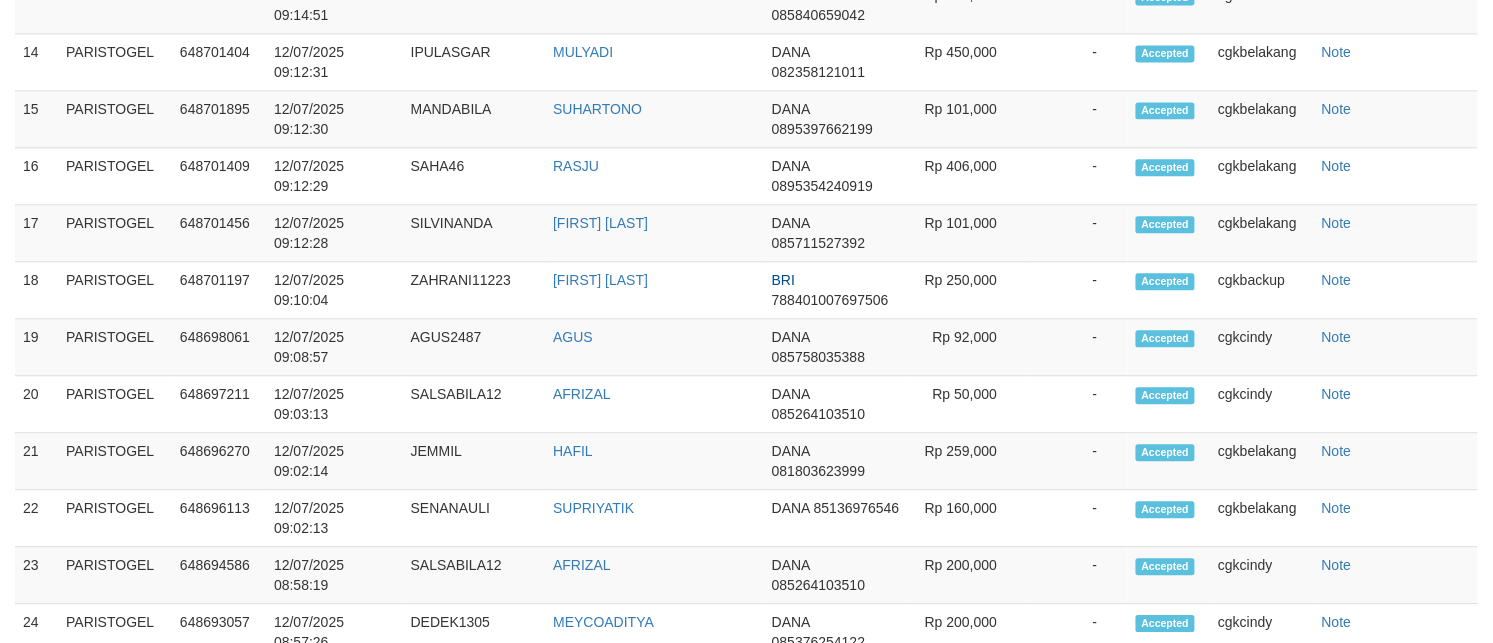 select on "**" 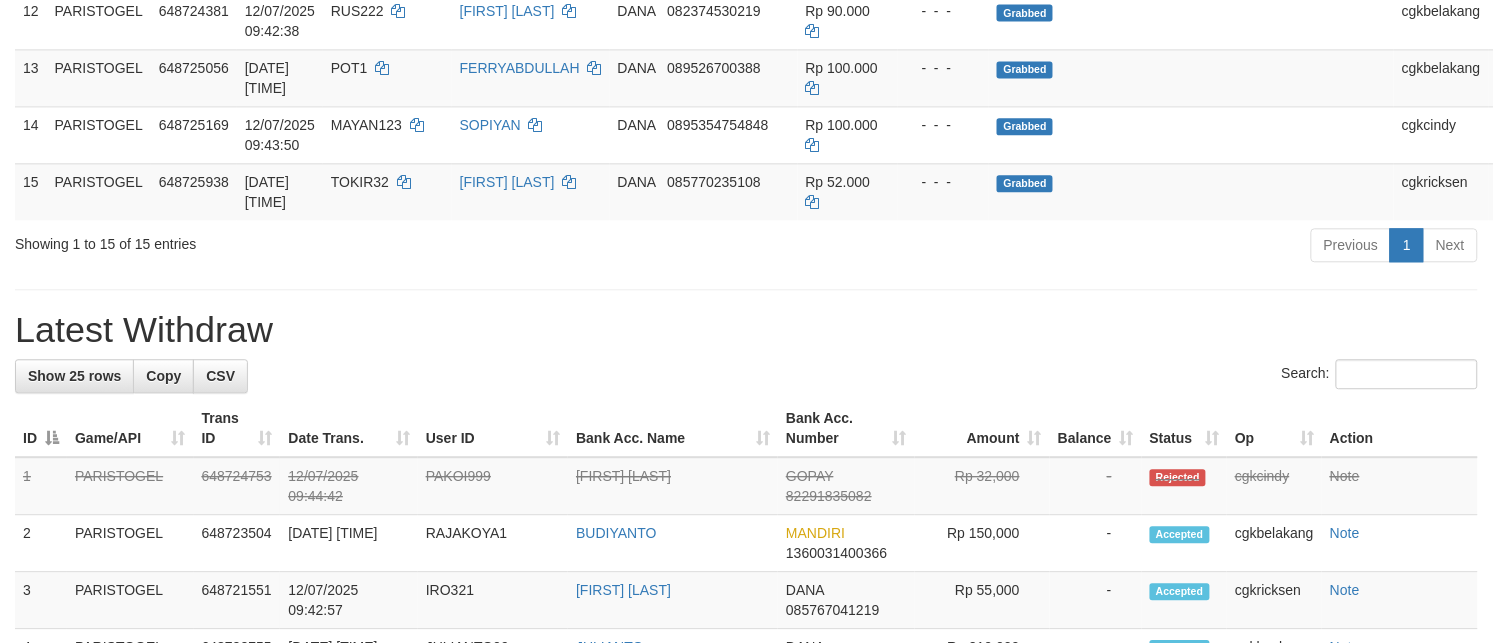 scroll, scrollTop: 1075, scrollLeft: 0, axis: vertical 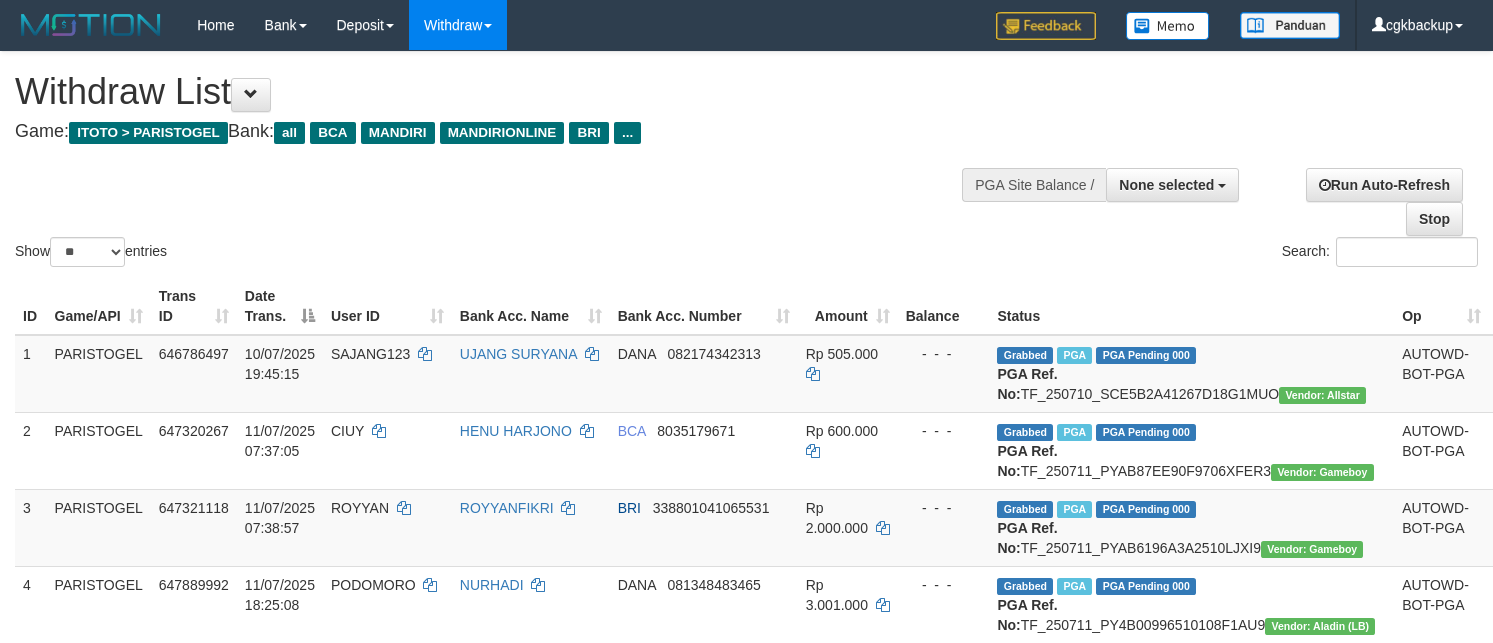 select 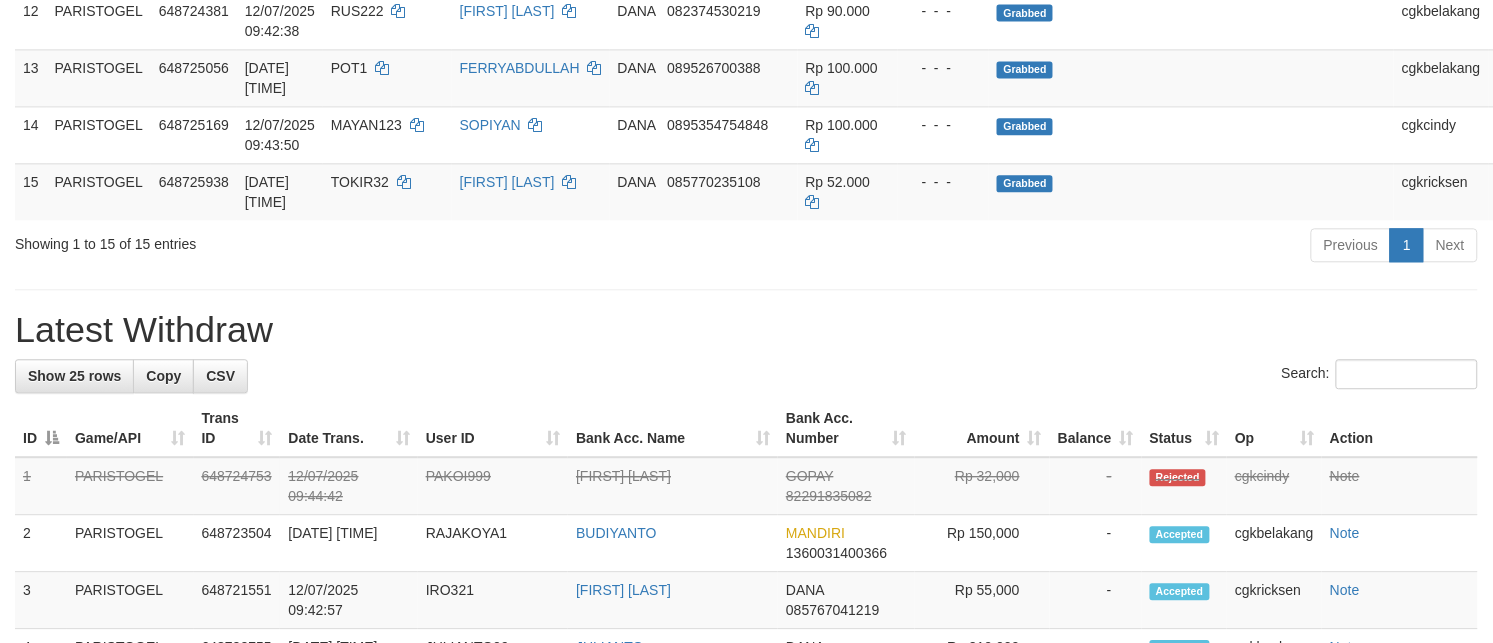 scroll, scrollTop: 1075, scrollLeft: 0, axis: vertical 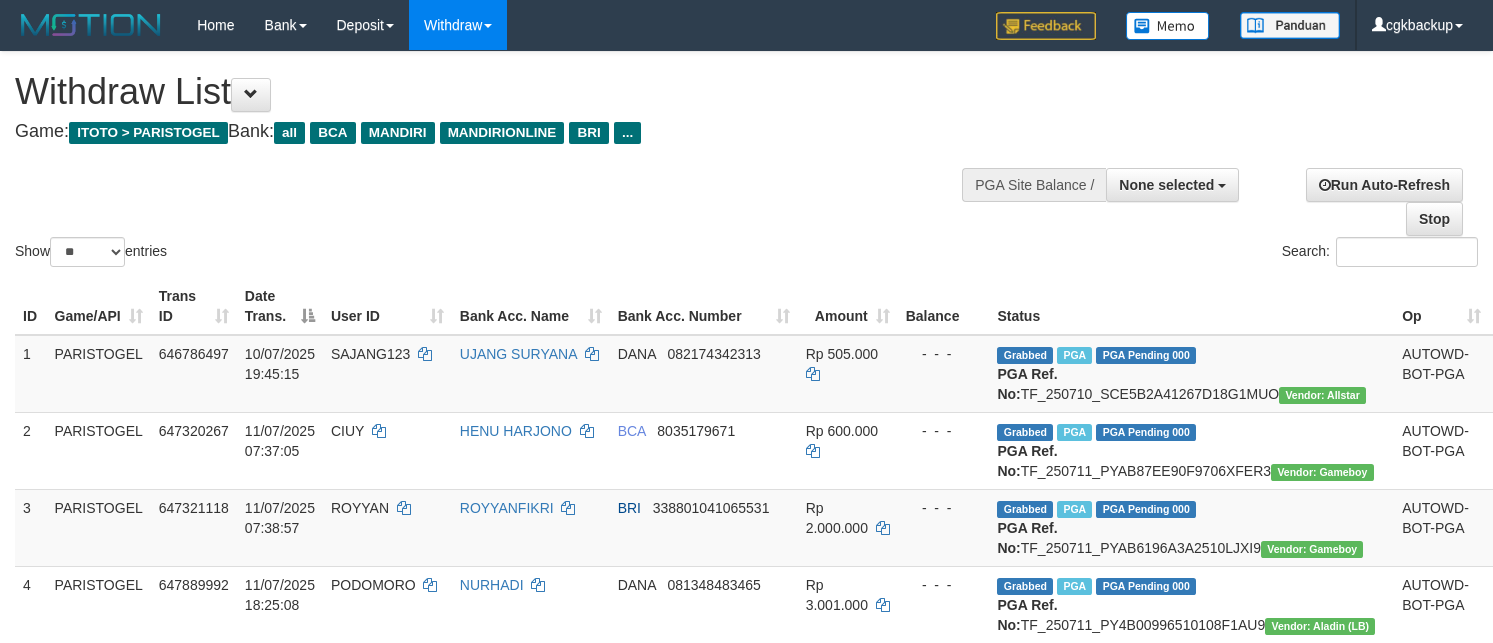 select 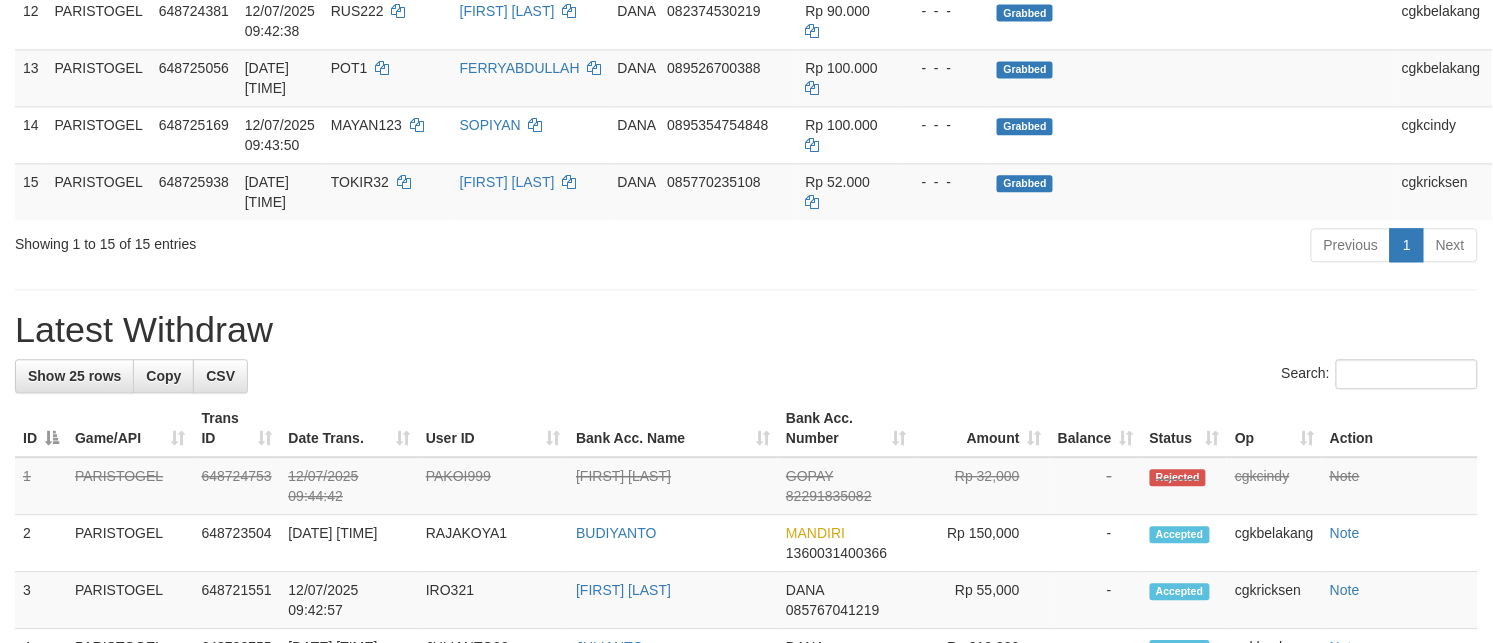 scroll, scrollTop: 1075, scrollLeft: 0, axis: vertical 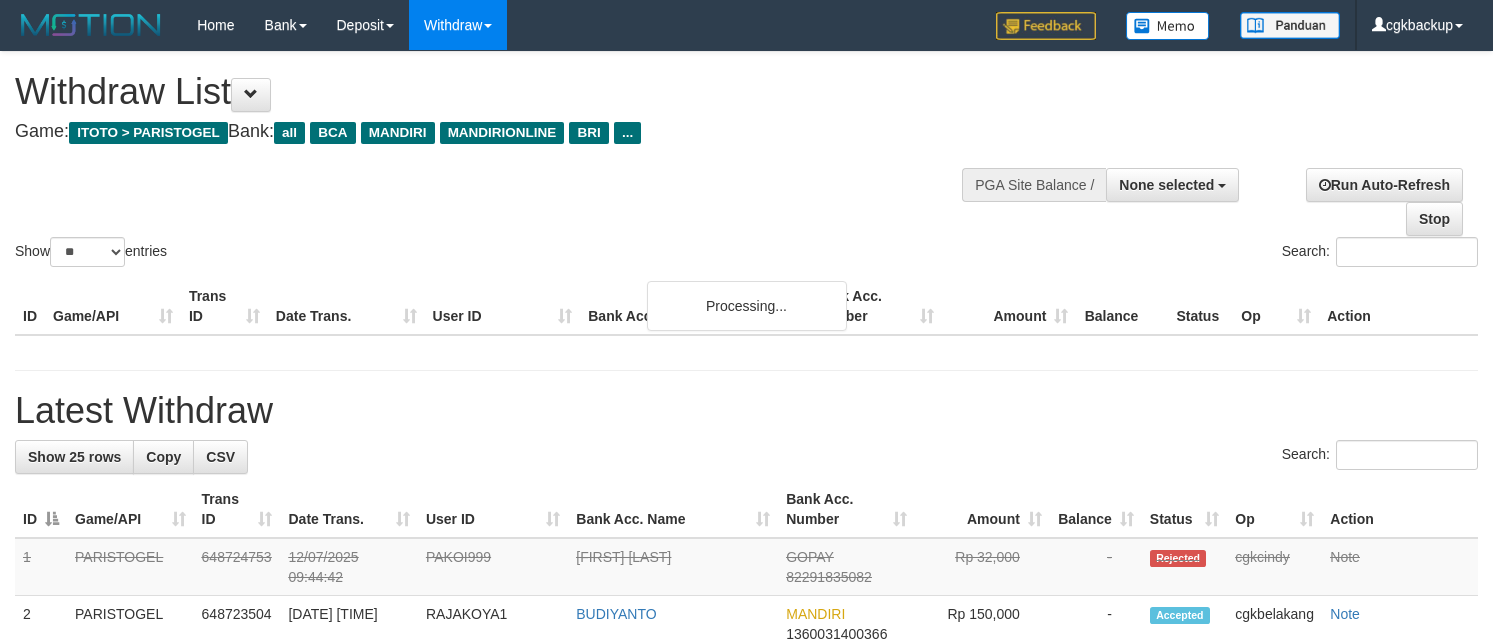 select 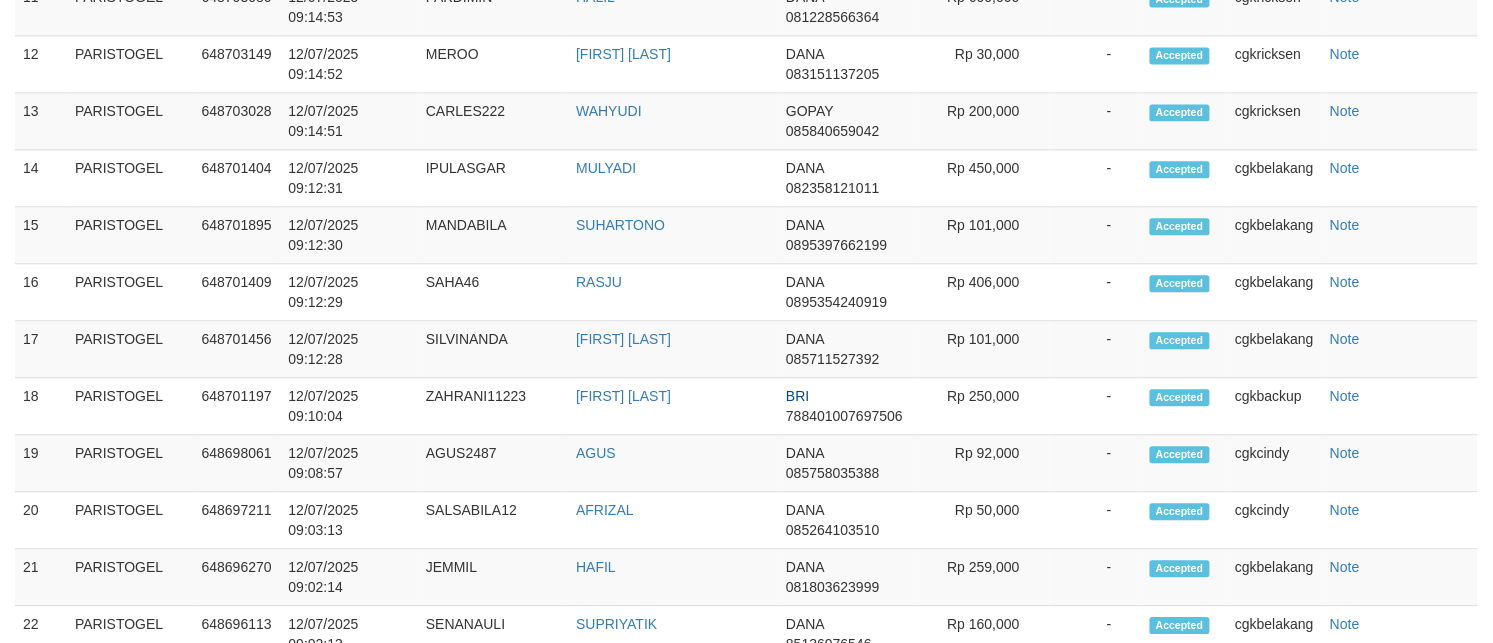 scroll, scrollTop: 1075, scrollLeft: 0, axis: vertical 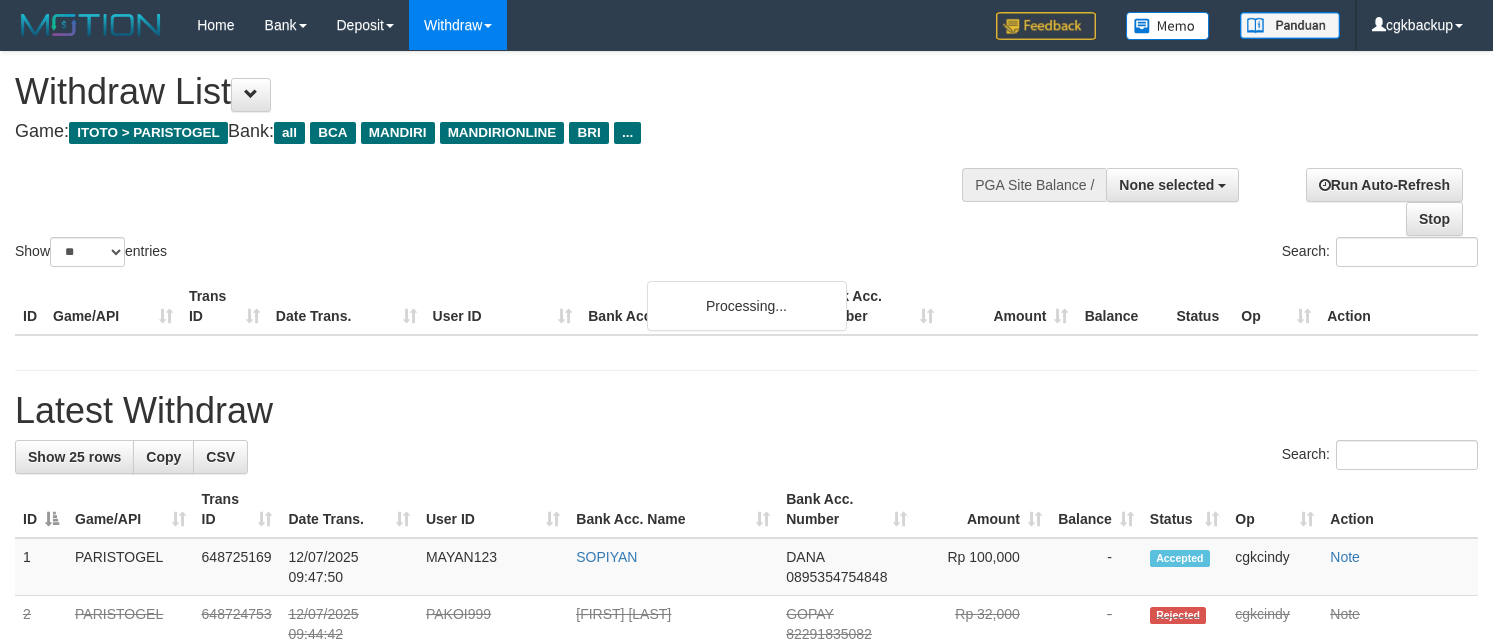 select 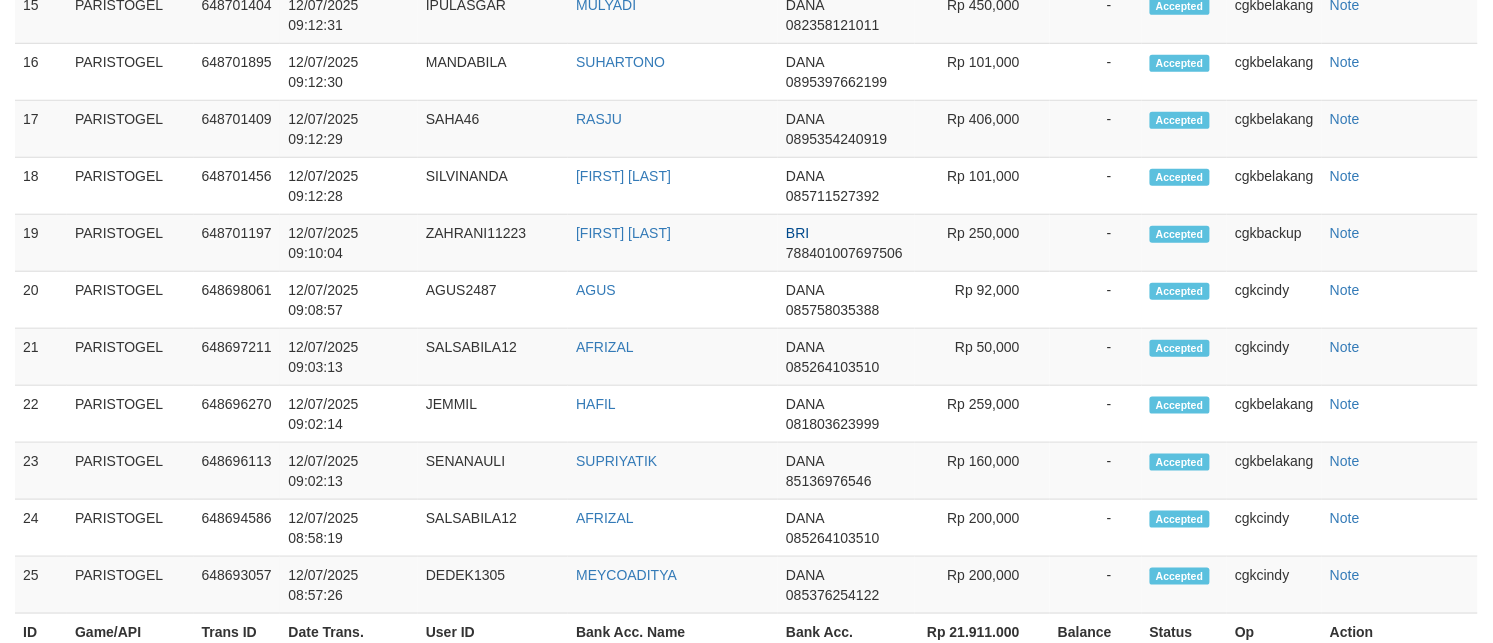 scroll, scrollTop: 2287, scrollLeft: 0, axis: vertical 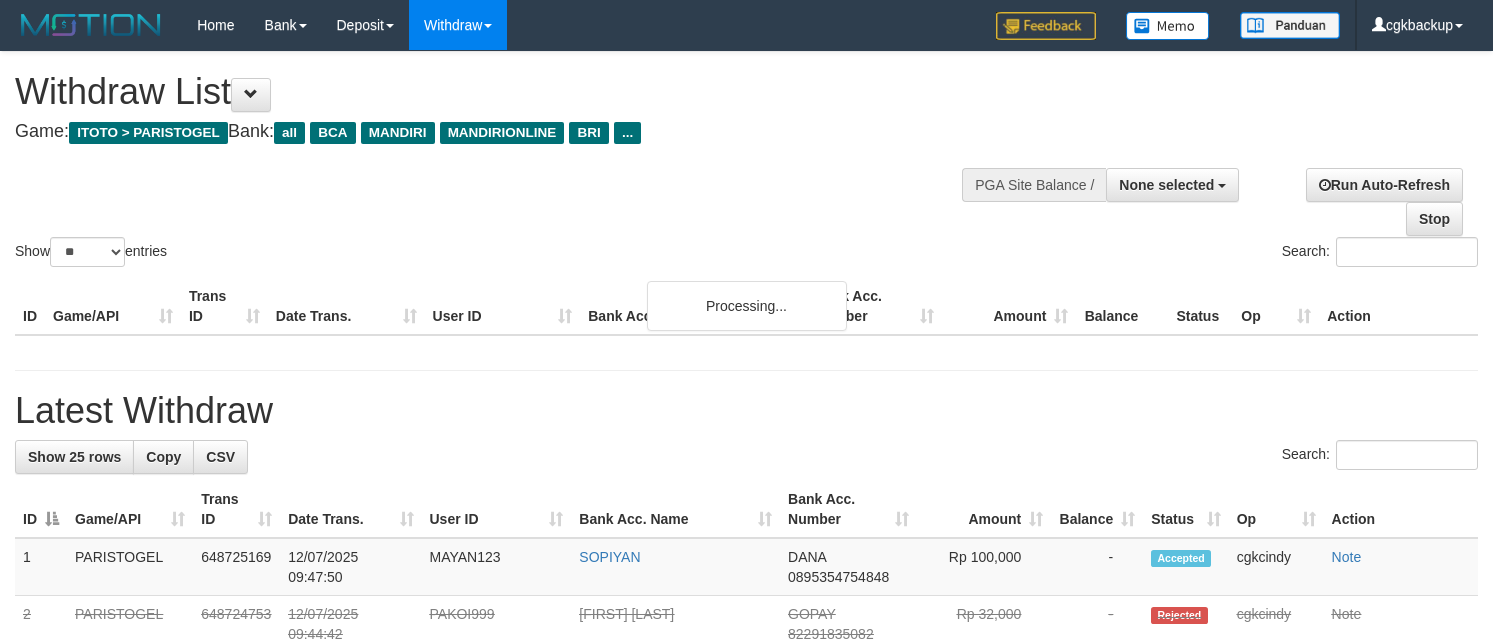 select 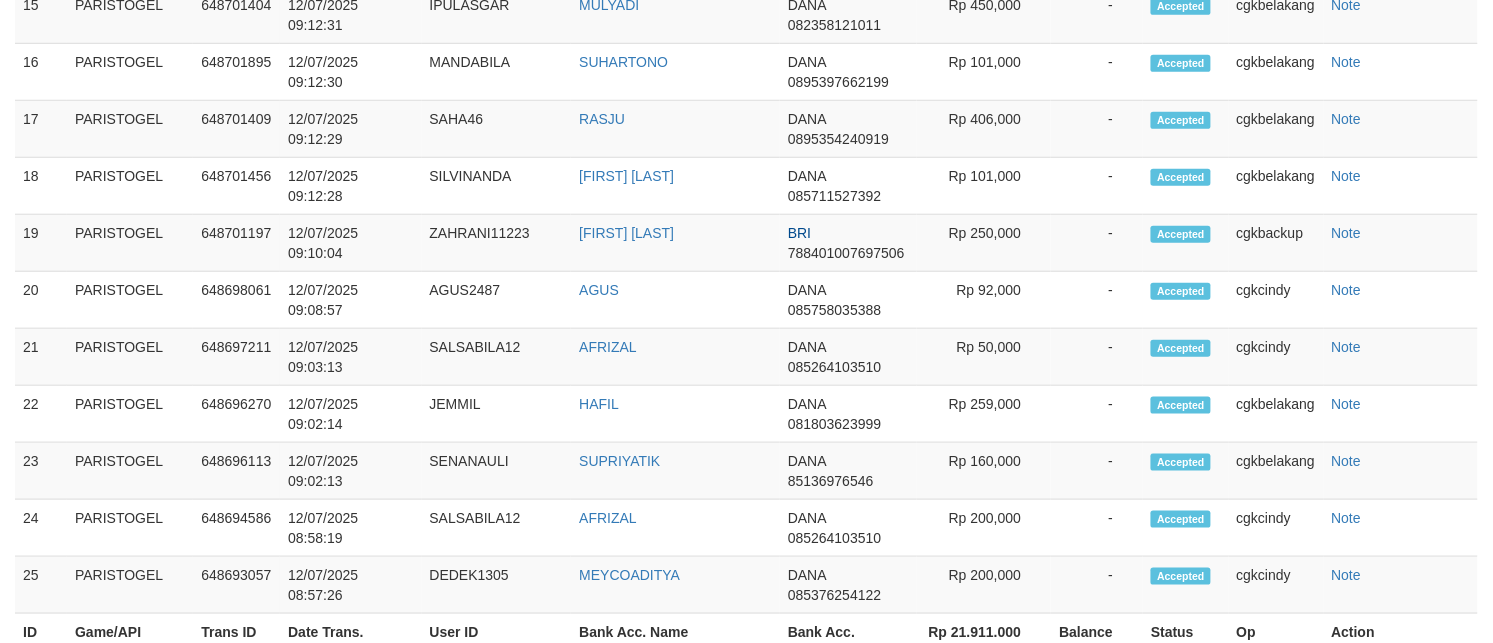 scroll, scrollTop: 2287, scrollLeft: 0, axis: vertical 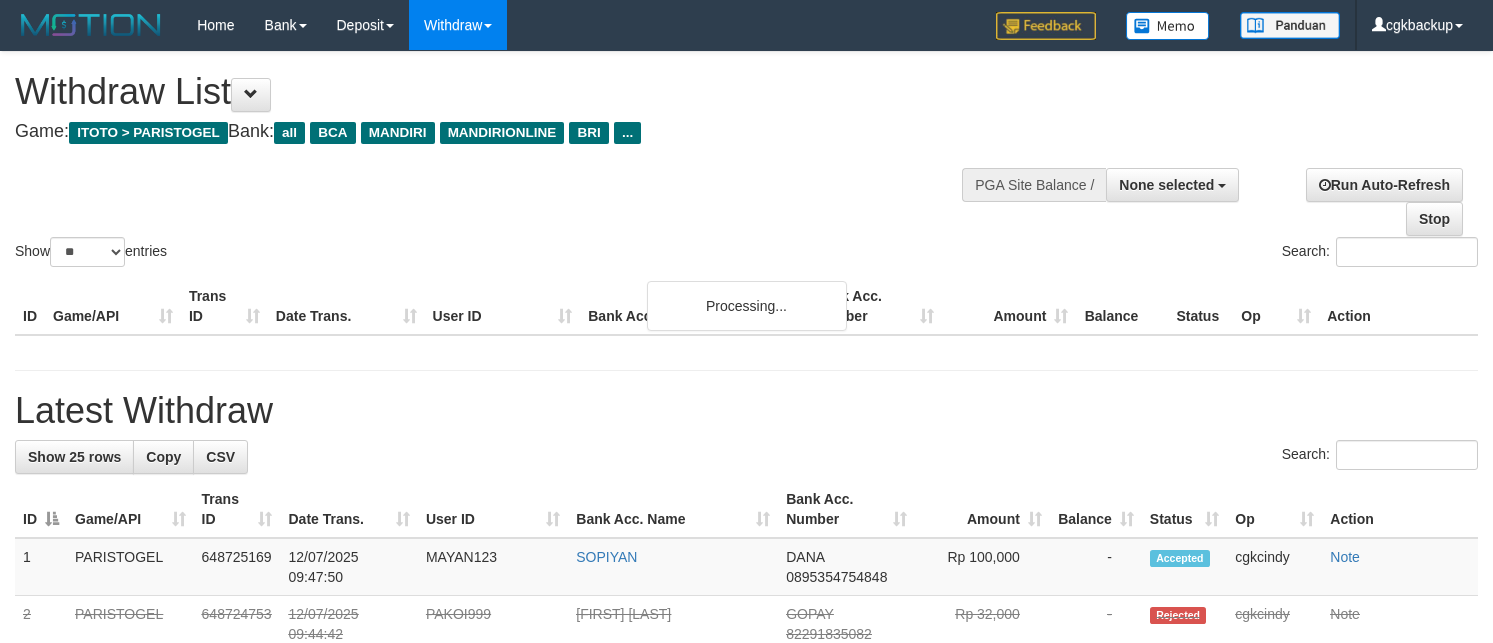 select 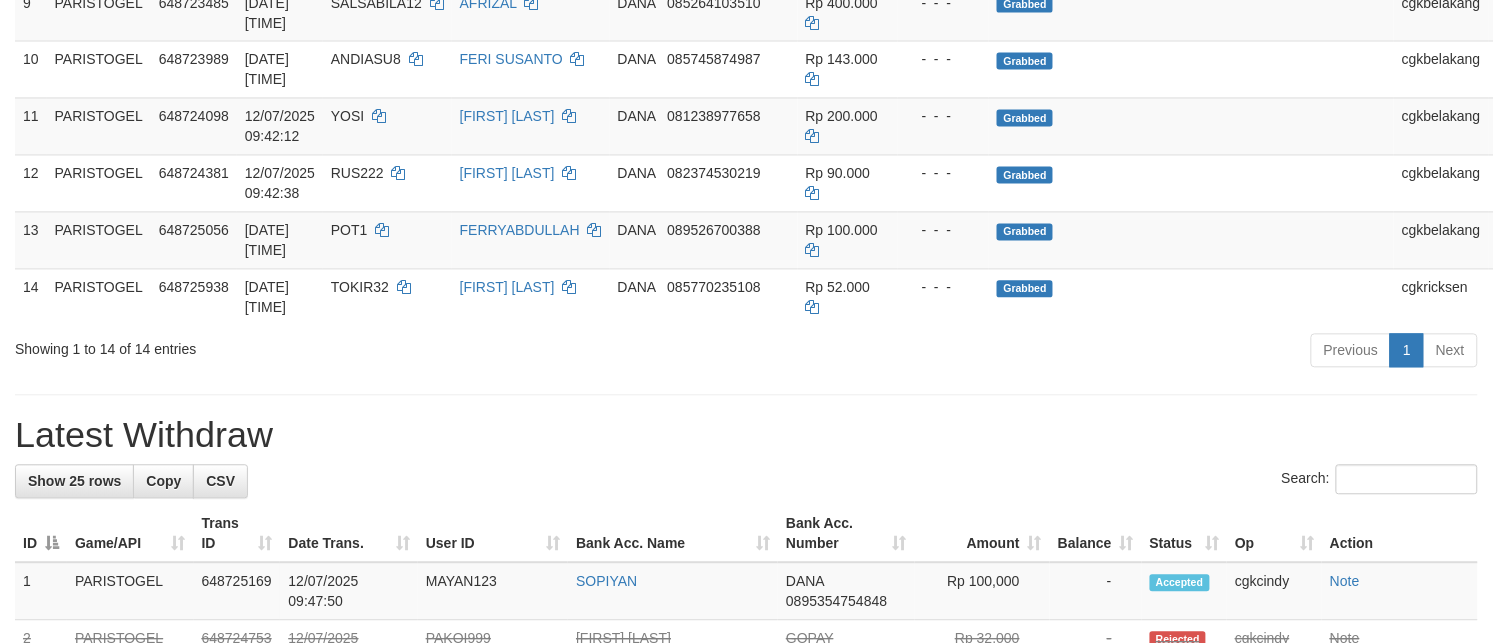 scroll, scrollTop: 912, scrollLeft: 0, axis: vertical 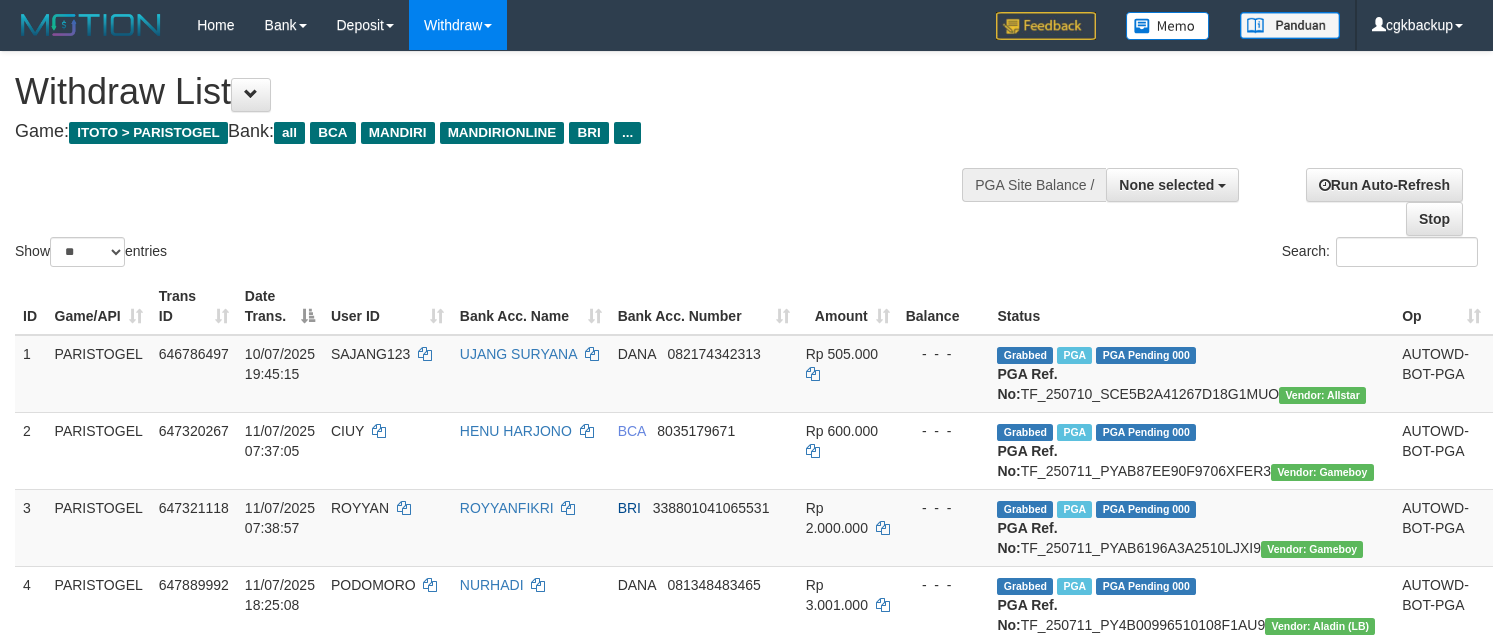 select 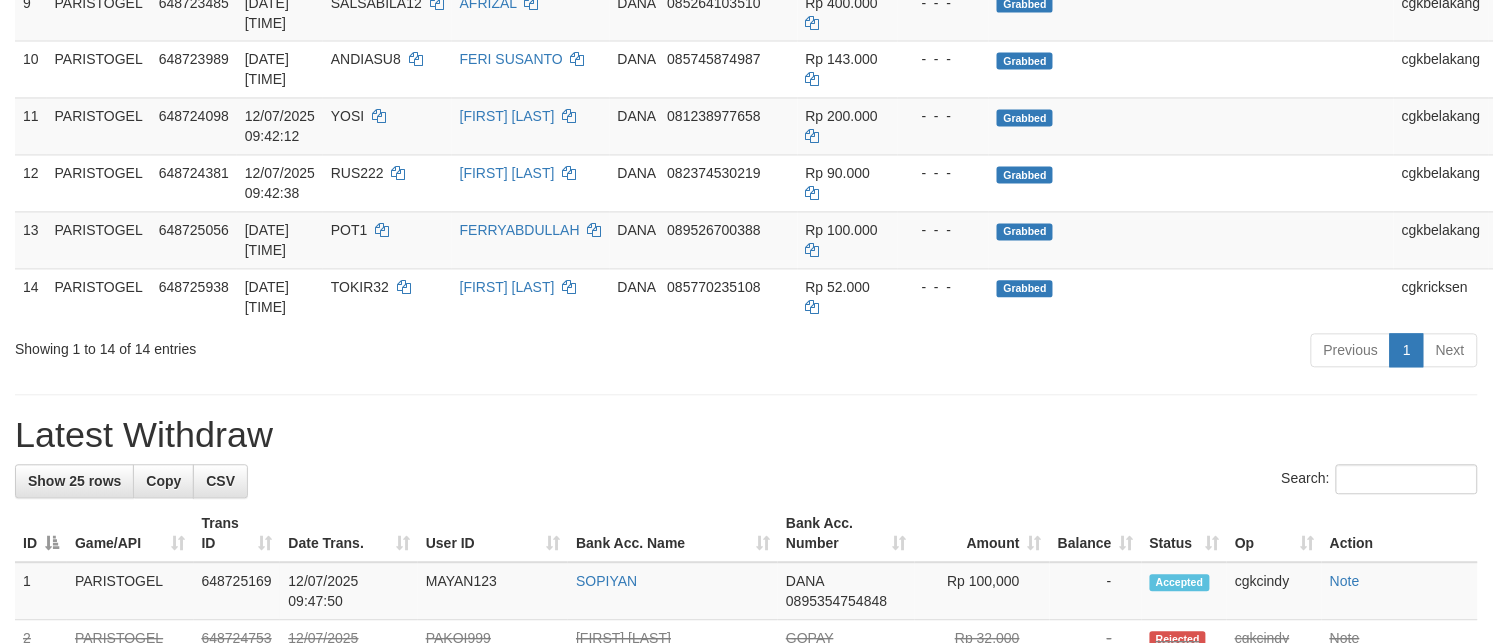 scroll, scrollTop: 912, scrollLeft: 0, axis: vertical 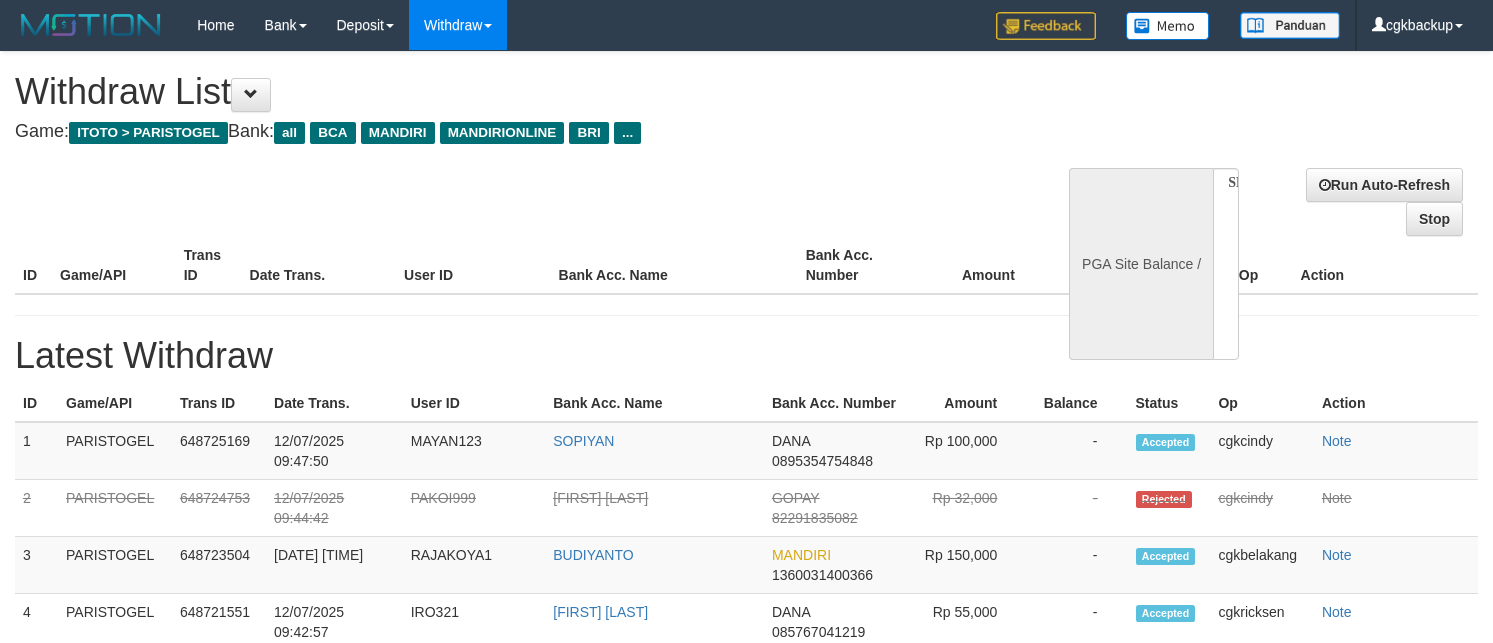 select 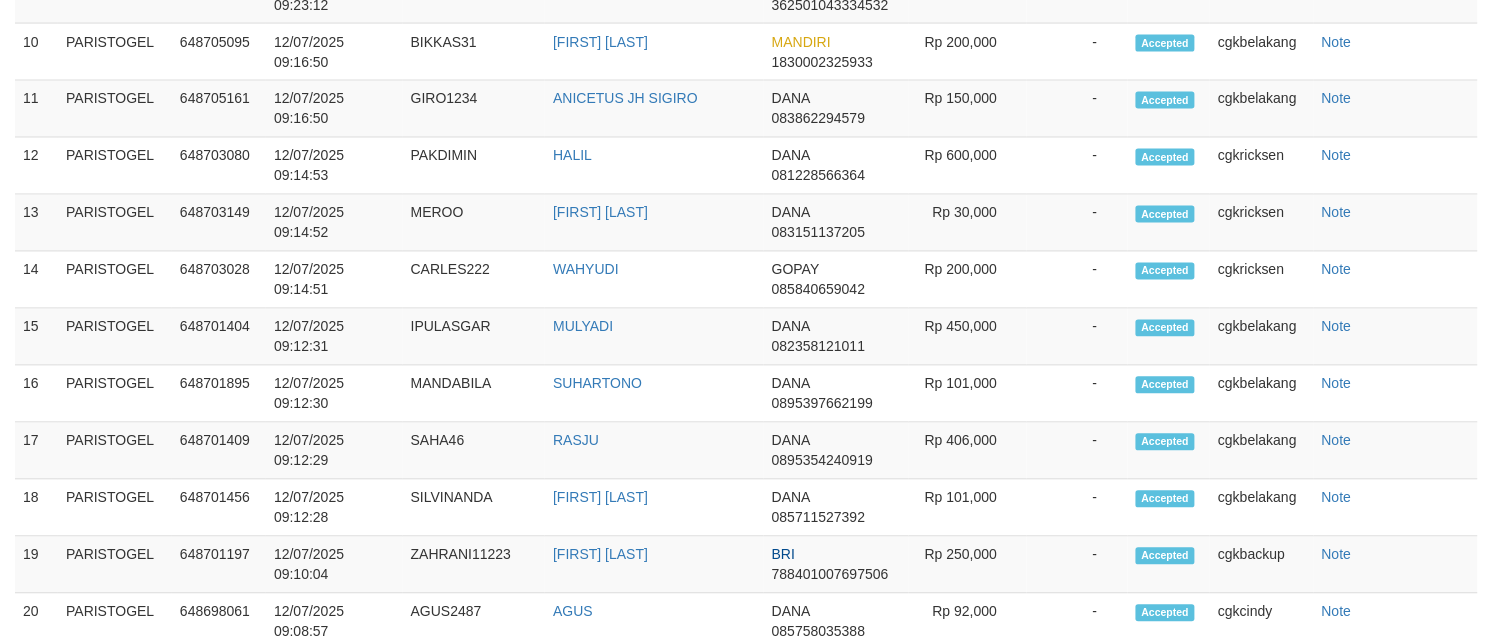 select on "**" 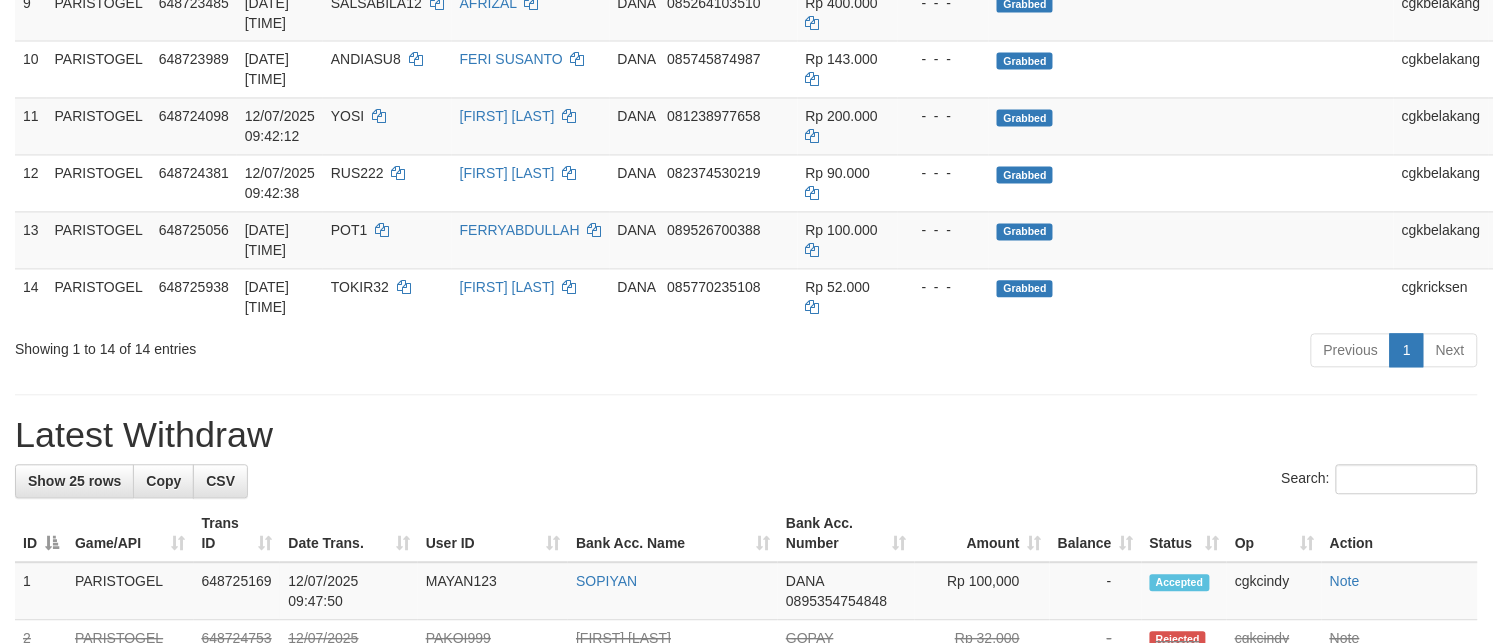 scroll, scrollTop: 912, scrollLeft: 0, axis: vertical 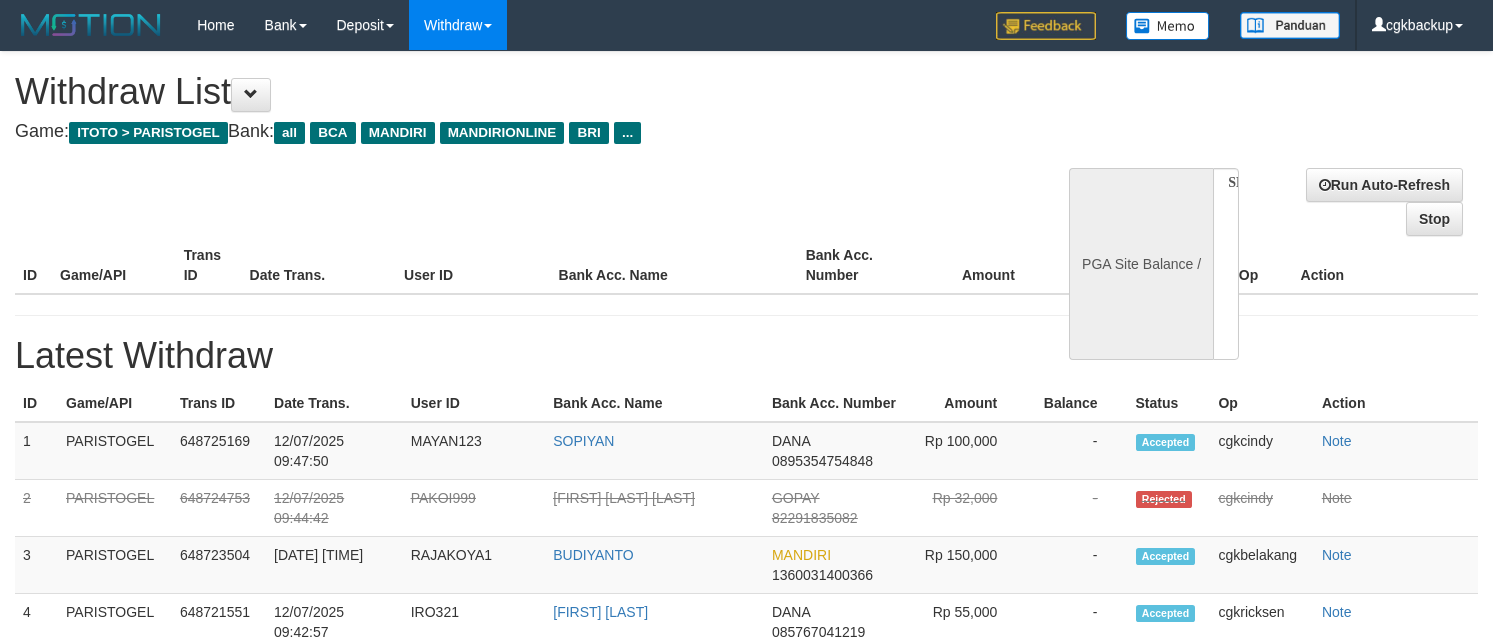 select 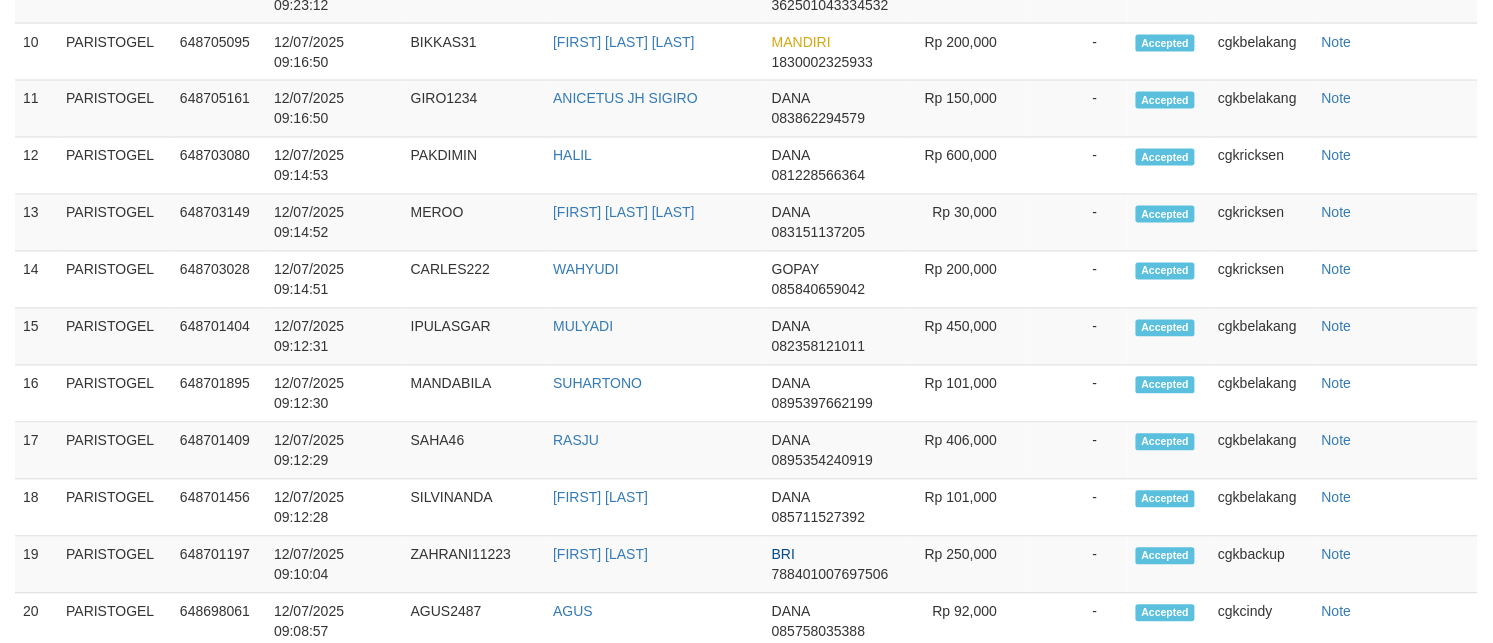 select on "**" 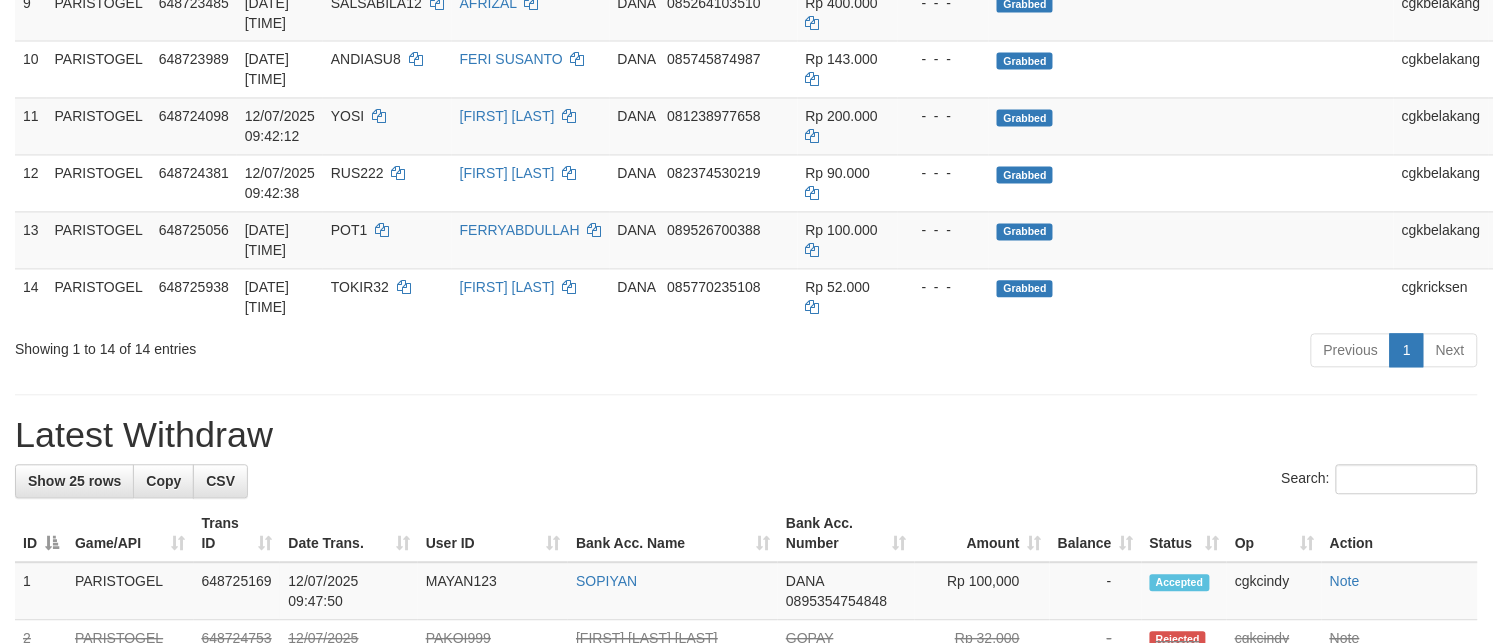 scroll, scrollTop: 912, scrollLeft: 0, axis: vertical 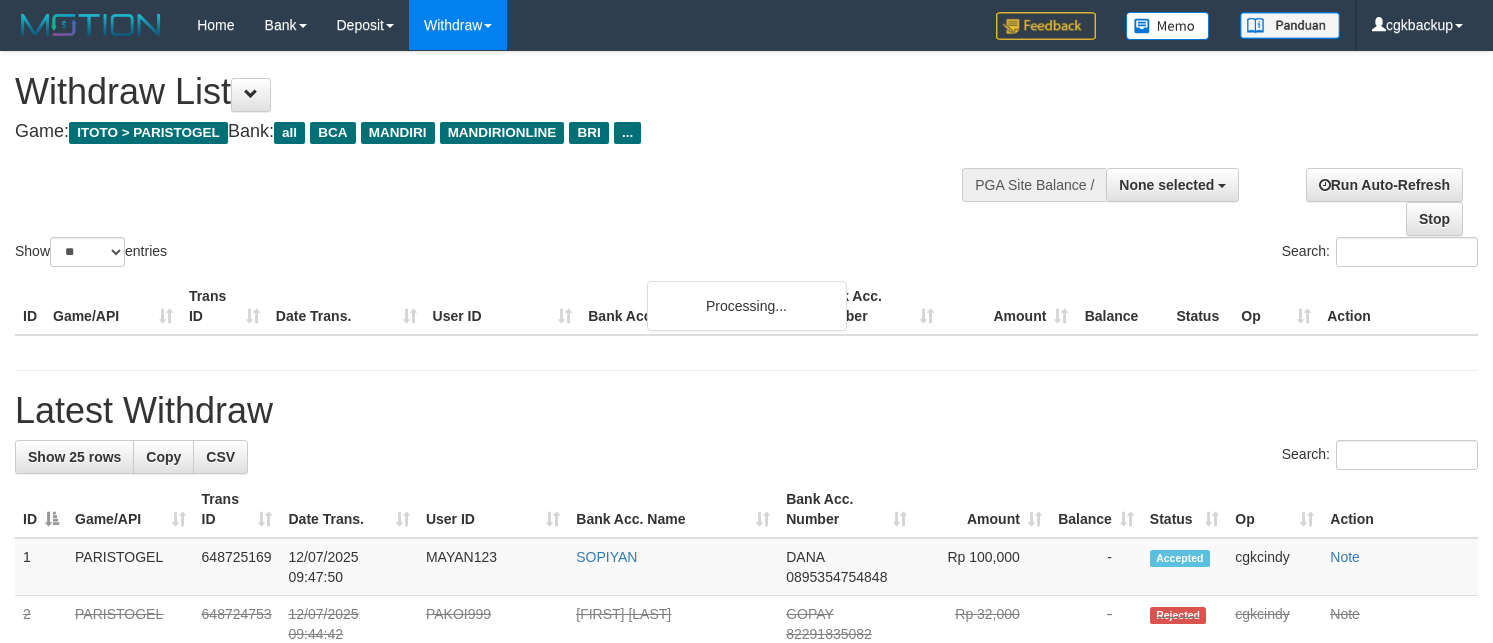 select 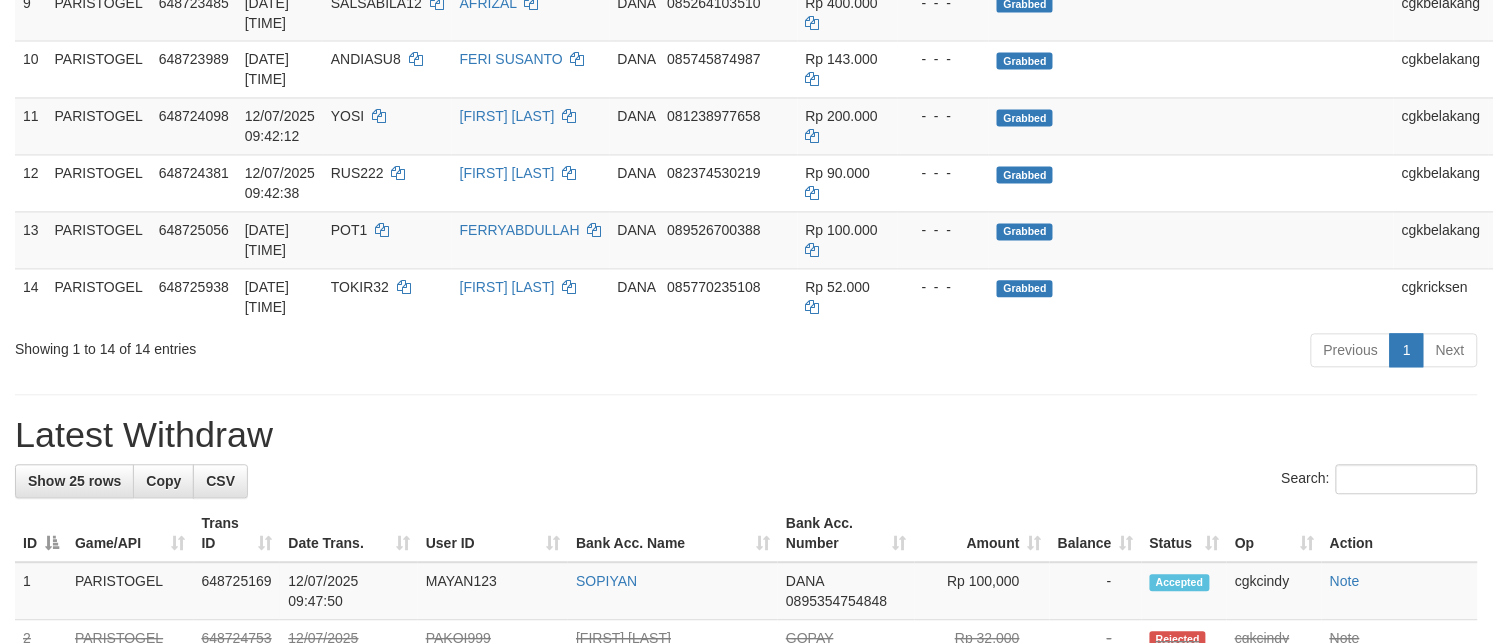 scroll, scrollTop: 912, scrollLeft: 0, axis: vertical 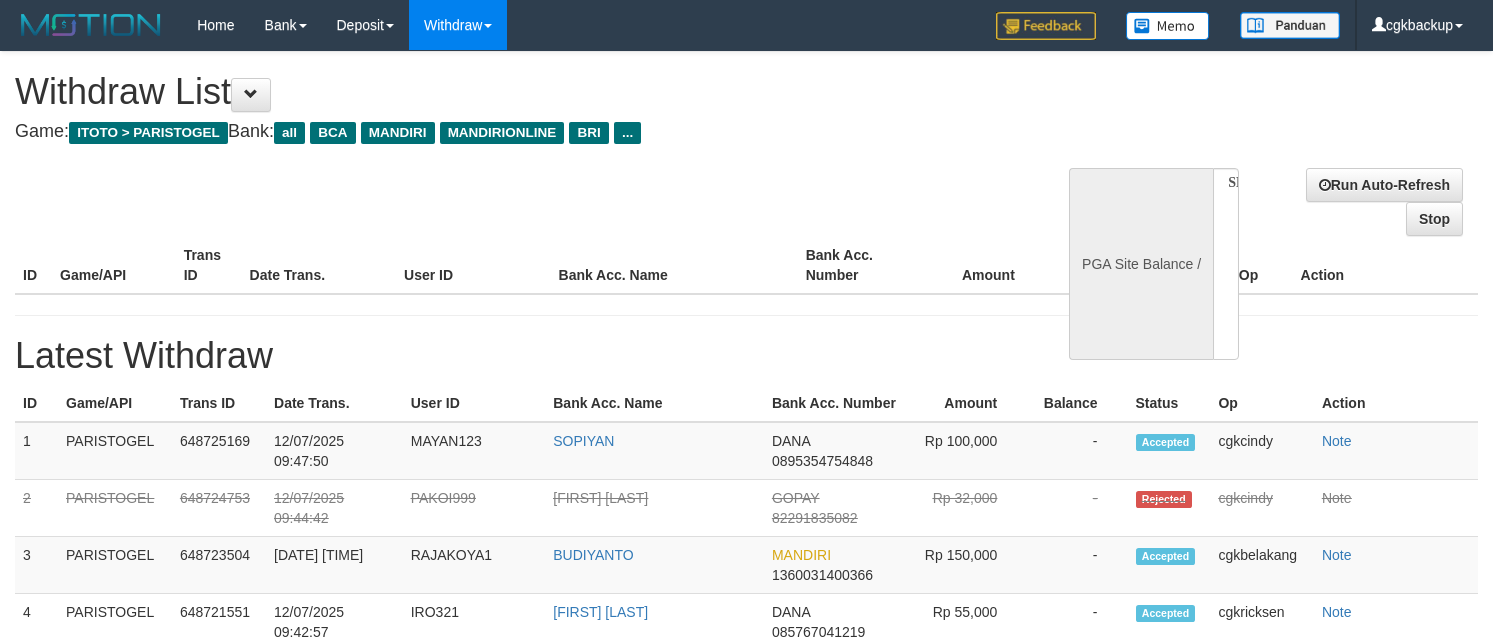 select 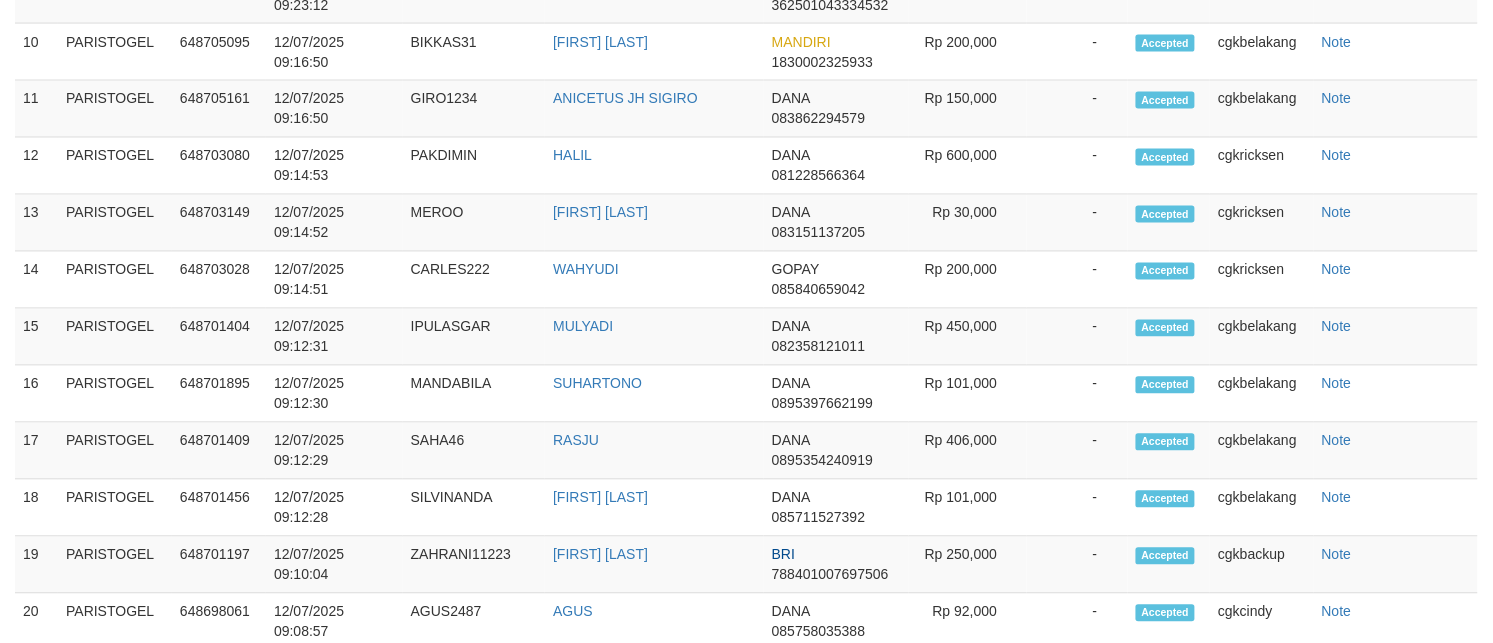 scroll, scrollTop: 967, scrollLeft: 0, axis: vertical 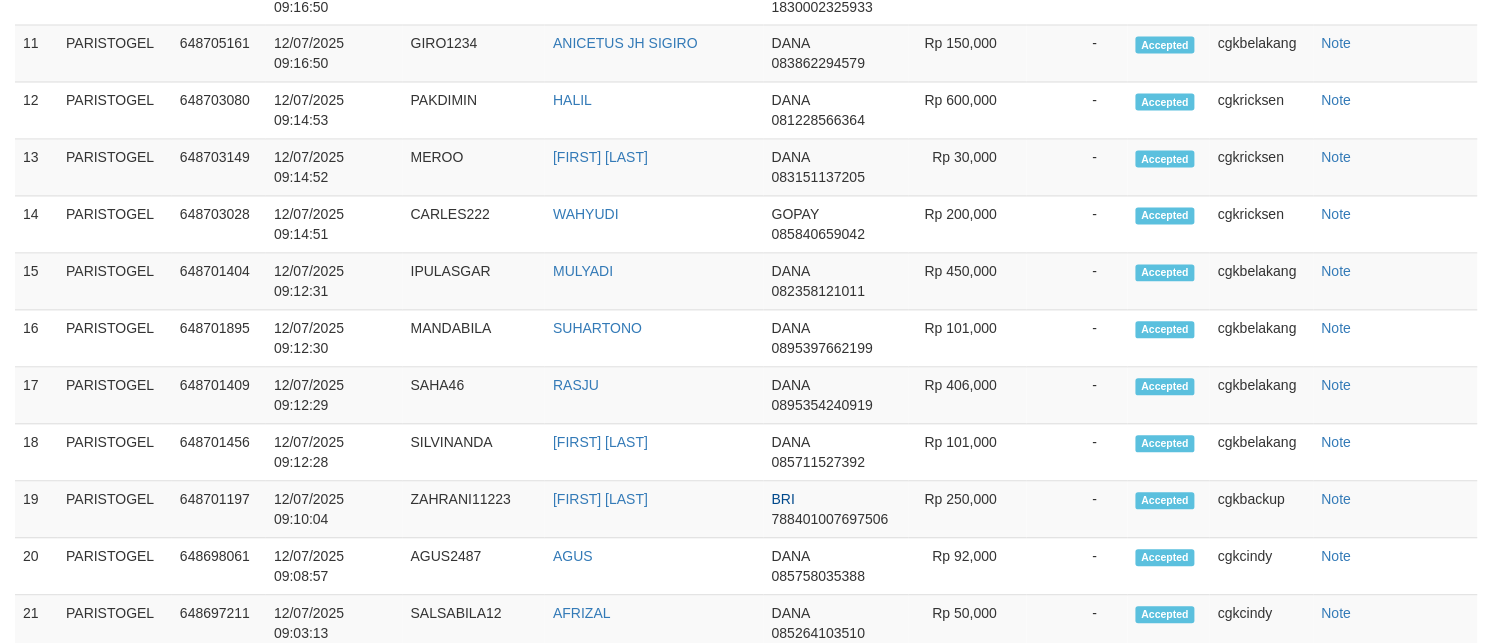select on "**" 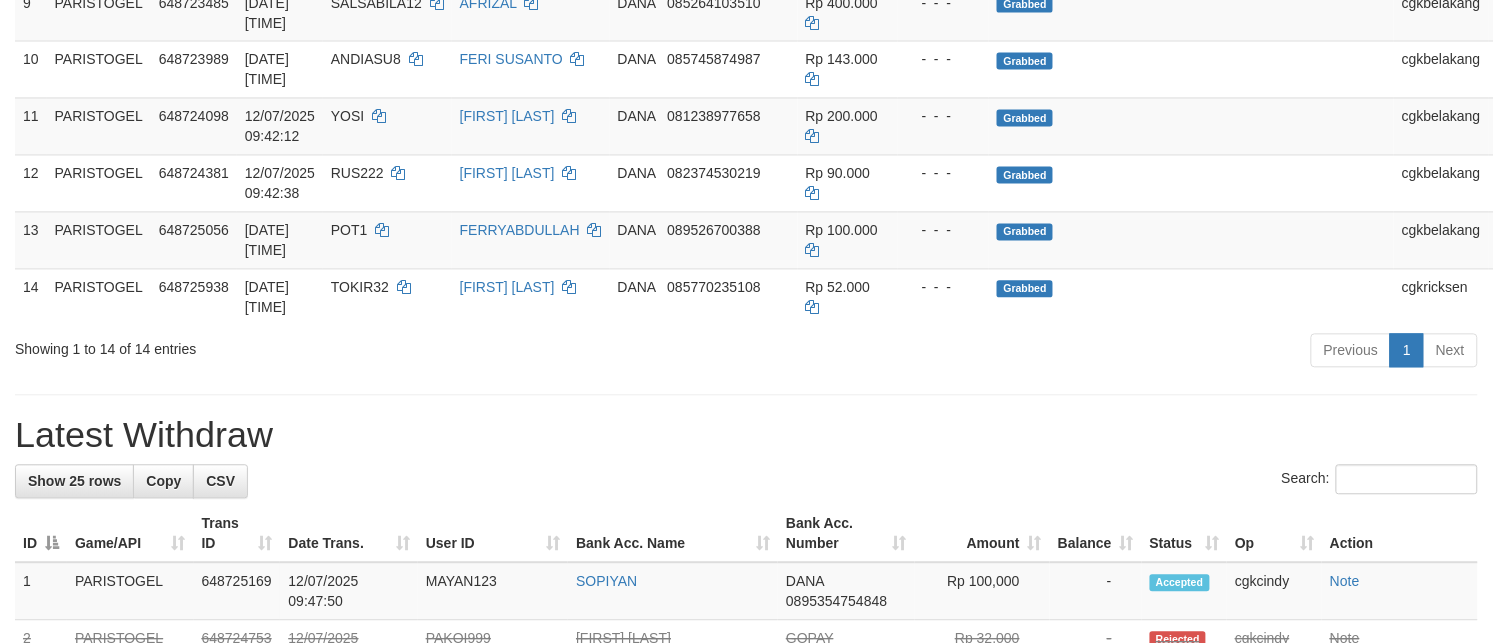 scroll, scrollTop: 912, scrollLeft: 0, axis: vertical 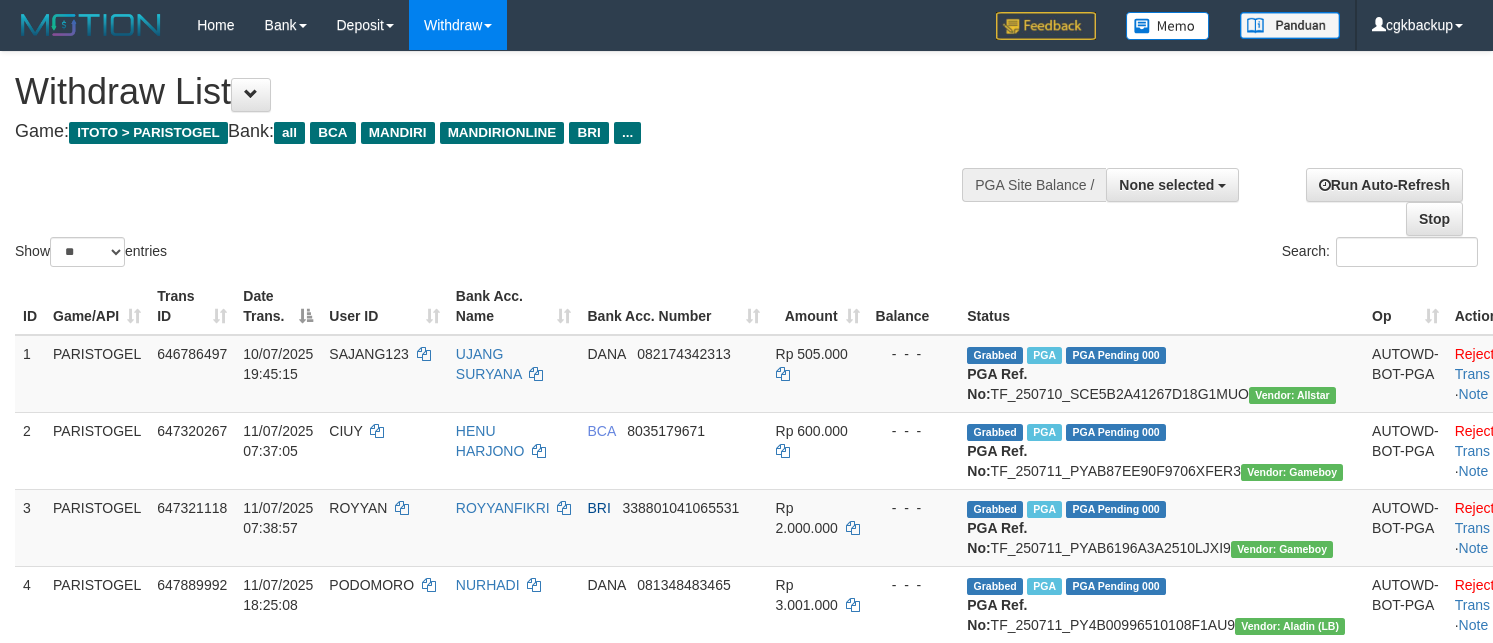 select 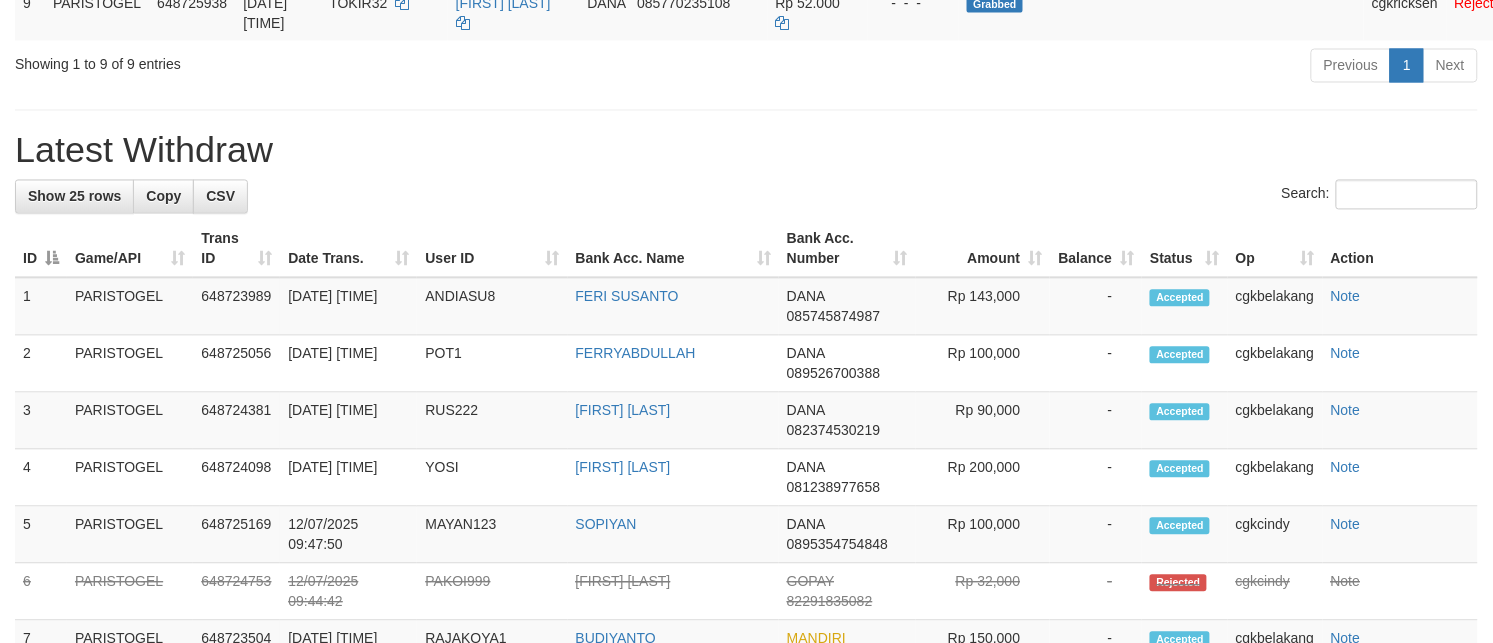 scroll, scrollTop: 912, scrollLeft: 0, axis: vertical 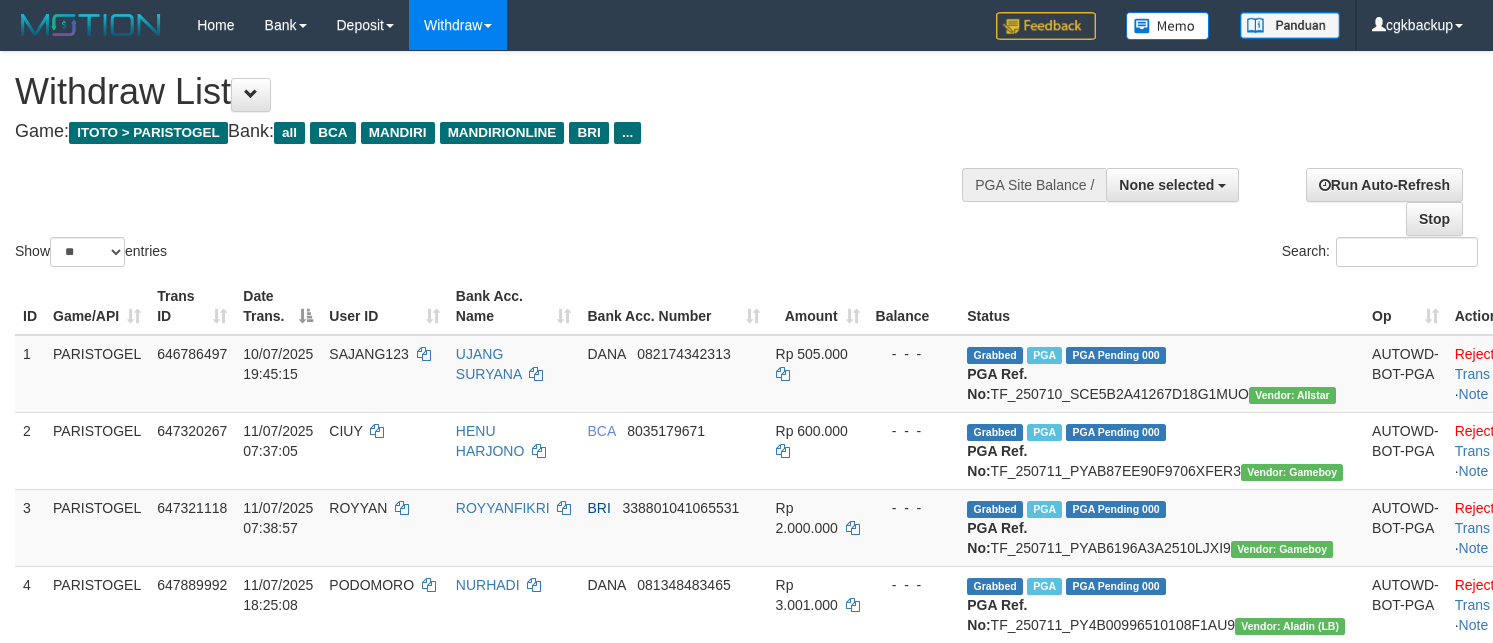 select 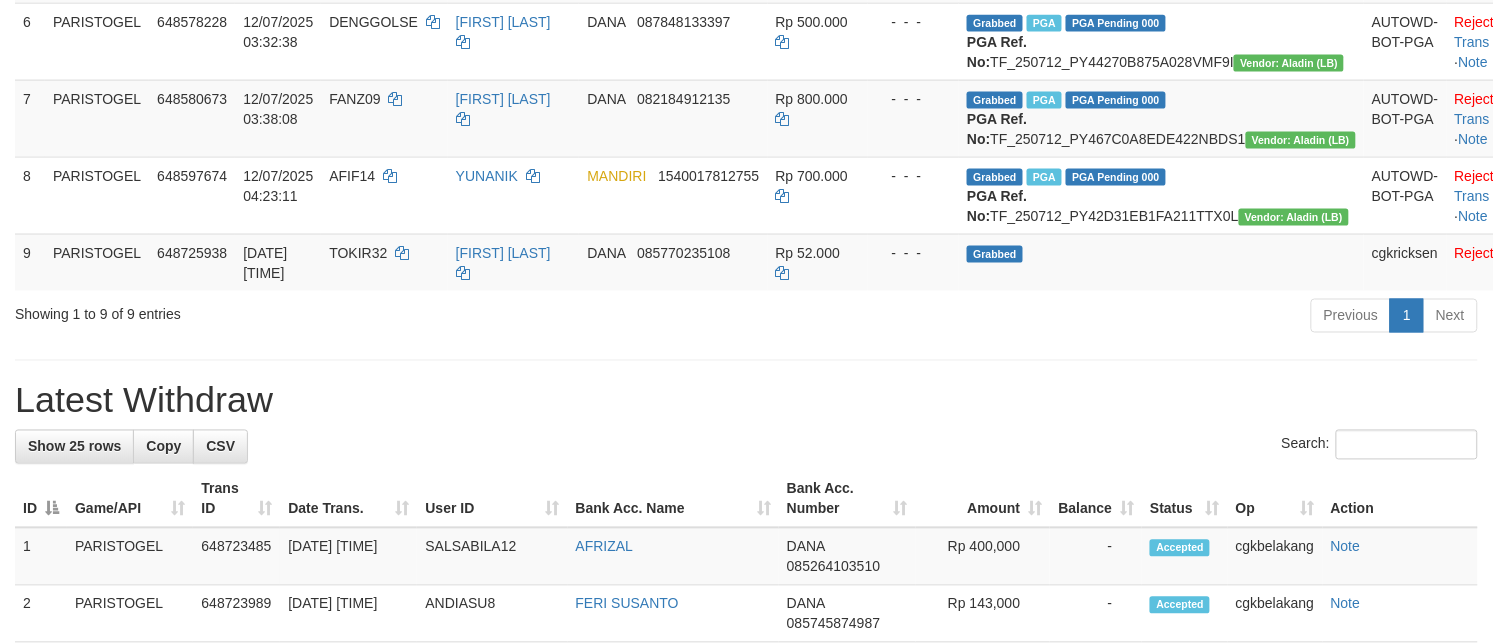 scroll, scrollTop: 662, scrollLeft: 0, axis: vertical 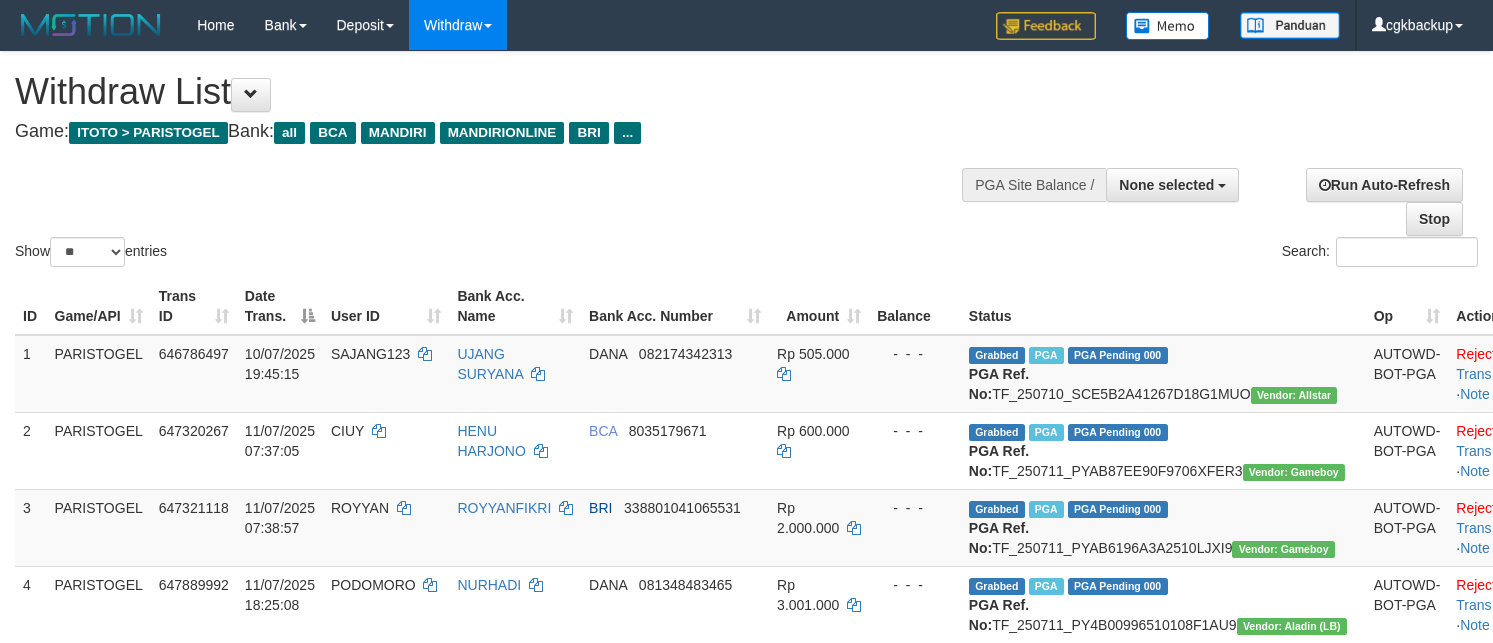 select 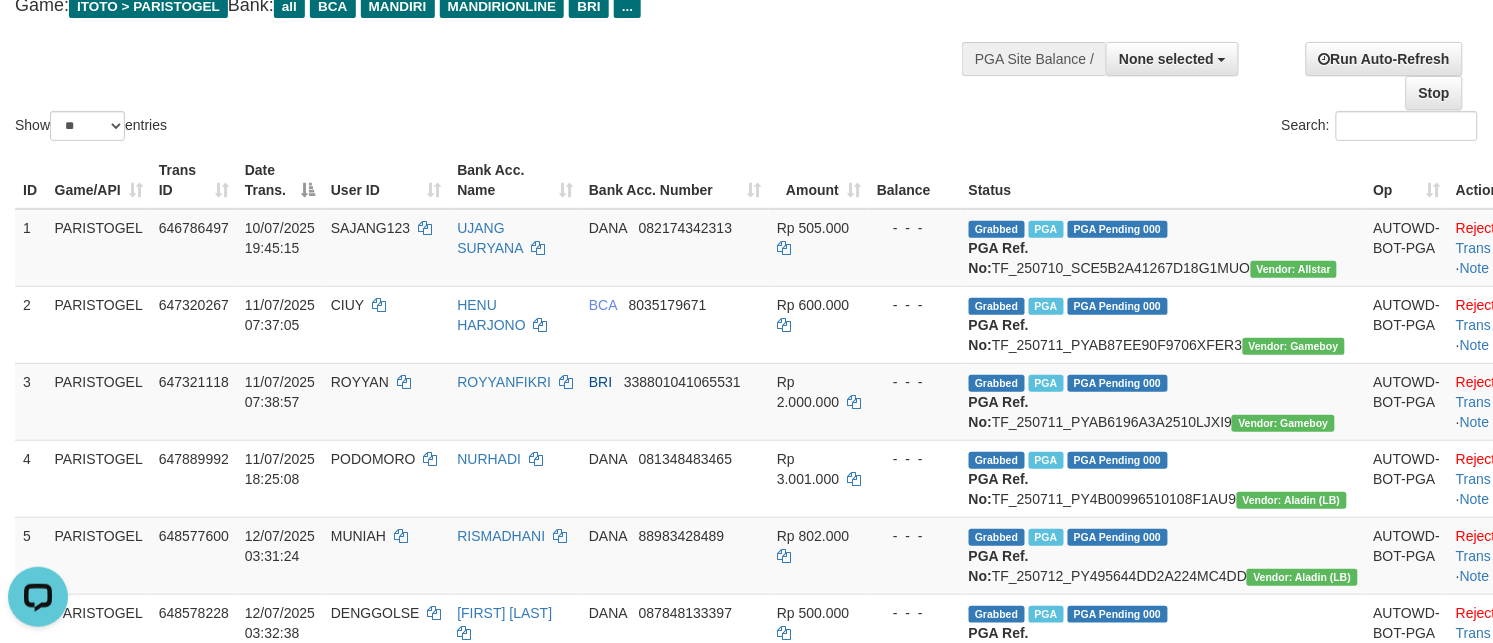 scroll, scrollTop: 0, scrollLeft: 0, axis: both 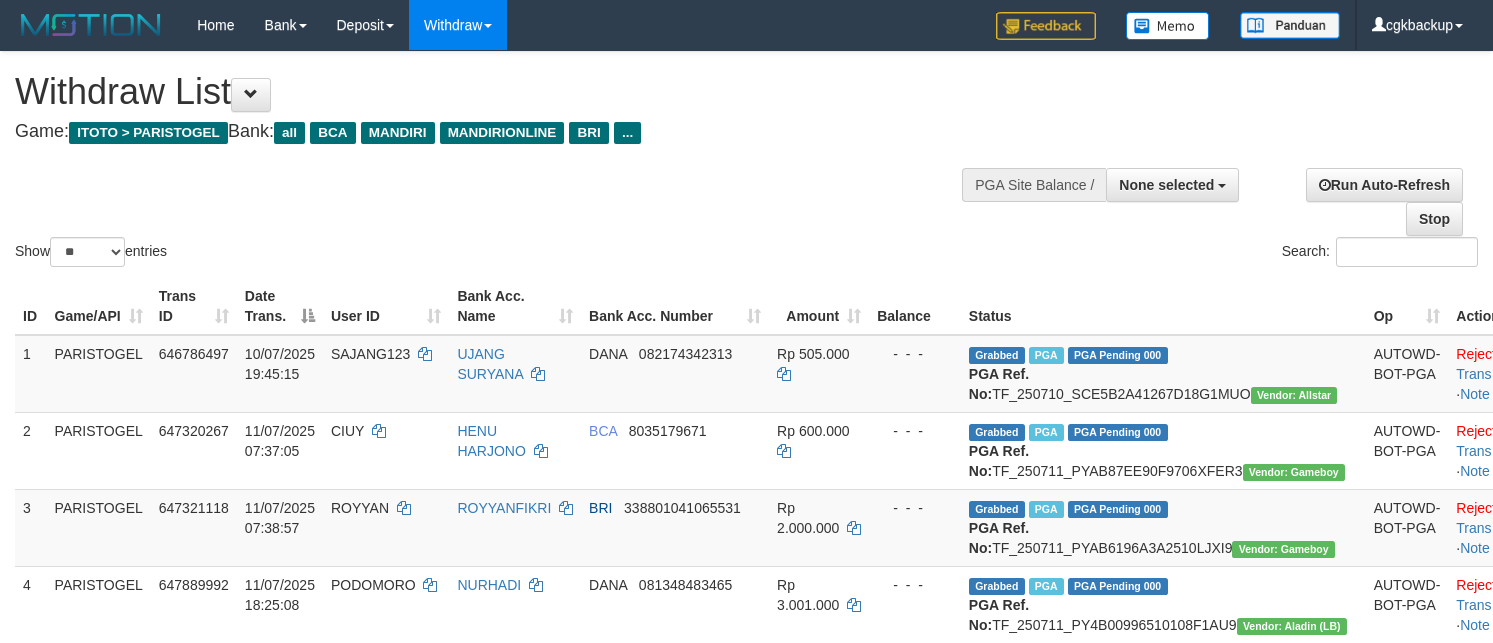 select 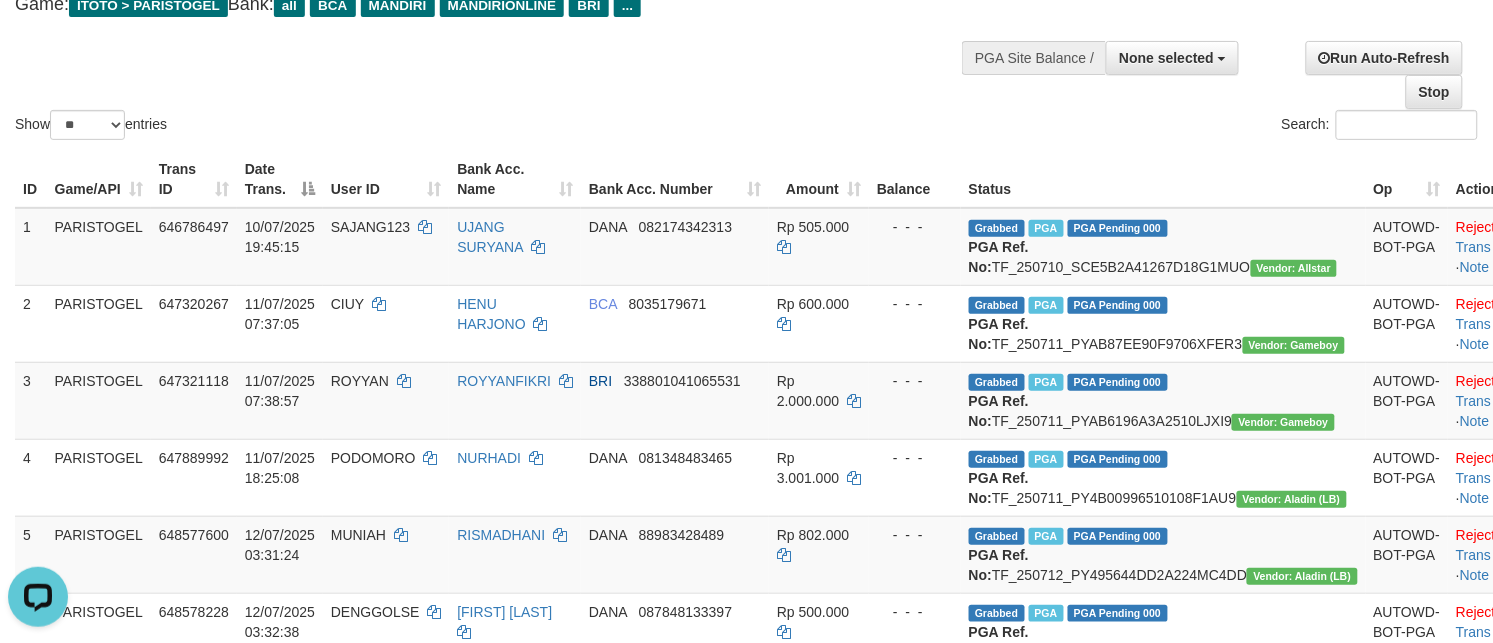 scroll, scrollTop: 0, scrollLeft: 0, axis: both 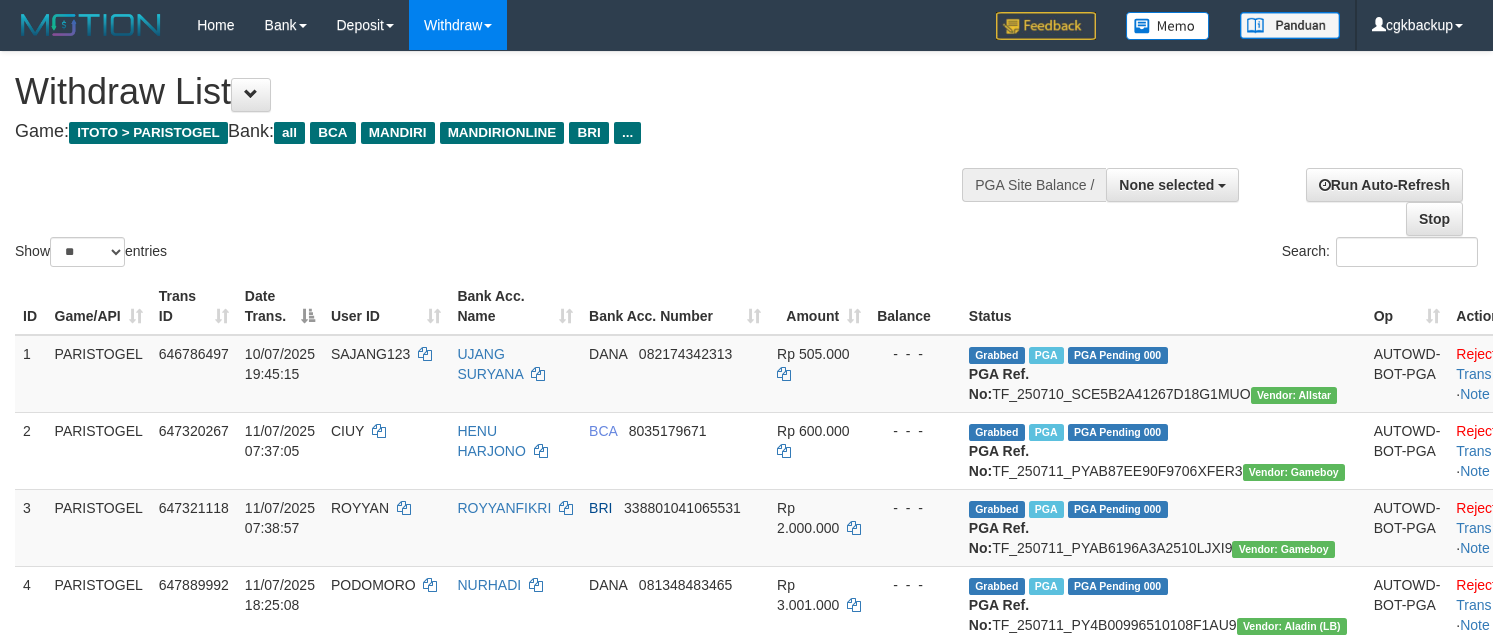 select 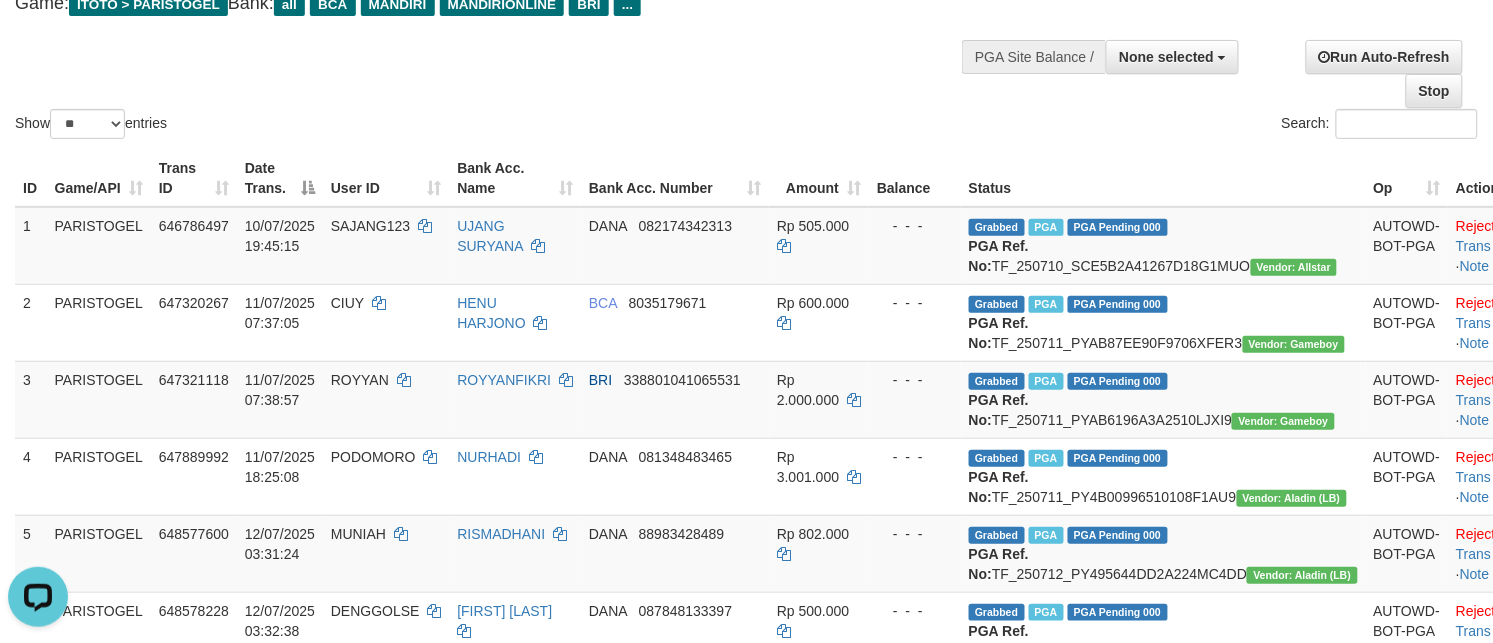 scroll, scrollTop: 0, scrollLeft: 0, axis: both 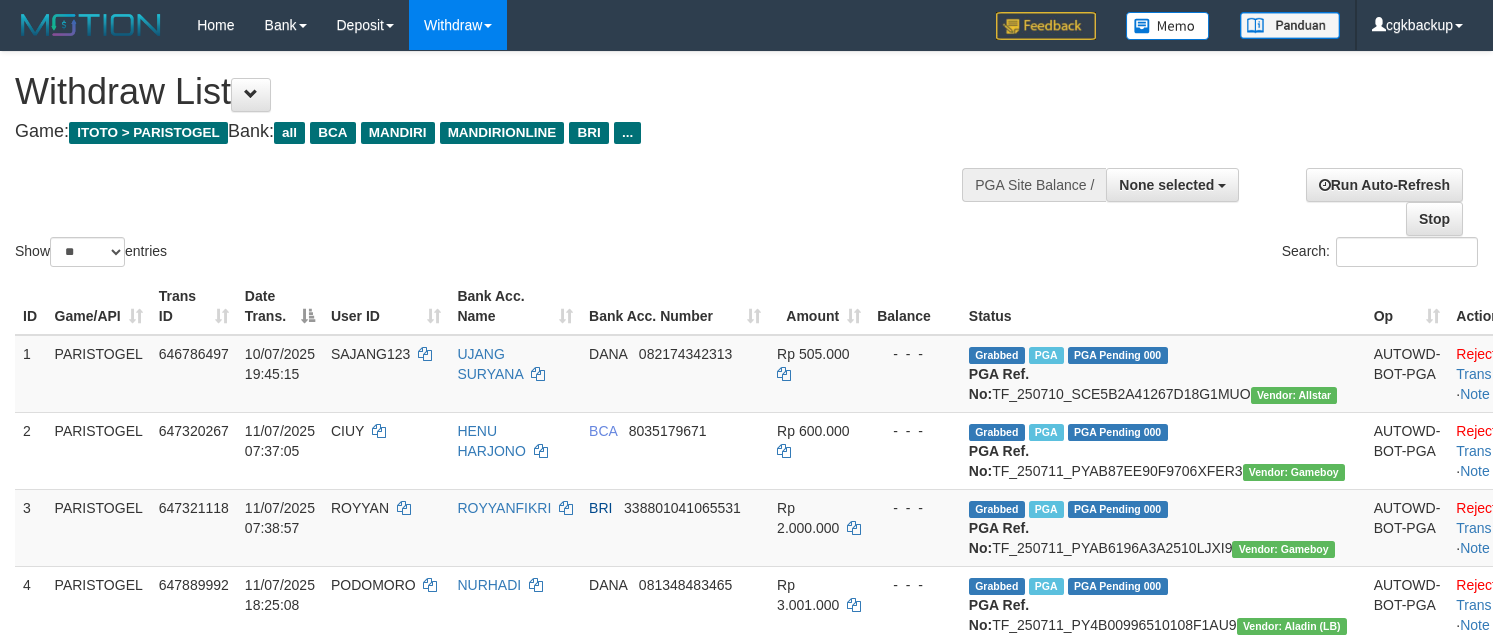 select 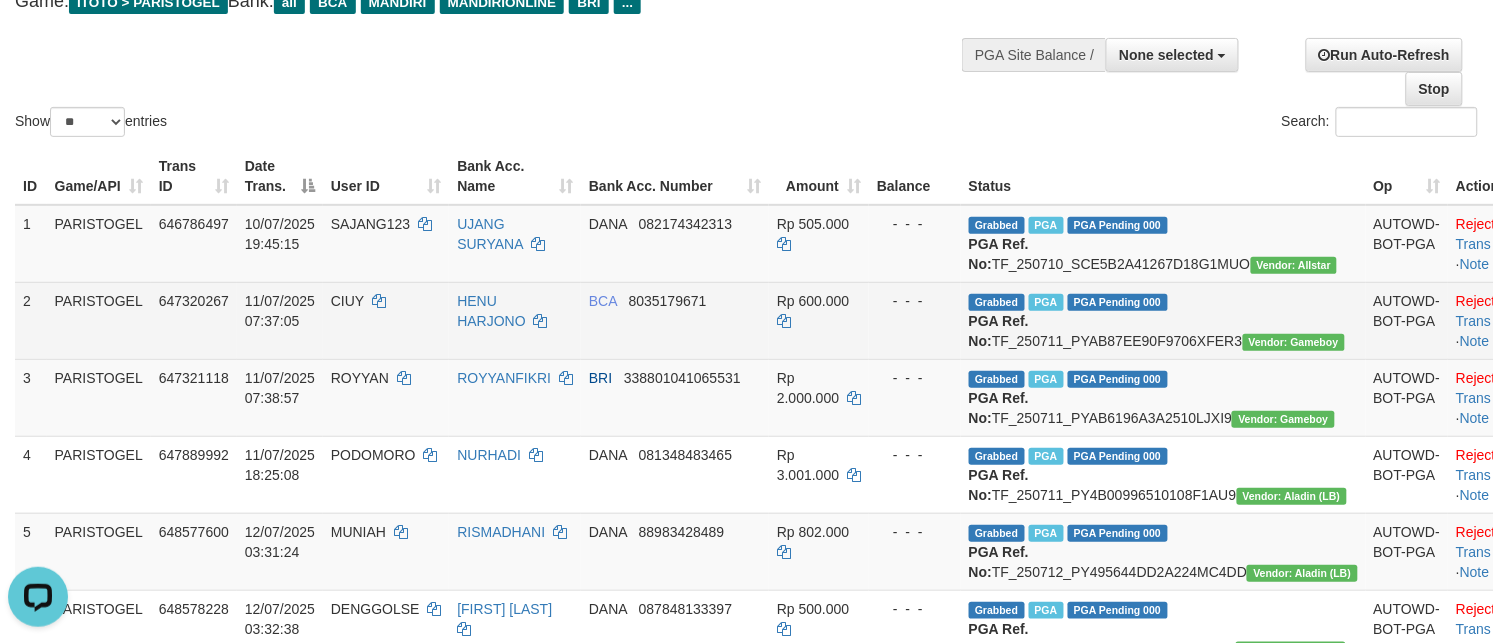 scroll, scrollTop: 0, scrollLeft: 0, axis: both 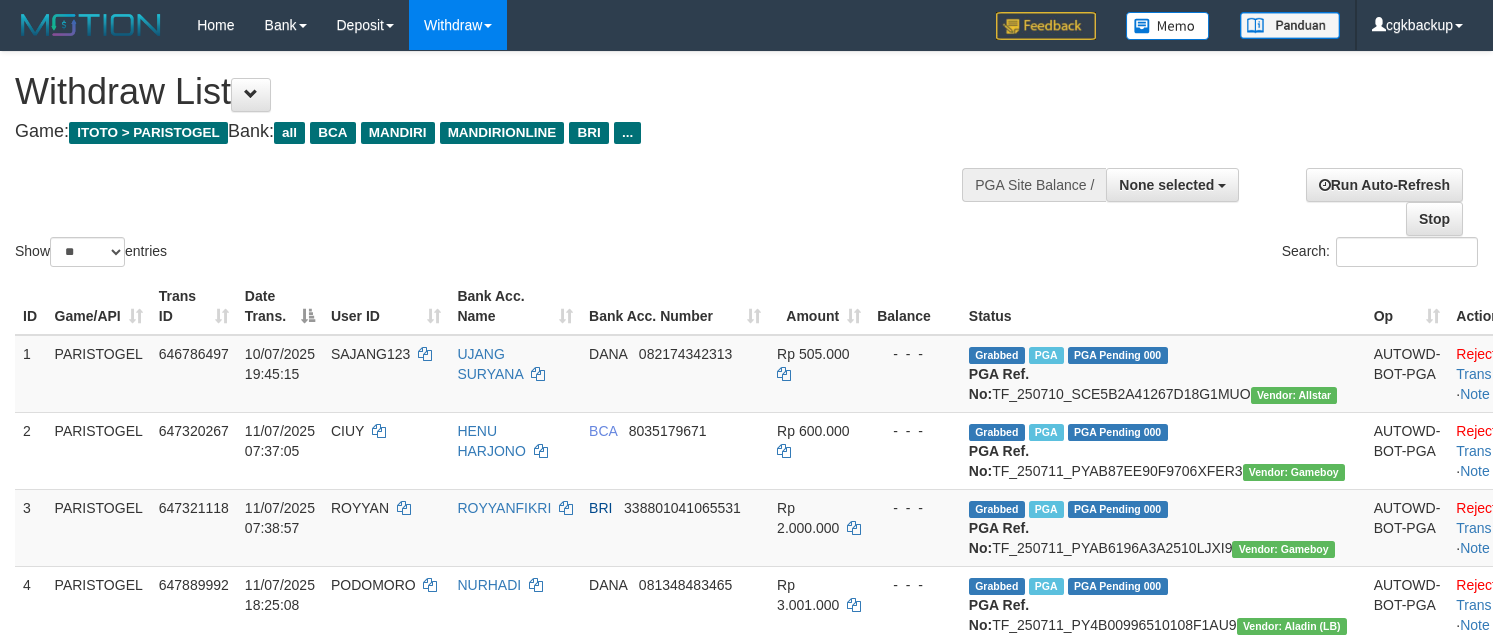 select 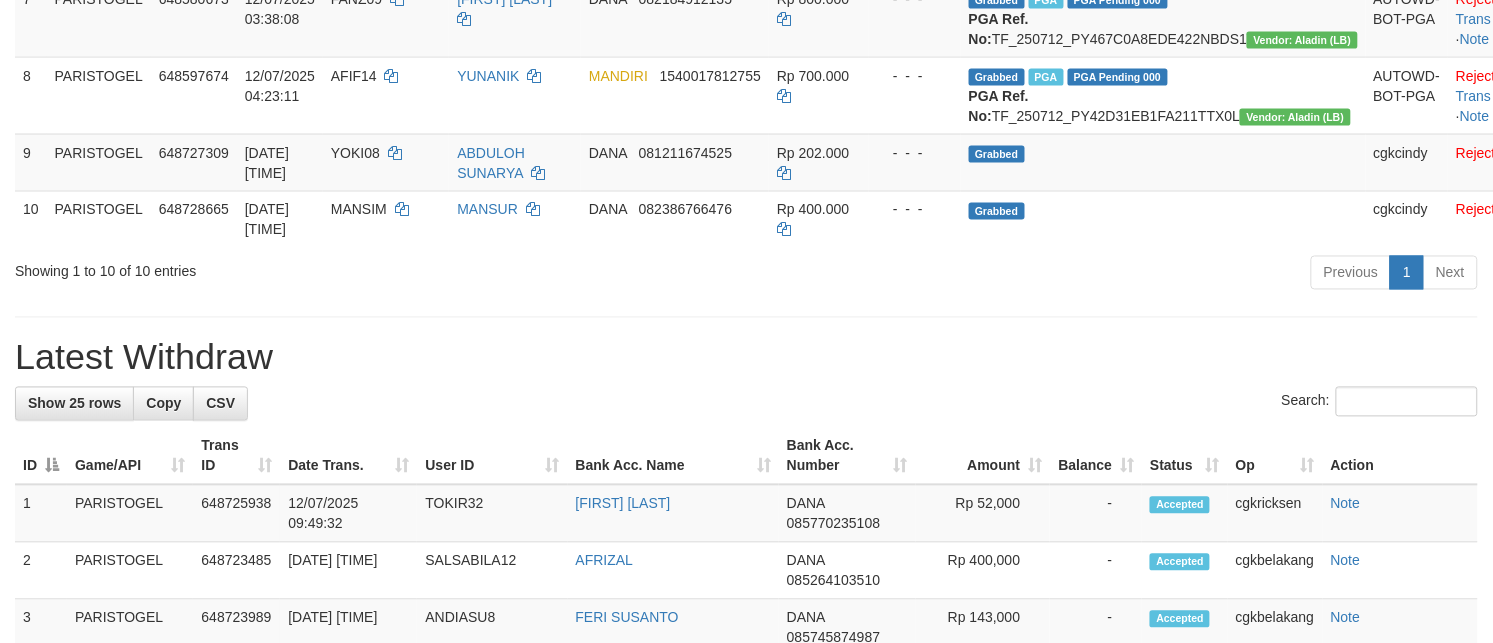 scroll, scrollTop: 670, scrollLeft: 0, axis: vertical 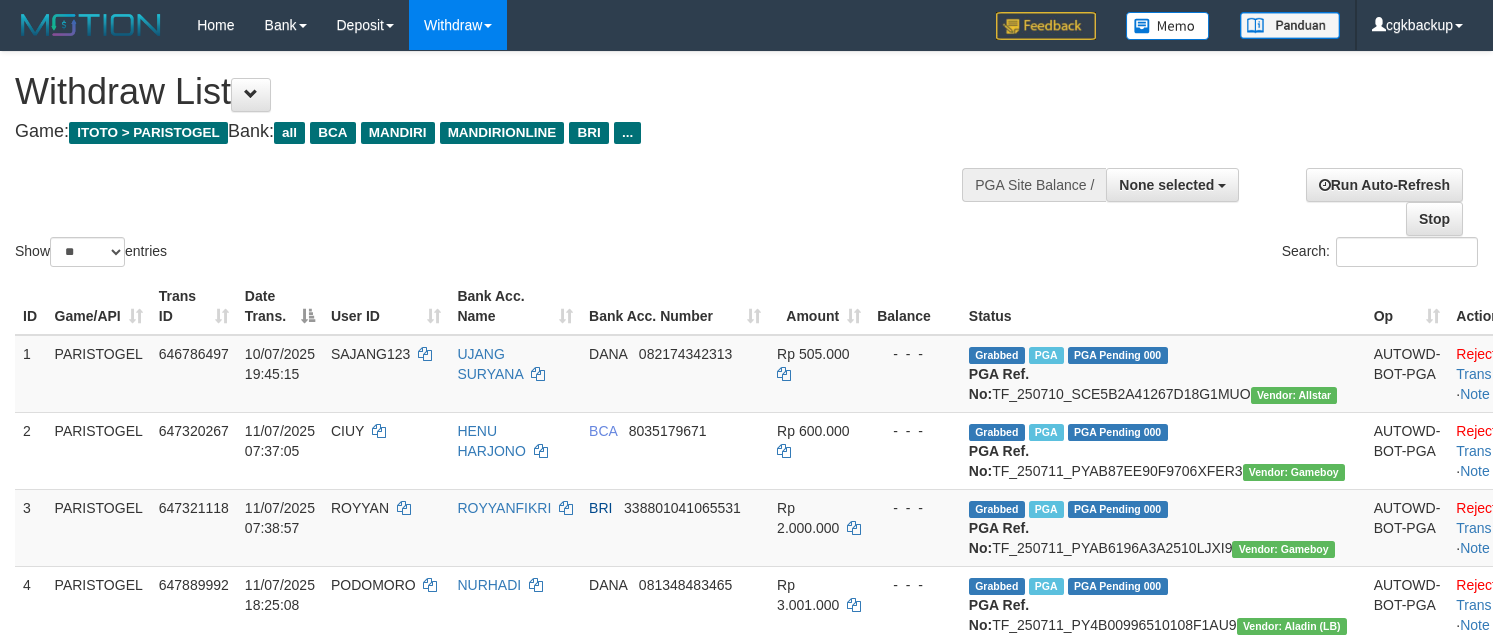 select 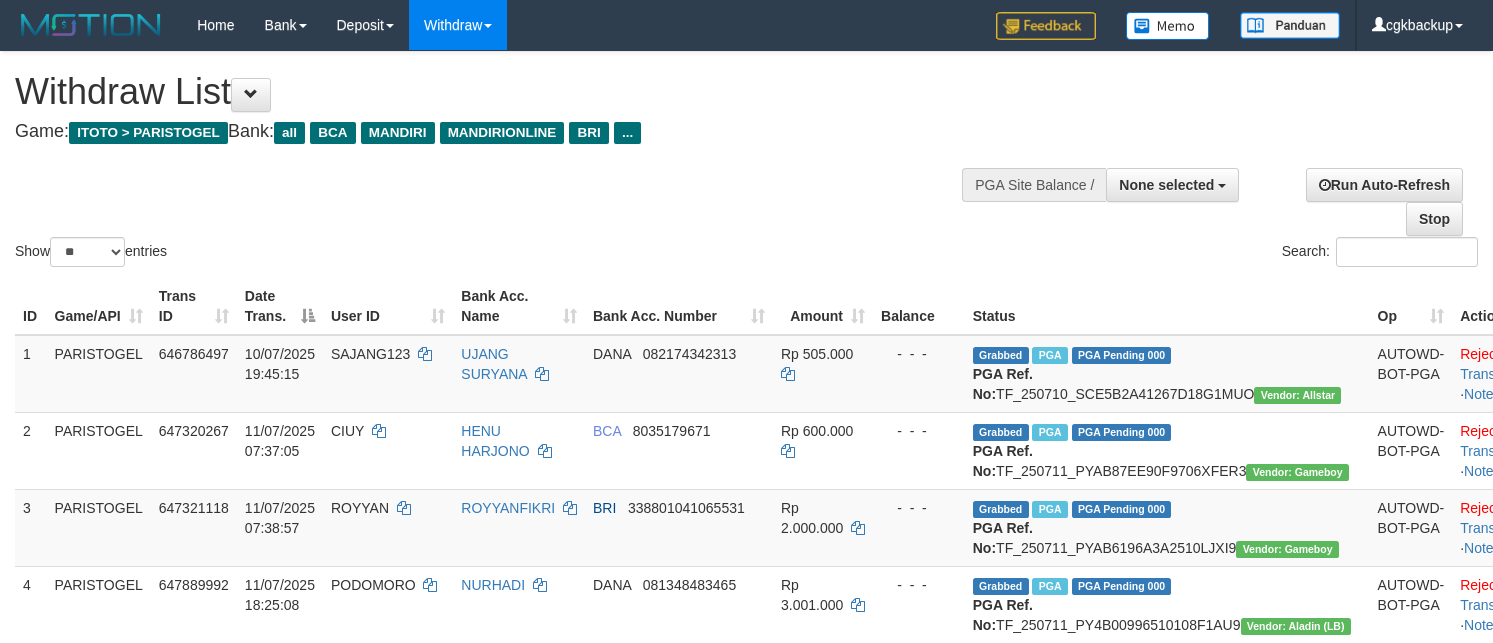 select 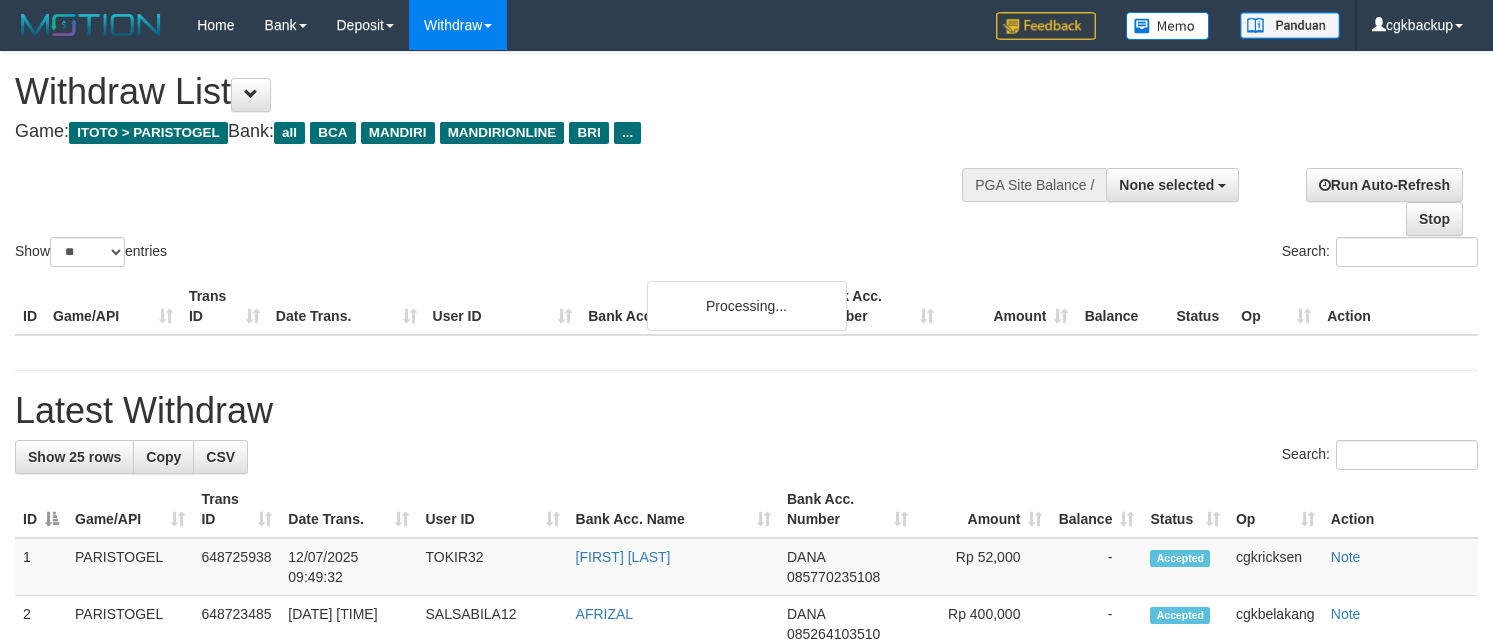 select 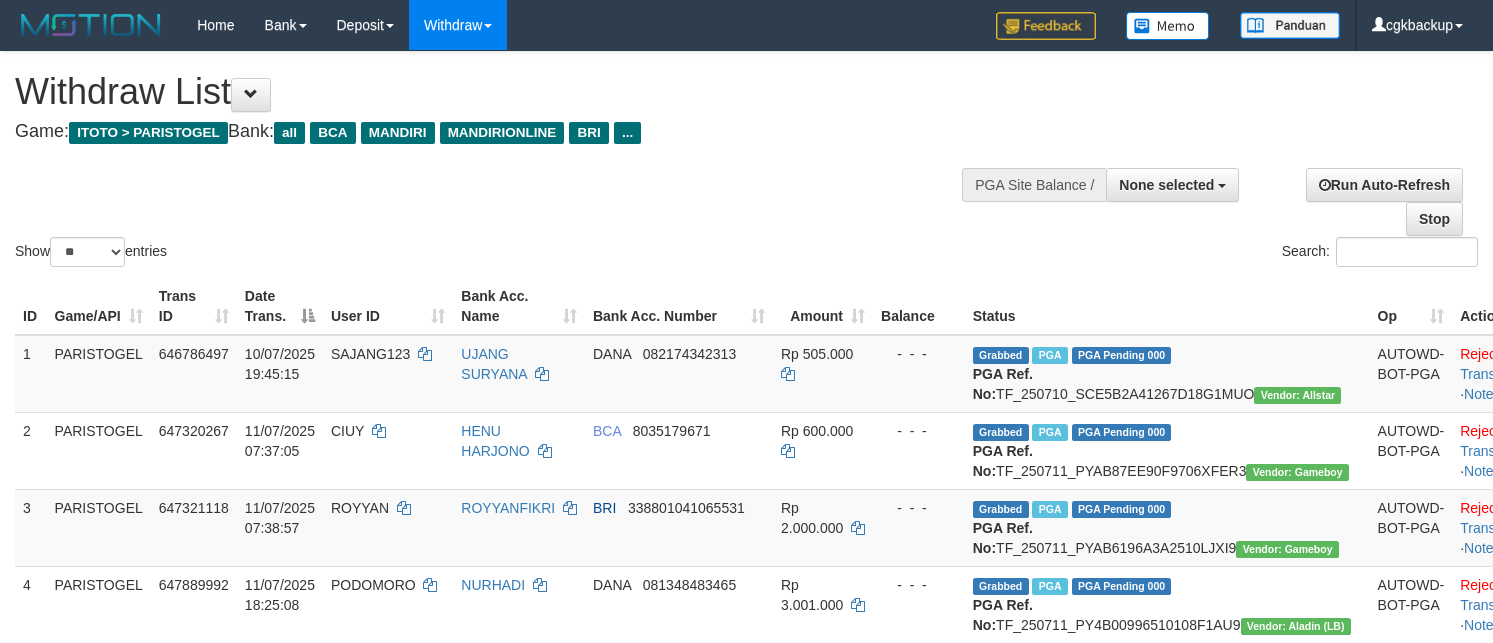 select 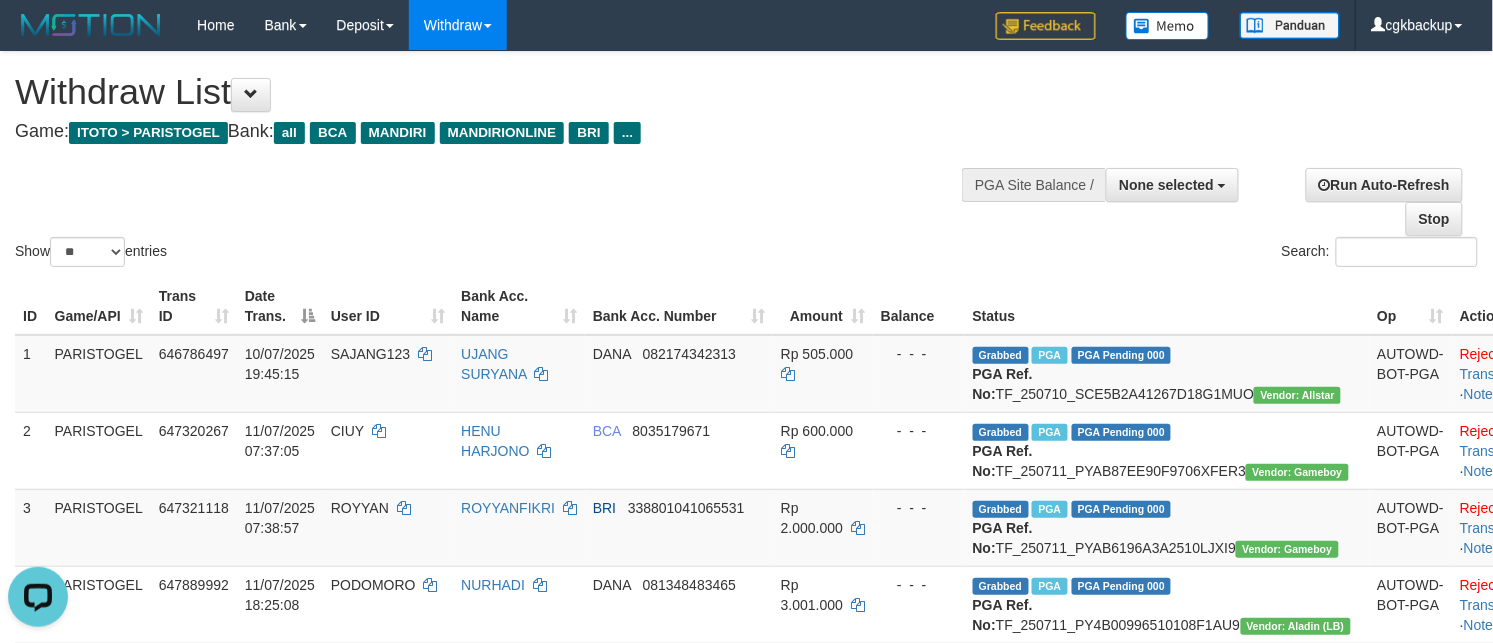 scroll, scrollTop: 0, scrollLeft: 0, axis: both 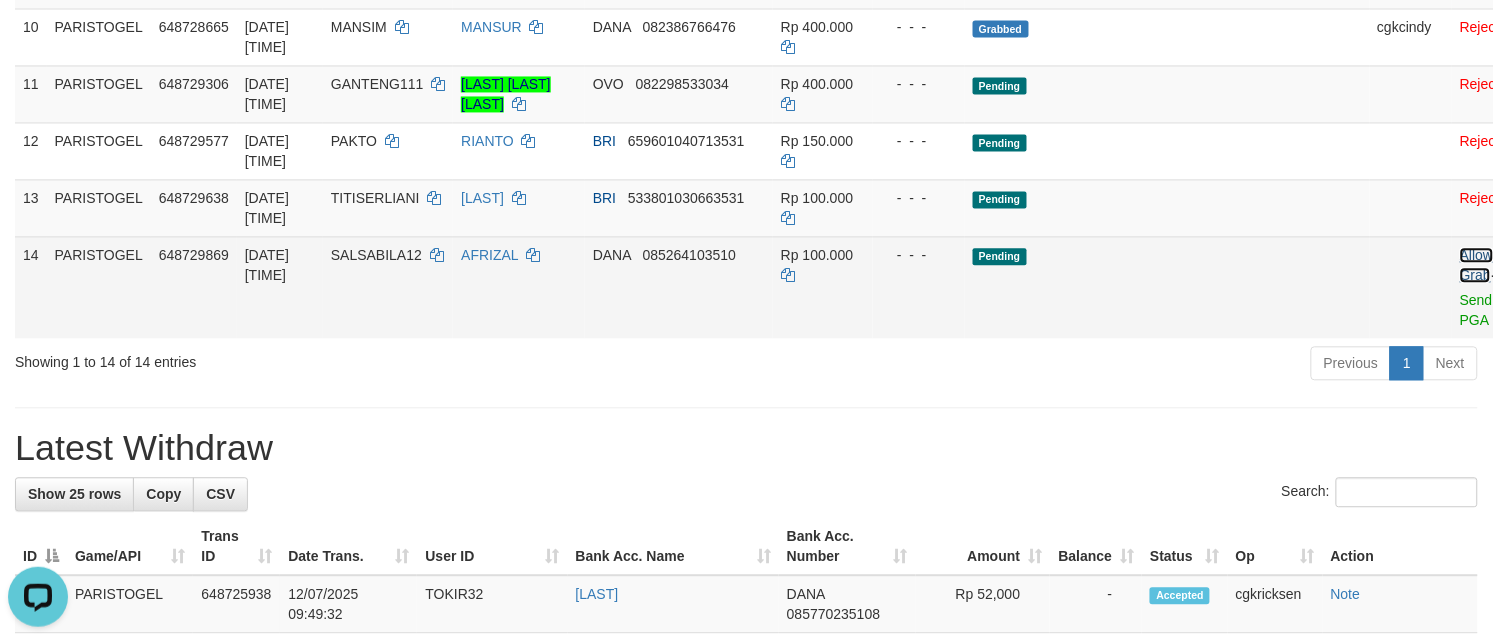 click on "Allow Grab" at bounding box center [1476, 265] 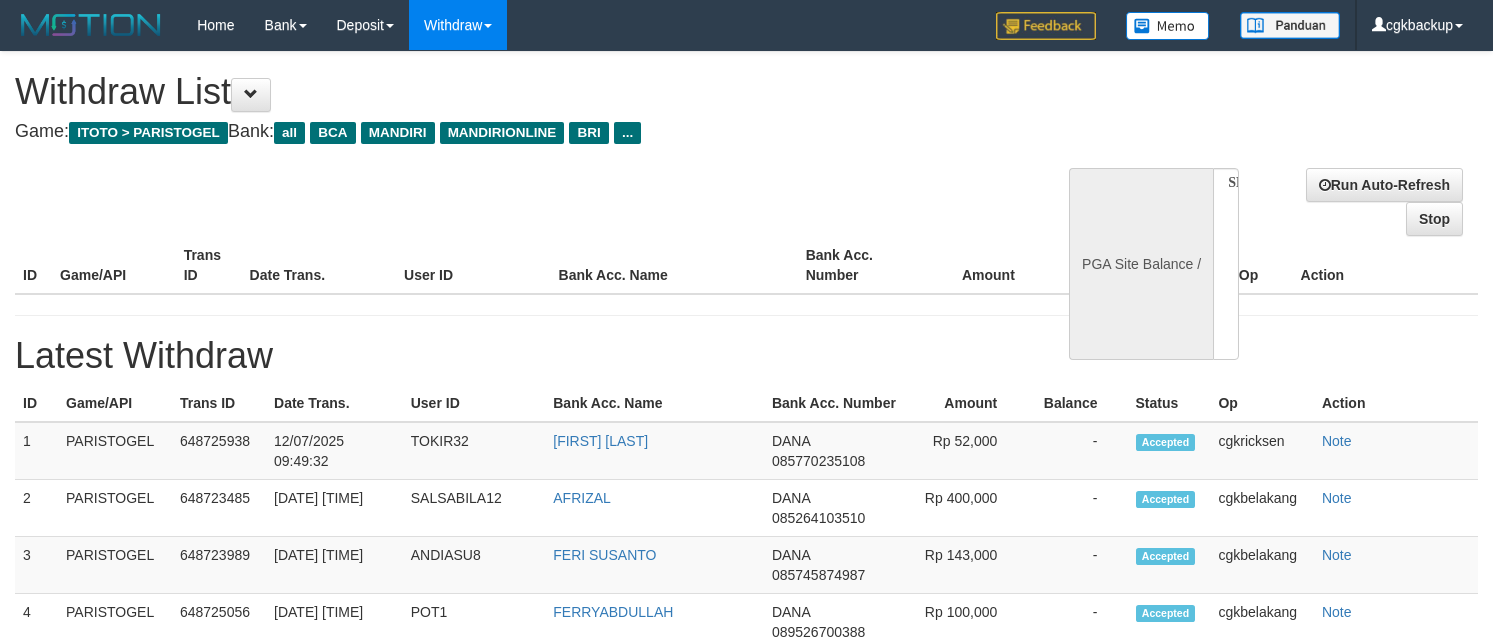 select 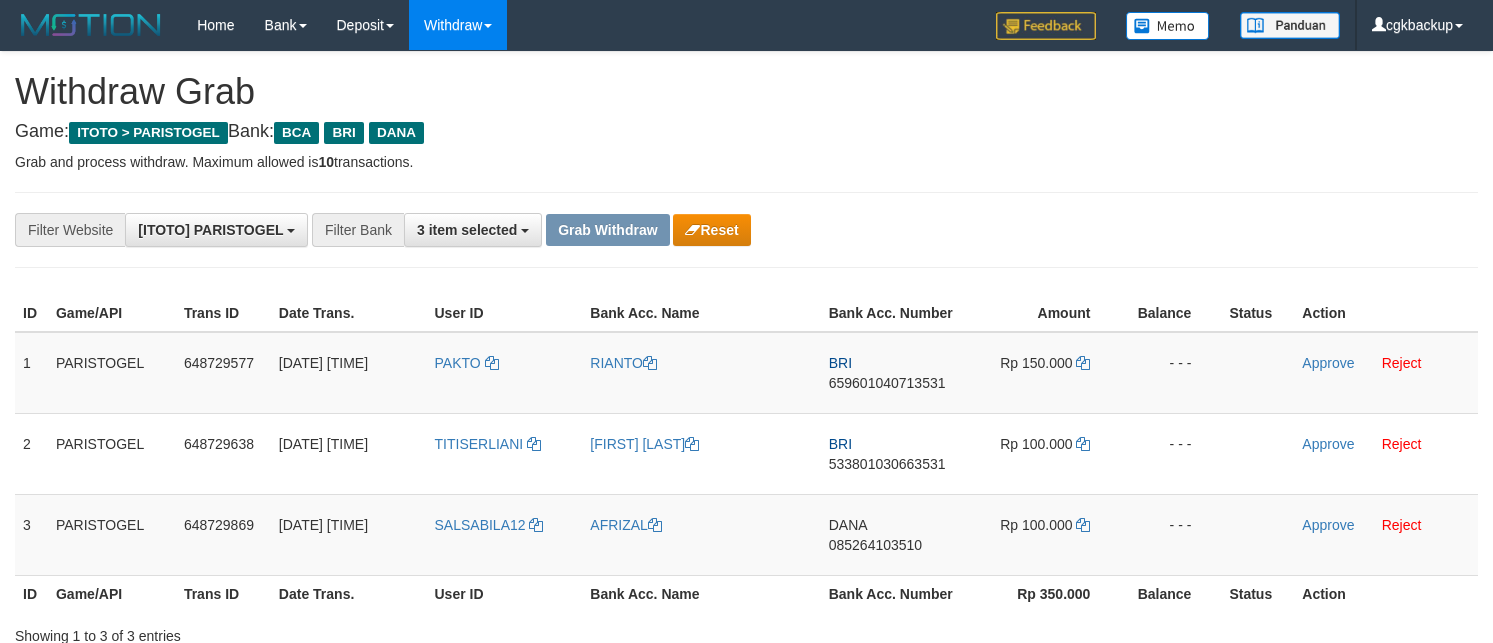 scroll, scrollTop: 0, scrollLeft: 0, axis: both 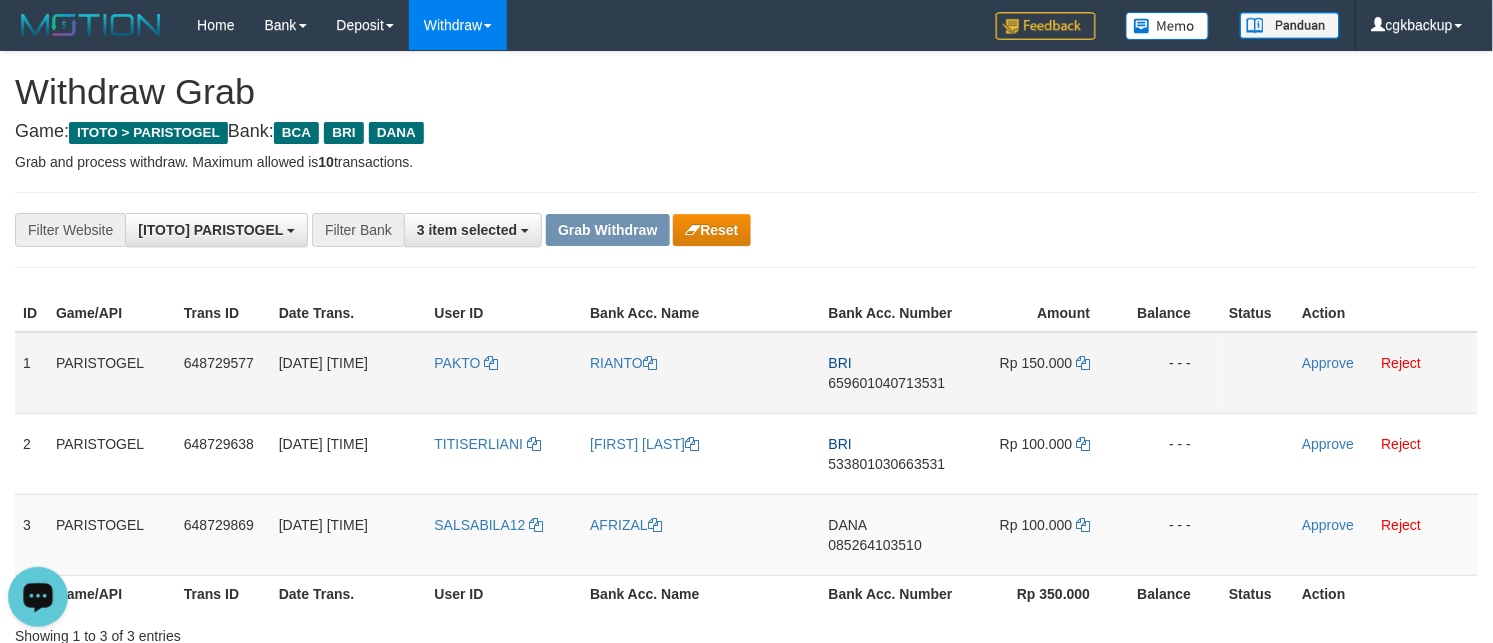 click on "PAKTO" at bounding box center (505, 373) 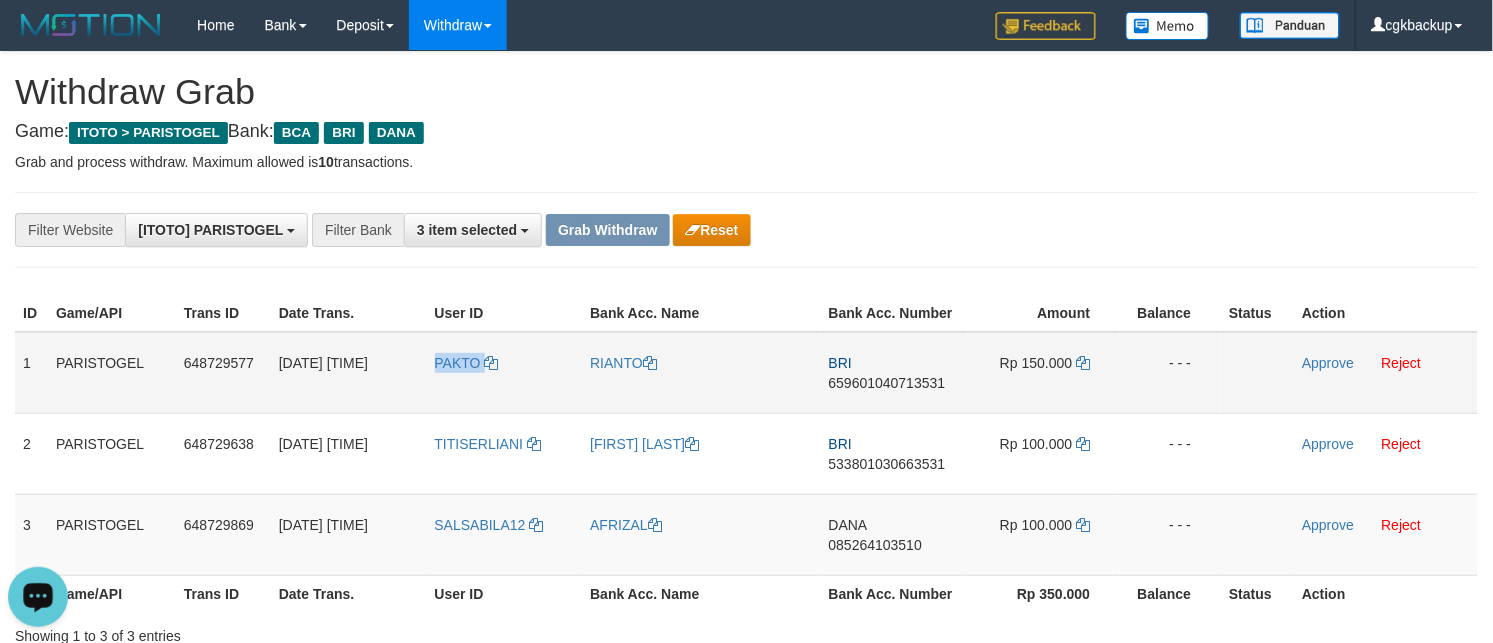 click on "PAKTO" at bounding box center (505, 373) 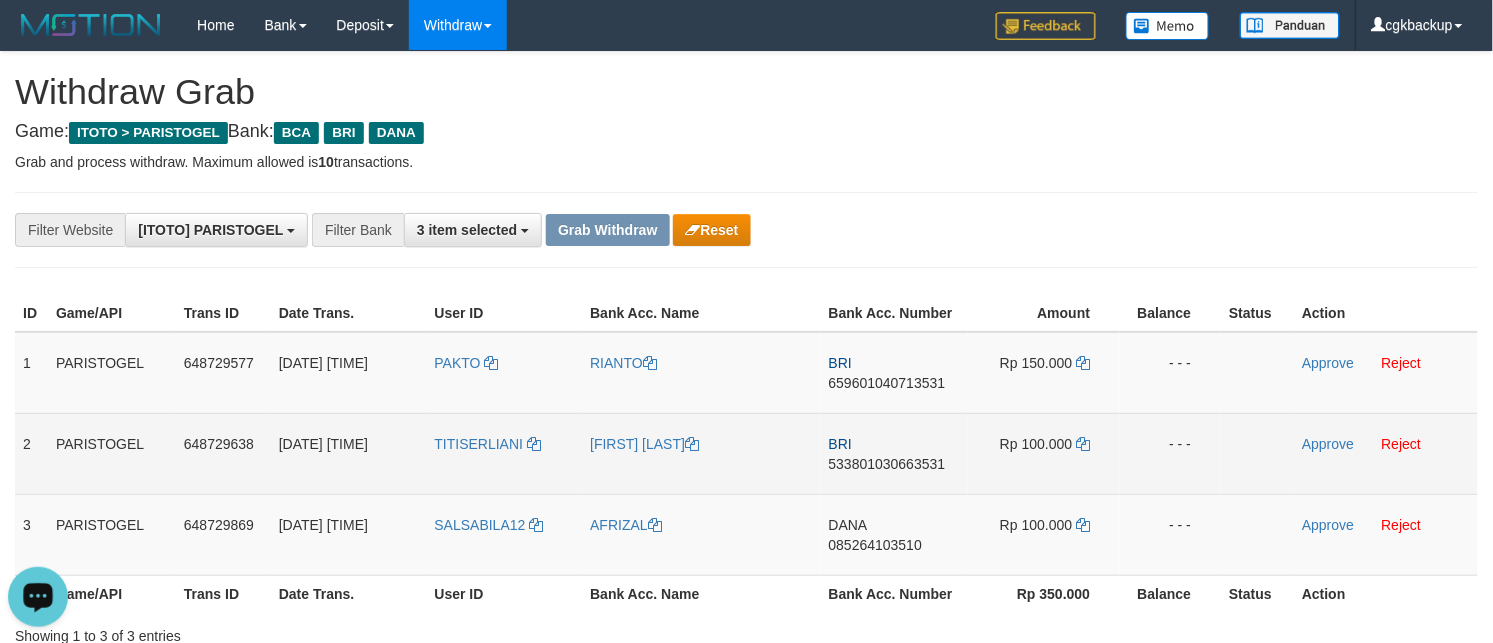 click on "TITISERLIANI" at bounding box center [505, 453] 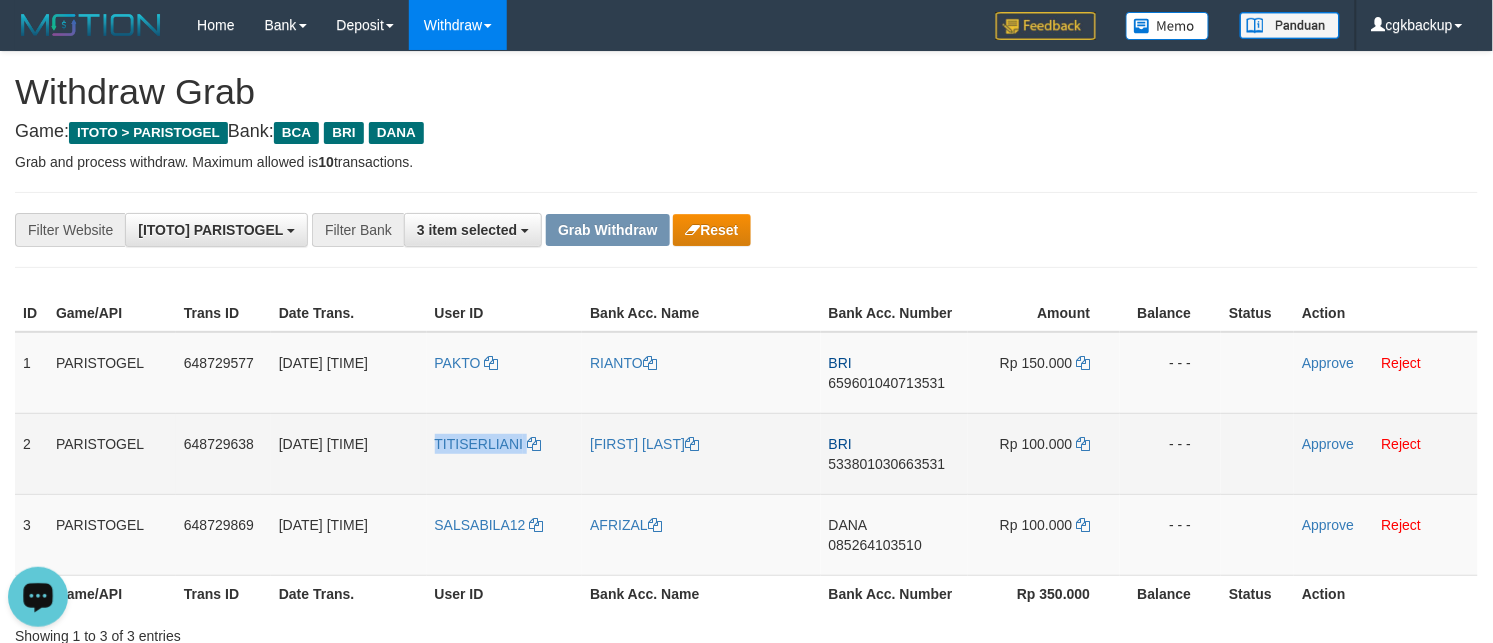 click on "TITISERLIANI" at bounding box center (505, 453) 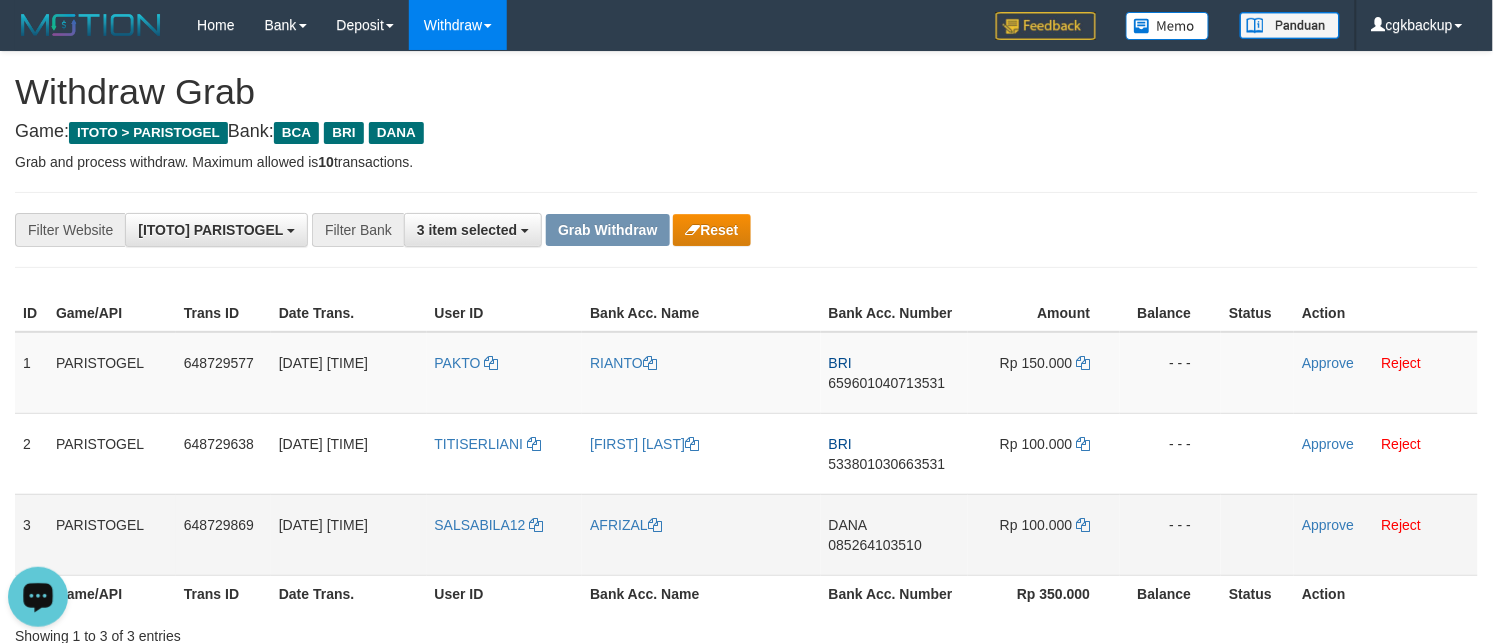 click on "SALSABILA12" at bounding box center (505, 534) 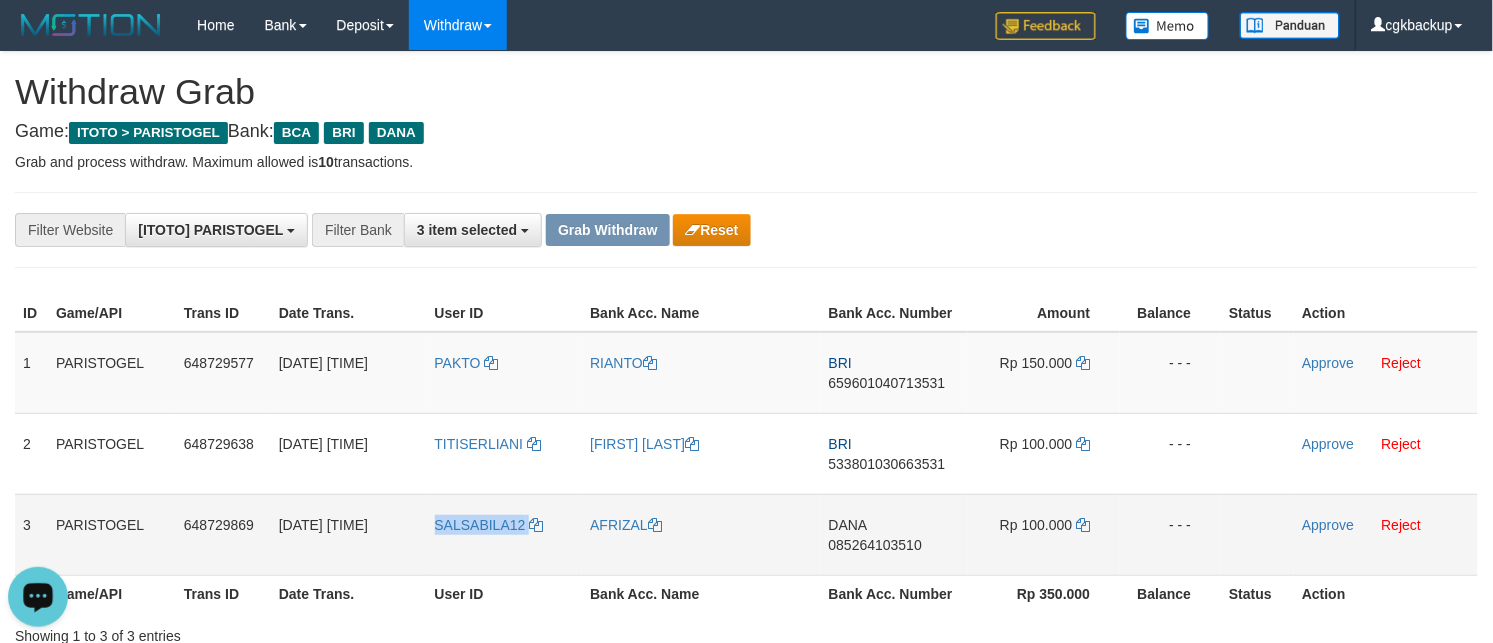 copy on "SALSABILA12" 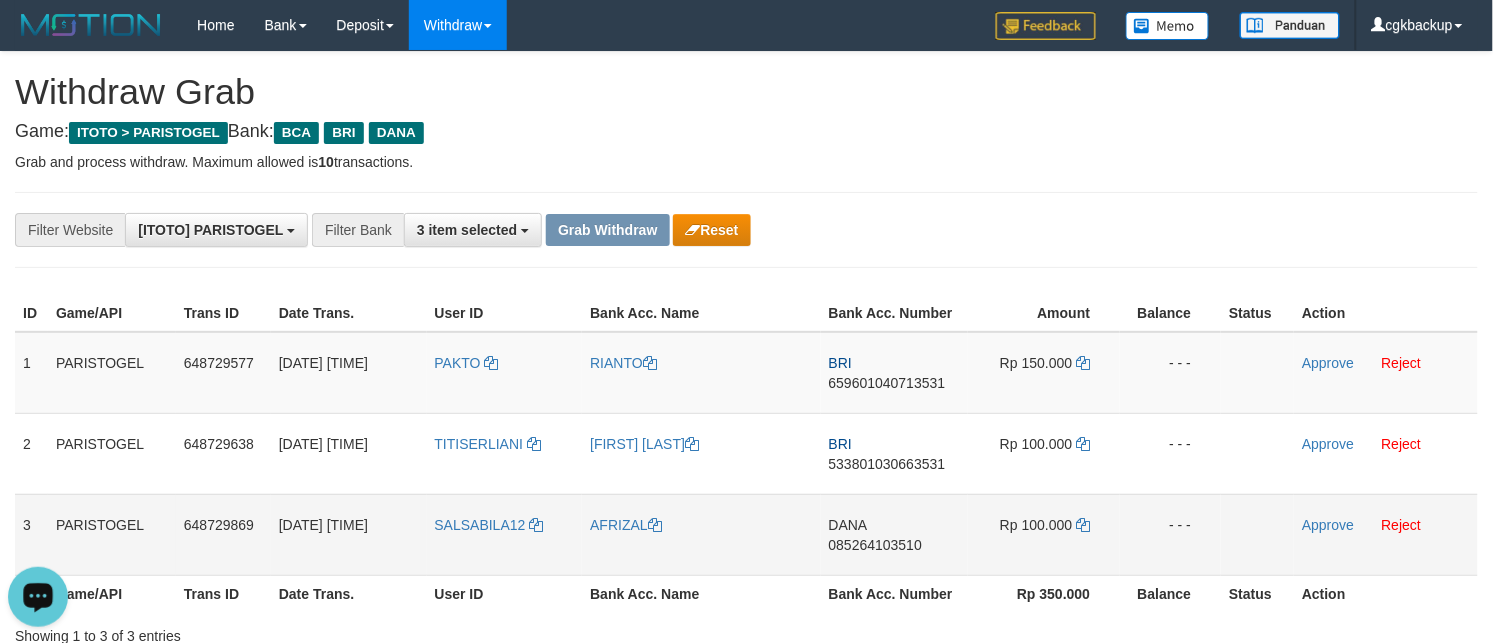 click on "AFRIZAL" at bounding box center [701, 534] 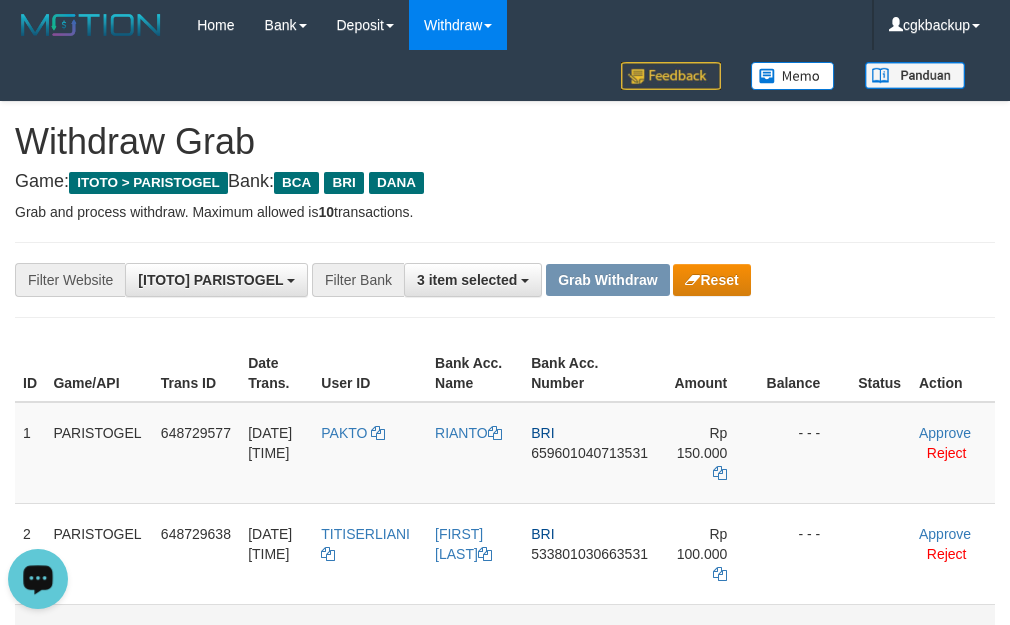 click on "533801030663531" at bounding box center [589, 554] 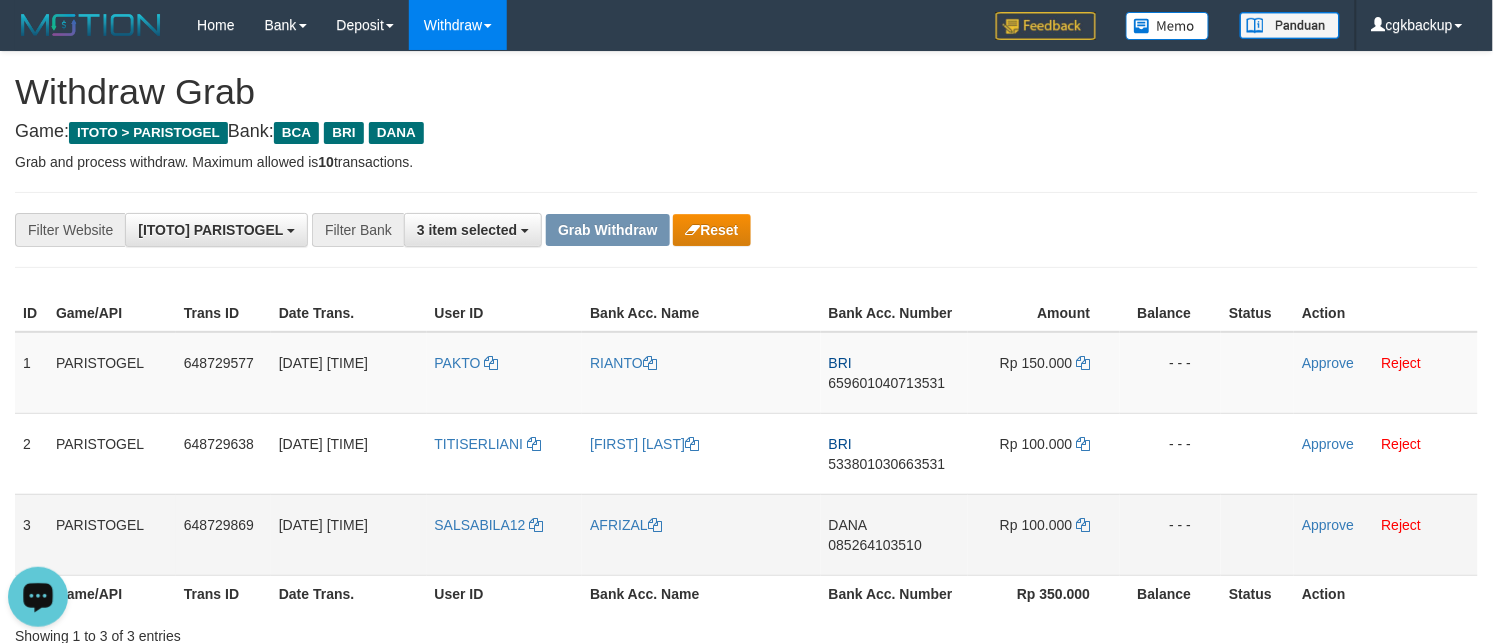 click on "AFRIZAL" at bounding box center [701, 534] 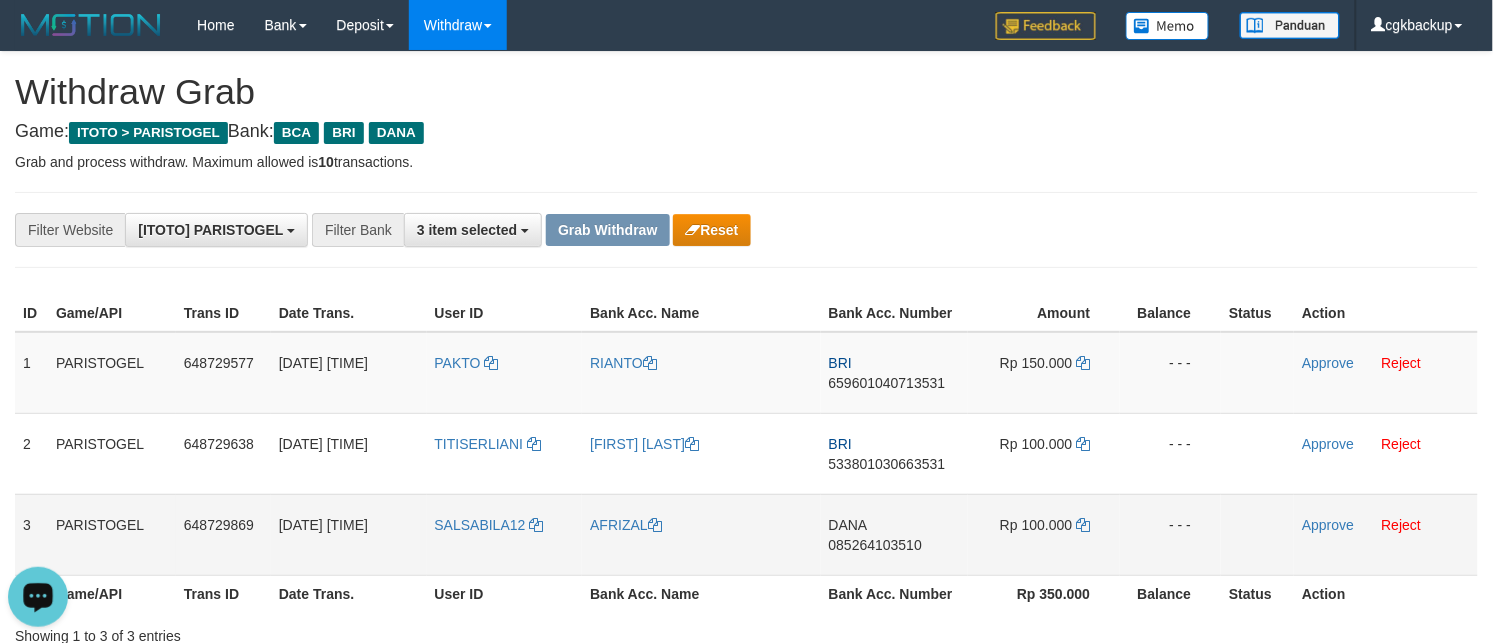 click on "SALSABILA12" at bounding box center (505, 534) 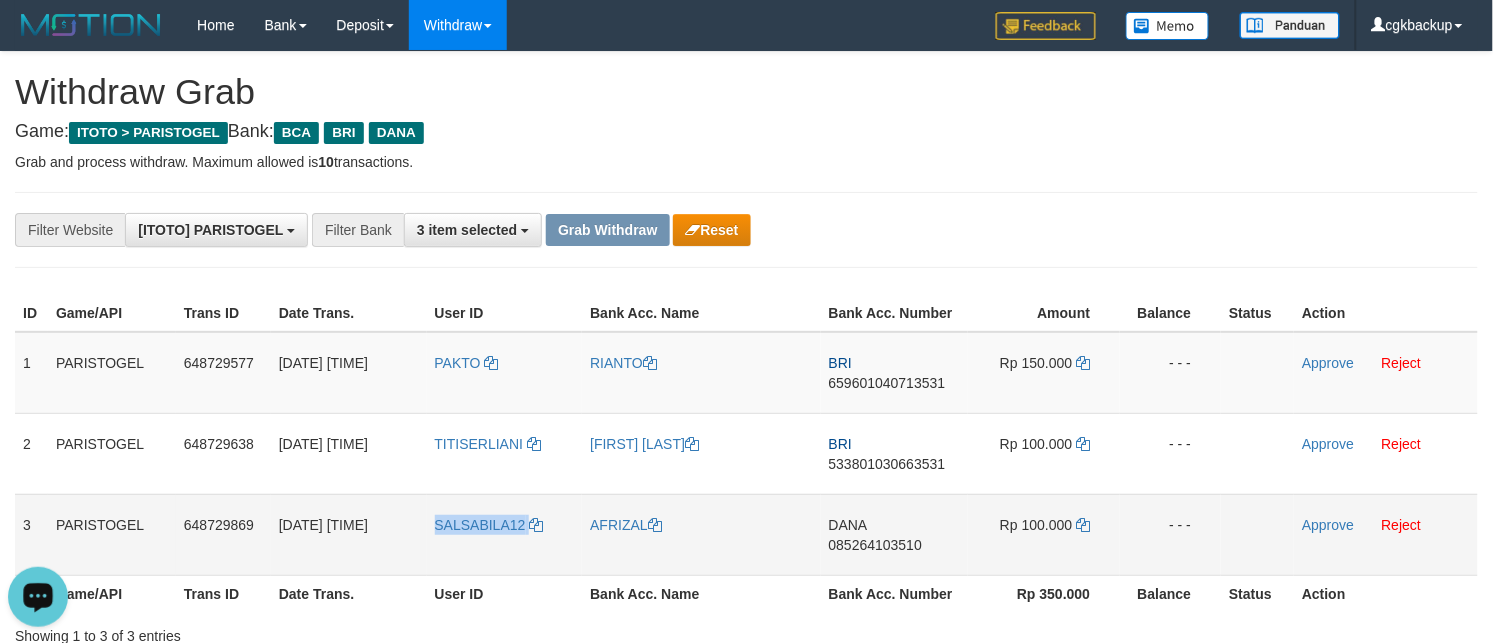 click on "SALSABILA12" at bounding box center [505, 534] 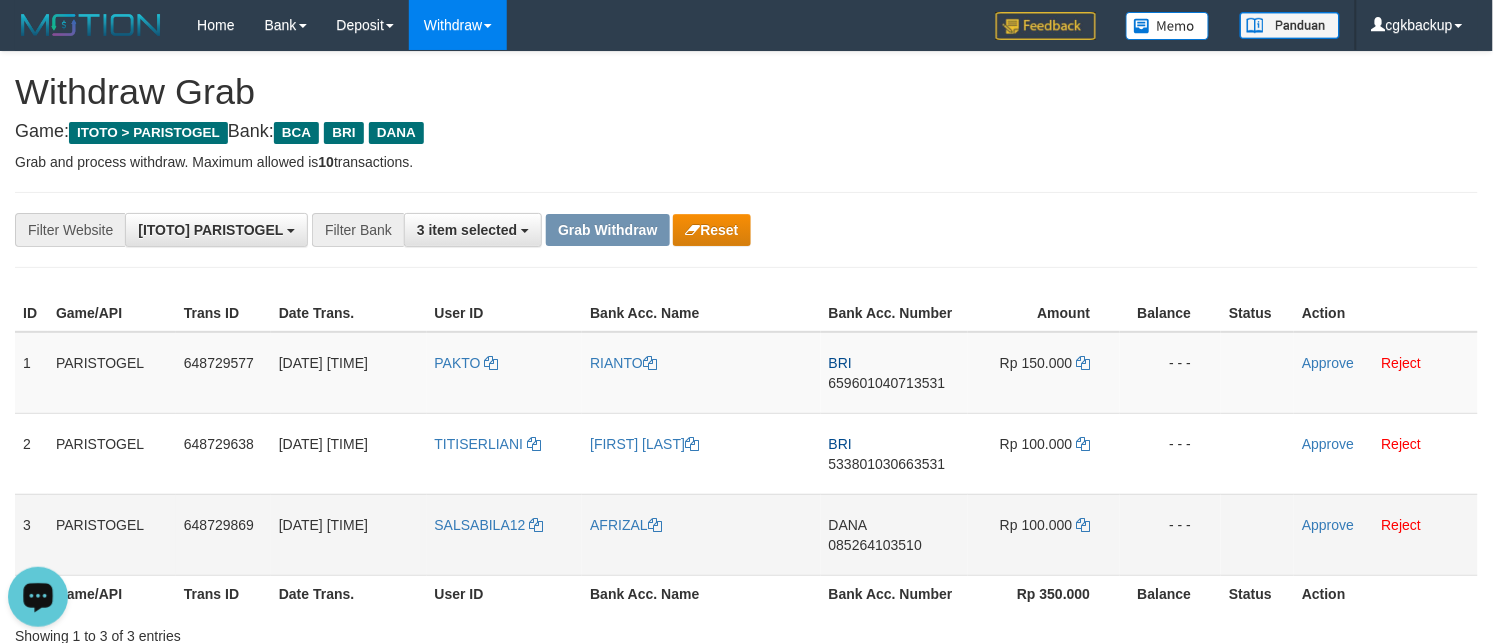click on "DANA
085264103510" at bounding box center [894, 534] 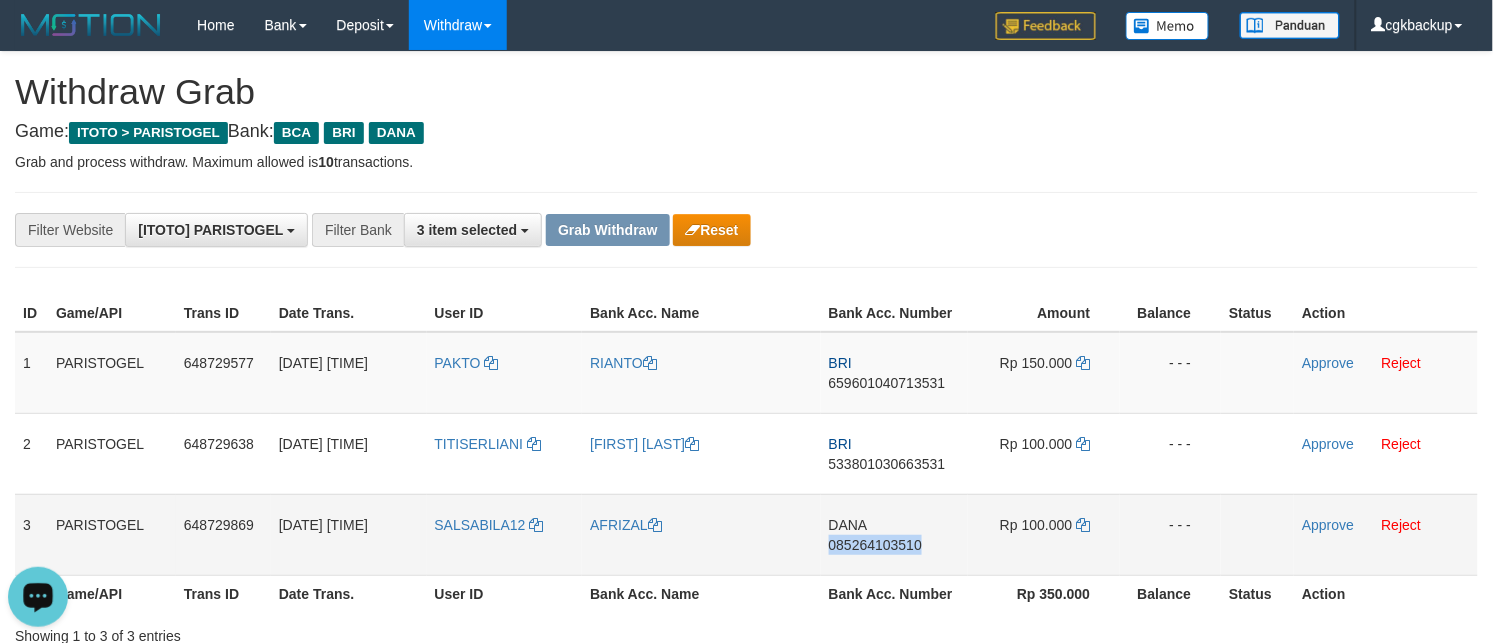 click on "DANA
085264103510" at bounding box center [894, 534] 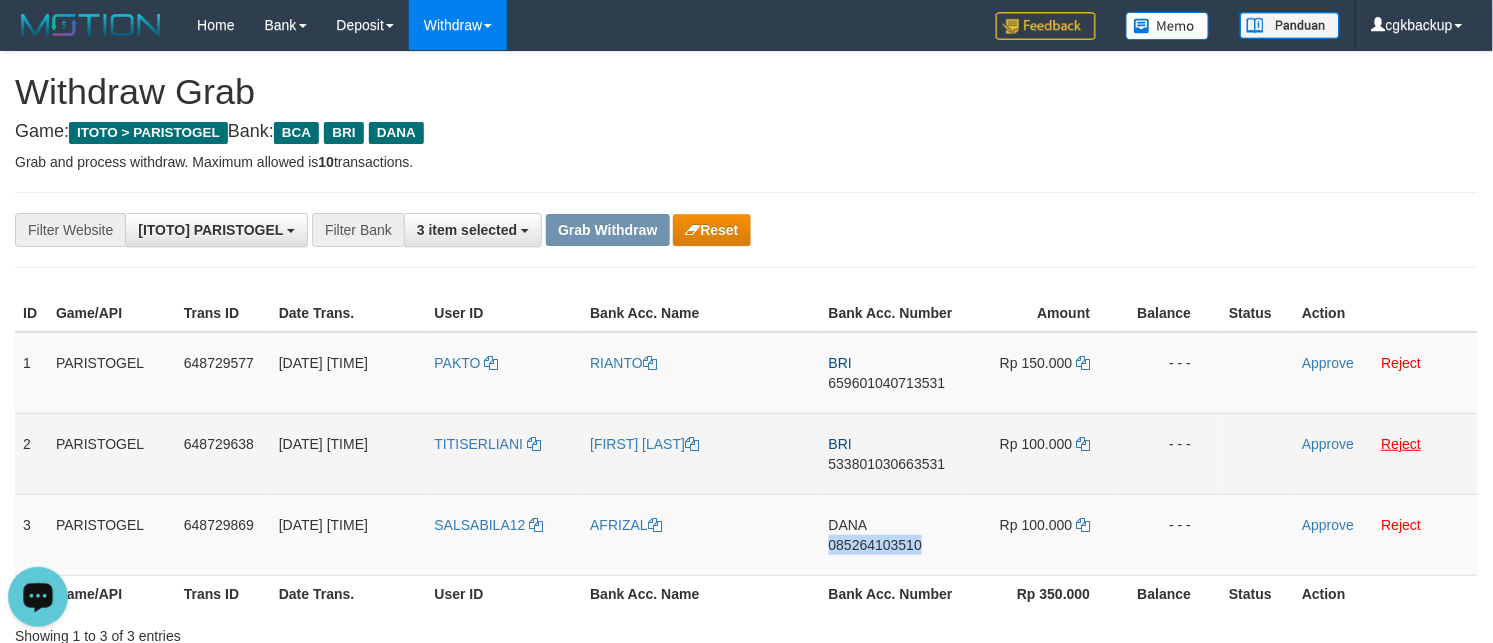 copy on "085264103510" 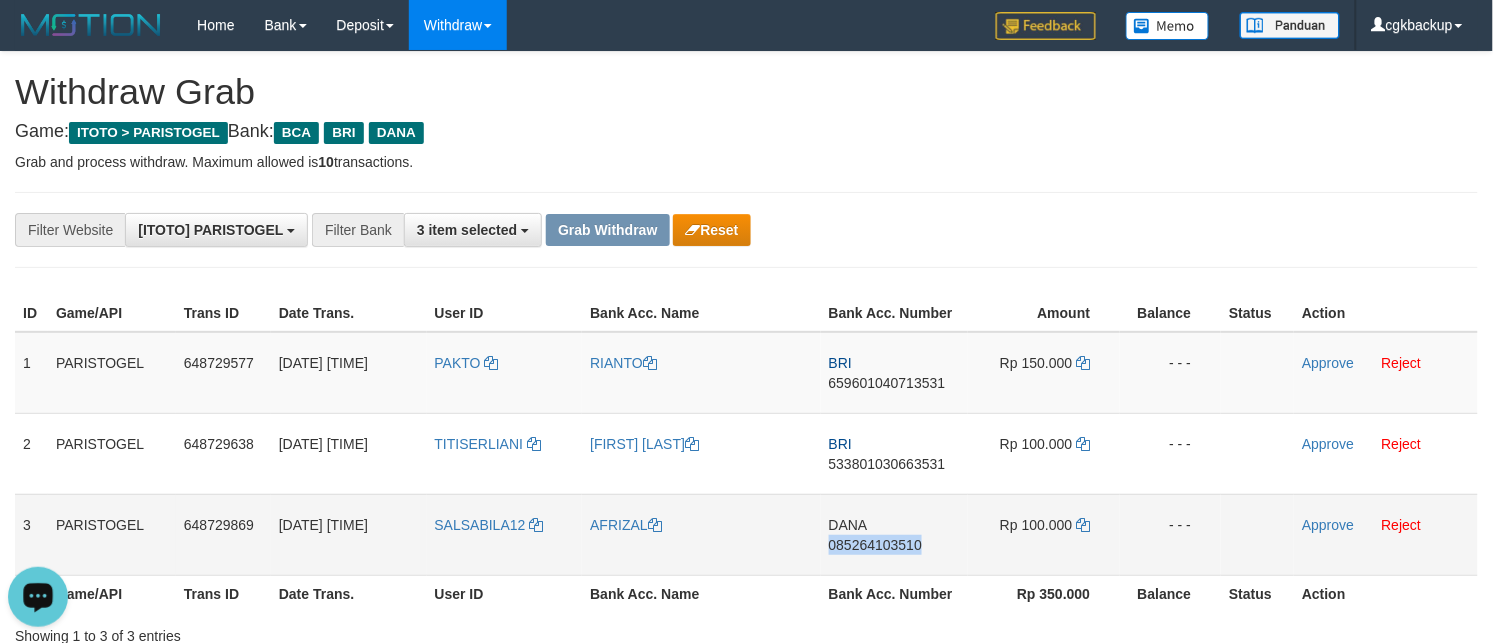 click on "DANA
085264103510" at bounding box center [894, 534] 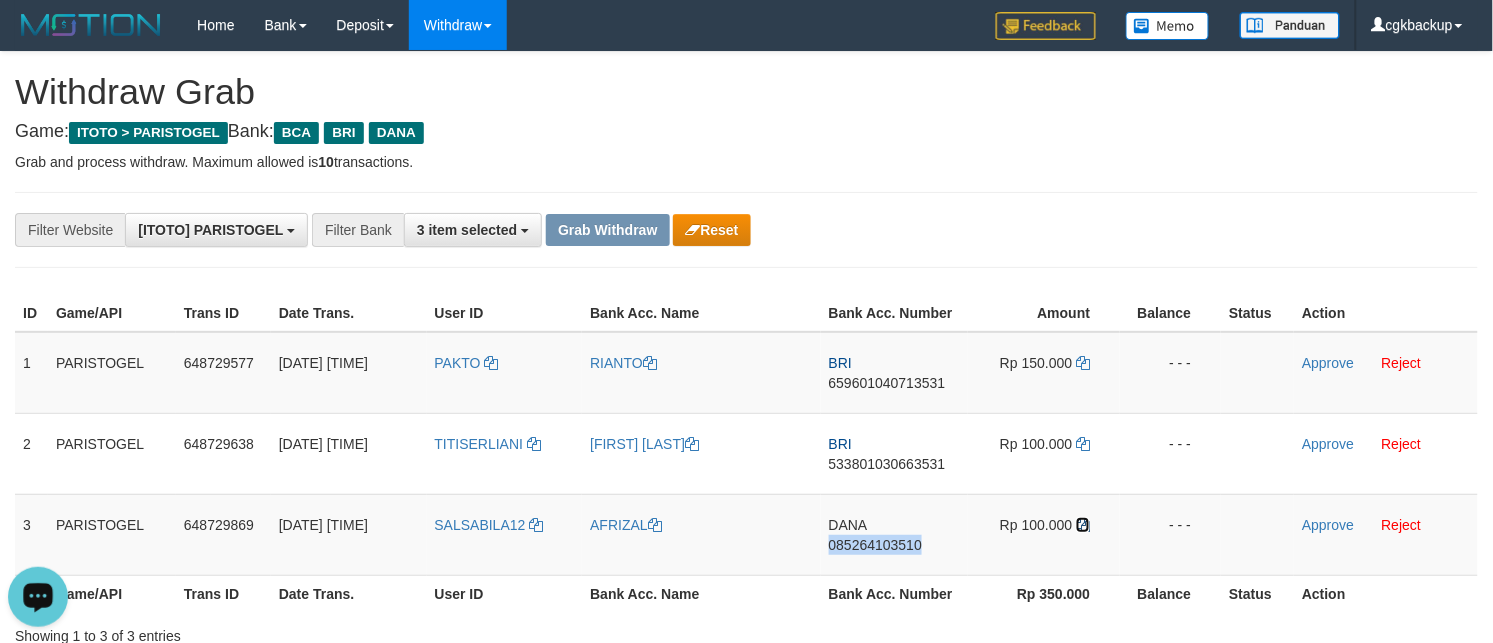 click at bounding box center [1083, 525] 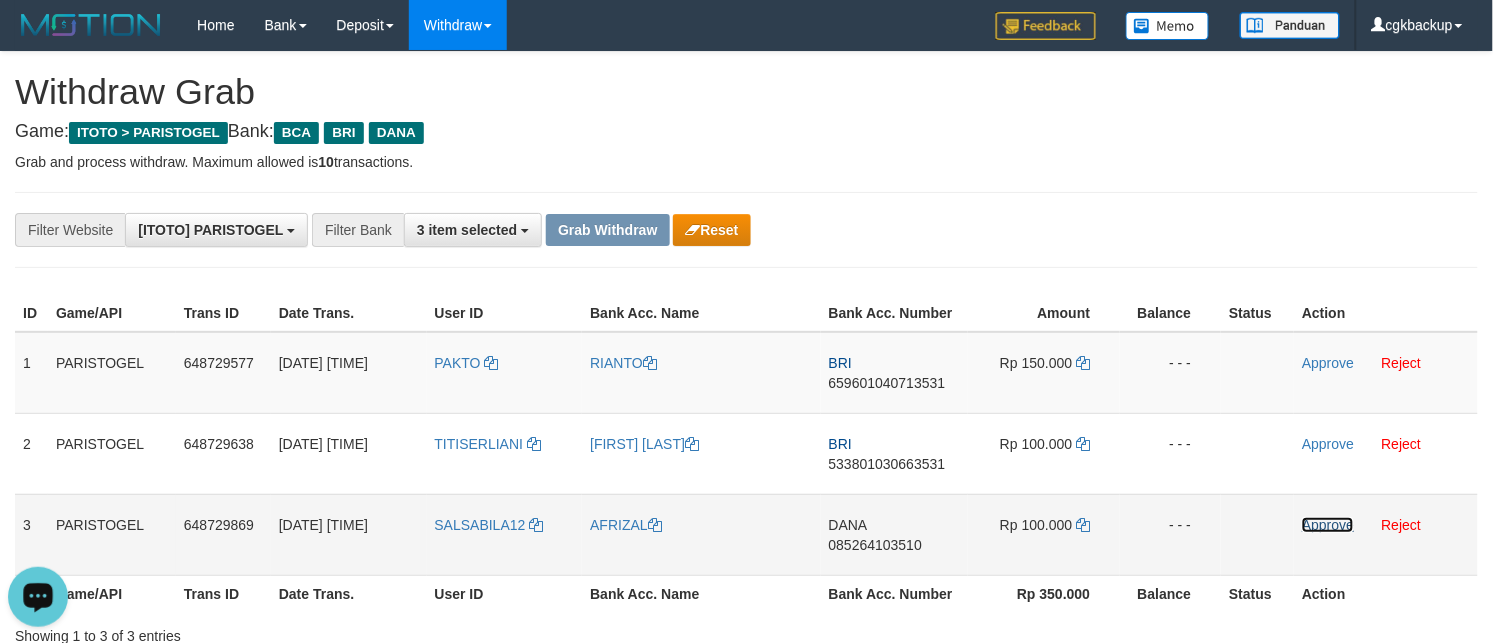 click on "Approve" at bounding box center [1328, 525] 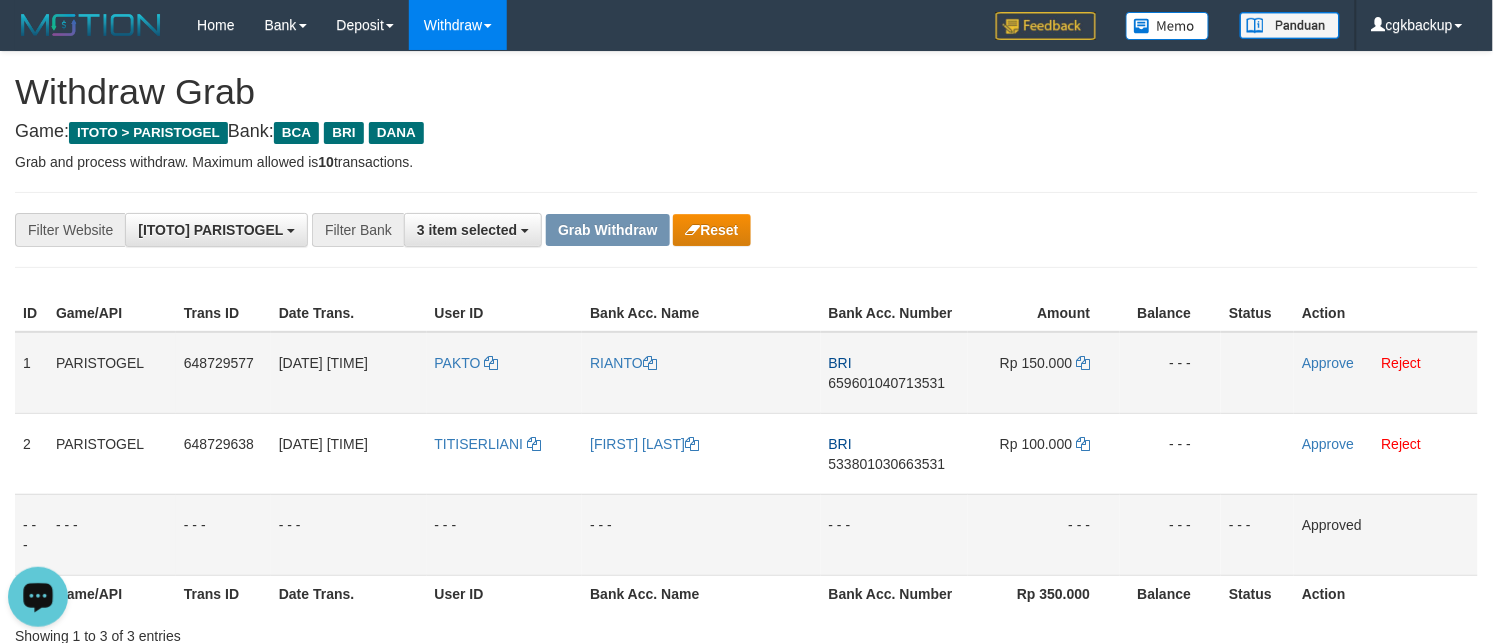click on "RIANTO" at bounding box center [701, 373] 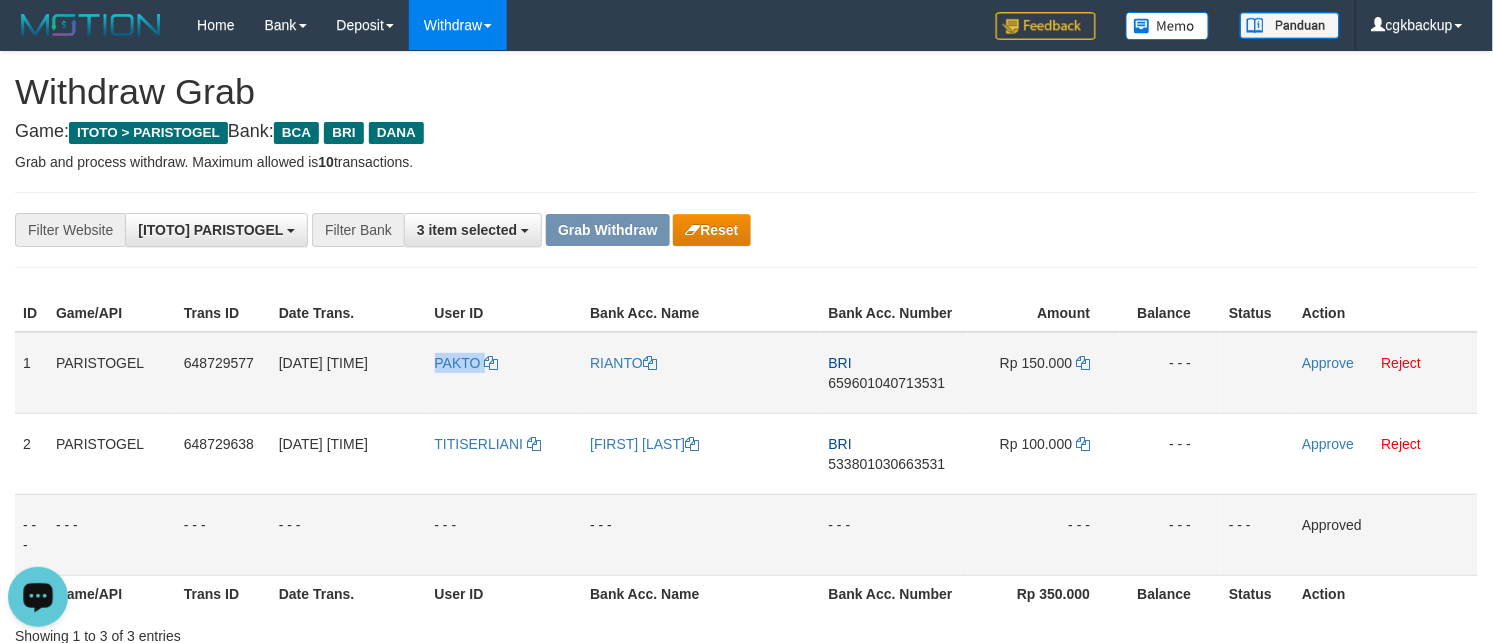 copy on "PAKTO" 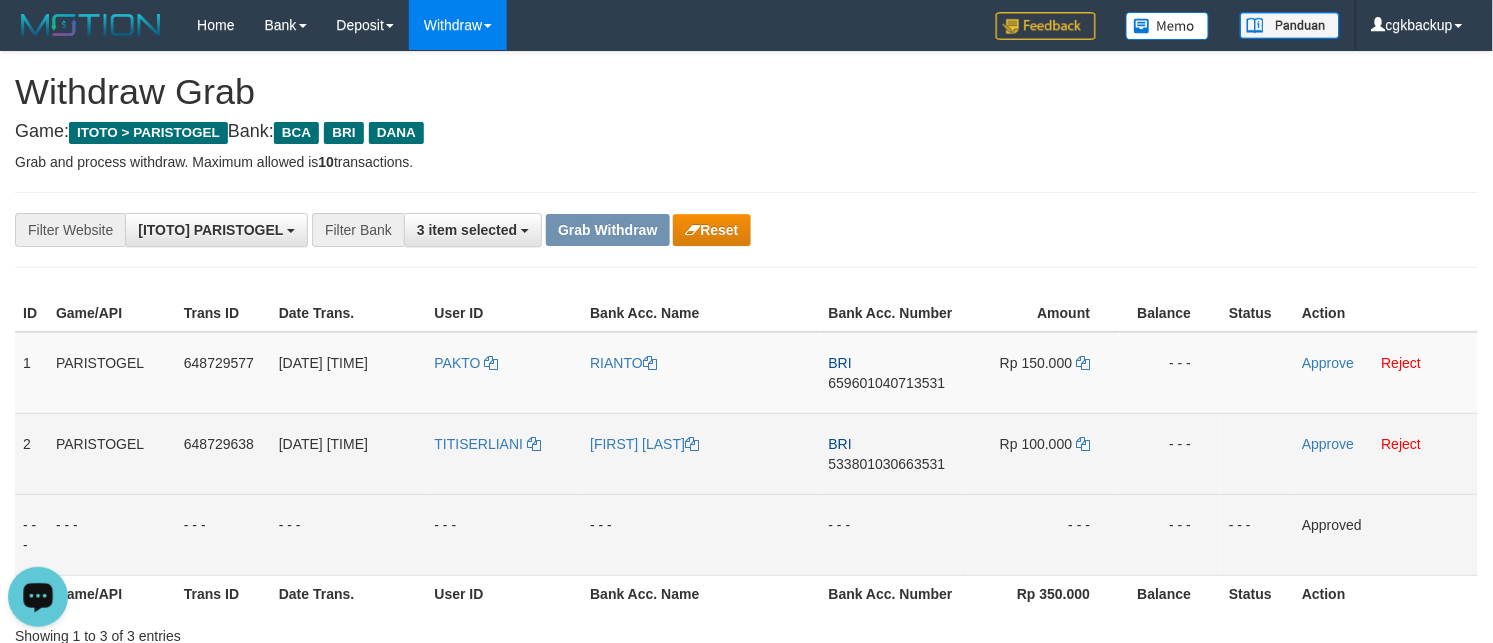 click on "[FIRST] [LAST]" at bounding box center (701, 453) 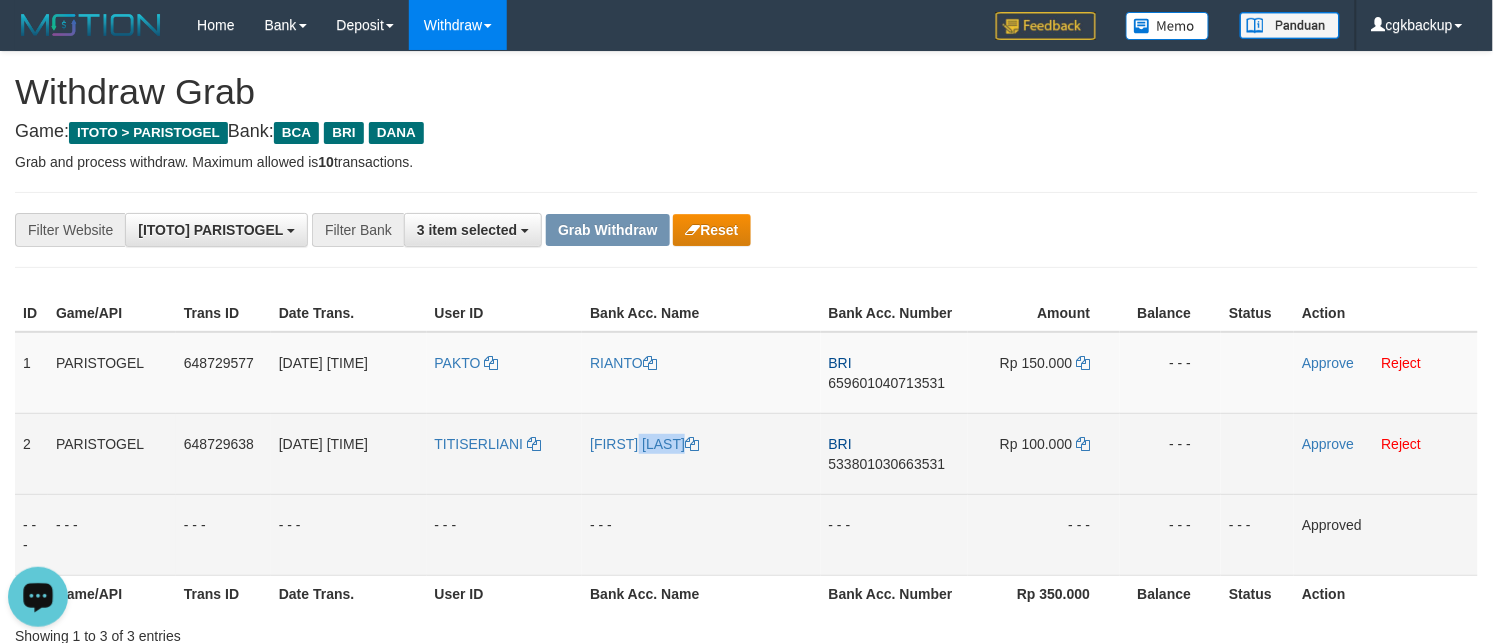 click on "[FIRST] [LAST]" at bounding box center (701, 453) 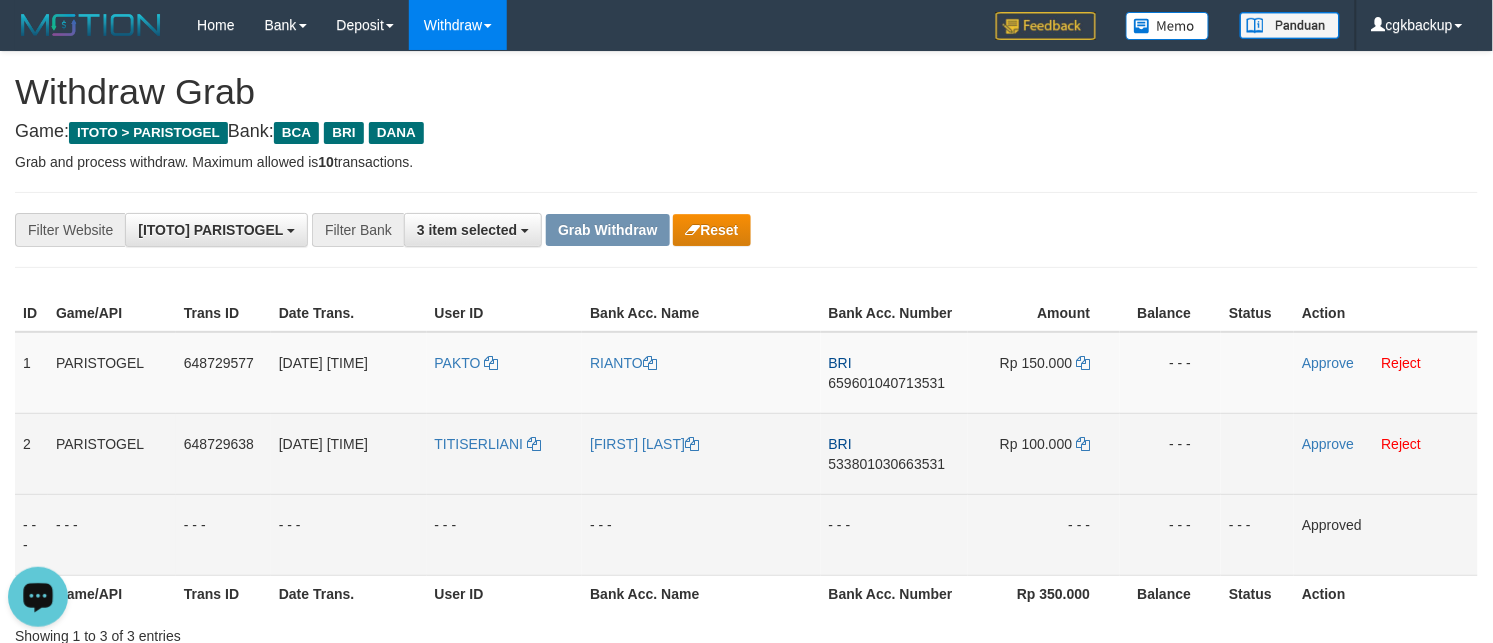 click on "TITISERLIANI" at bounding box center [505, 453] 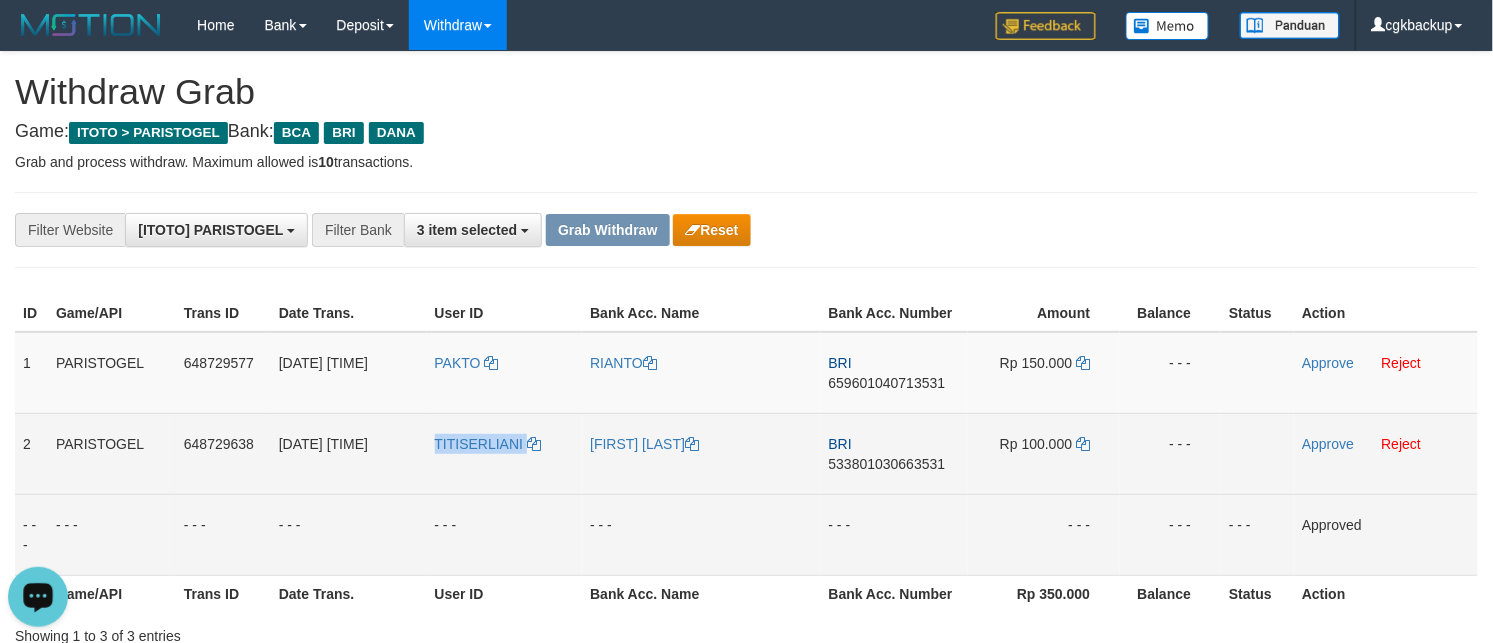 click on "TITISERLIANI" at bounding box center [505, 453] 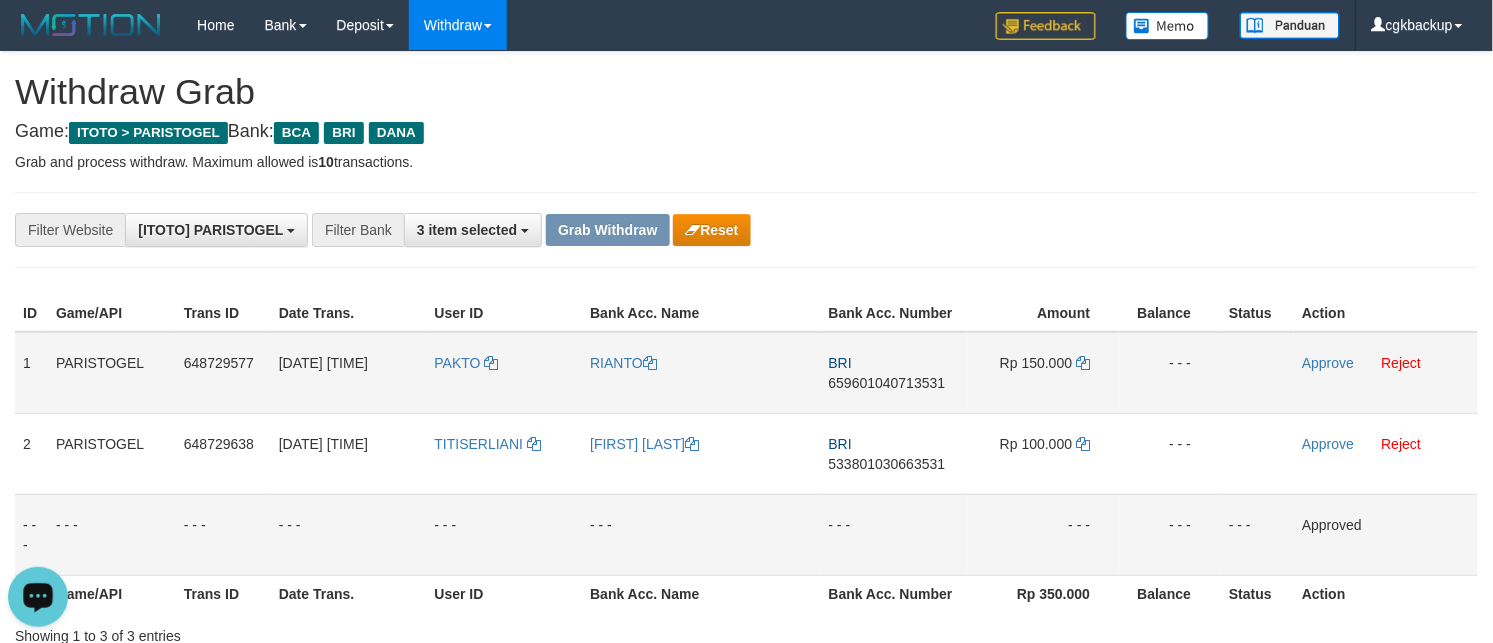 click on "BRI
659601040713531" at bounding box center (894, 373) 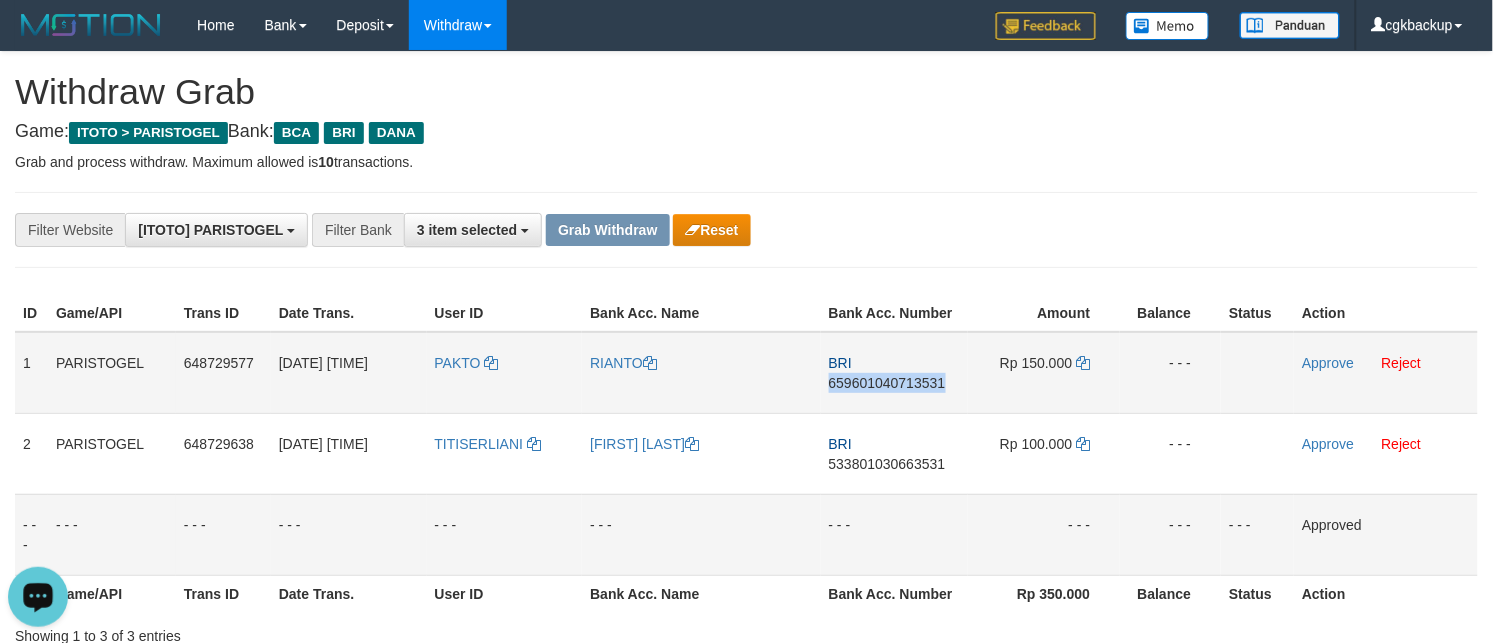 click on "BRI
659601040713531" at bounding box center [894, 373] 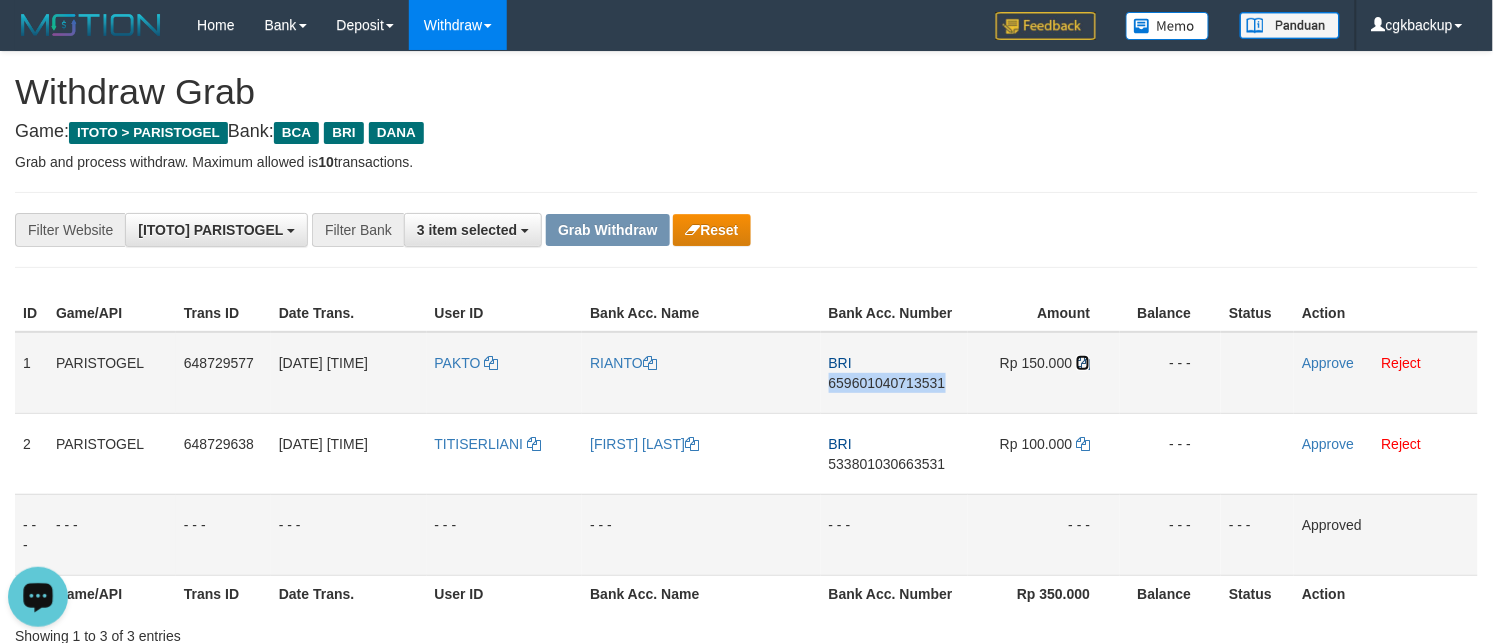 drag, startPoint x: 1083, startPoint y: 363, endPoint x: 1098, endPoint y: 362, distance: 15.033297 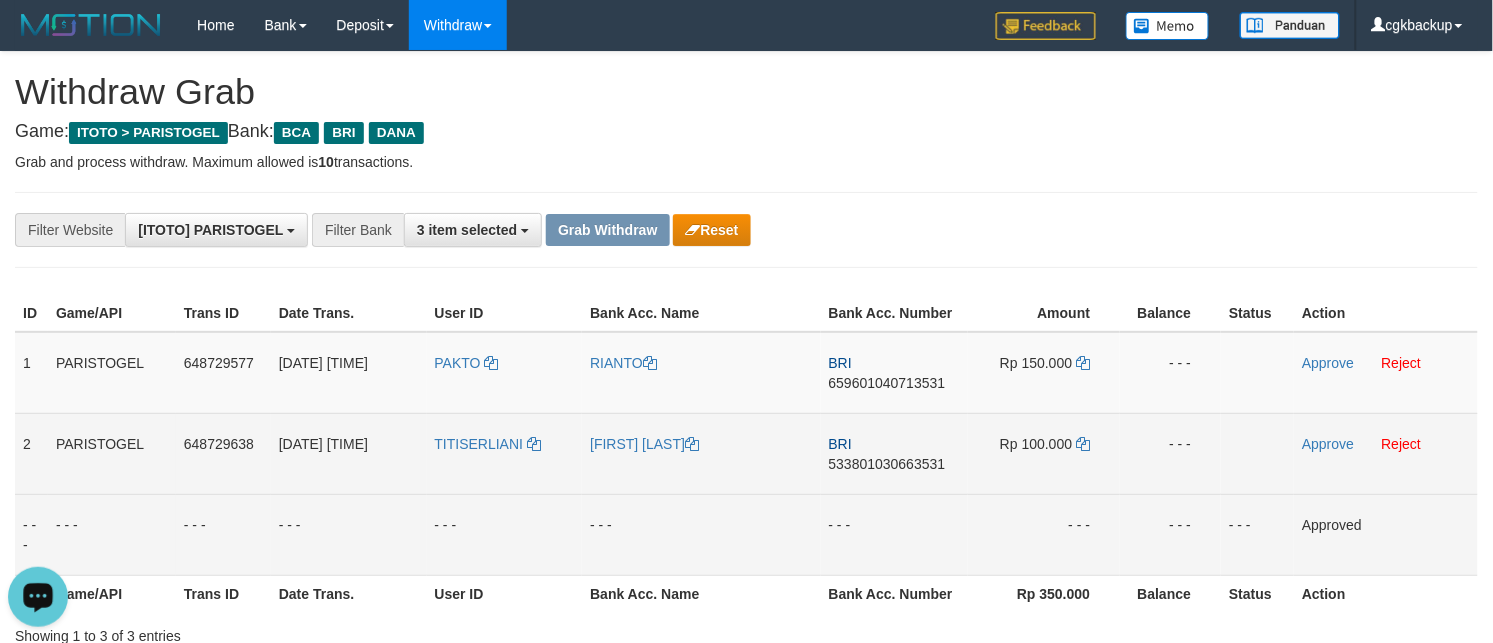 click on "BRI
533801030663531" at bounding box center (894, 453) 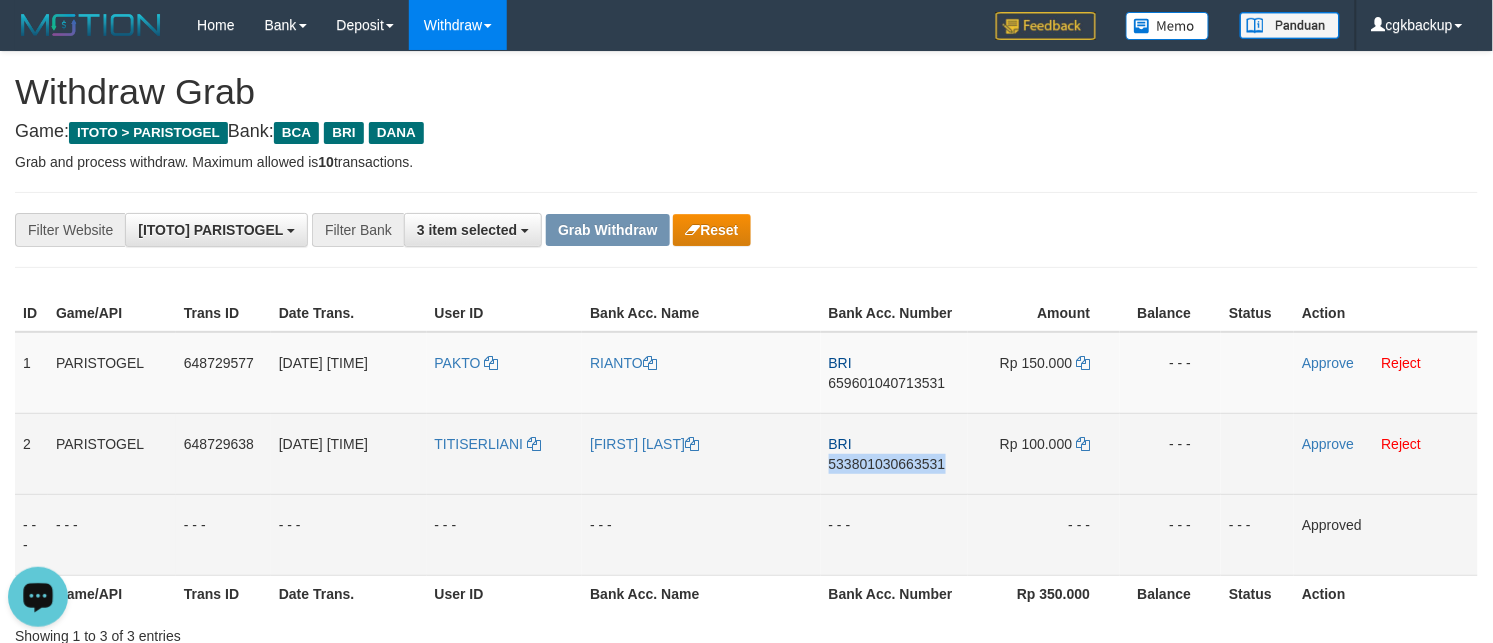click on "BRI
533801030663531" at bounding box center (894, 453) 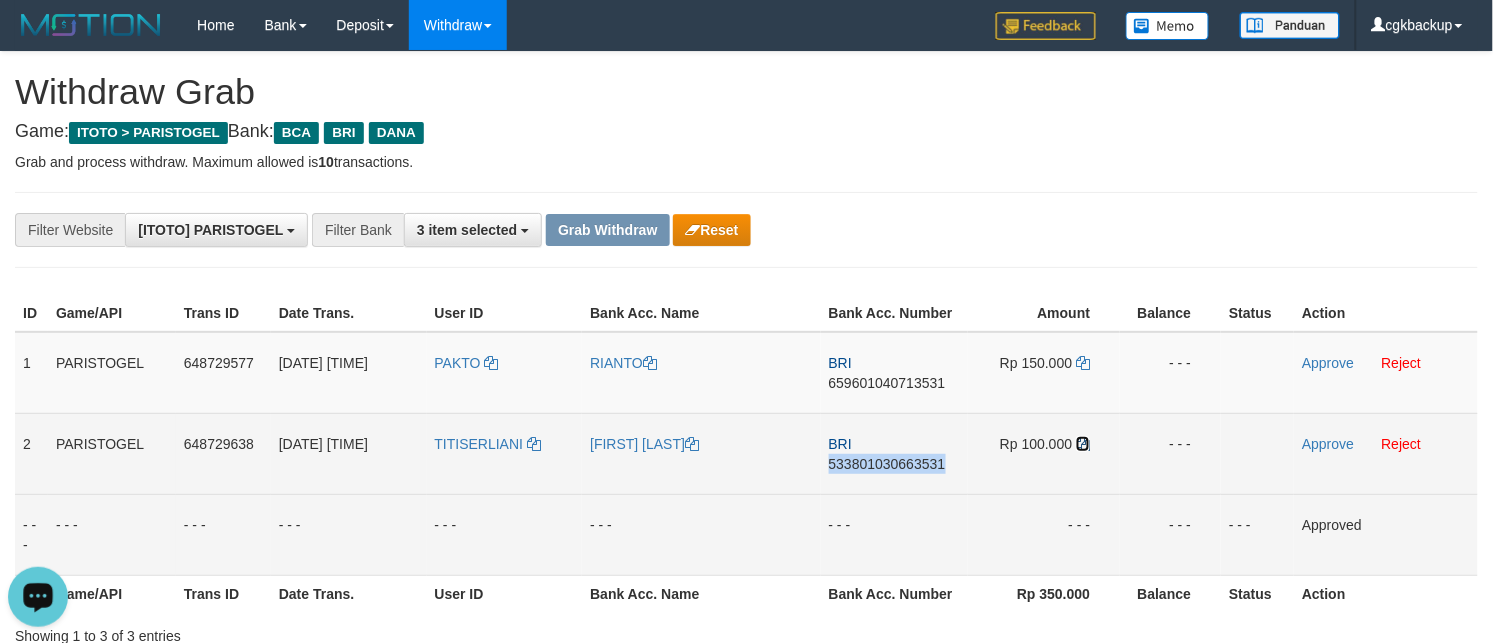 drag, startPoint x: 1086, startPoint y: 448, endPoint x: 1101, endPoint y: 445, distance: 15.297058 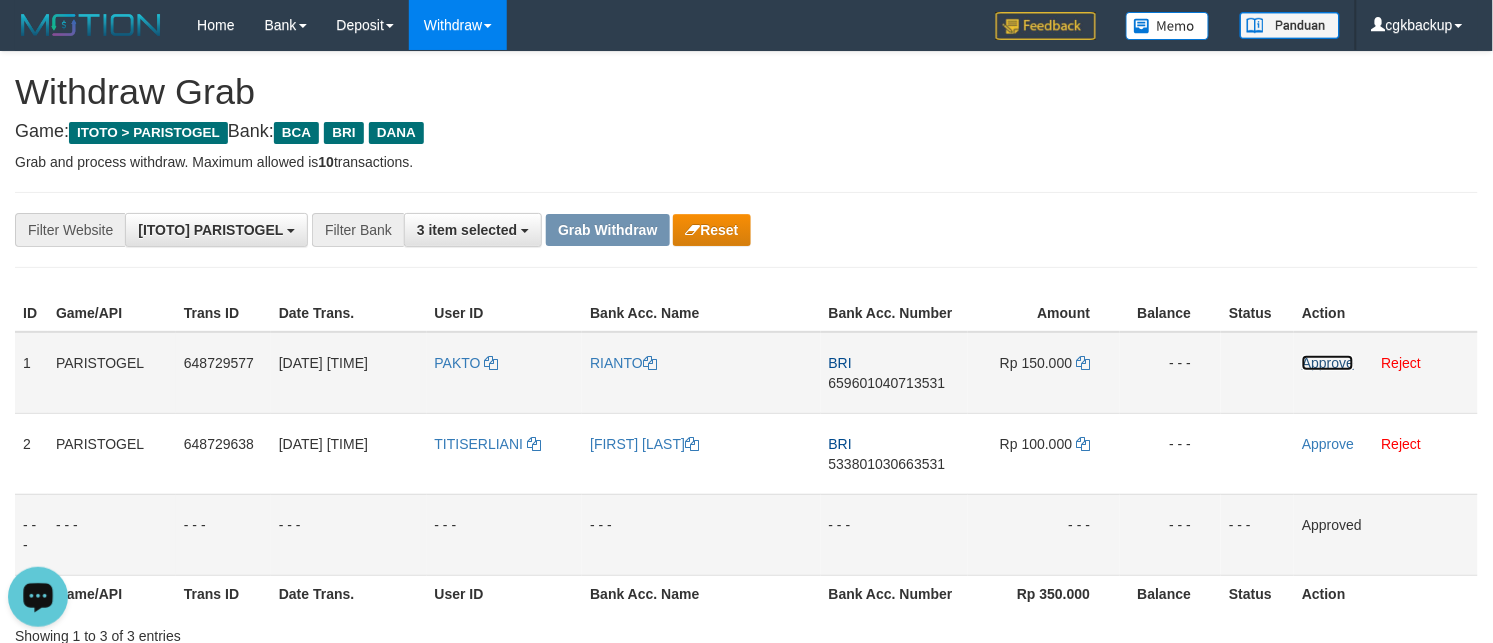 click on "Approve" at bounding box center (1328, 363) 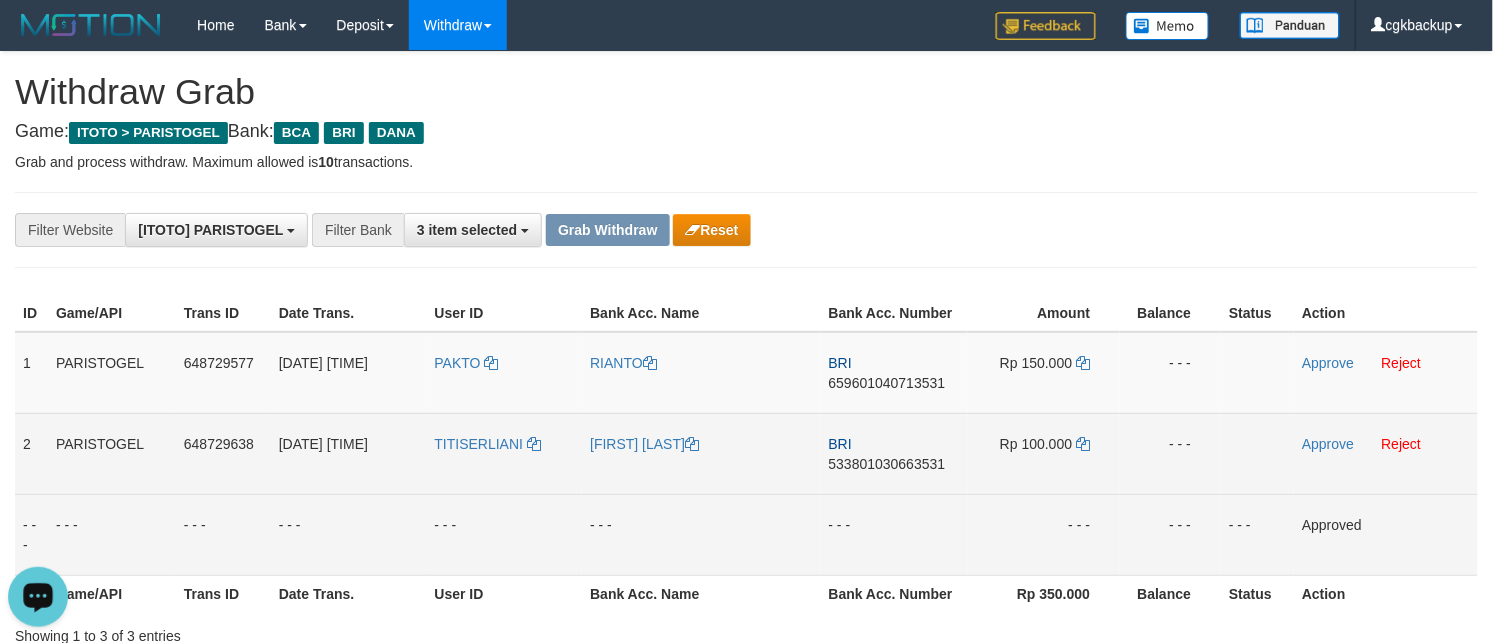 click on "Approve
Reject" at bounding box center [1386, 453] 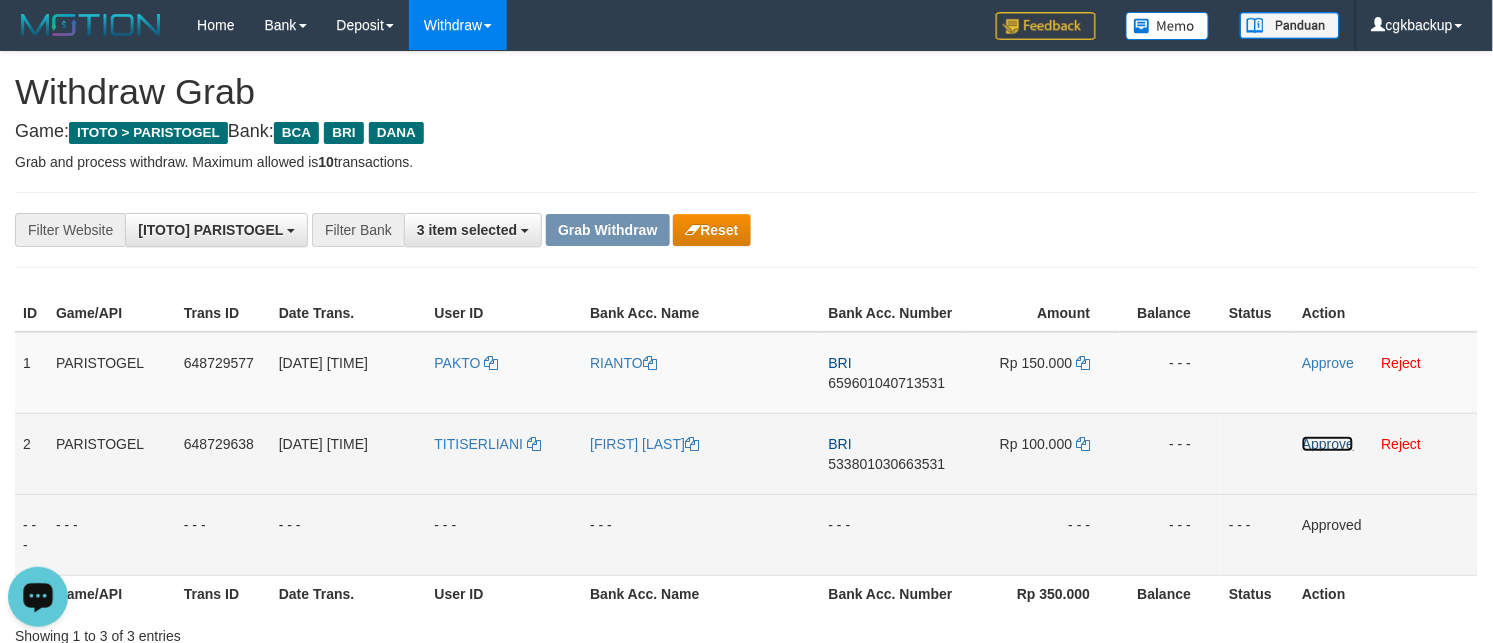 click on "Approve" at bounding box center (1328, 444) 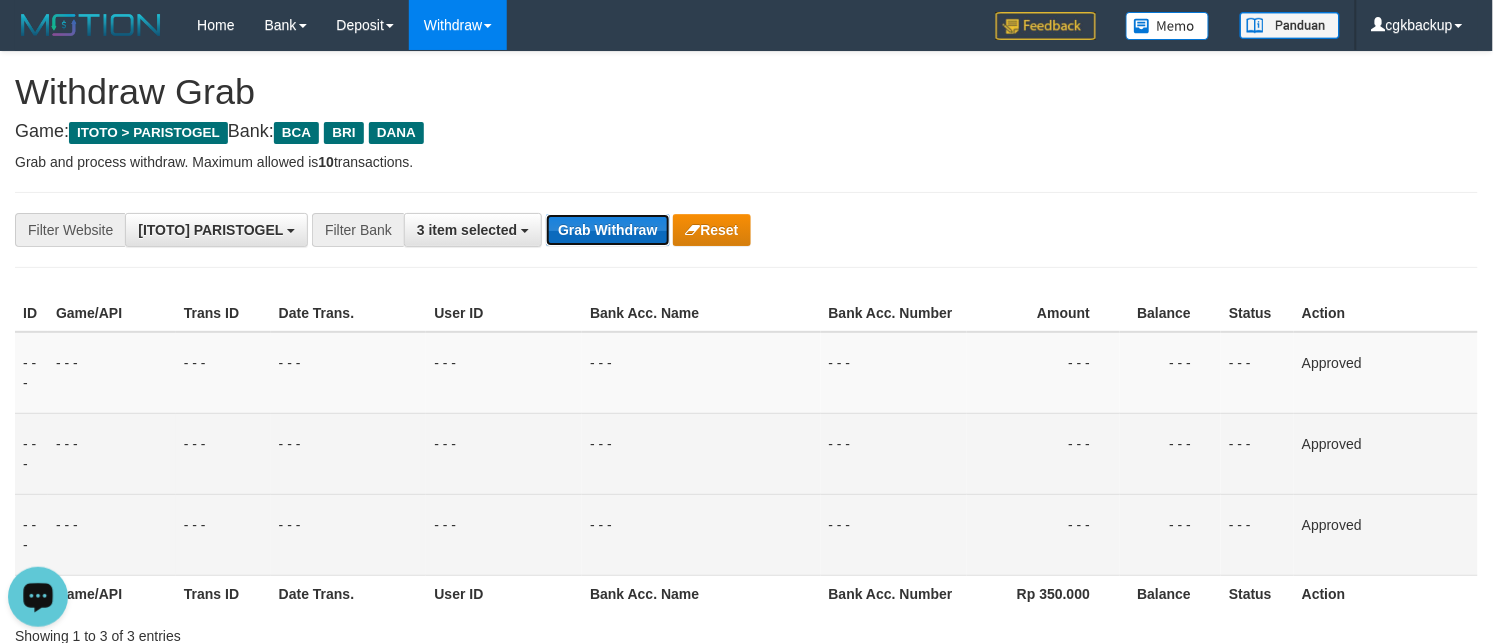 click on "Grab Withdraw" at bounding box center [607, 230] 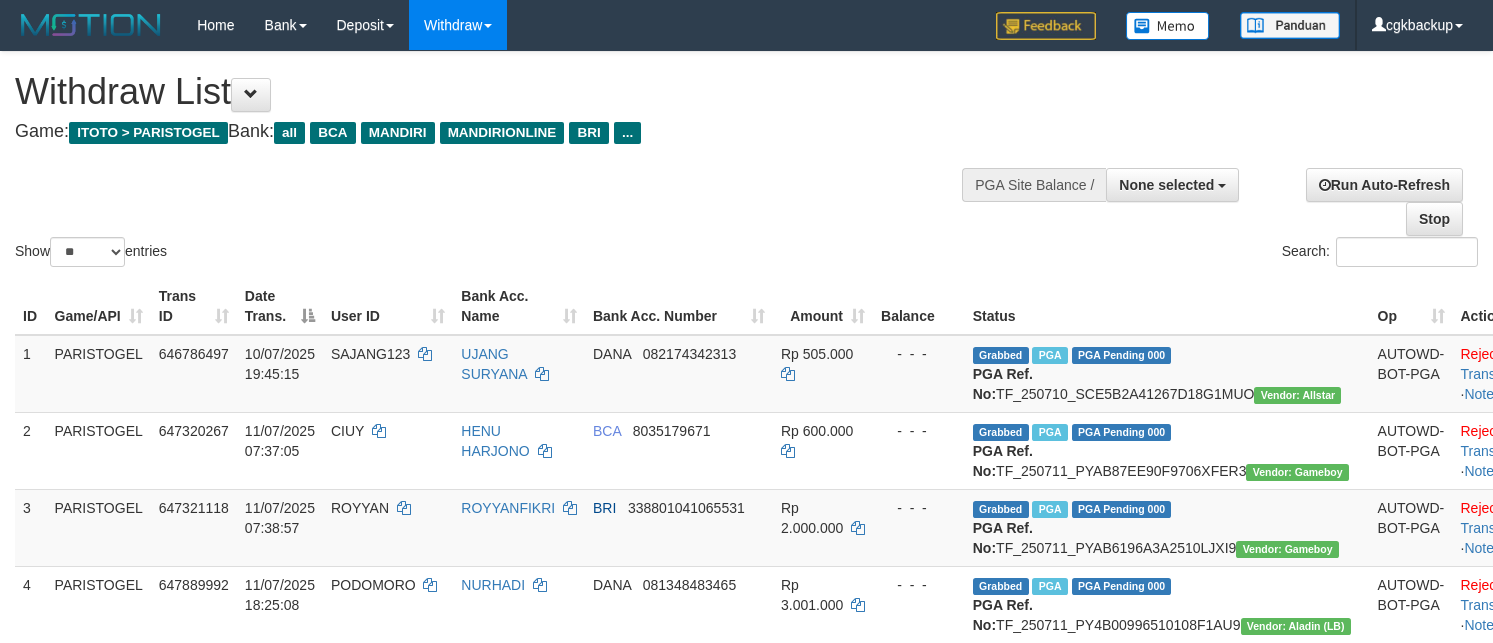 select 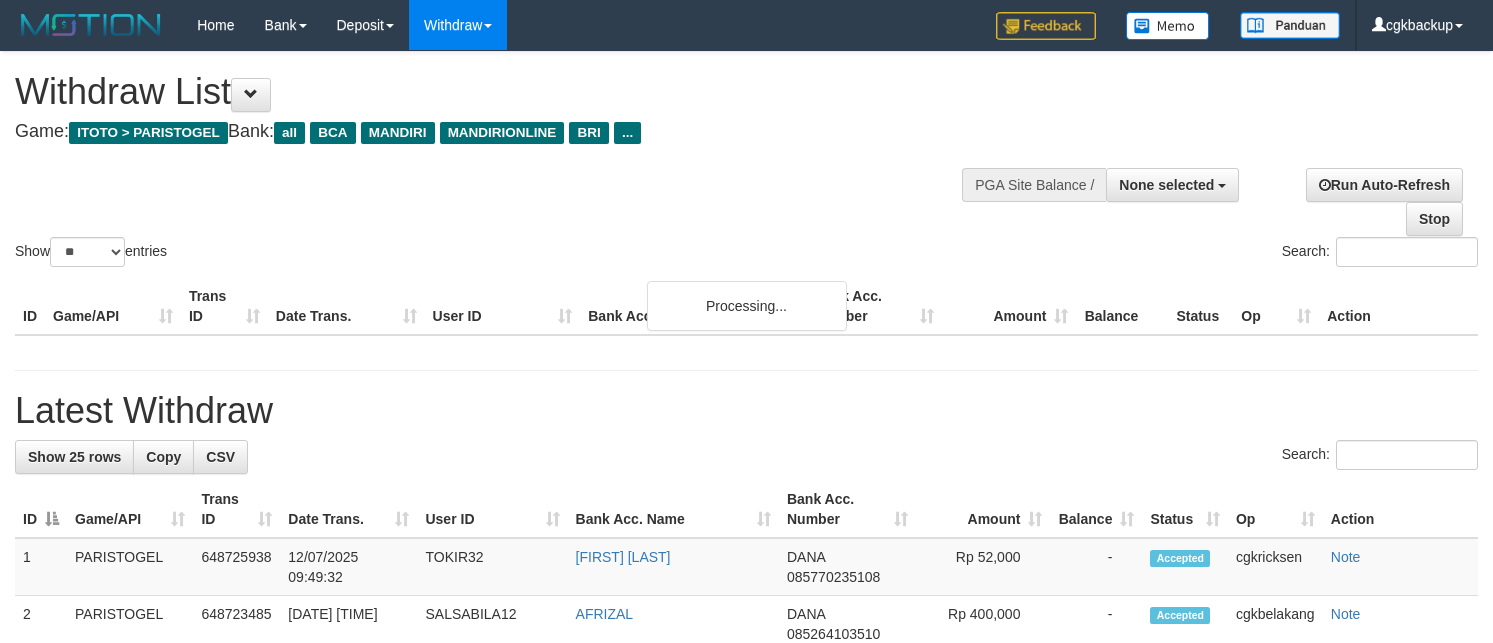 select 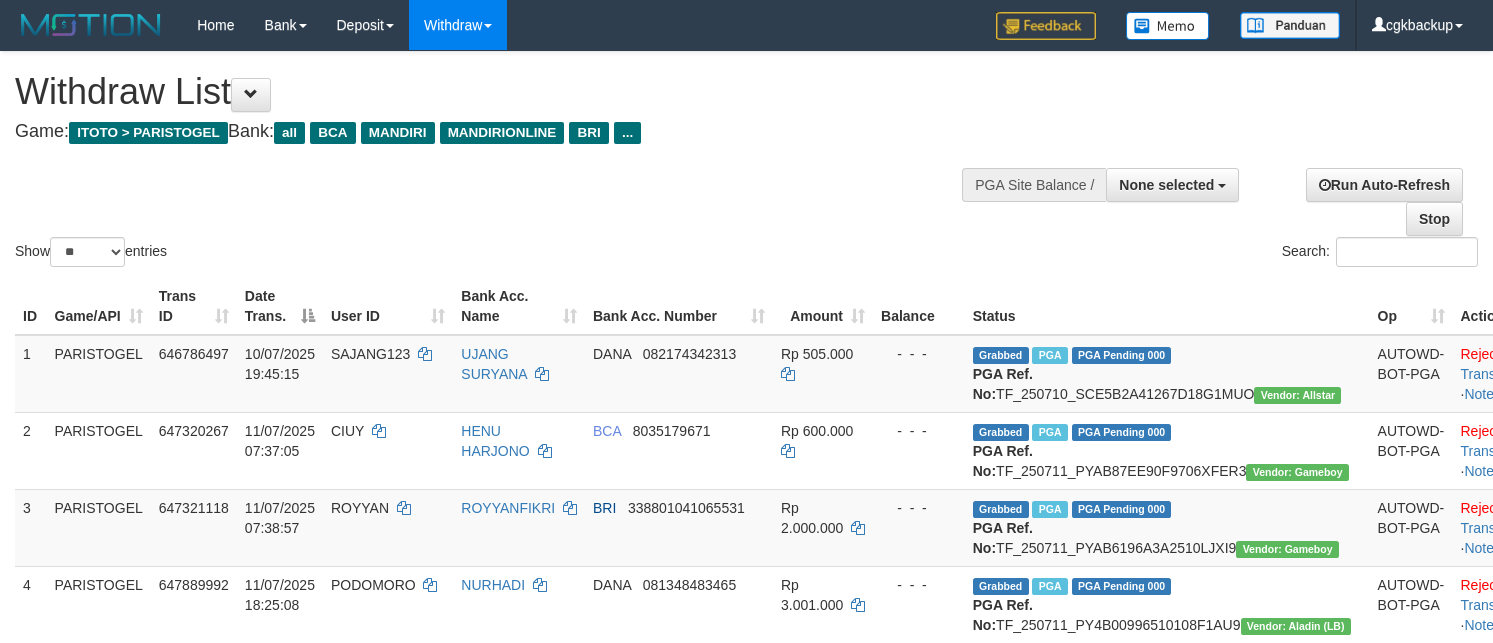 select 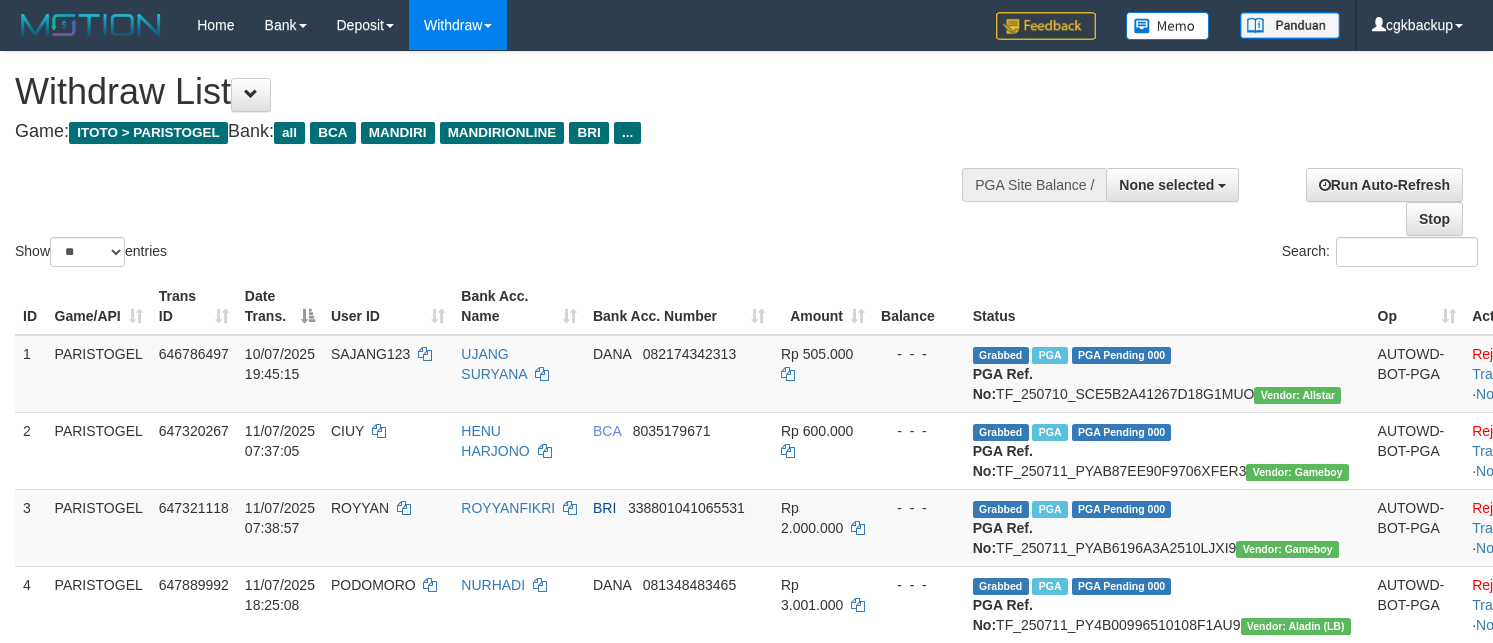 select 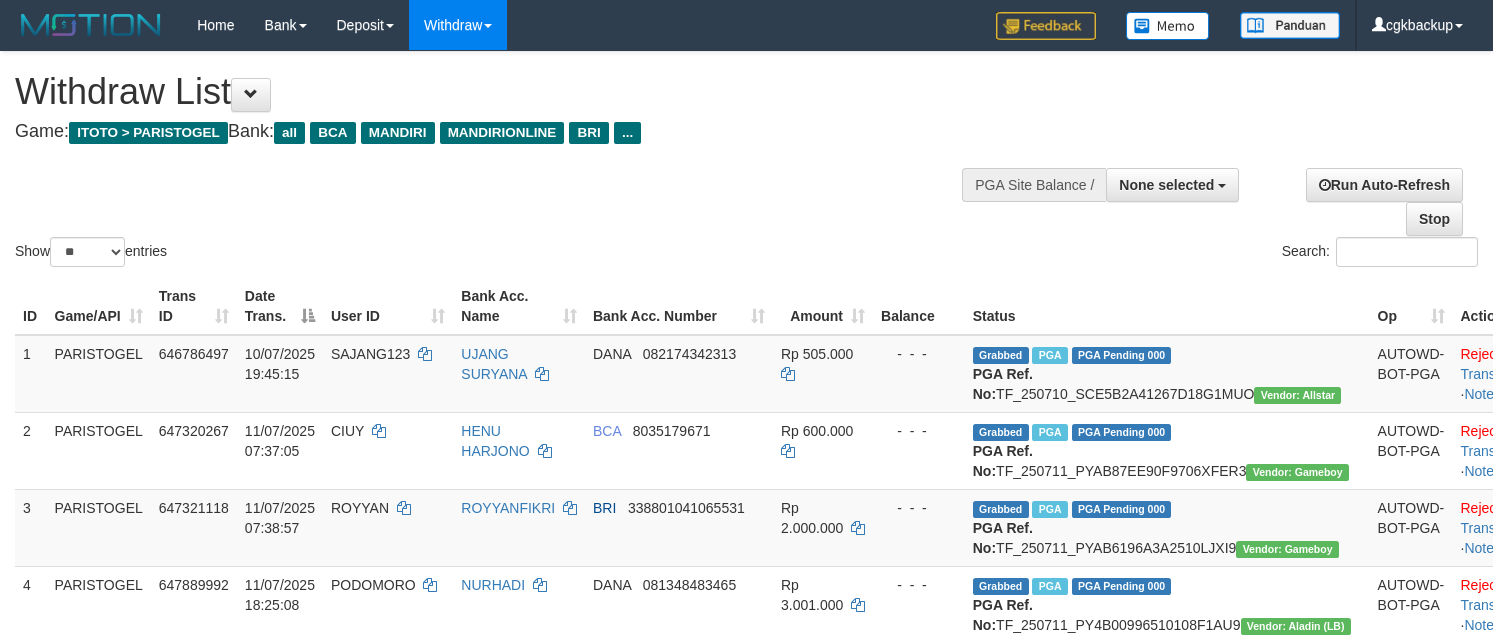select 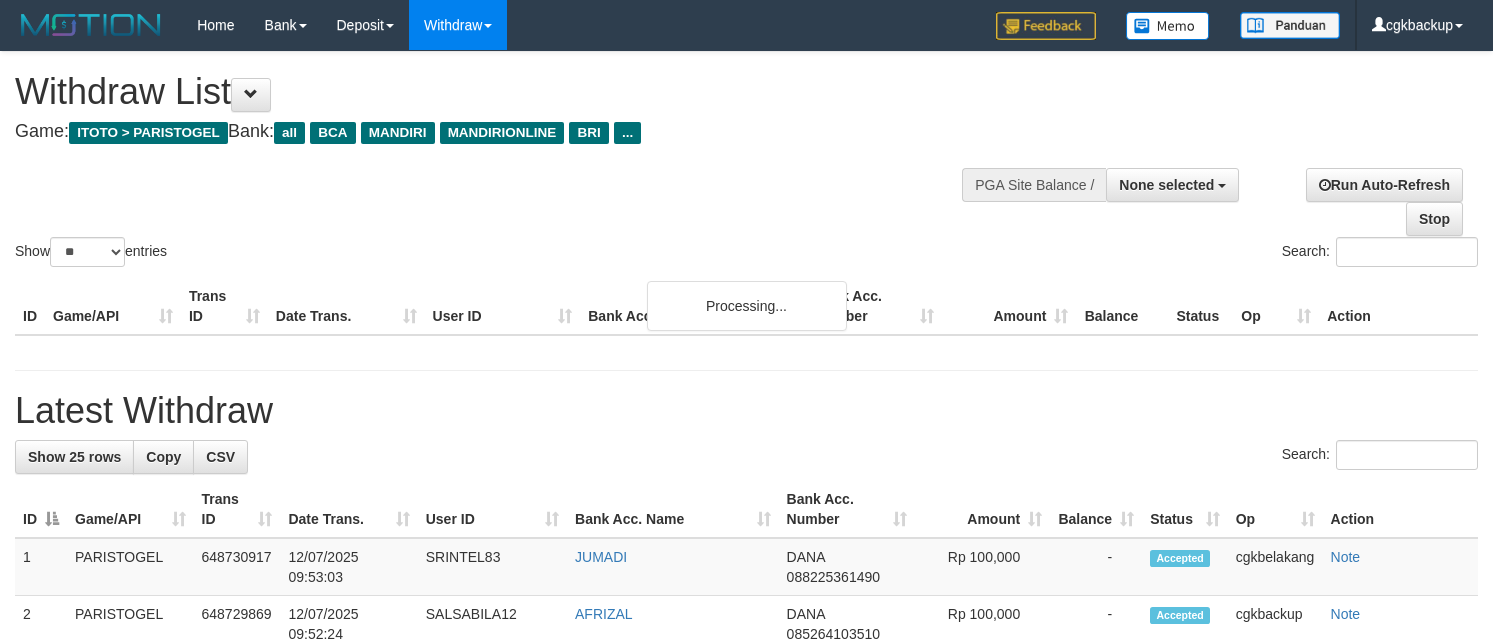 select 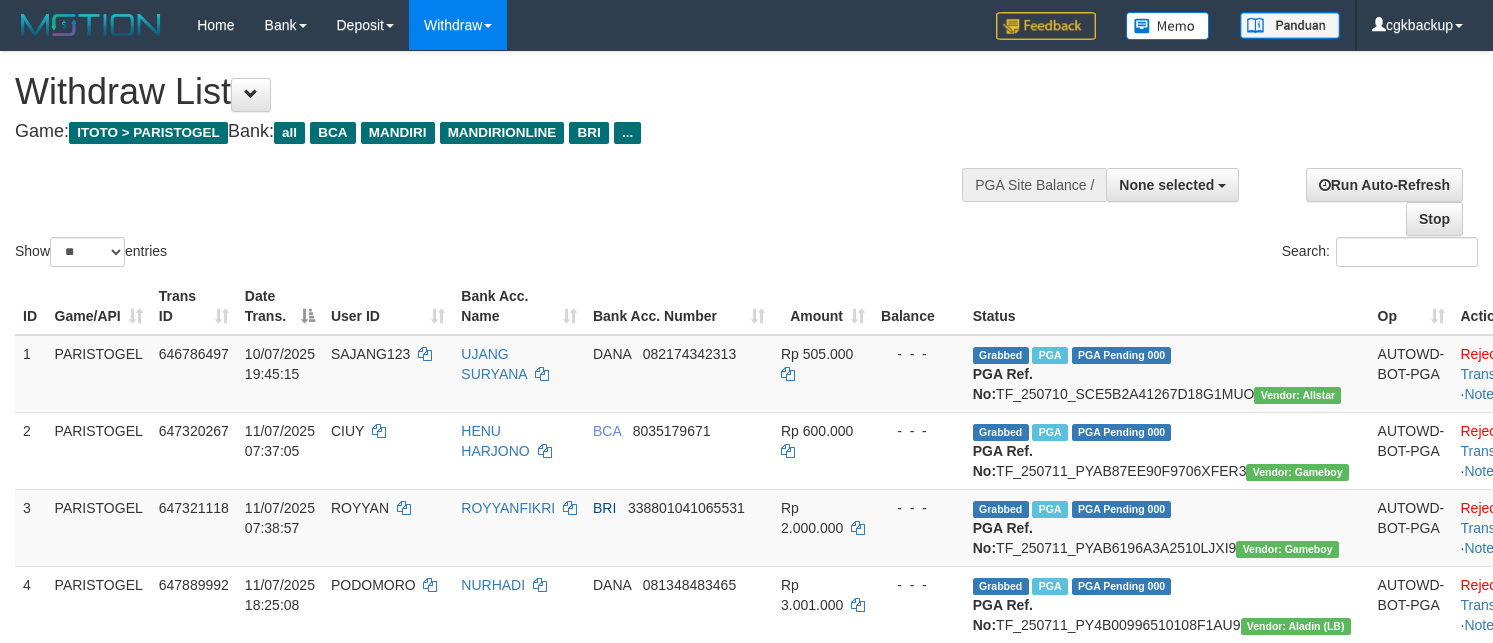 select 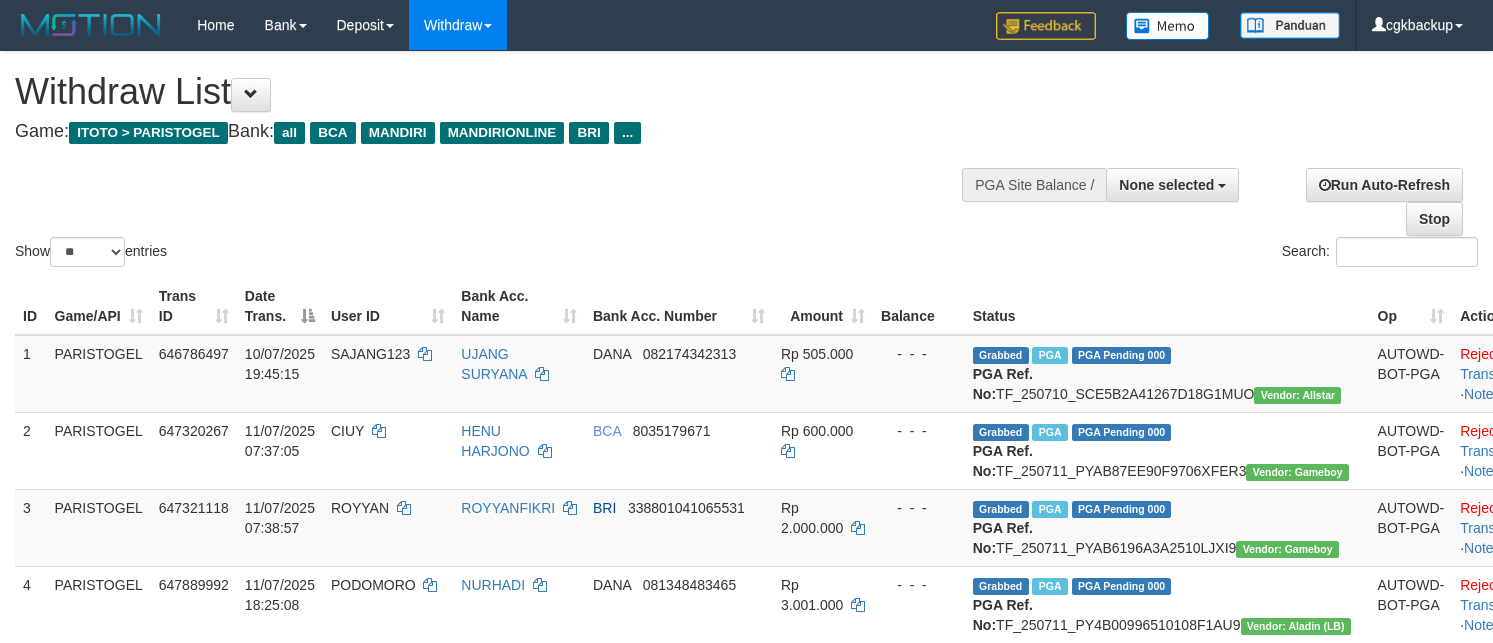 select 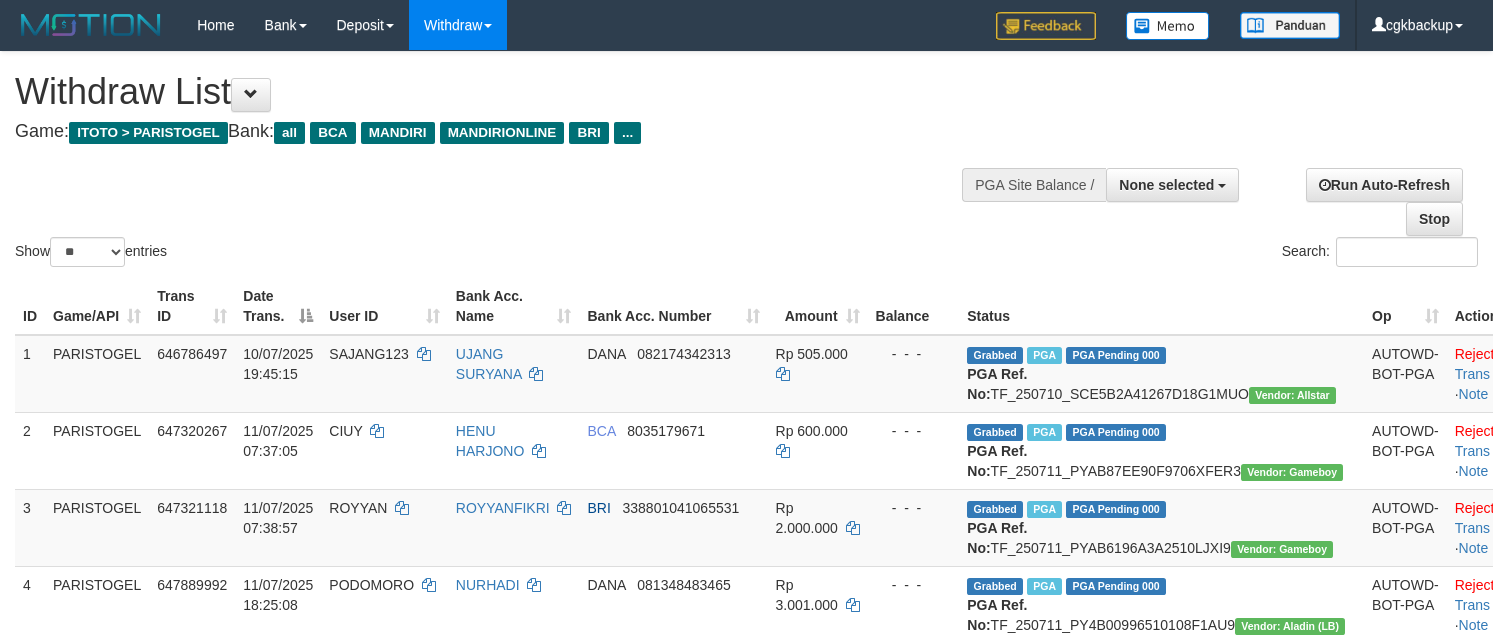 select 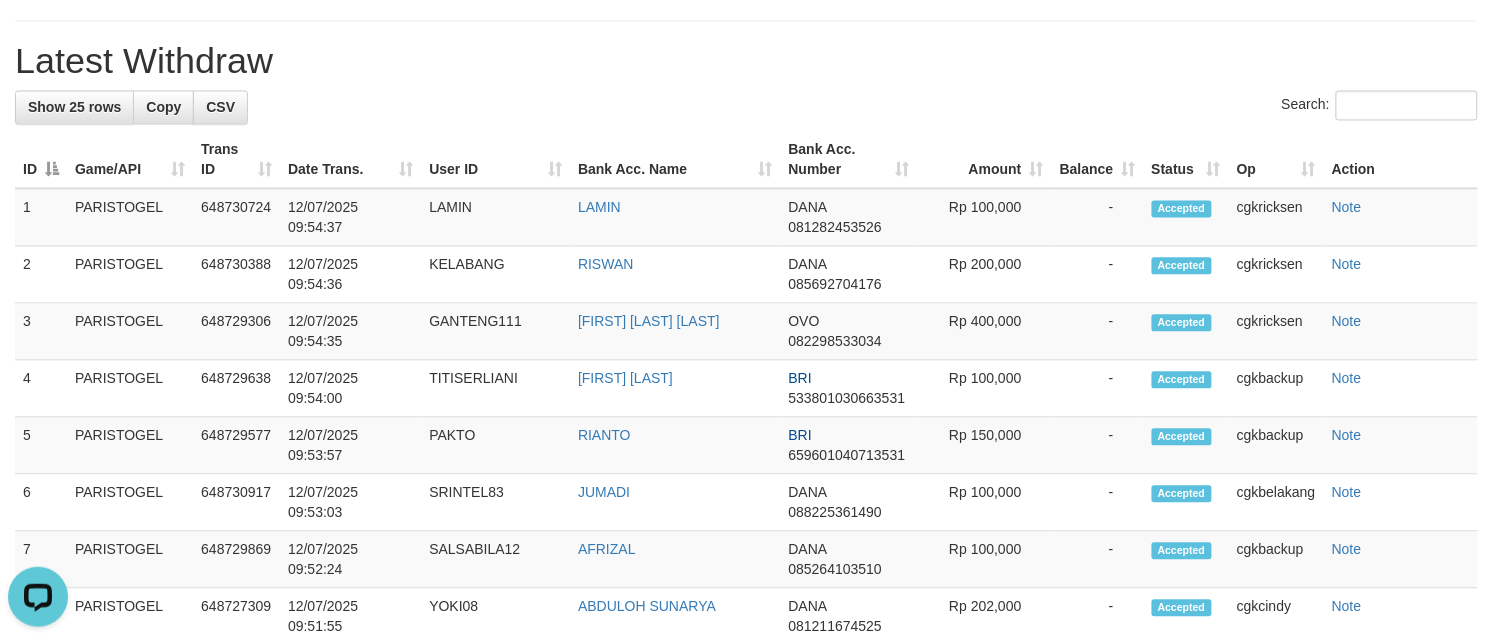 scroll, scrollTop: 1000, scrollLeft: 0, axis: vertical 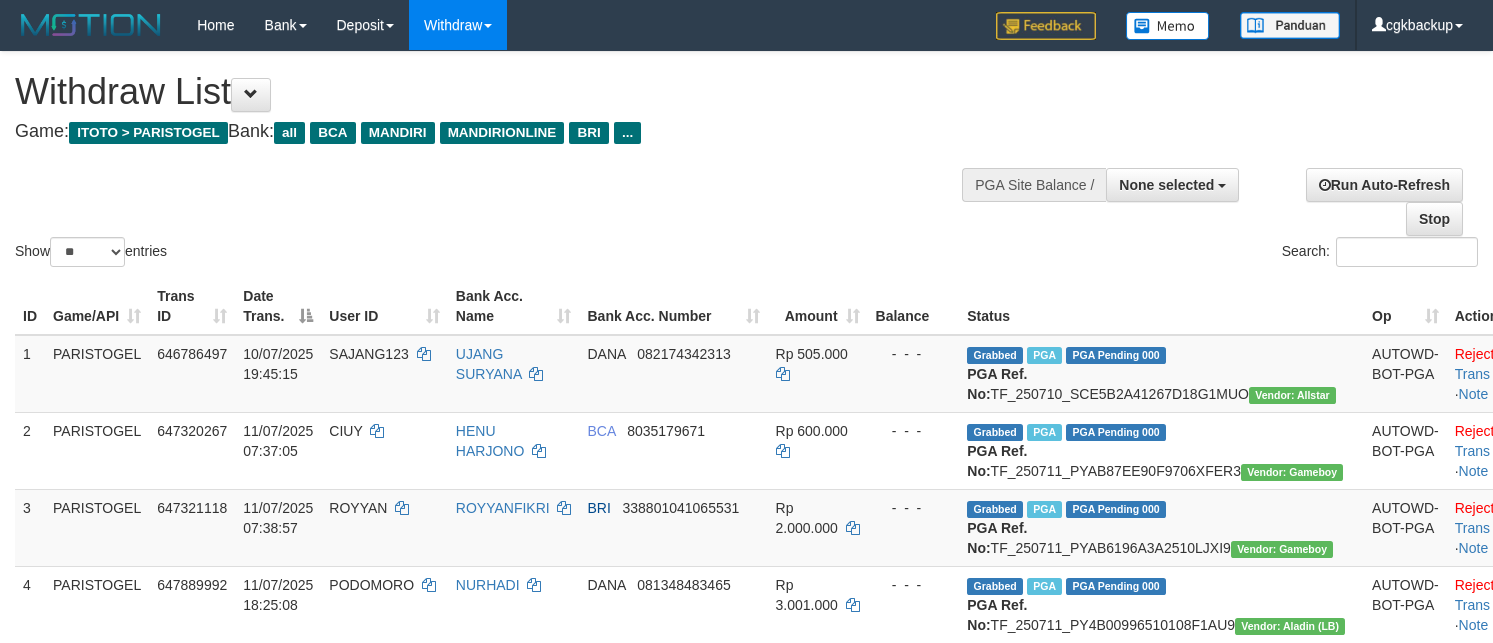 select 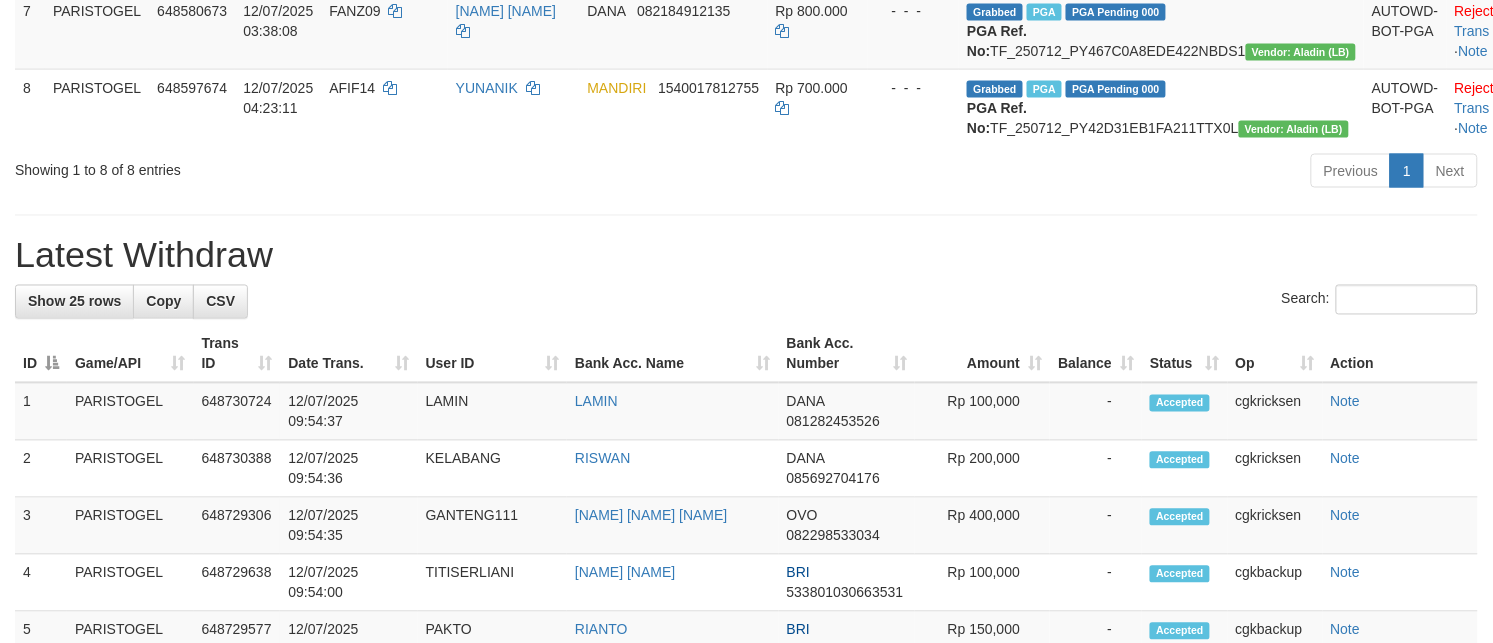 scroll, scrollTop: 750, scrollLeft: 0, axis: vertical 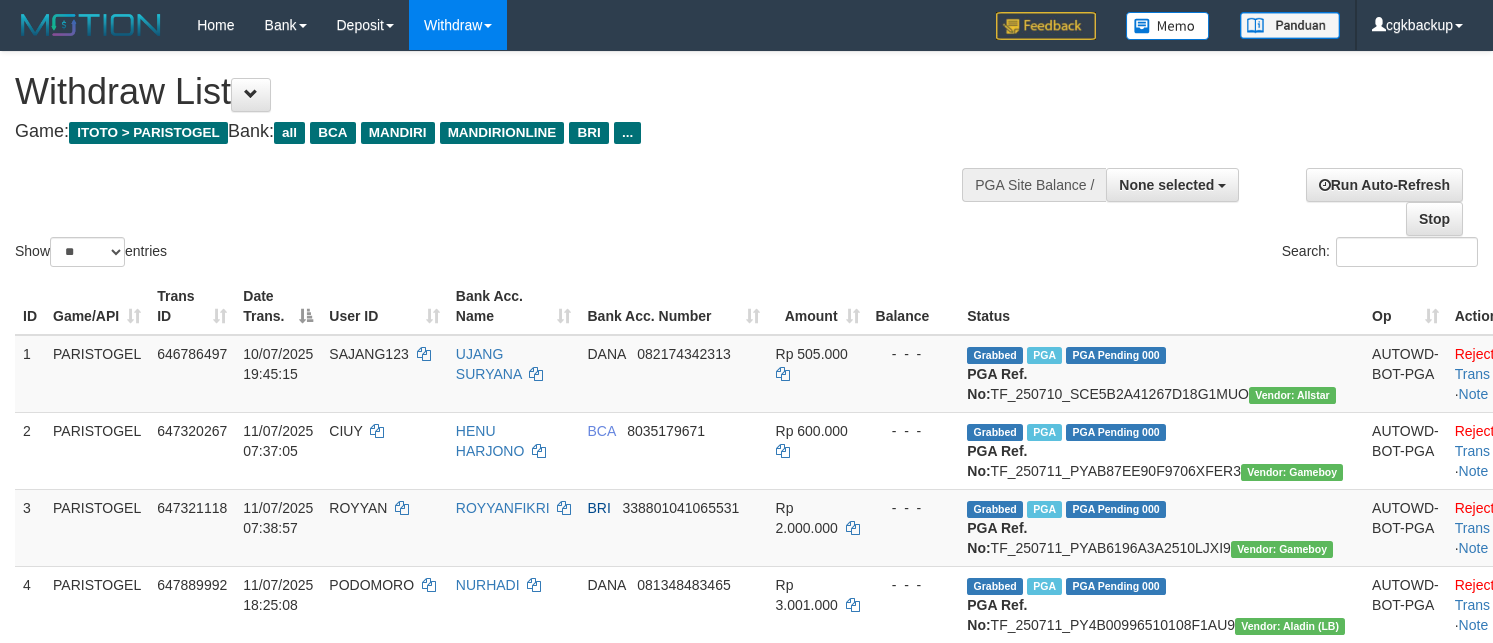 select 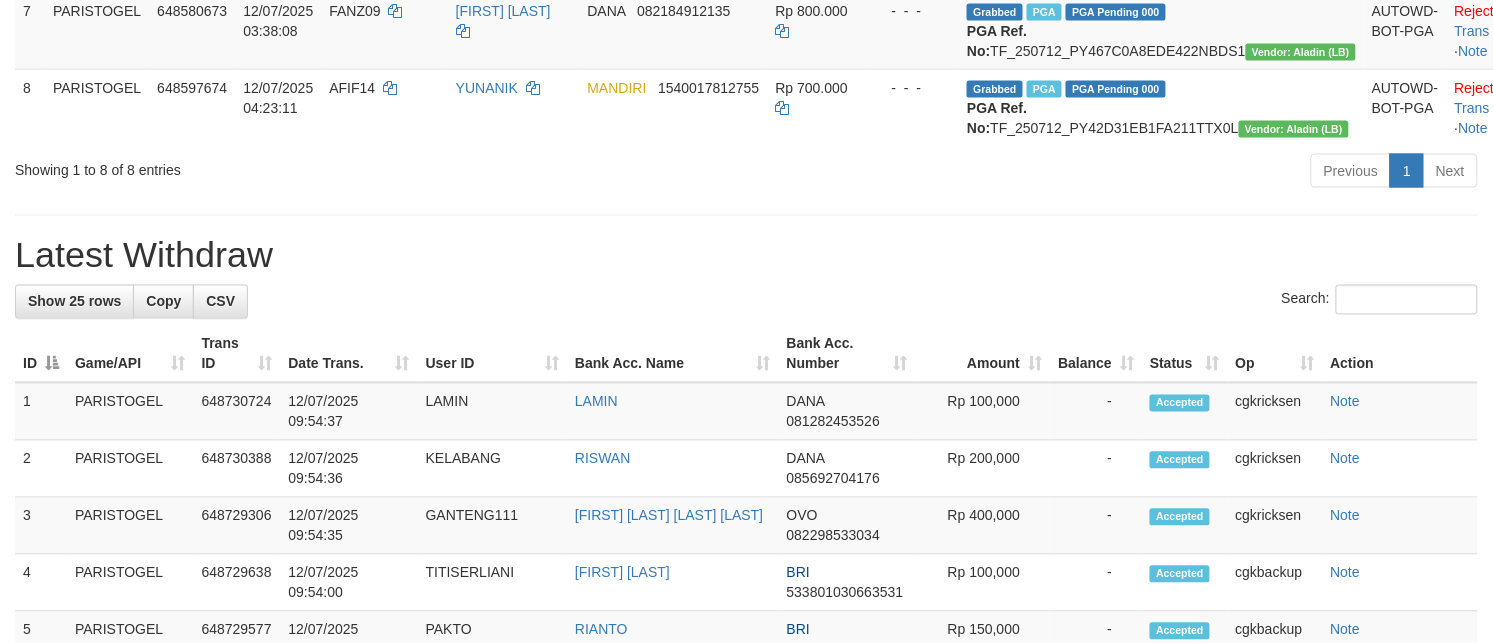 scroll, scrollTop: 750, scrollLeft: 0, axis: vertical 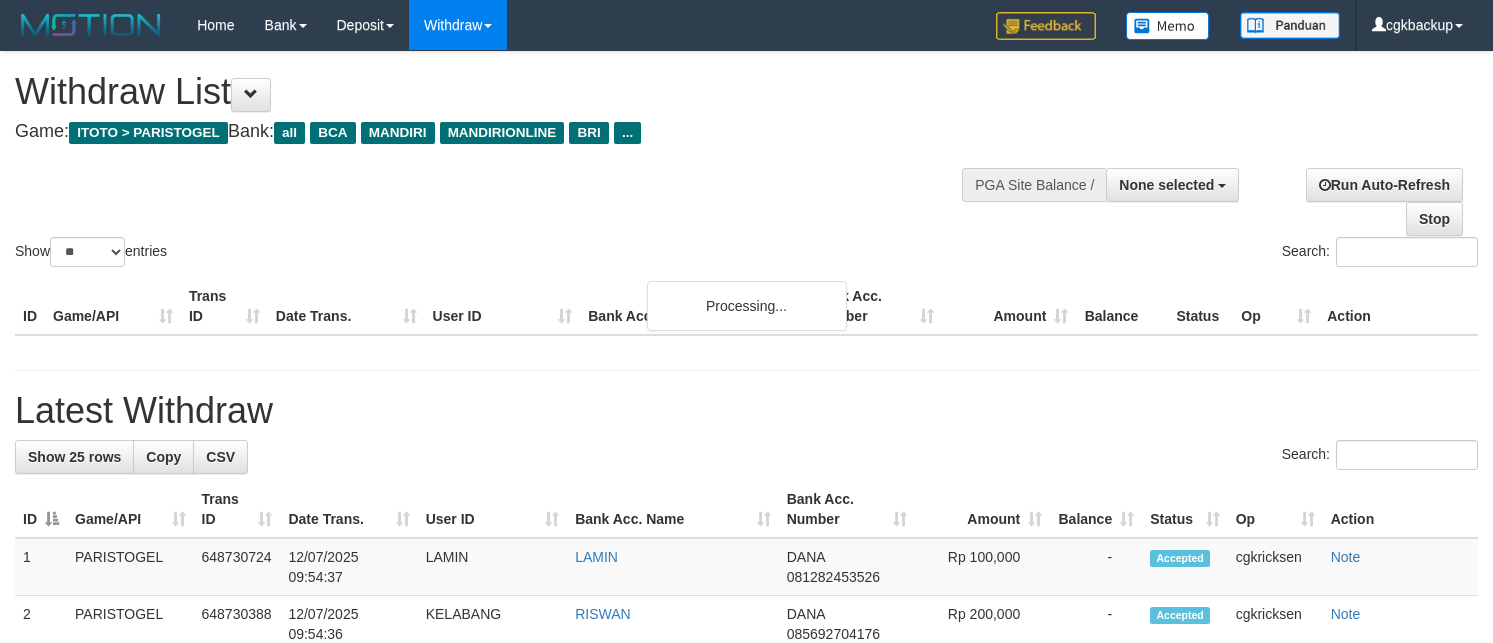 select 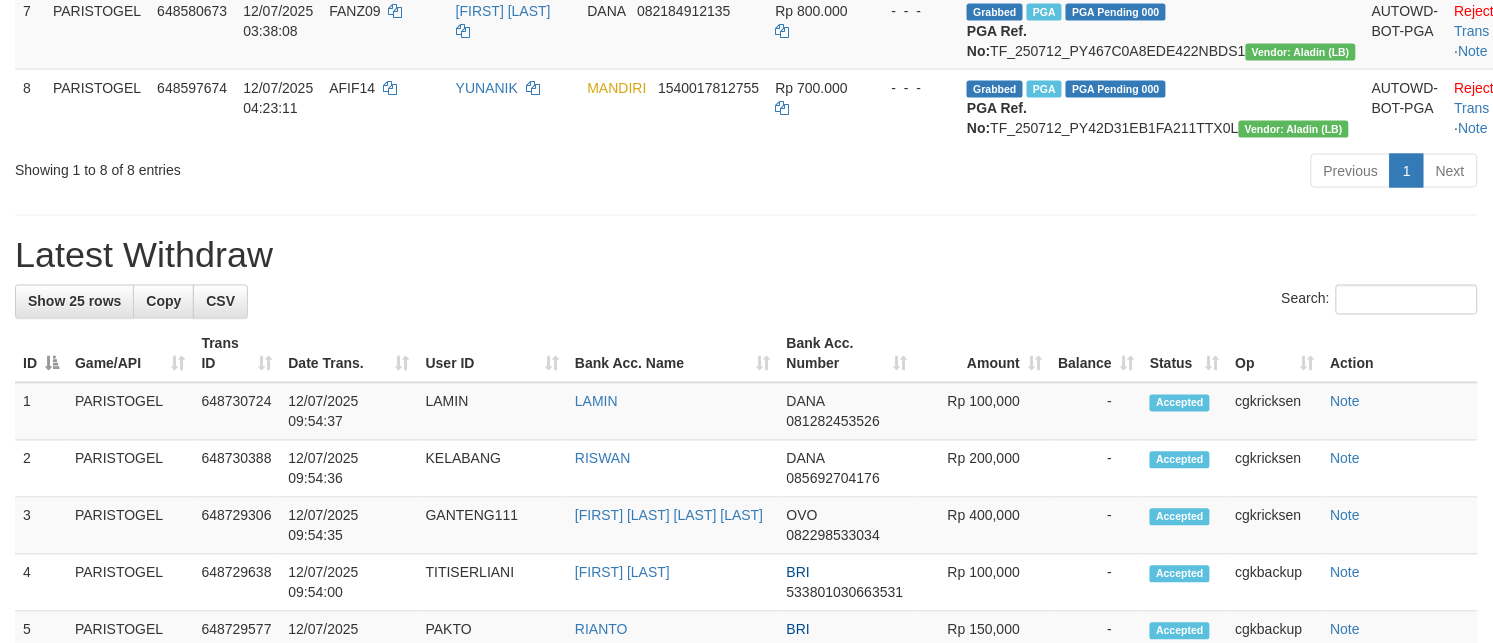 scroll, scrollTop: 750, scrollLeft: 0, axis: vertical 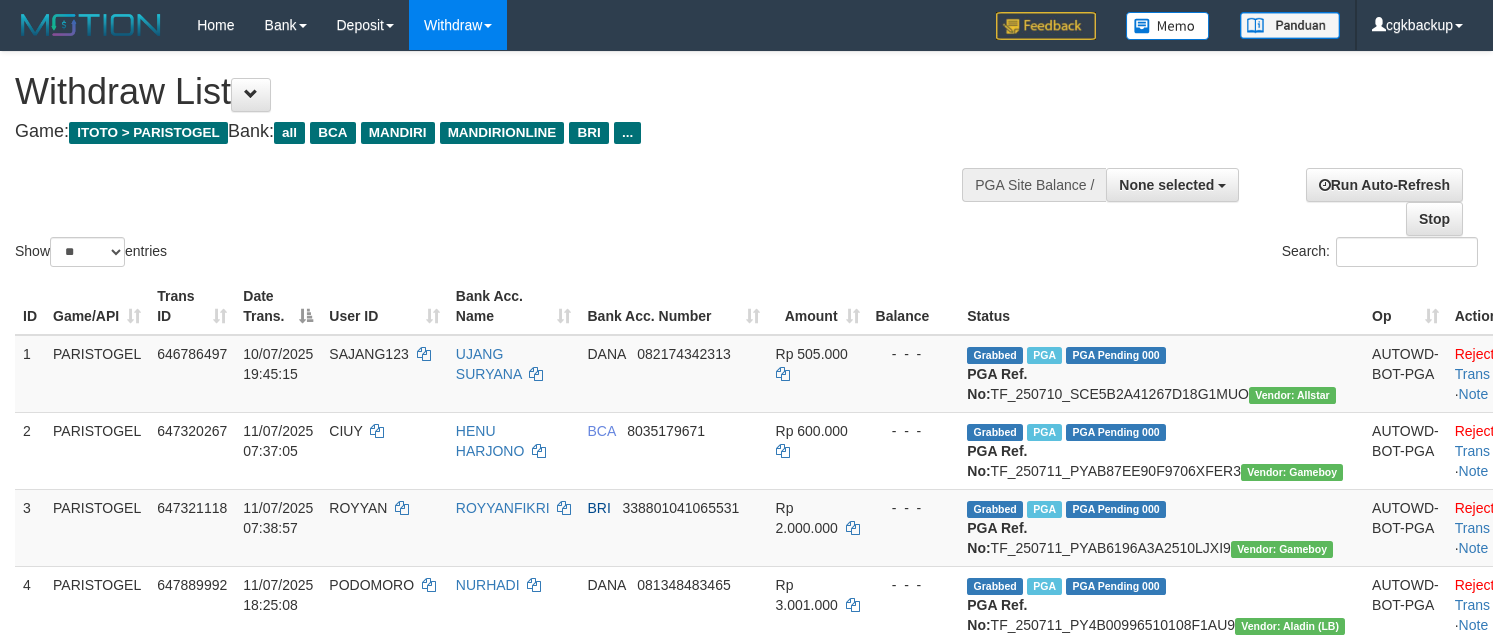 select 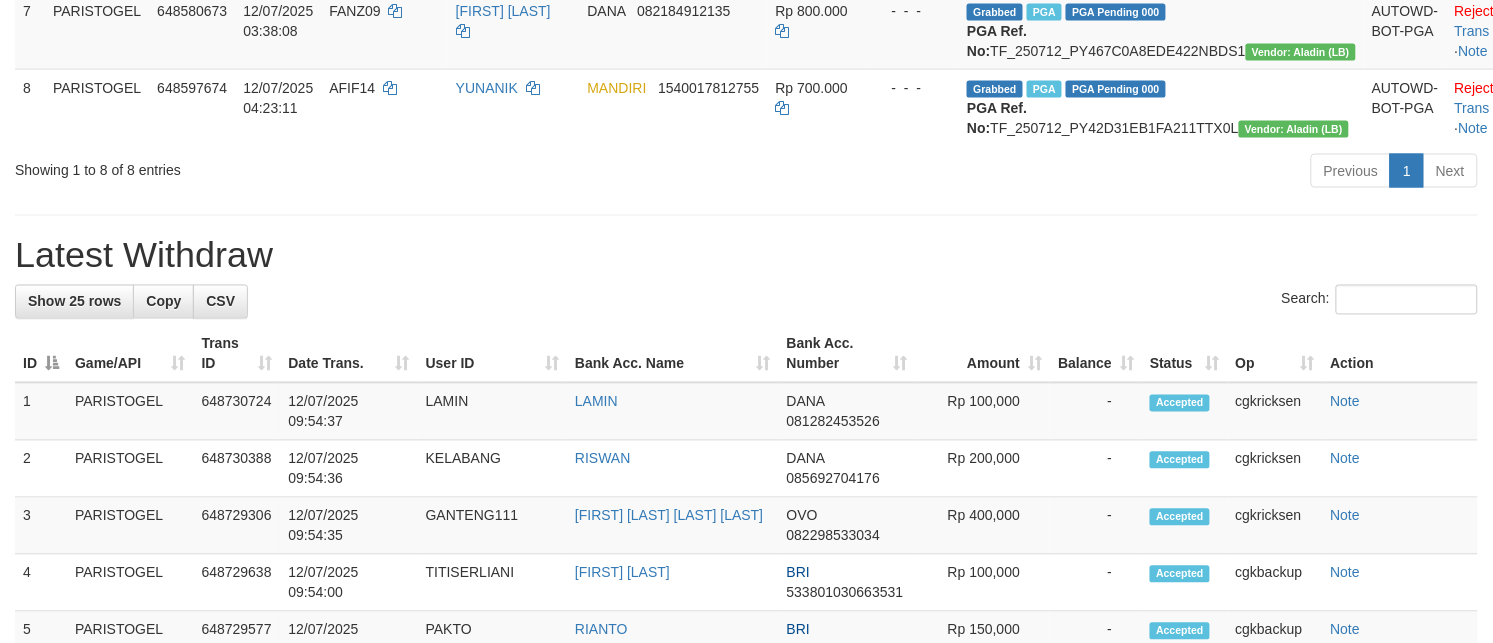 scroll, scrollTop: 750, scrollLeft: 0, axis: vertical 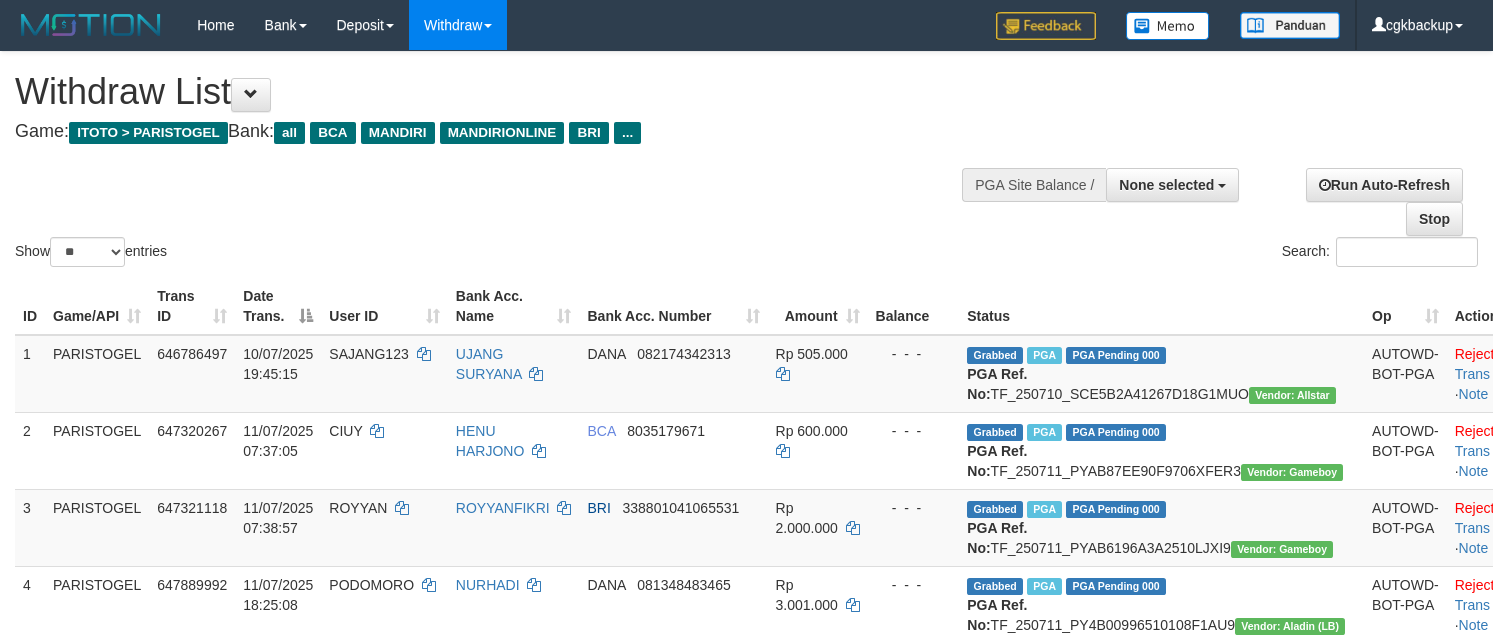 select 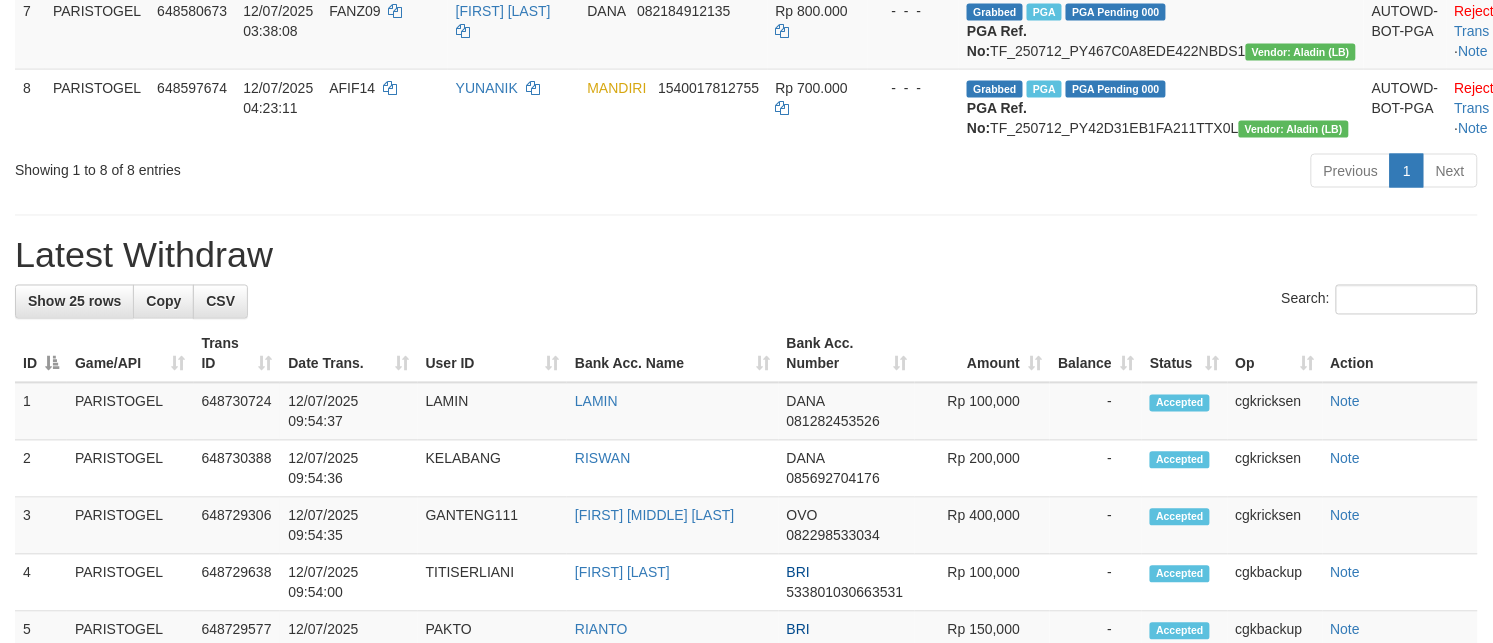 scroll, scrollTop: 750, scrollLeft: 0, axis: vertical 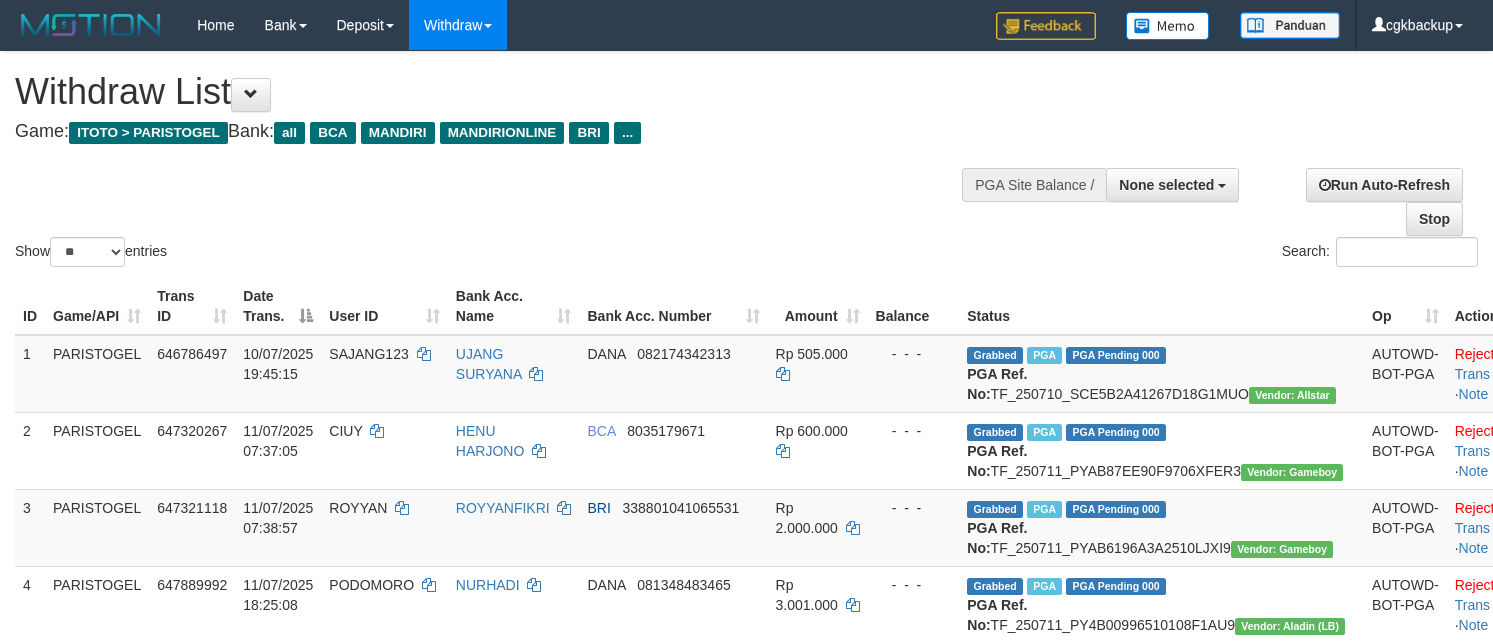 select 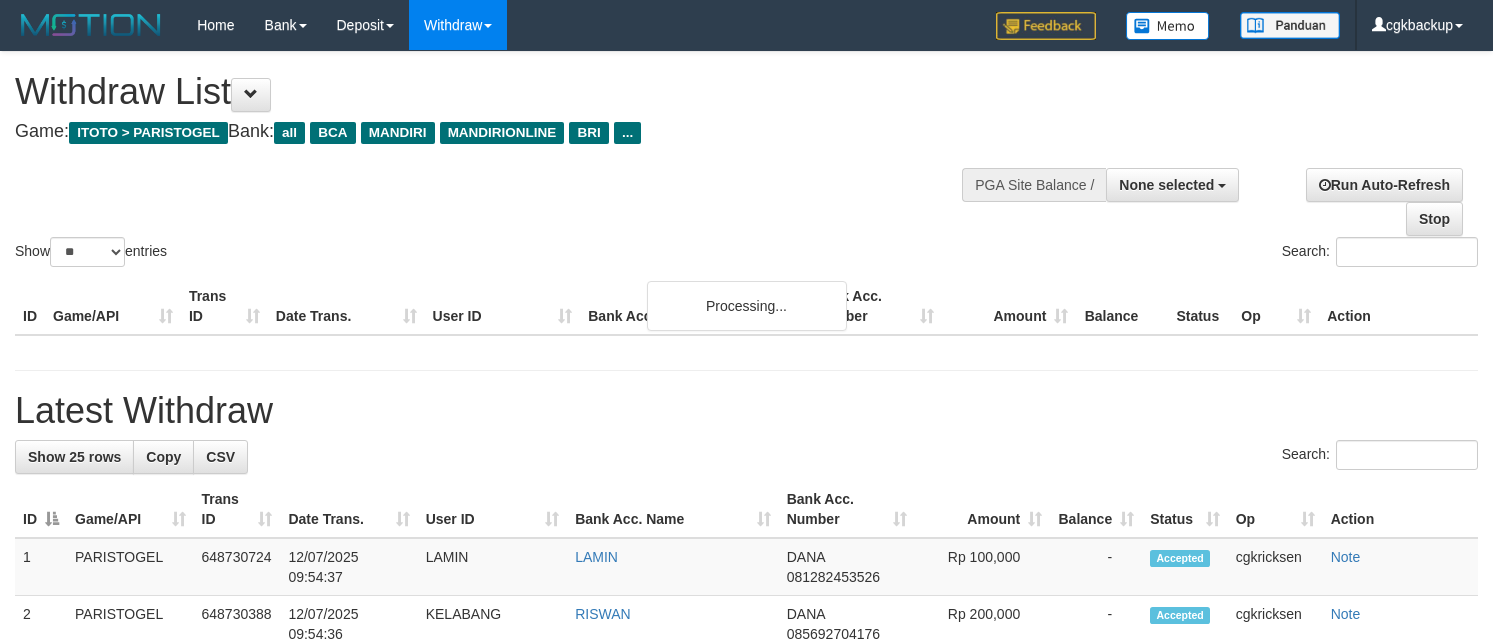 select 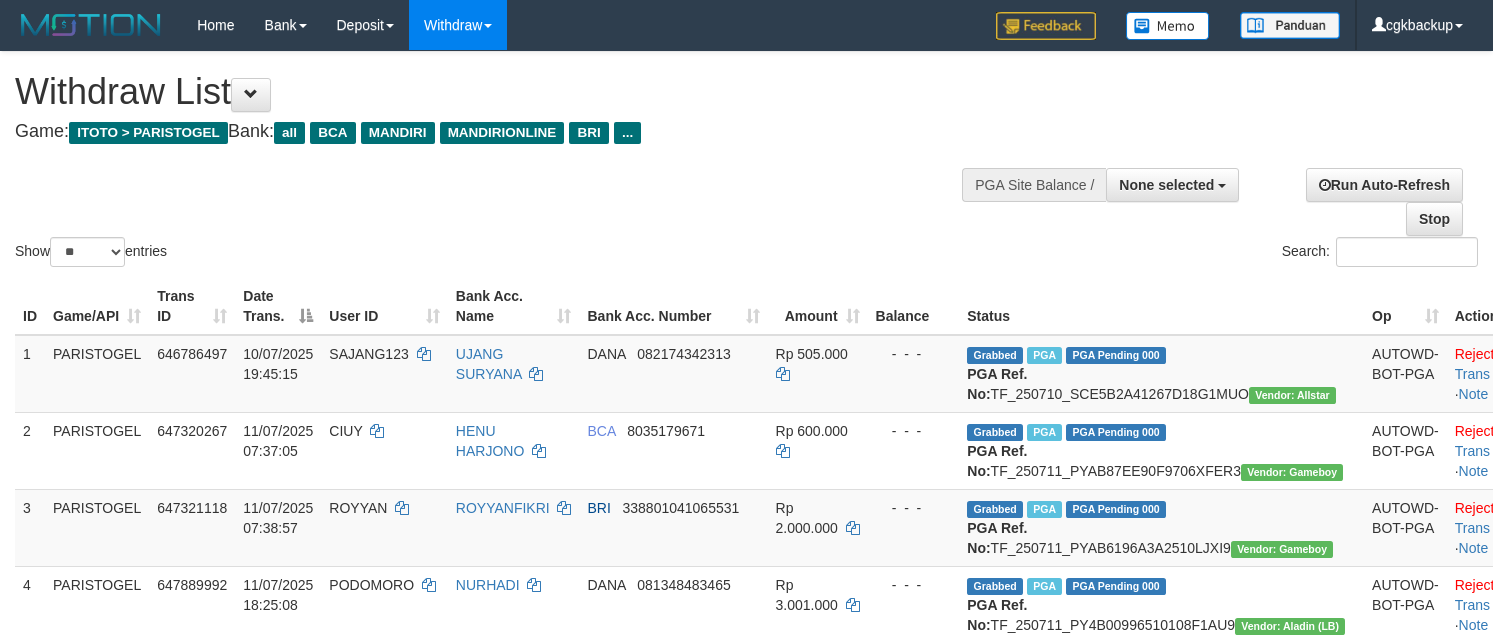 select 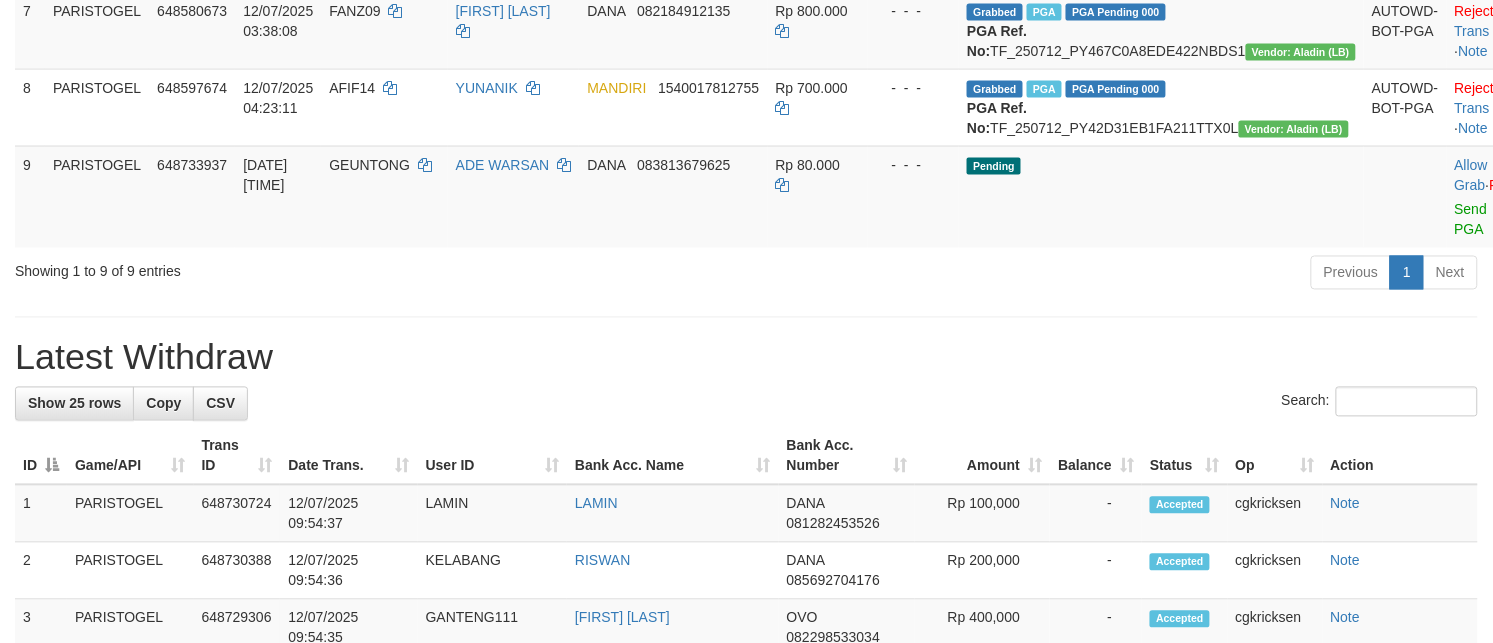 scroll, scrollTop: 750, scrollLeft: 0, axis: vertical 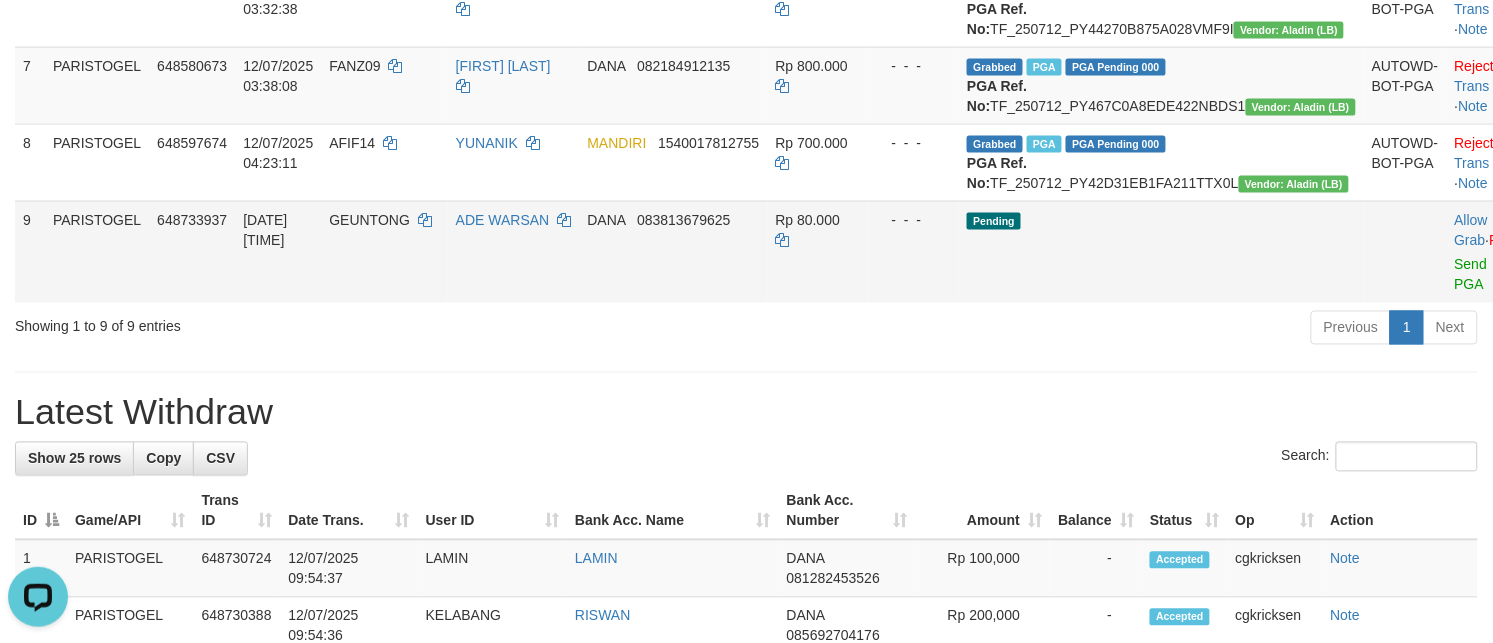 click on "Allow Grab   ·    Reject Send PGA     ·    Note" at bounding box center [1496, 252] 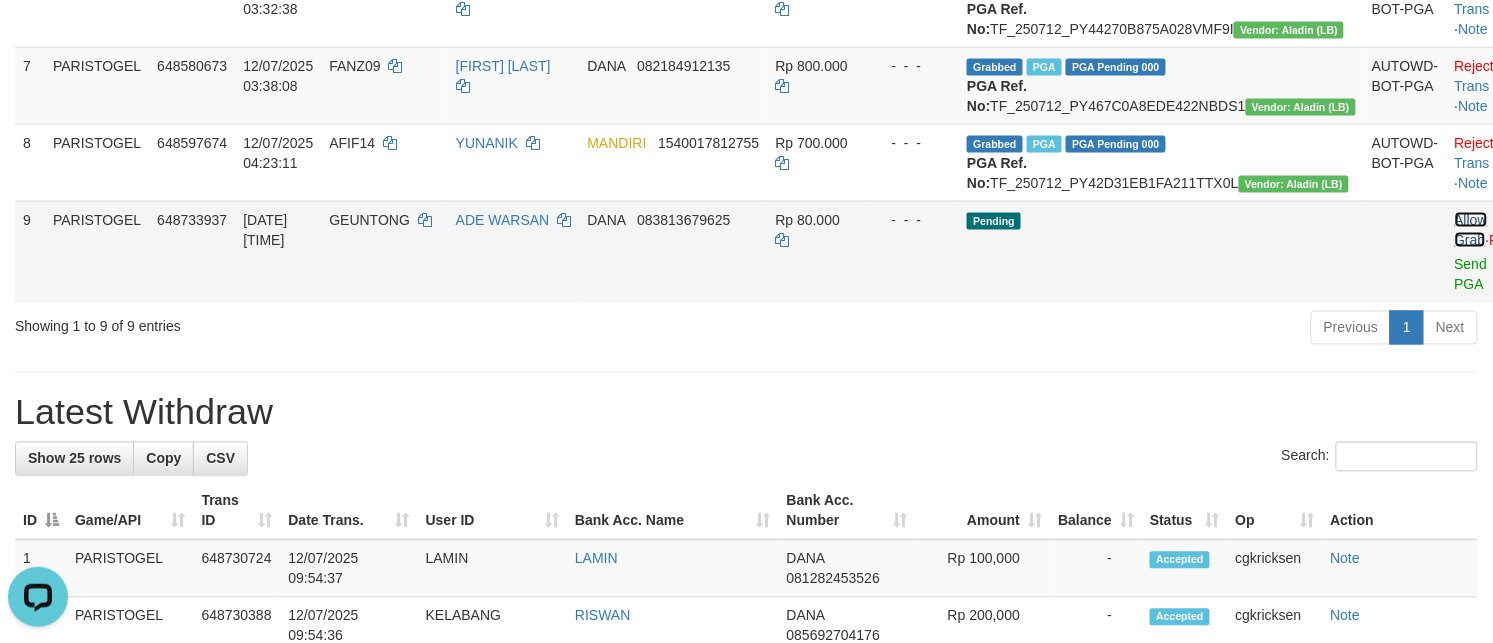 click on "Allow Grab" at bounding box center (1471, 230) 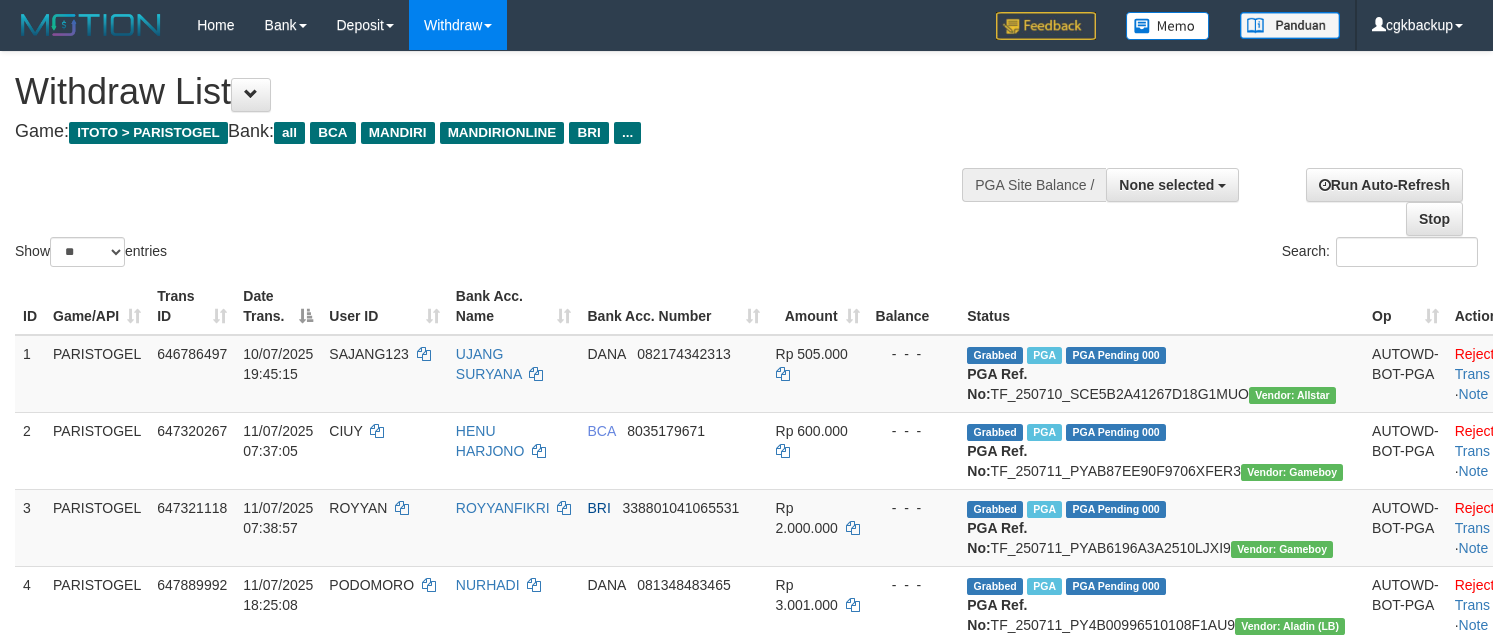 select 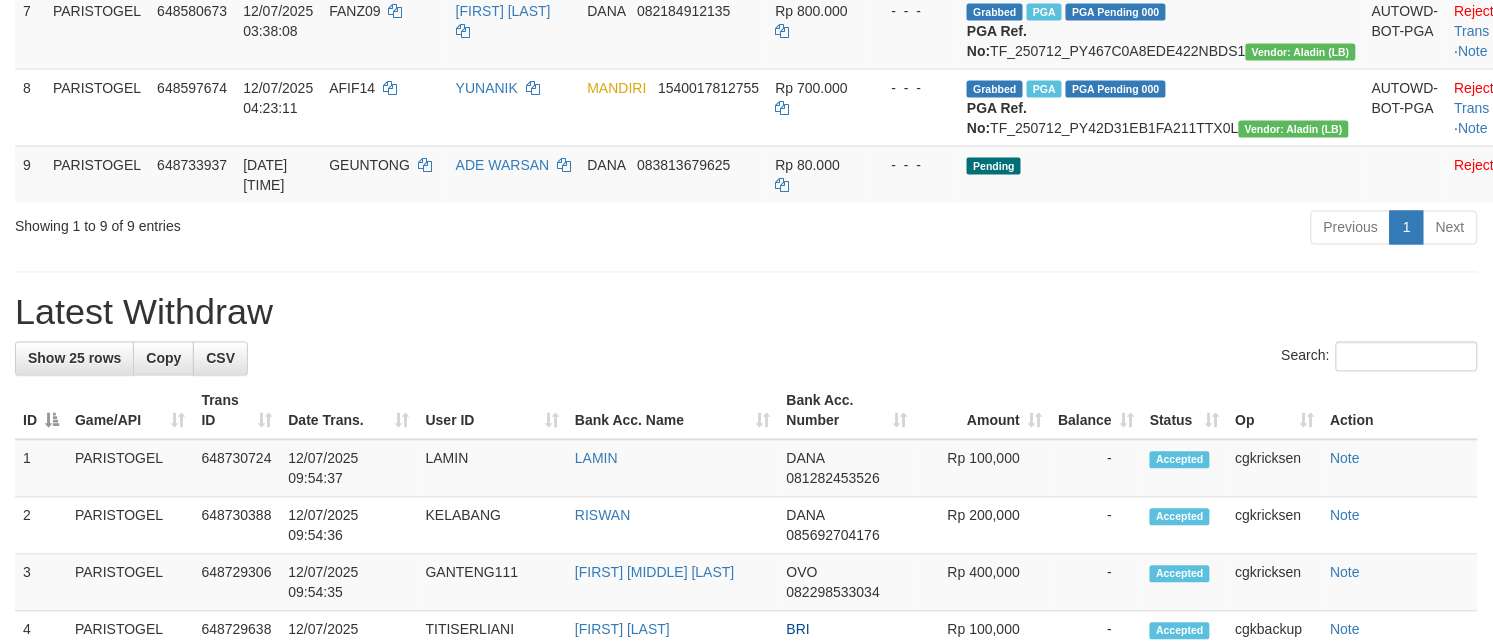 scroll, scrollTop: 750, scrollLeft: 0, axis: vertical 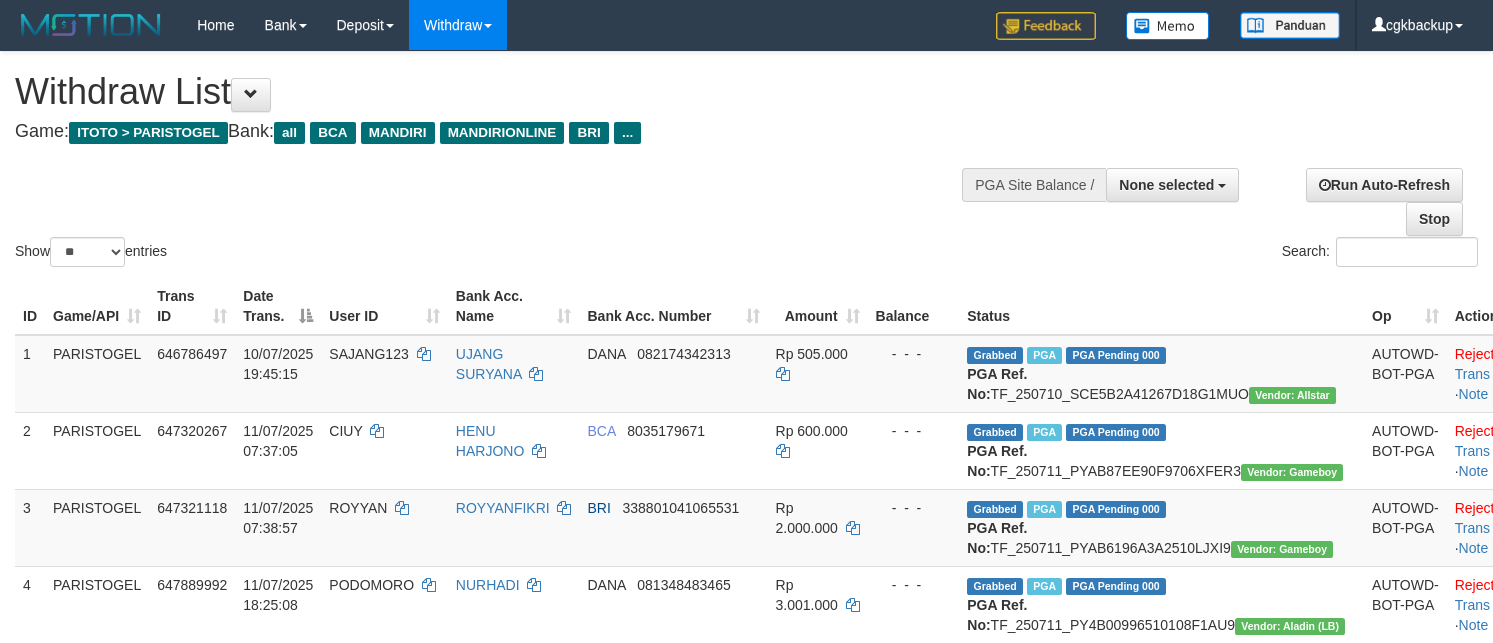 select 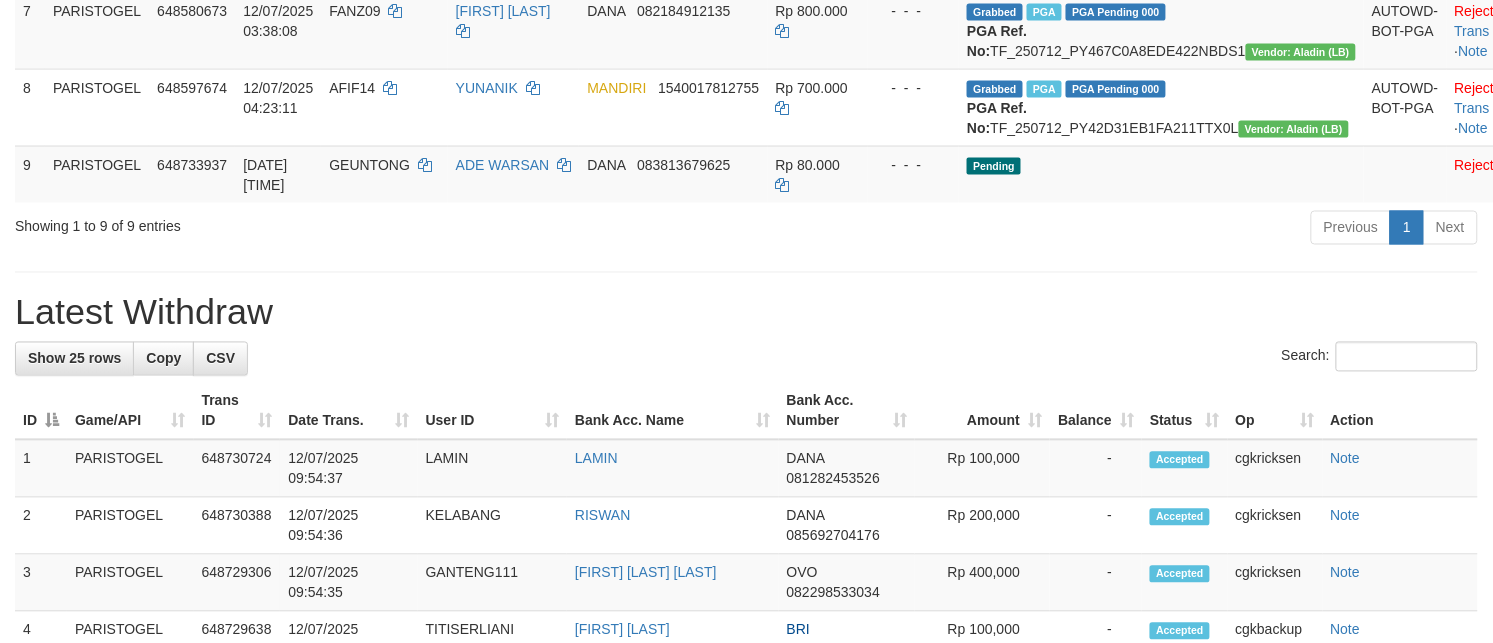 scroll, scrollTop: 750, scrollLeft: 0, axis: vertical 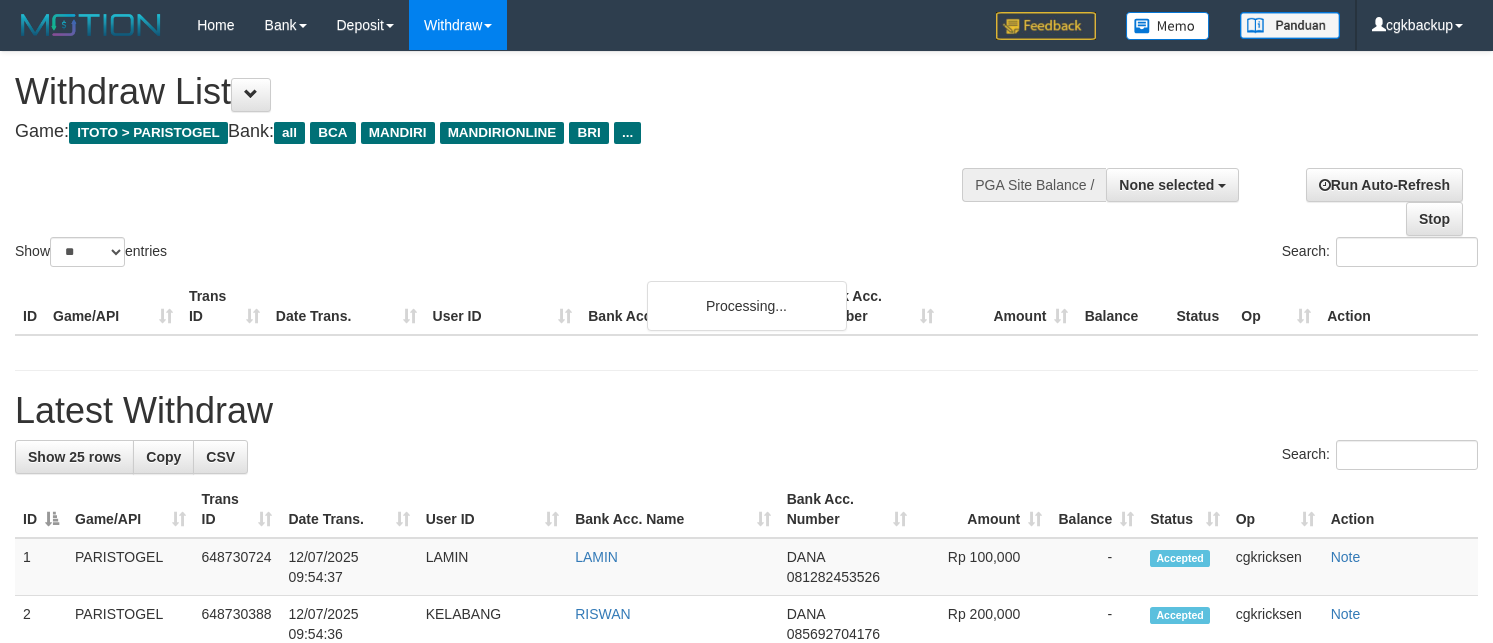 select 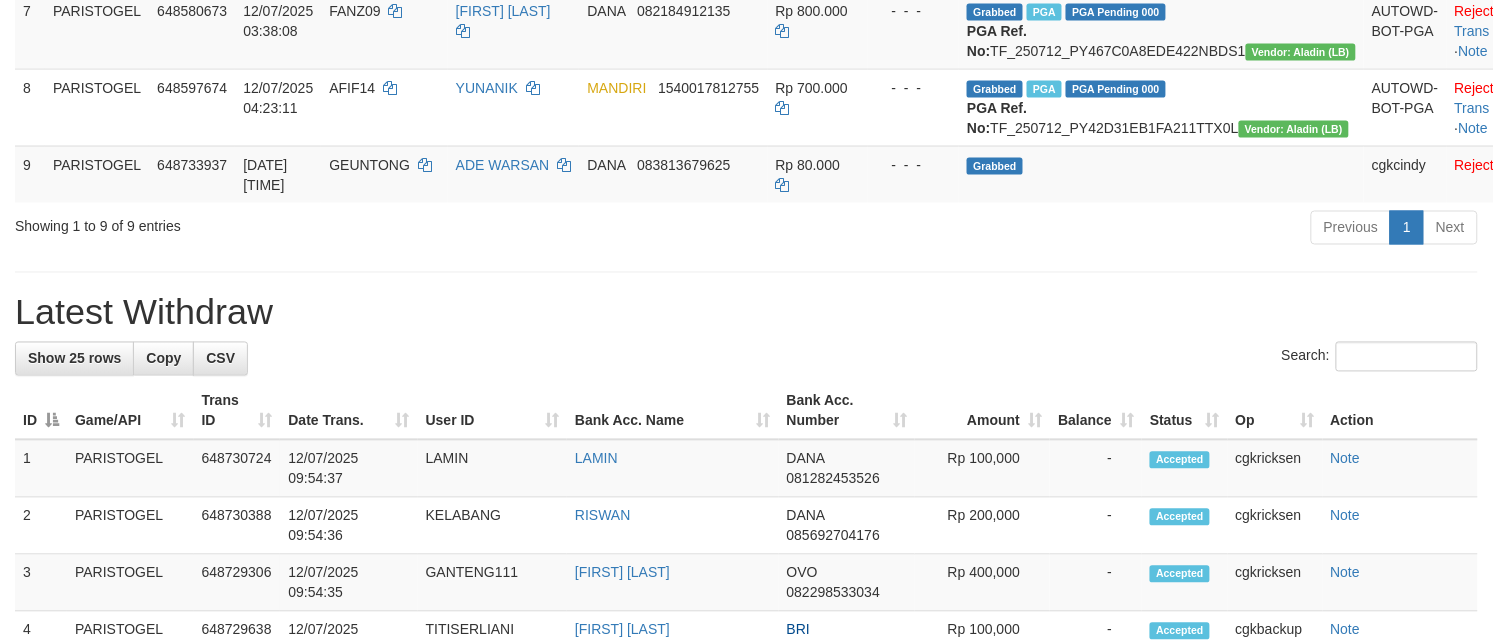 scroll, scrollTop: 750, scrollLeft: 0, axis: vertical 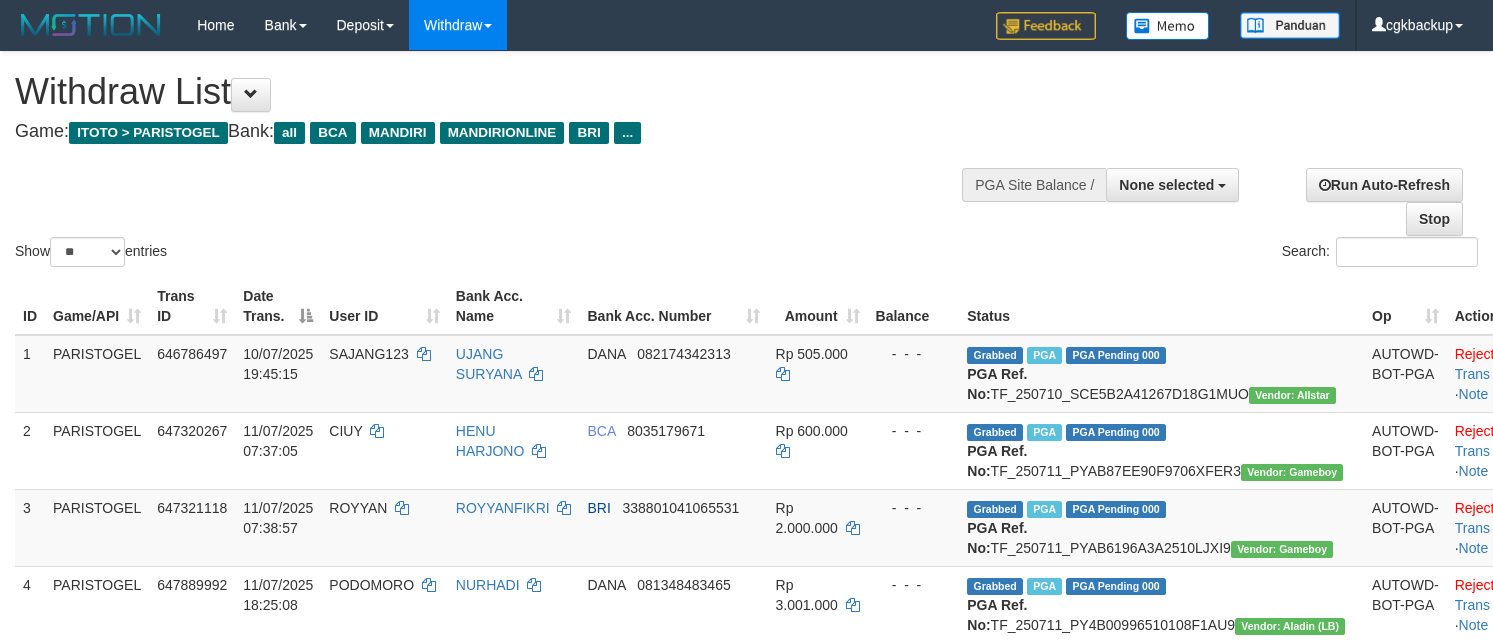 select 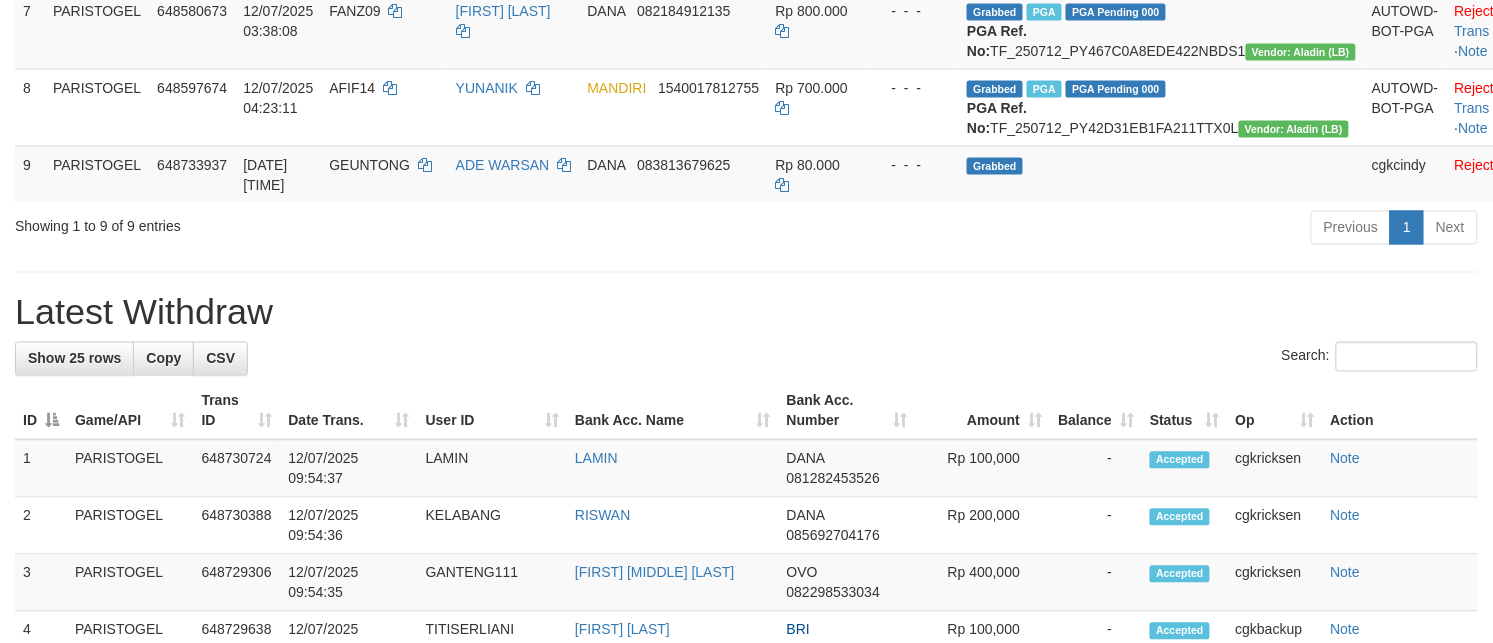 scroll, scrollTop: 750, scrollLeft: 0, axis: vertical 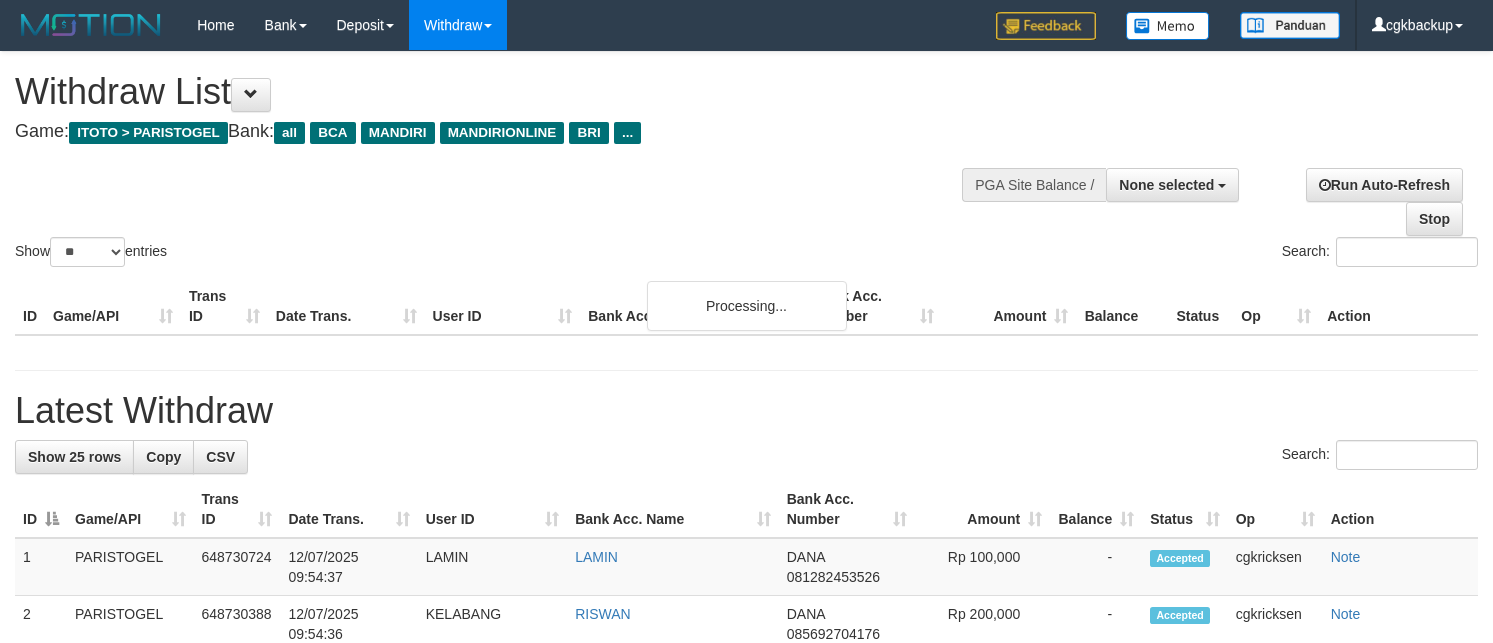 select 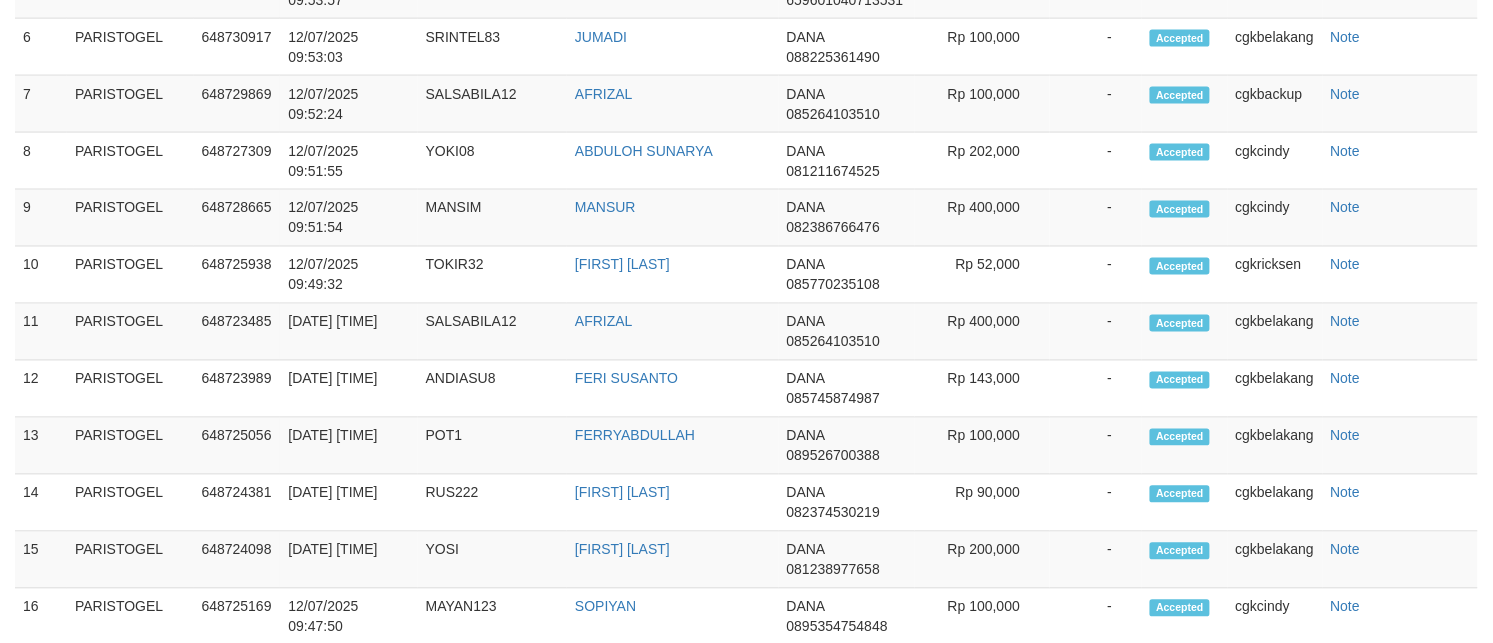 scroll, scrollTop: 750, scrollLeft: 0, axis: vertical 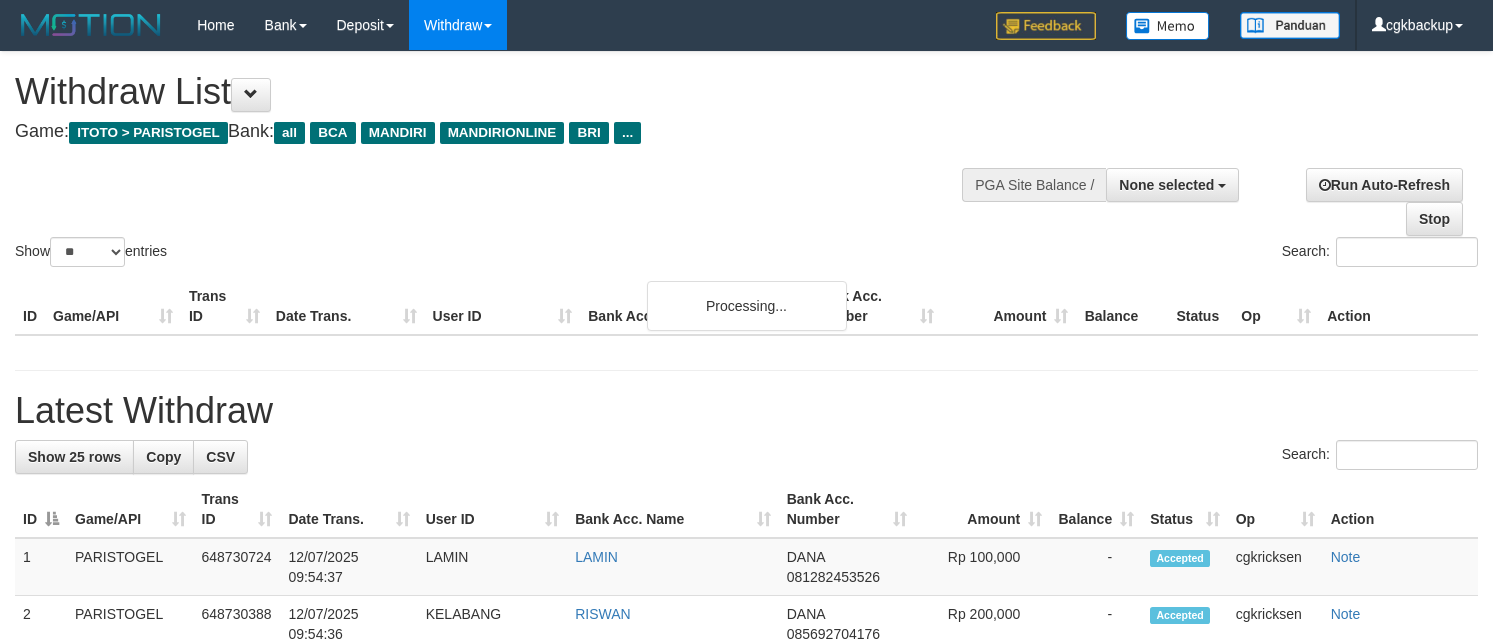 select 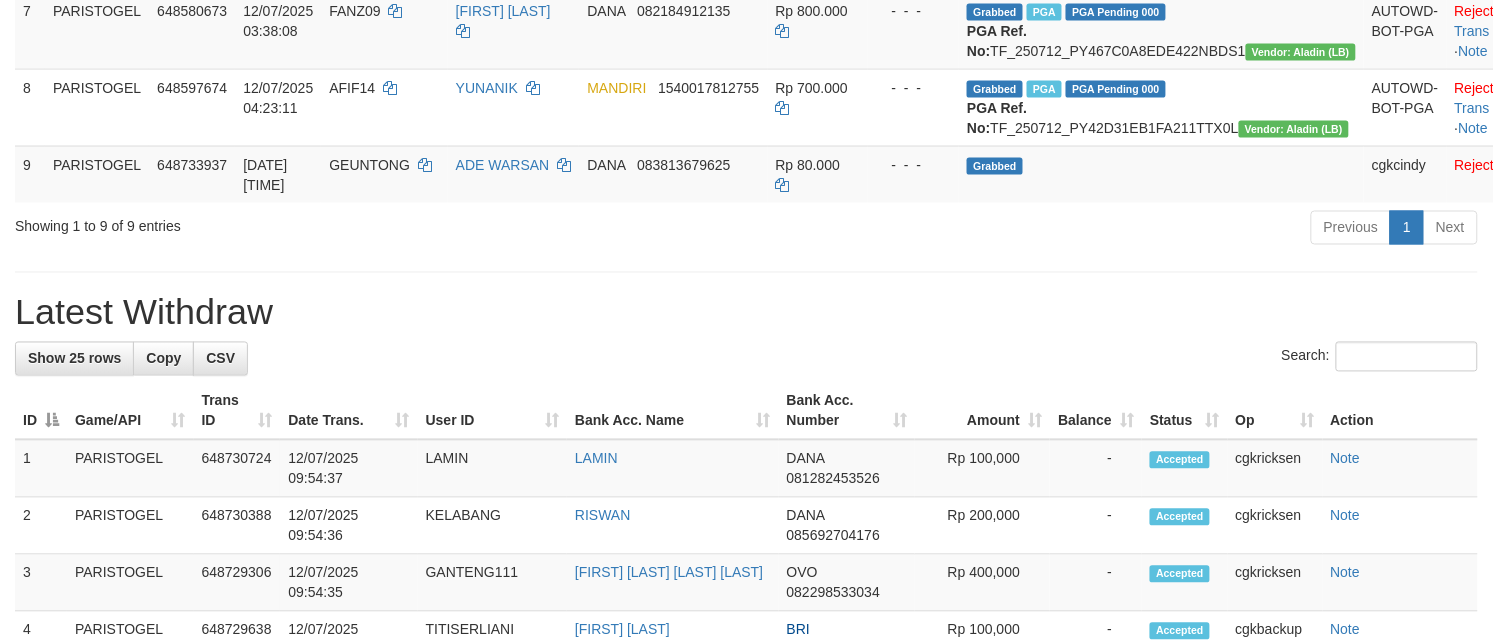 scroll, scrollTop: 750, scrollLeft: 0, axis: vertical 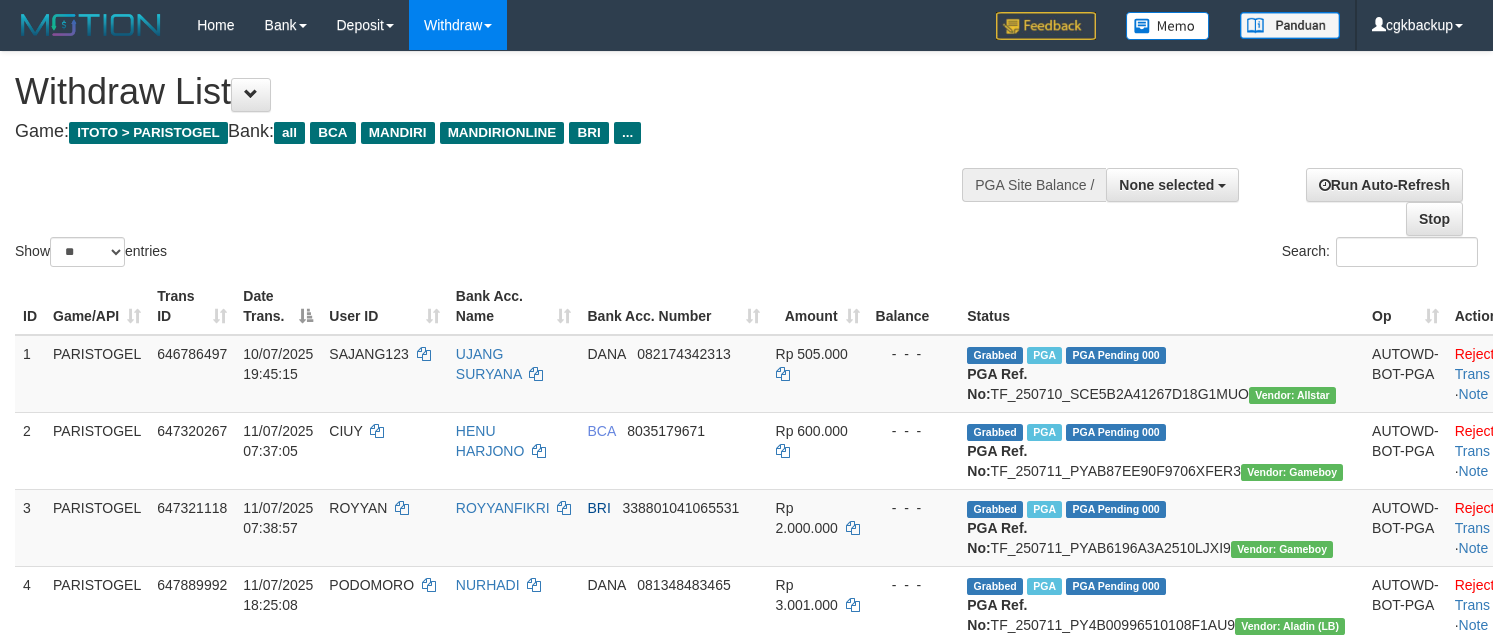 select 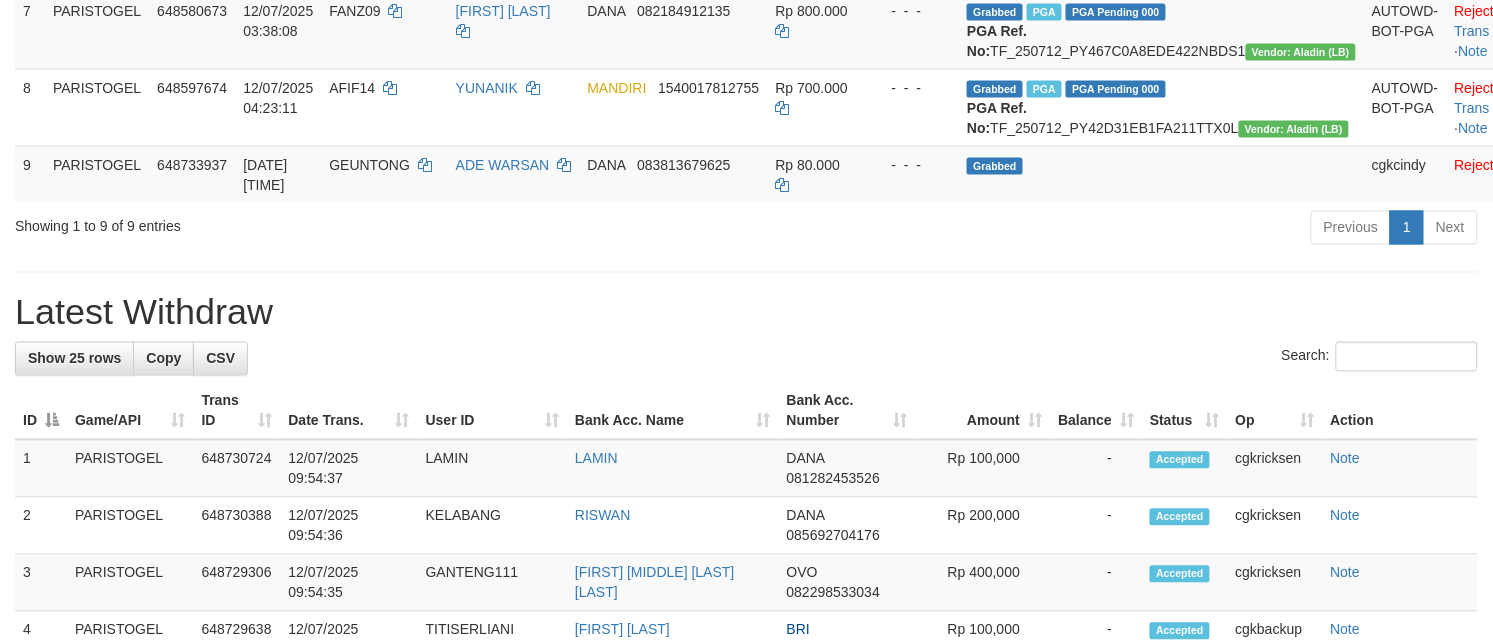 scroll, scrollTop: 750, scrollLeft: 0, axis: vertical 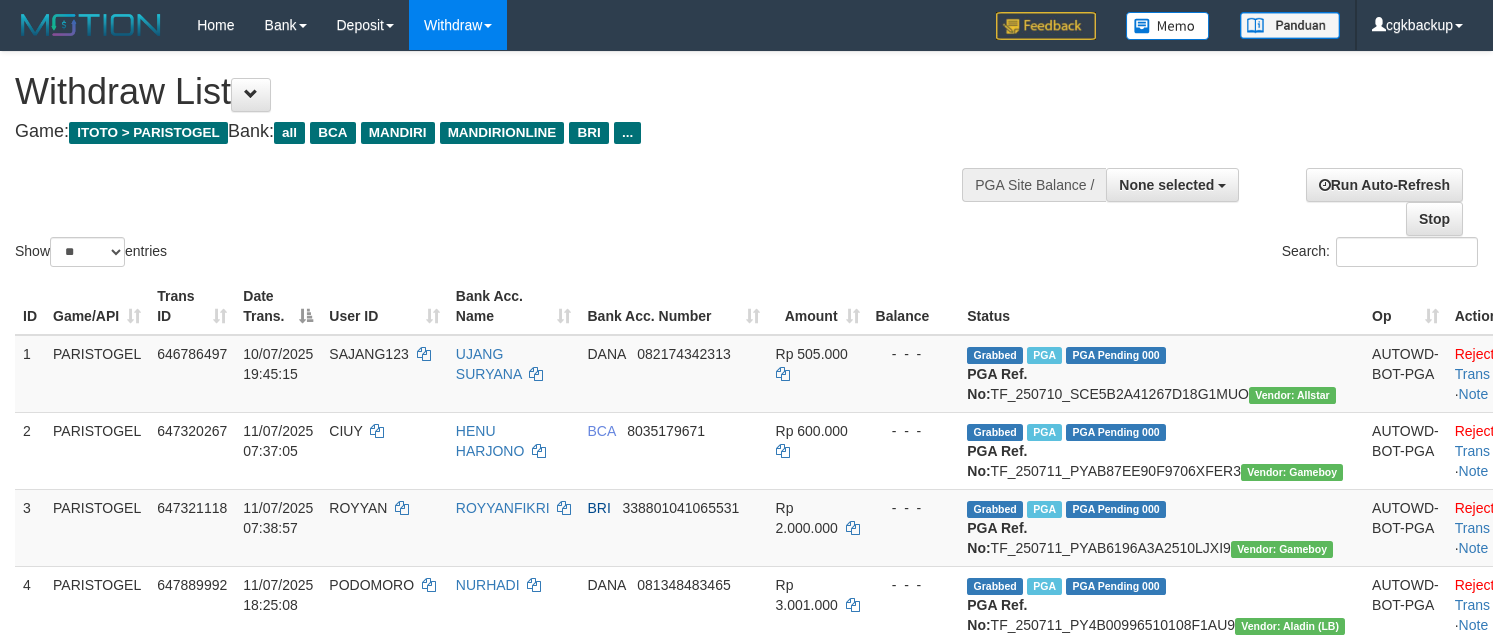 select 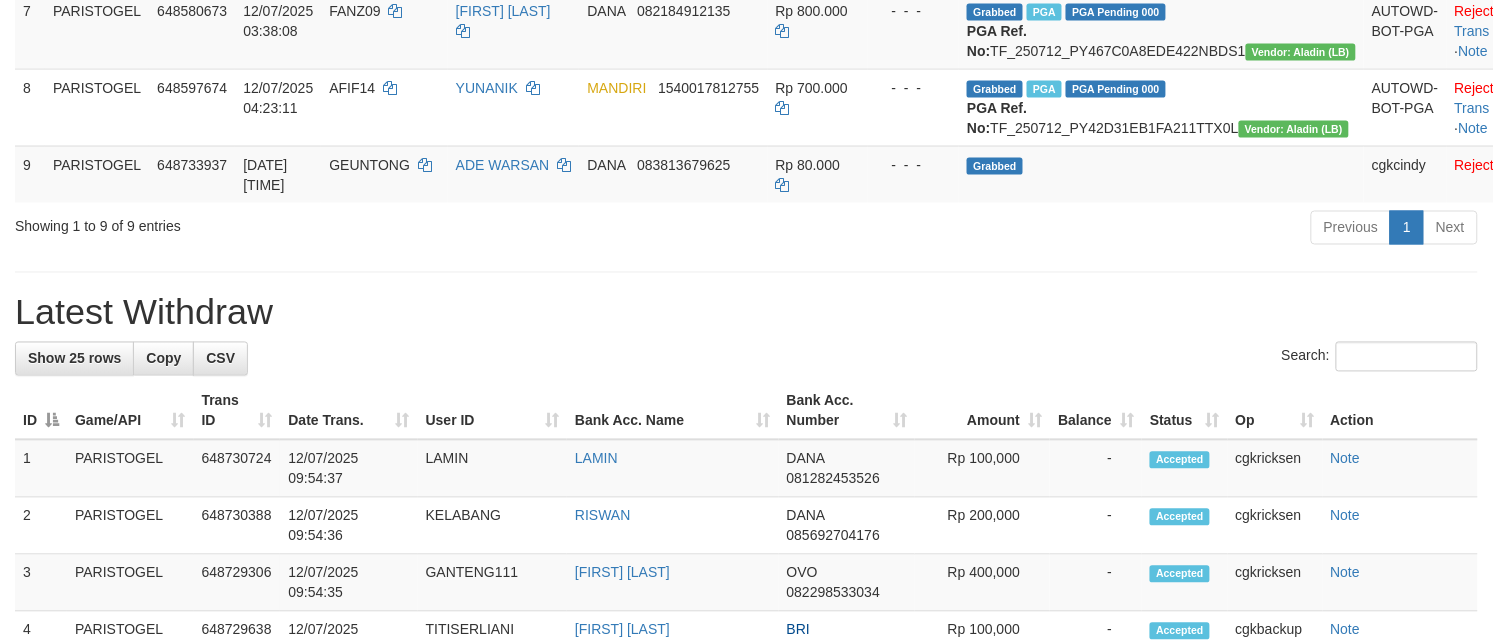 scroll, scrollTop: 750, scrollLeft: 0, axis: vertical 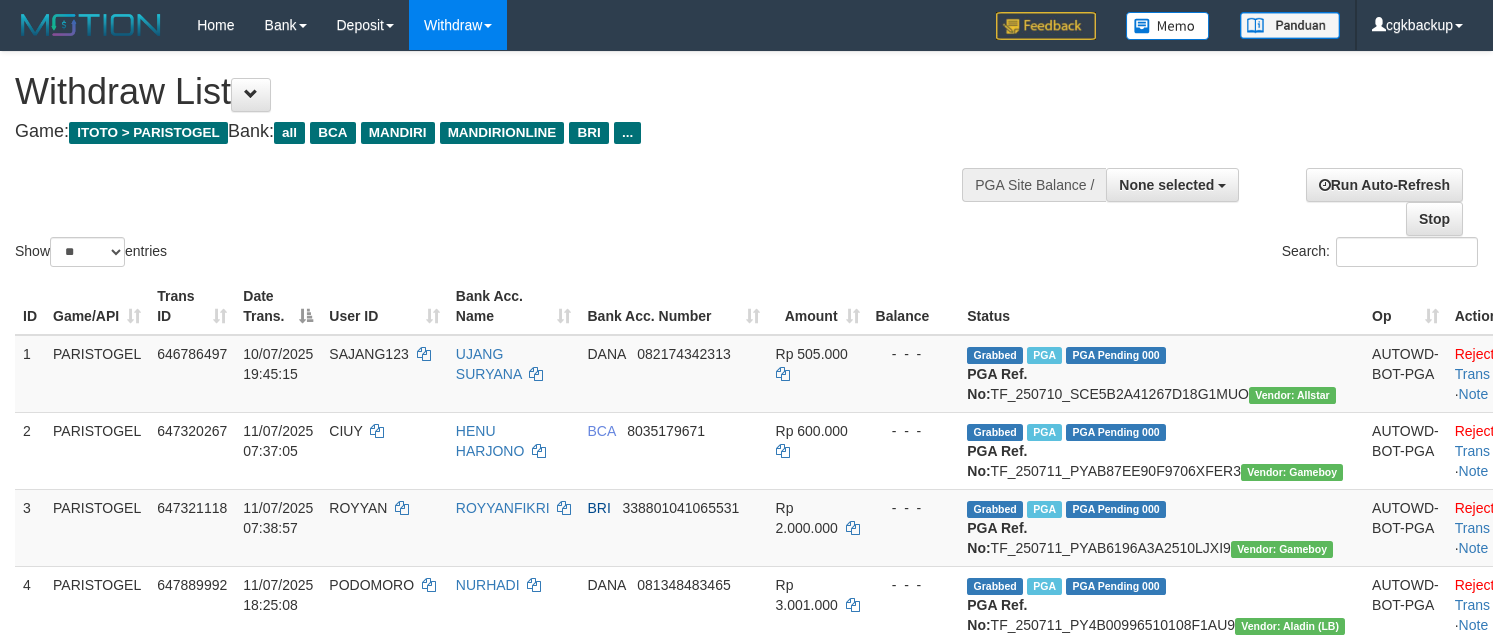select 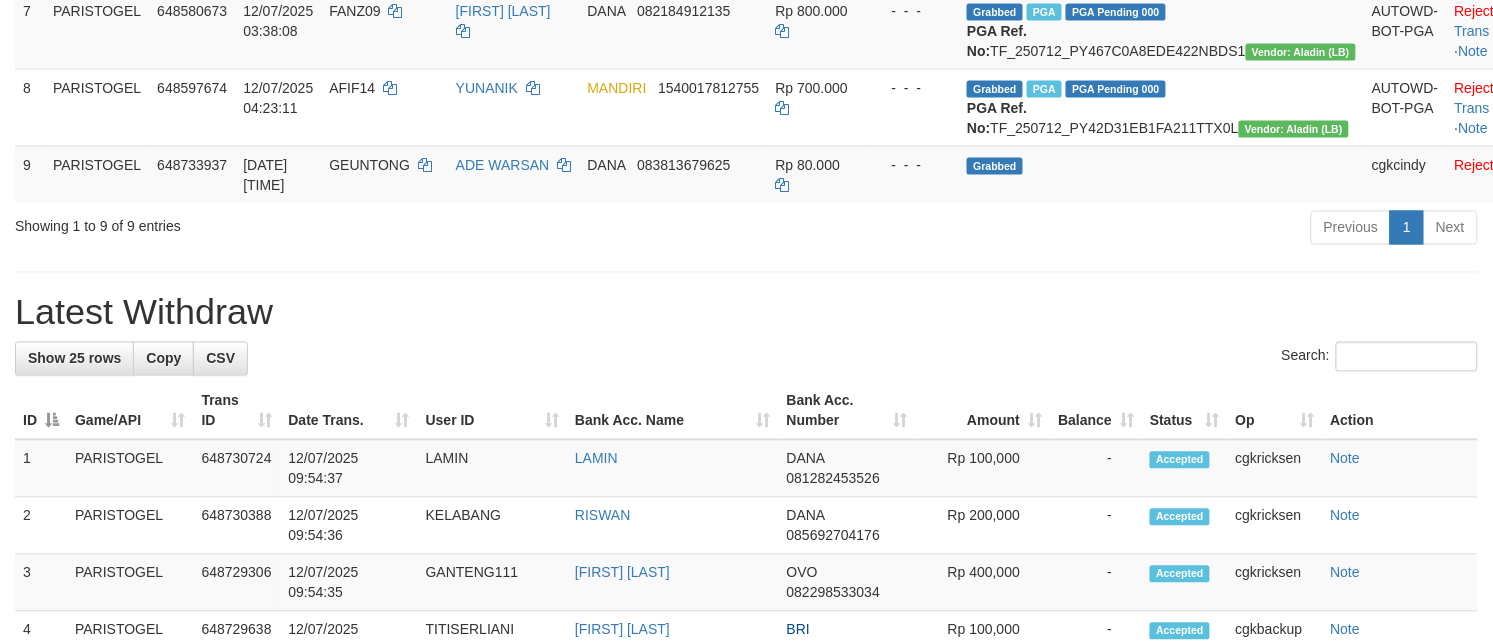 scroll, scrollTop: 750, scrollLeft: 0, axis: vertical 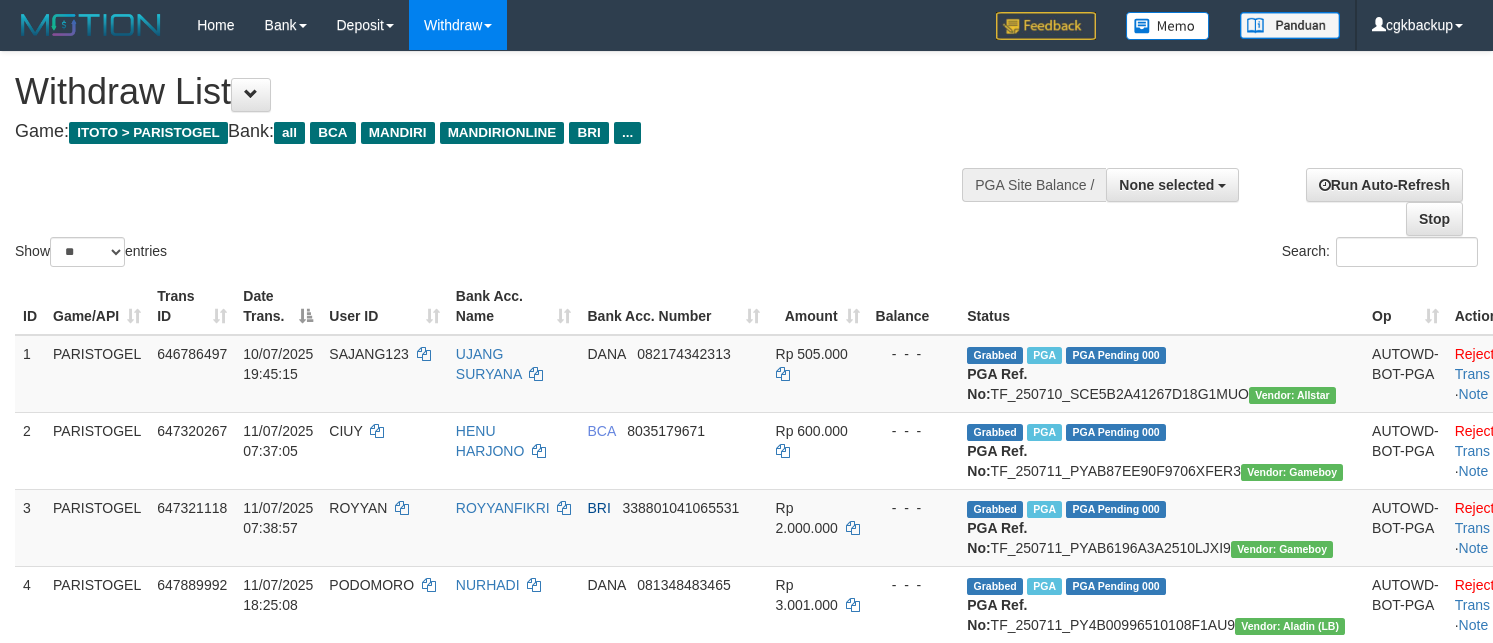 select 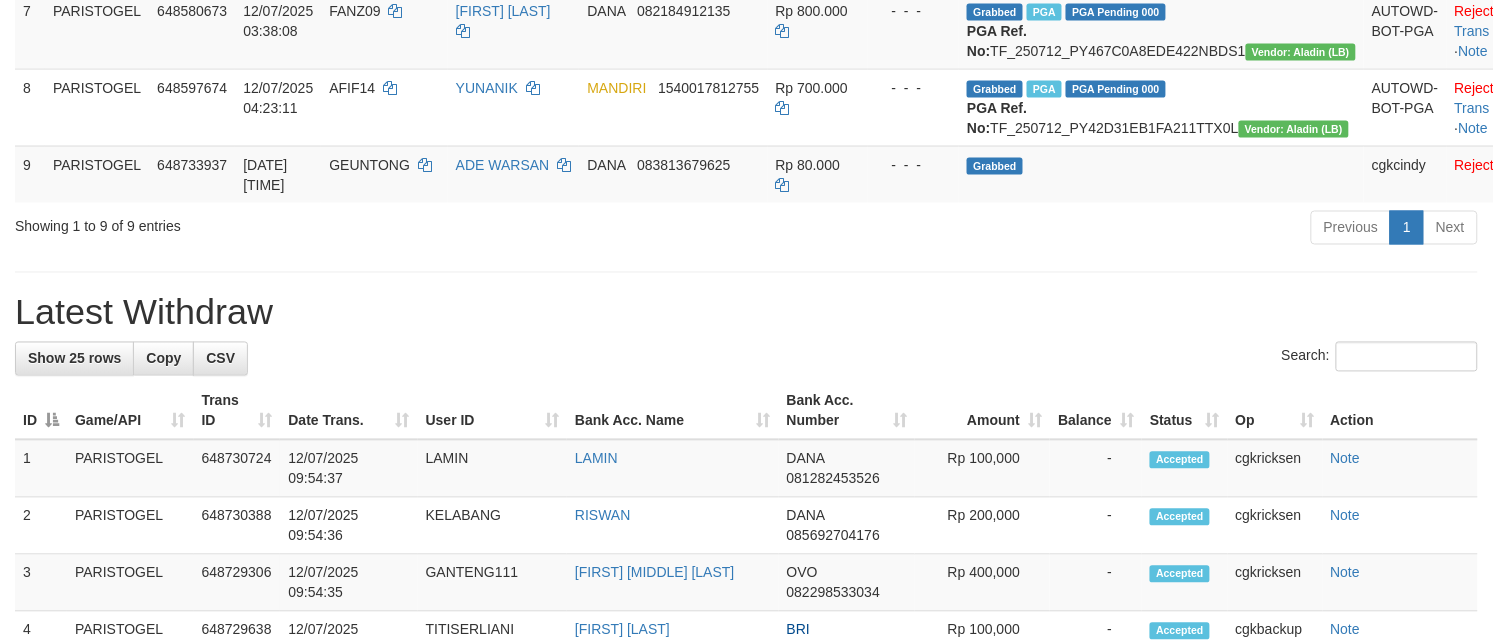 scroll, scrollTop: 750, scrollLeft: 0, axis: vertical 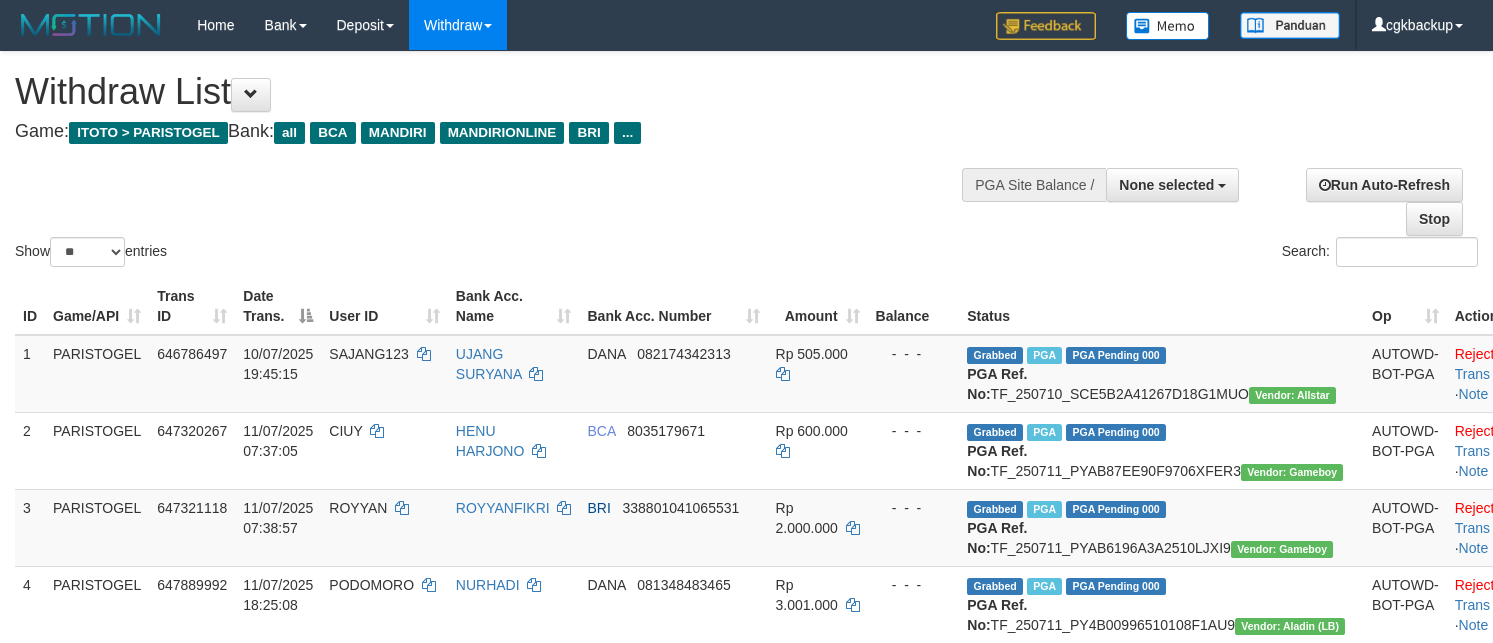 select 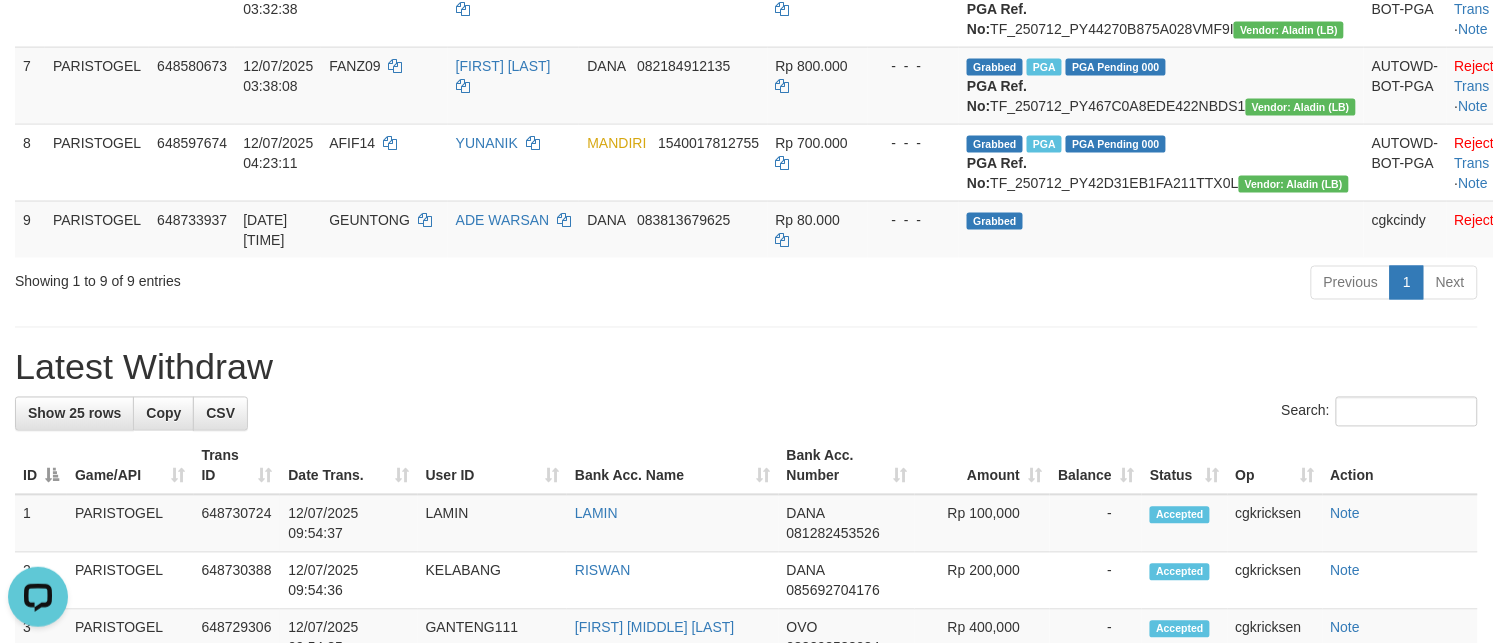 scroll, scrollTop: 0, scrollLeft: 0, axis: both 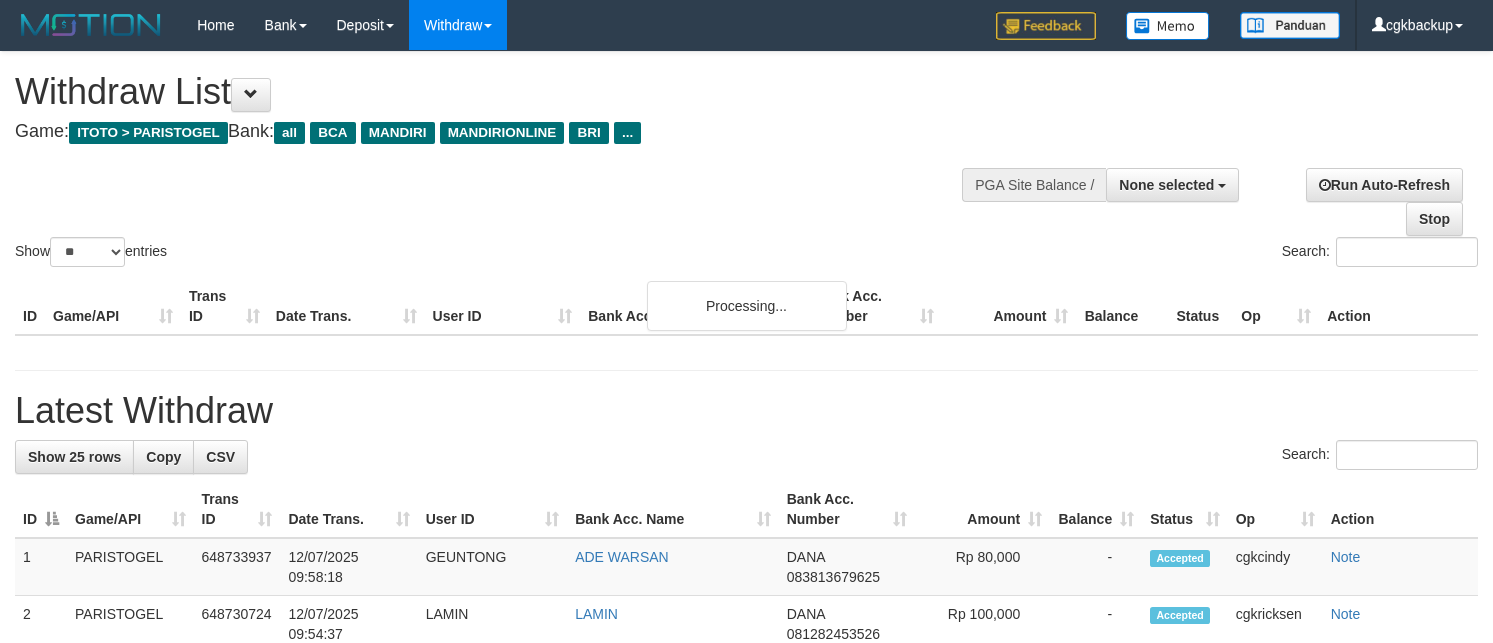 select 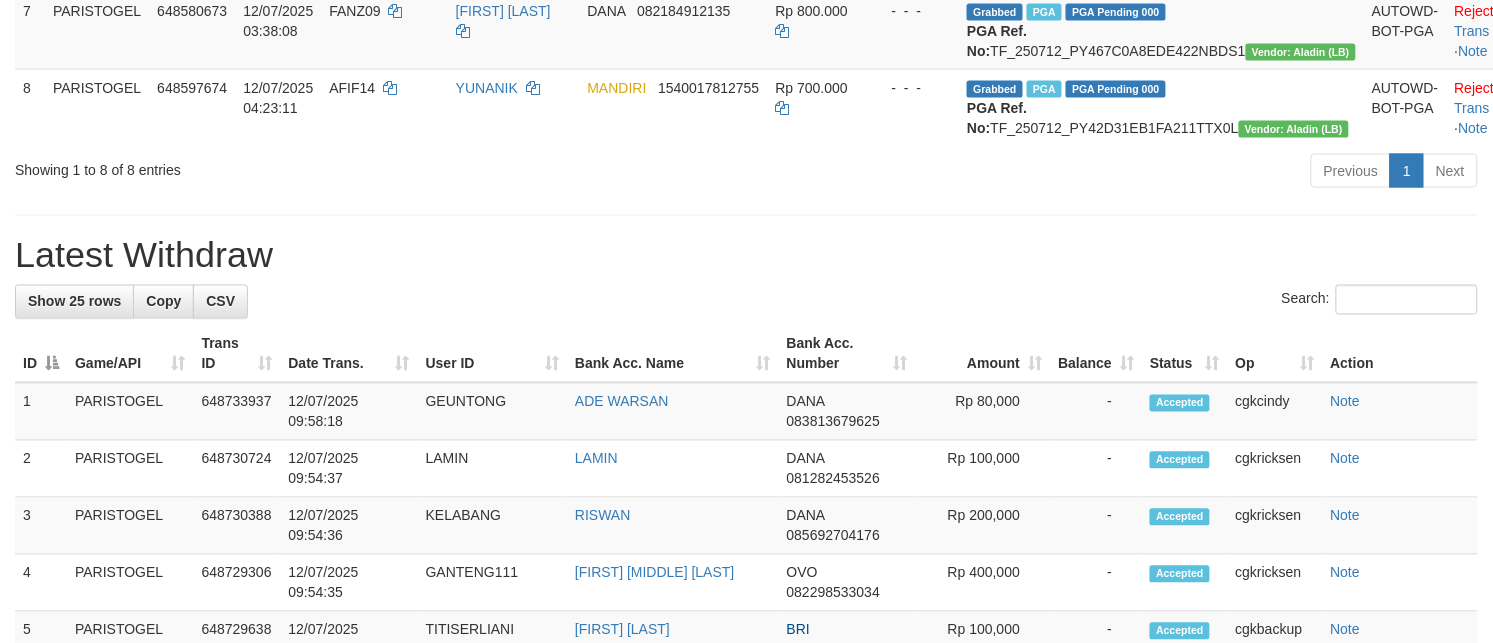 scroll, scrollTop: 750, scrollLeft: 0, axis: vertical 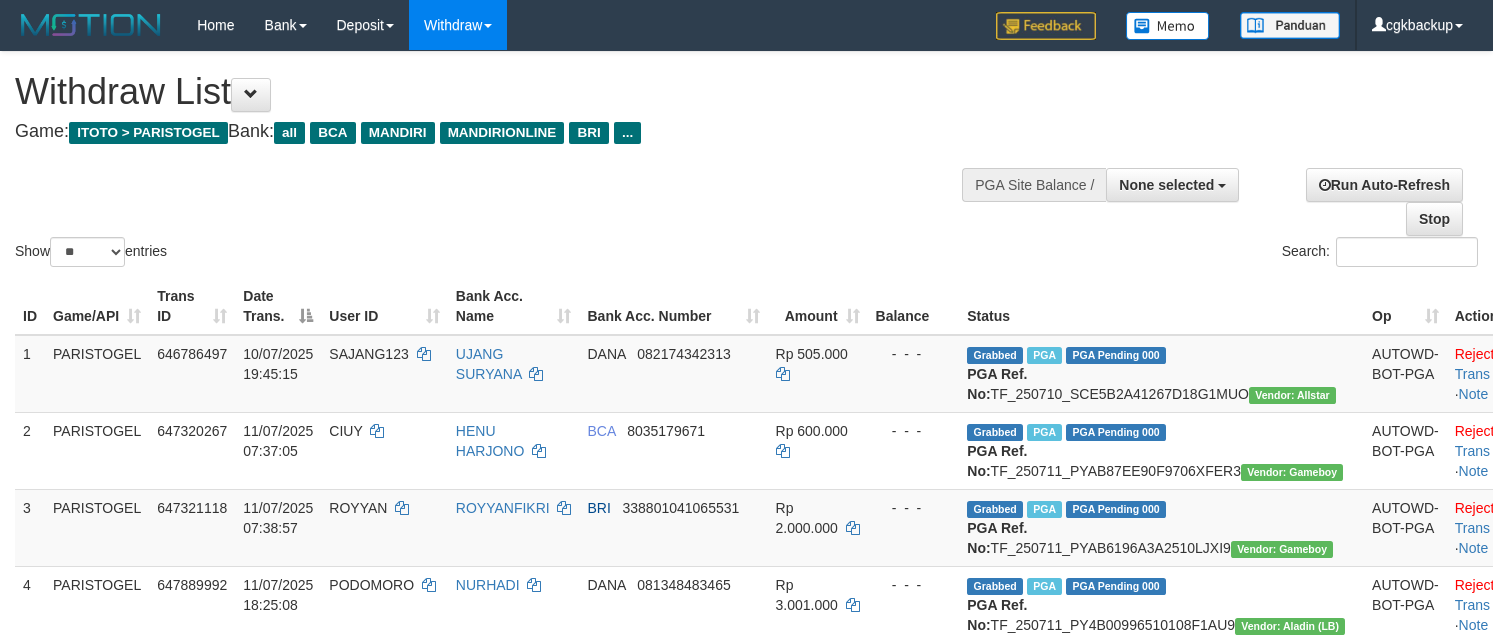select 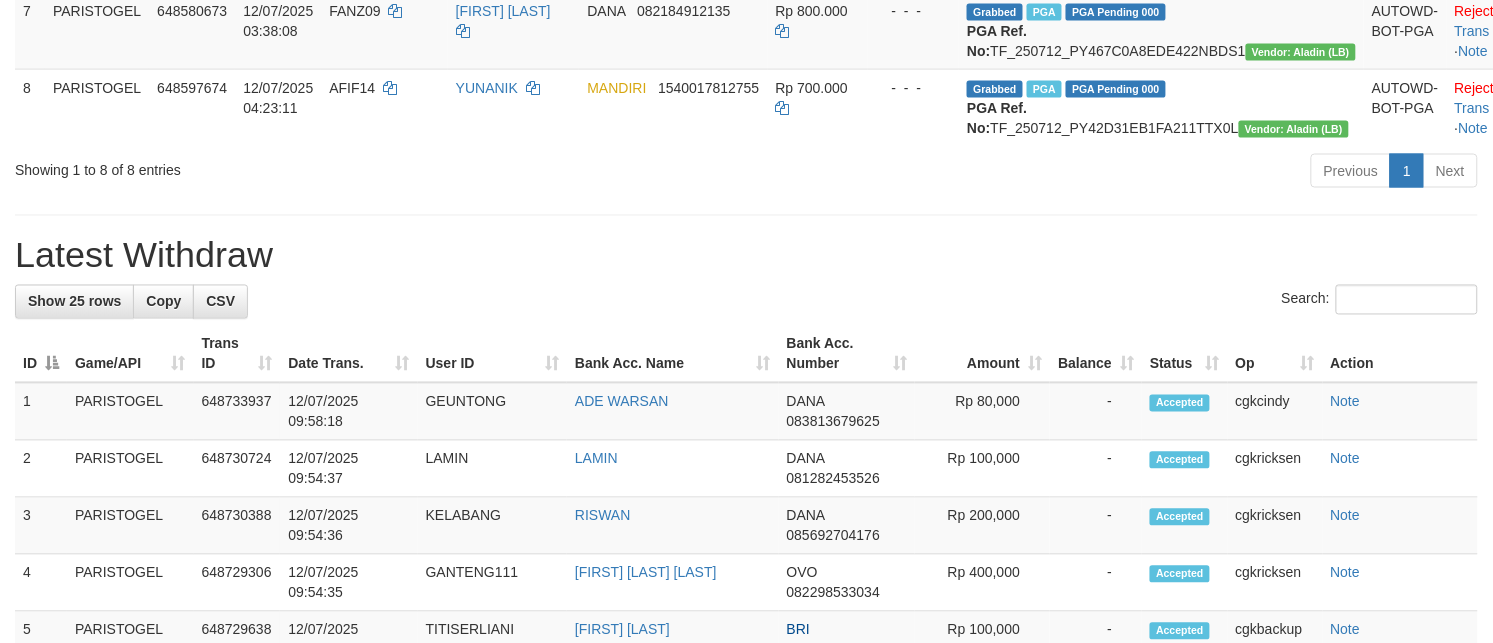 scroll, scrollTop: 750, scrollLeft: 0, axis: vertical 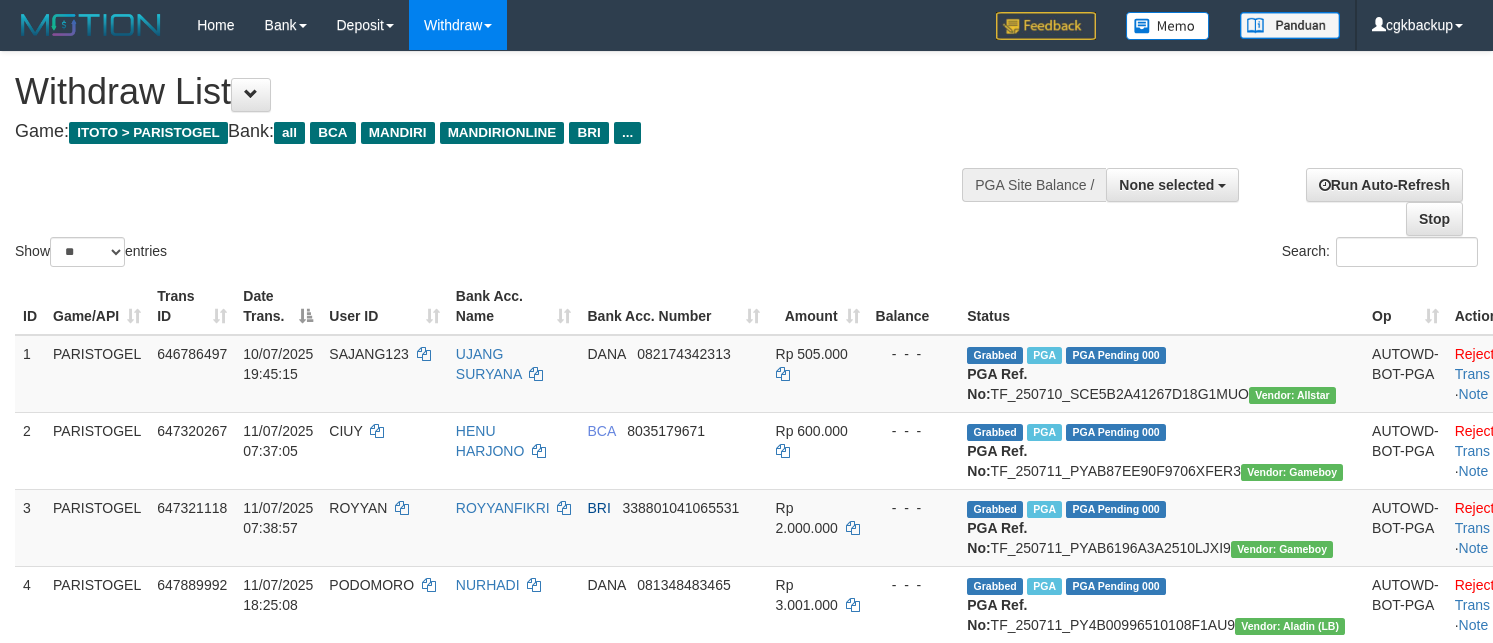 select 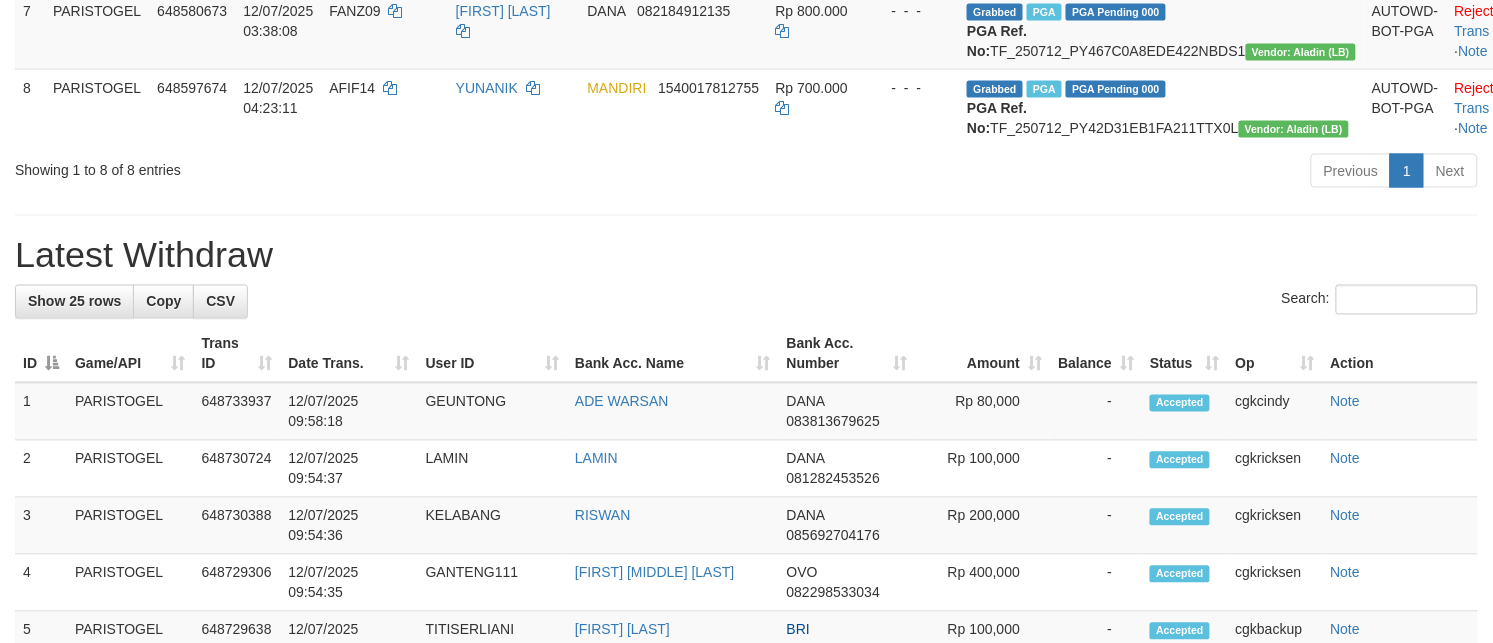 scroll, scrollTop: 750, scrollLeft: 0, axis: vertical 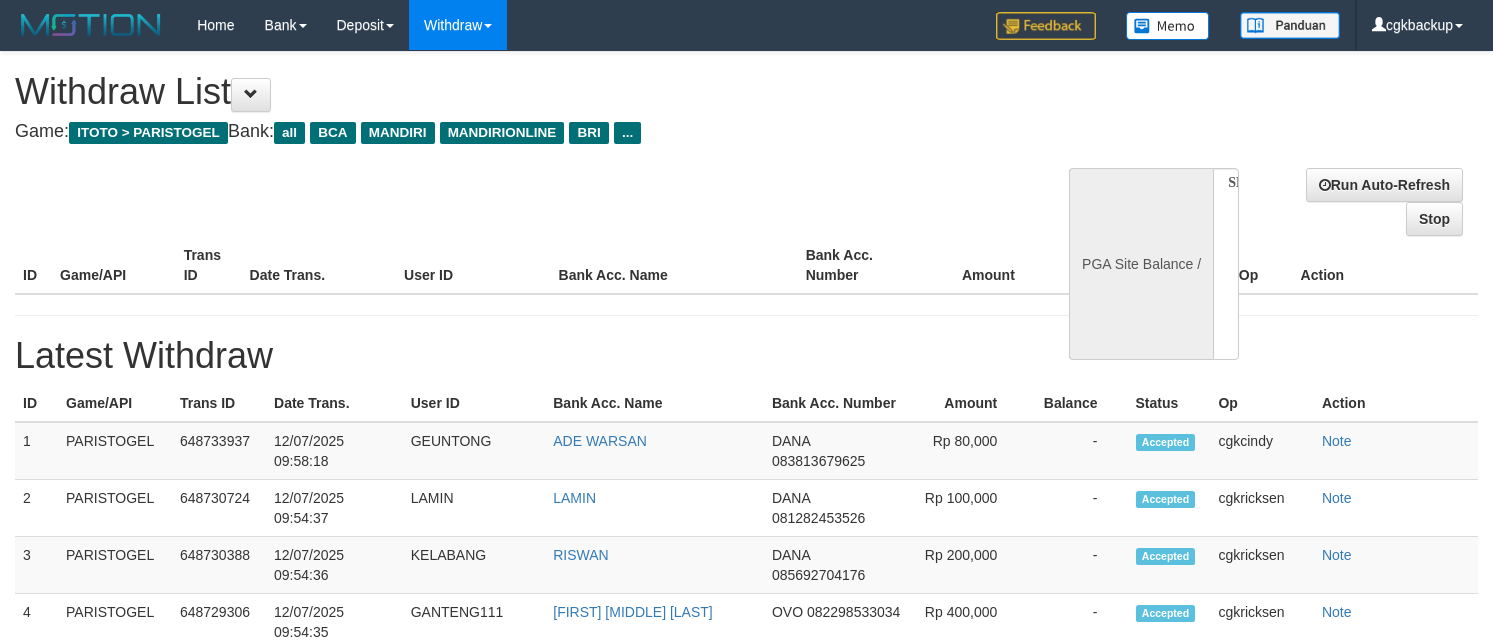 select 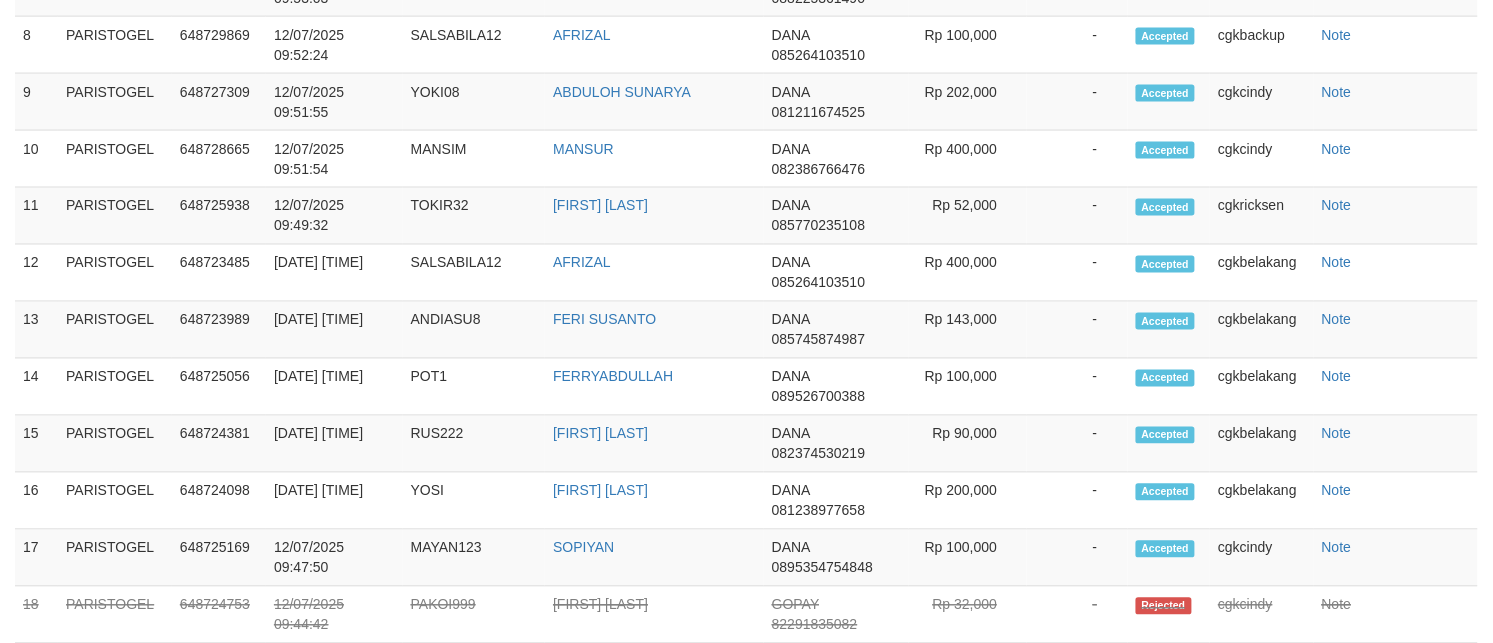 select on "**" 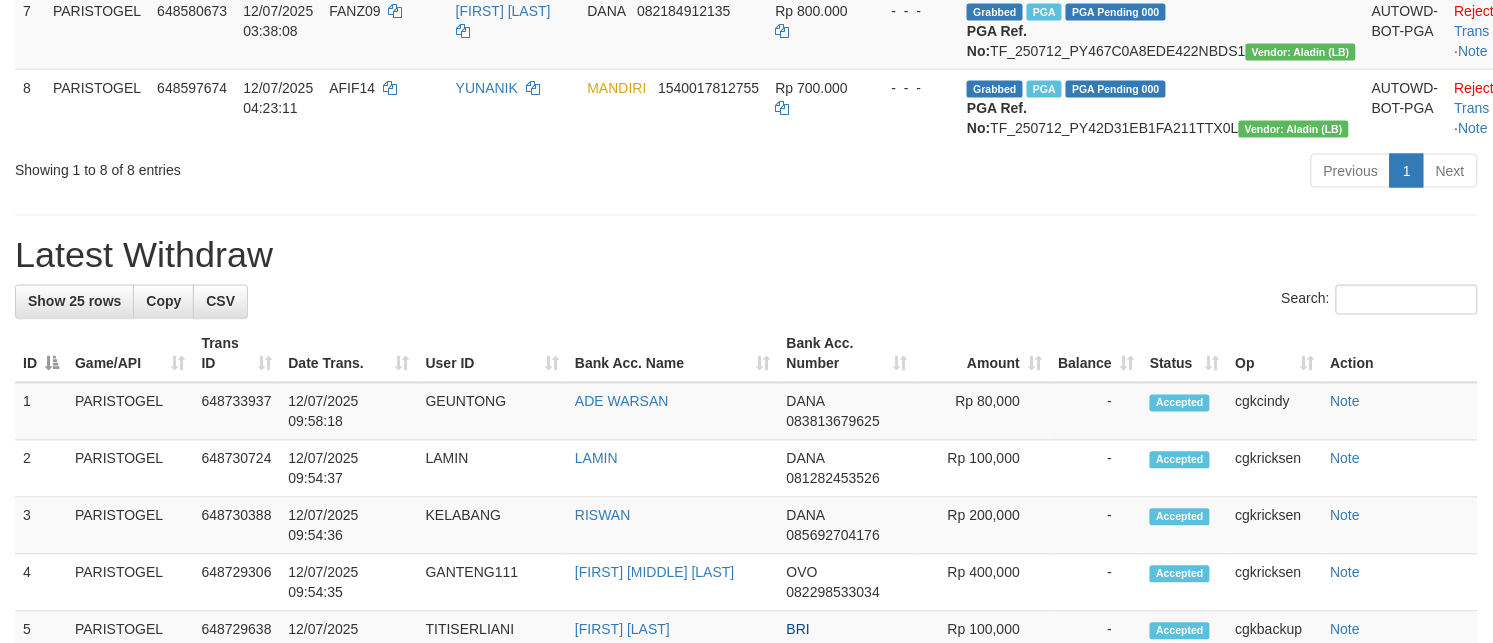 scroll, scrollTop: 750, scrollLeft: 0, axis: vertical 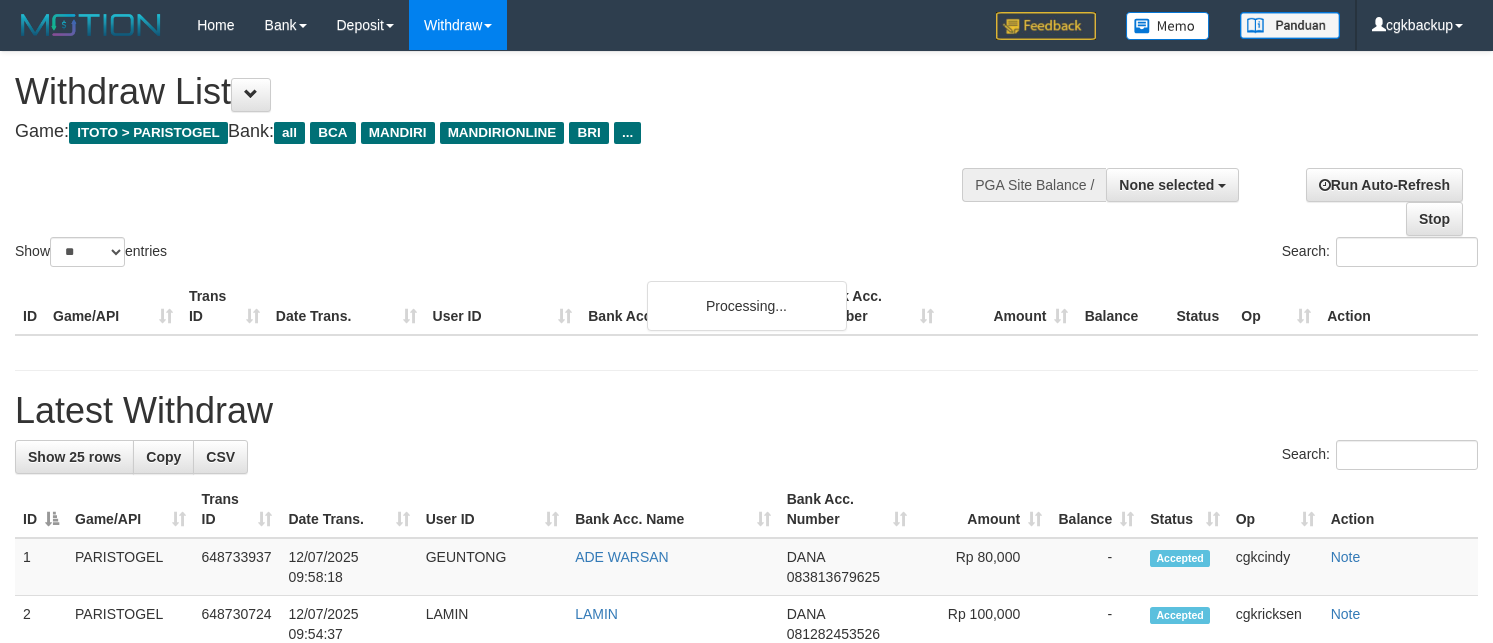 select 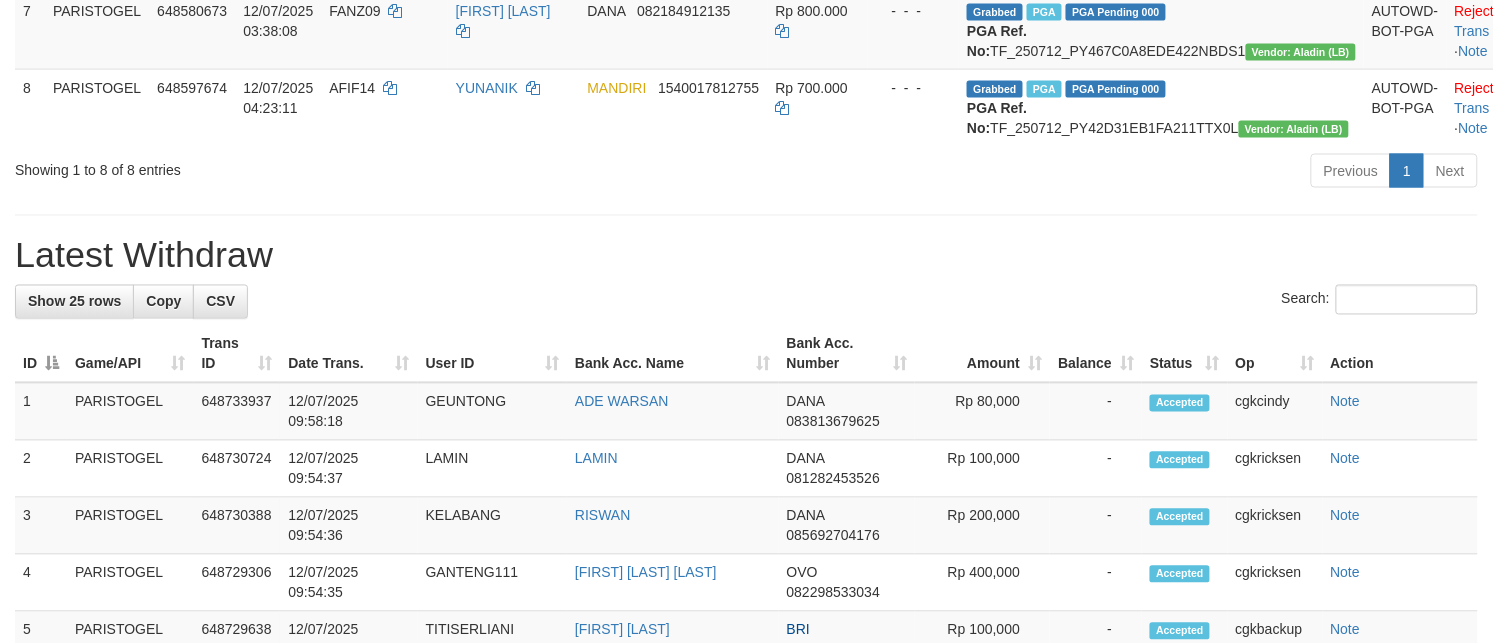 scroll, scrollTop: 750, scrollLeft: 0, axis: vertical 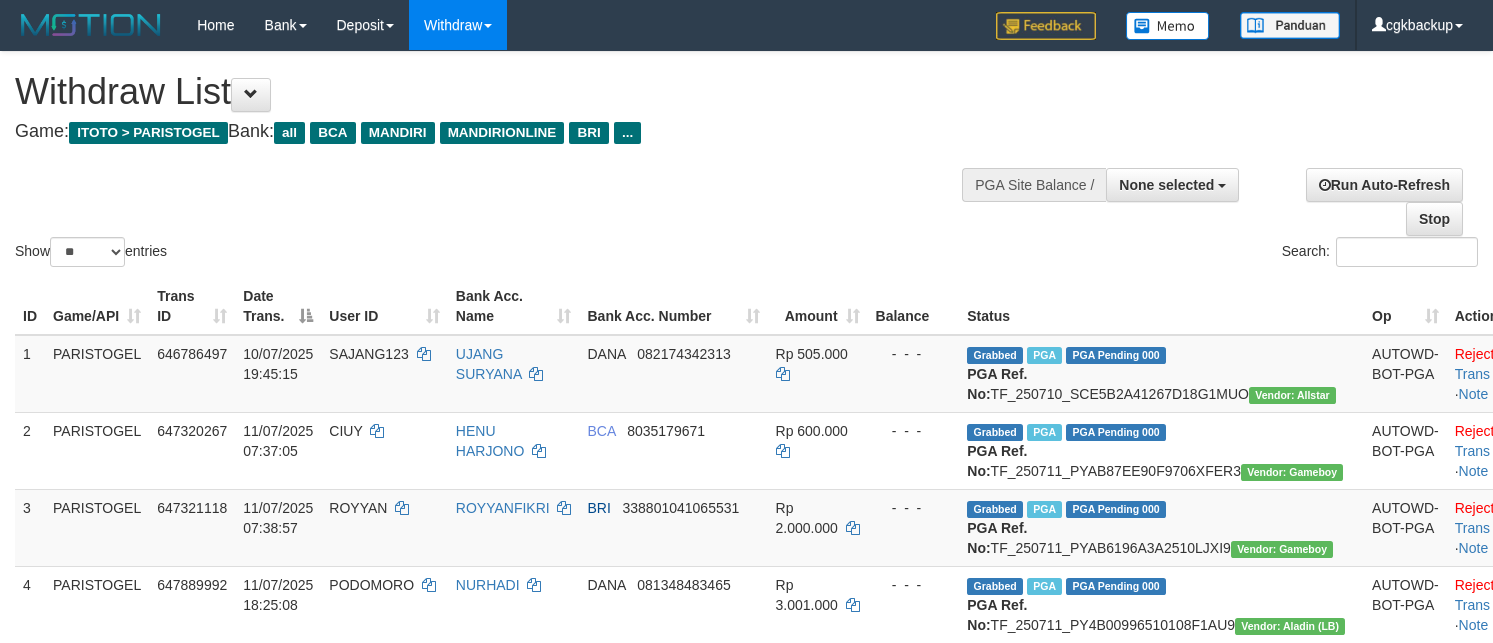 select 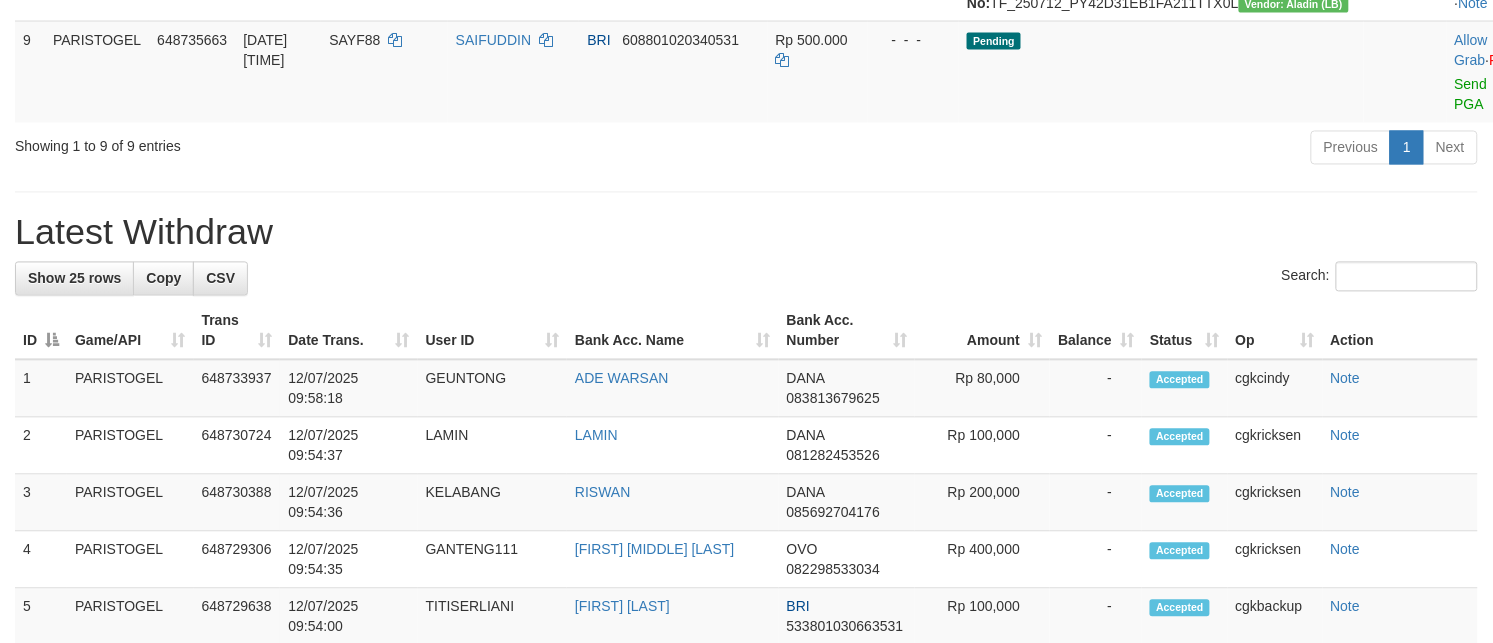 scroll, scrollTop: 875, scrollLeft: 0, axis: vertical 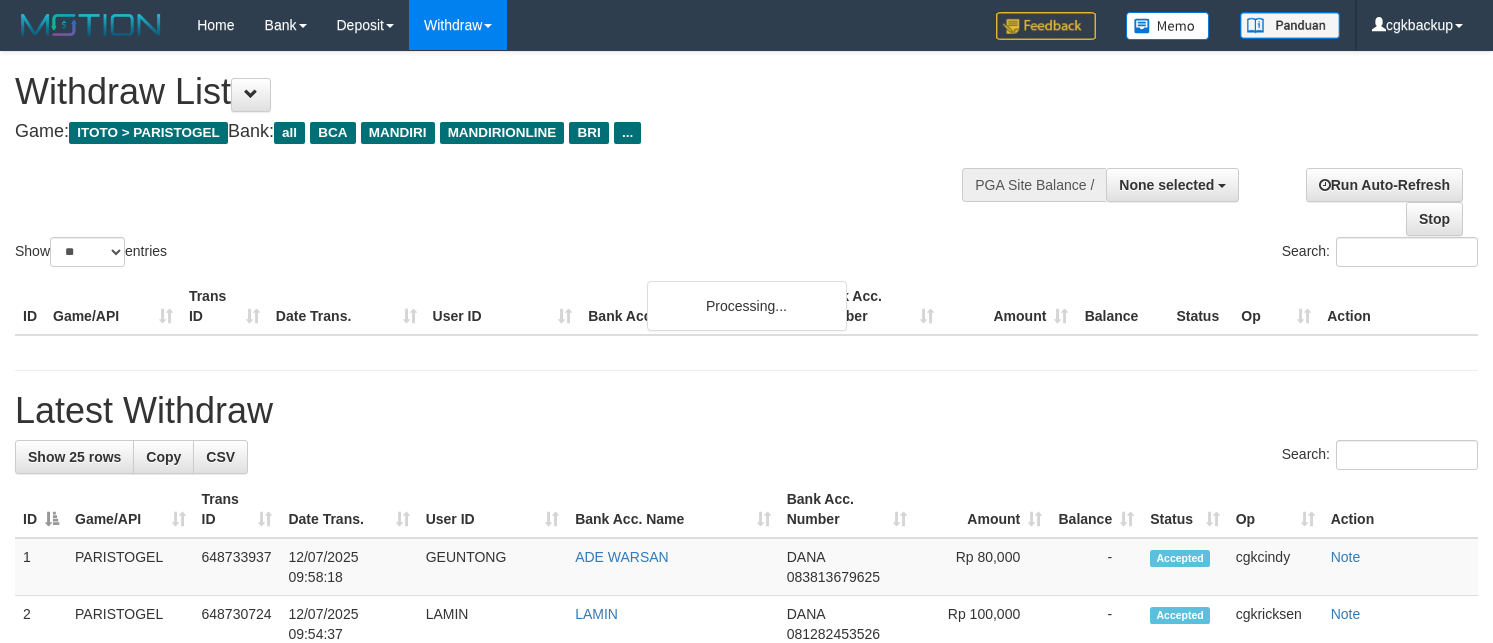 select 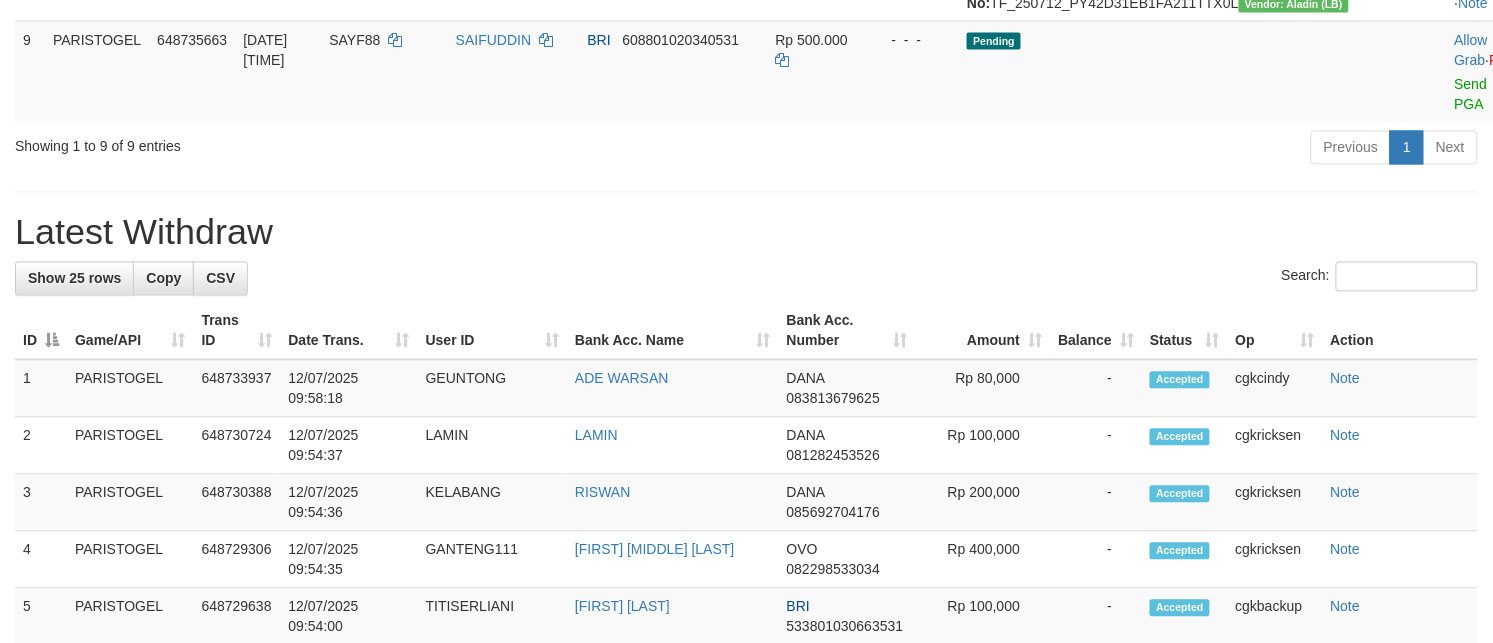 scroll, scrollTop: 875, scrollLeft: 0, axis: vertical 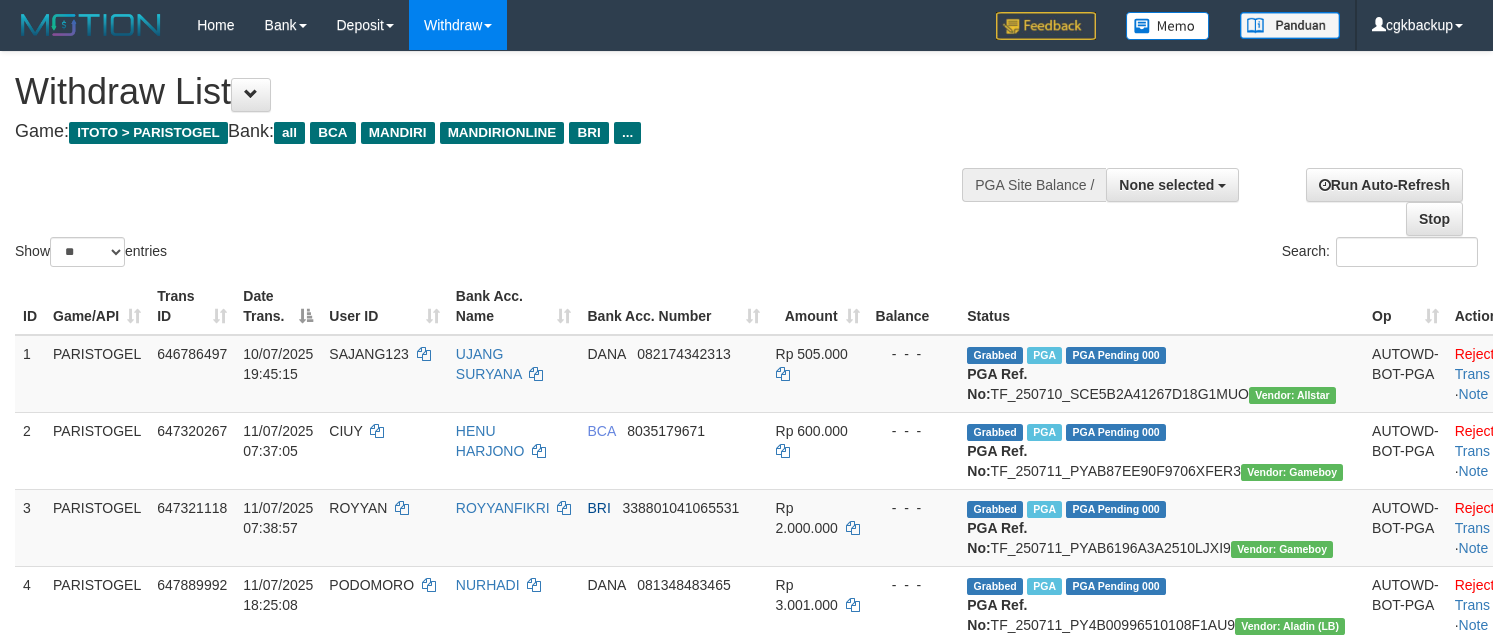 select 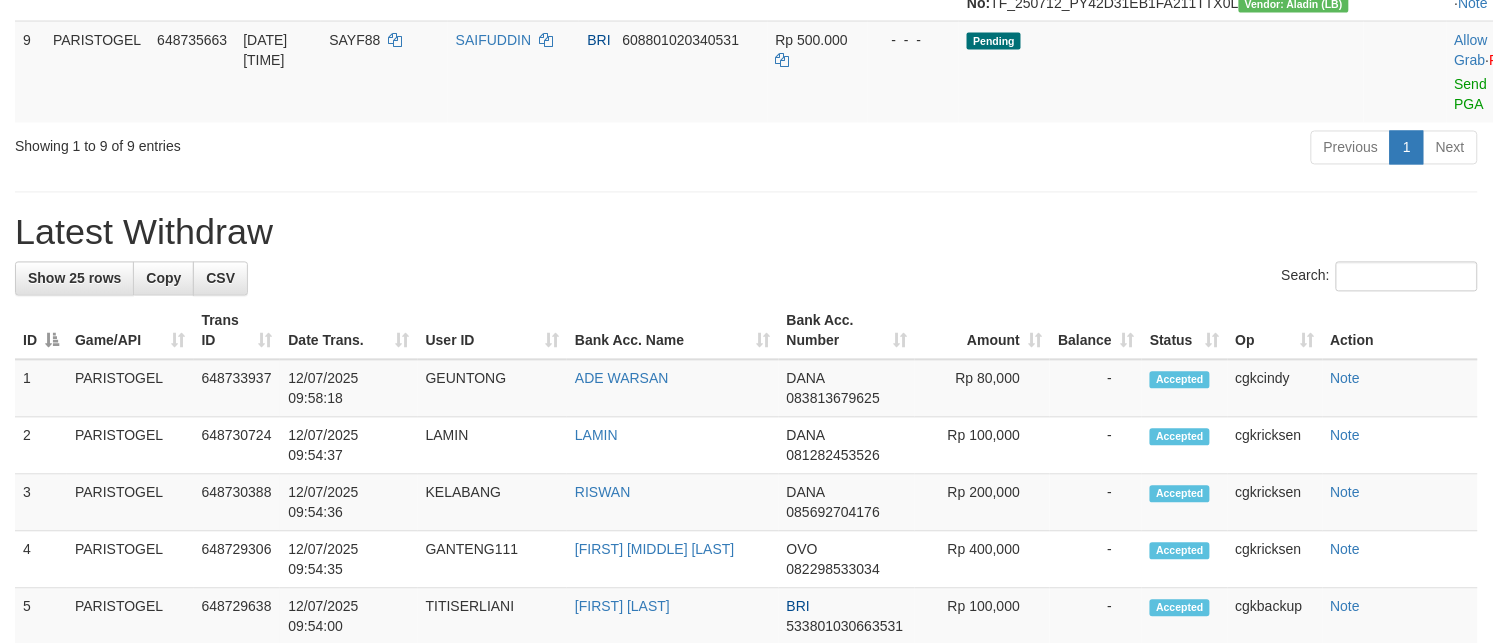 scroll, scrollTop: 875, scrollLeft: 0, axis: vertical 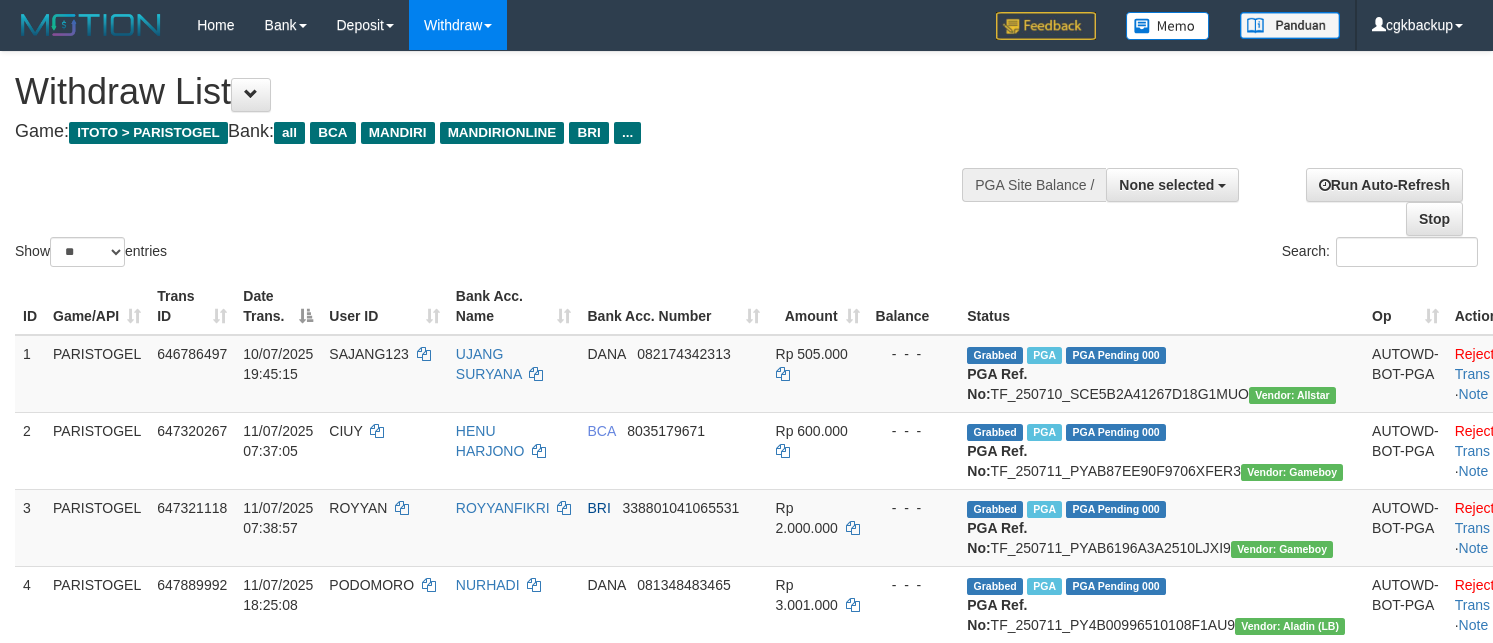 select 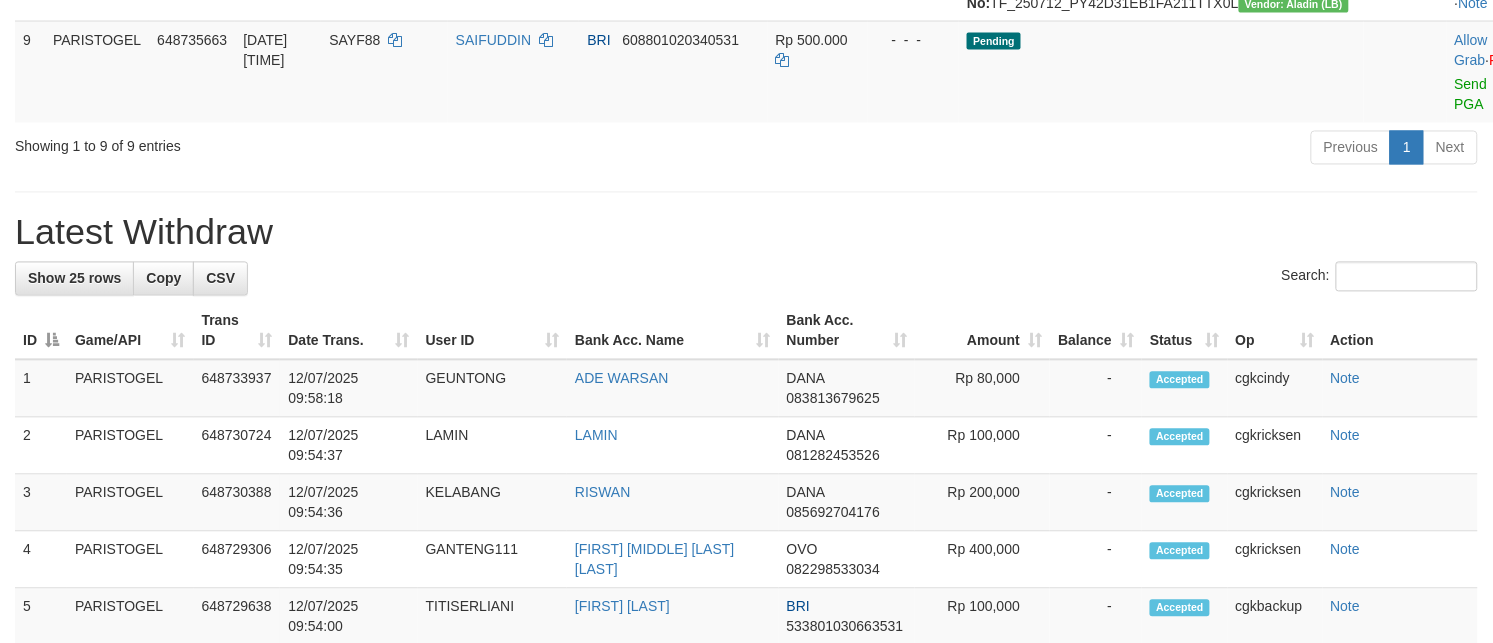 scroll, scrollTop: 875, scrollLeft: 0, axis: vertical 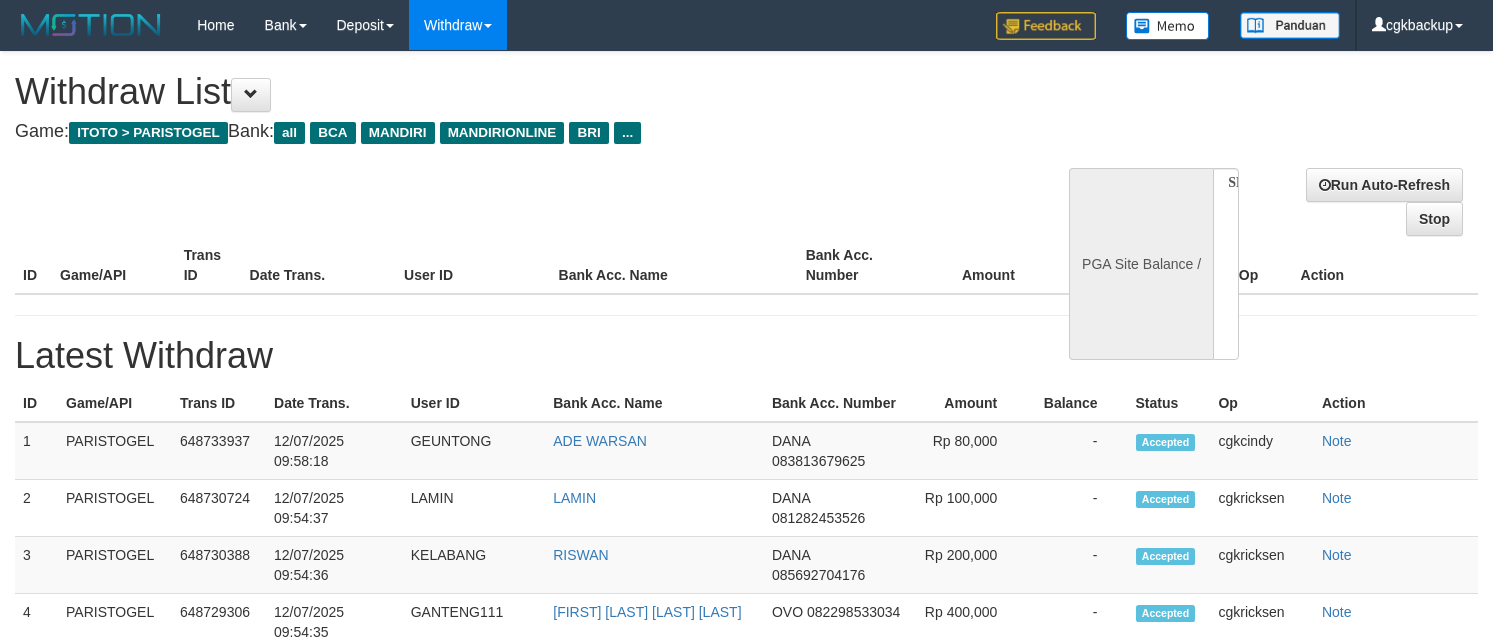 select 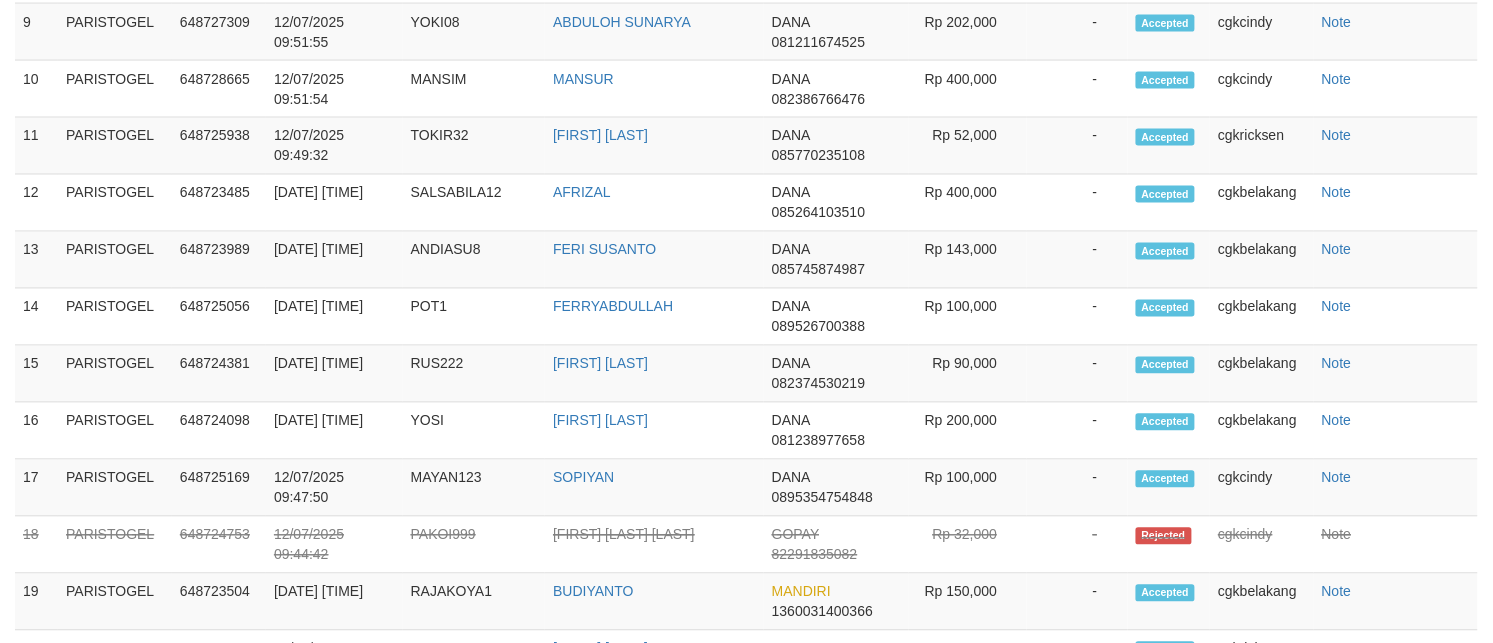 select on "**" 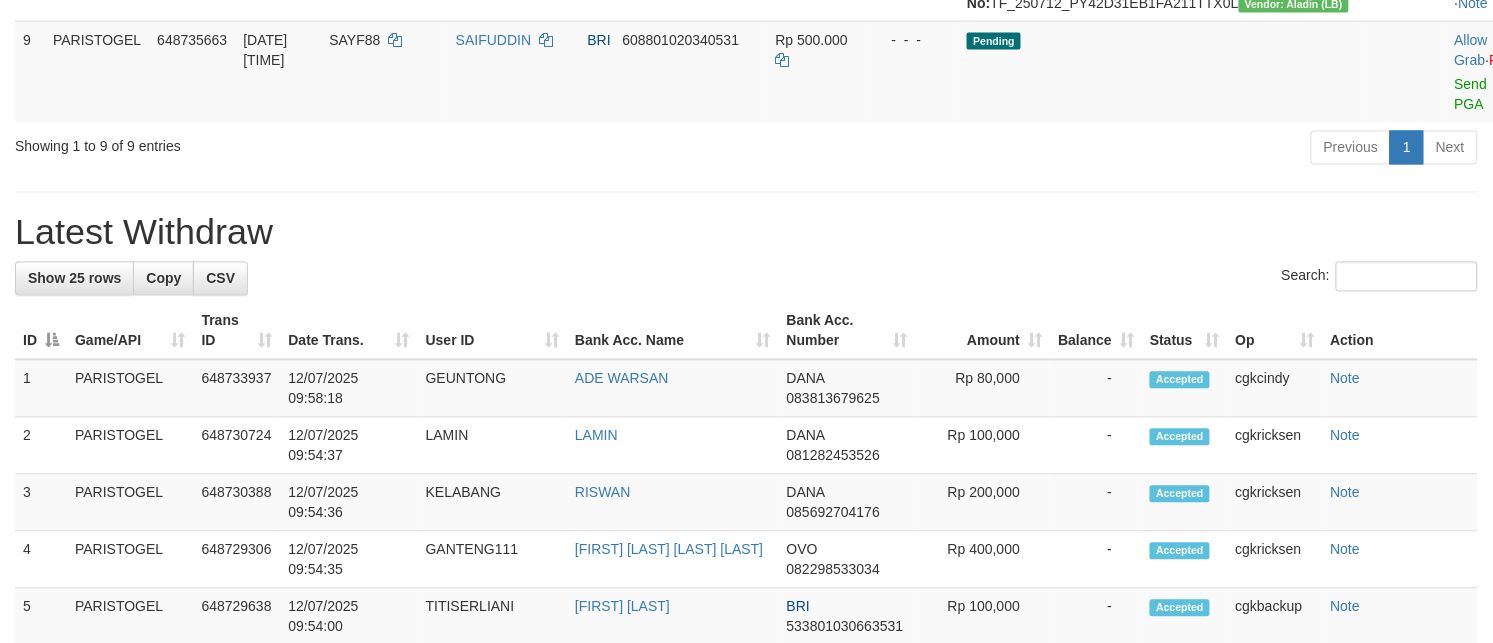 scroll, scrollTop: 875, scrollLeft: 0, axis: vertical 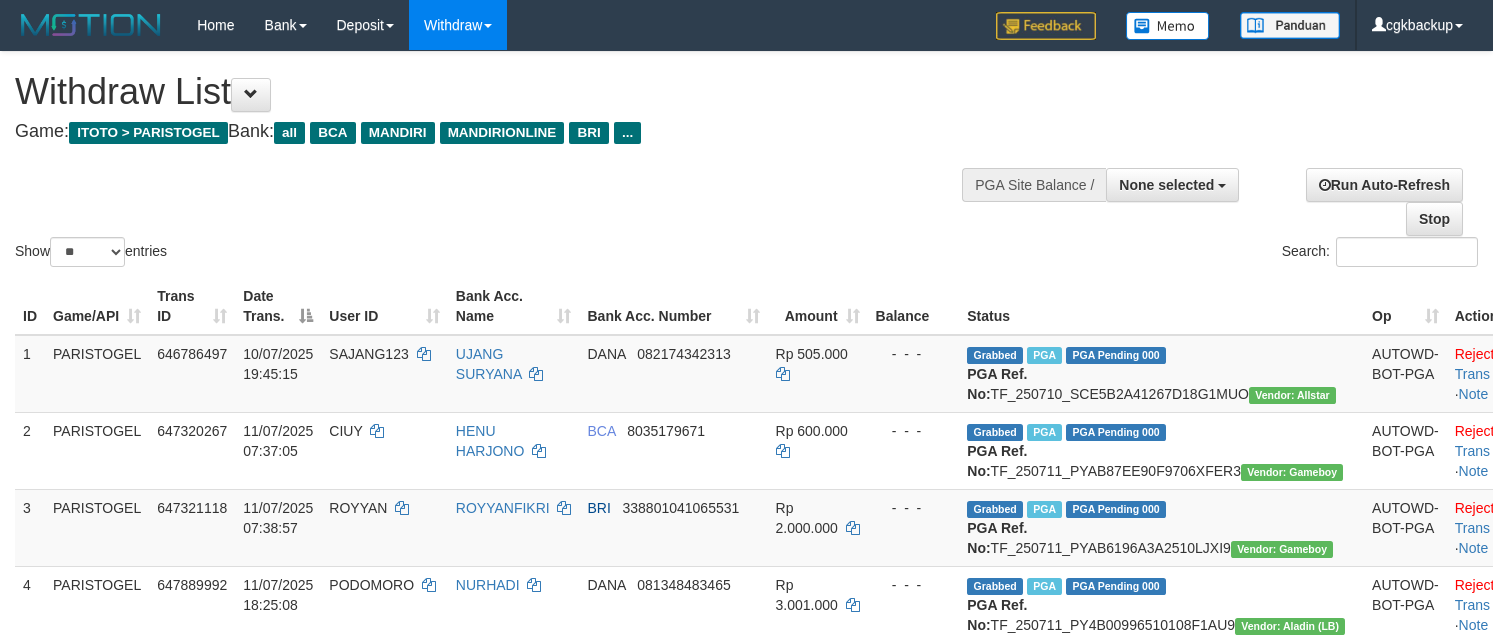 select 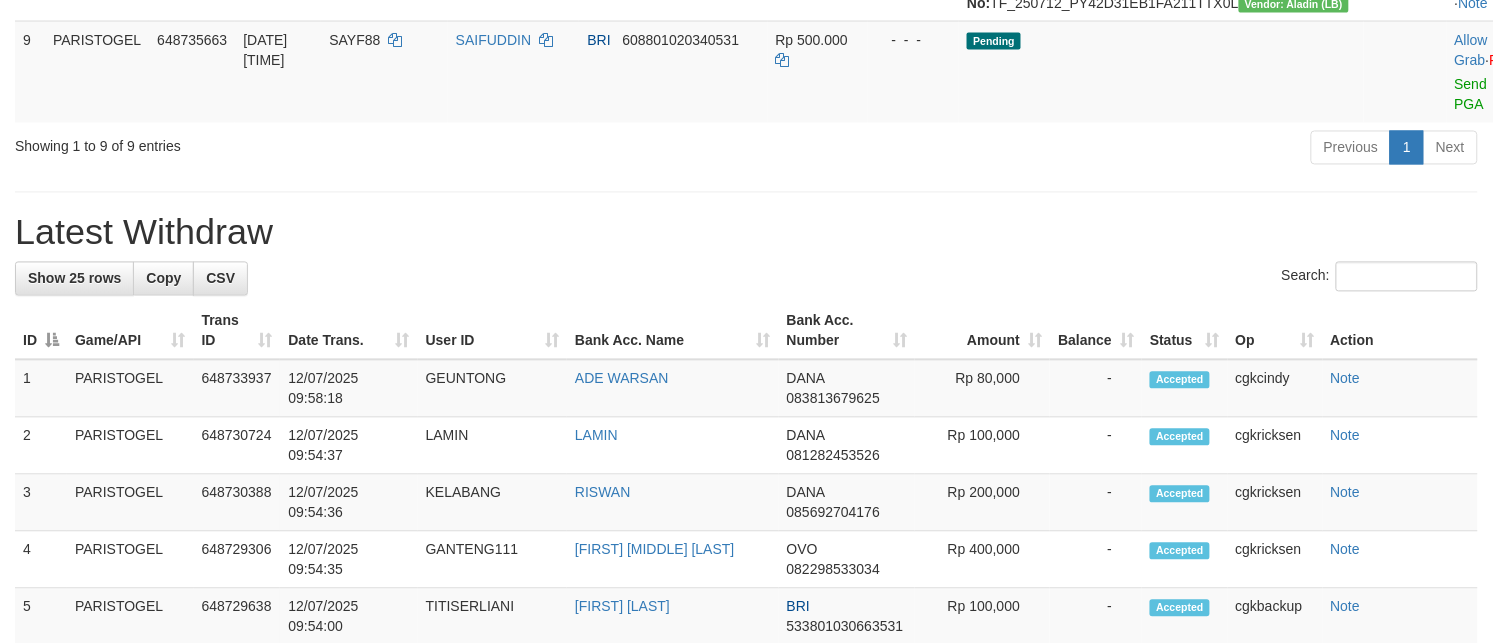 scroll, scrollTop: 875, scrollLeft: 0, axis: vertical 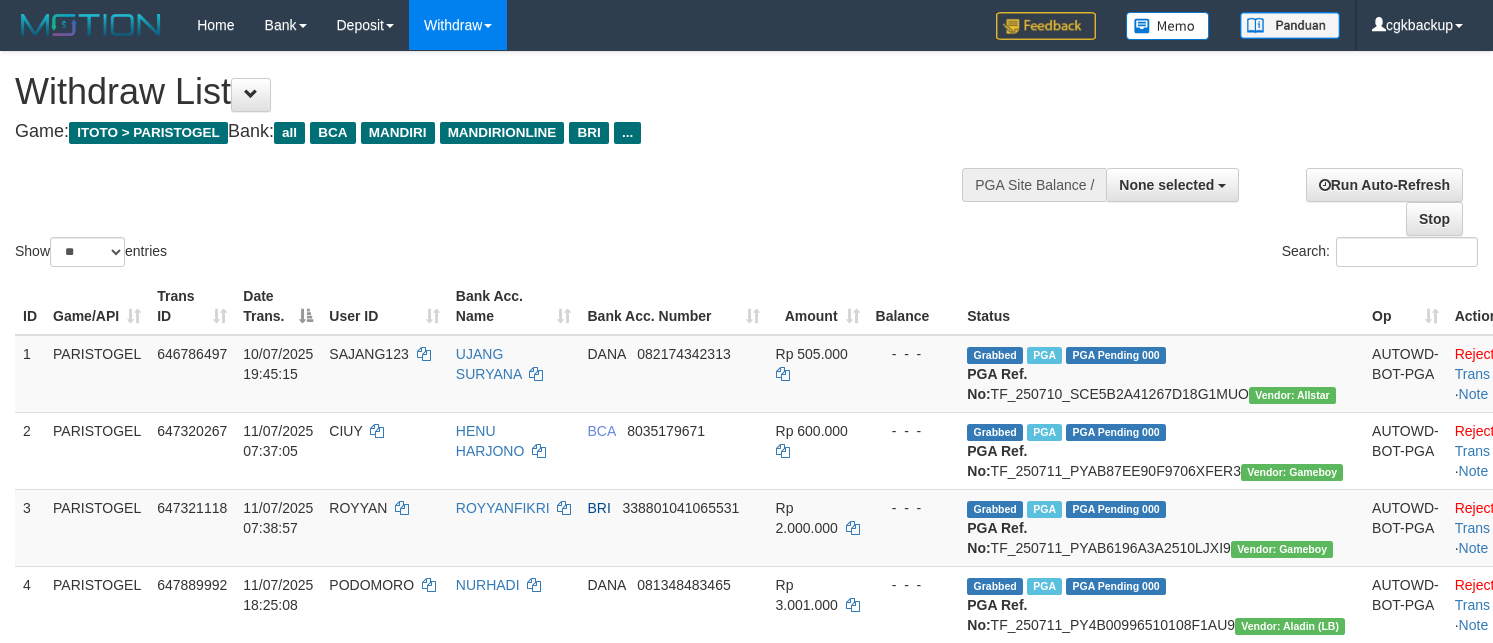 select 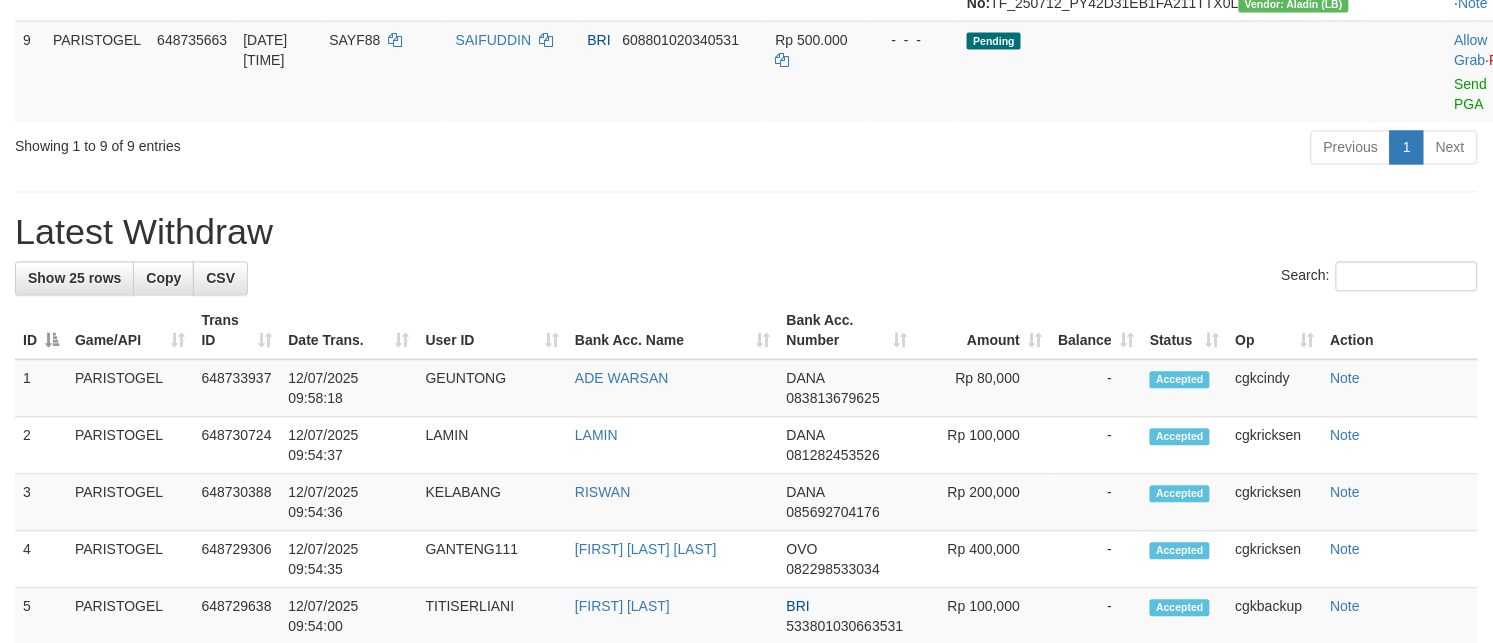 scroll, scrollTop: 875, scrollLeft: 0, axis: vertical 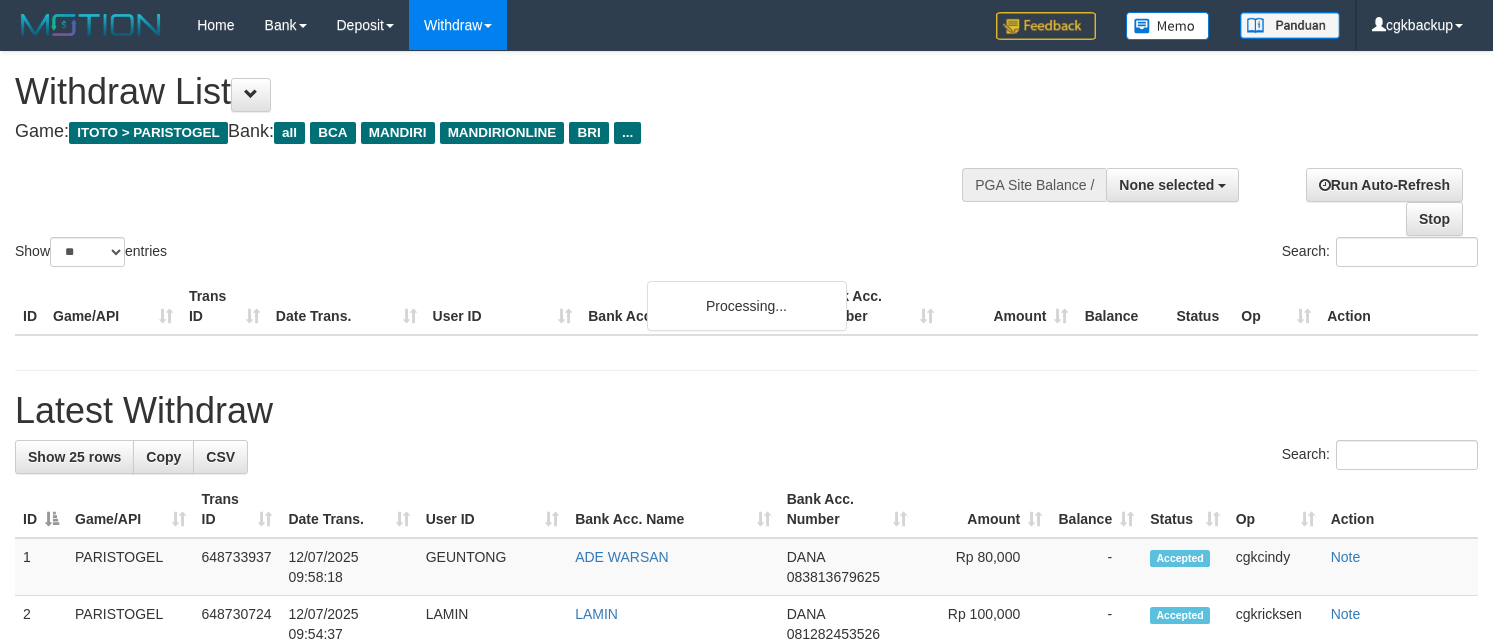 select 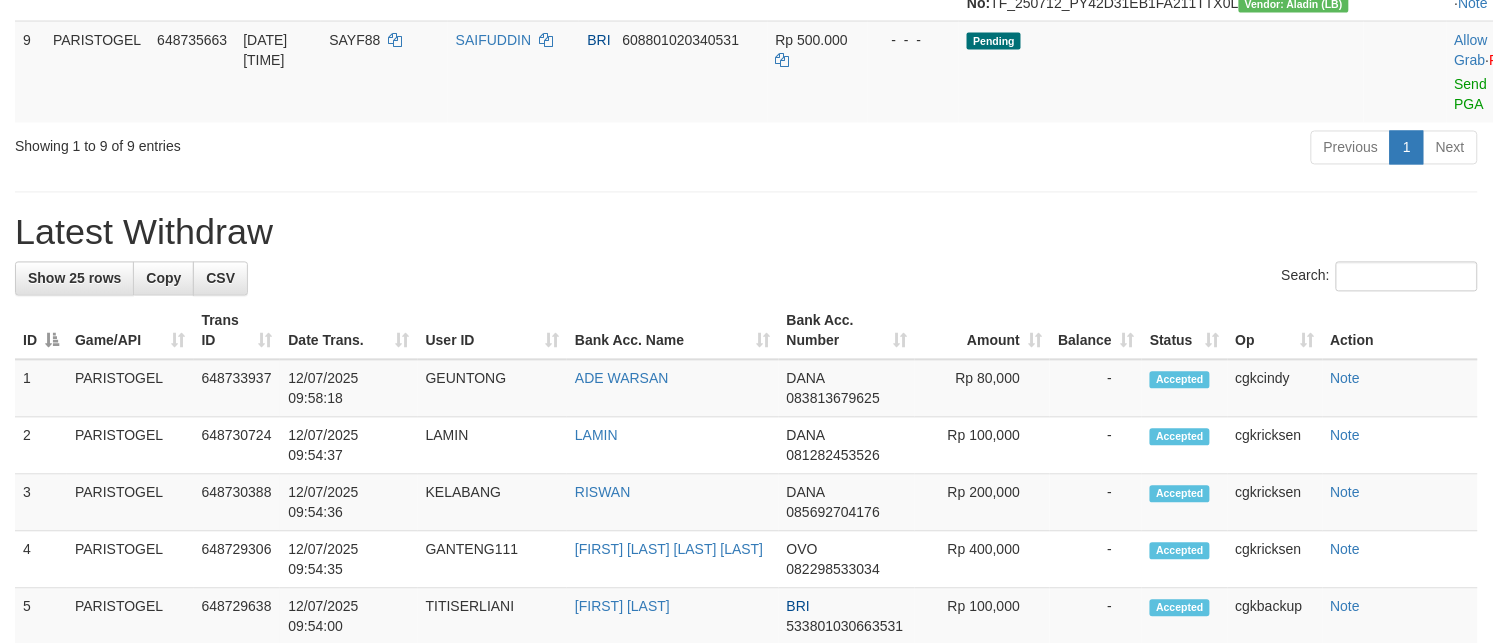 scroll, scrollTop: 875, scrollLeft: 0, axis: vertical 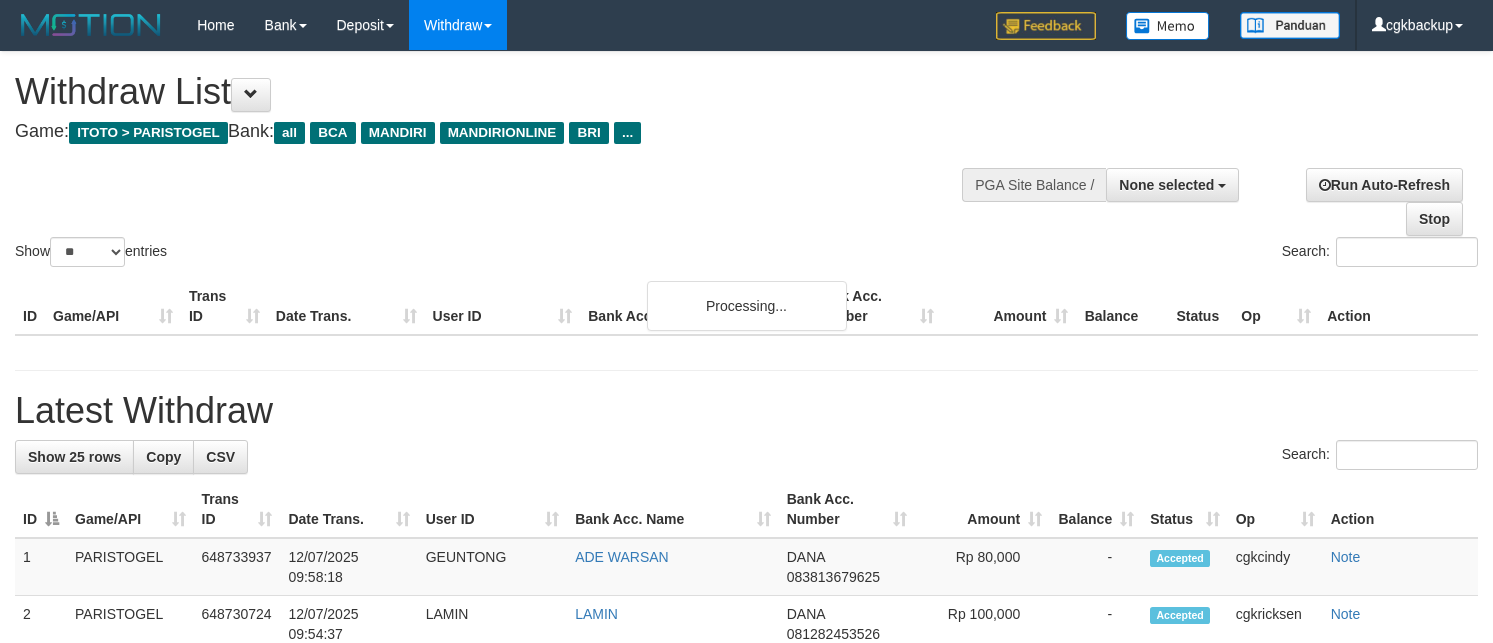 select 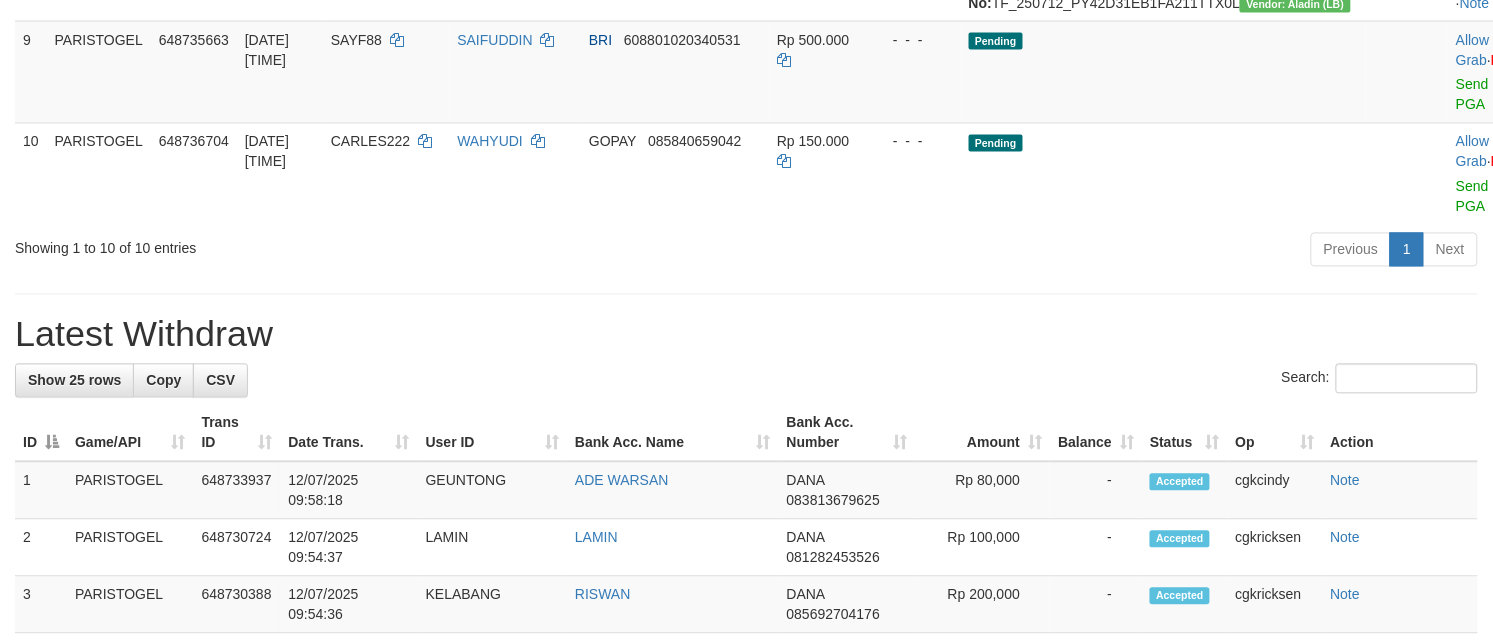 scroll, scrollTop: 875, scrollLeft: 0, axis: vertical 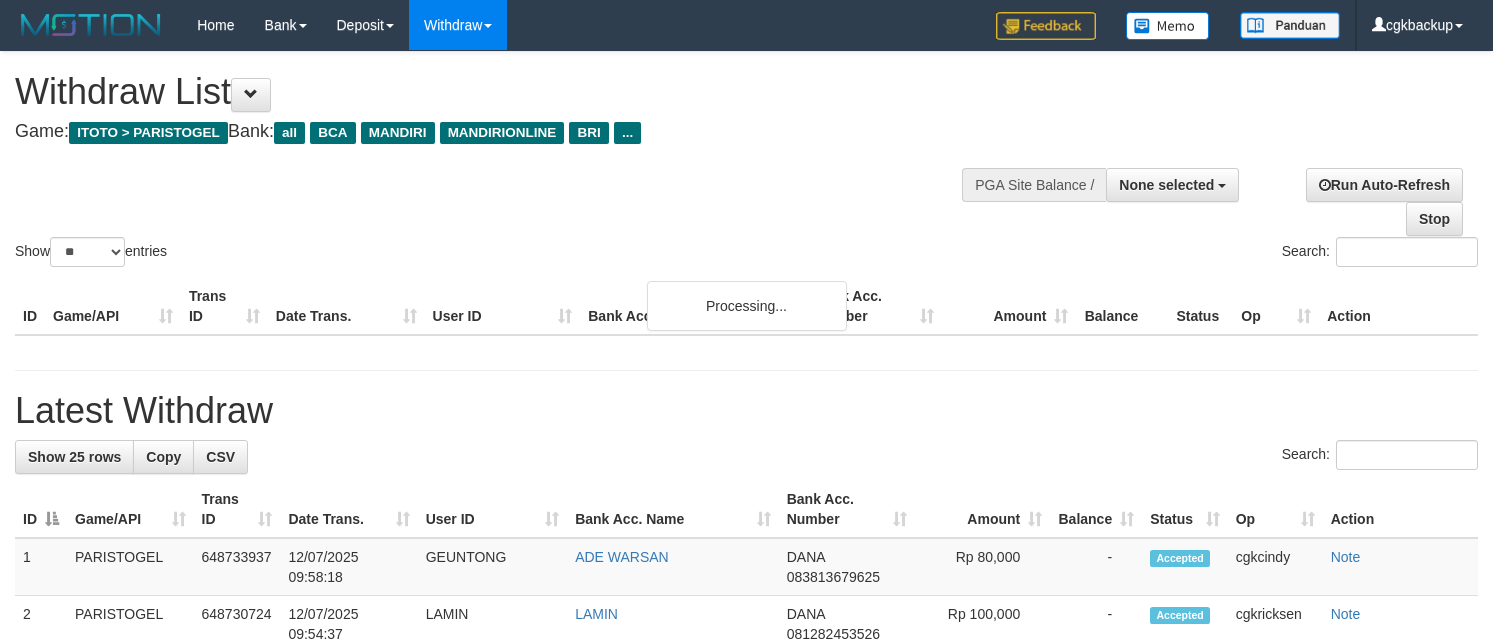 select 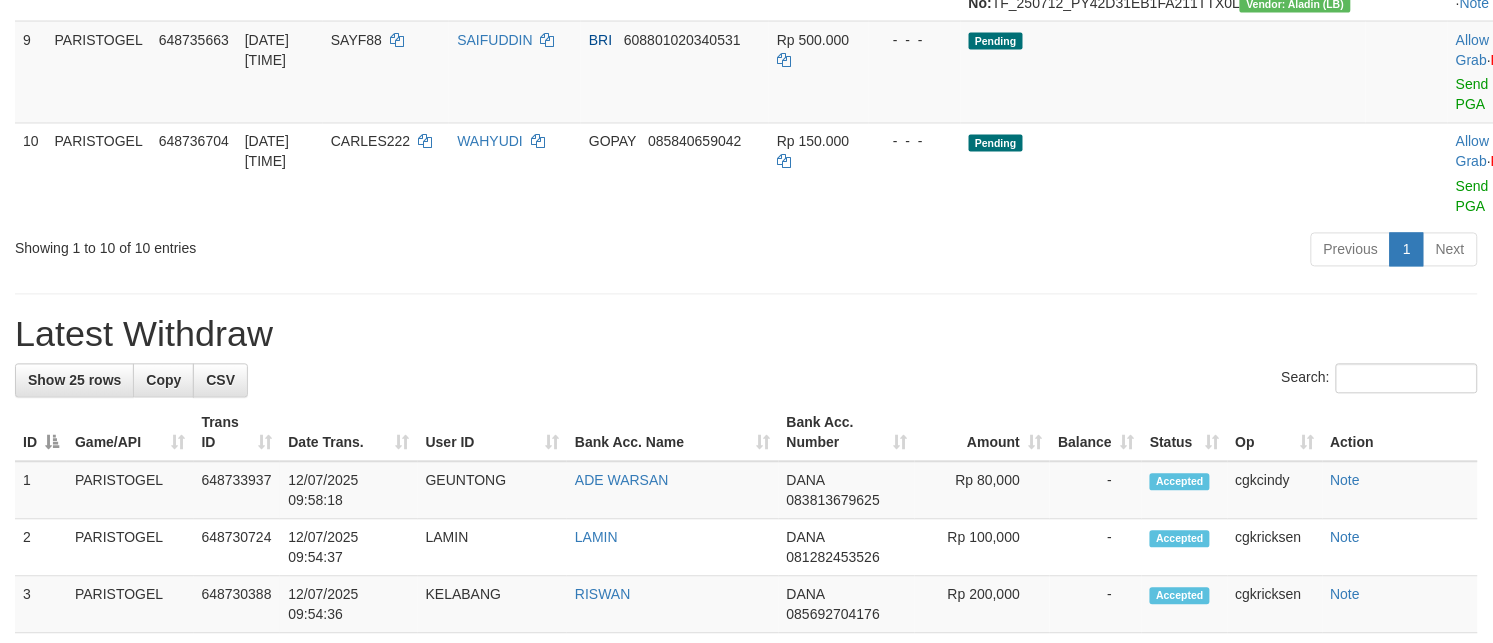 scroll, scrollTop: 875, scrollLeft: 0, axis: vertical 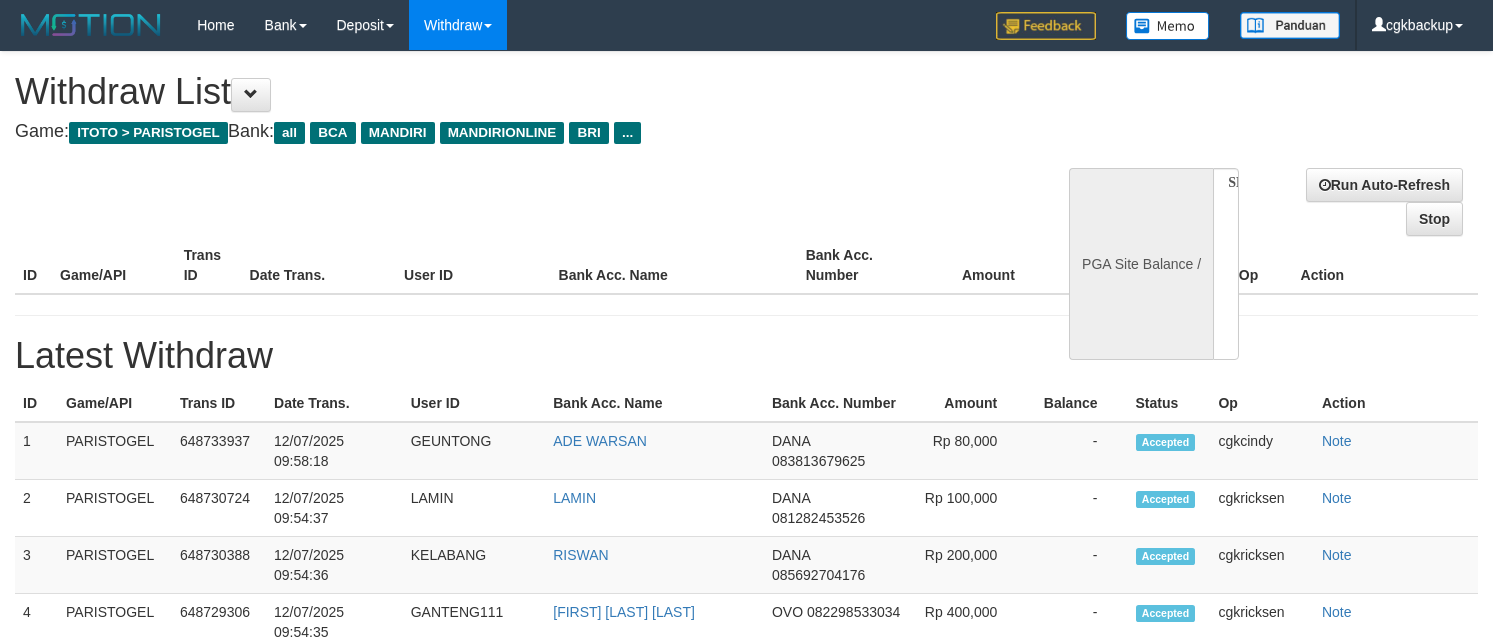select 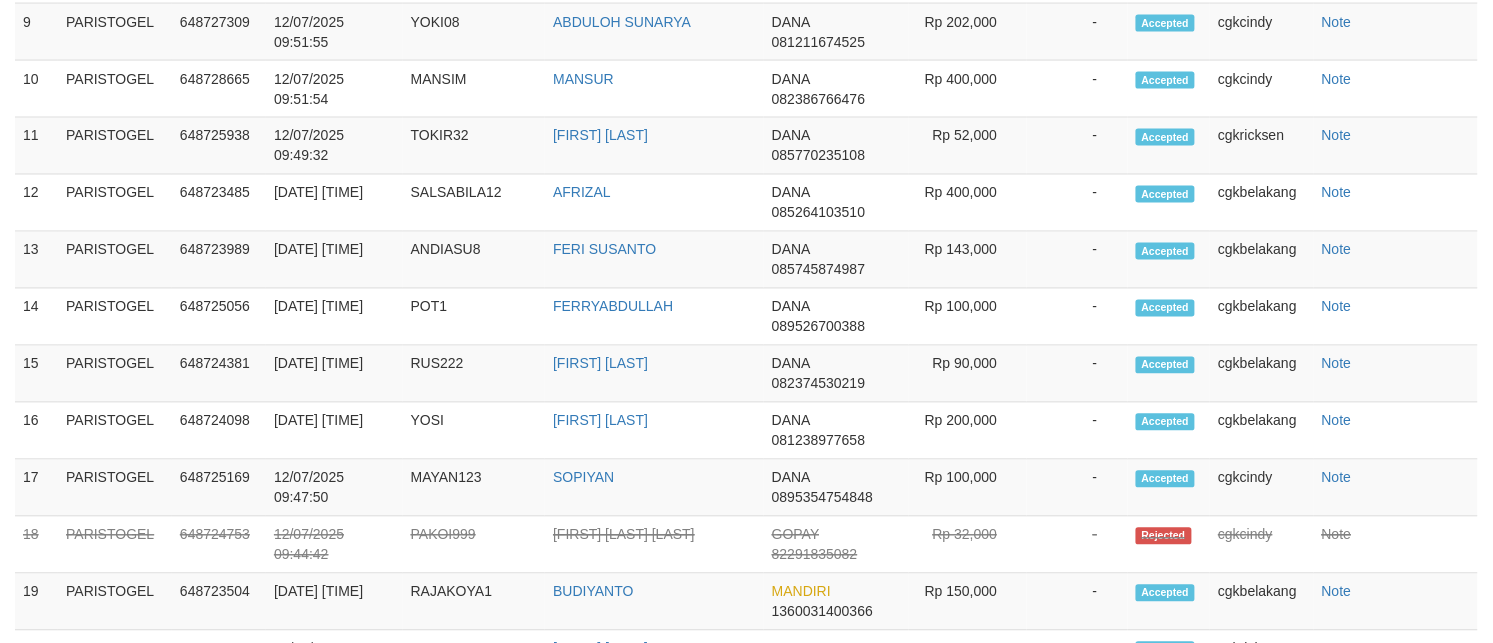 select on "**" 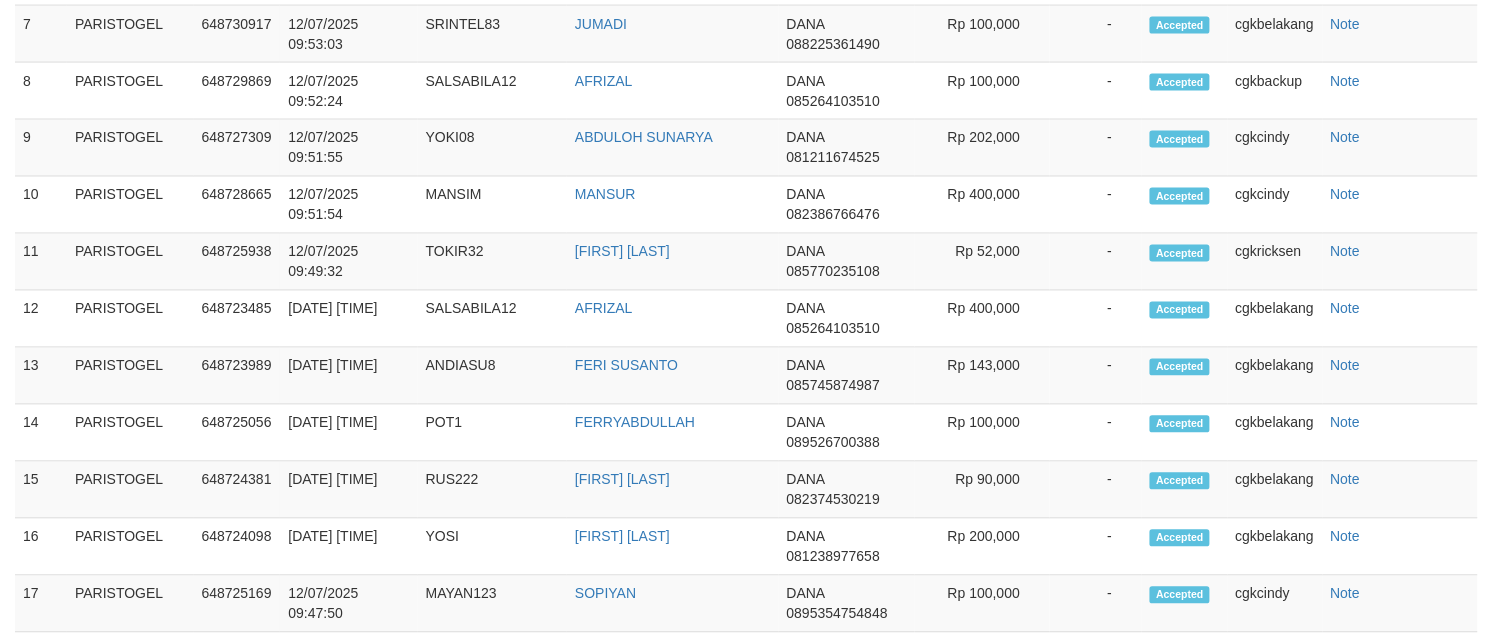 scroll, scrollTop: 1891, scrollLeft: 0, axis: vertical 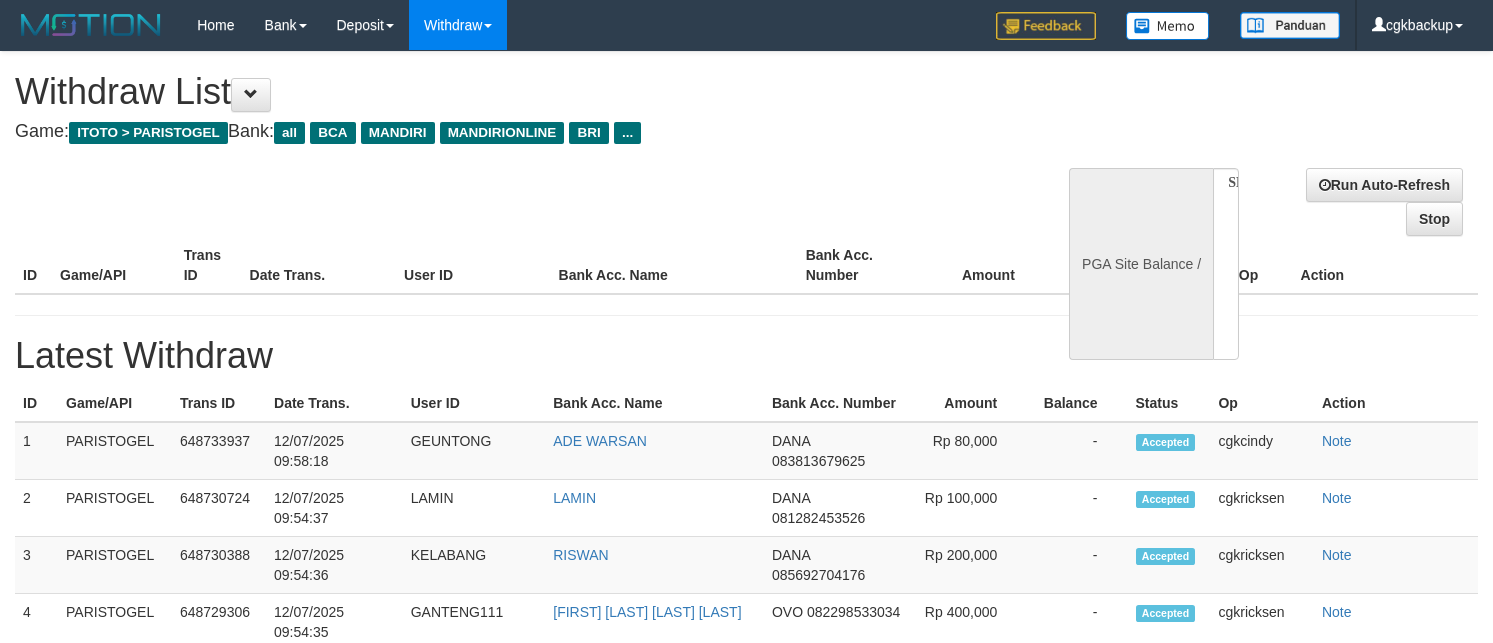 select 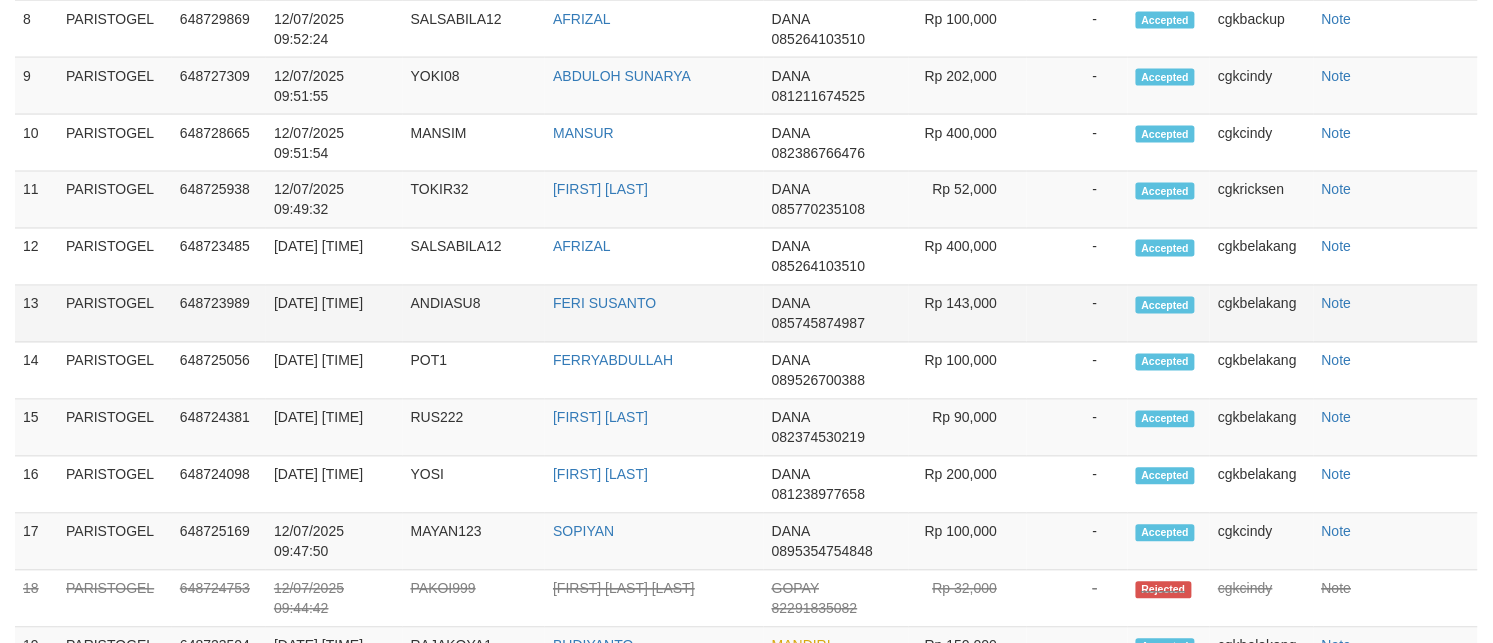 scroll, scrollTop: 821, scrollLeft: 0, axis: vertical 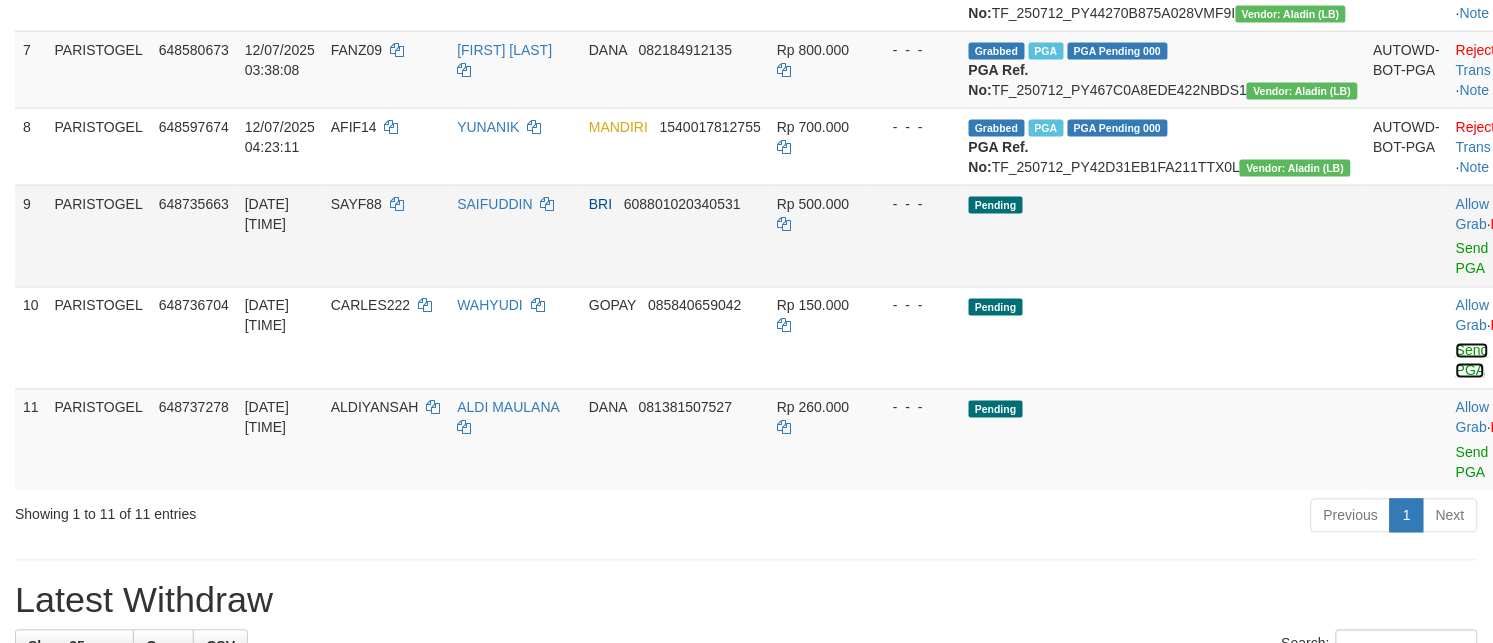 drag, startPoint x: 1377, startPoint y: 511, endPoint x: 972, endPoint y: 348, distance: 436.57074 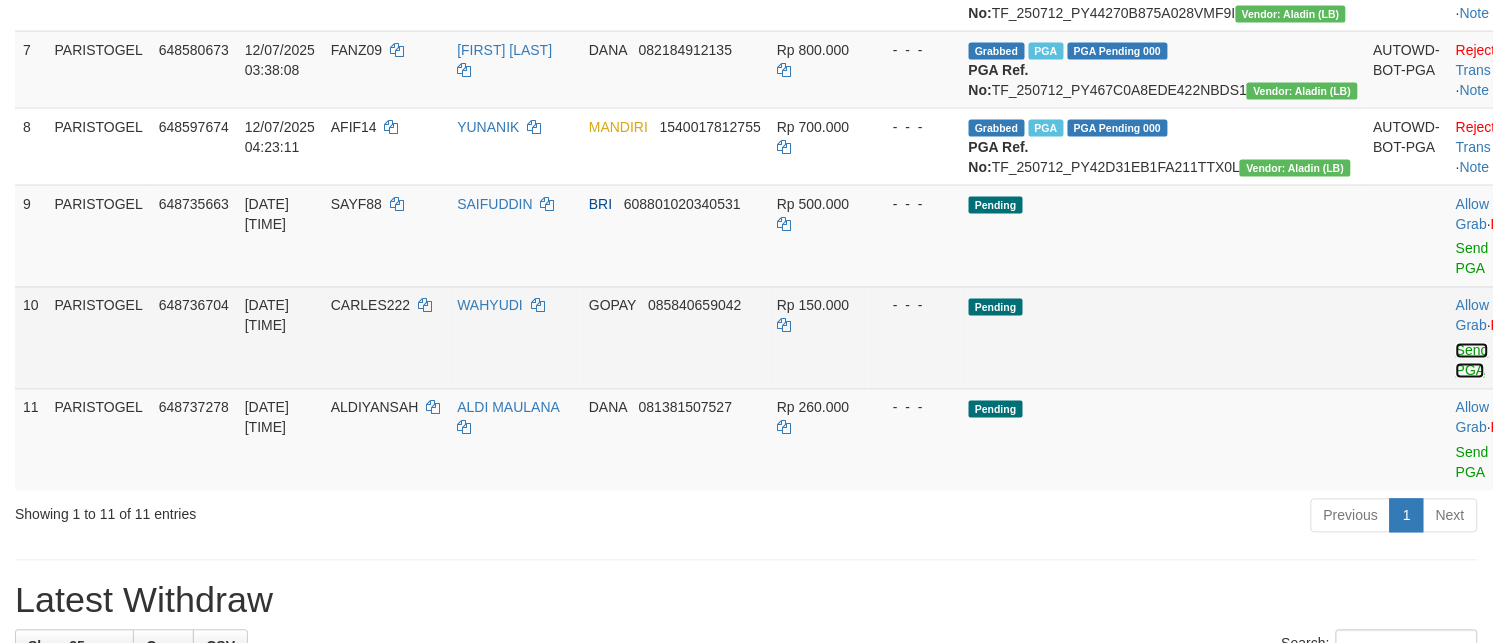 scroll, scrollTop: 891, scrollLeft: 0, axis: vertical 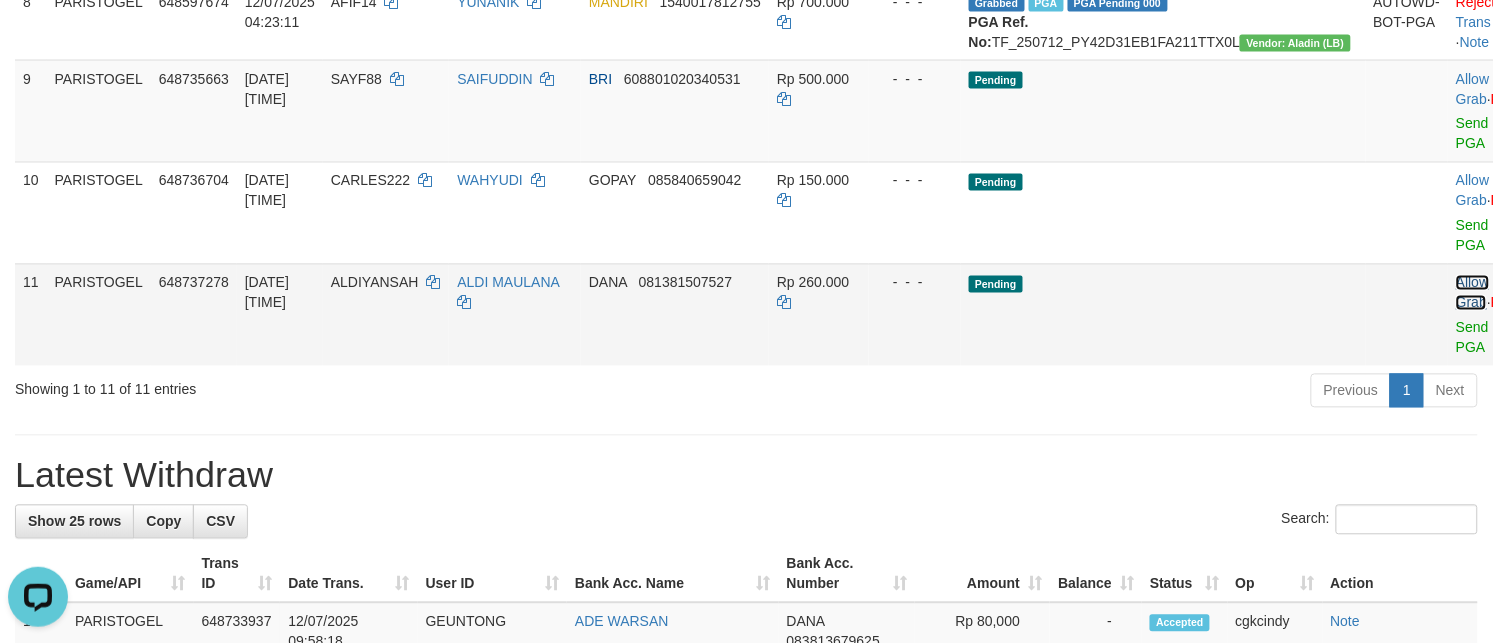 click on "Allow Grab" at bounding box center [1472, 293] 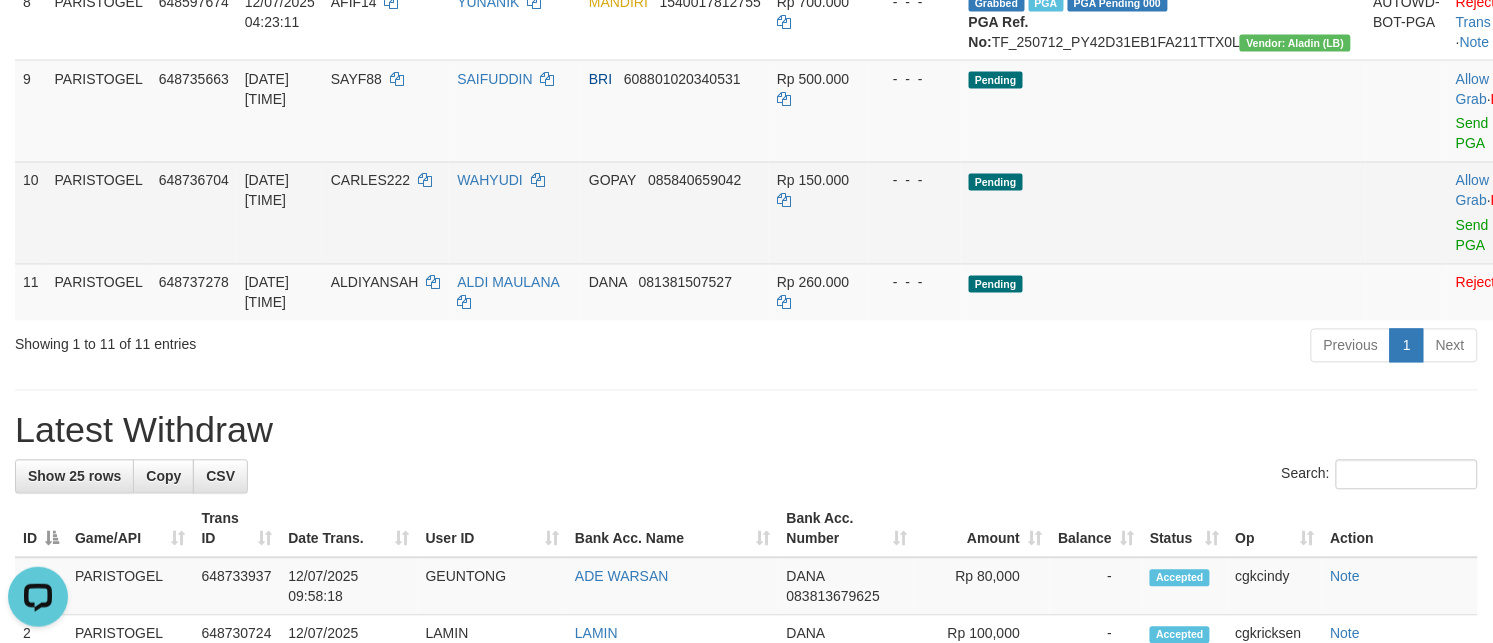 click on "Allow Grab   ·    Reject Send PGA     ·    Note" at bounding box center (1497, 213) 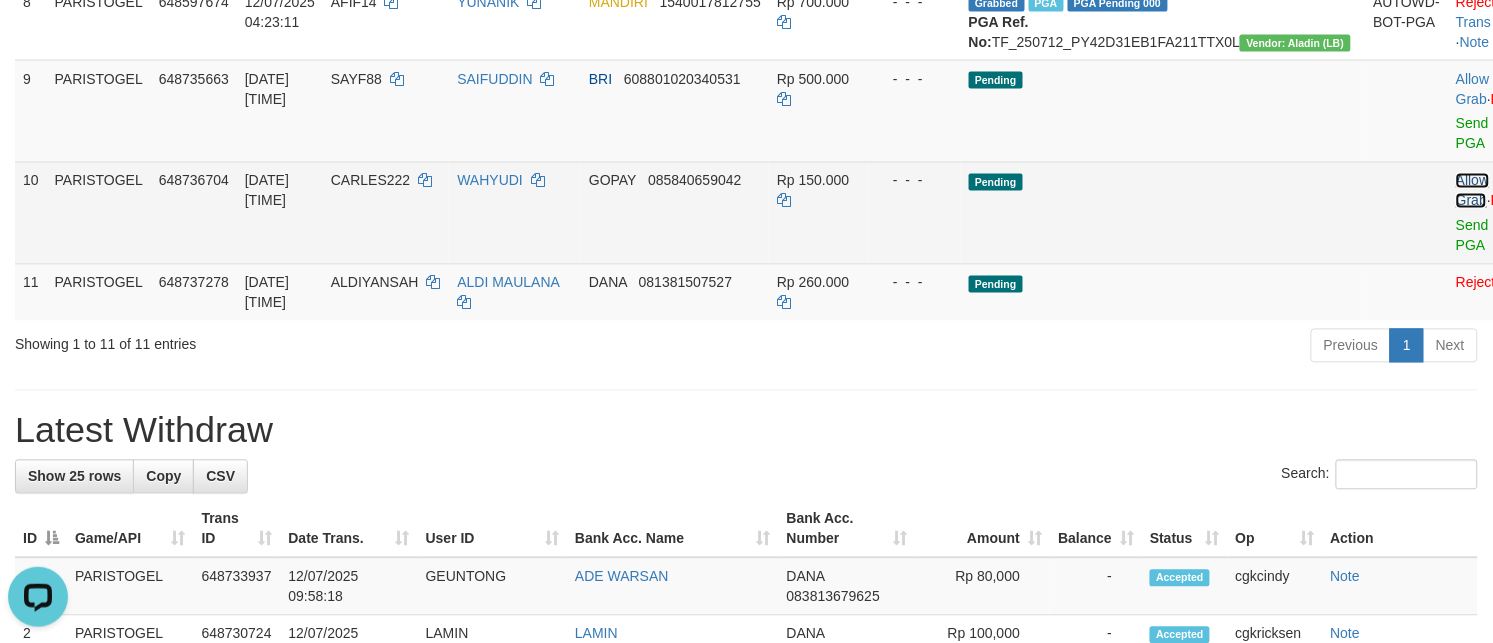 click on "Allow Grab" at bounding box center [1472, 191] 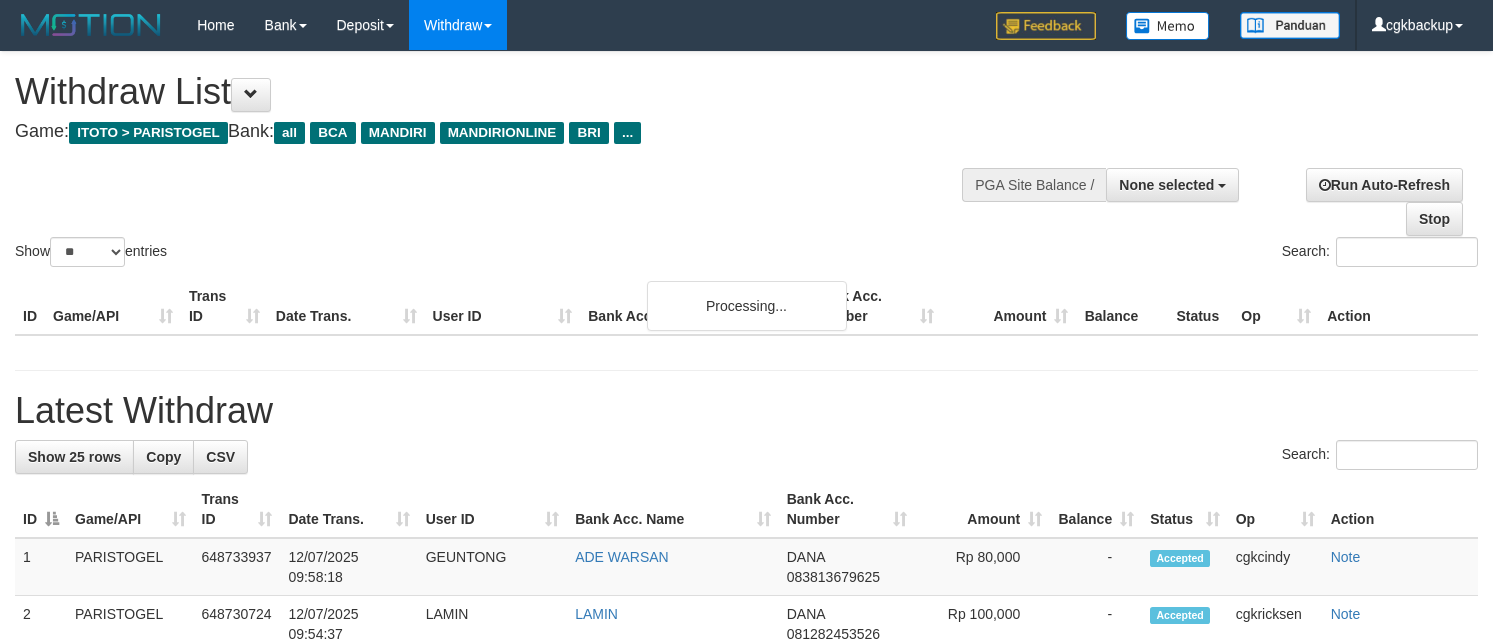 select 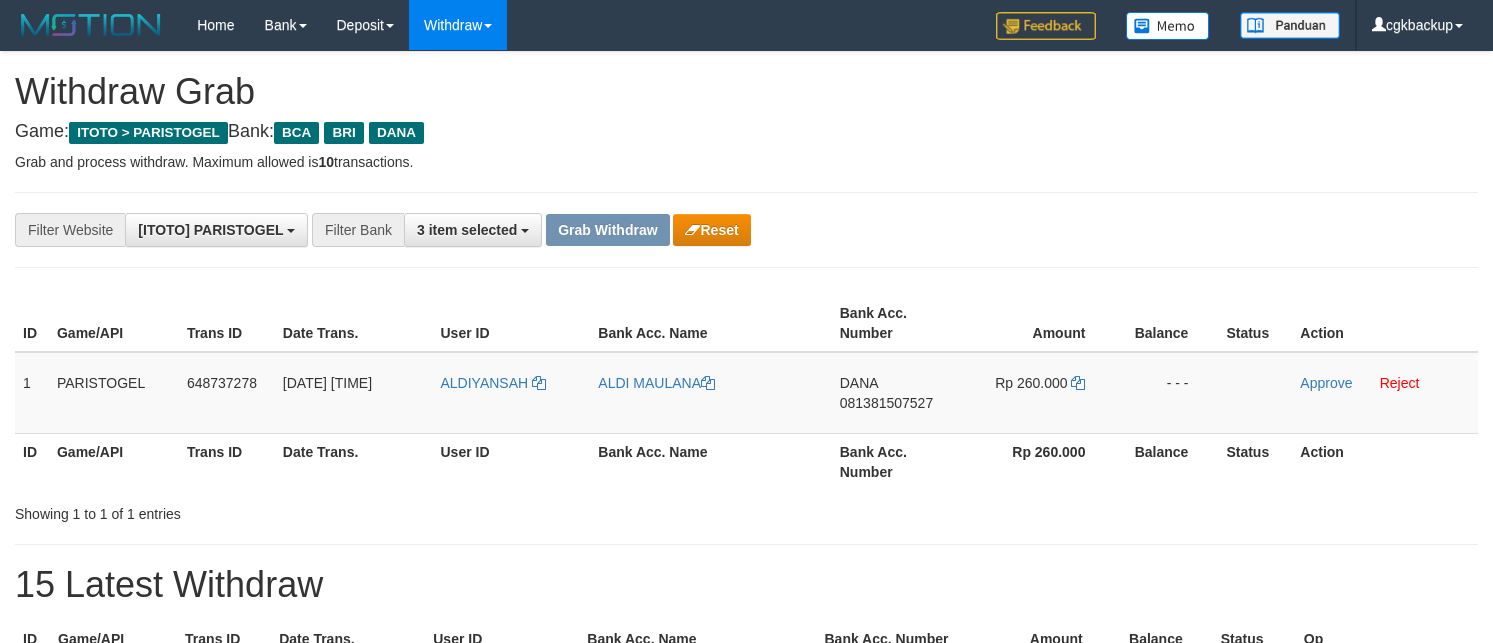 scroll, scrollTop: 0, scrollLeft: 0, axis: both 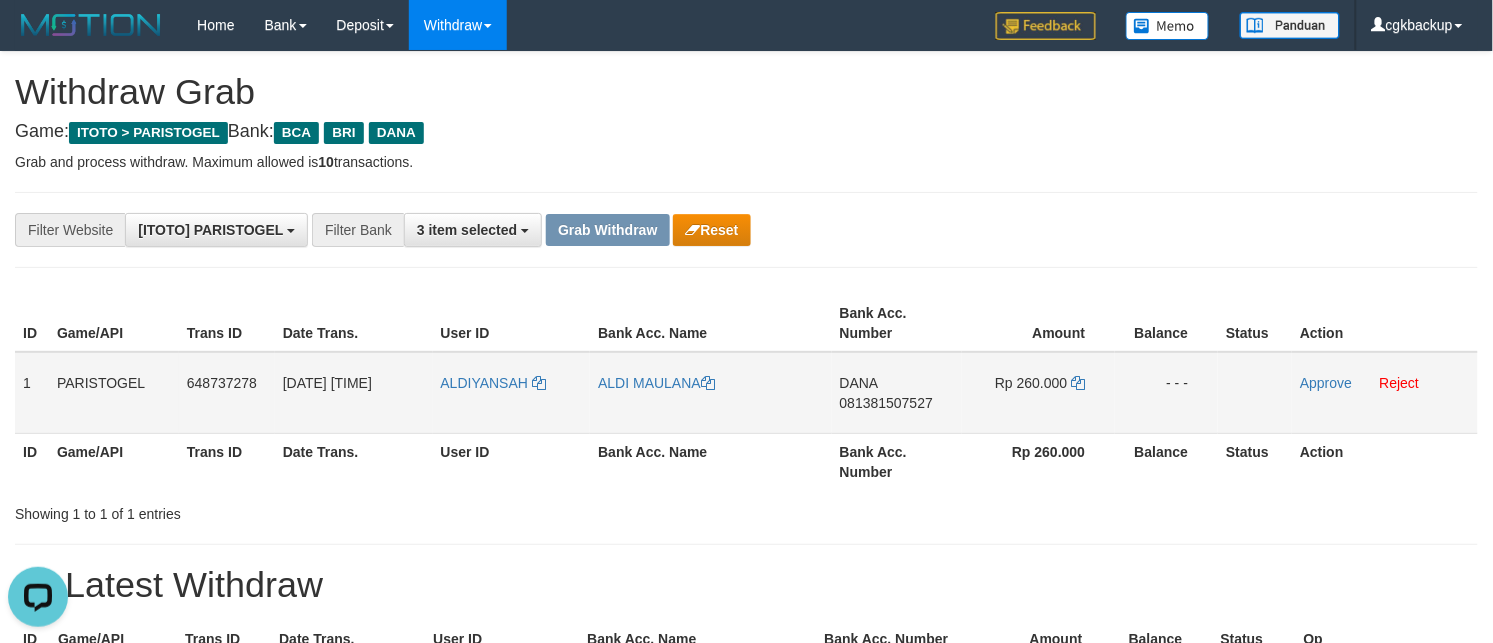 click on "ALDIYANSAH" at bounding box center [512, 393] 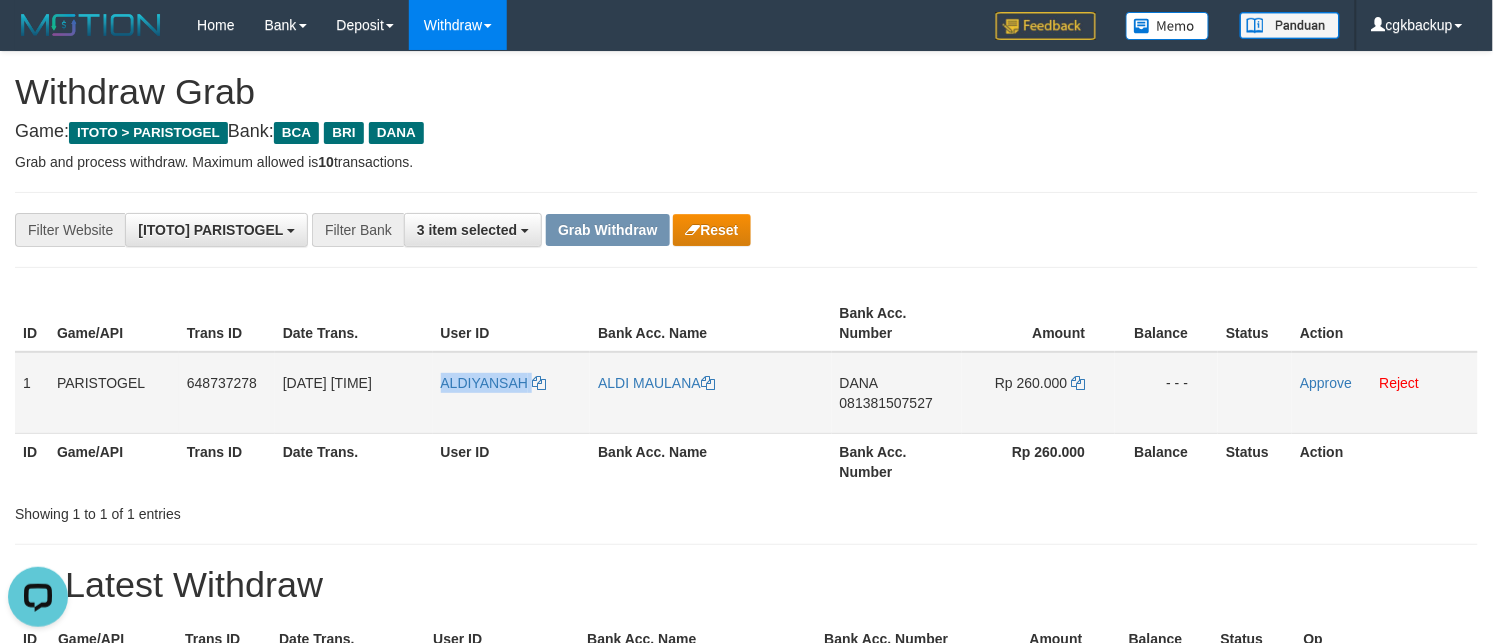 copy on "ALDIYANSAH" 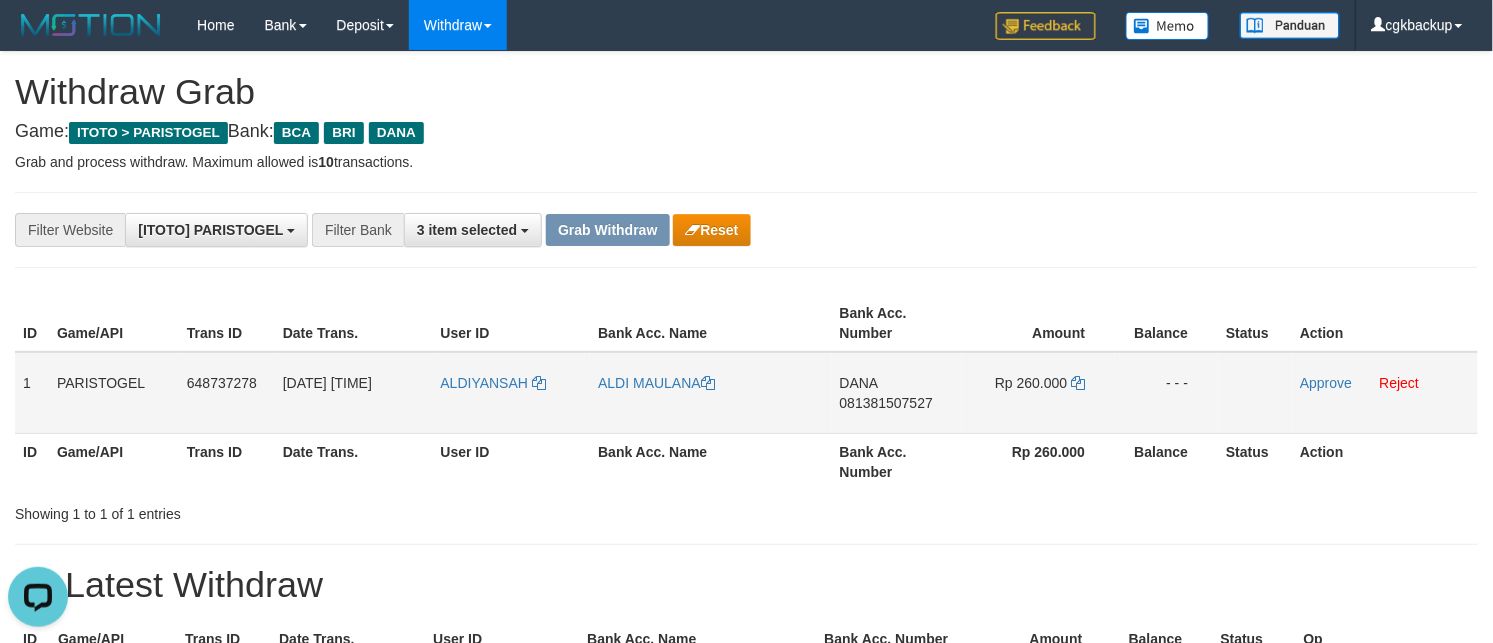 click on "ALDI MAULANA" at bounding box center (710, 393) 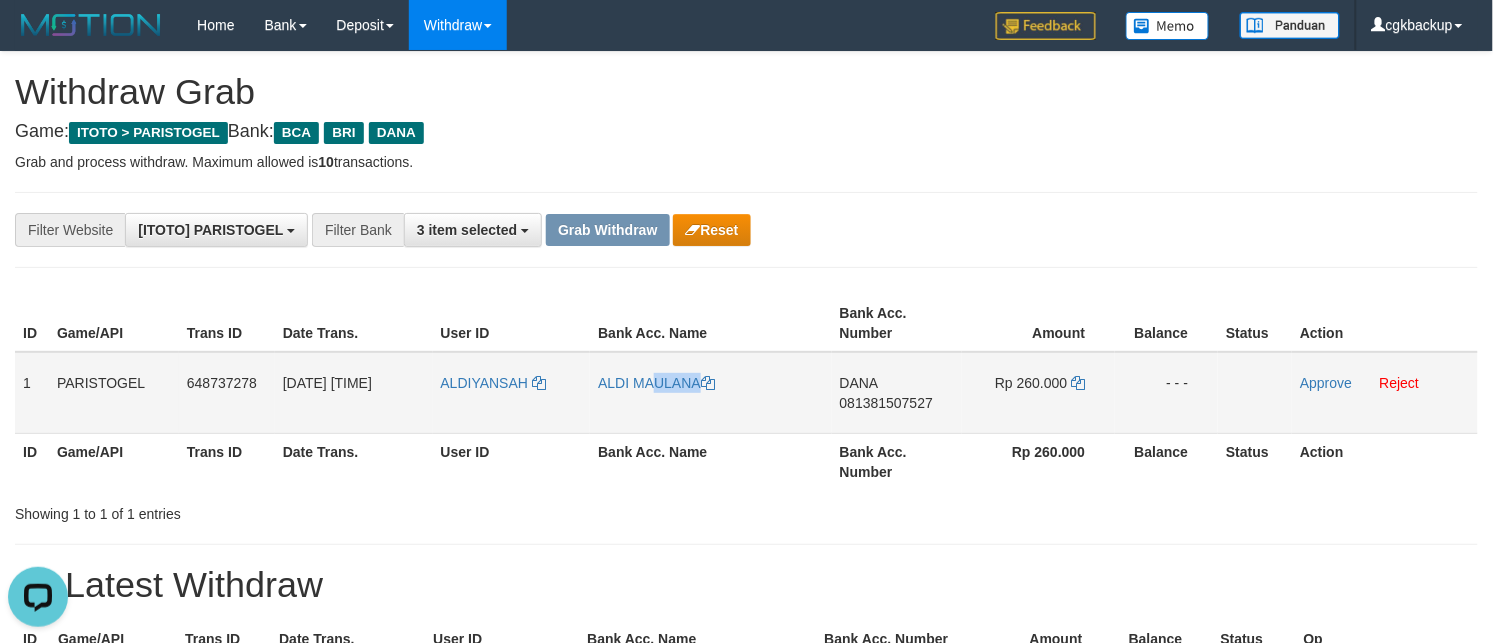 copy on "ALDI MAULANA" 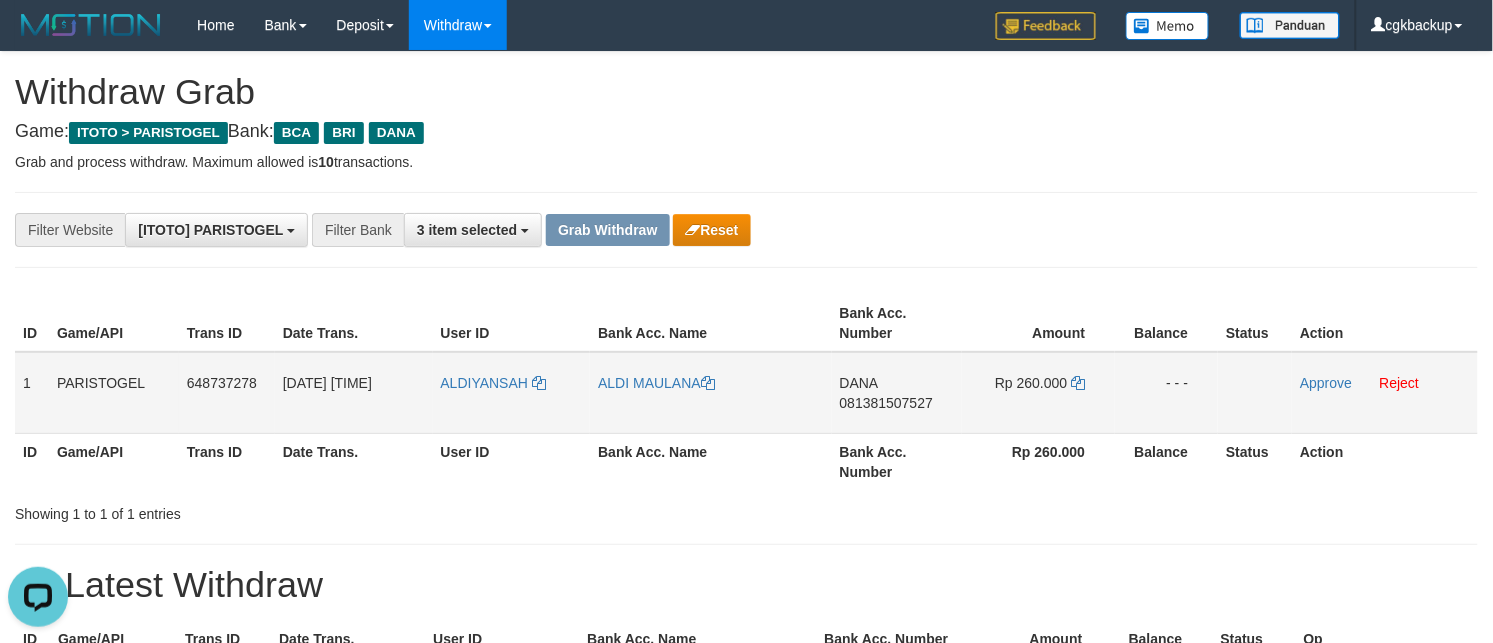 click on "ALDIYANSAH" at bounding box center (512, 393) 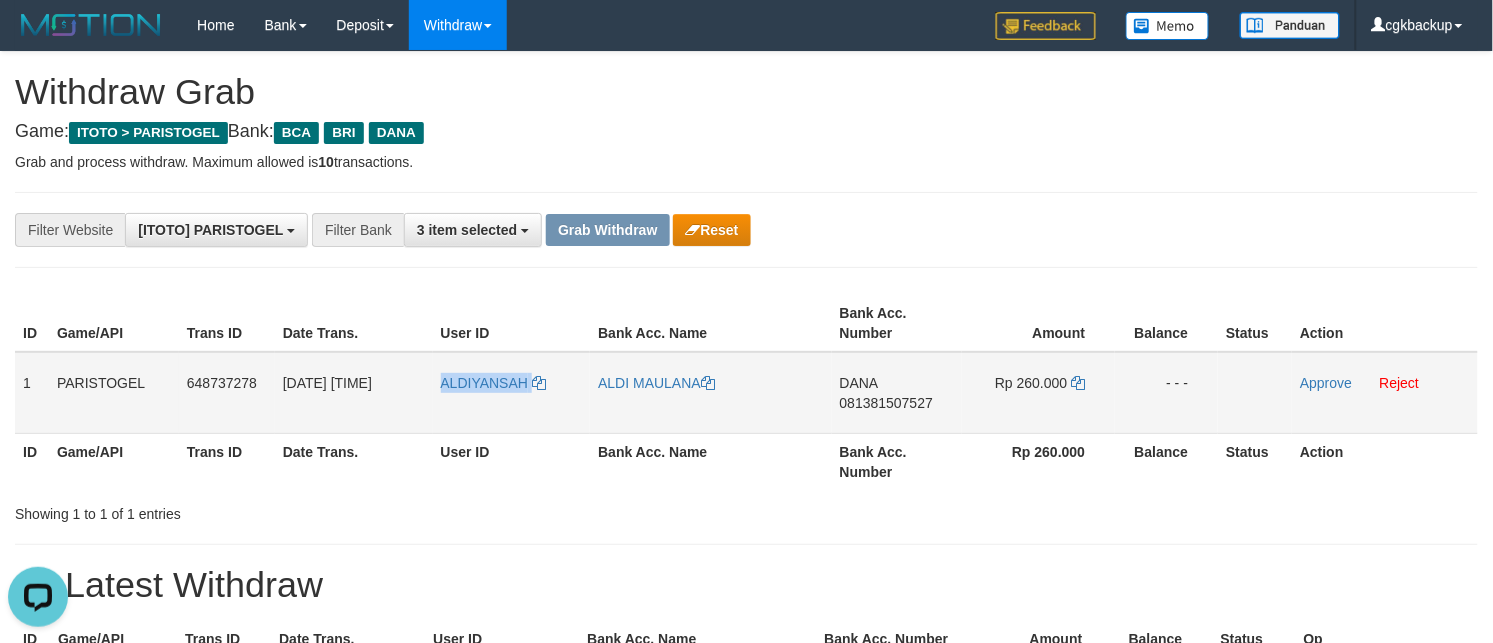 click on "ALDIYANSAH" at bounding box center [512, 393] 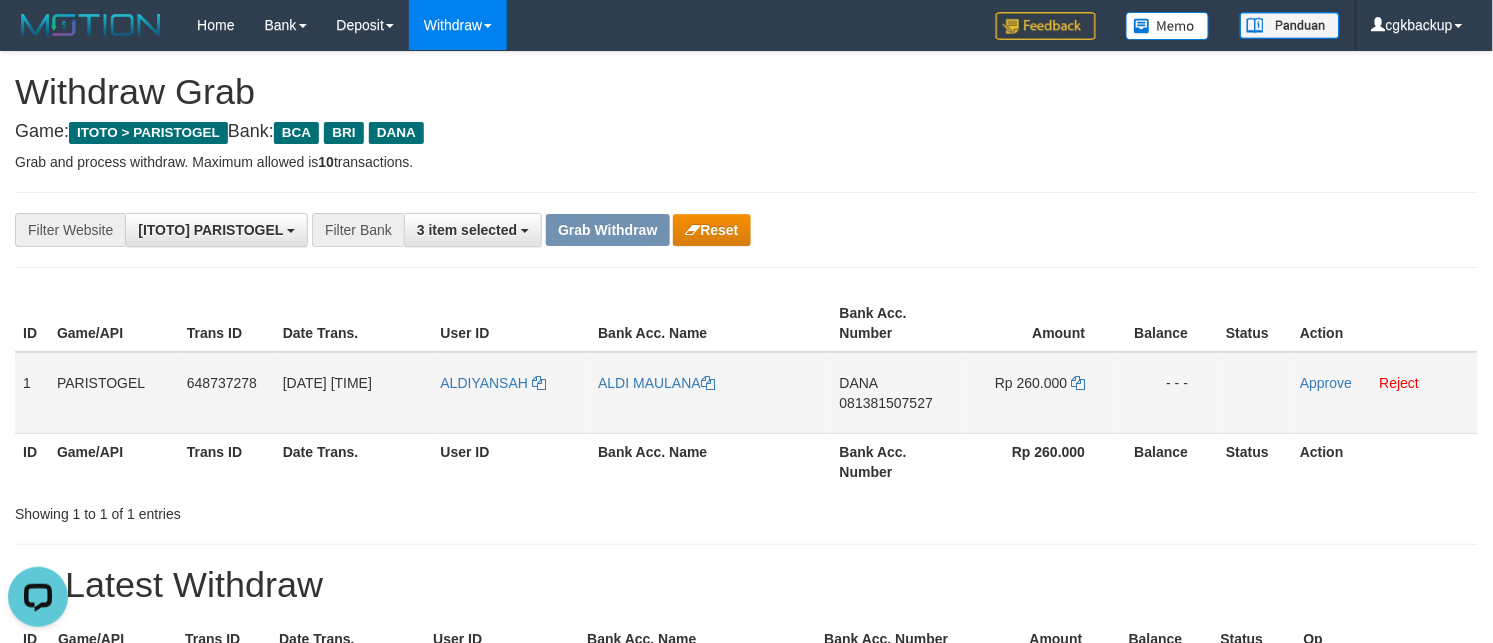 click on "DANA
081381507527" at bounding box center [897, 393] 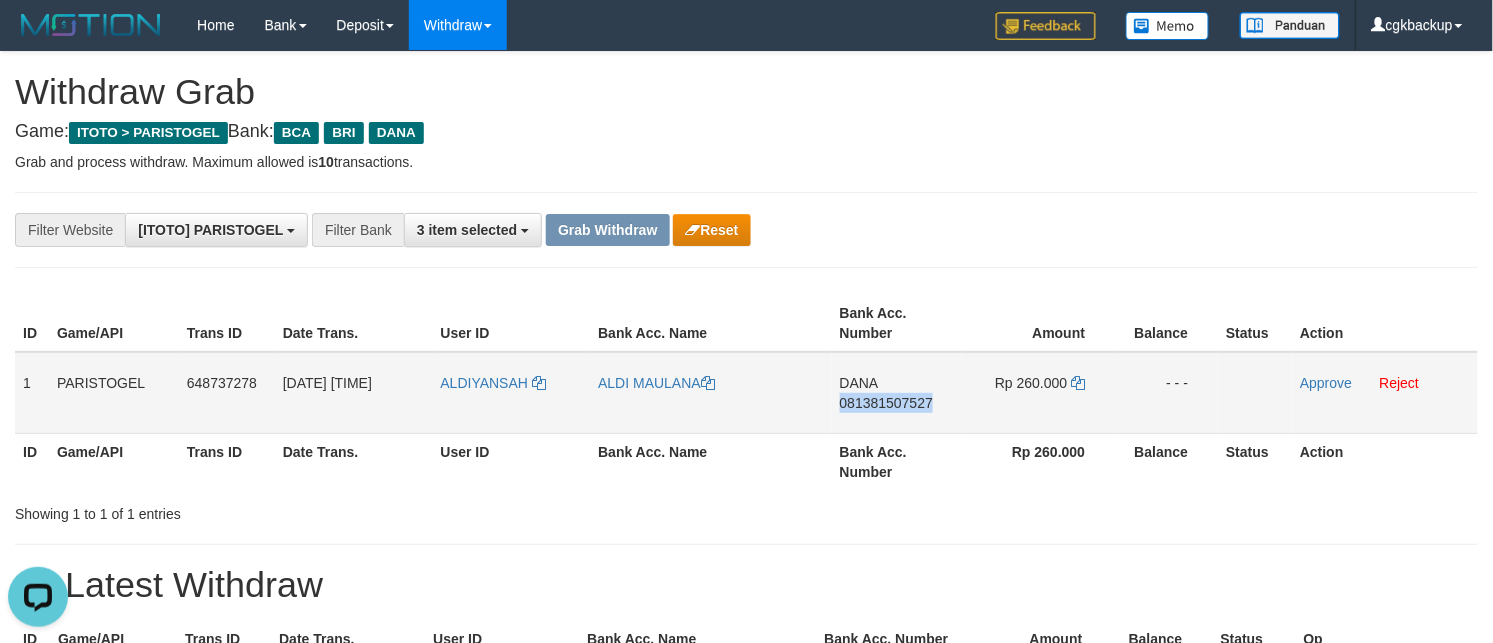 click on "DANA
081381507527" at bounding box center [897, 393] 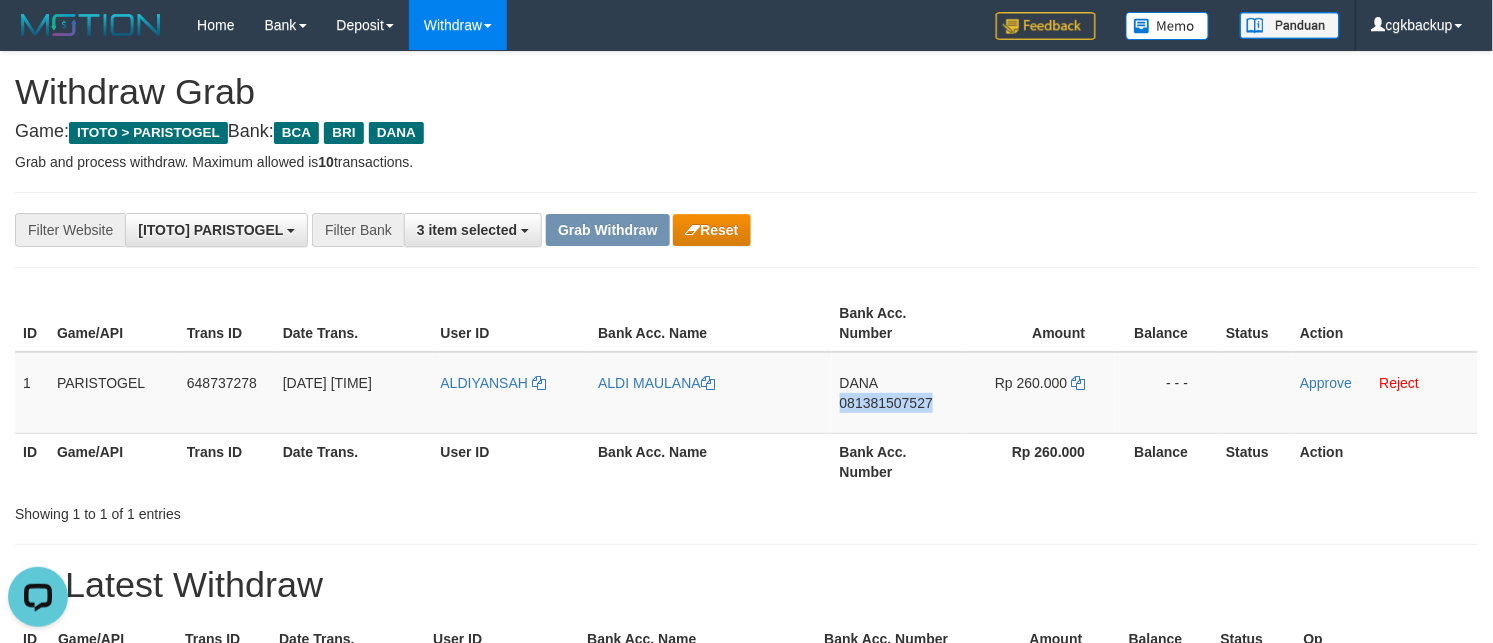copy on "081381507527" 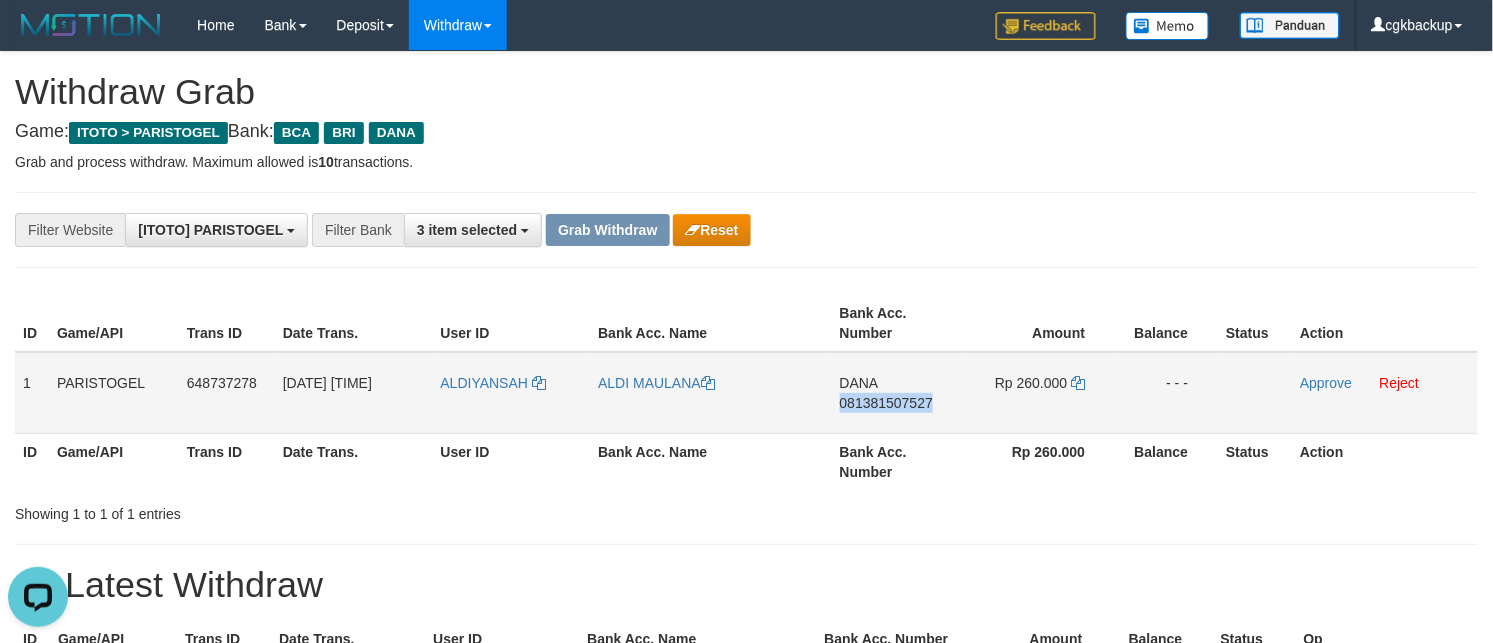 click on "DANA
081381507527" at bounding box center [897, 393] 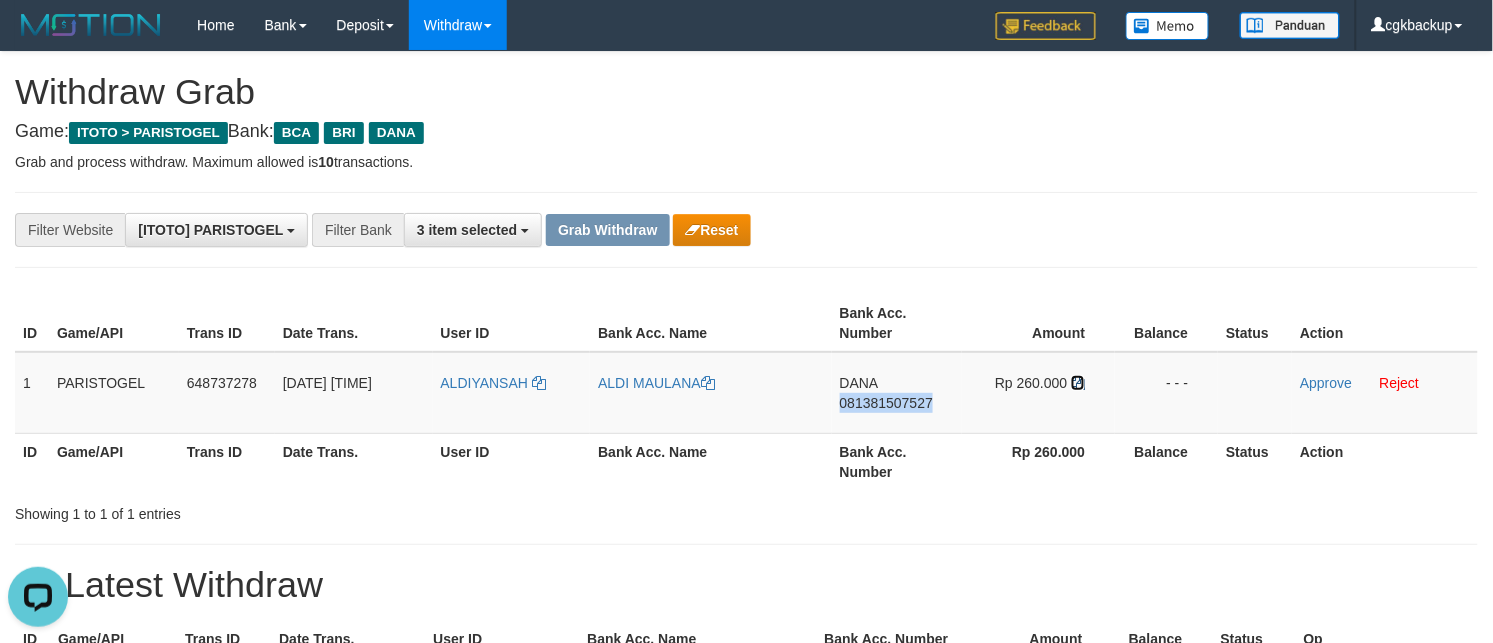 click at bounding box center (1078, 383) 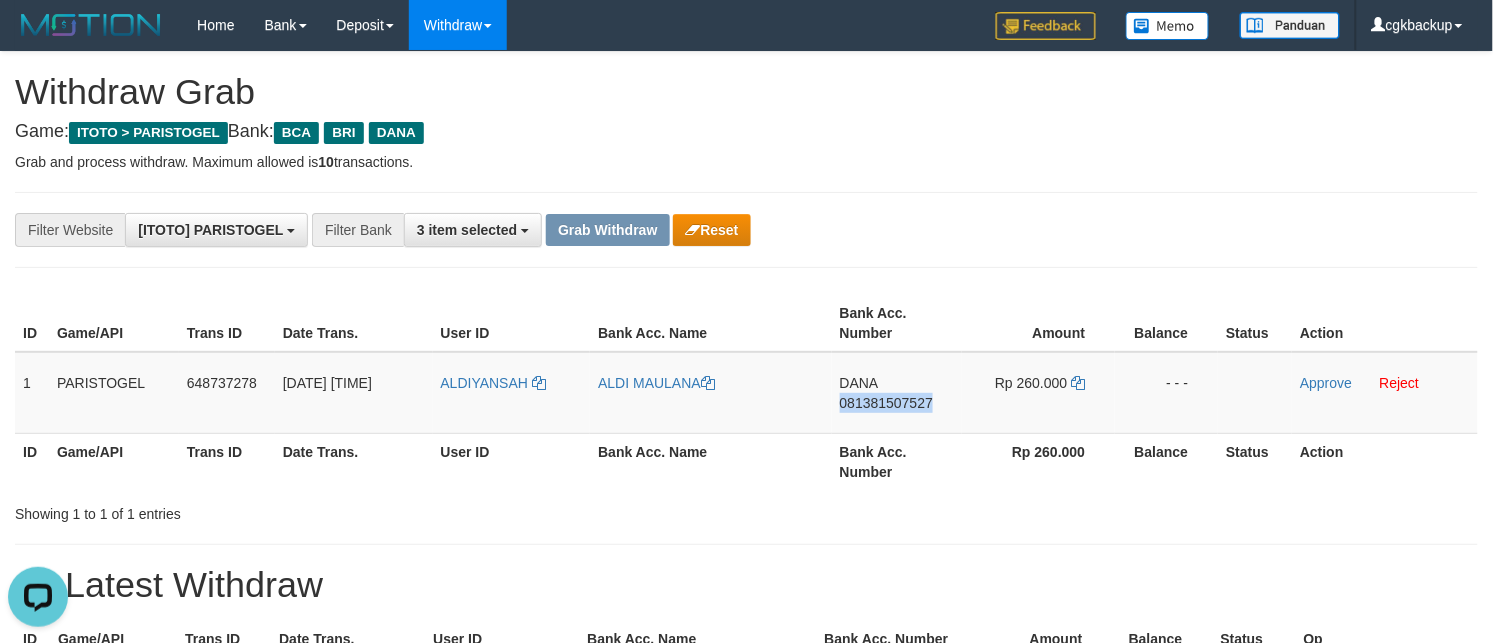 copy on "081381507527" 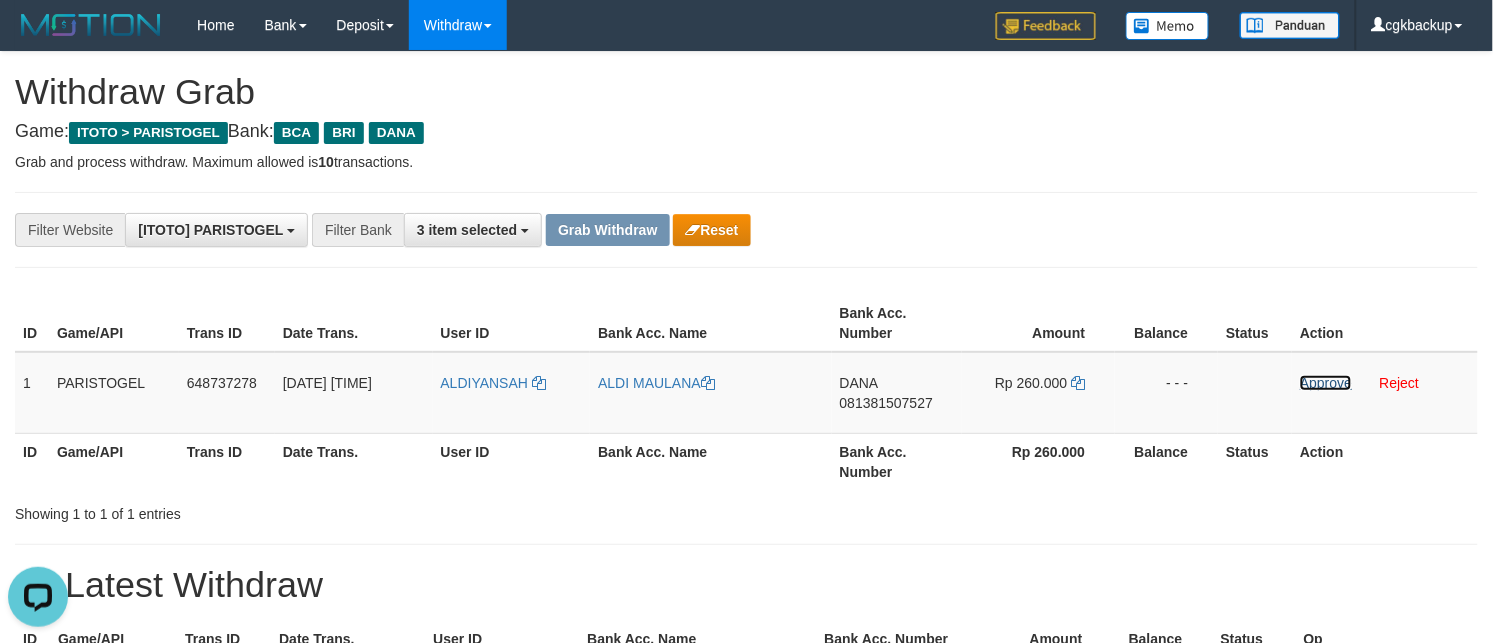 drag, startPoint x: 1322, startPoint y: 376, endPoint x: 760, endPoint y: 527, distance: 581.9321 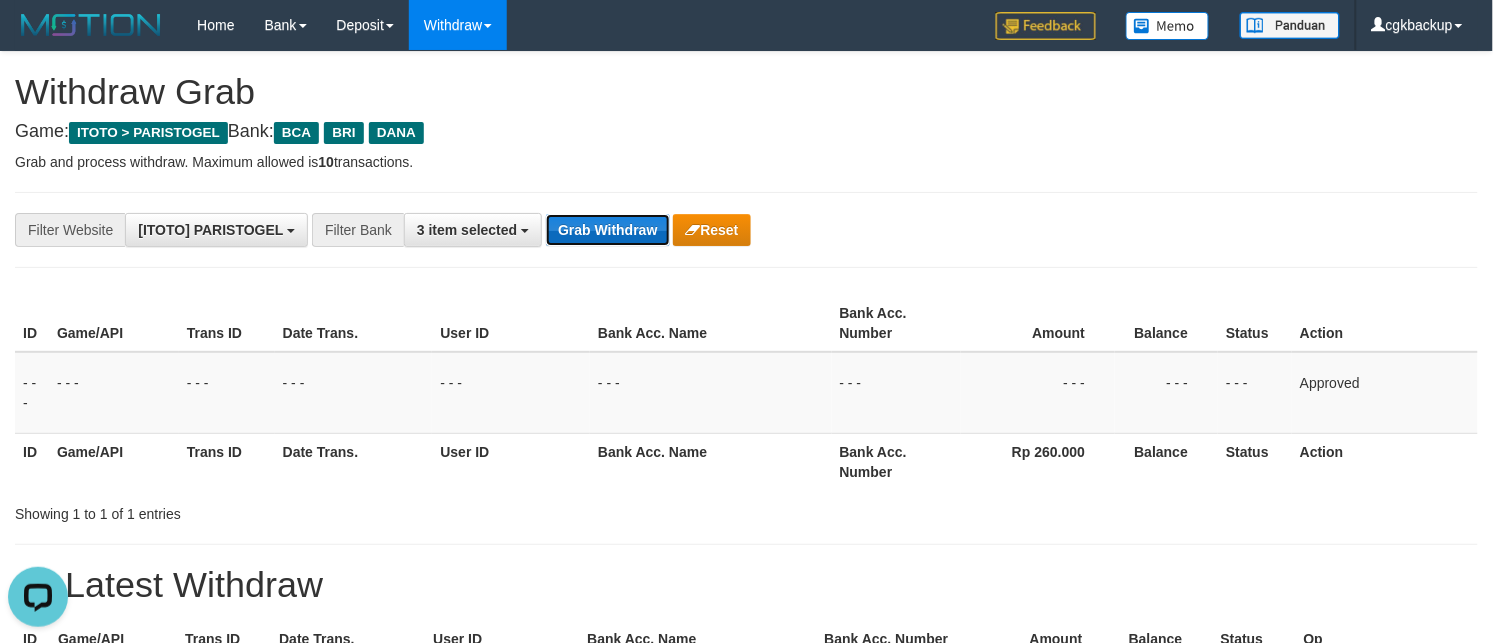 click on "Grab Withdraw" at bounding box center [607, 230] 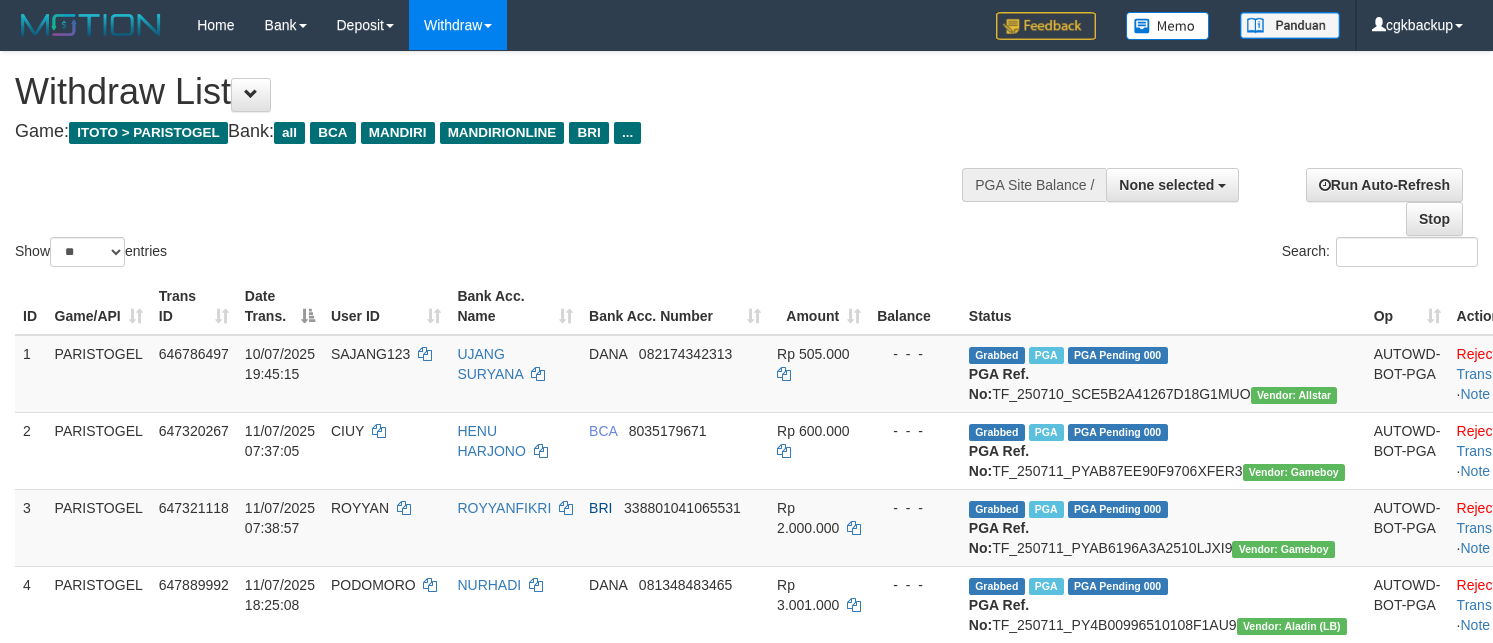 select 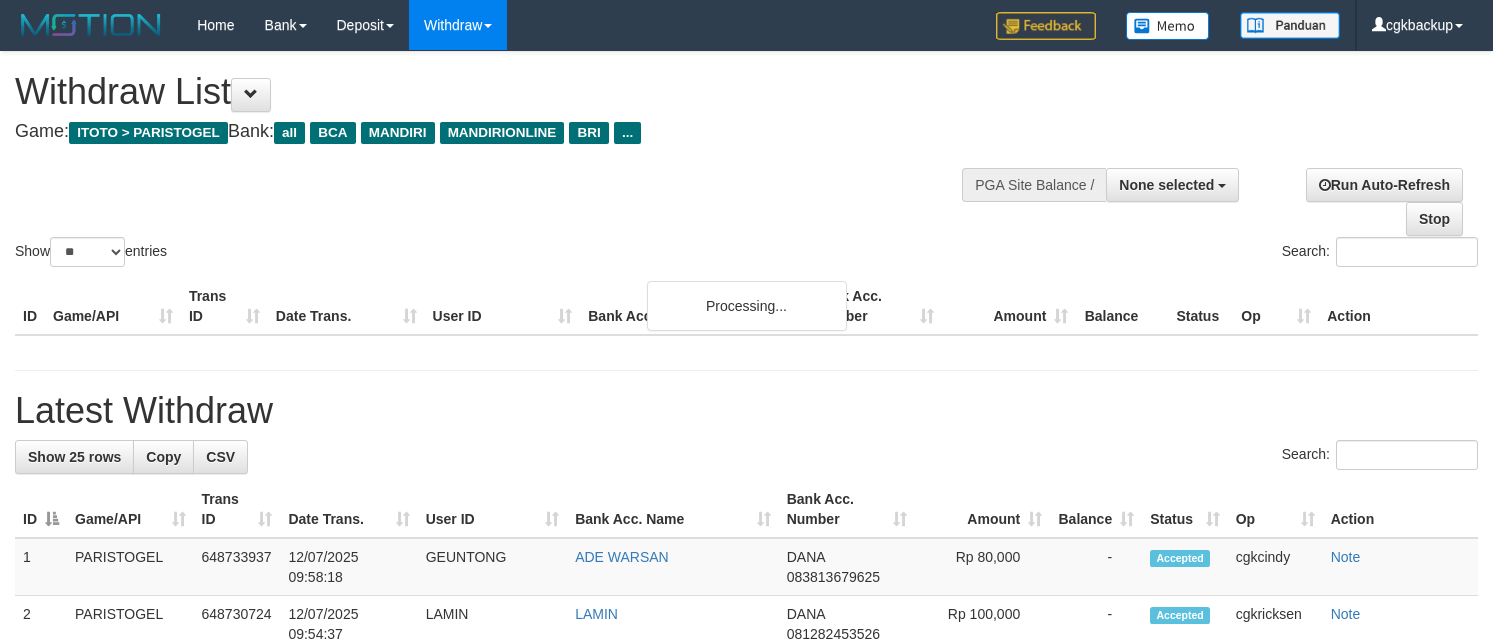 select 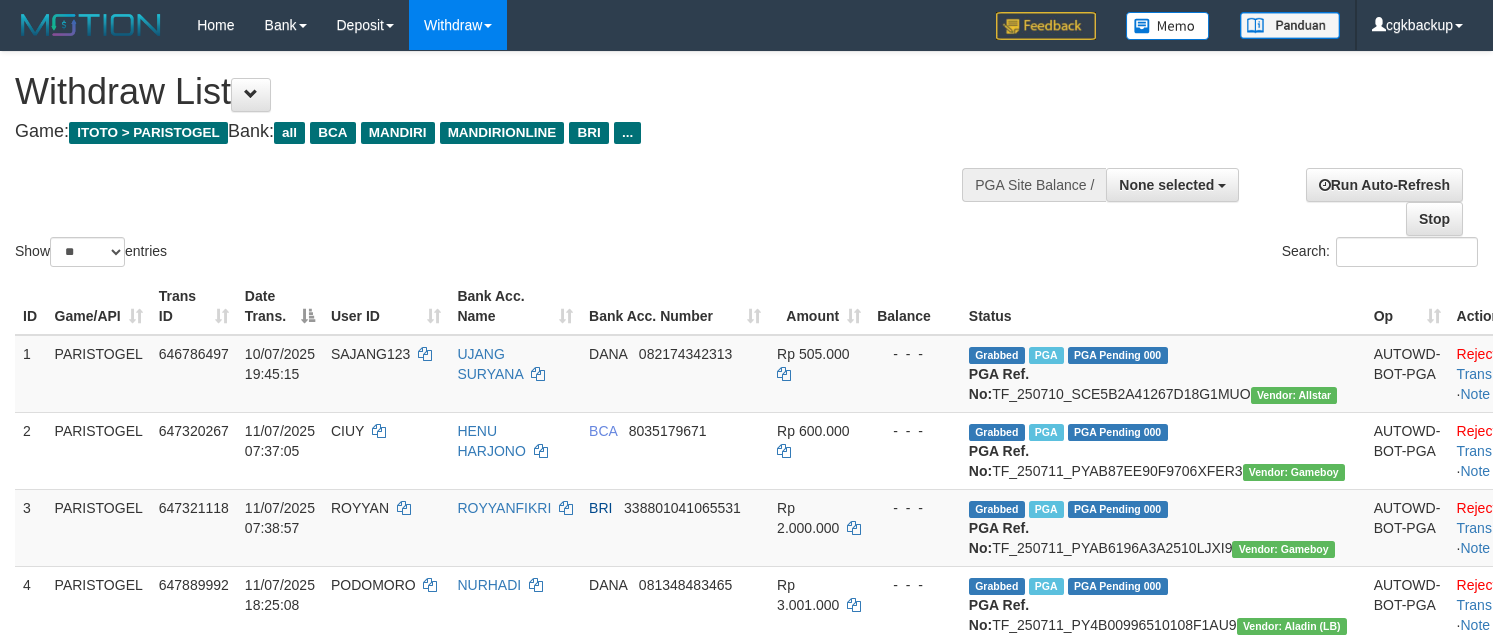 select 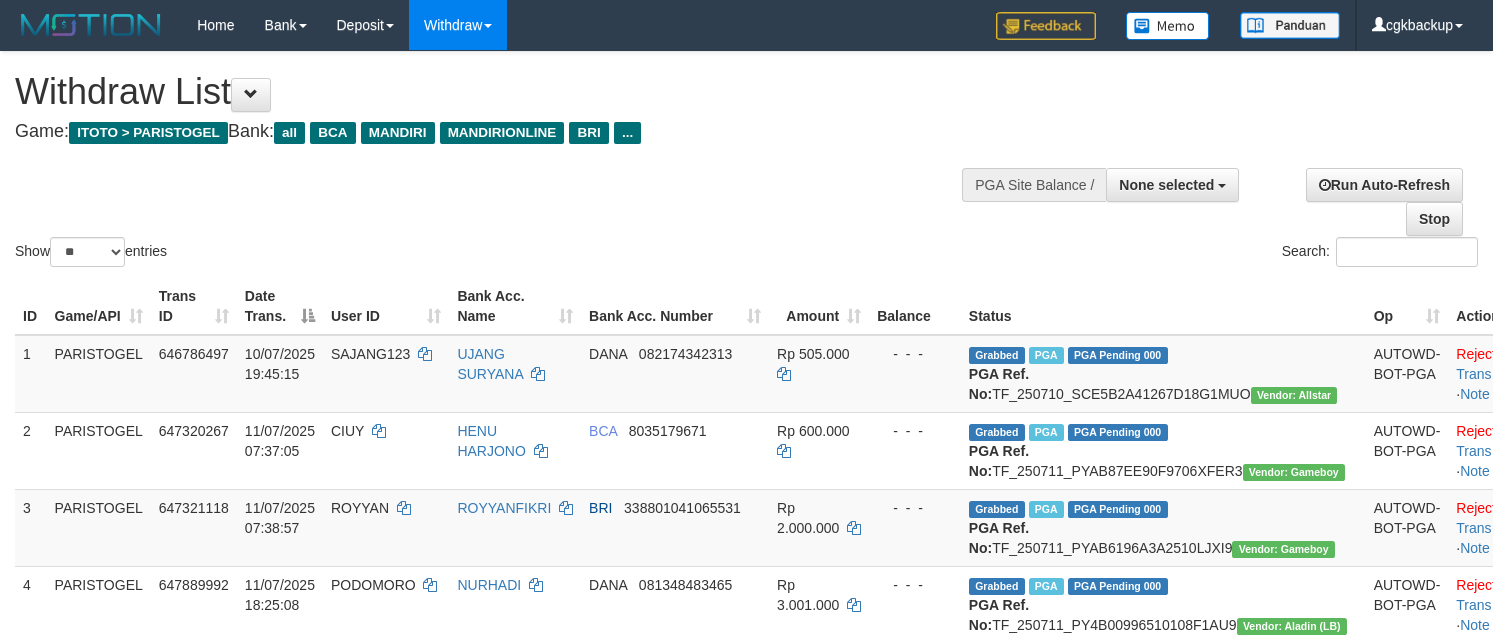 select 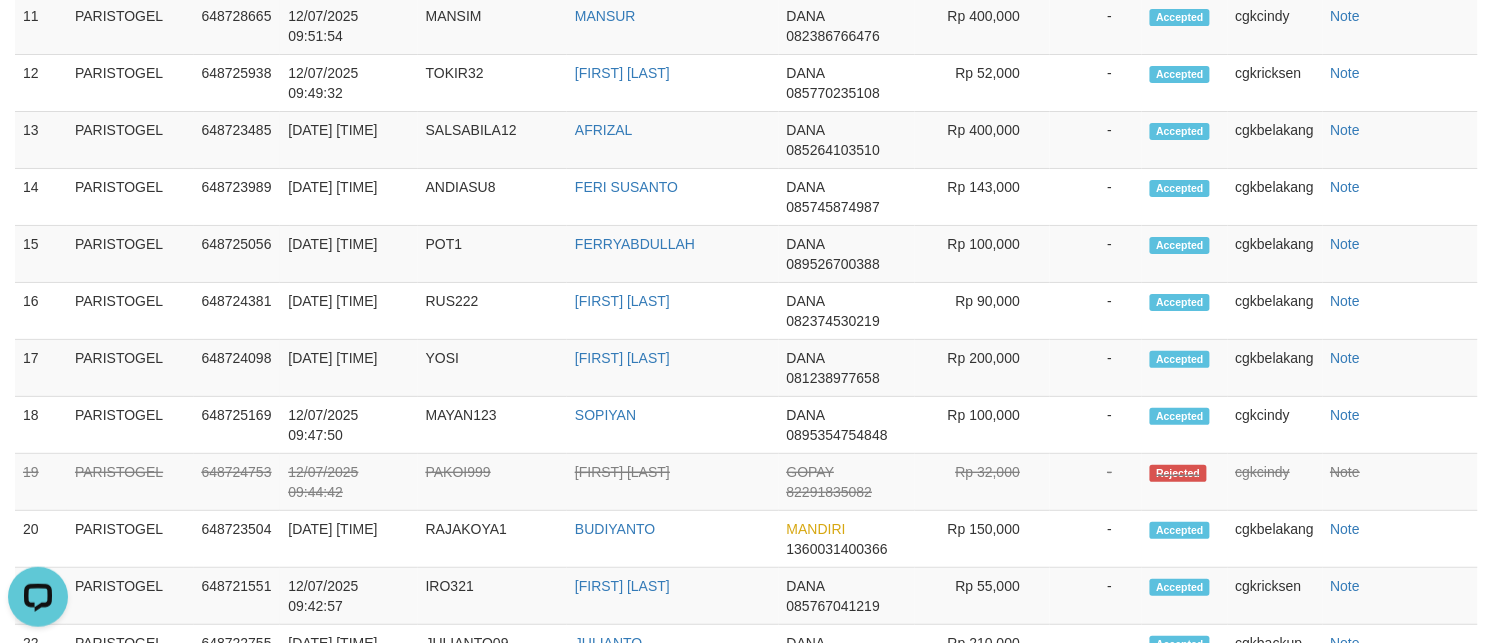 scroll, scrollTop: 0, scrollLeft: 0, axis: both 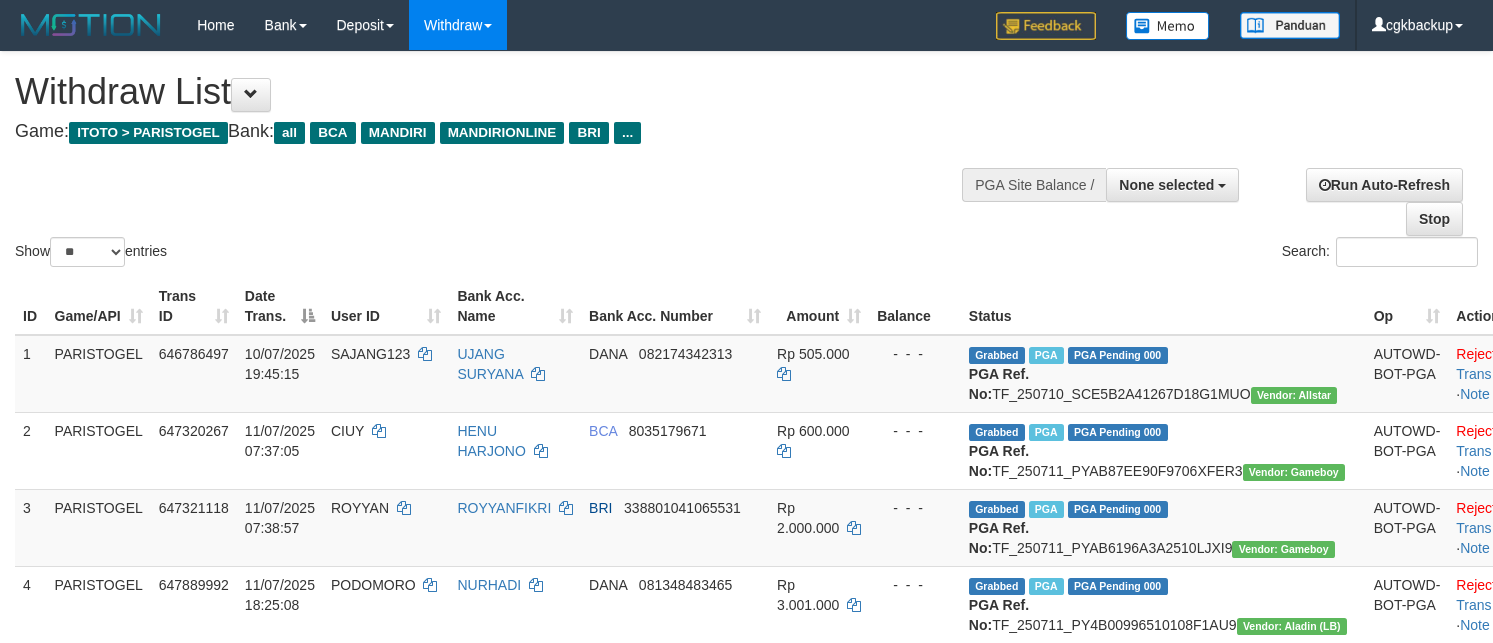 select 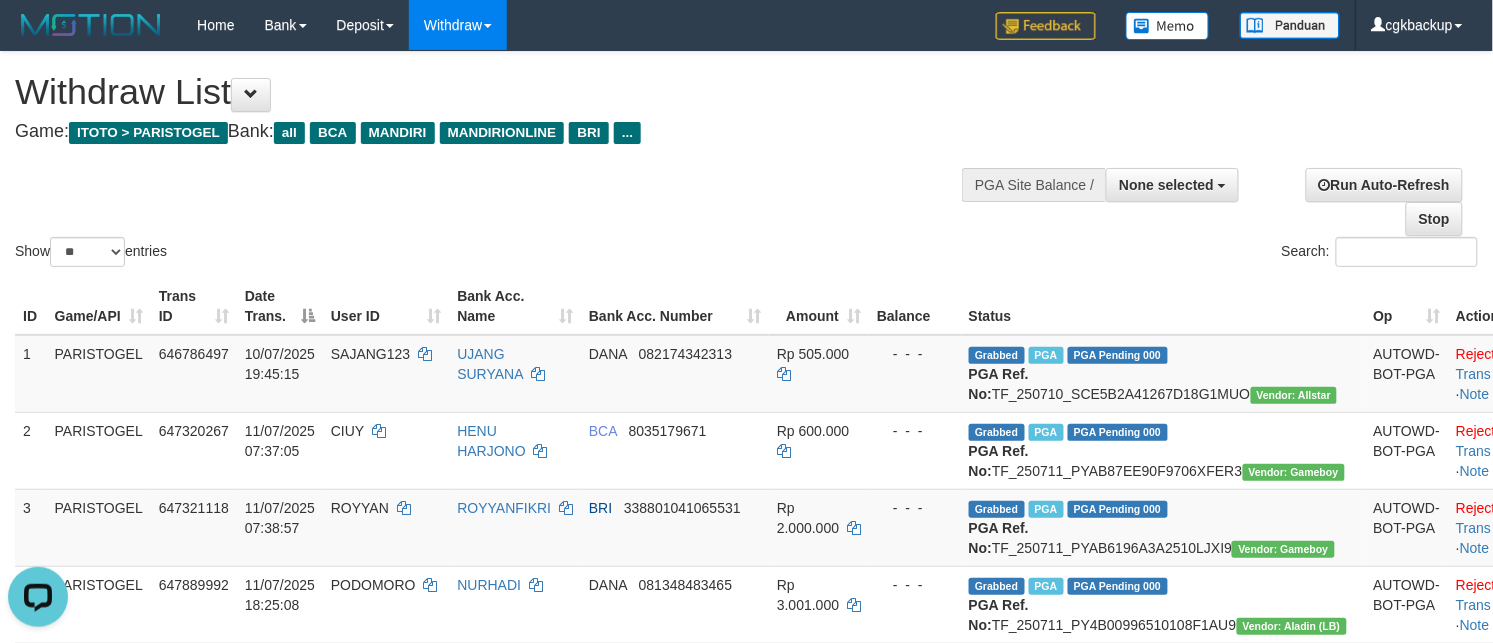 scroll, scrollTop: 0, scrollLeft: 0, axis: both 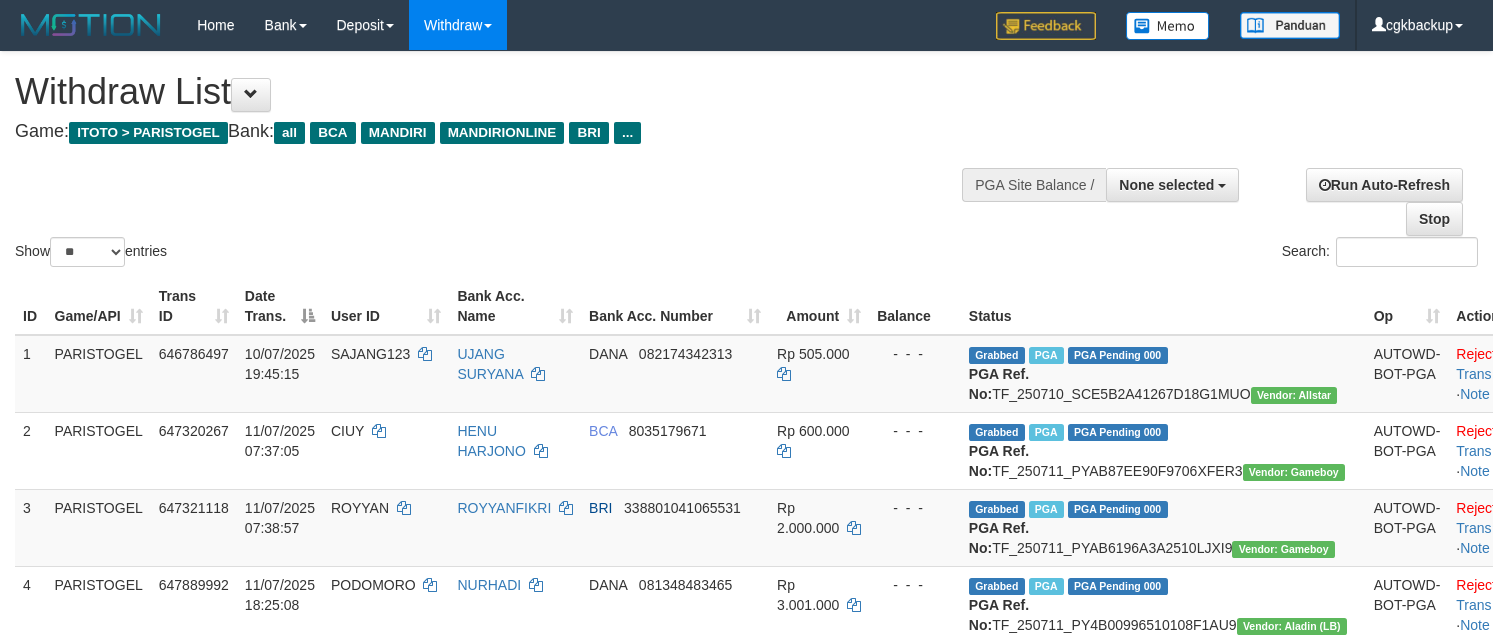 select 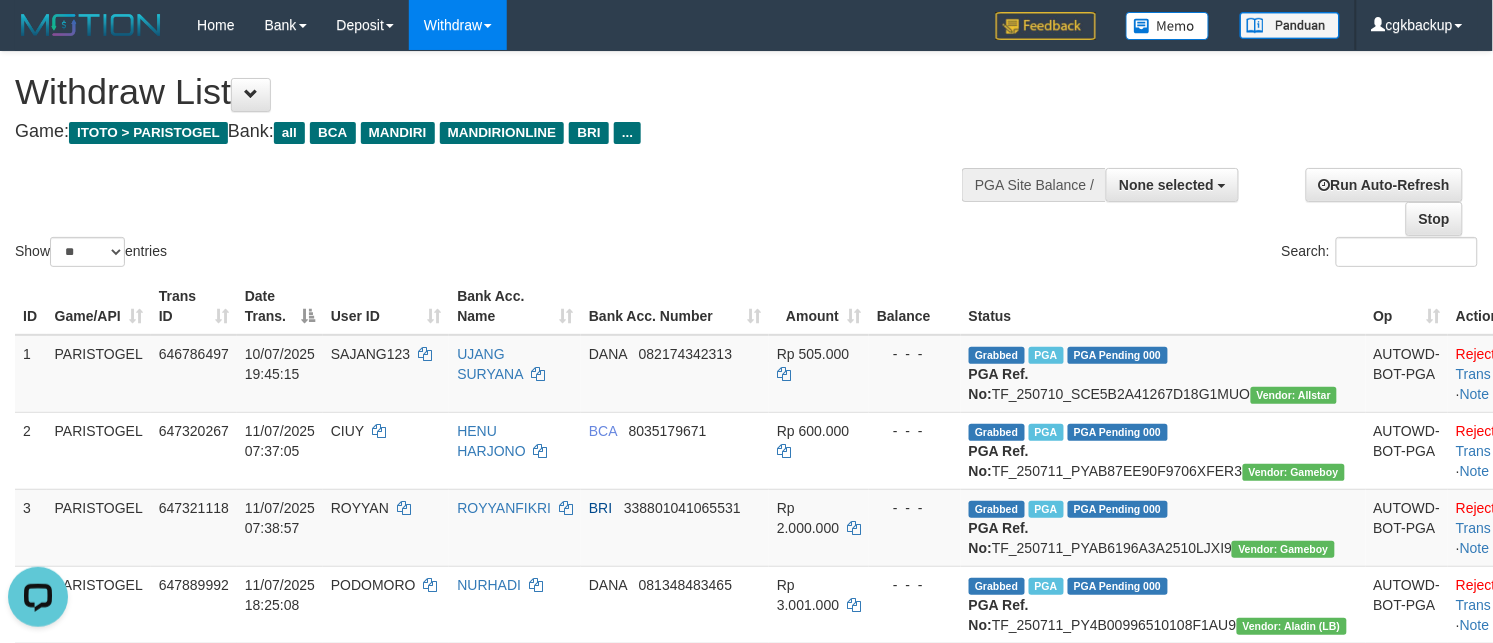 scroll, scrollTop: 0, scrollLeft: 0, axis: both 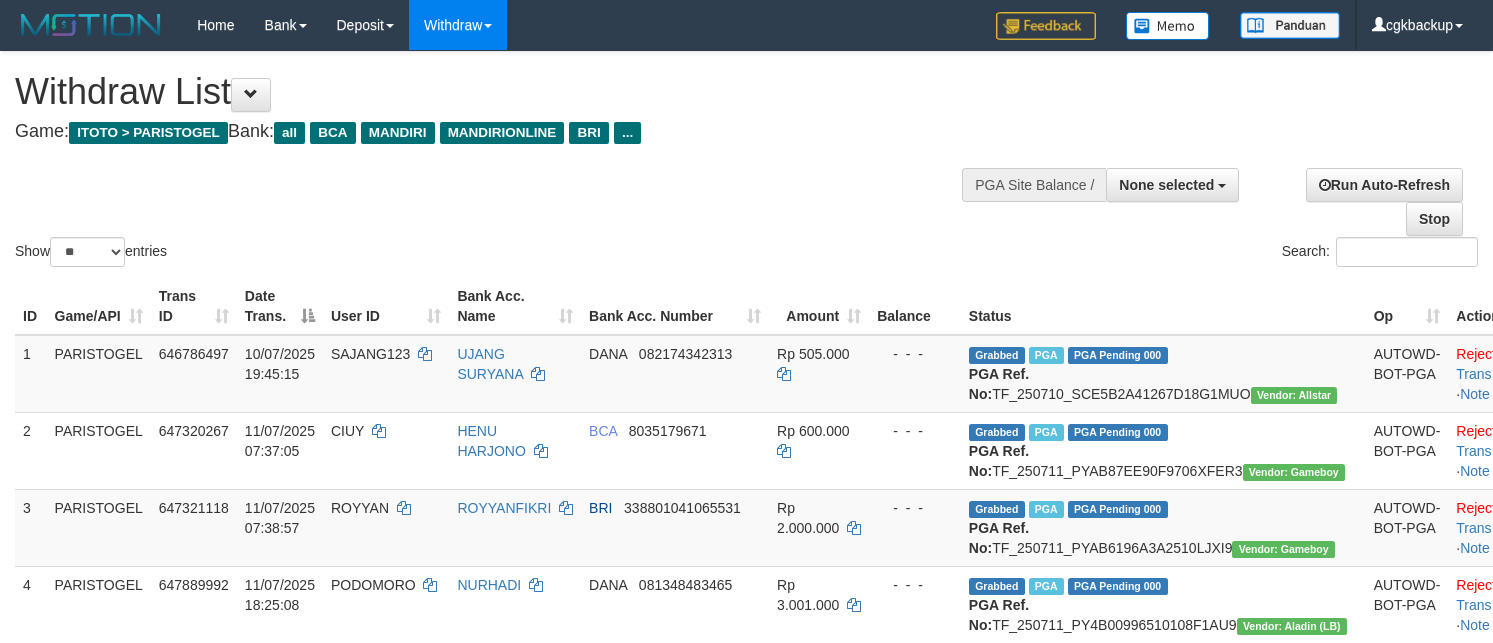 select 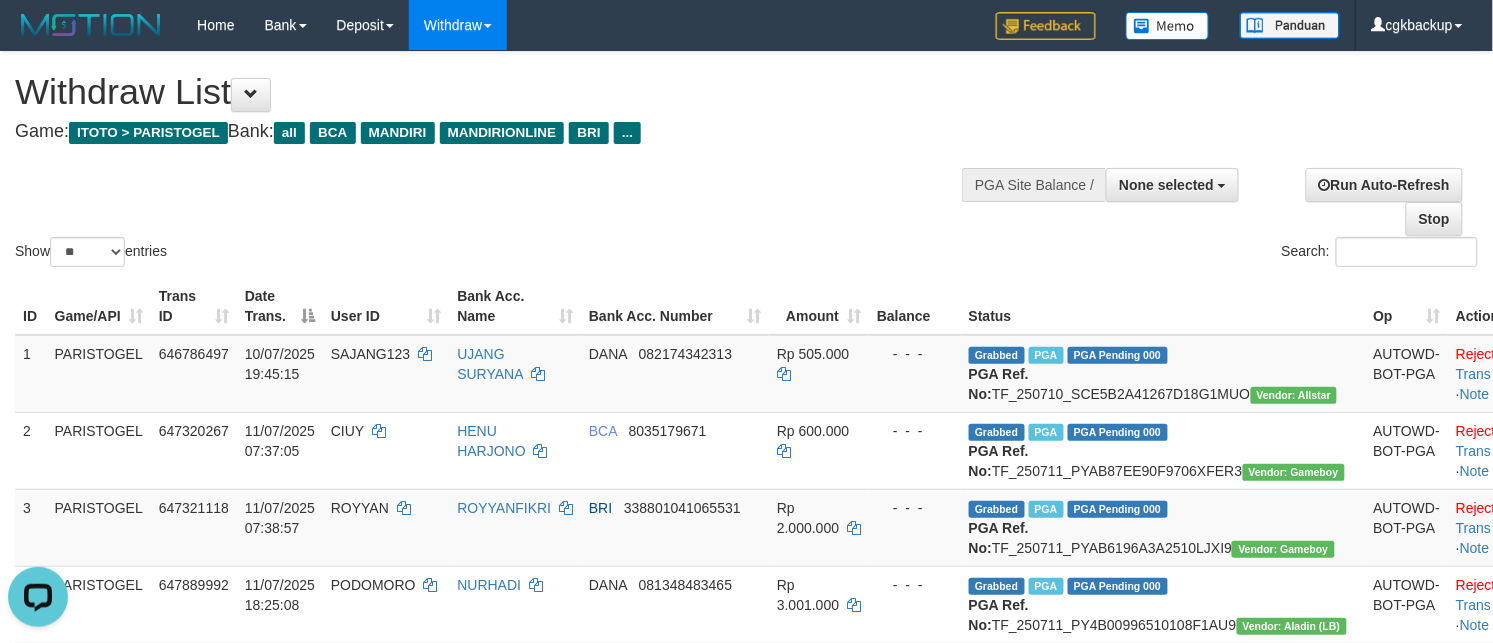 scroll, scrollTop: 0, scrollLeft: 0, axis: both 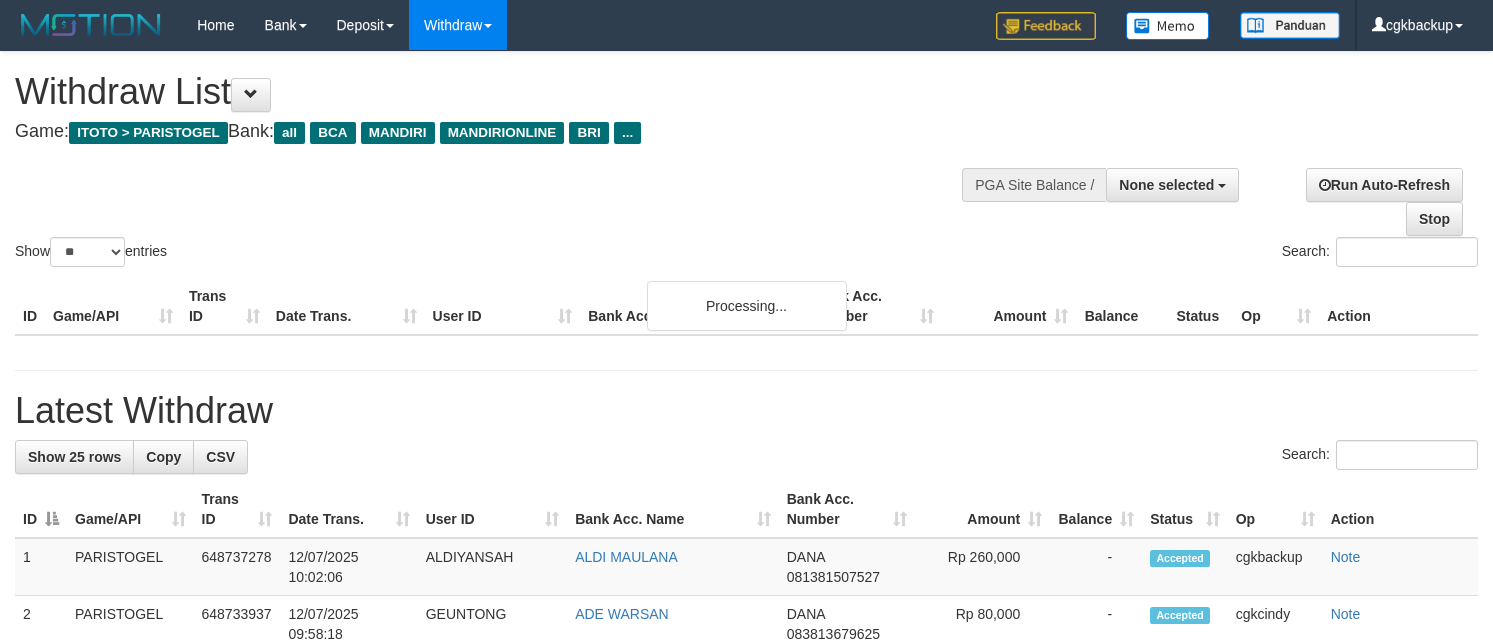 select 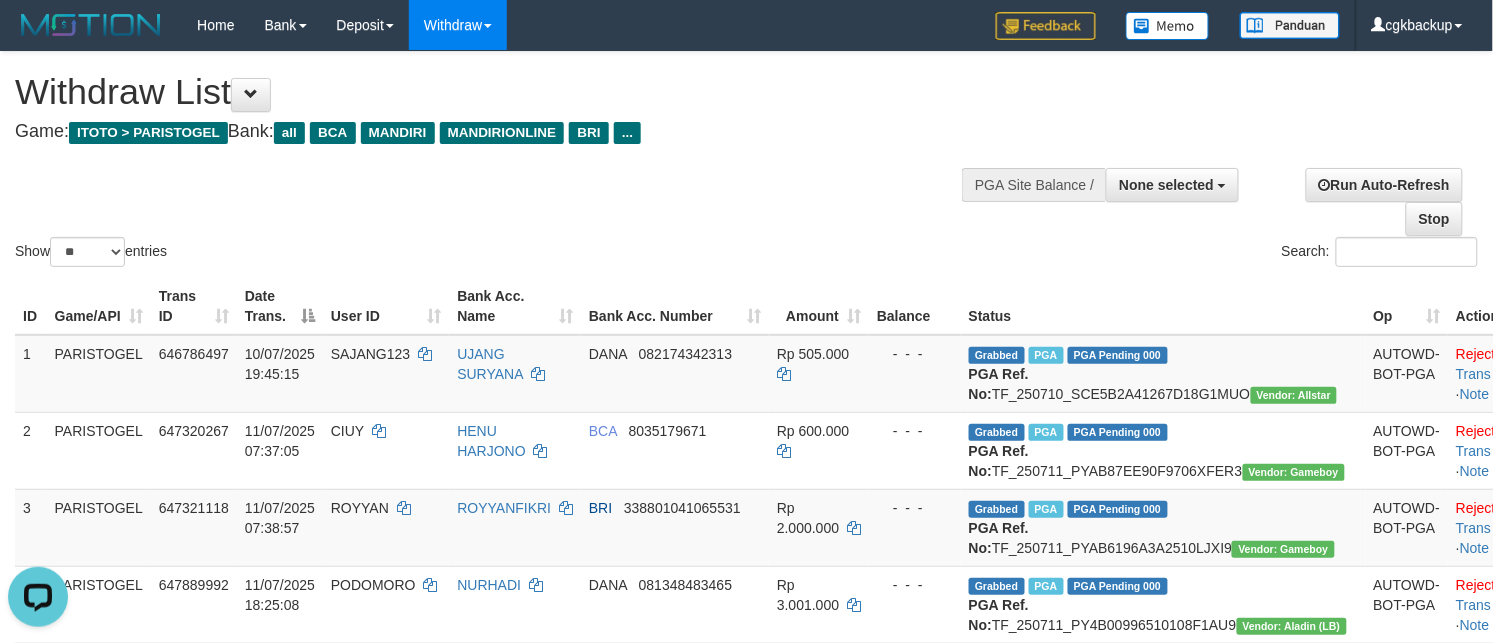 scroll, scrollTop: 0, scrollLeft: 0, axis: both 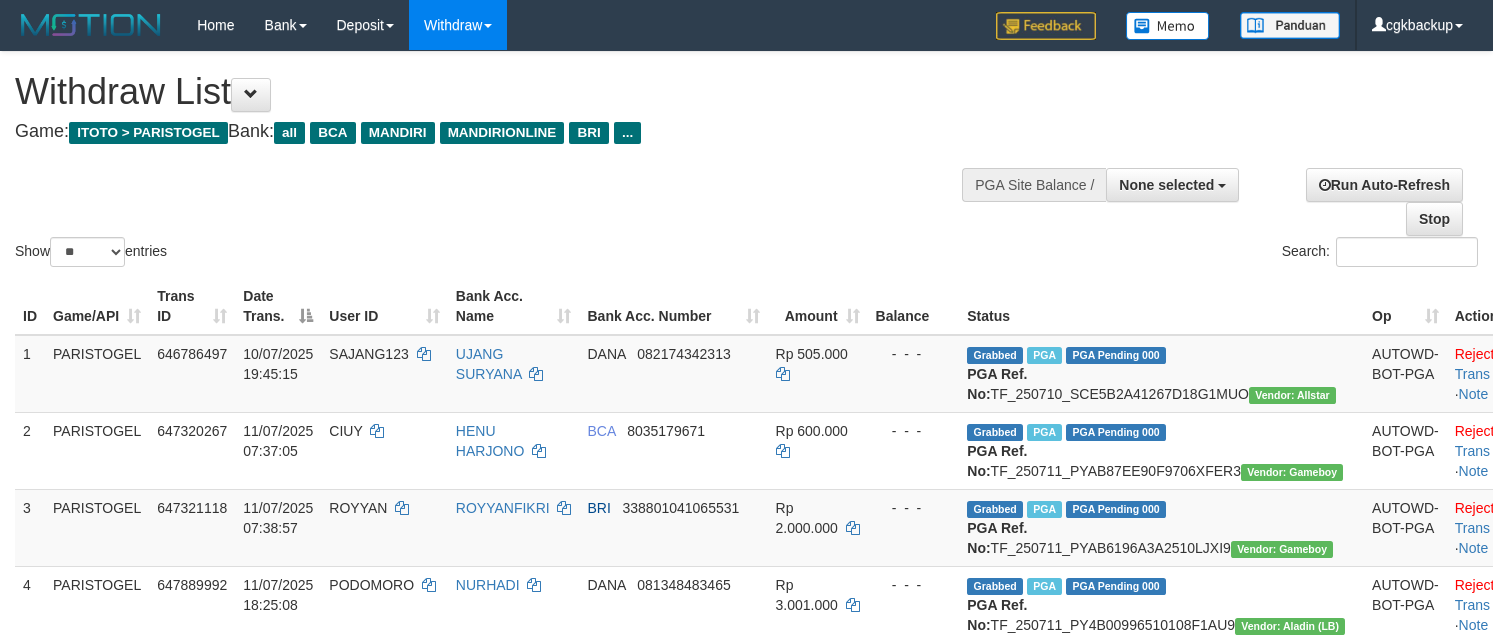 select 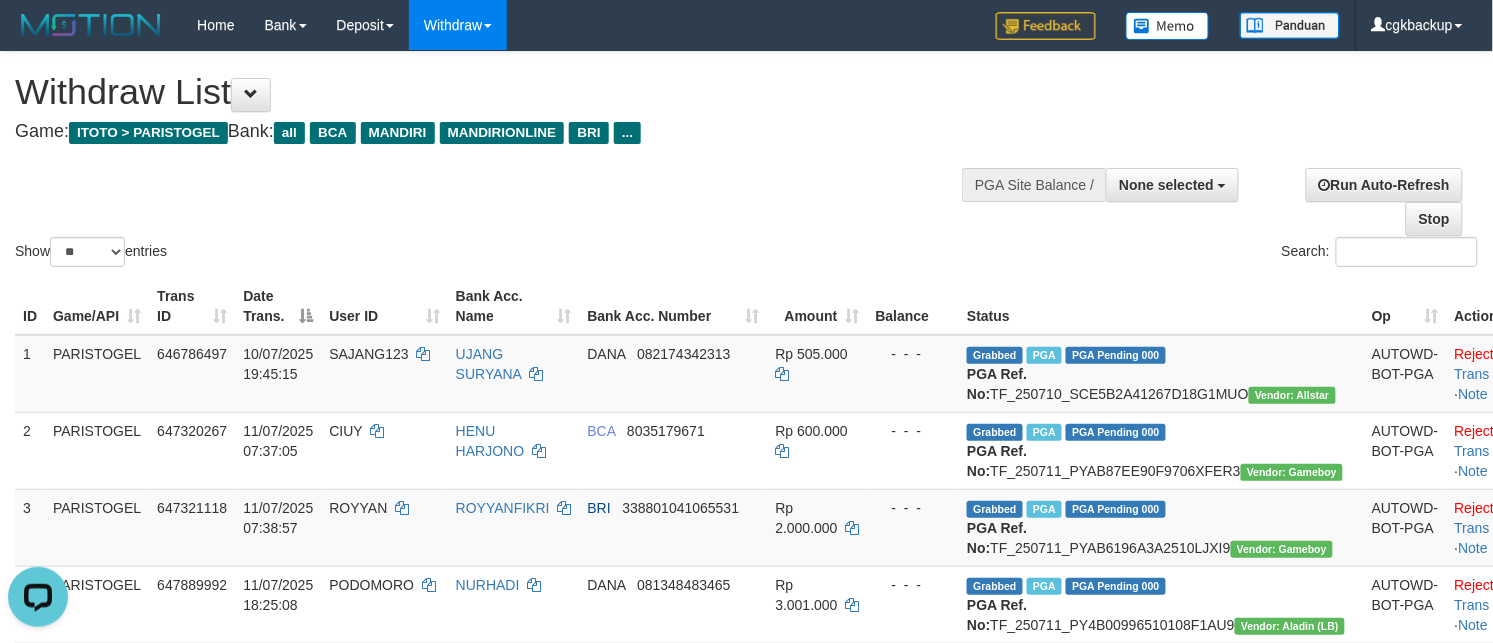scroll, scrollTop: 0, scrollLeft: 0, axis: both 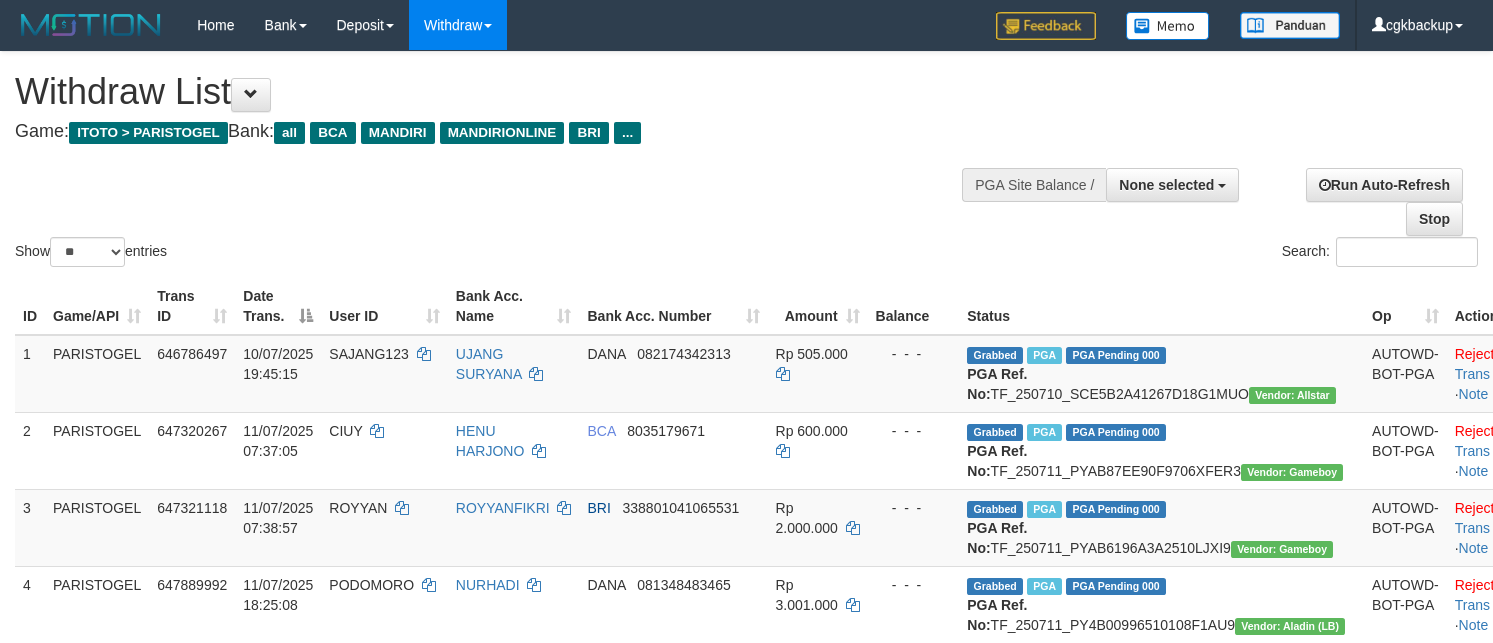 select 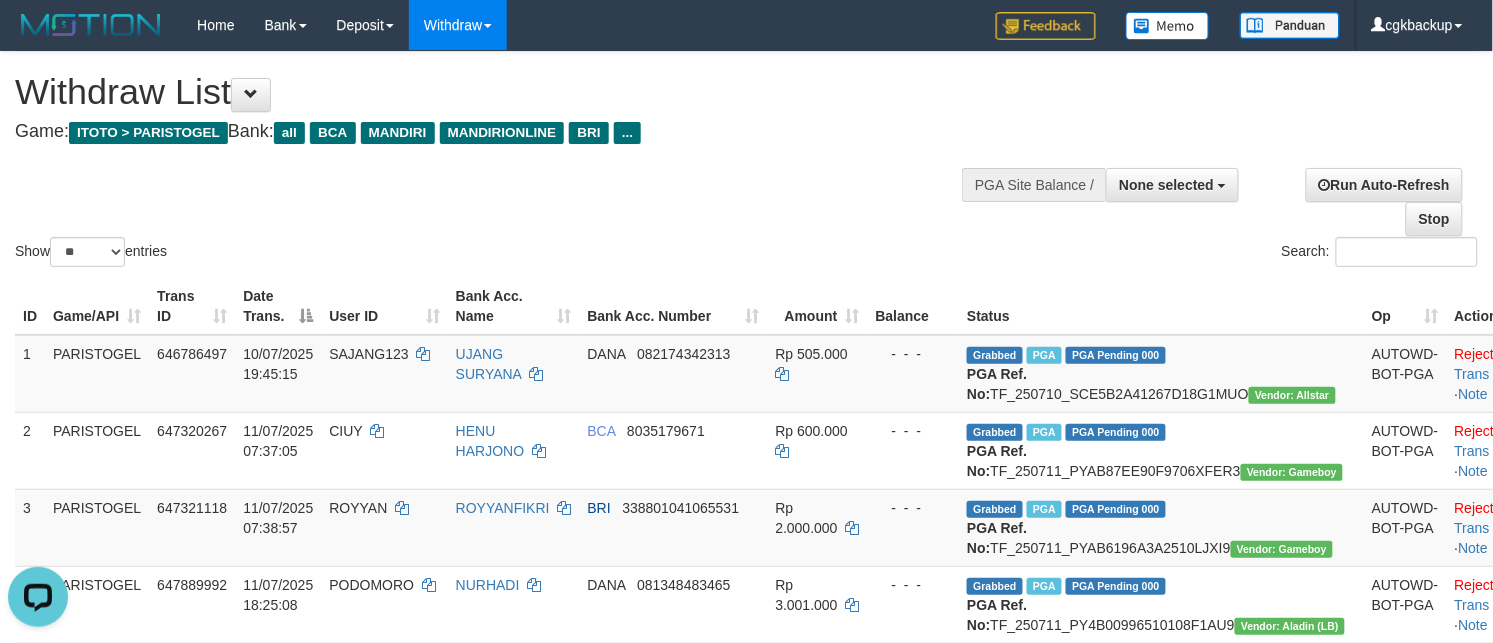 scroll, scrollTop: 0, scrollLeft: 0, axis: both 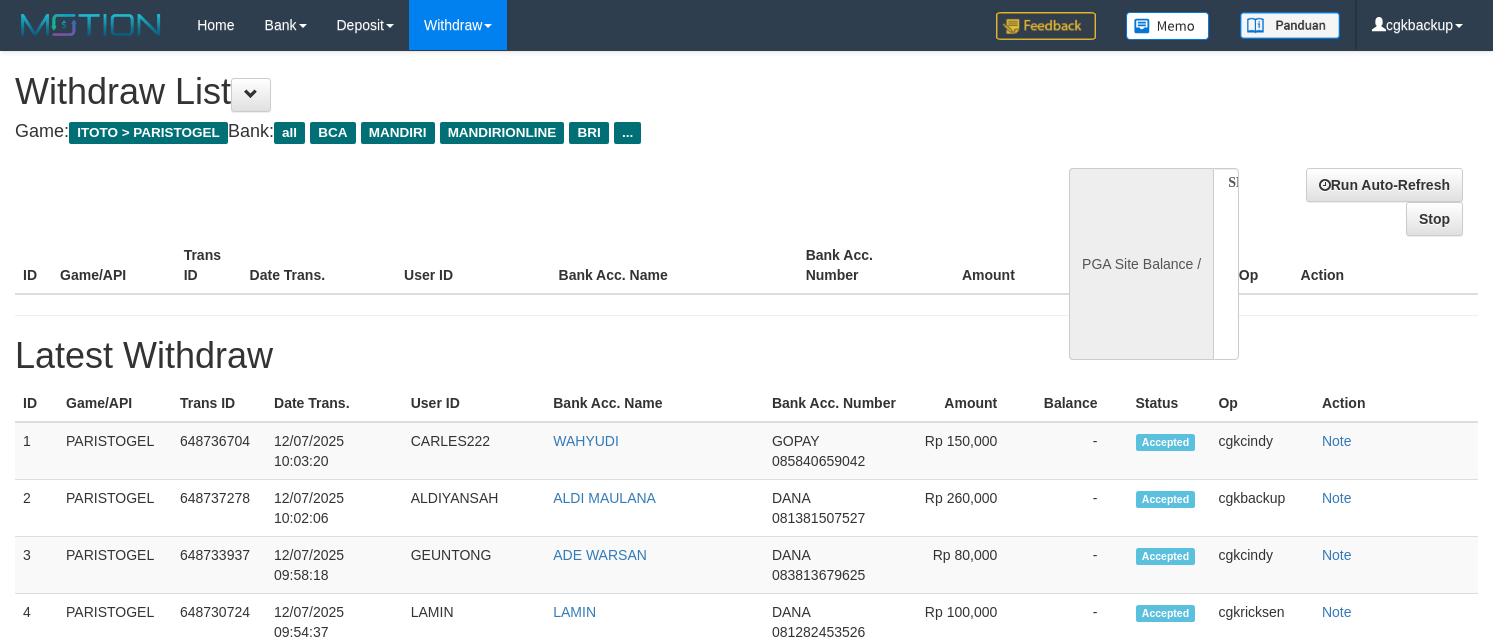select 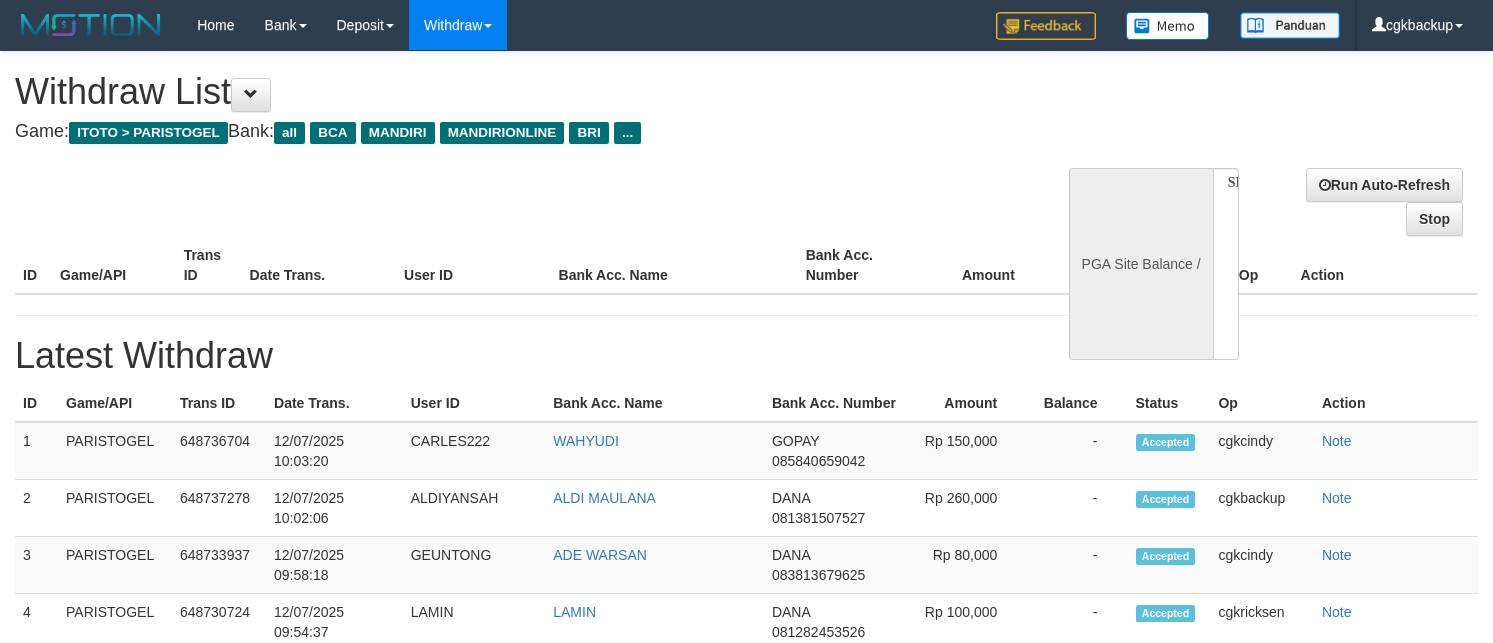 scroll, scrollTop: 0, scrollLeft: 0, axis: both 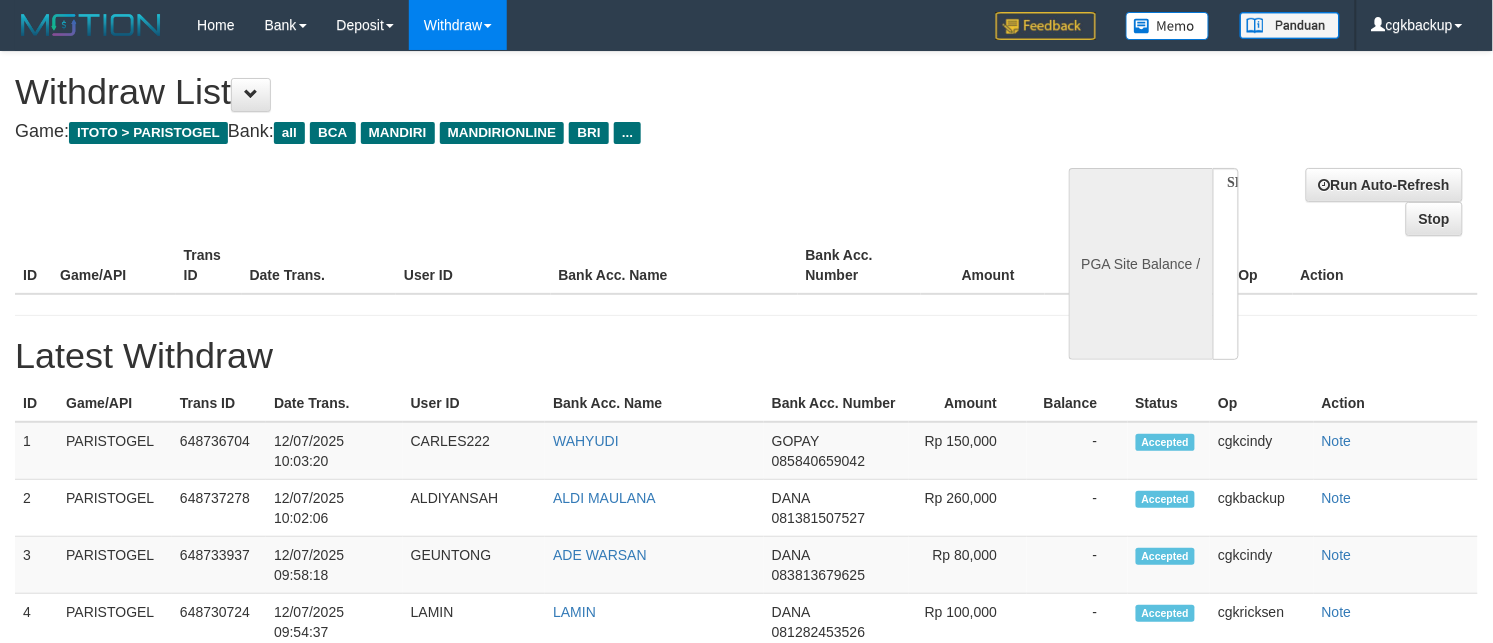 select on "**" 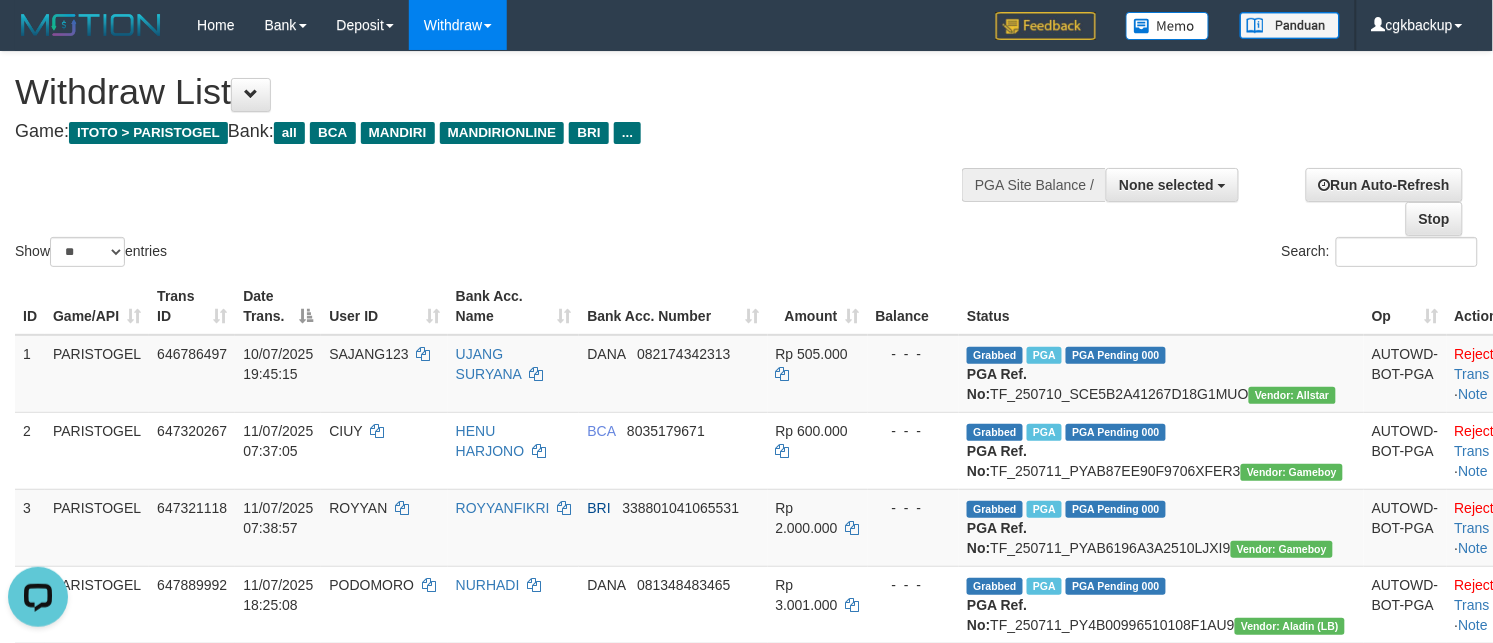 scroll, scrollTop: 0, scrollLeft: 0, axis: both 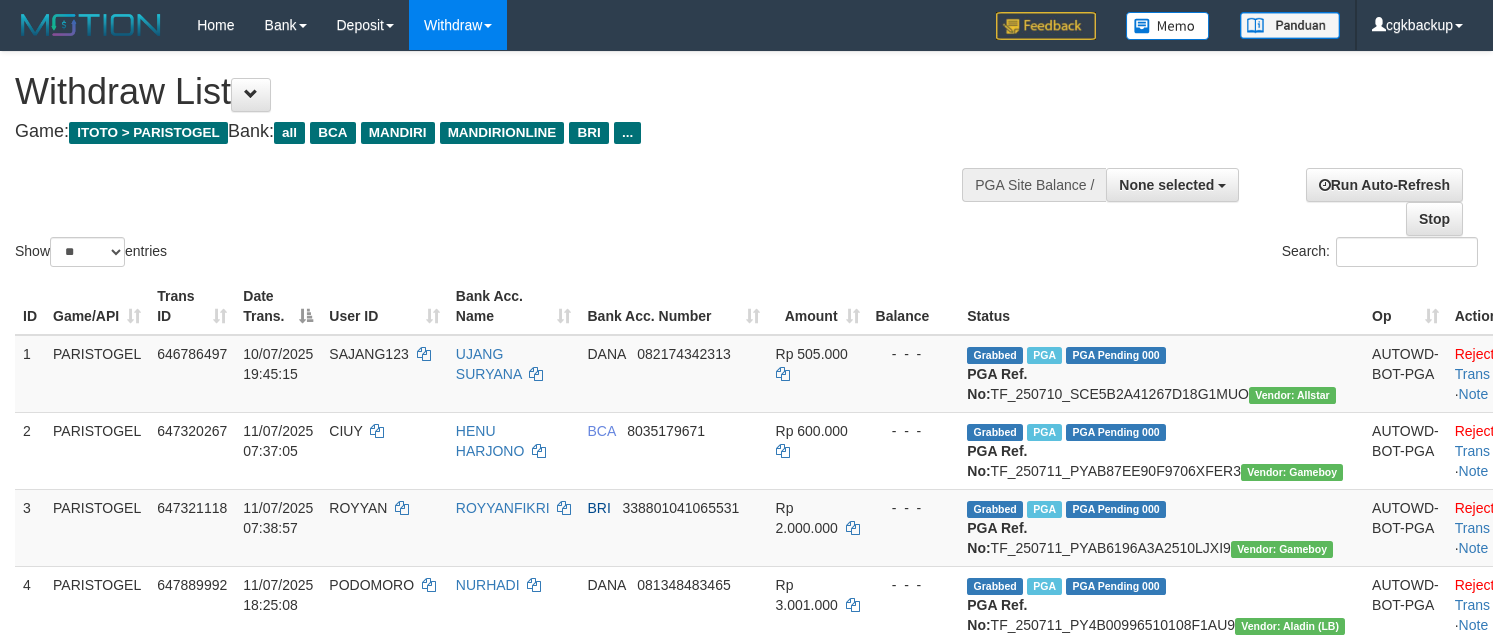 select 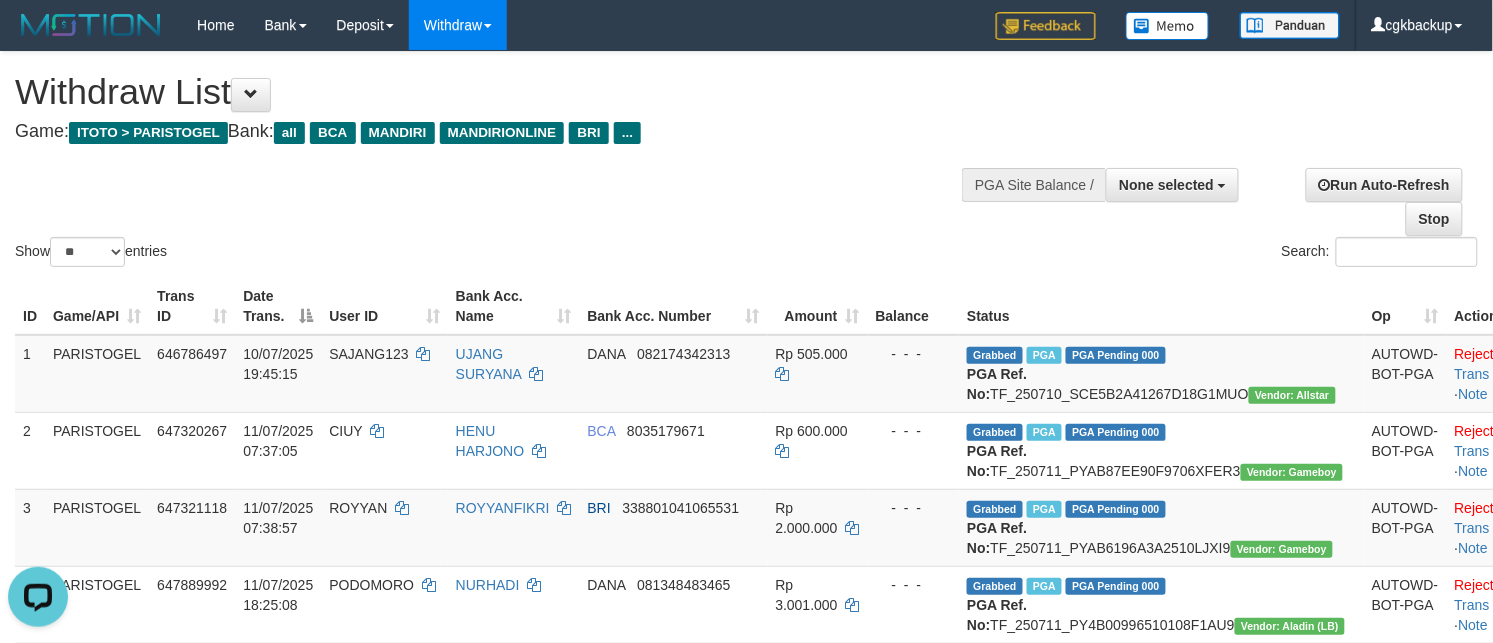 scroll, scrollTop: 0, scrollLeft: 0, axis: both 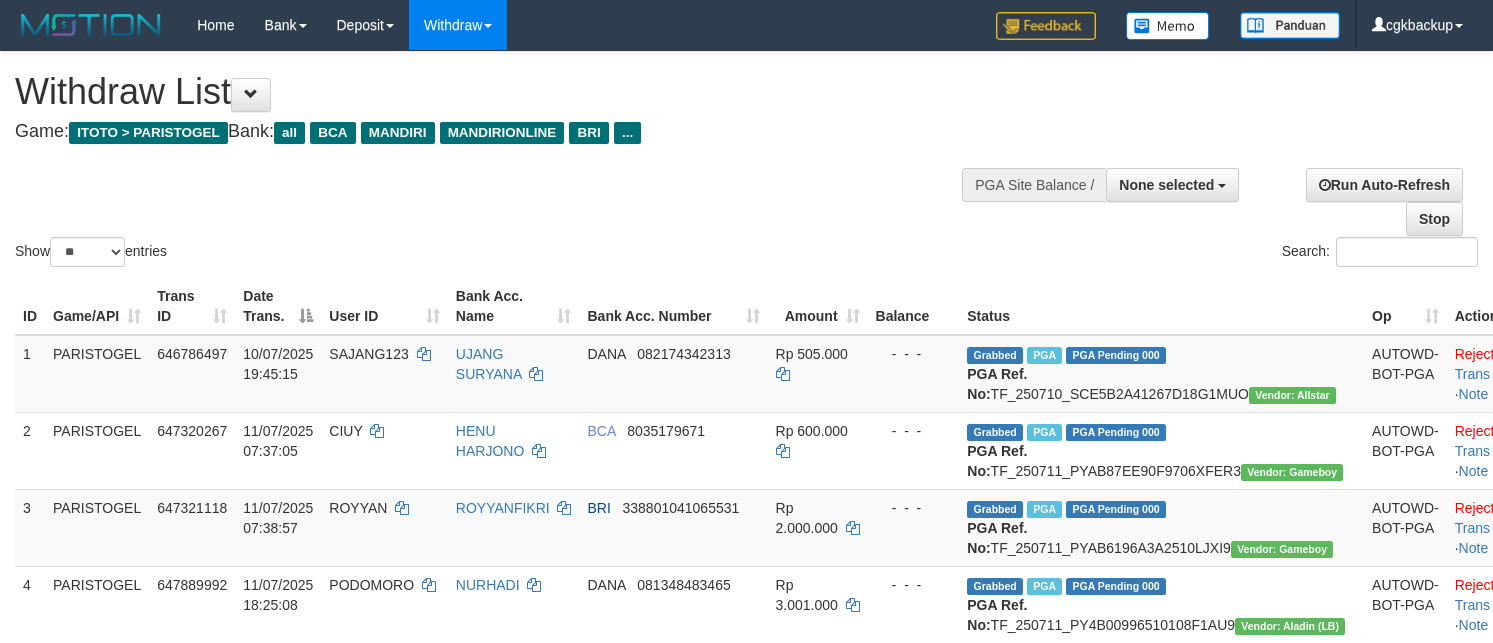 select 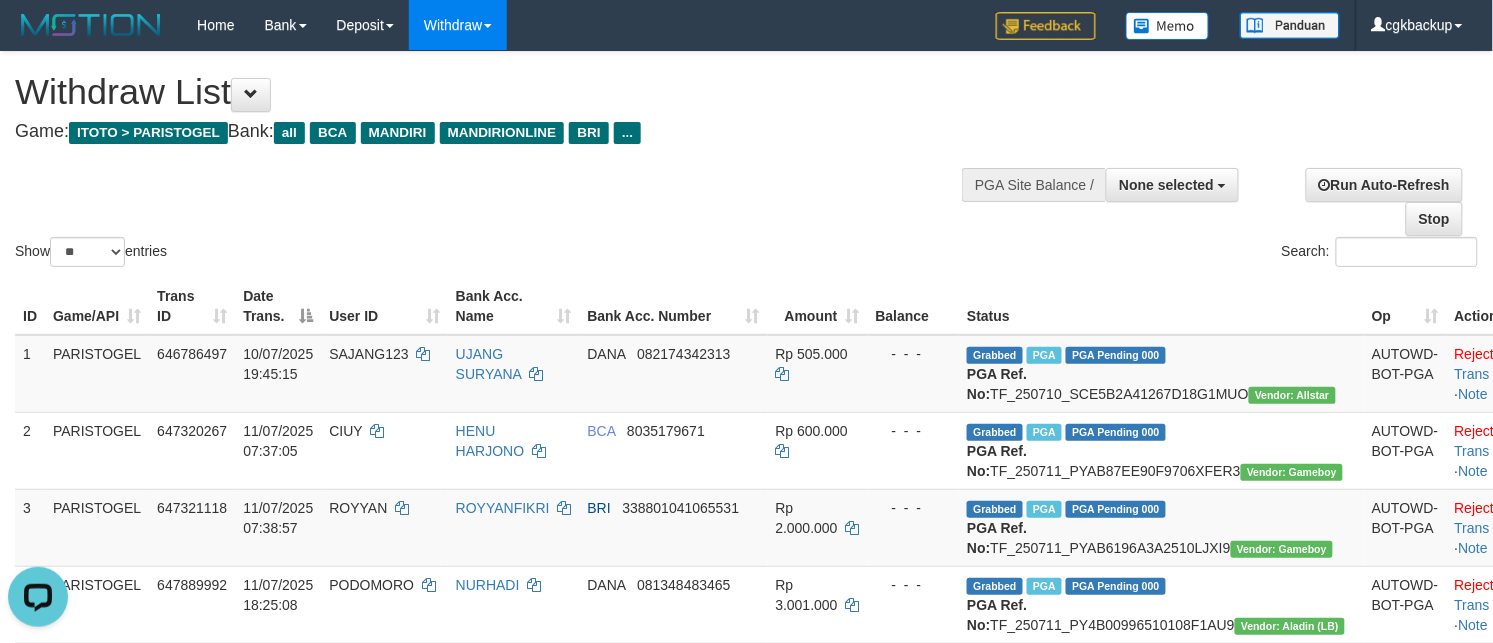 scroll, scrollTop: 0, scrollLeft: 0, axis: both 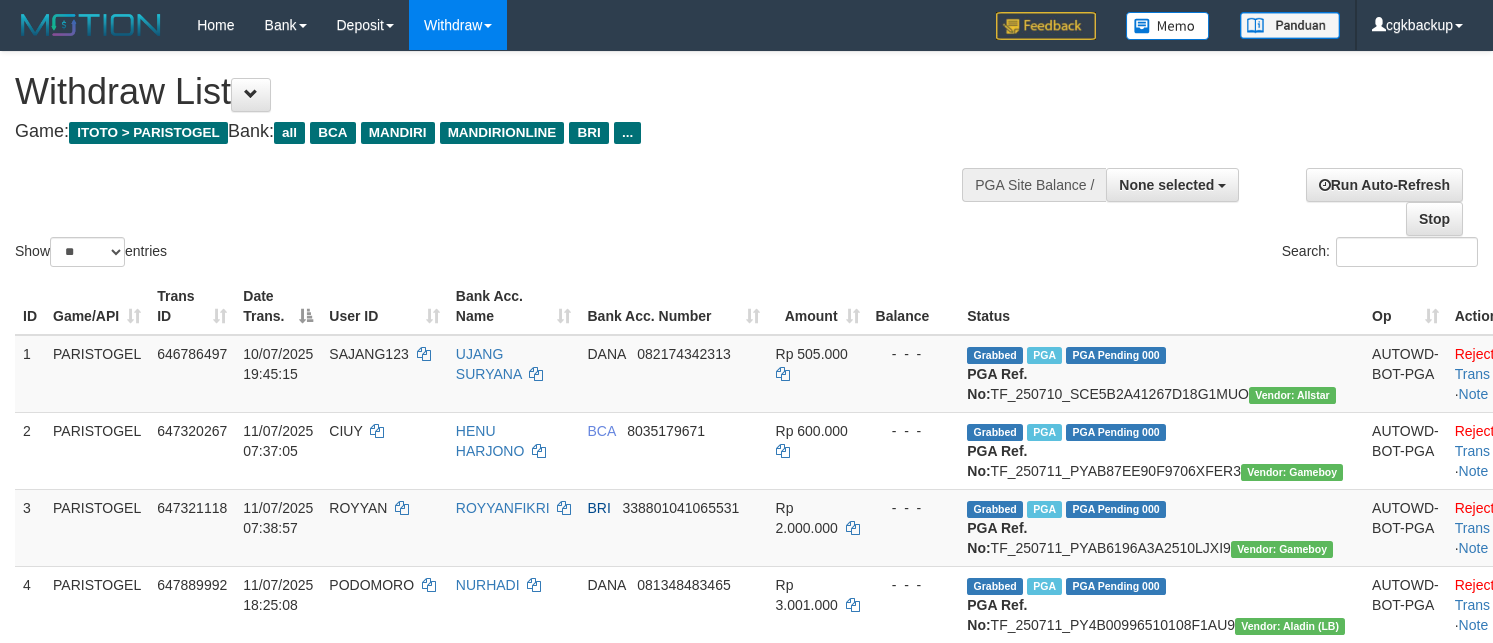 select 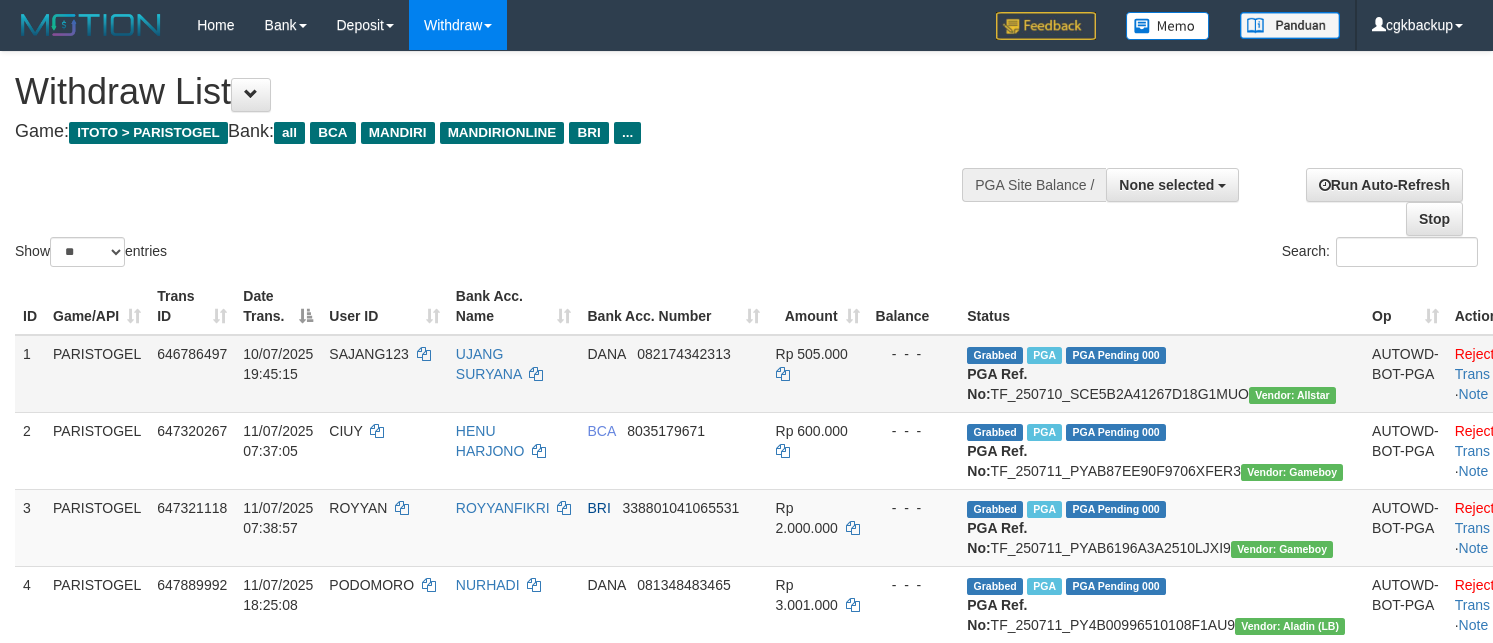 scroll, scrollTop: 0, scrollLeft: 0, axis: both 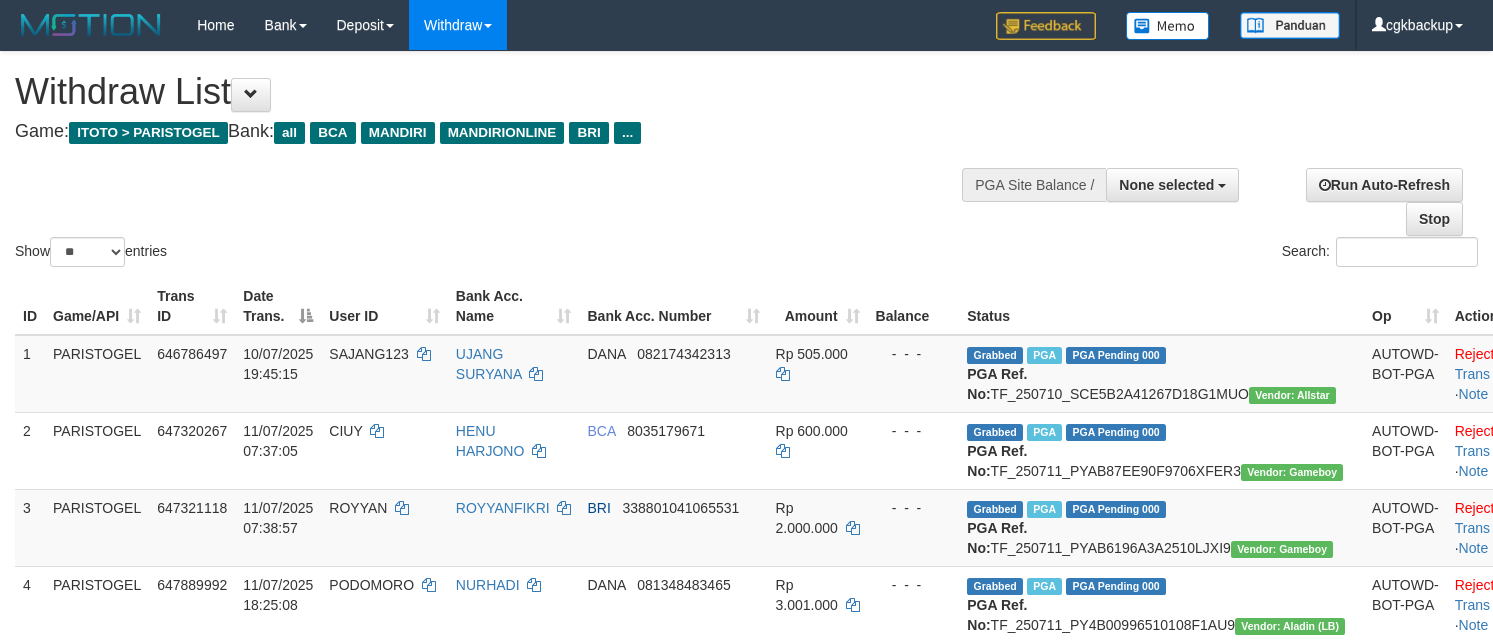 select 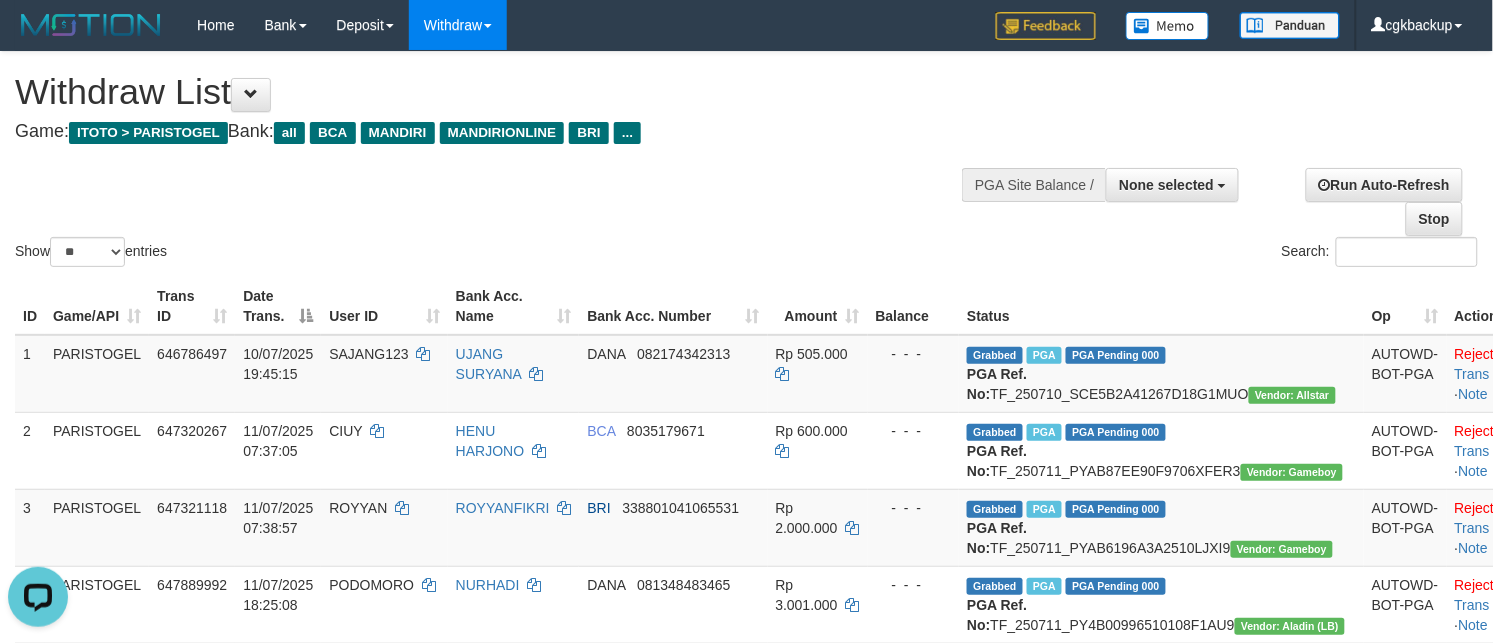 scroll, scrollTop: 0, scrollLeft: 0, axis: both 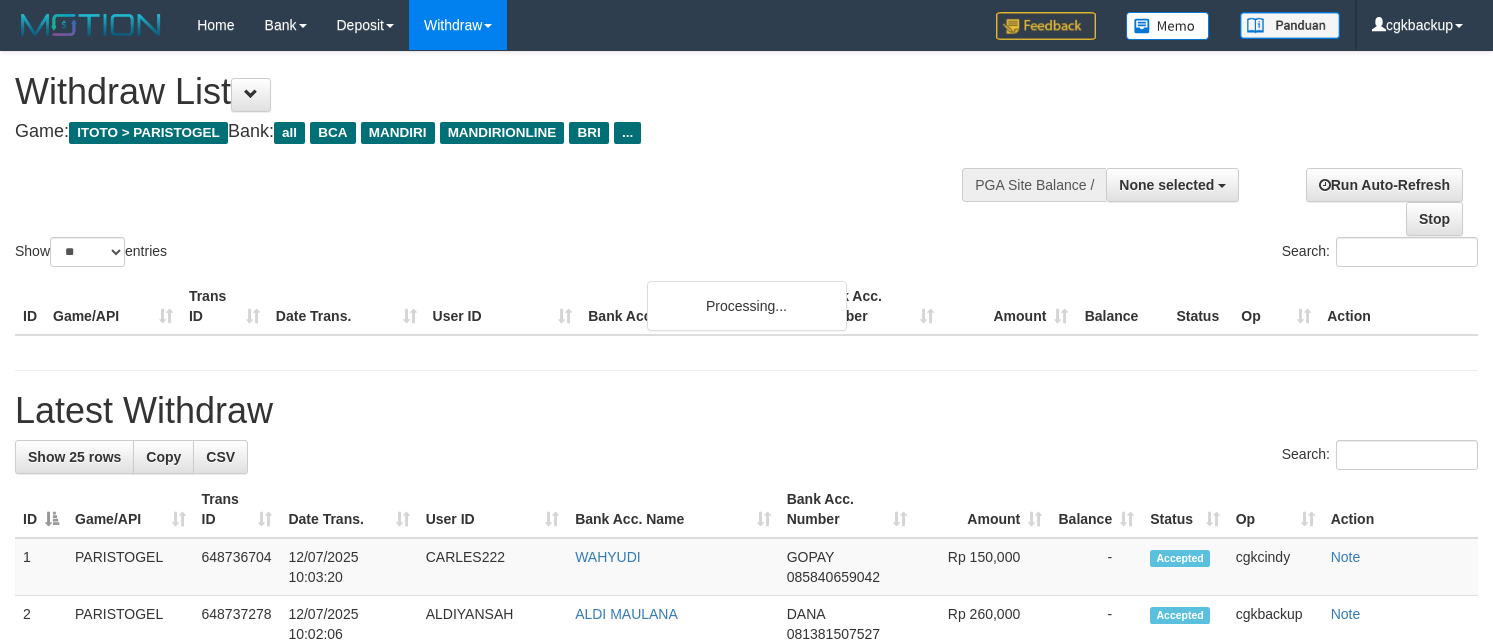 select 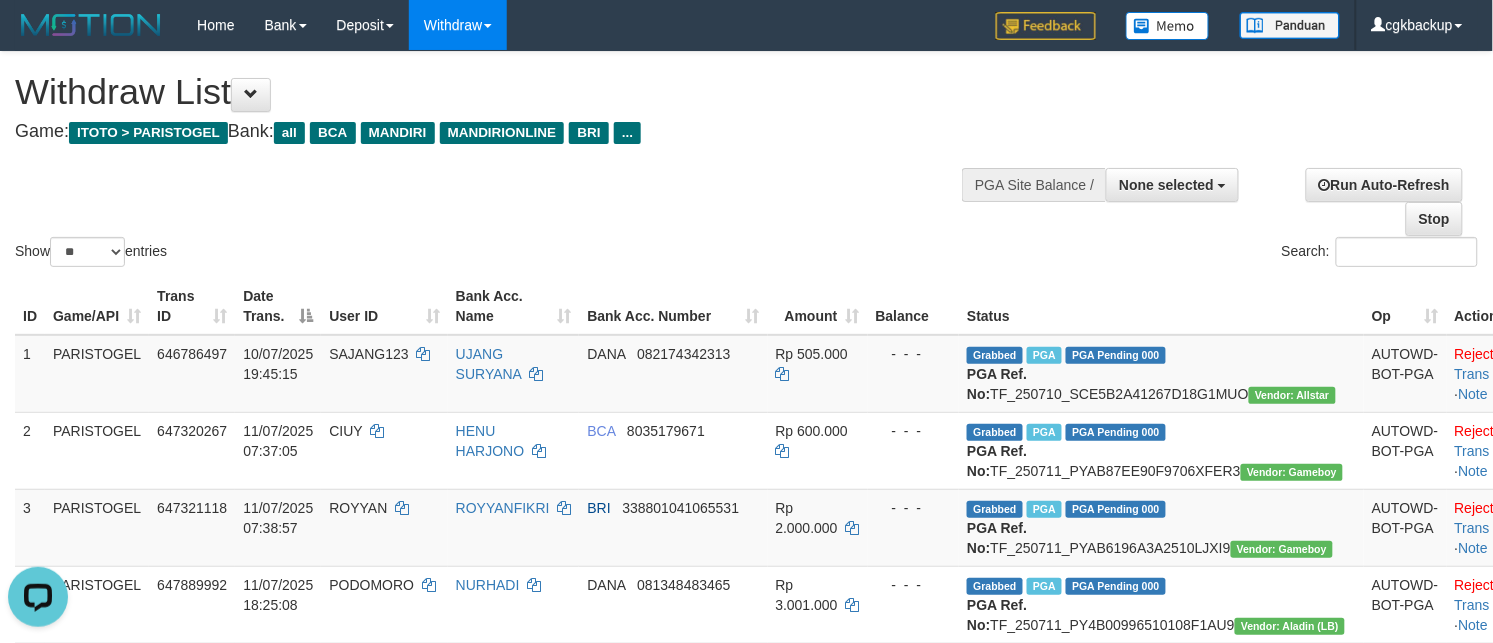 scroll, scrollTop: 0, scrollLeft: 0, axis: both 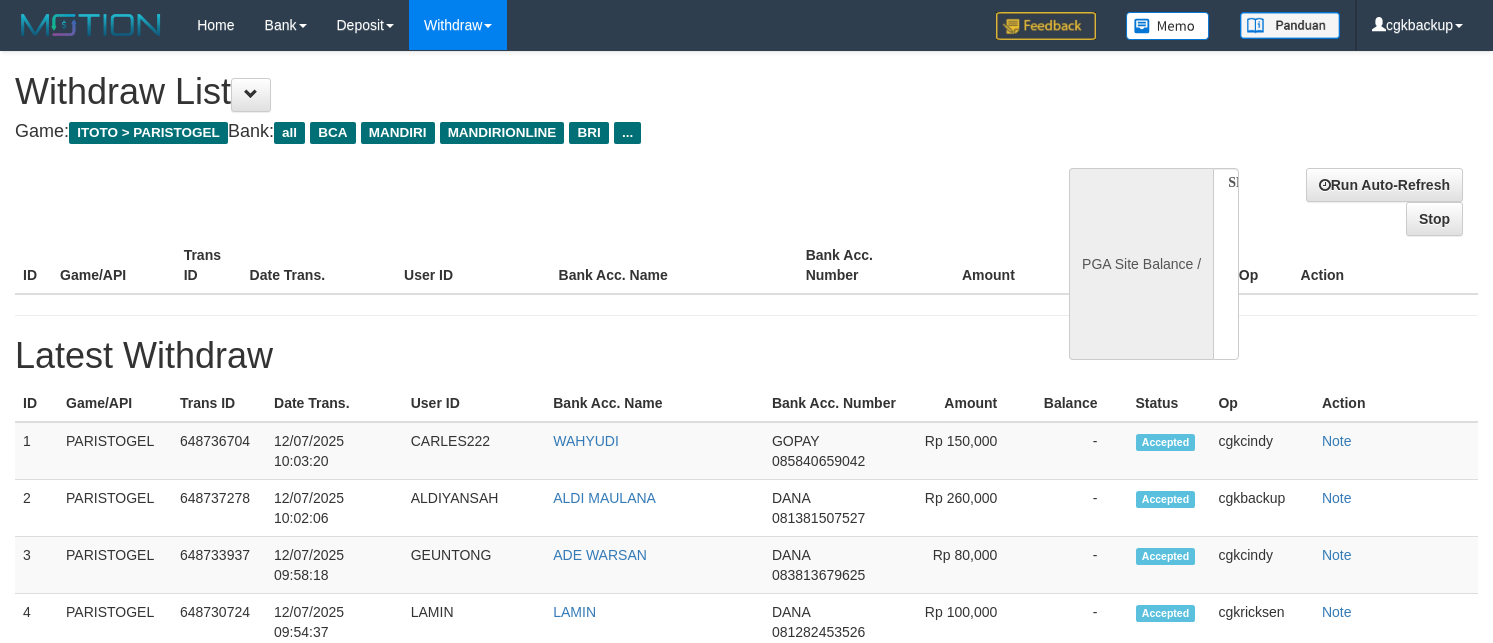 select 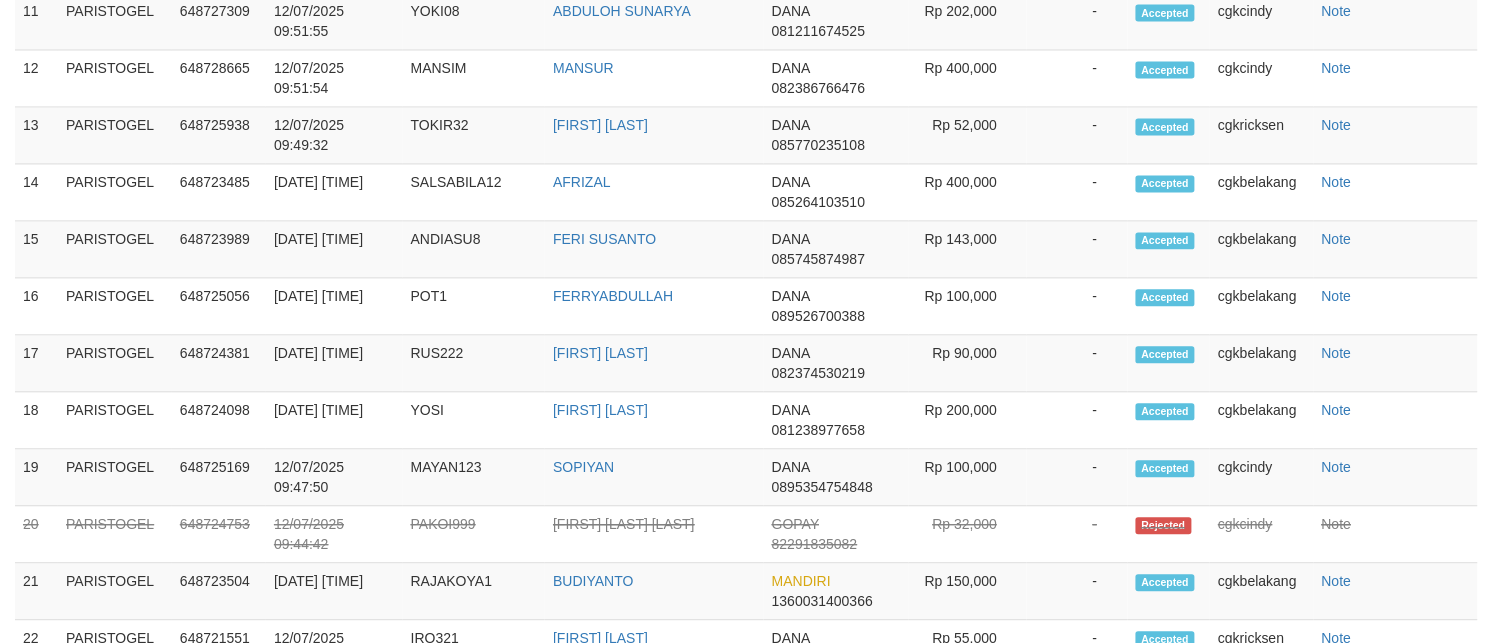 select on "**" 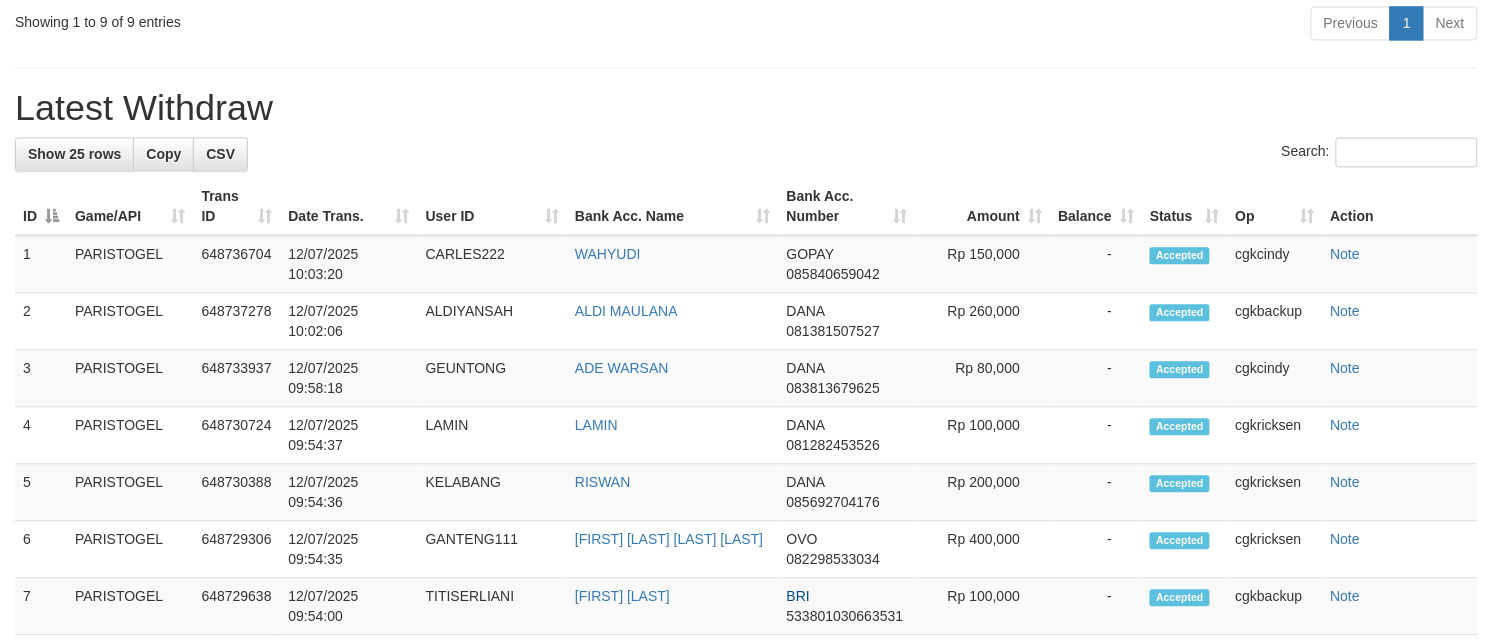 scroll, scrollTop: 1000, scrollLeft: 0, axis: vertical 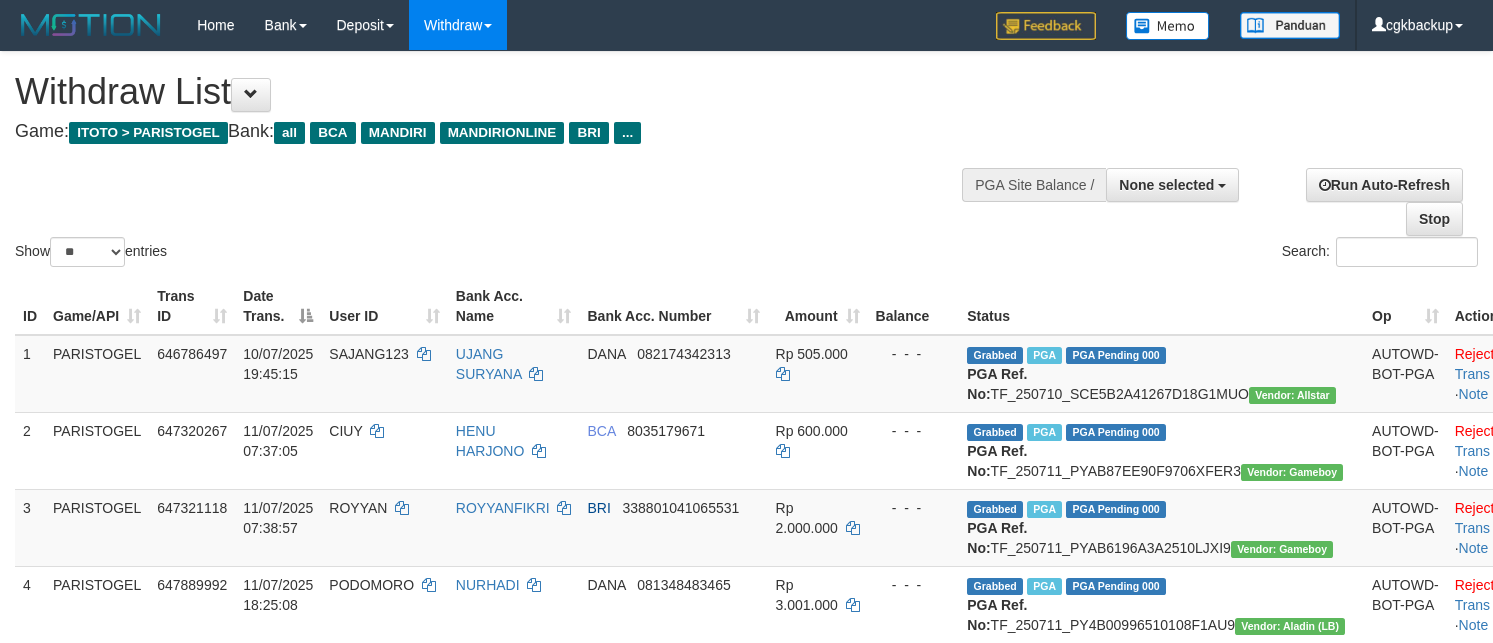 select 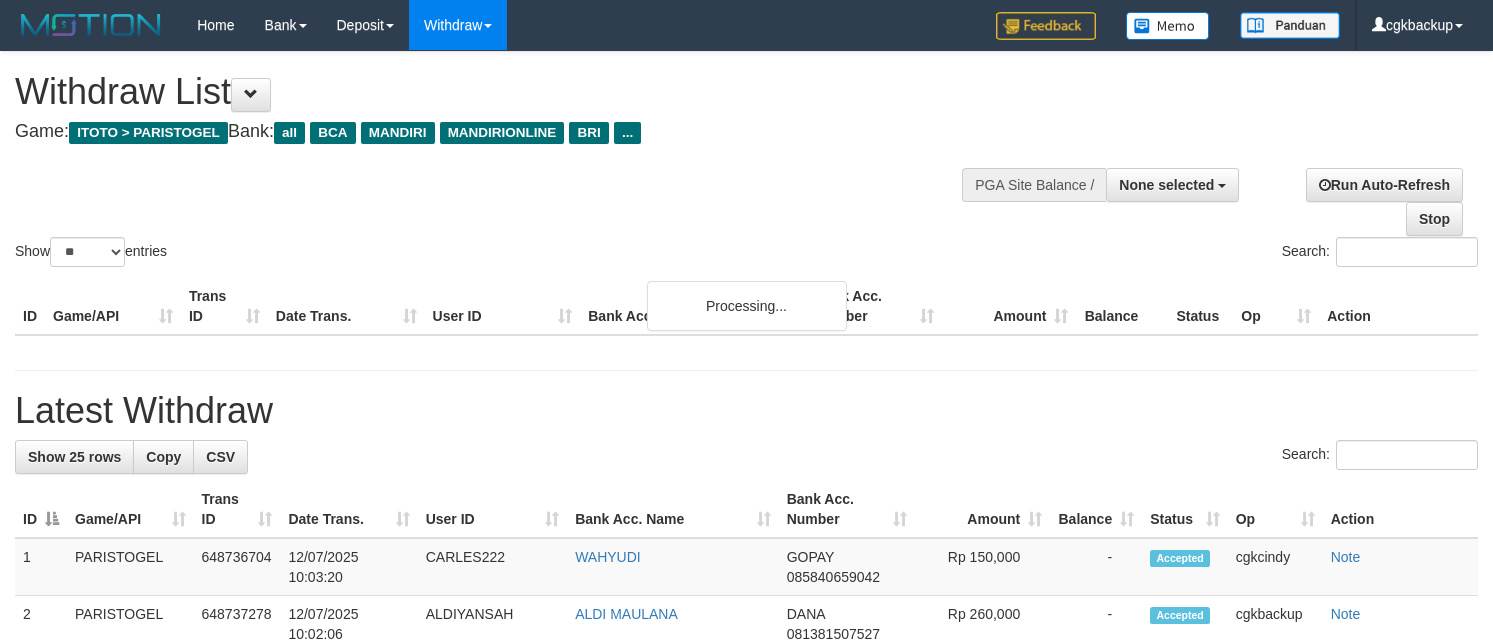 select 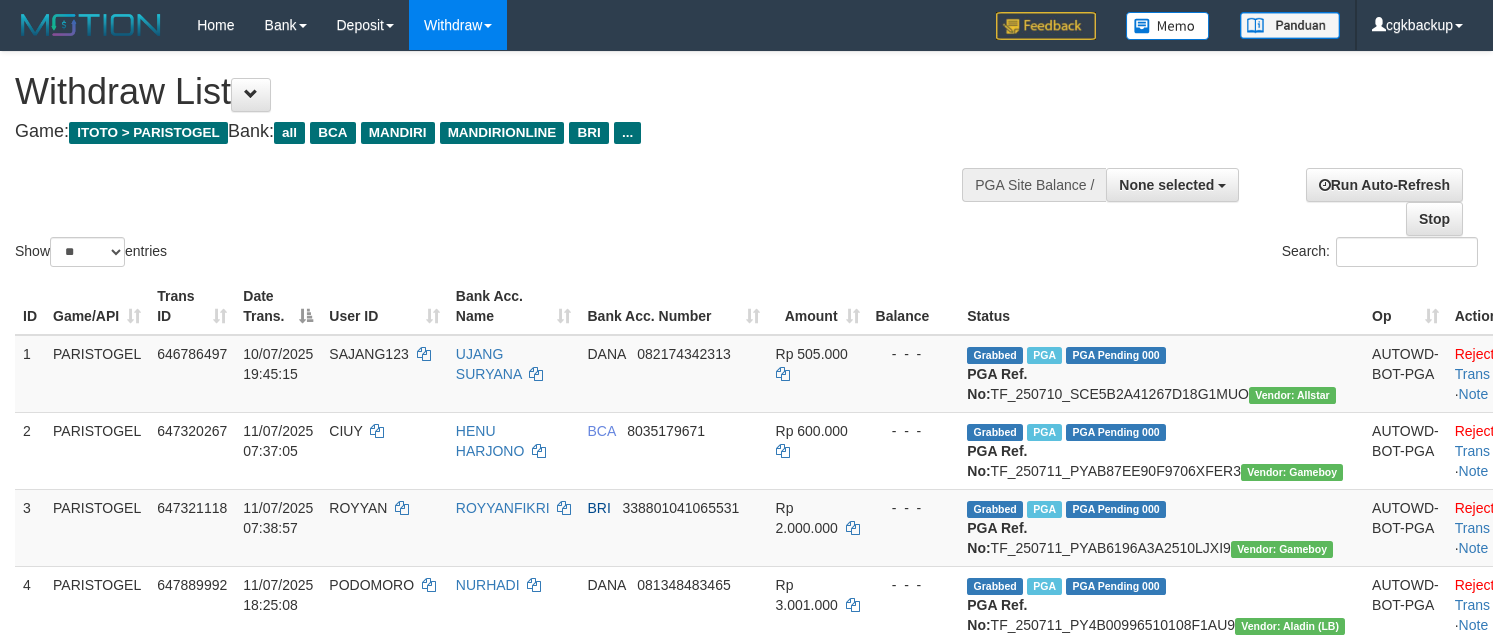 scroll, scrollTop: 1000, scrollLeft: 0, axis: vertical 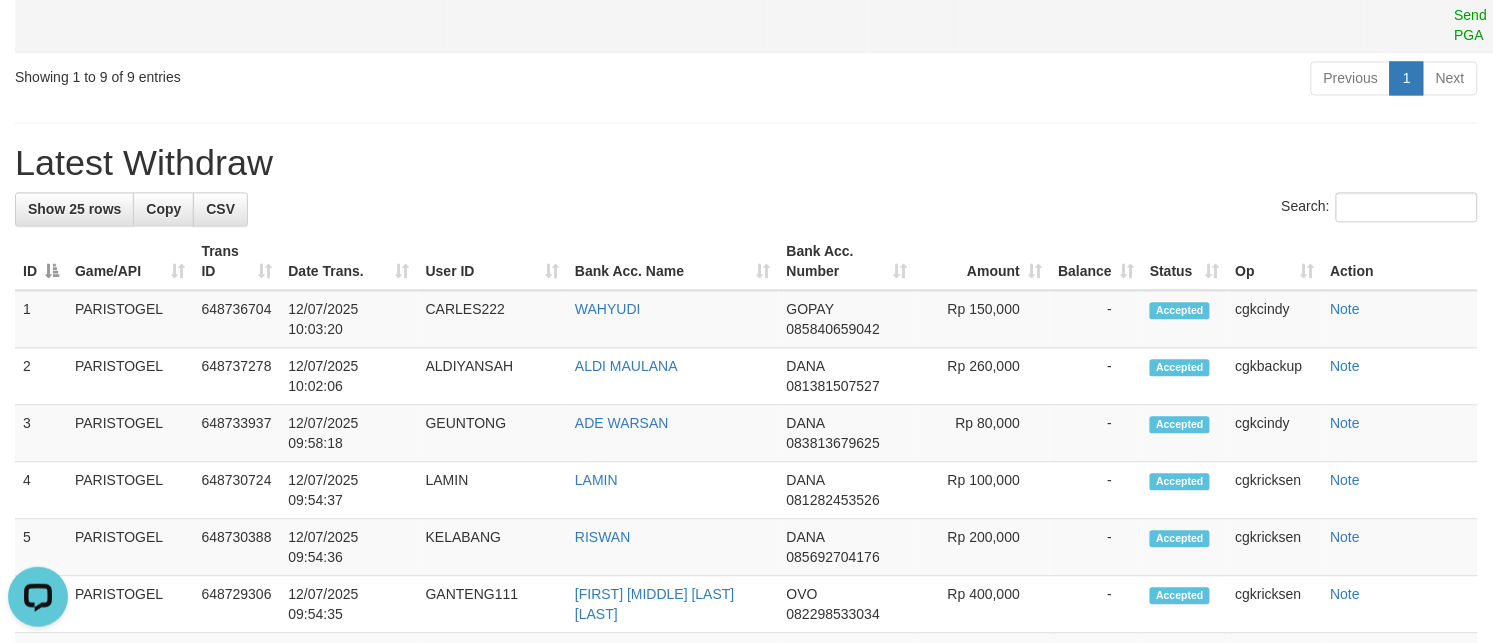 click on "SAYF88" at bounding box center [384, 2] 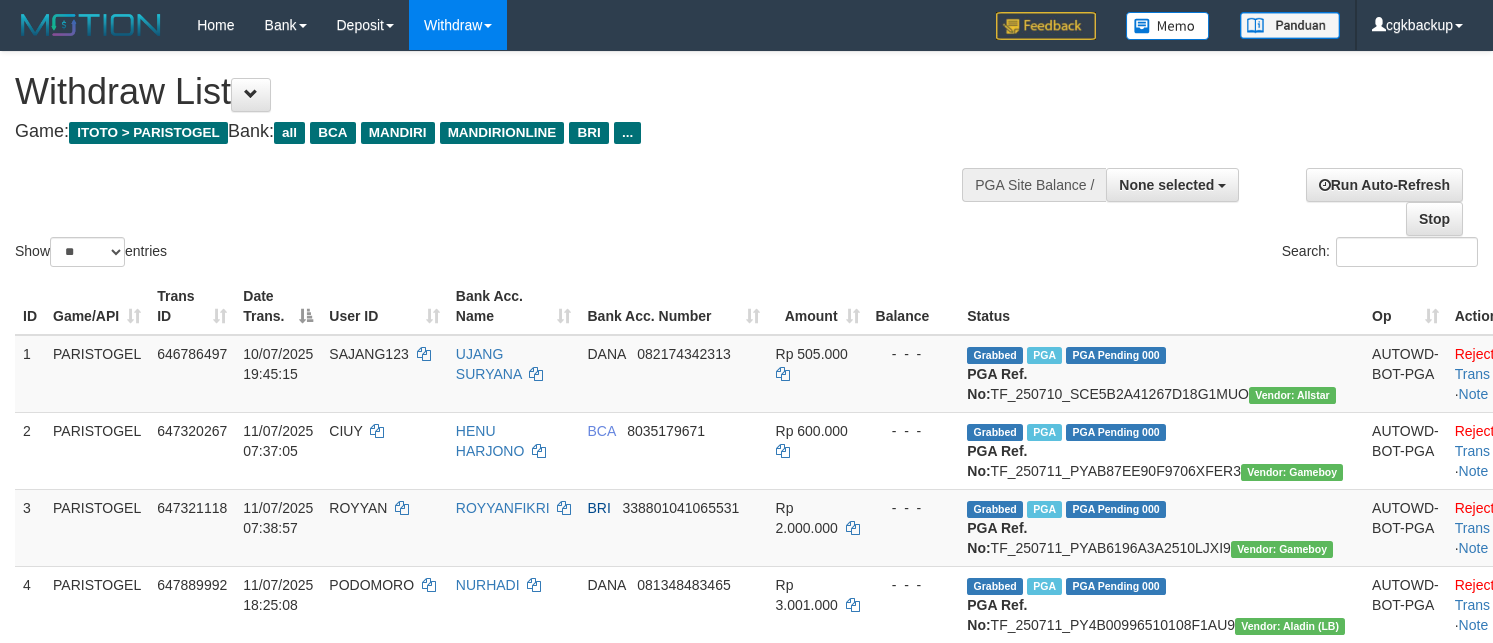 select 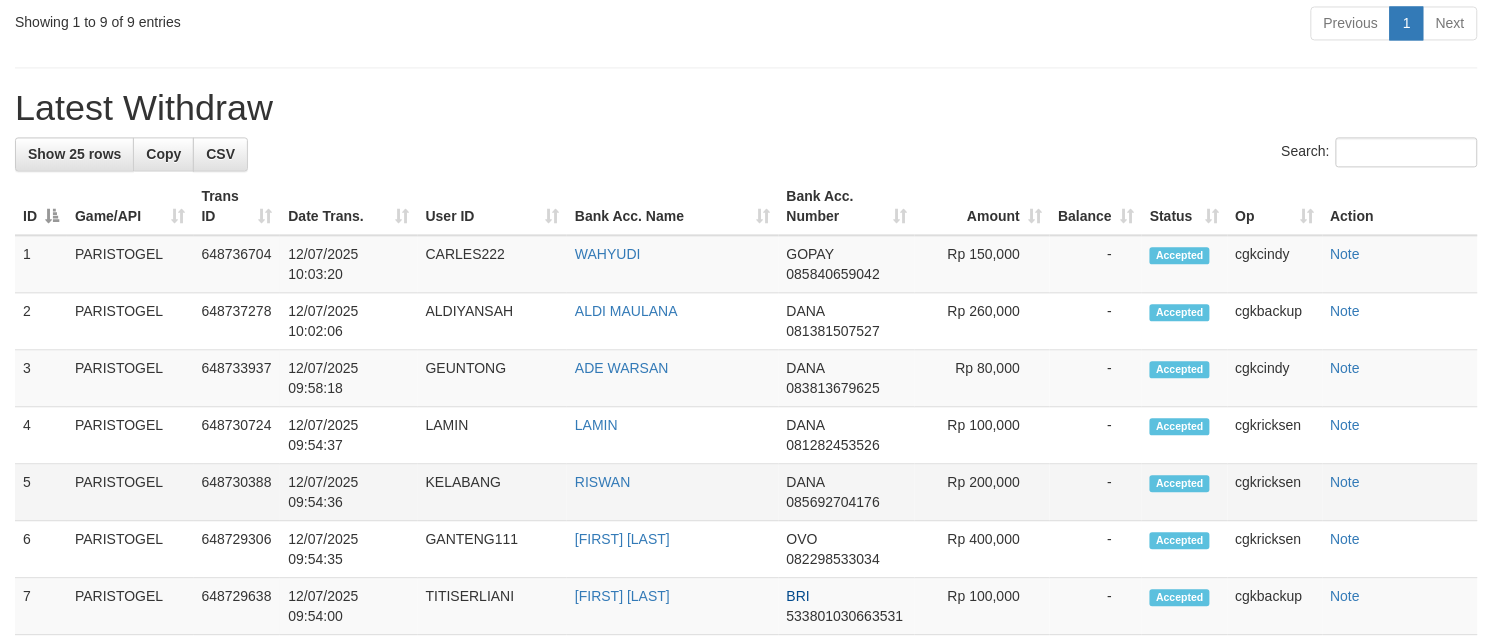 scroll, scrollTop: 1000, scrollLeft: 0, axis: vertical 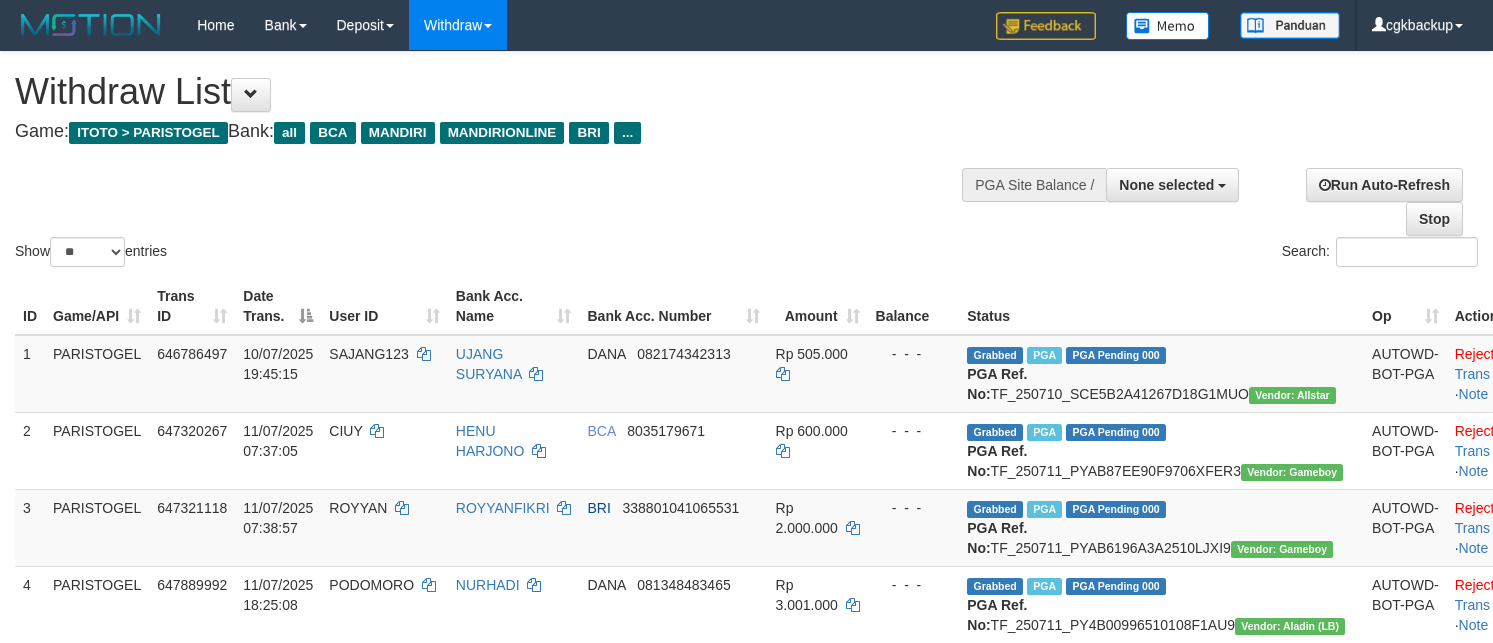 select 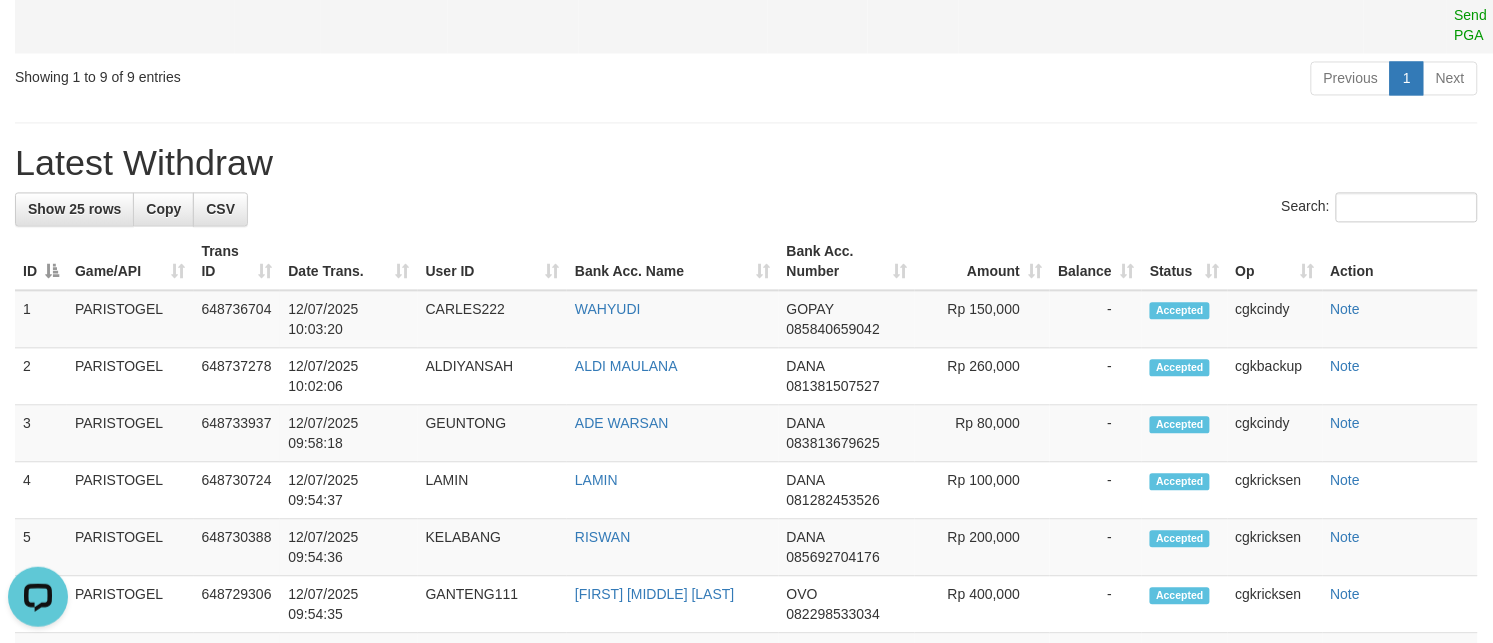 scroll, scrollTop: 0, scrollLeft: 0, axis: both 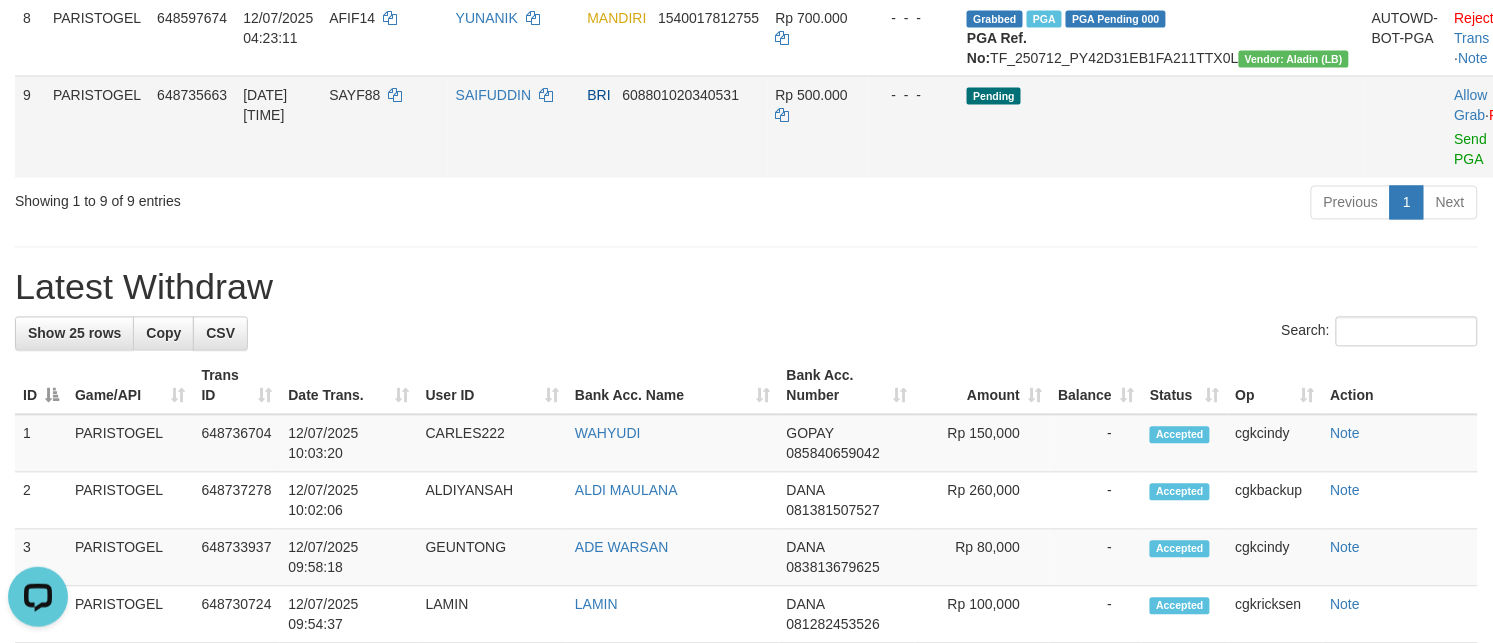 click on "SAYF88" at bounding box center (384, 127) 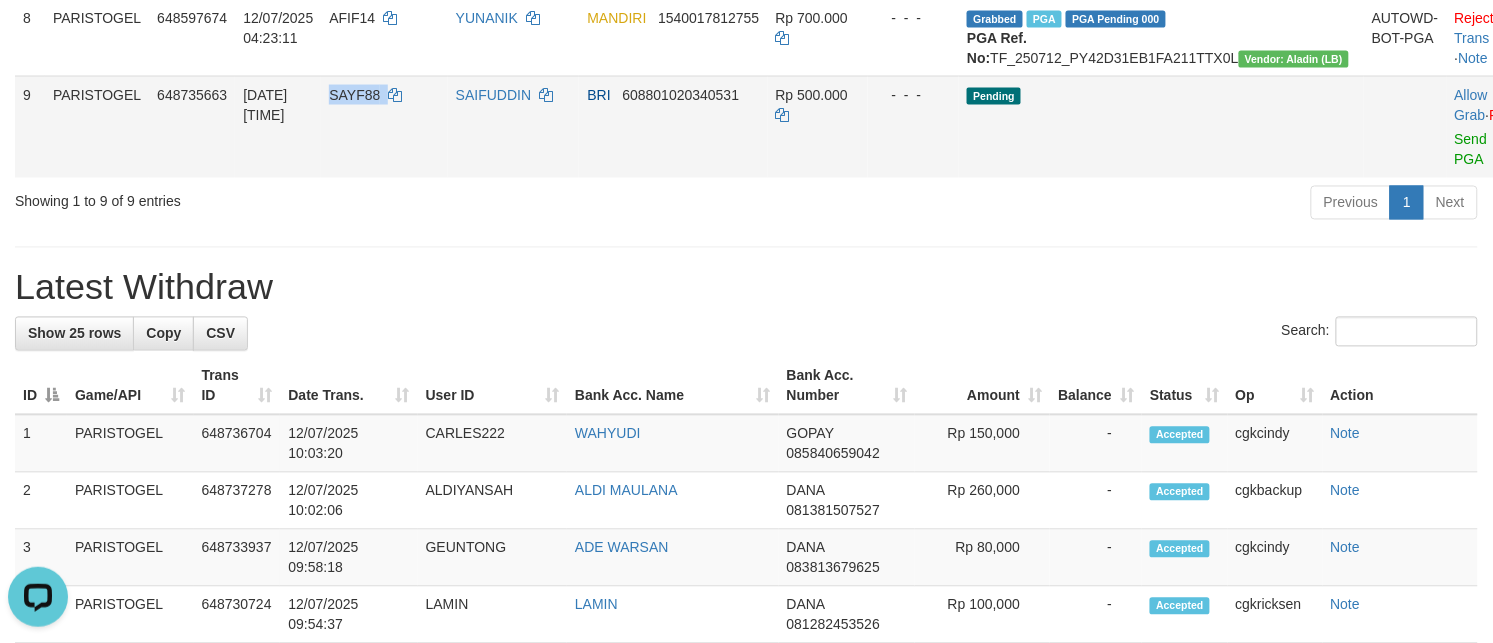 click on "SAYF88" at bounding box center (384, 127) 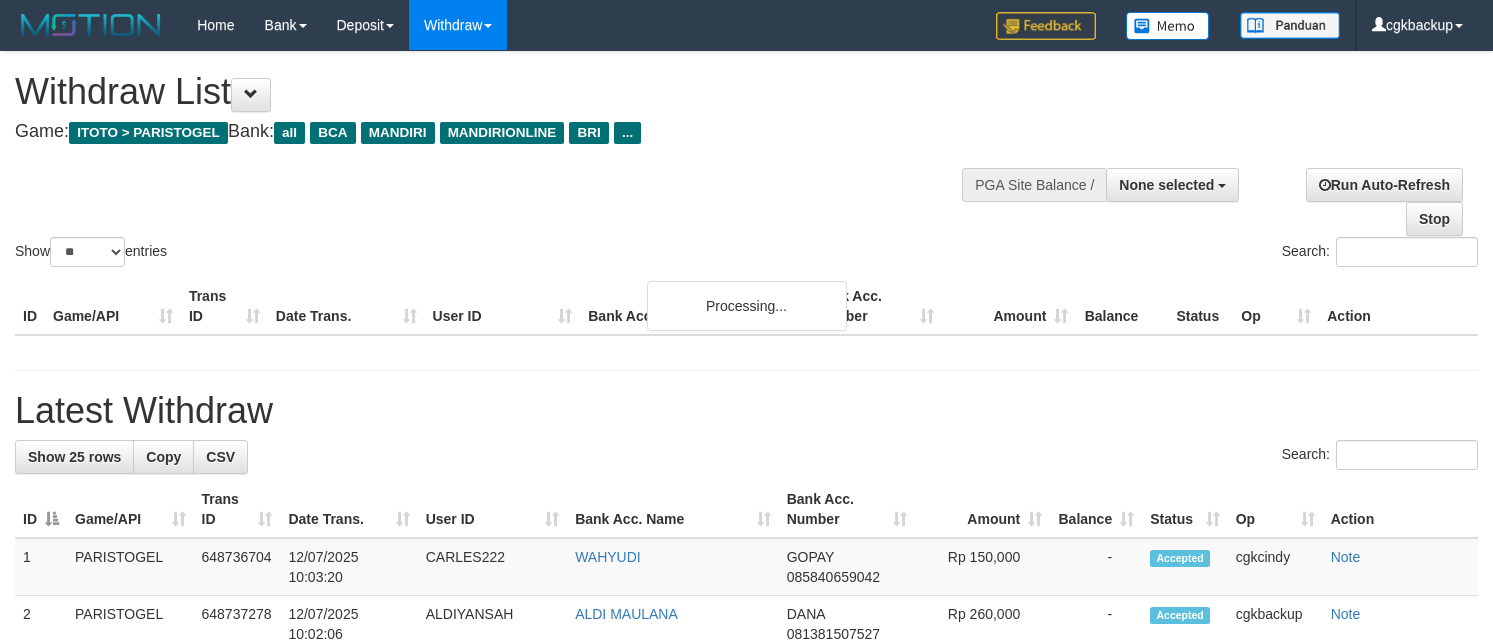 select 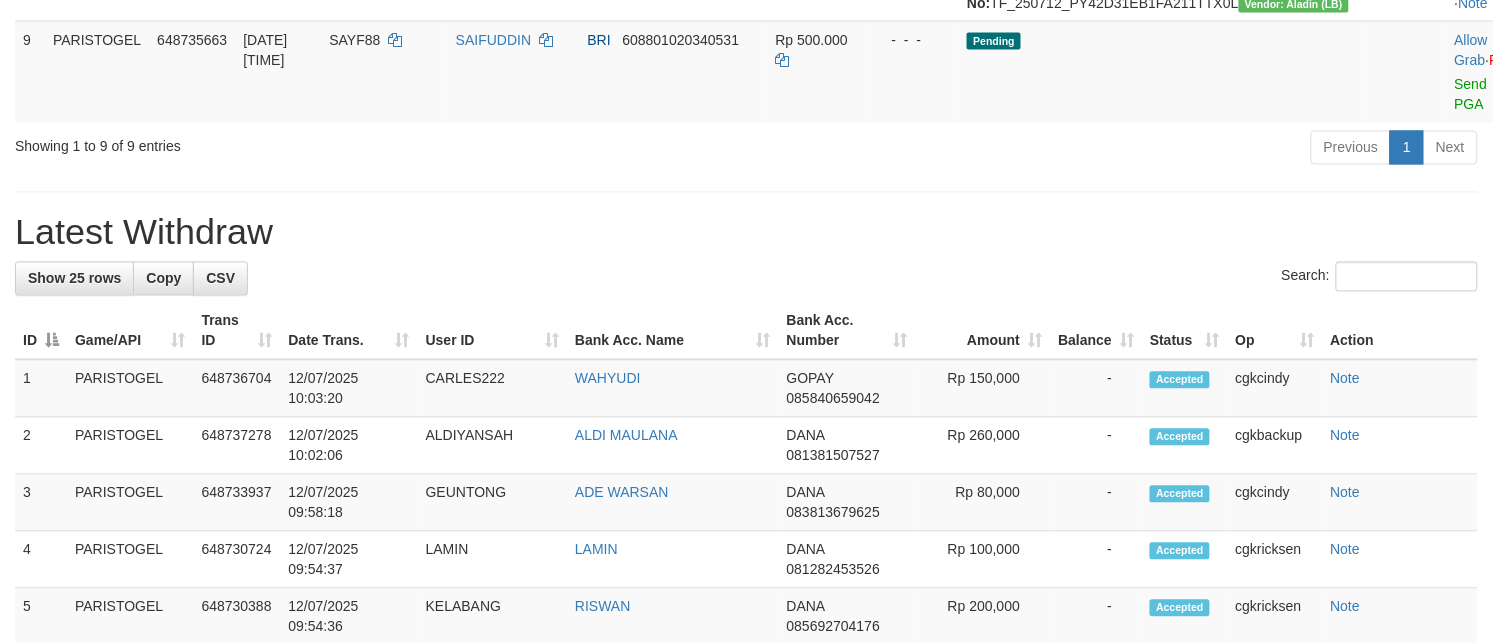 scroll, scrollTop: 875, scrollLeft: 0, axis: vertical 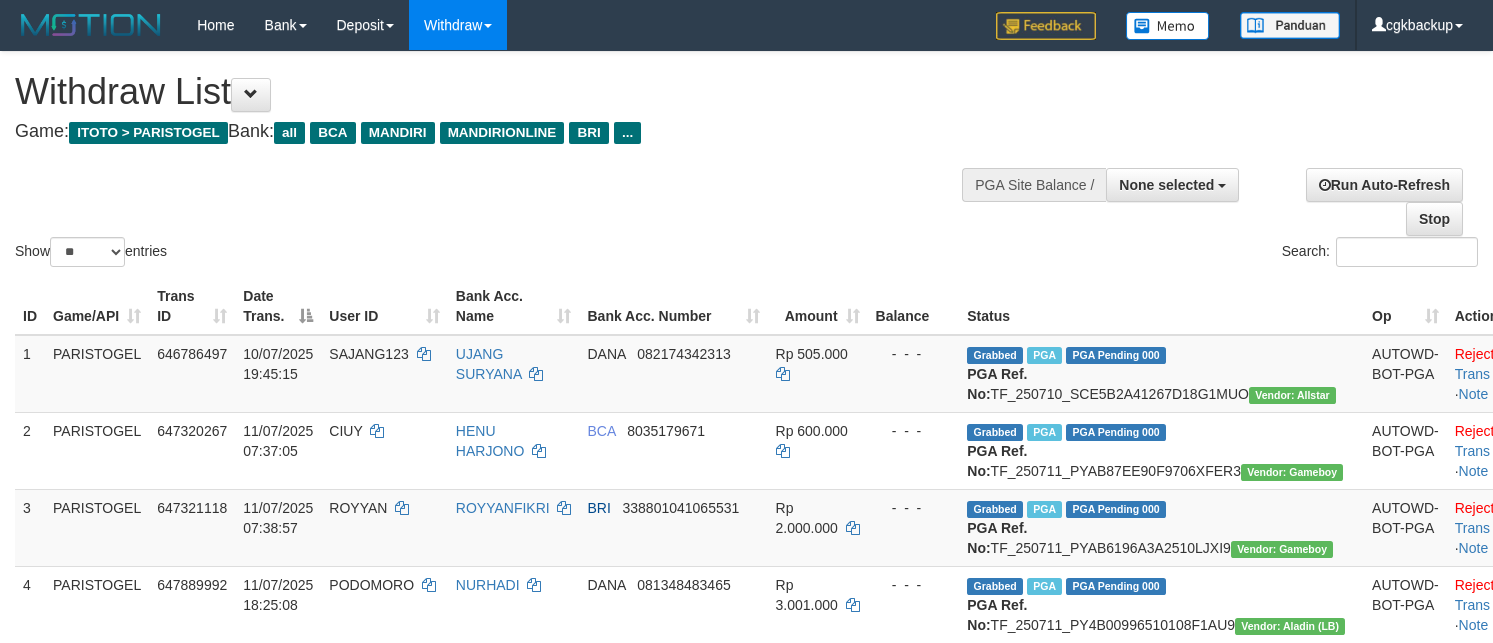 select 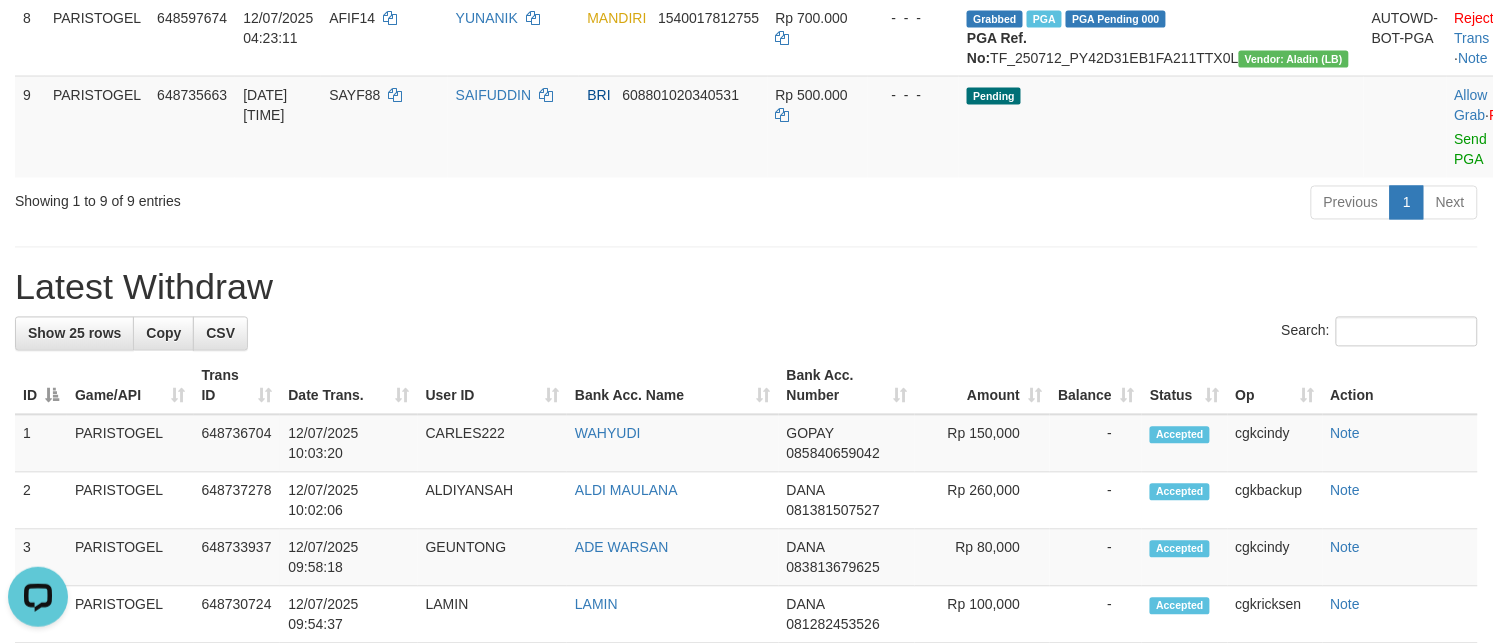scroll, scrollTop: 0, scrollLeft: 0, axis: both 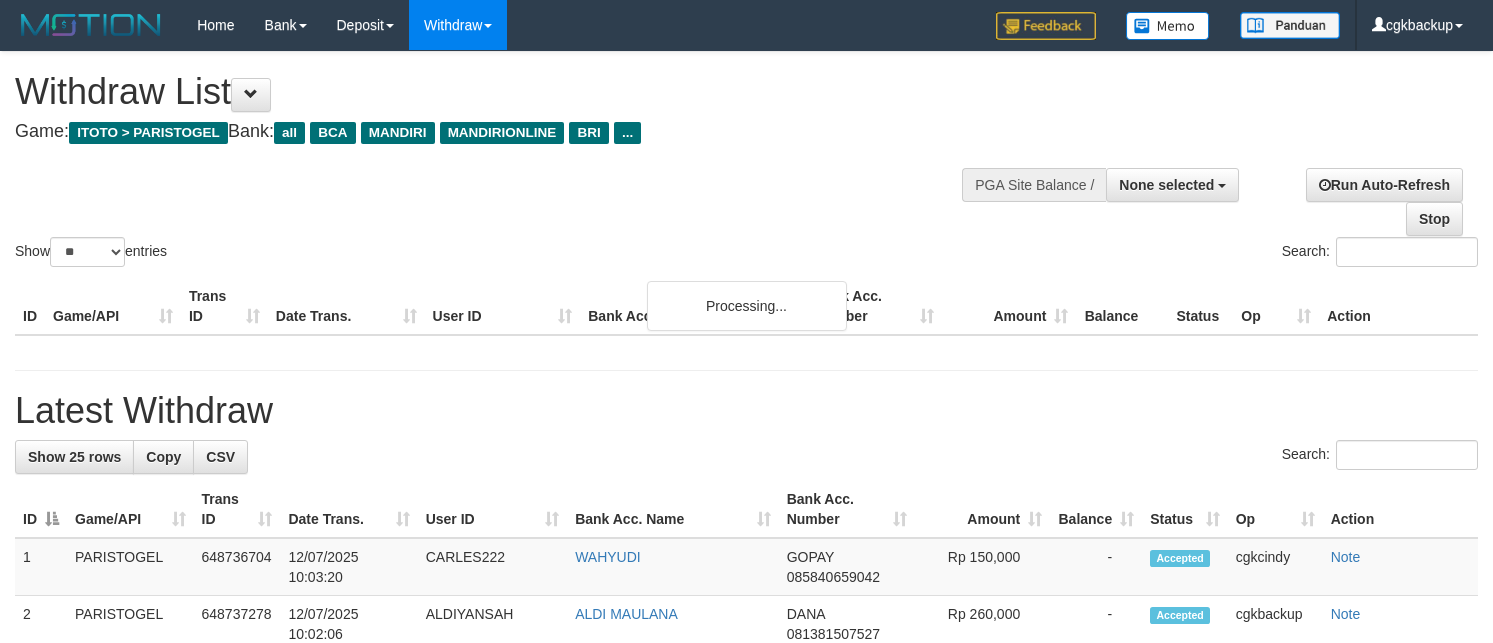 select 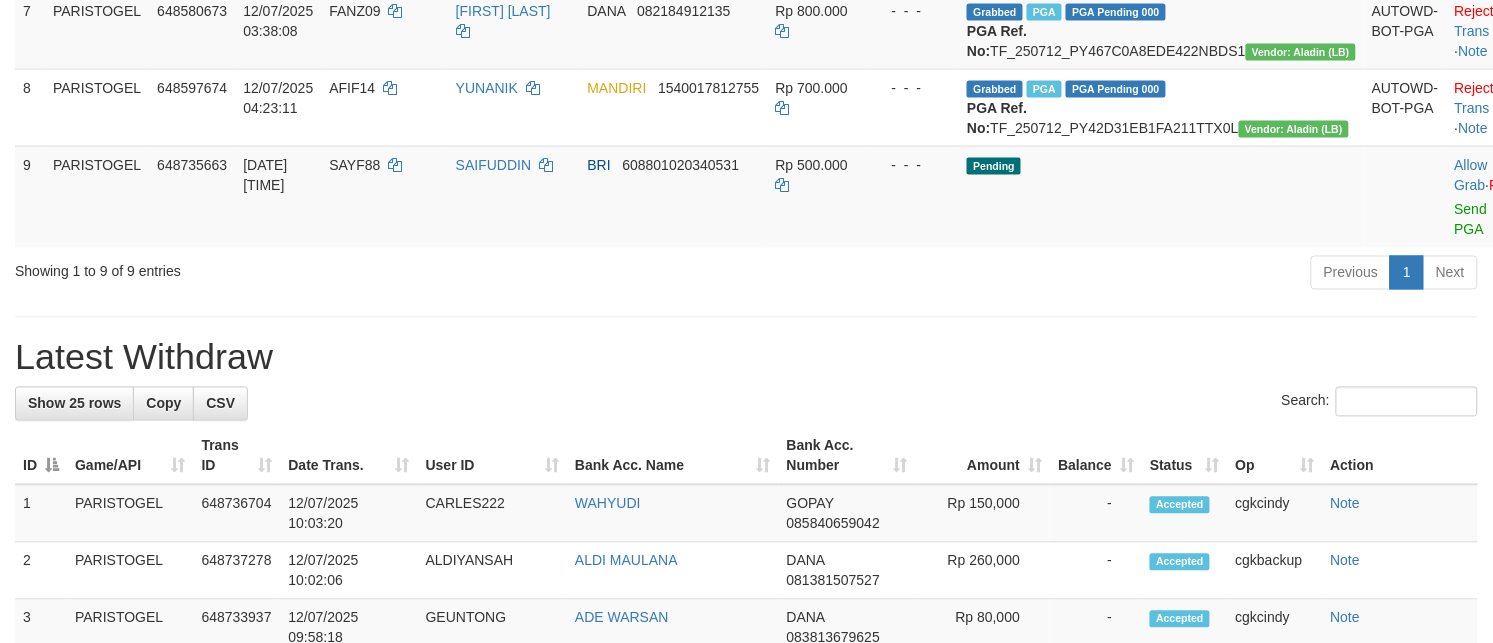 scroll, scrollTop: 750, scrollLeft: 0, axis: vertical 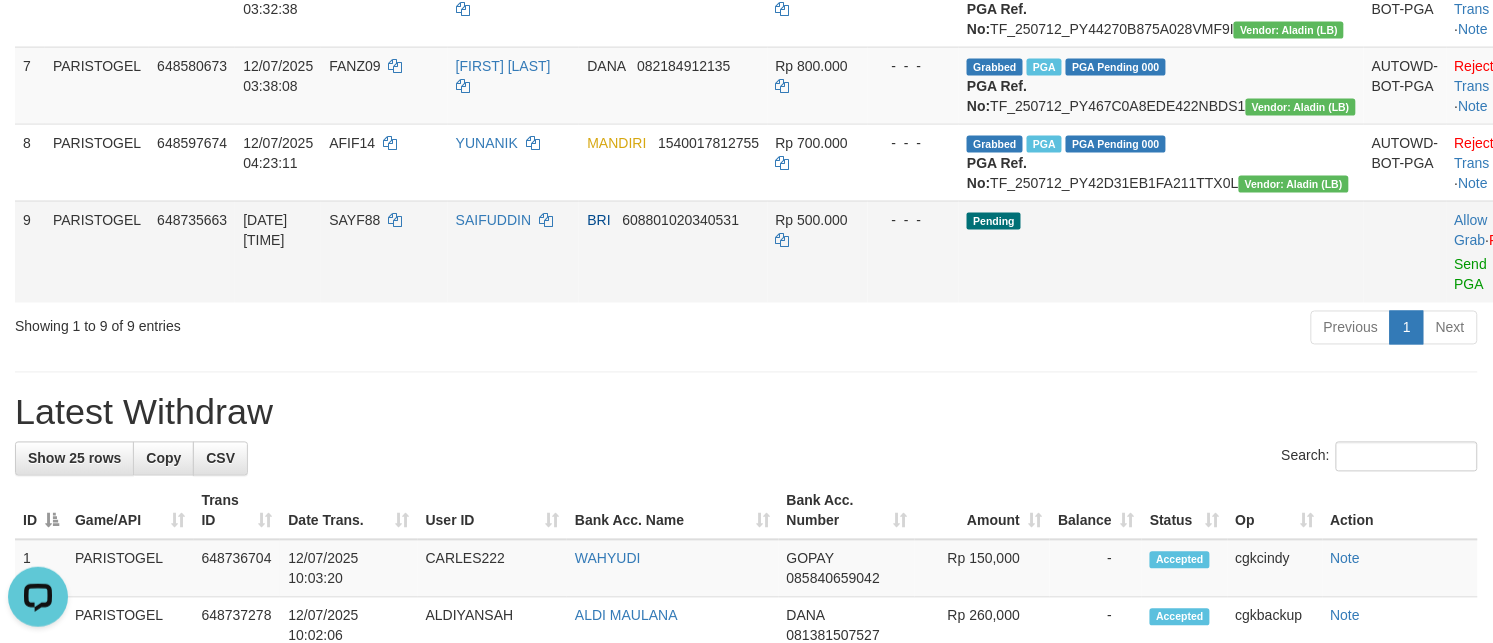 click on "SAYF88" at bounding box center (384, 252) 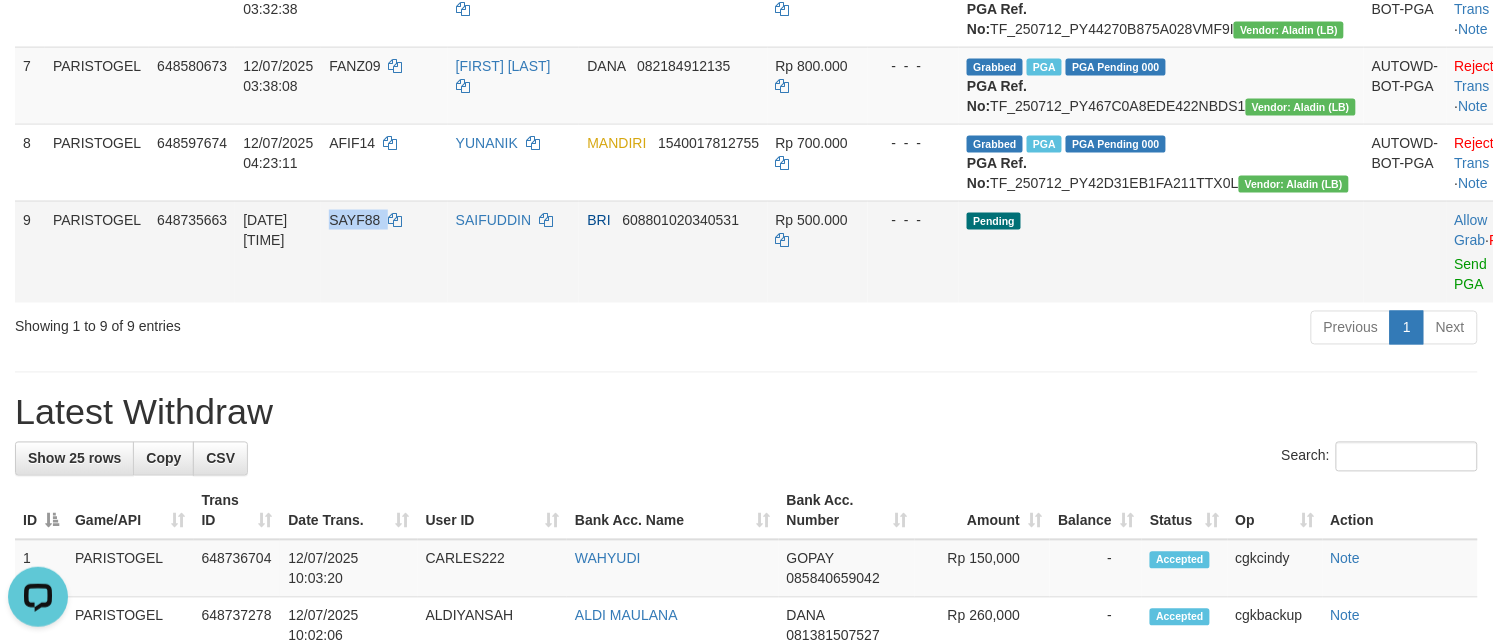 click on "SAYF88" at bounding box center (384, 252) 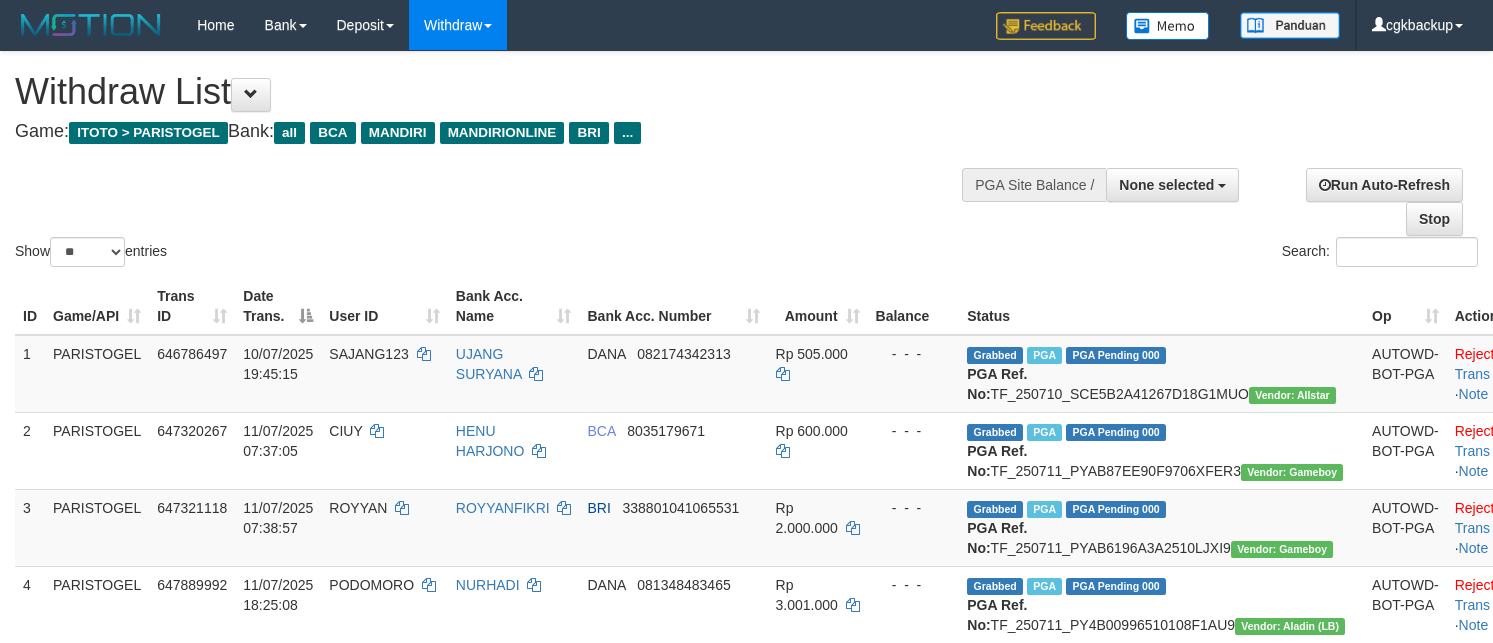 select 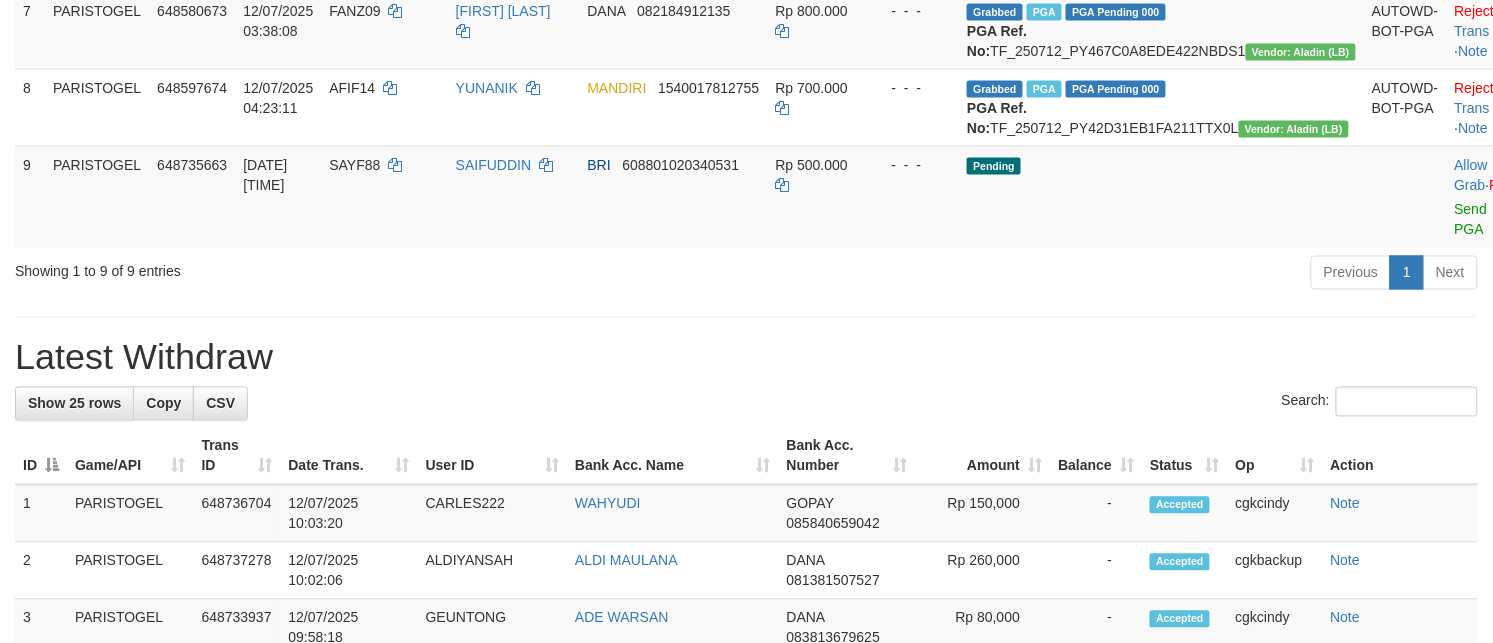 scroll, scrollTop: 750, scrollLeft: 0, axis: vertical 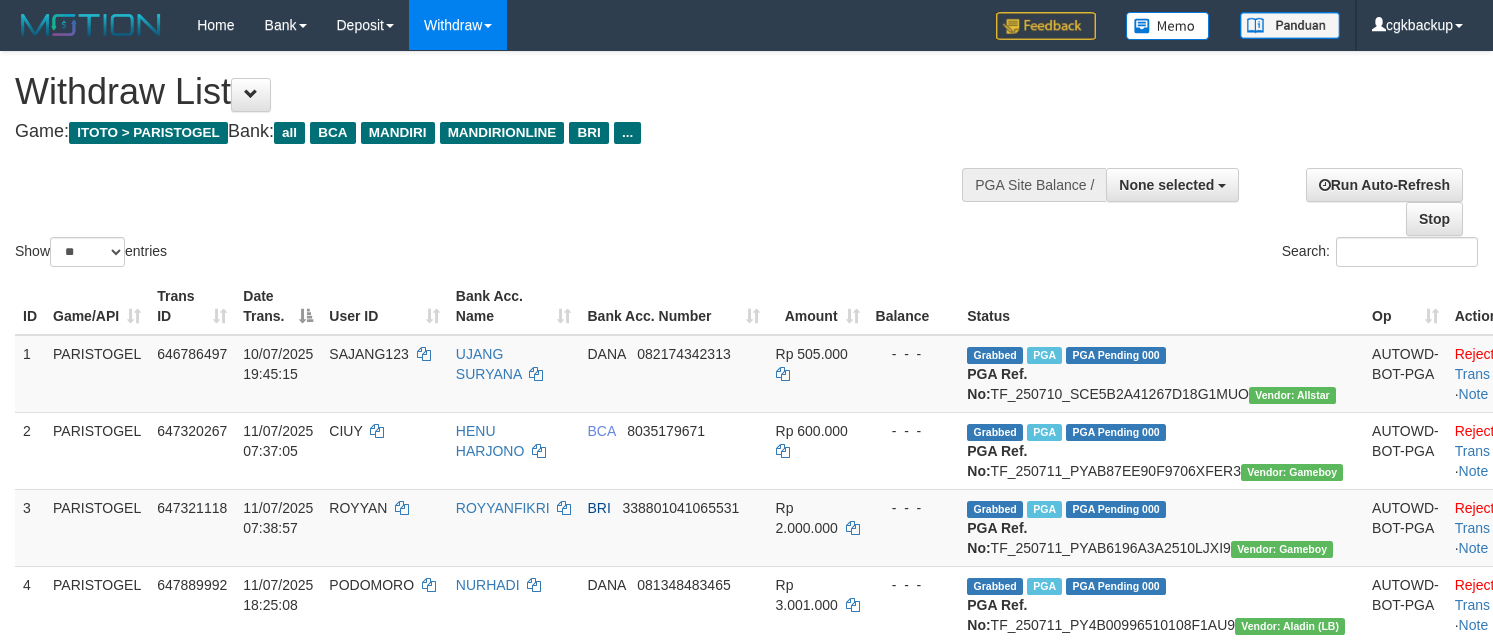 select 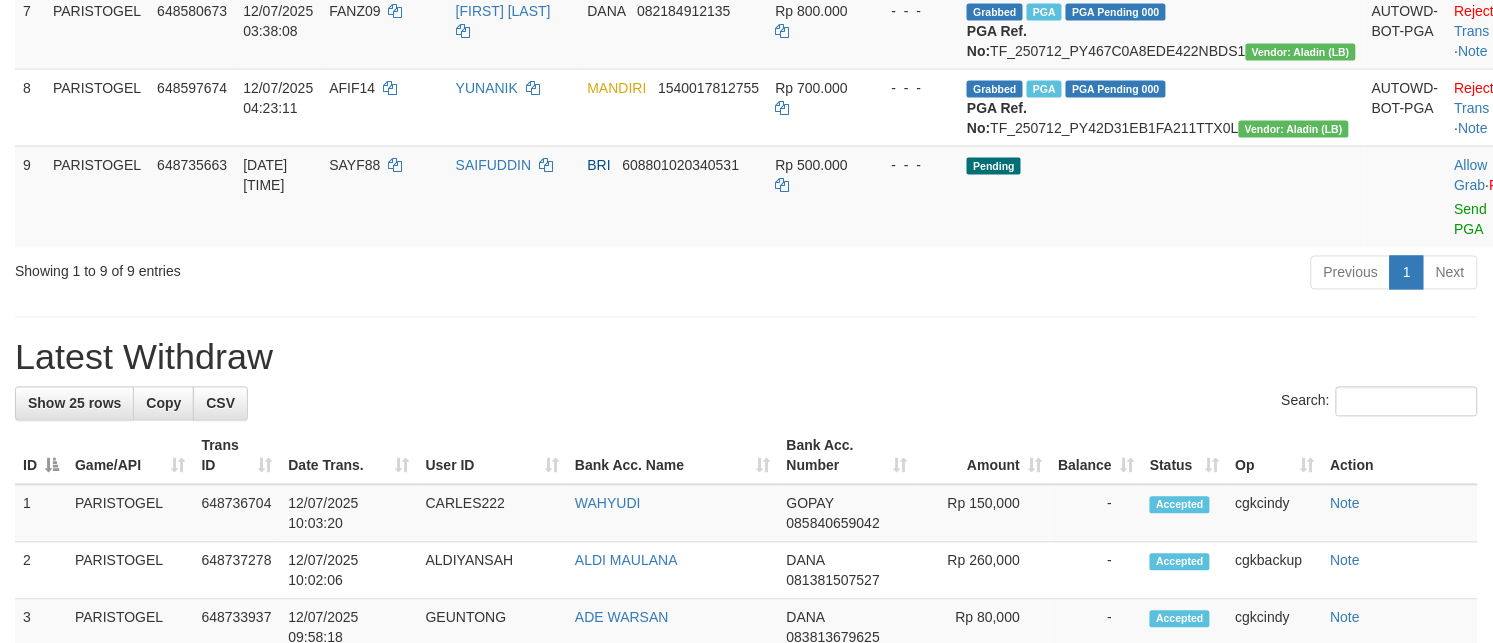scroll, scrollTop: 750, scrollLeft: 0, axis: vertical 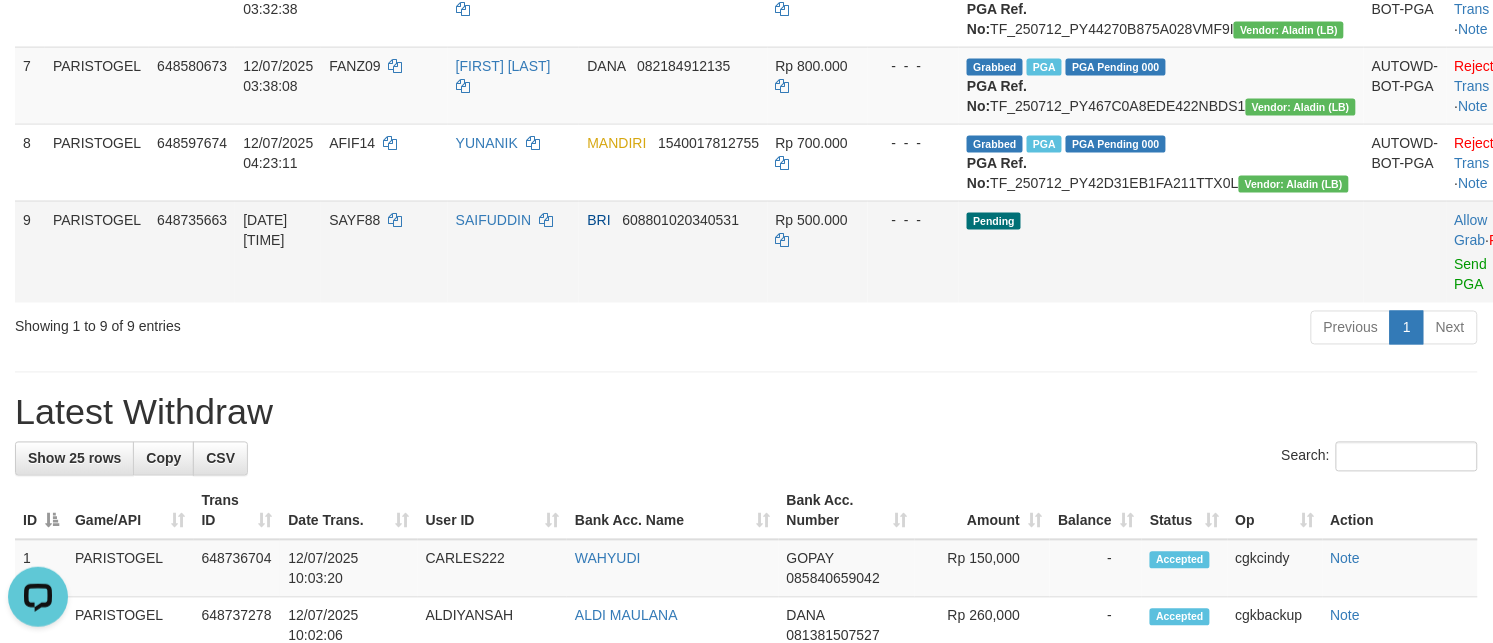 click on "SAIFUDDIN" at bounding box center (514, 252) 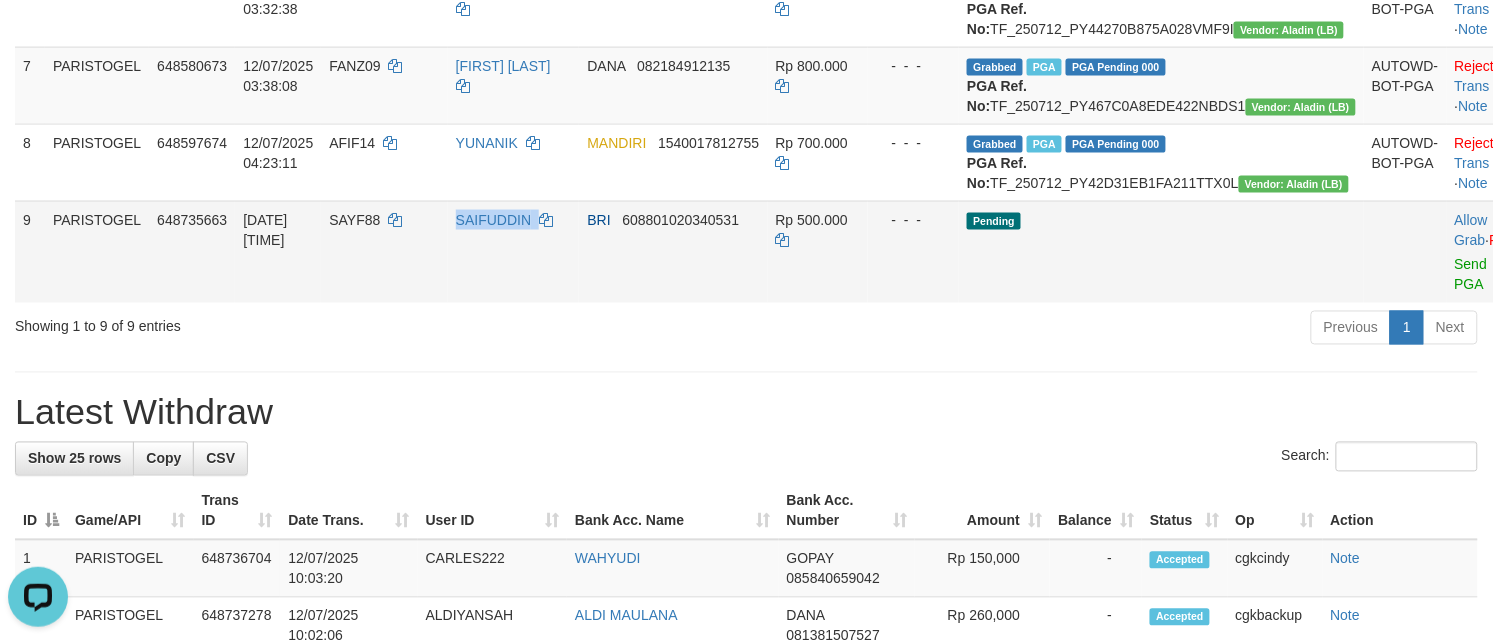 click on "SAIFUDDIN" at bounding box center (514, 252) 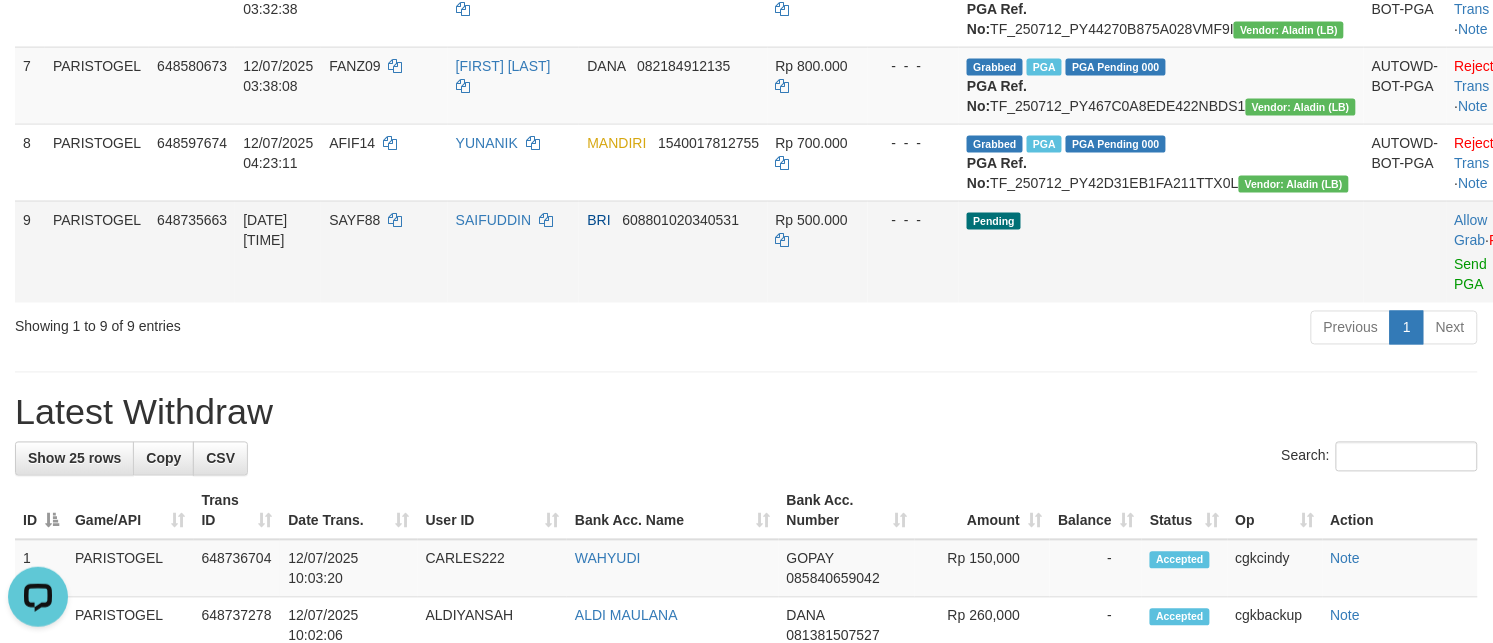 click on "SAYF88" at bounding box center [384, 252] 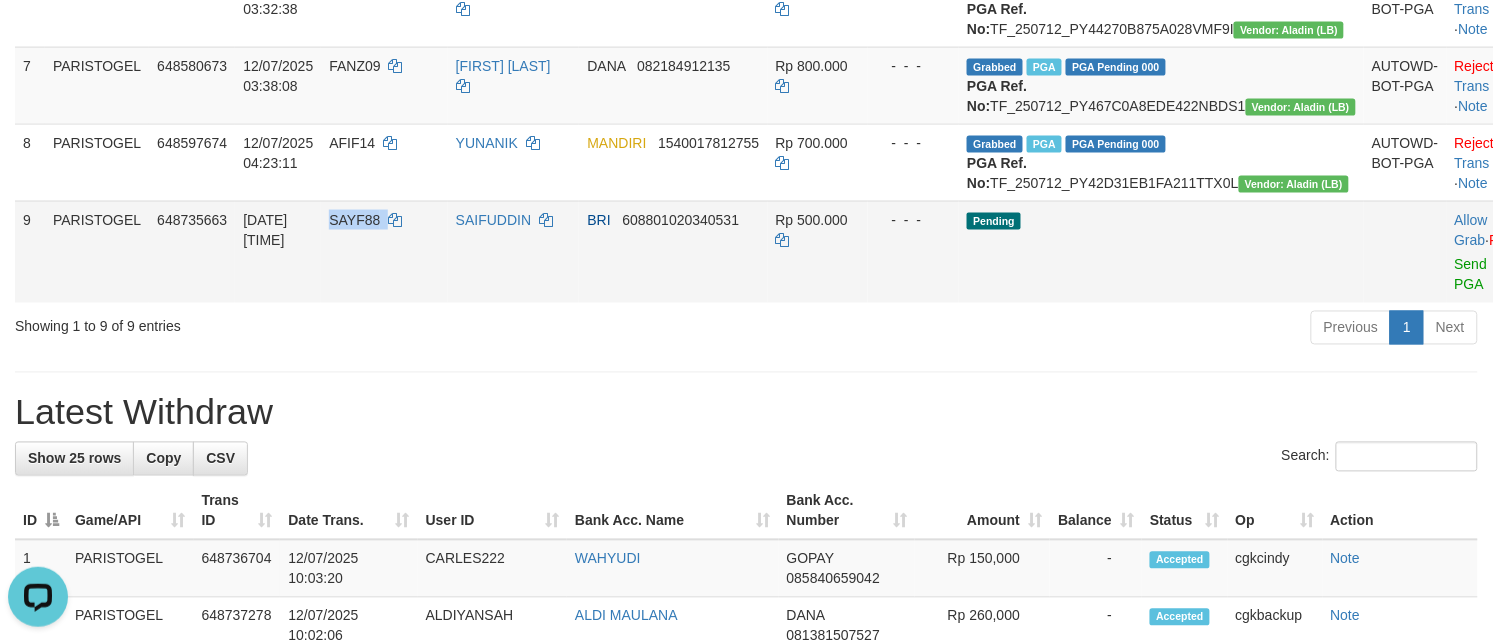 click on "SAYF88" at bounding box center [384, 252] 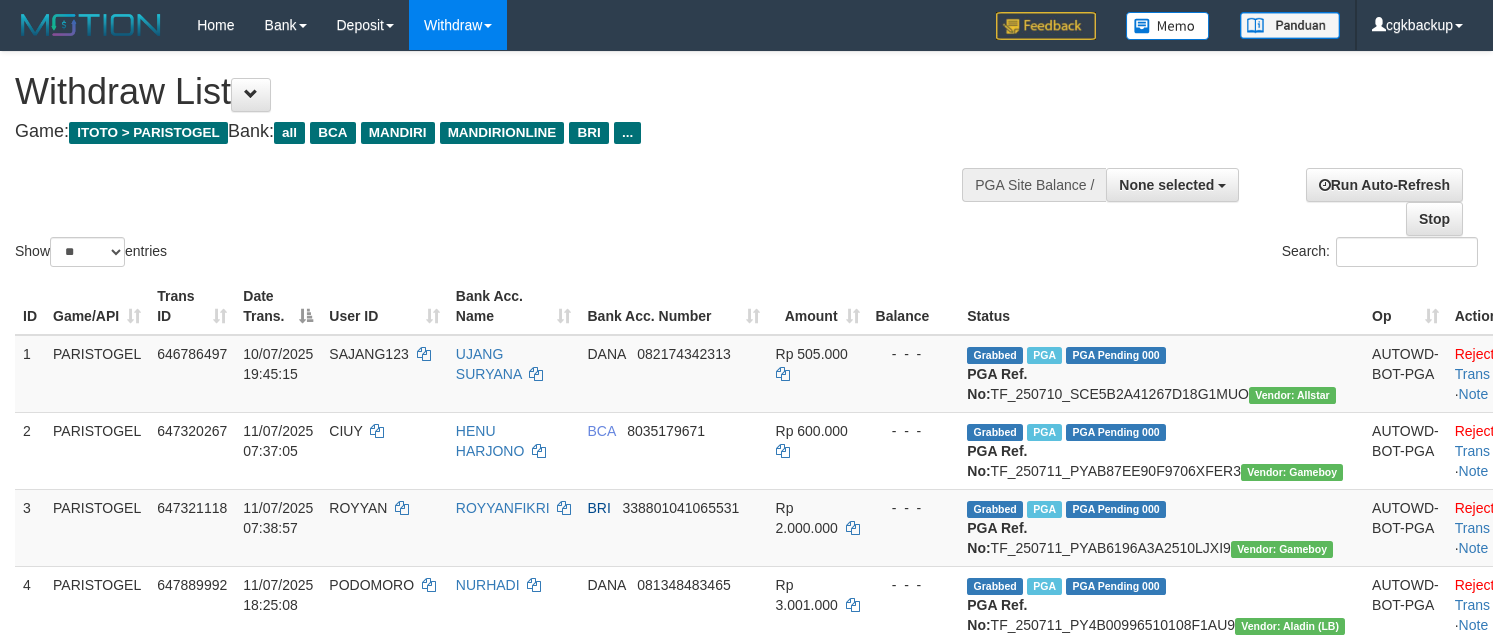 select 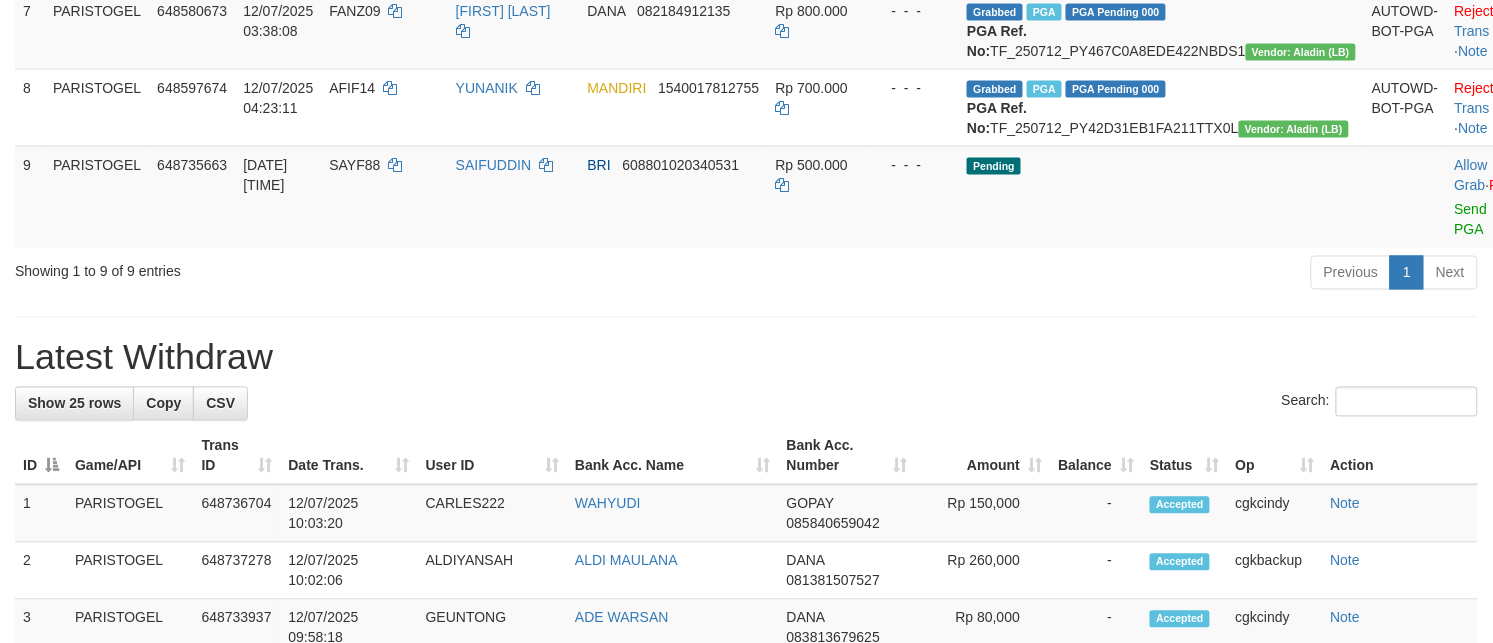 scroll, scrollTop: 750, scrollLeft: 0, axis: vertical 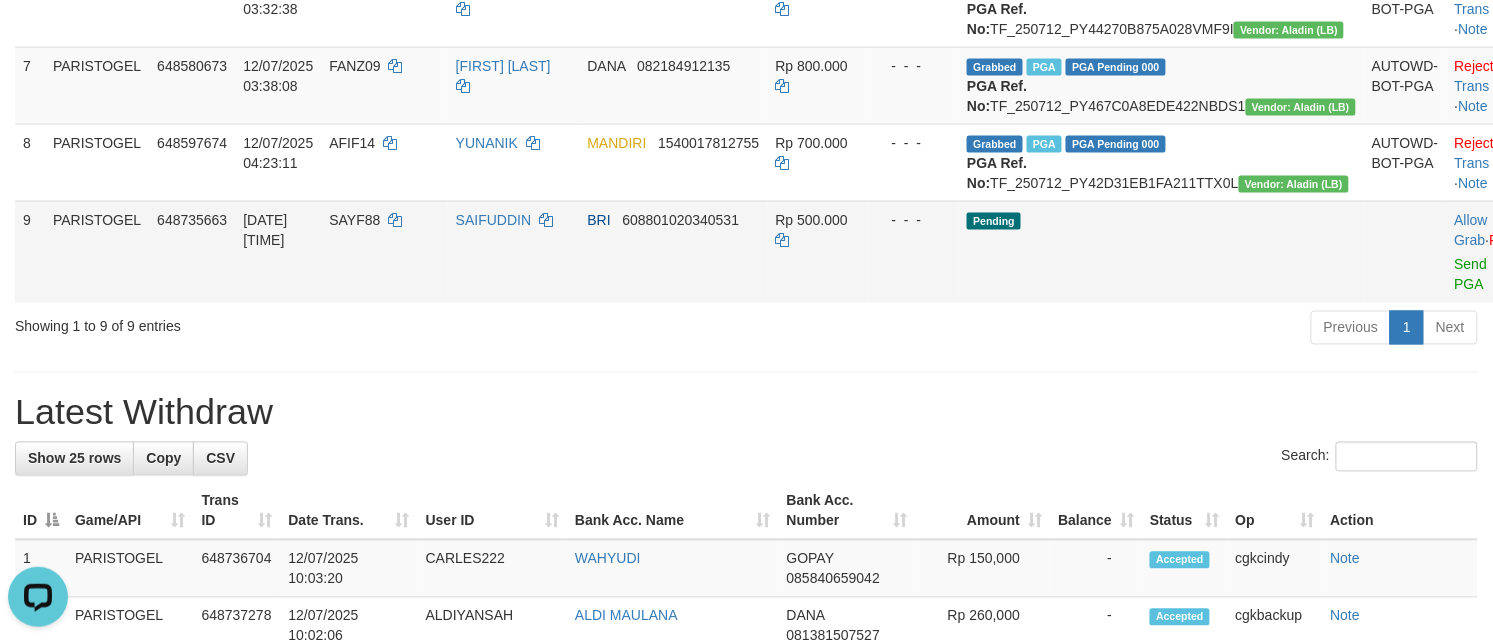 click on "Pending" at bounding box center [1161, 252] 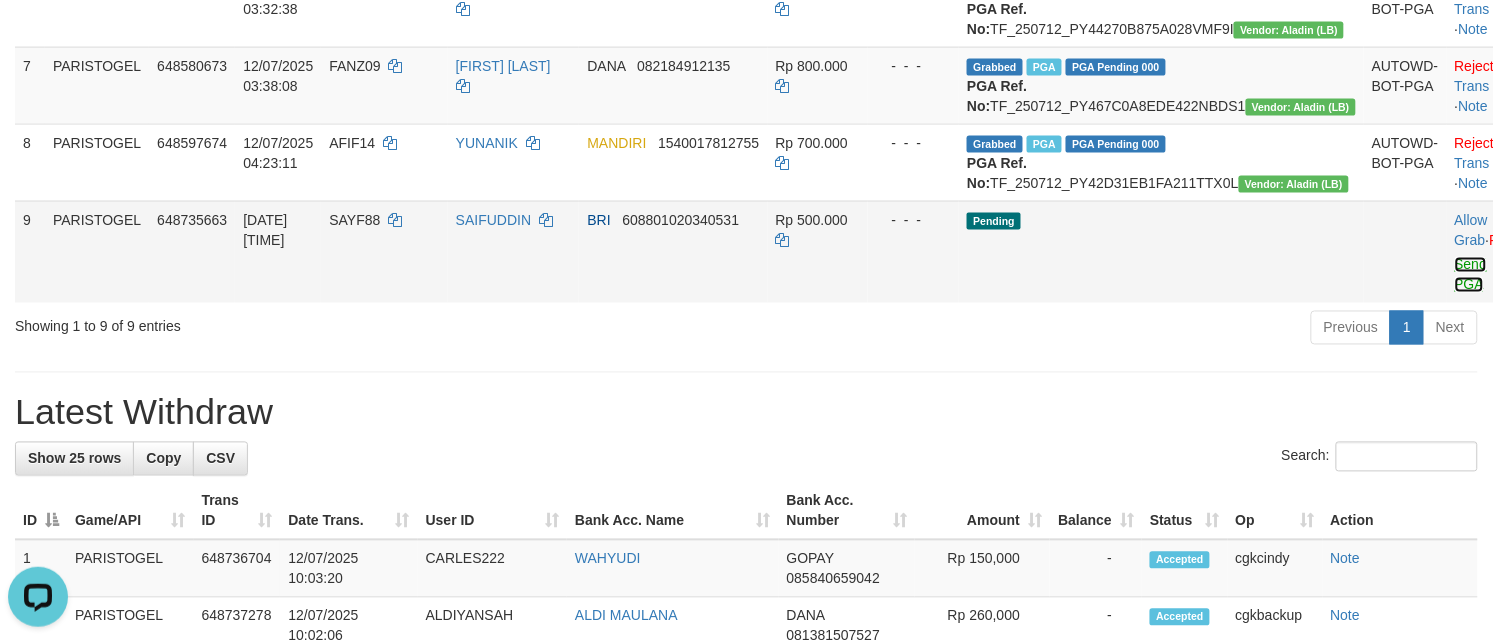 click on "Send PGA" at bounding box center (1471, 275) 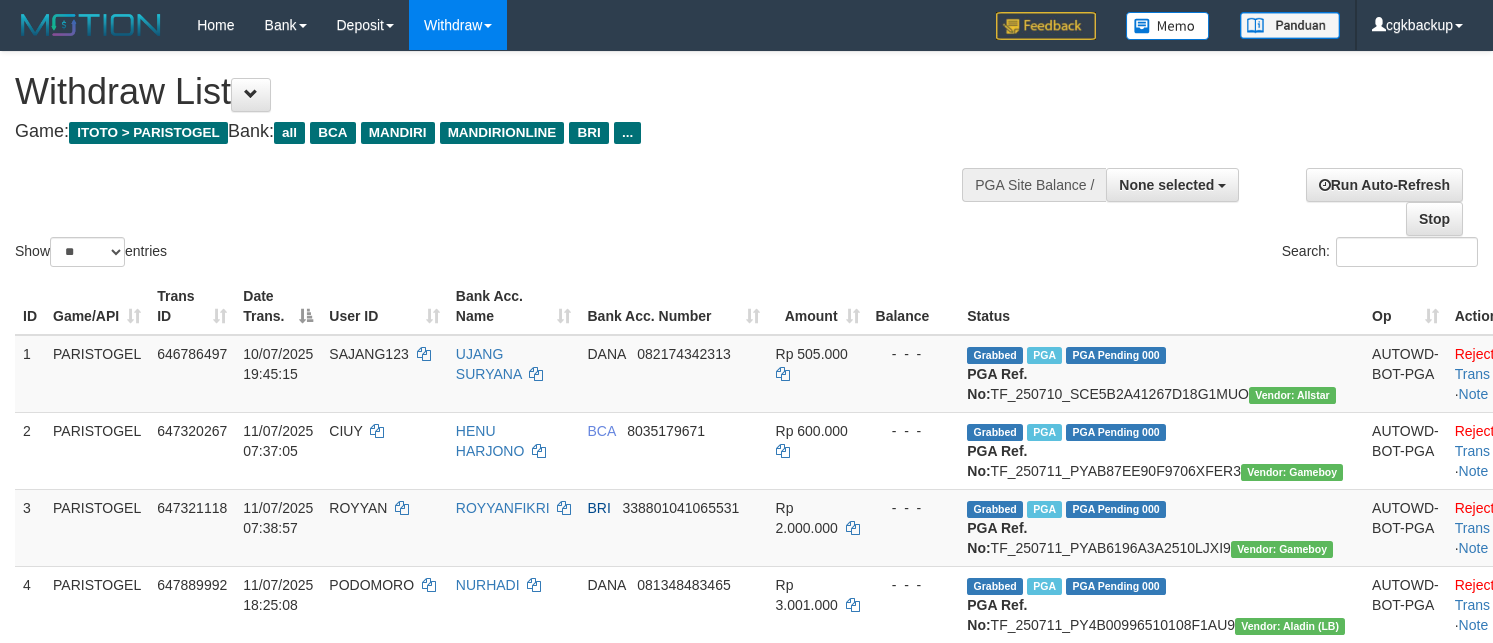select 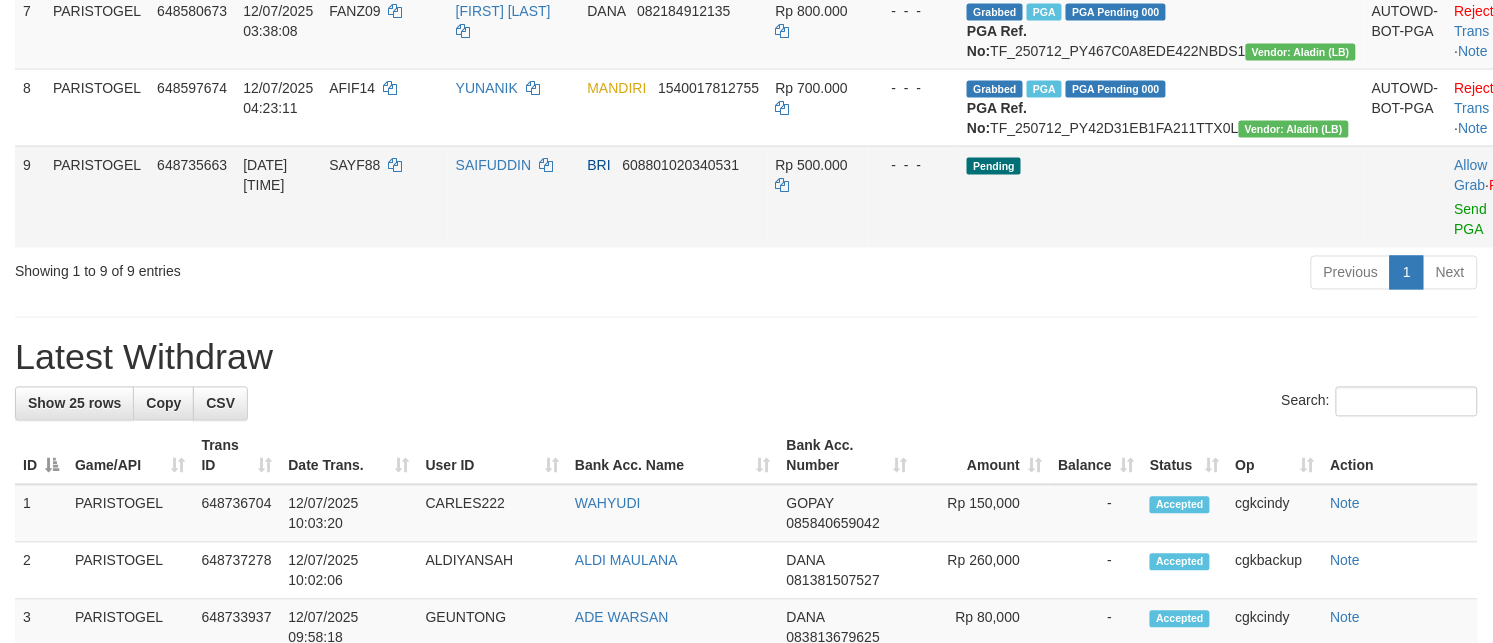 scroll, scrollTop: 750, scrollLeft: 0, axis: vertical 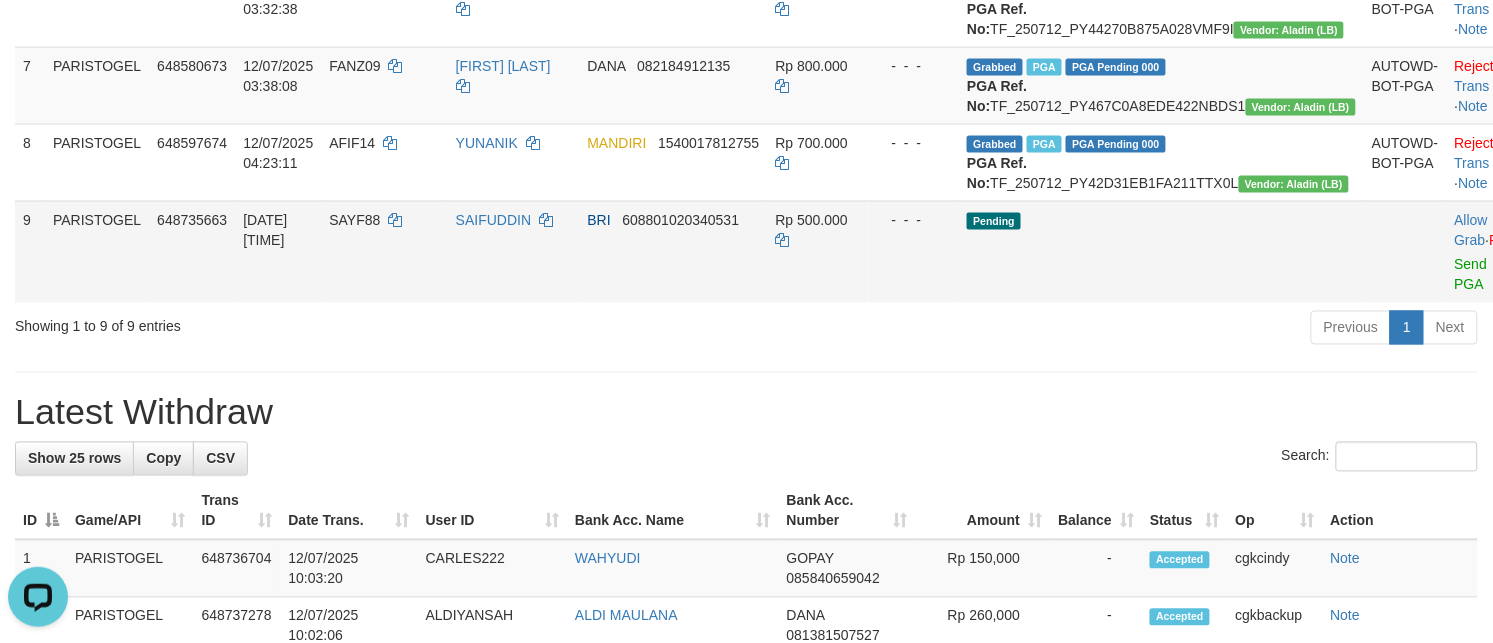 click on "Allow Grab   ·    Reject Send PGA     ·    Note" at bounding box center [1496, 252] 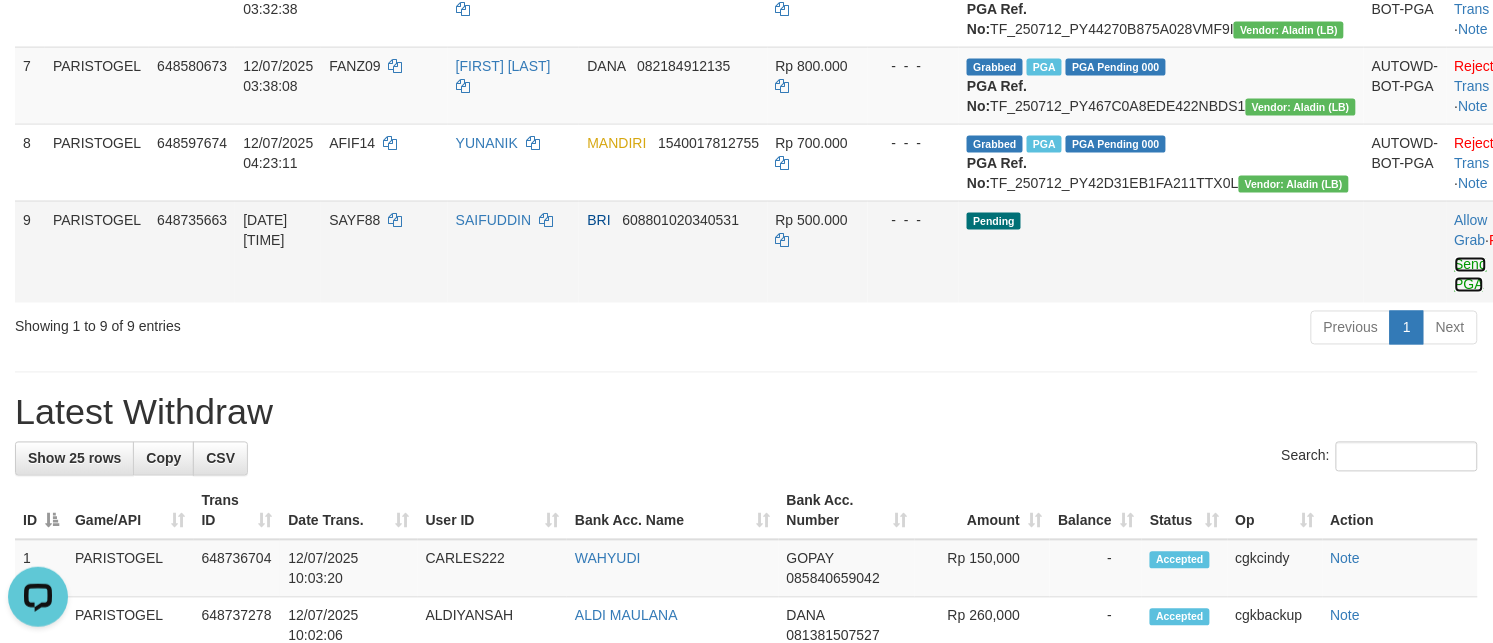 click on "Send PGA" at bounding box center [1471, 275] 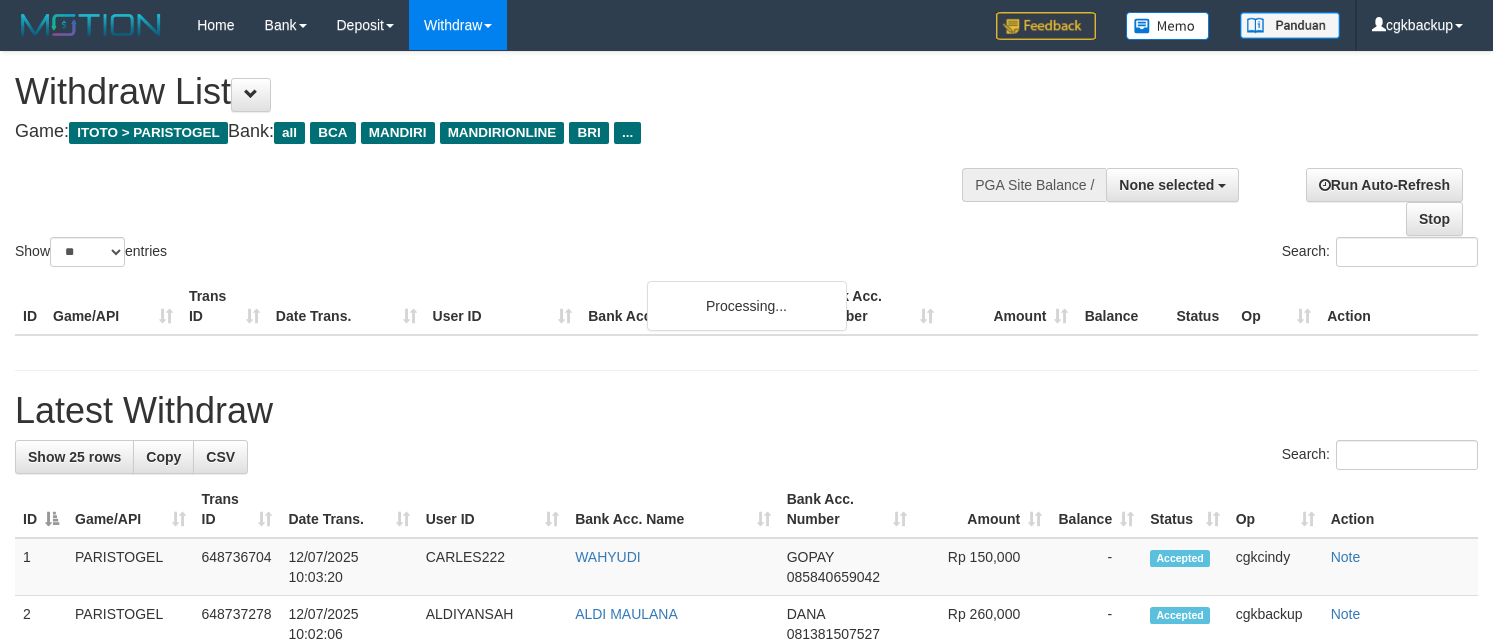 select 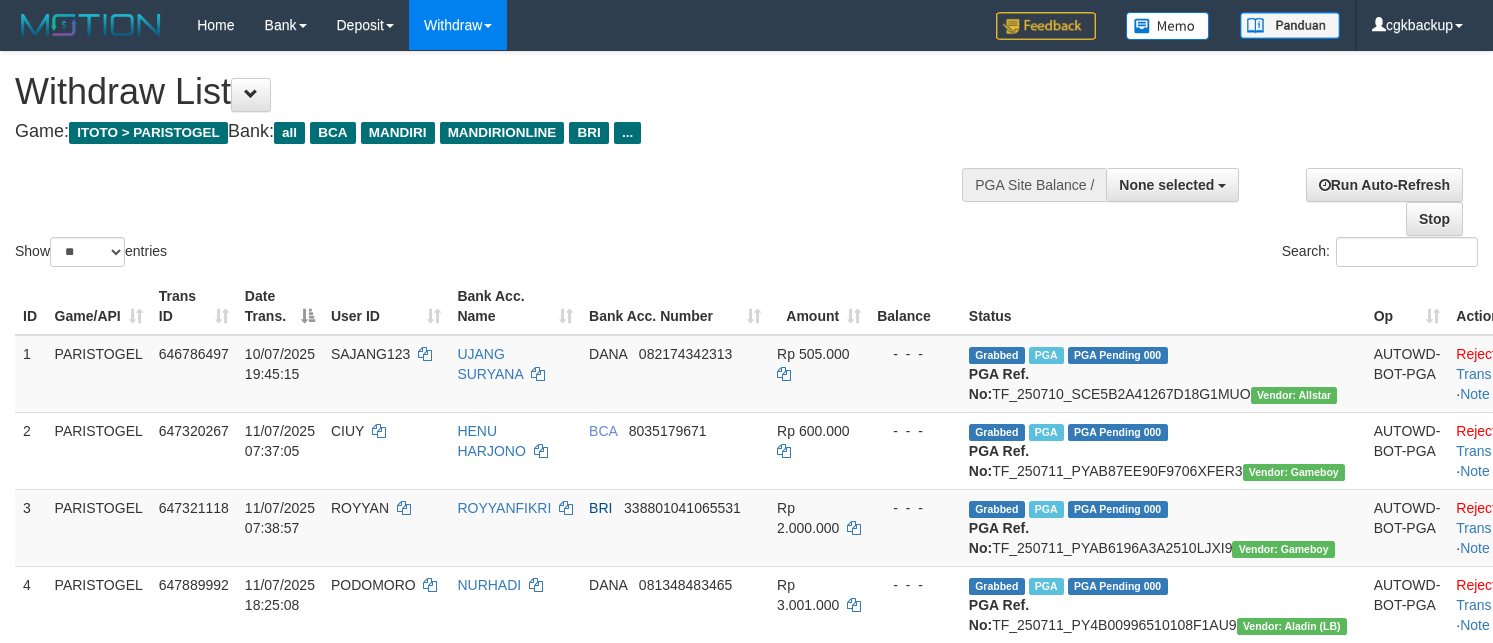 select 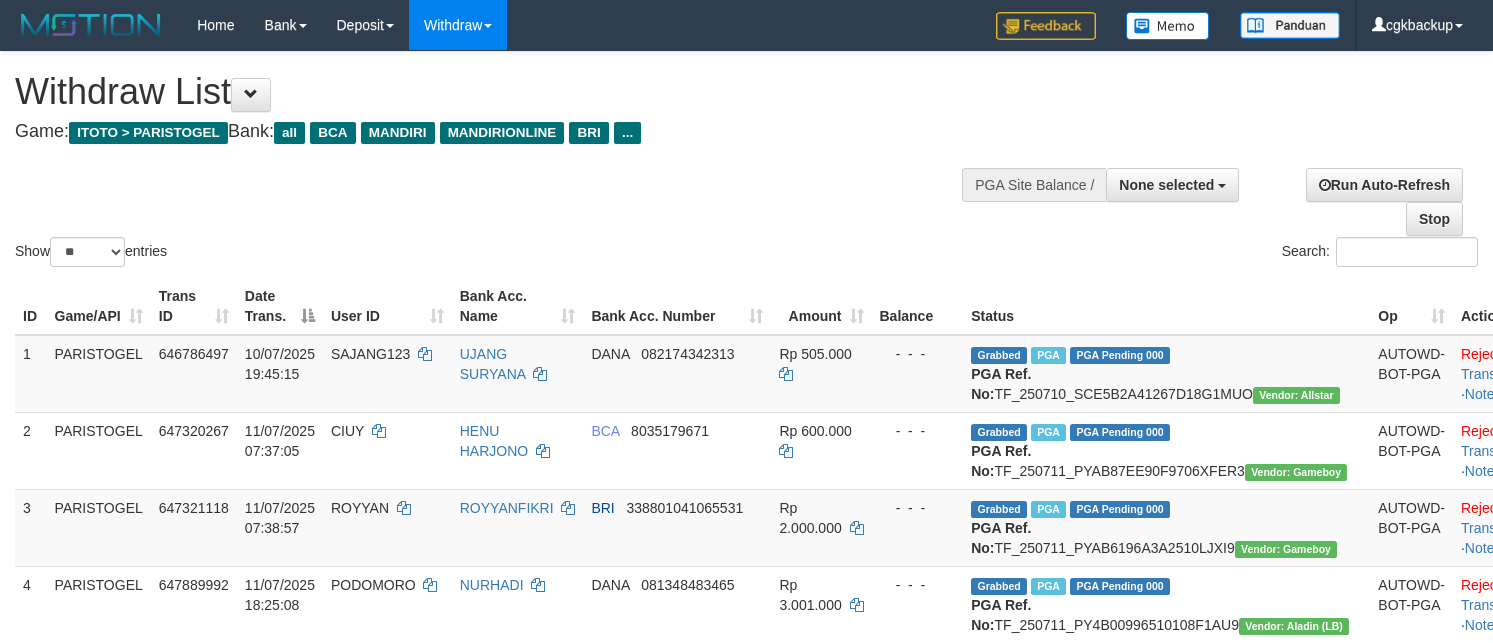 select 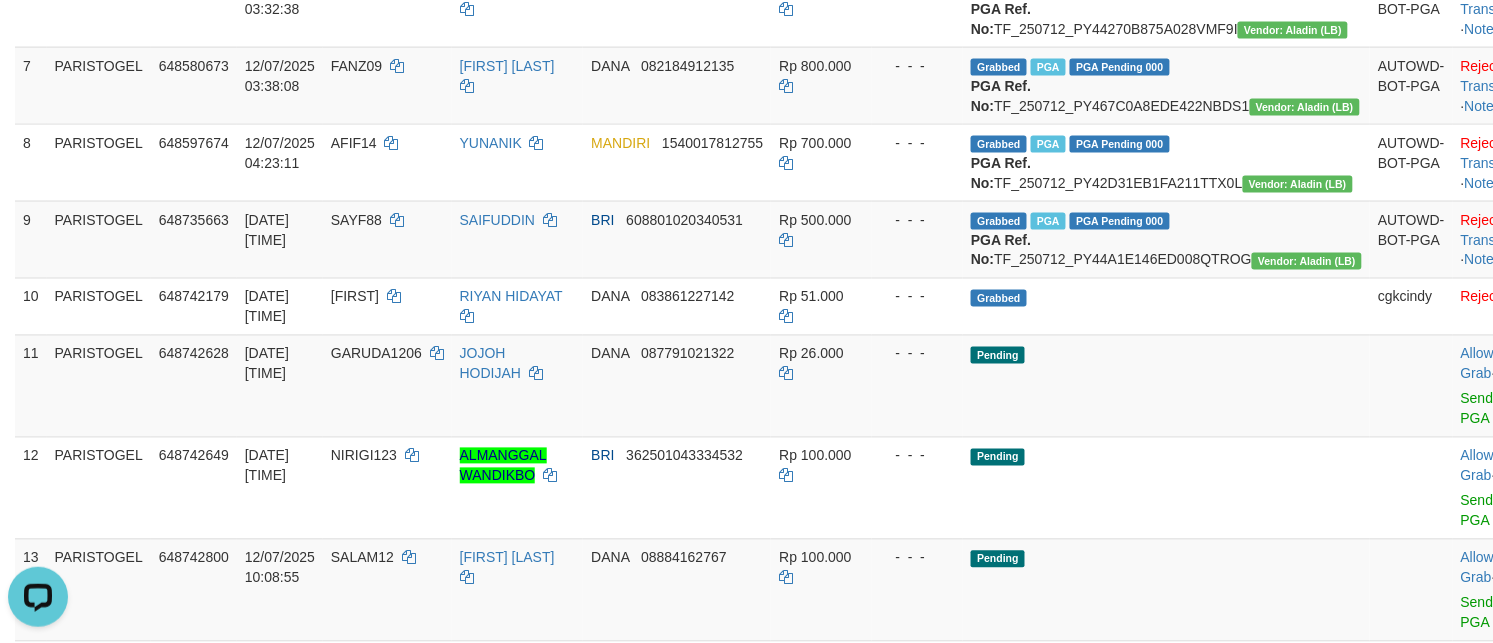 scroll, scrollTop: 0, scrollLeft: 0, axis: both 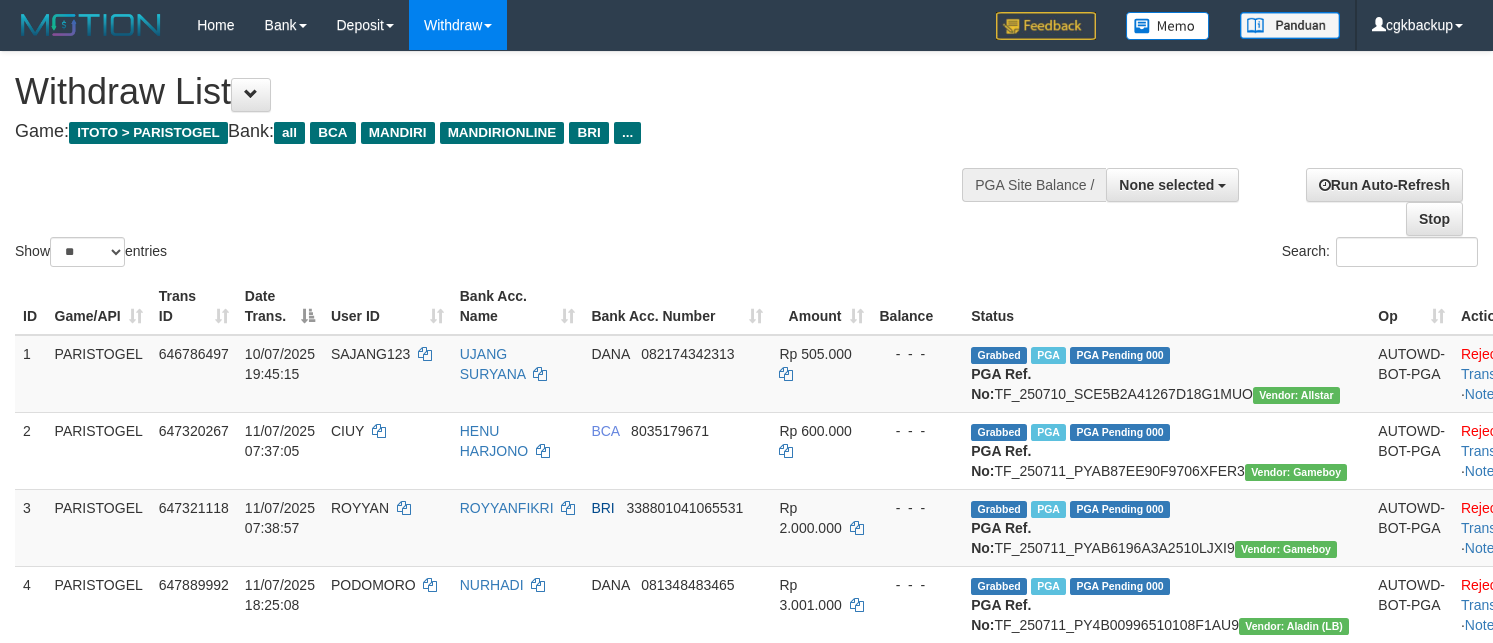 select 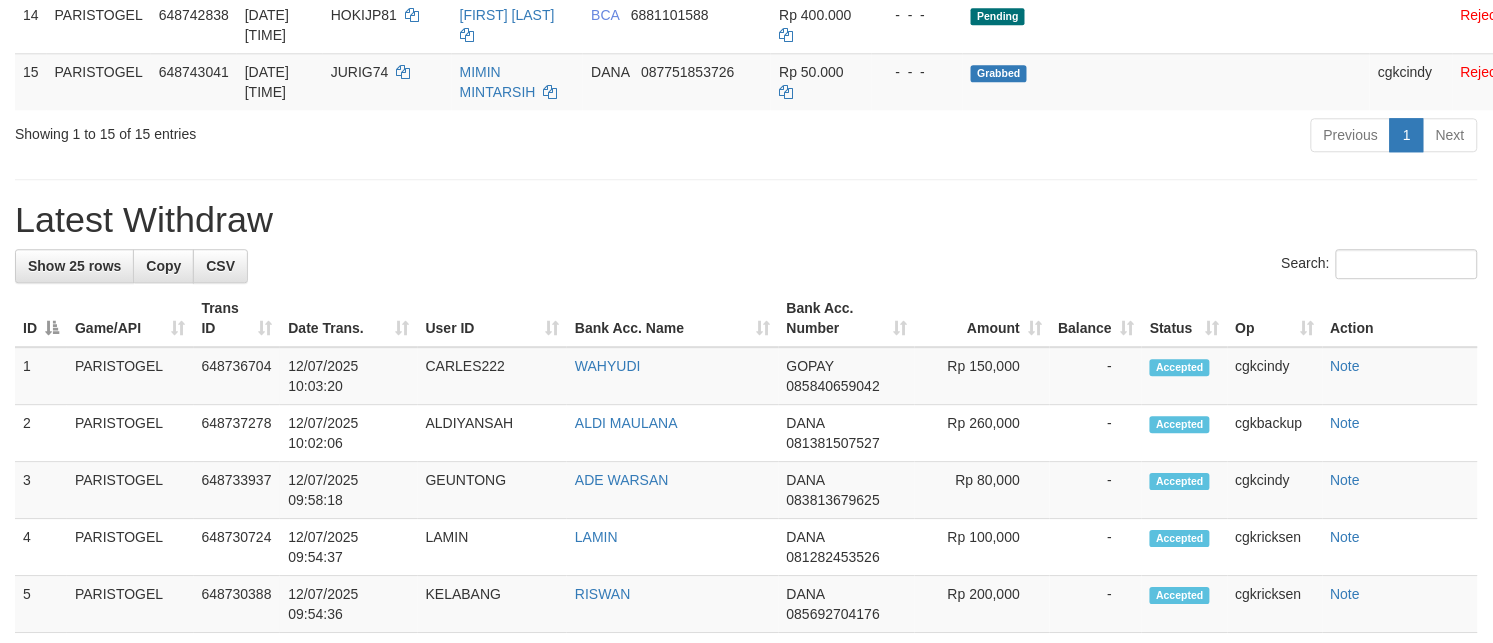 scroll, scrollTop: 1250, scrollLeft: 0, axis: vertical 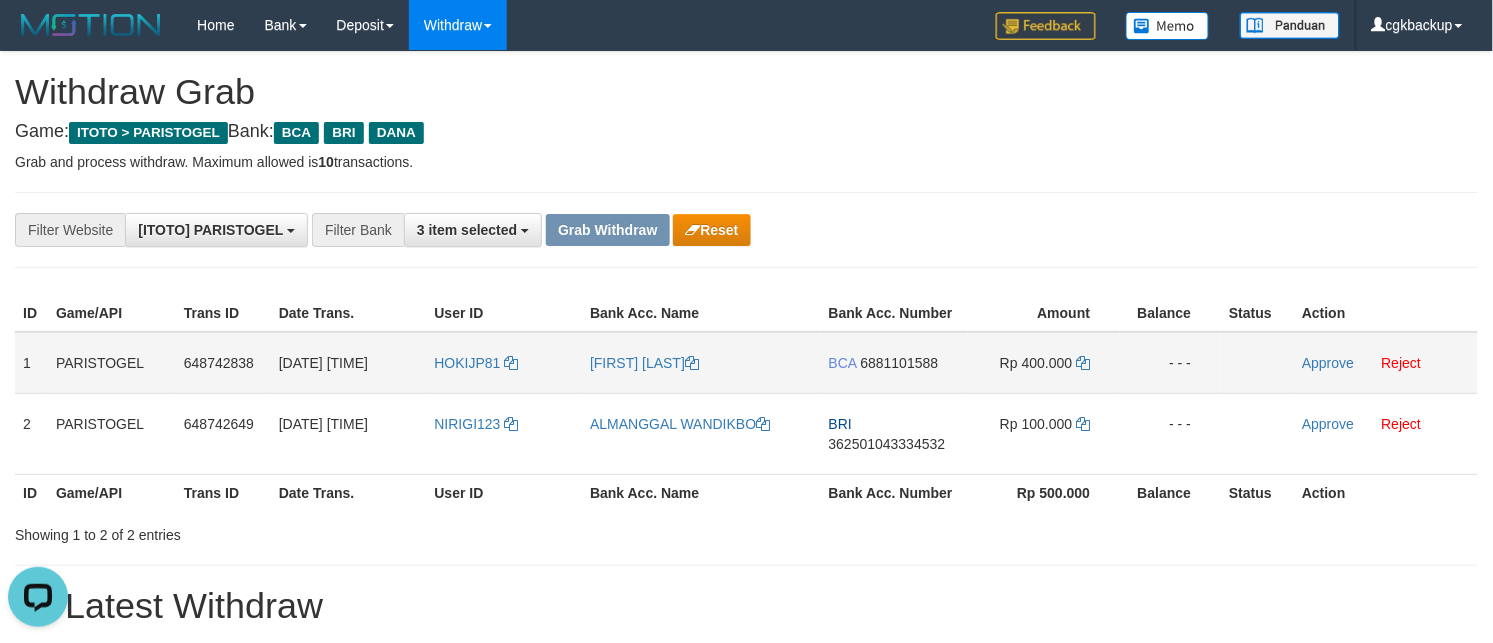 click on "HOKIJP81" at bounding box center [504, 363] 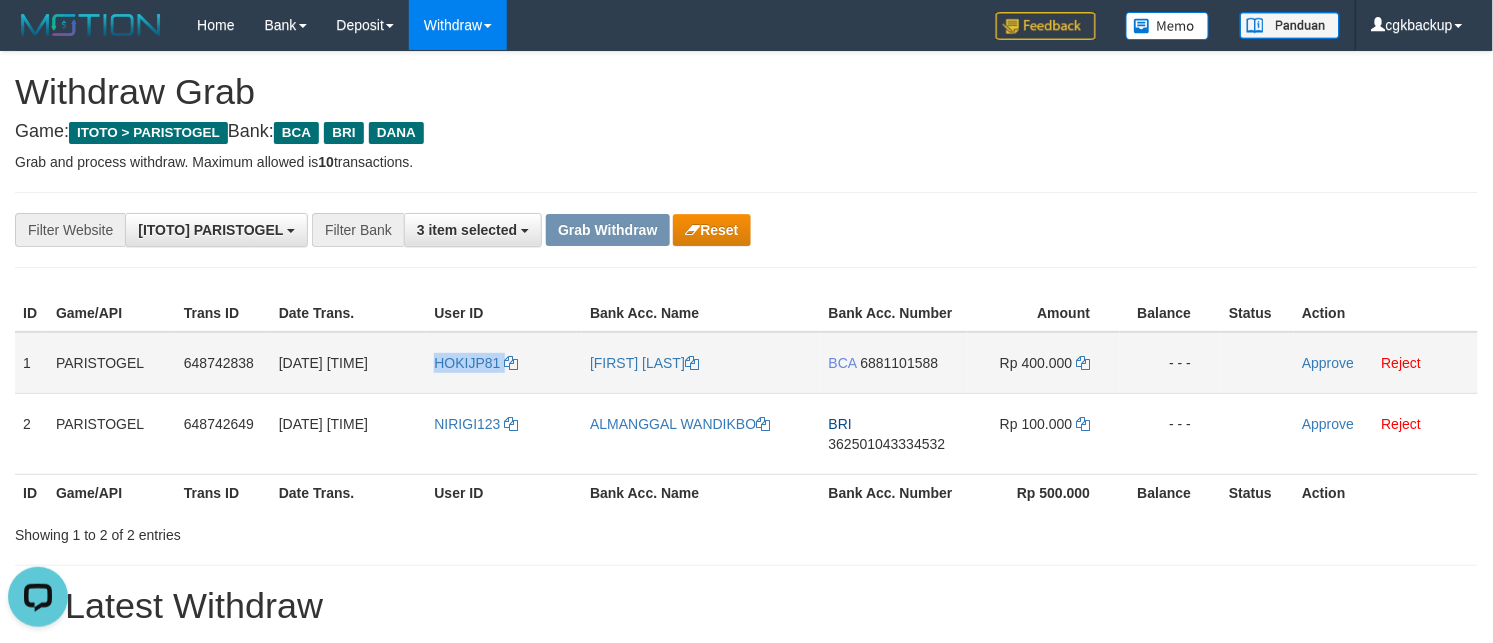 click on "HOKIJP81" at bounding box center [504, 363] 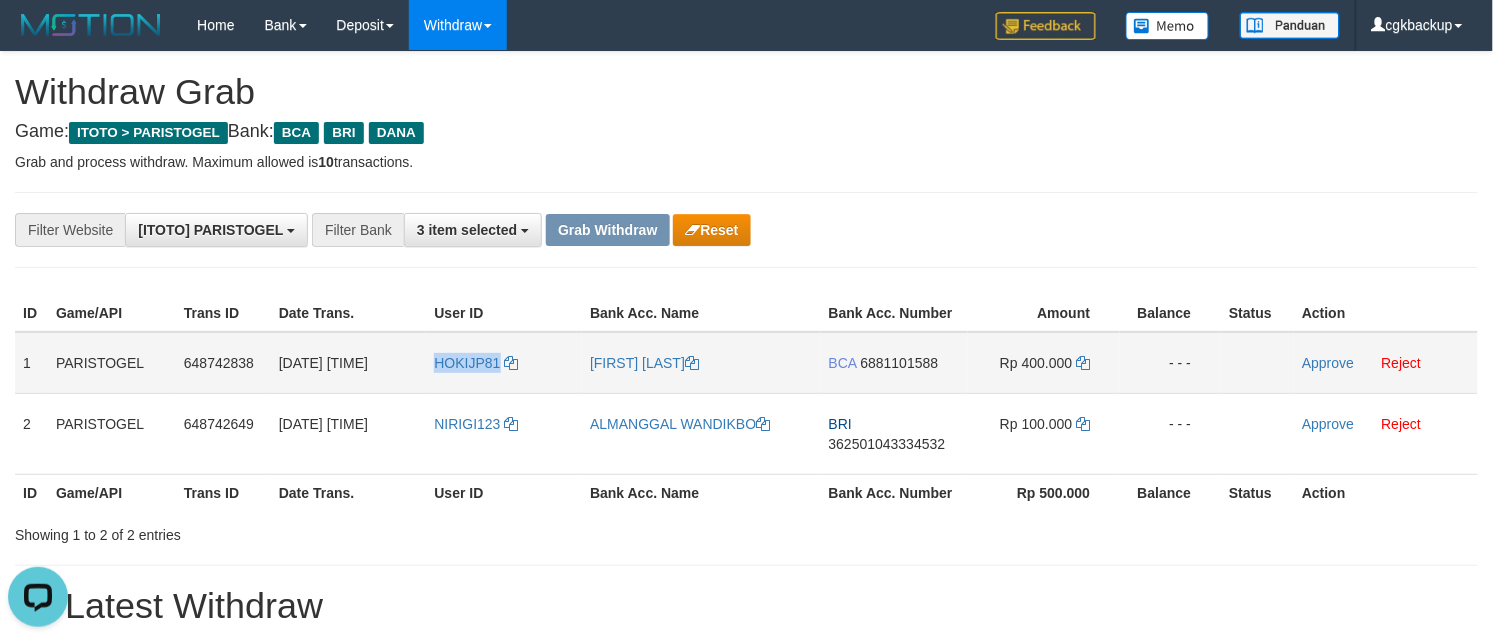 click on "HOKIJP81" at bounding box center [504, 363] 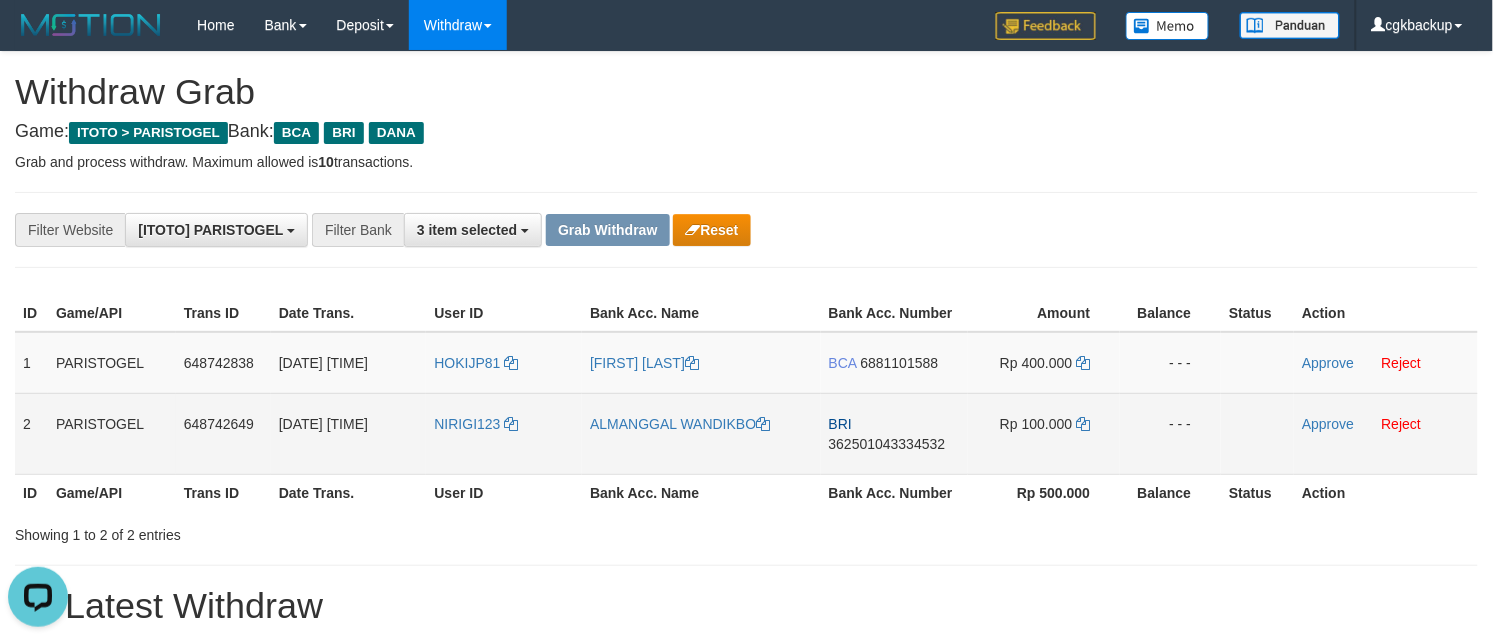 click on "NIRIGI123" at bounding box center (504, 433) 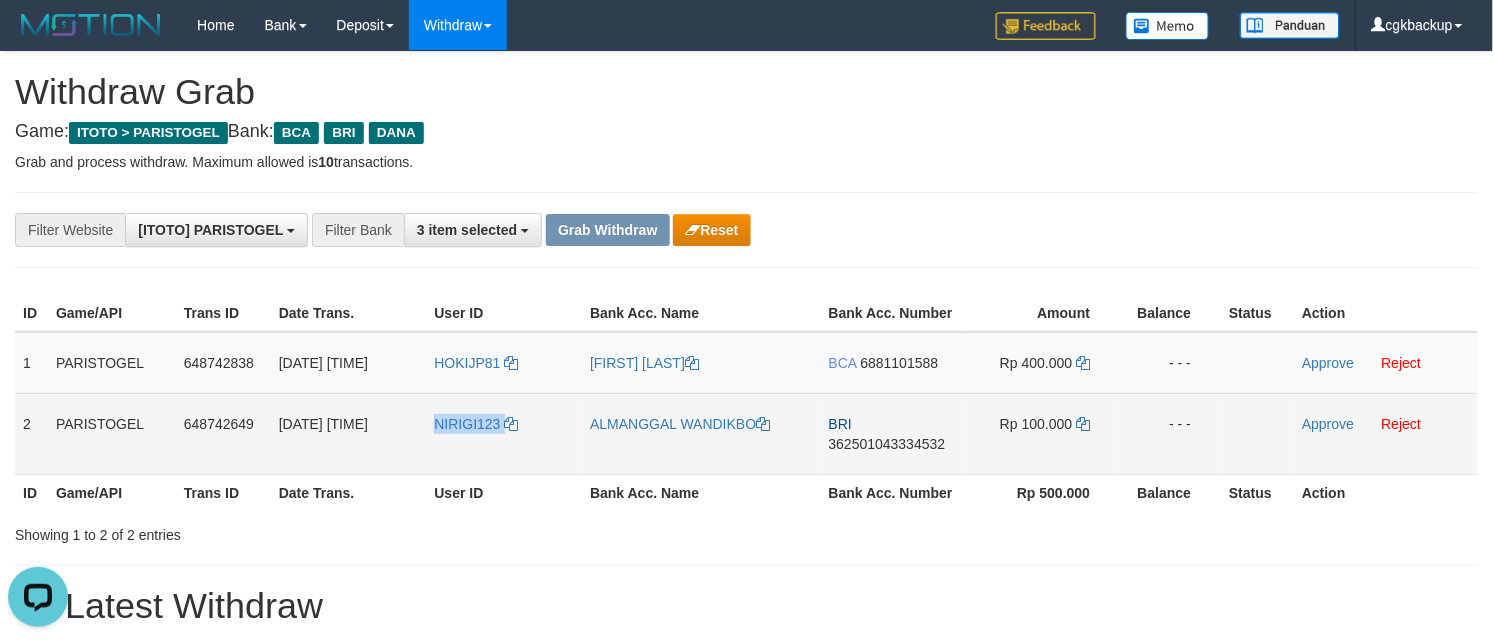click on "NIRIGI123" at bounding box center (504, 433) 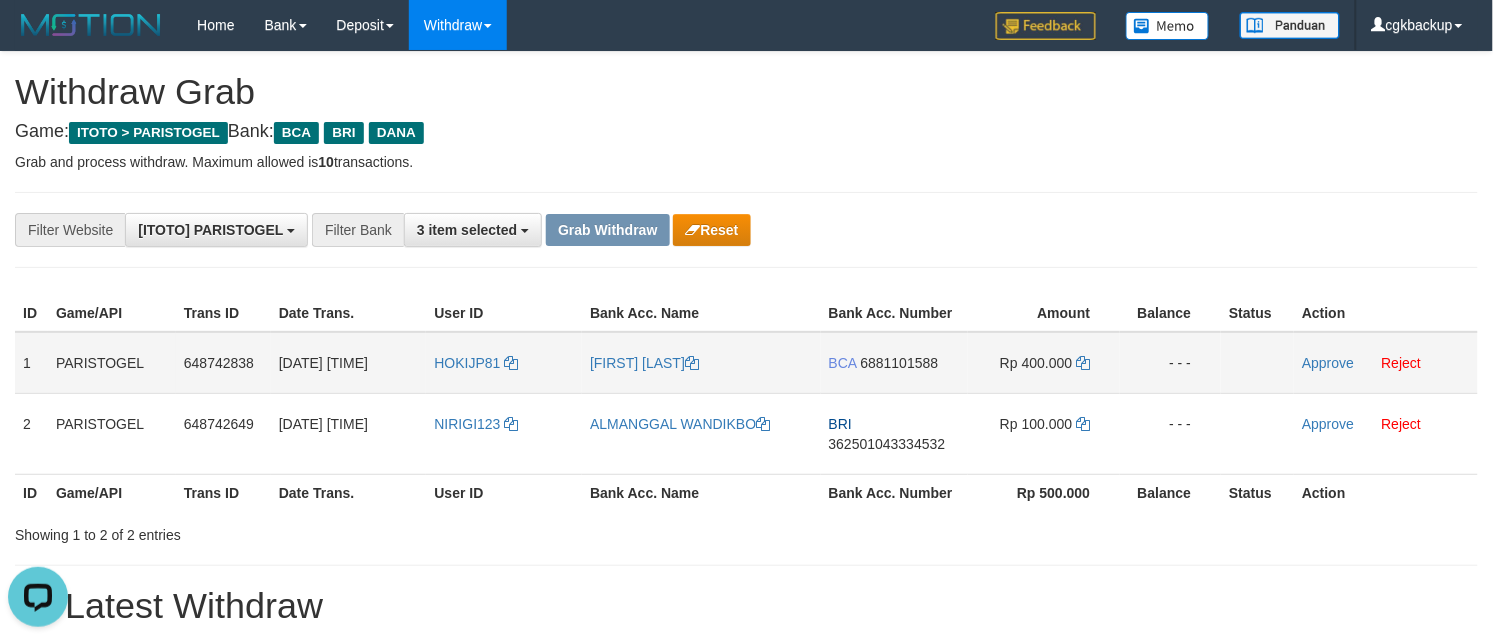 click on "[FIRST] [LAST]" at bounding box center [701, 363] 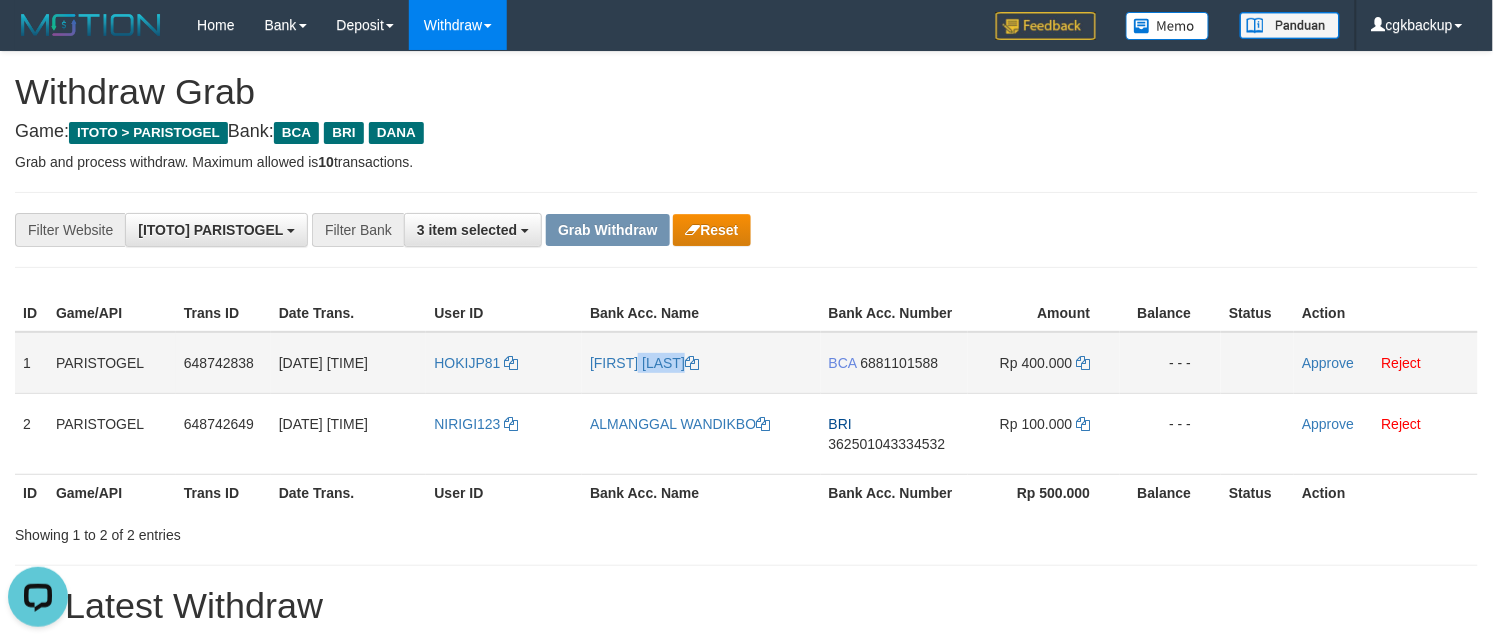 click on "[FIRST] [LAST]" at bounding box center [701, 363] 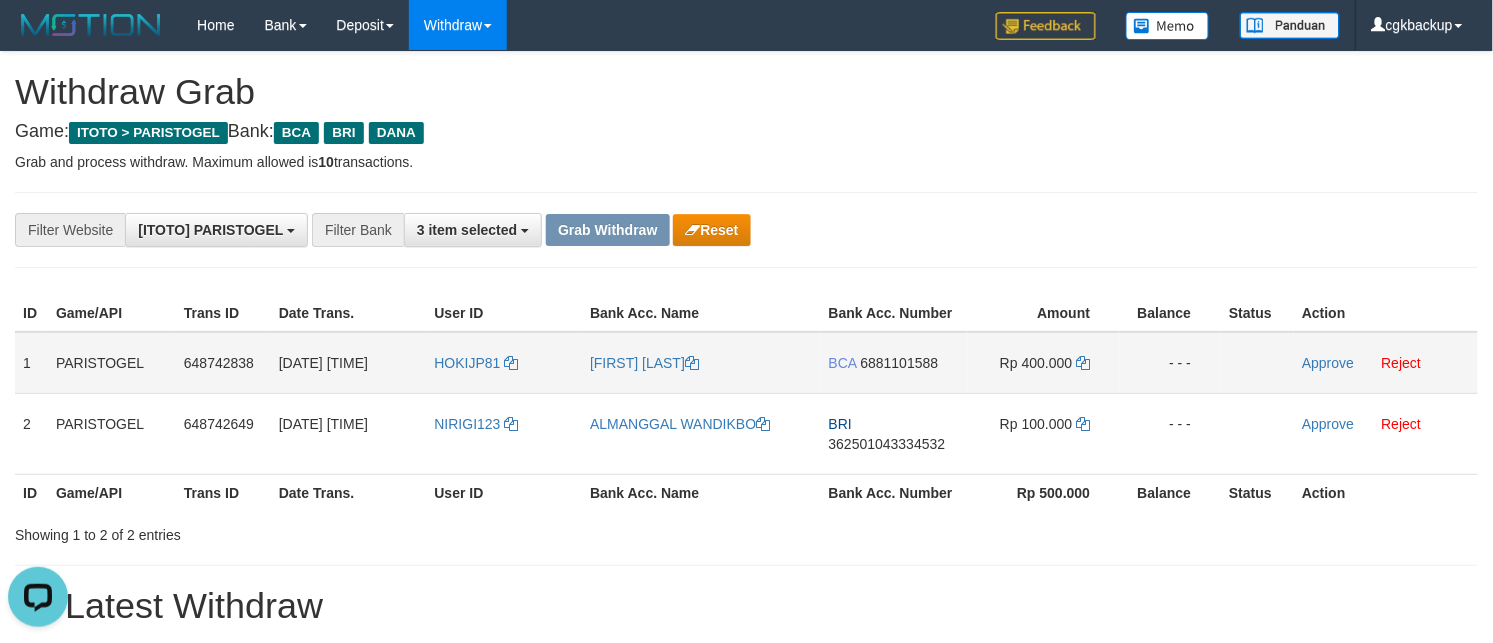 click on "HOKIJP81" at bounding box center (504, 363) 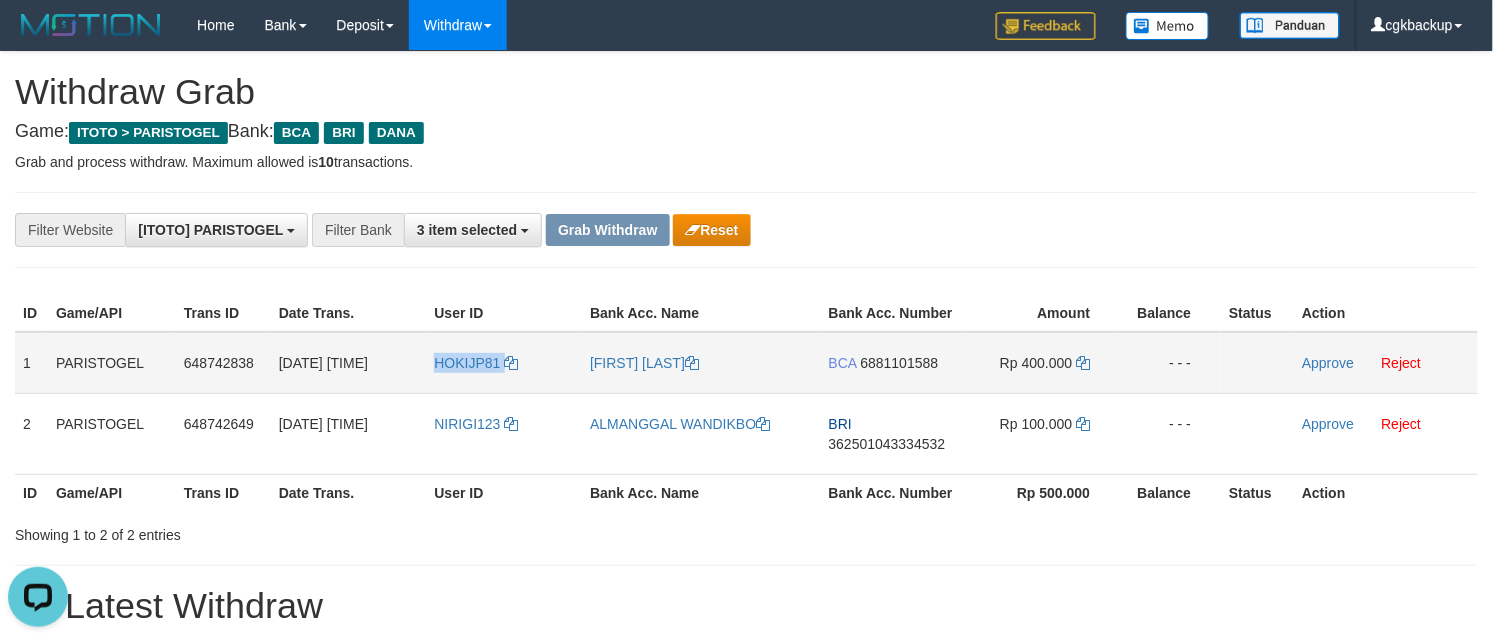 click on "HOKIJP81" at bounding box center (504, 363) 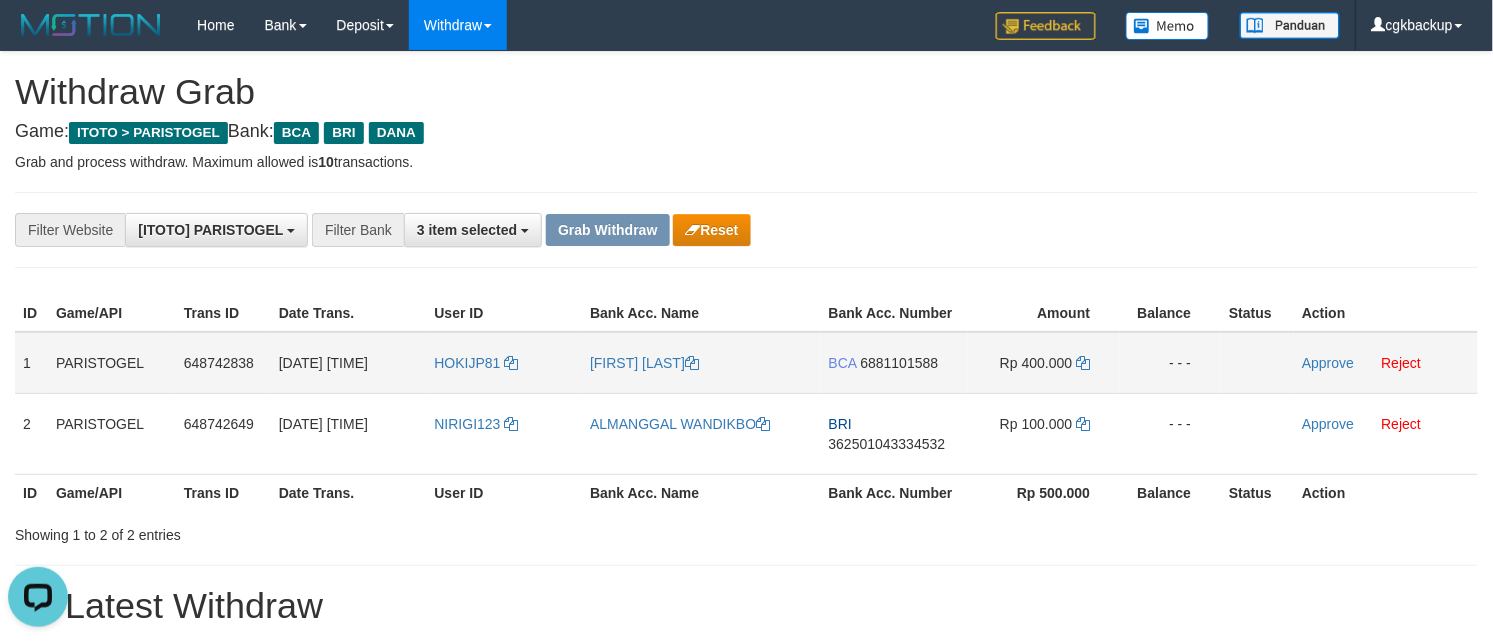 click on "BCA
6881101588" at bounding box center [894, 363] 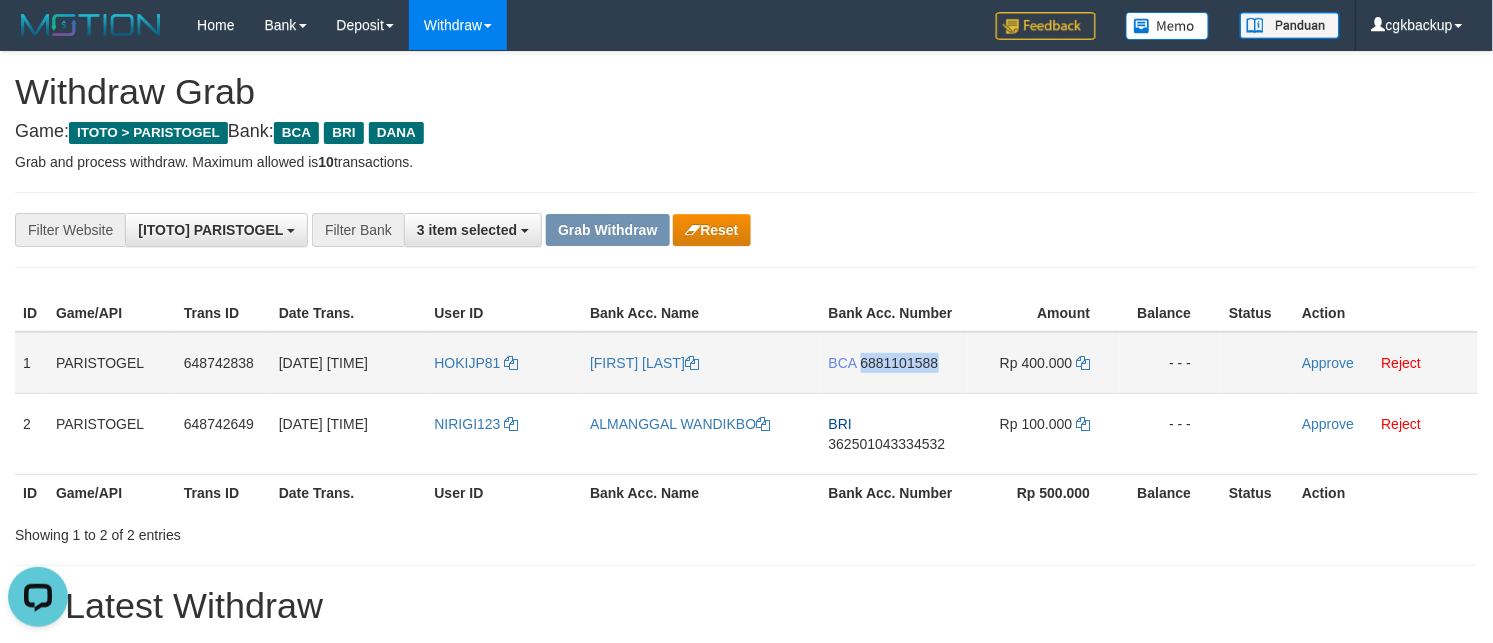 click on "BCA
6881101588" at bounding box center (894, 363) 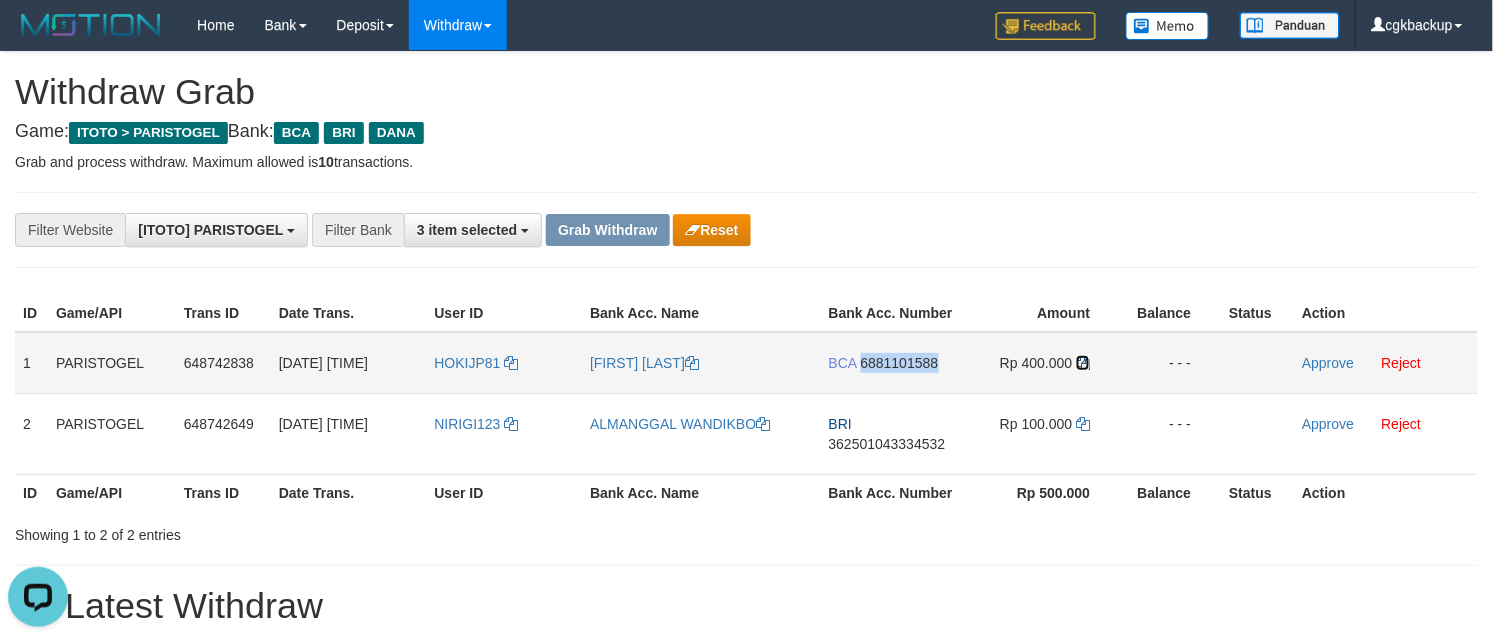 click at bounding box center [1083, 363] 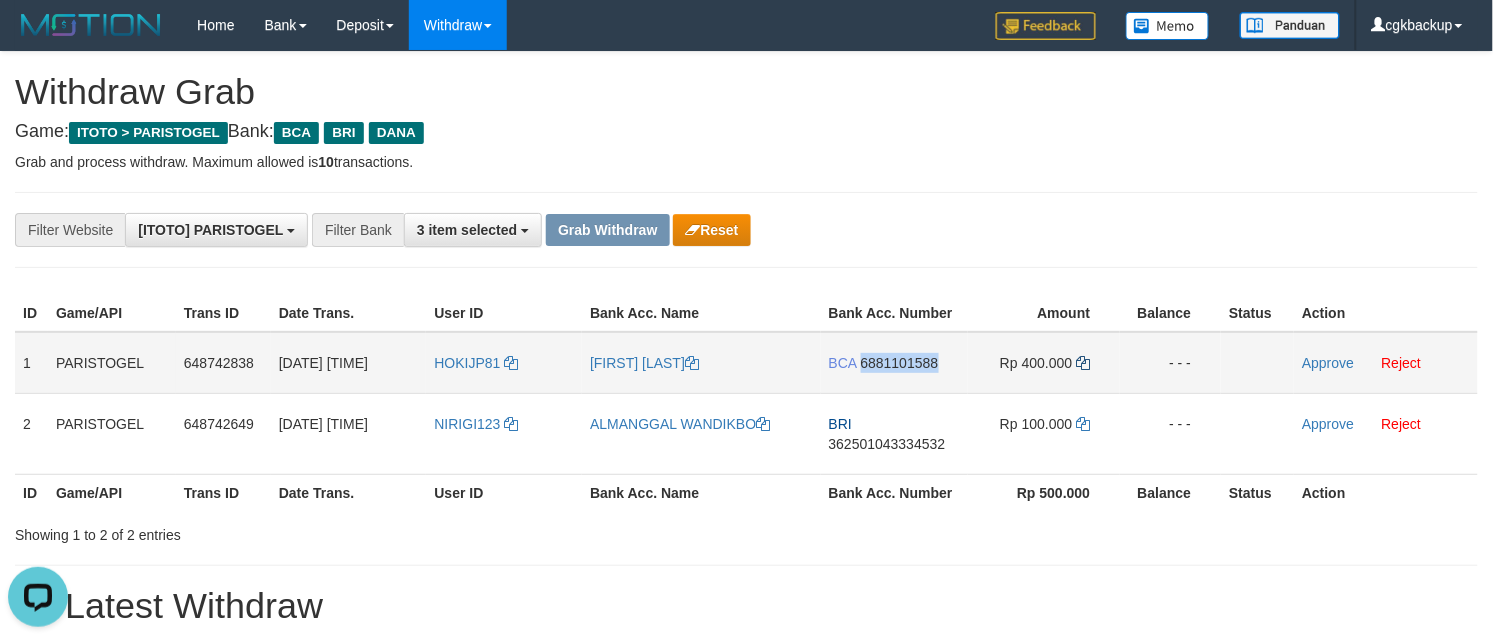 copy on "6881101588" 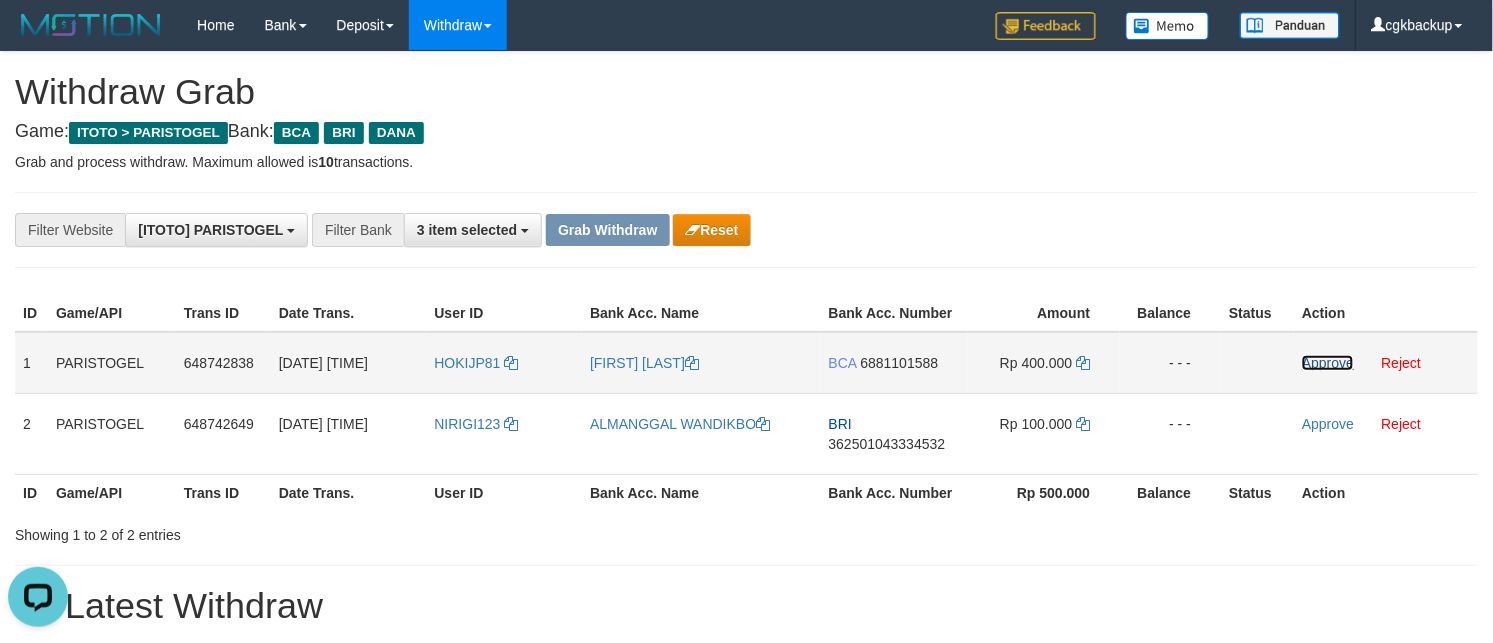 click on "Approve" at bounding box center (1328, 363) 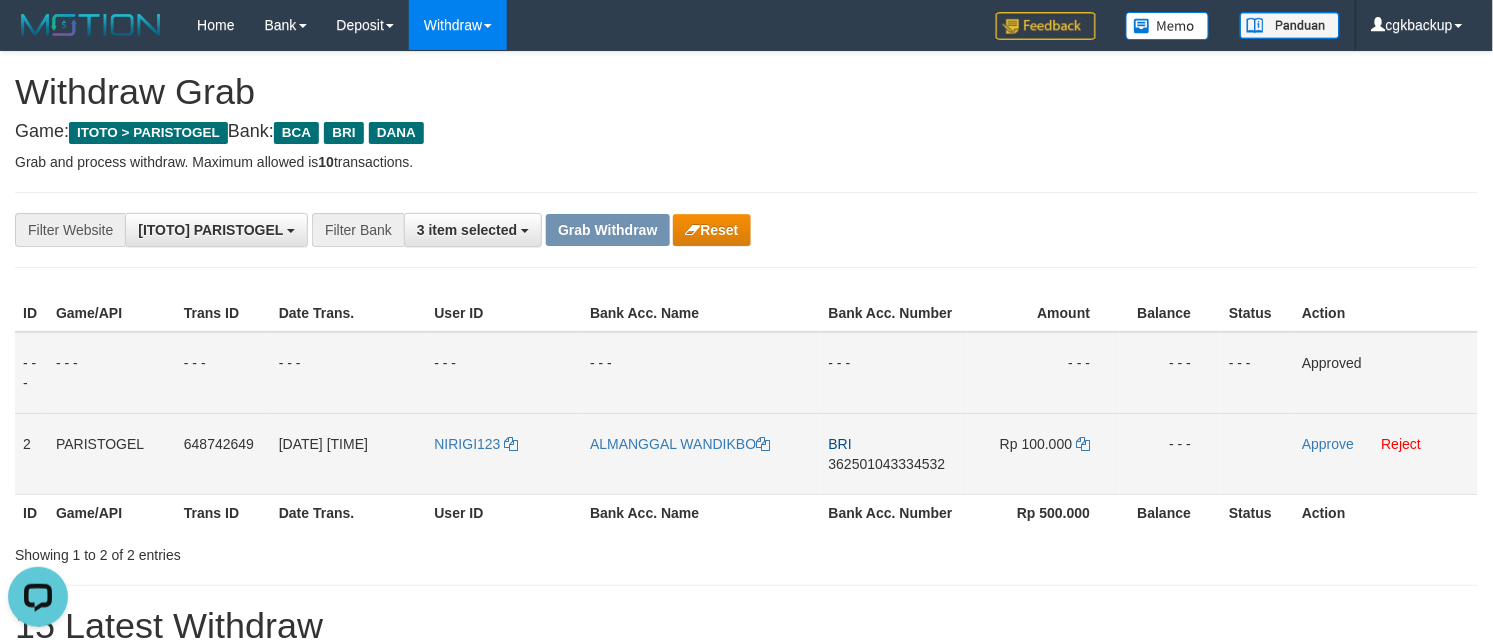 click on "ALMANGGAL WANDIKBO" at bounding box center (701, 453) 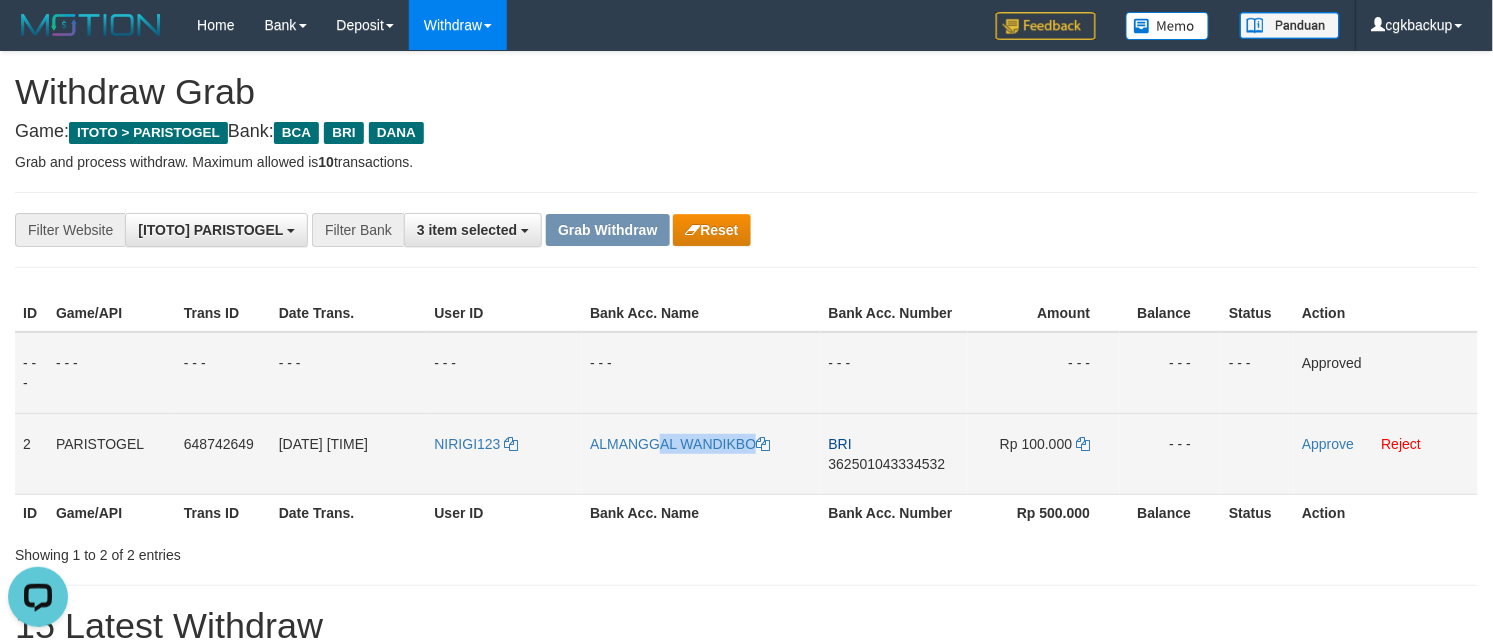 click on "ALMANGGAL WANDIKBO" at bounding box center [701, 453] 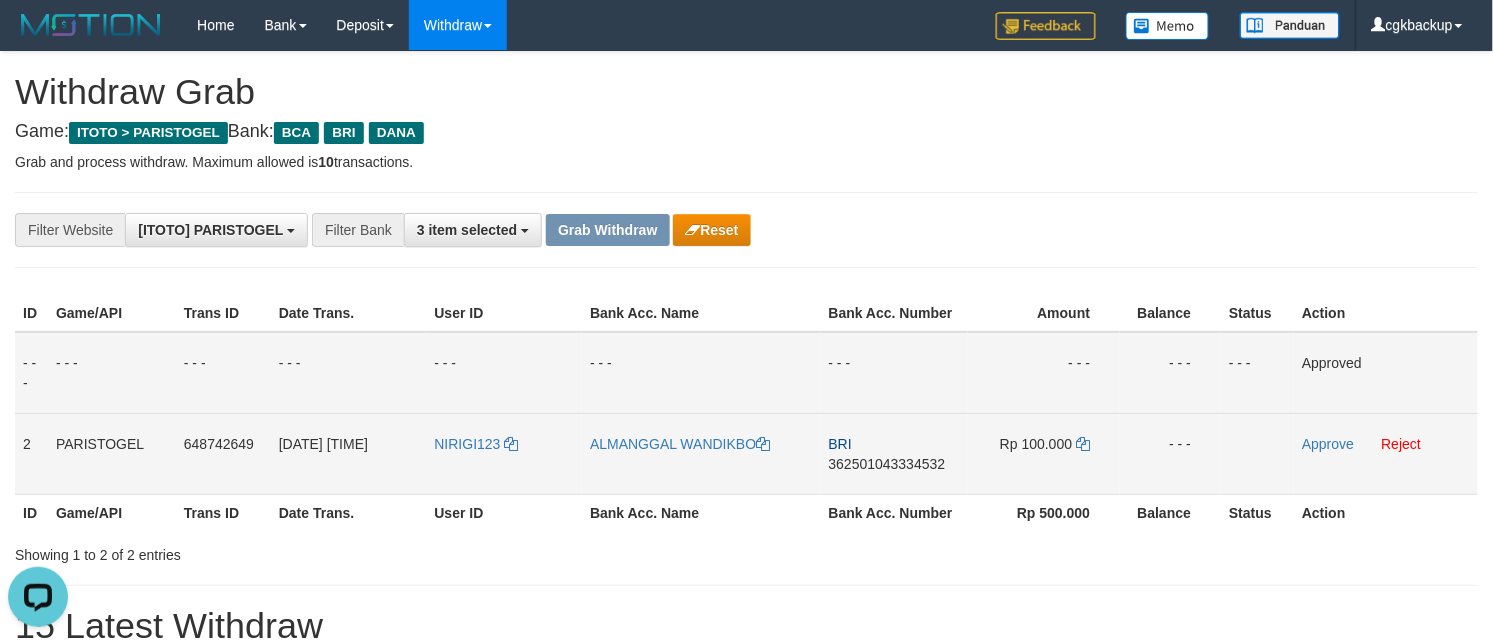 click on "NIRIGI123" at bounding box center [504, 453] 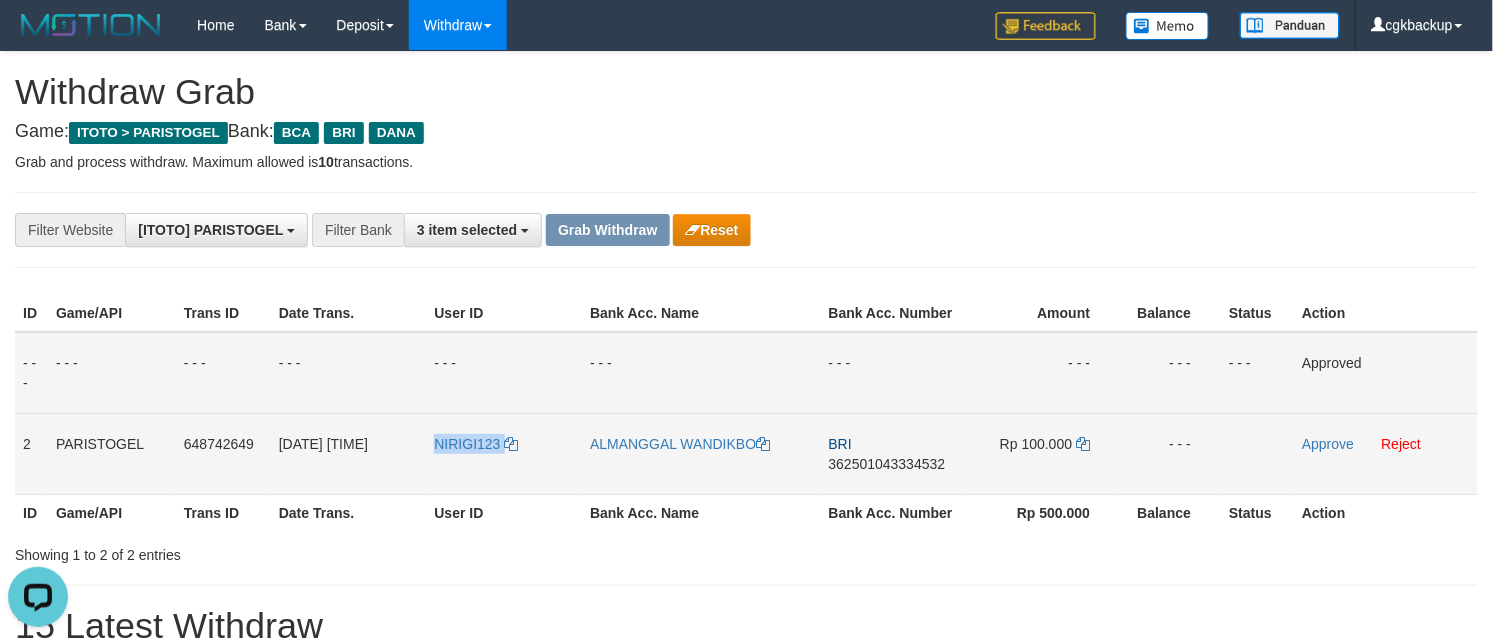 click on "NIRIGI123" at bounding box center (504, 453) 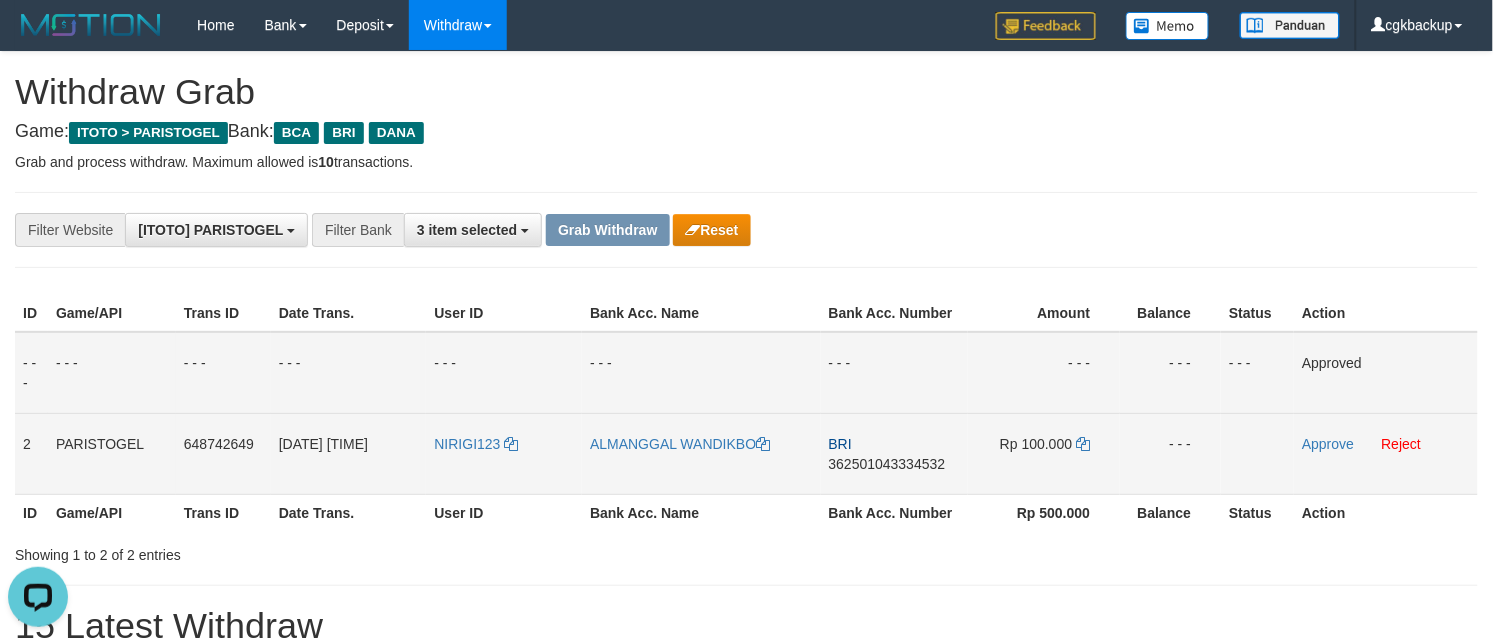 click on "BRI
362501043334532" at bounding box center [894, 453] 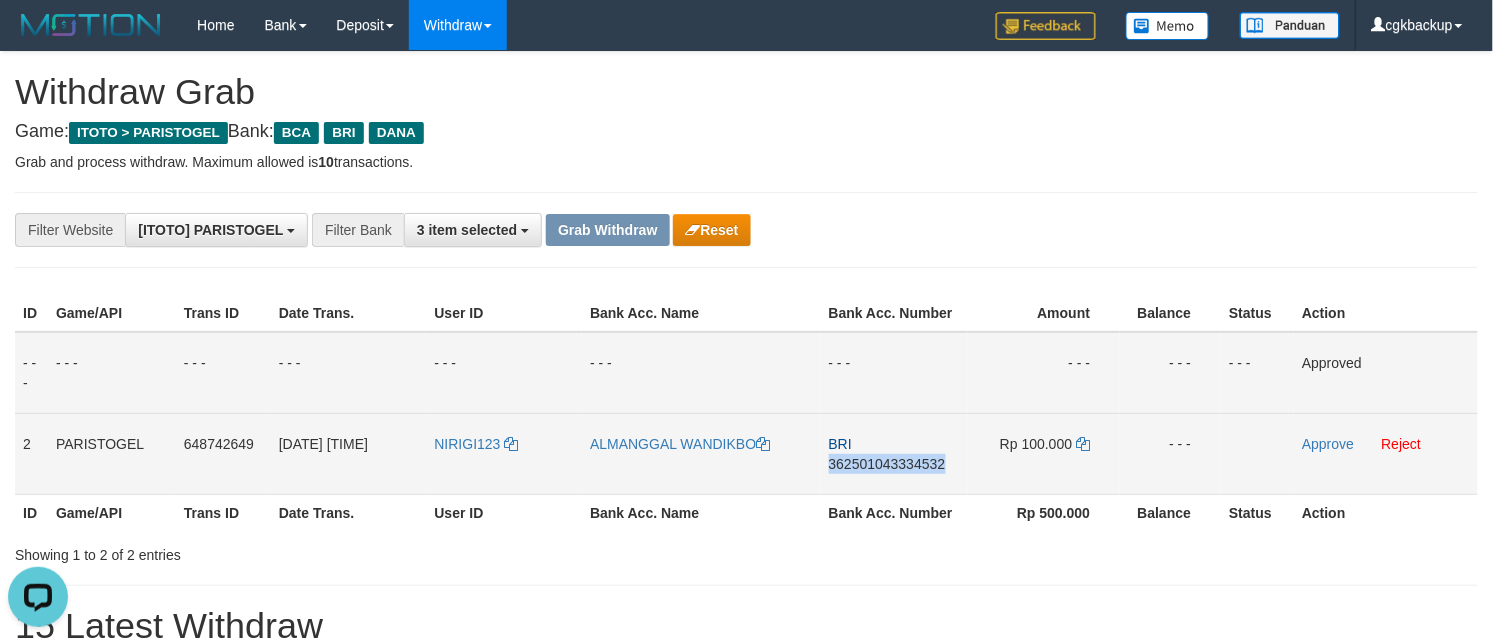 click on "BRI
362501043334532" at bounding box center [894, 453] 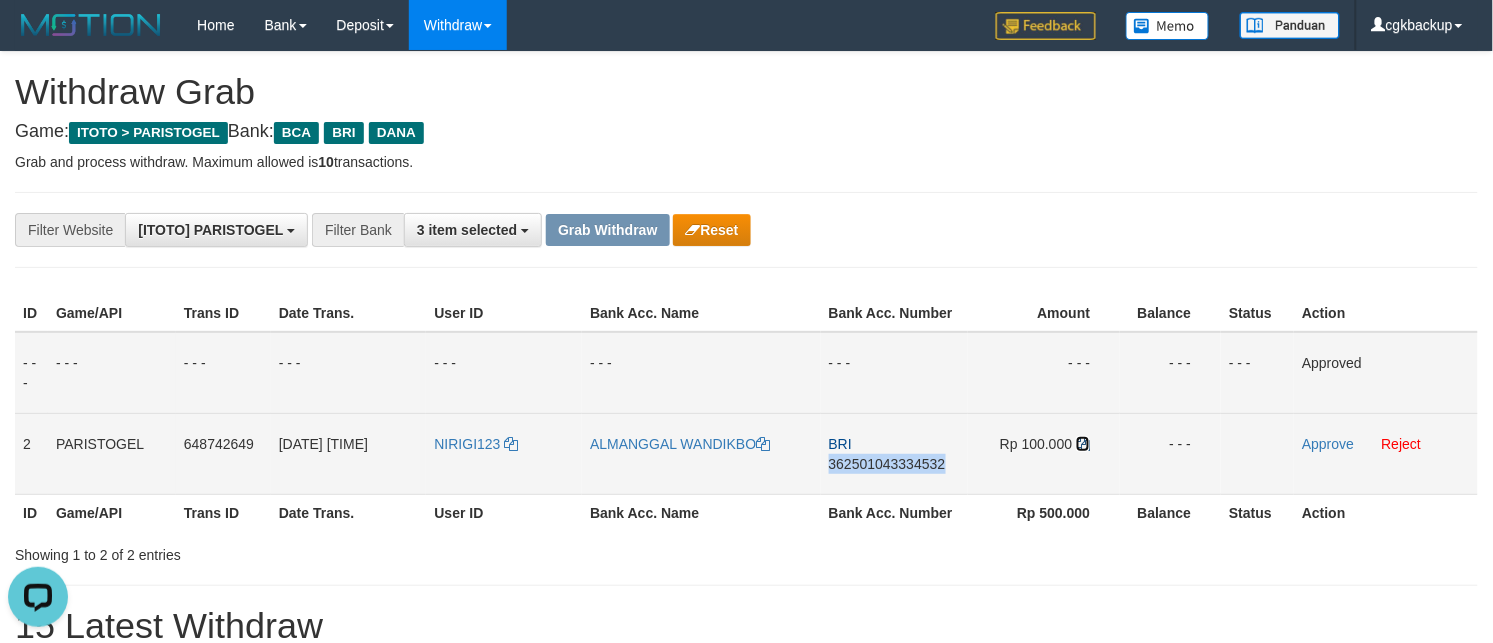 click at bounding box center [1083, 444] 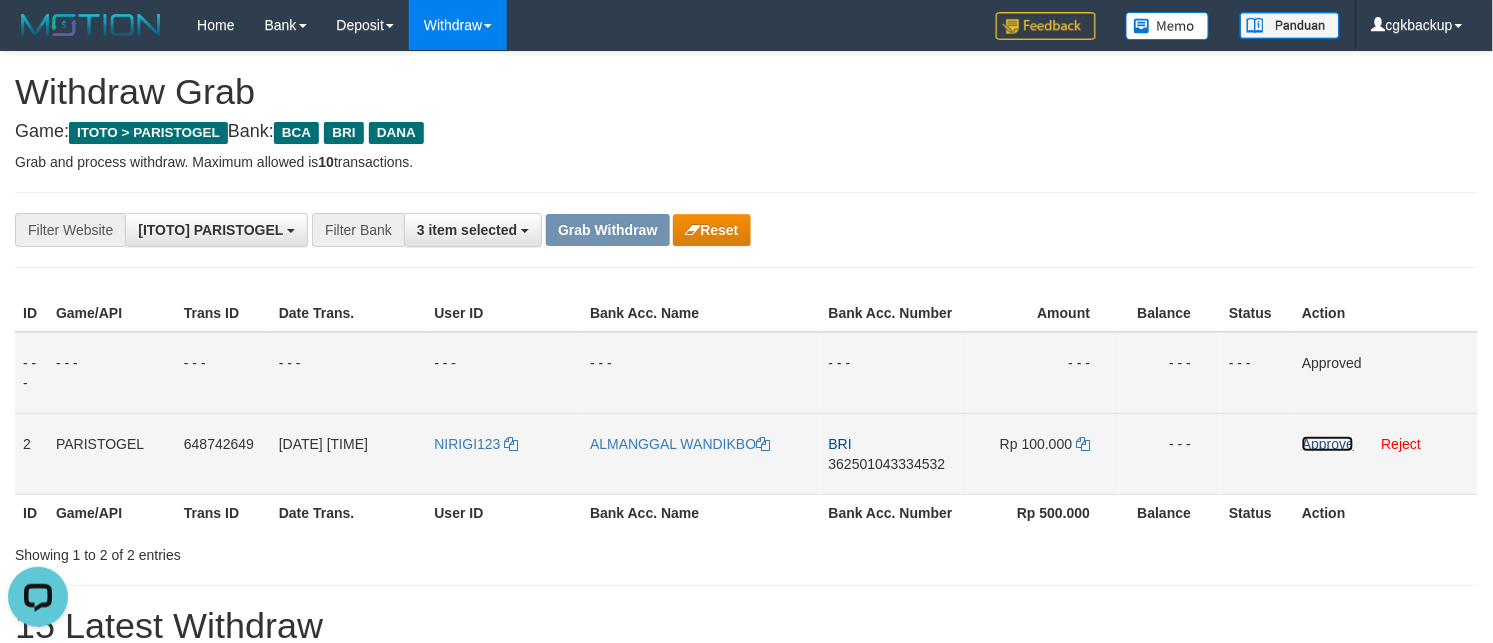 click on "Approve" at bounding box center [1328, 444] 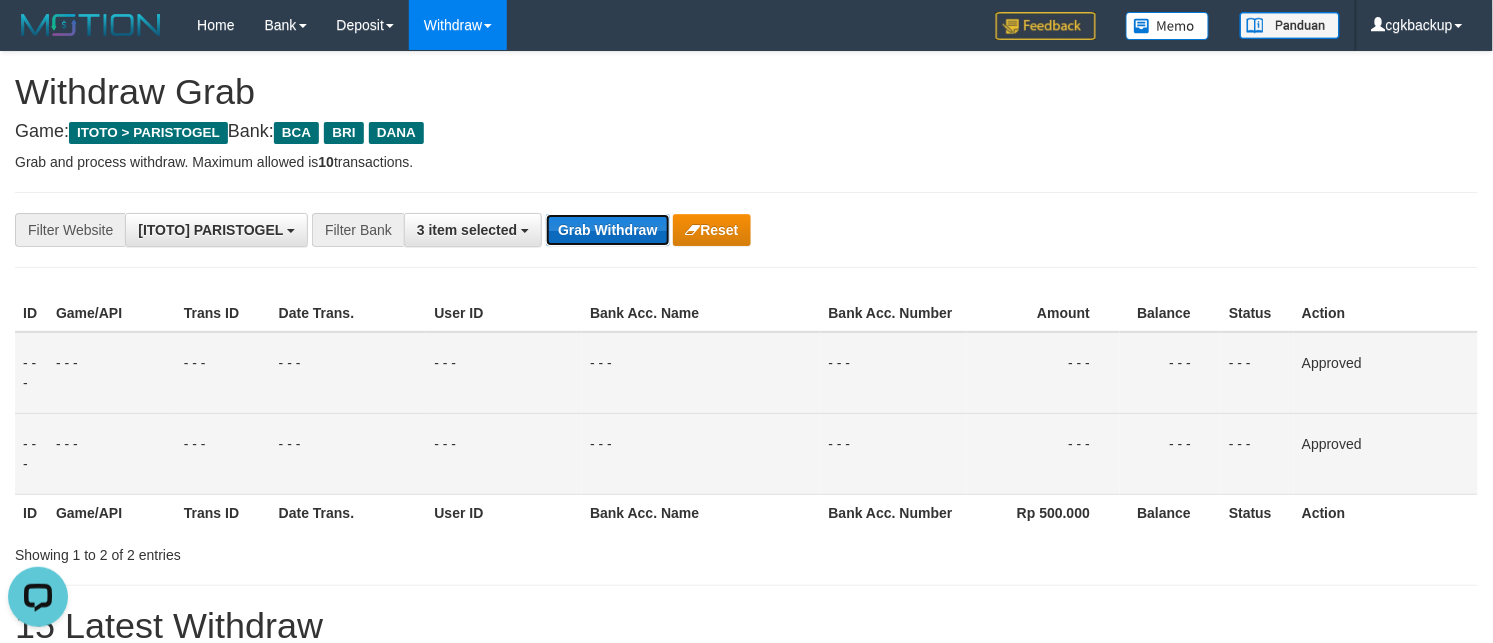 click on "Grab Withdraw" at bounding box center (607, 230) 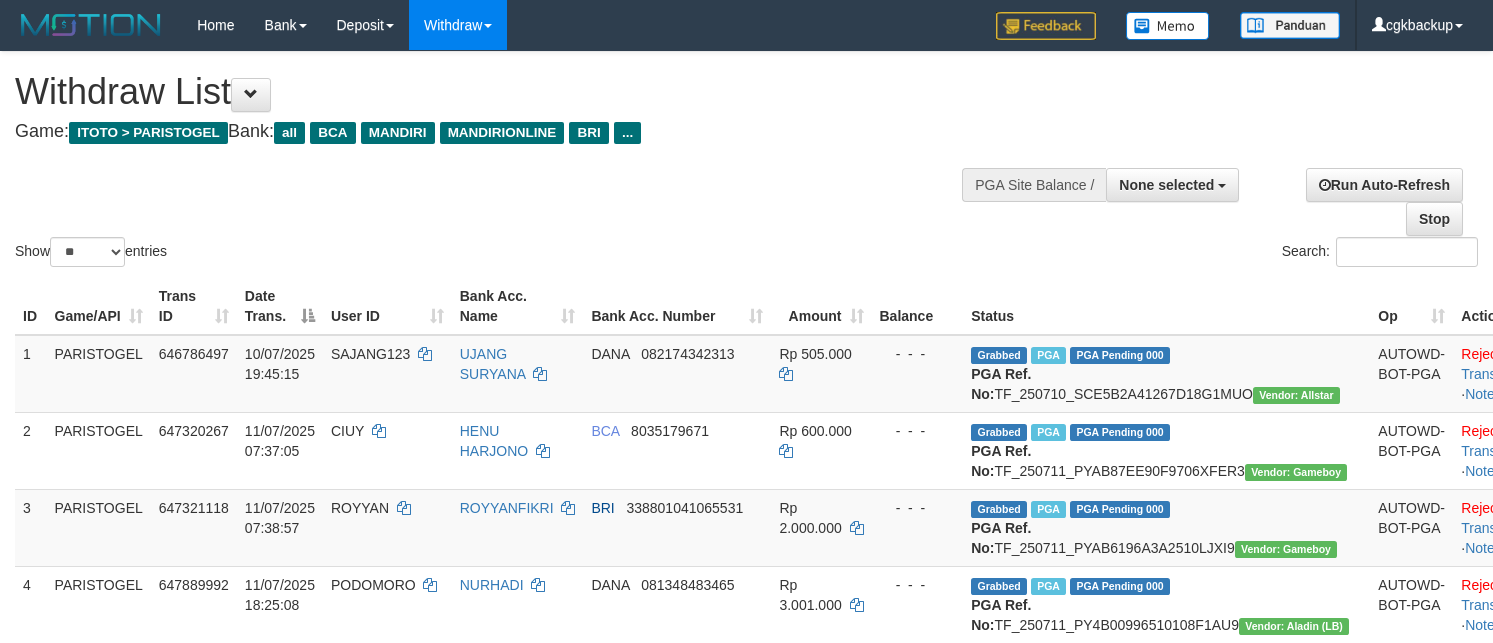 select 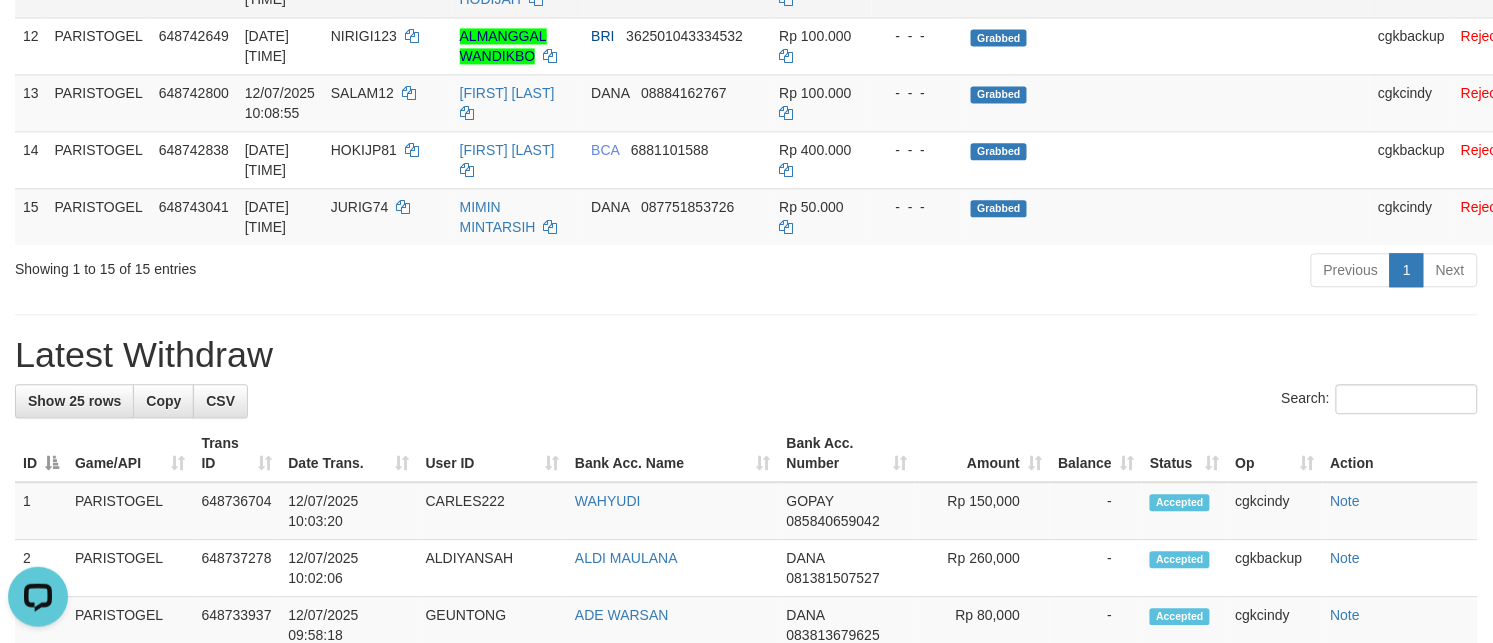 scroll, scrollTop: 0, scrollLeft: 0, axis: both 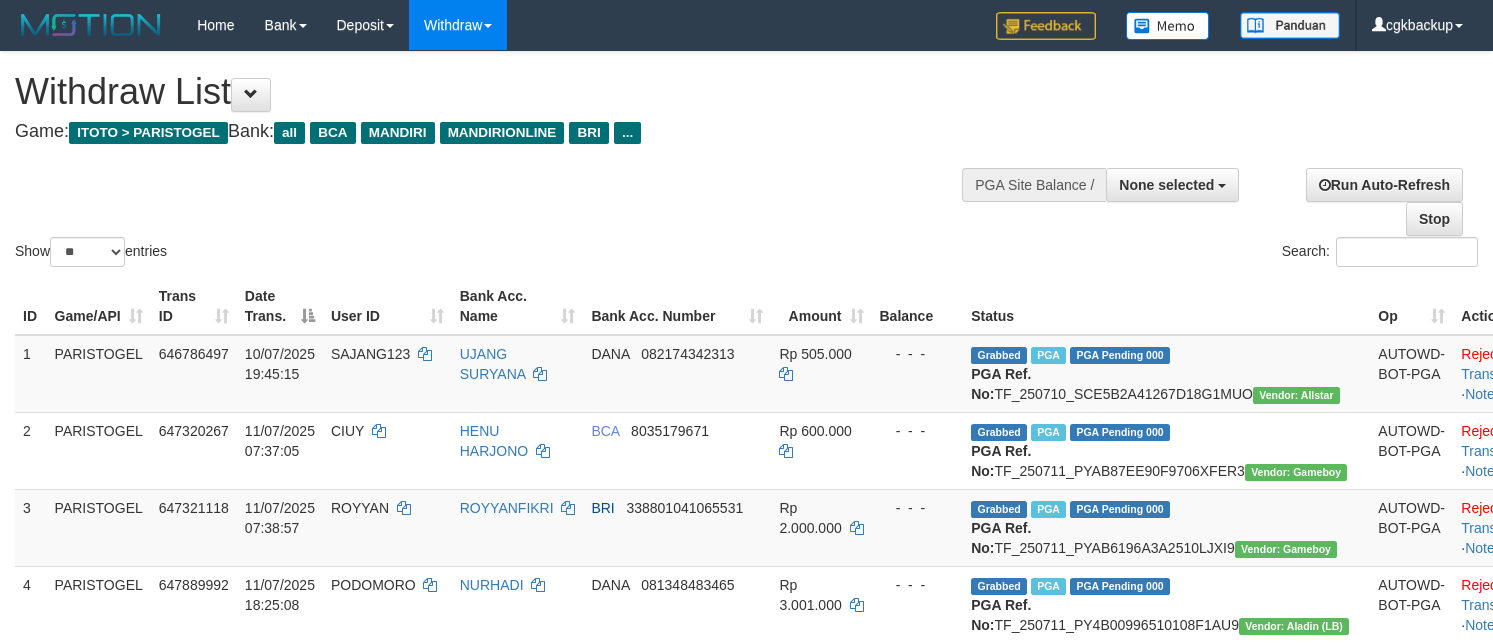 select 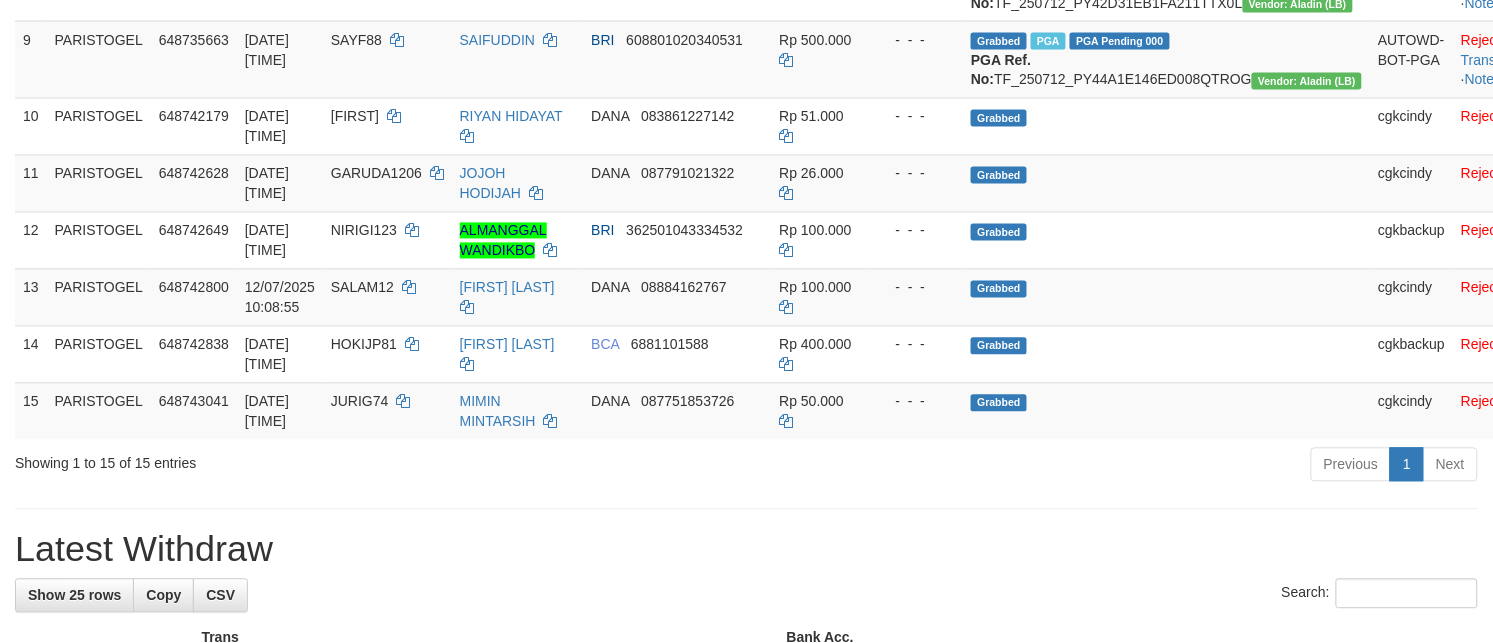 scroll, scrollTop: 875, scrollLeft: 0, axis: vertical 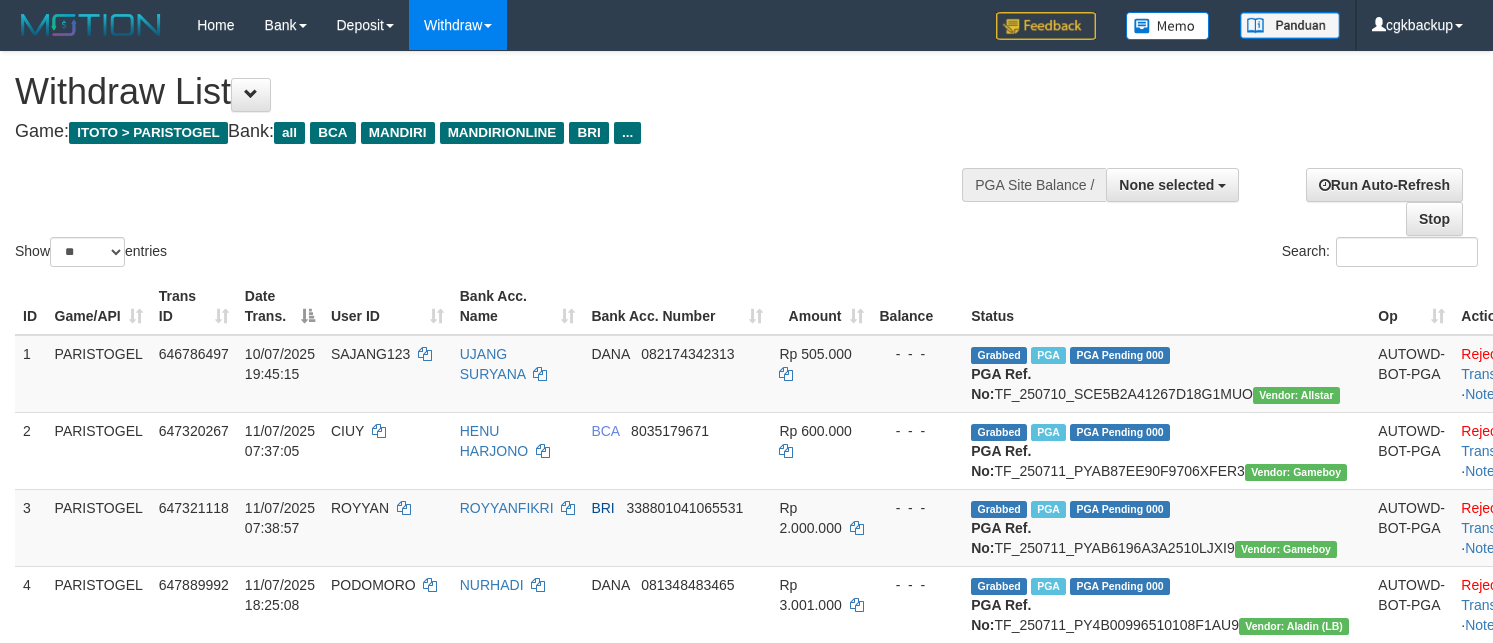 select 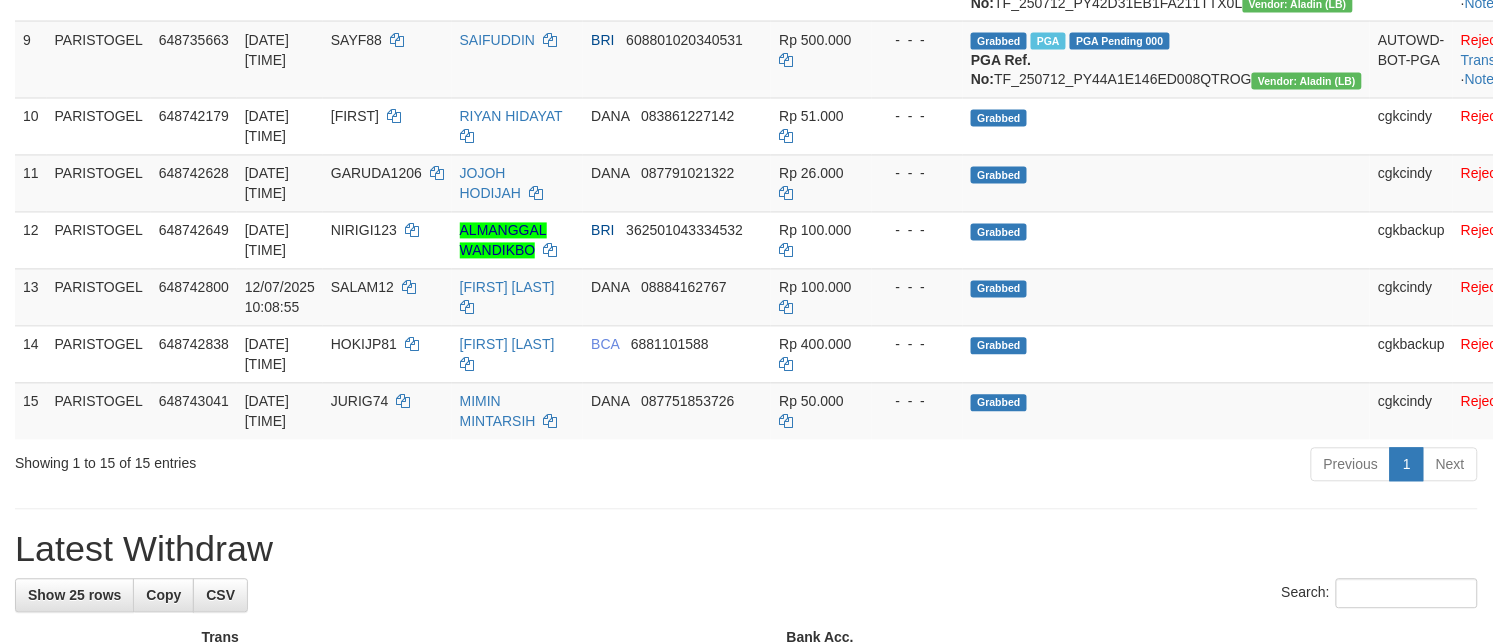 scroll, scrollTop: 875, scrollLeft: 0, axis: vertical 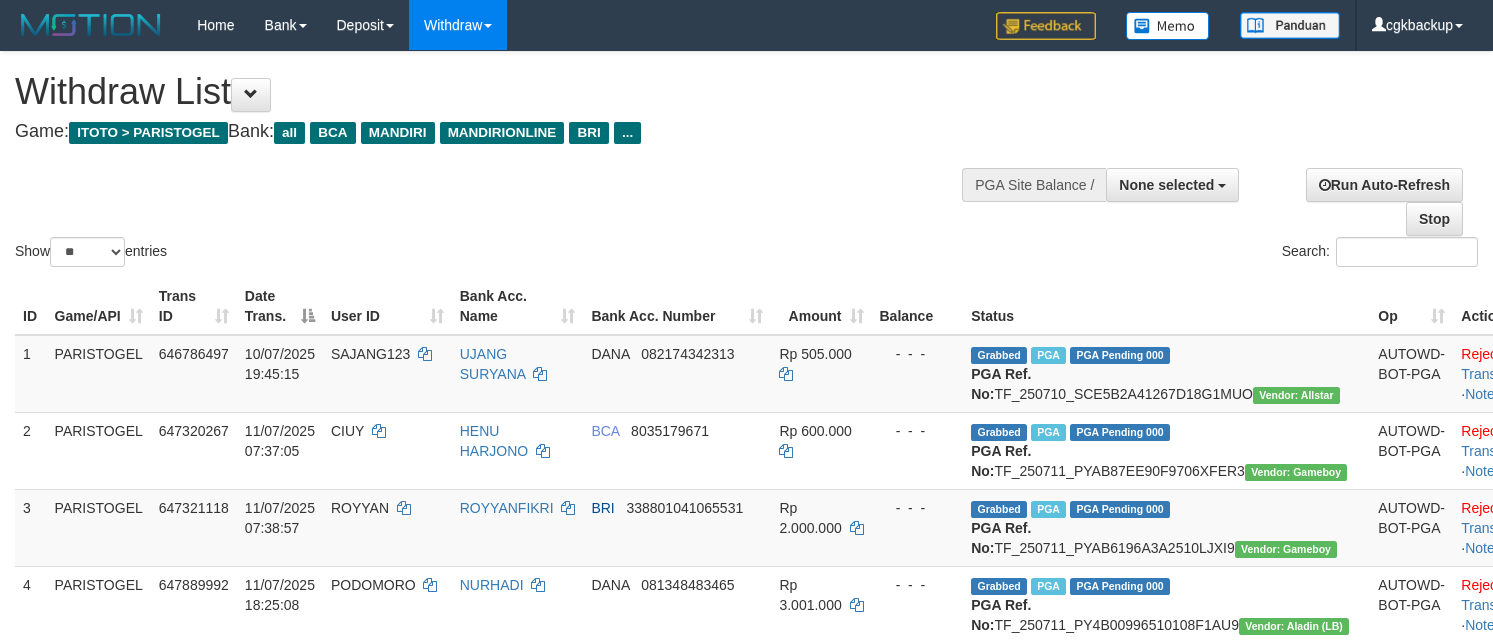 select 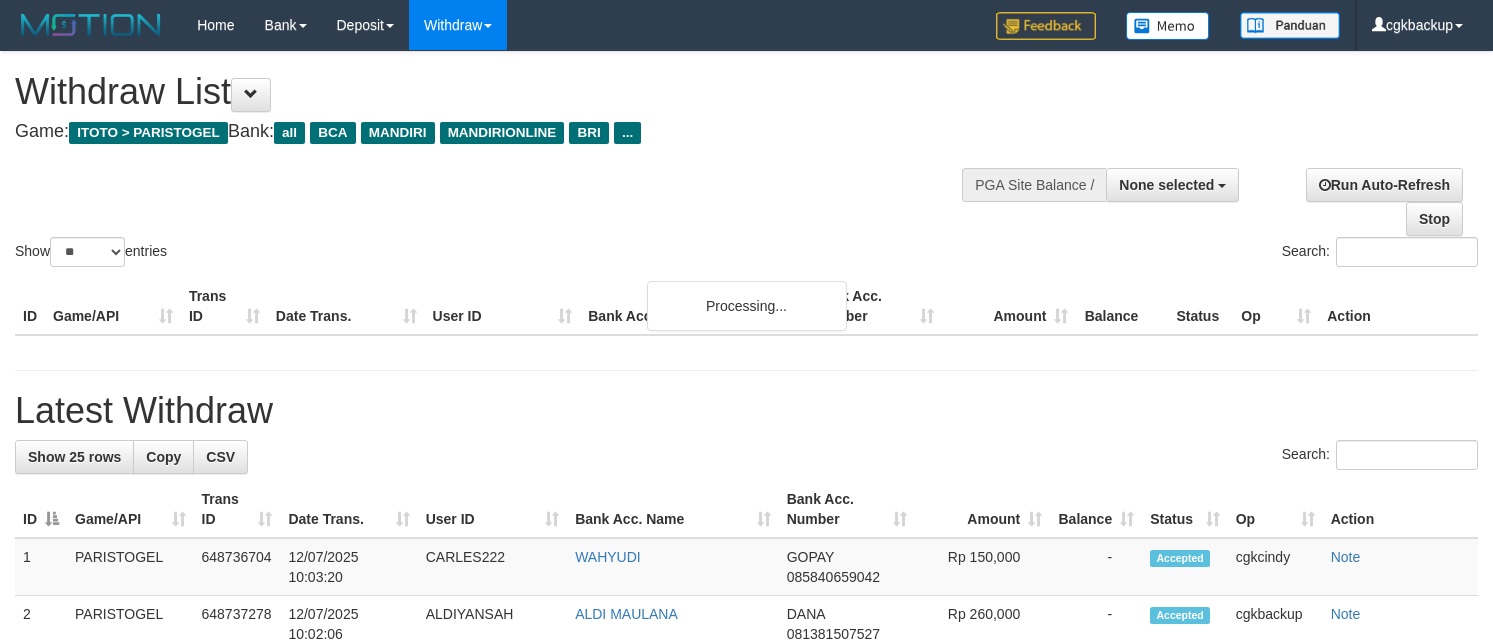 select 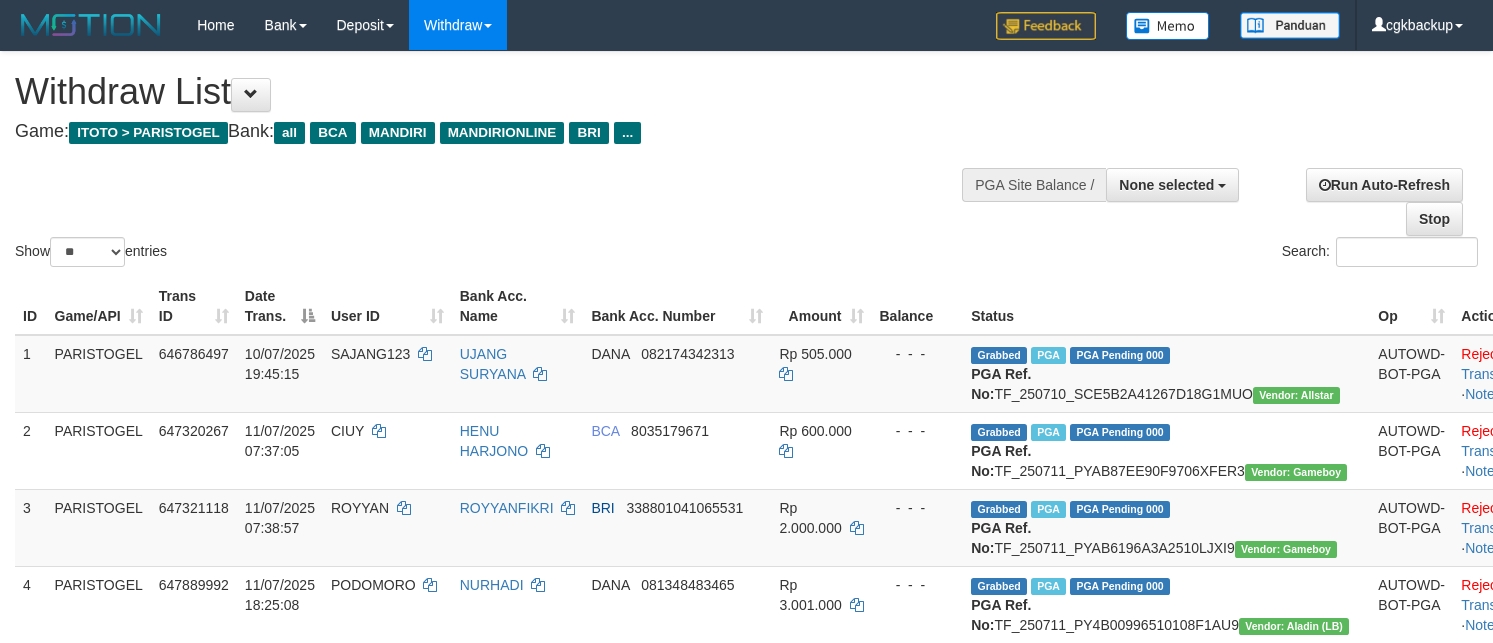select 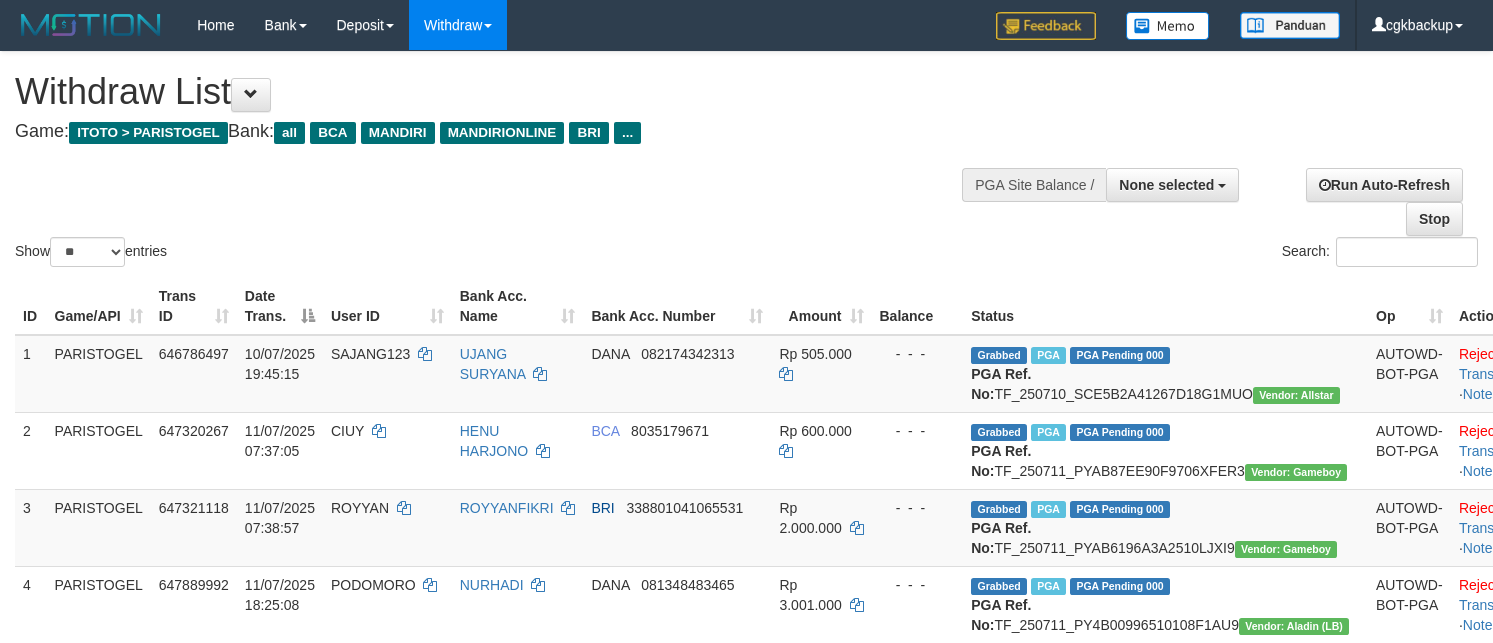 select 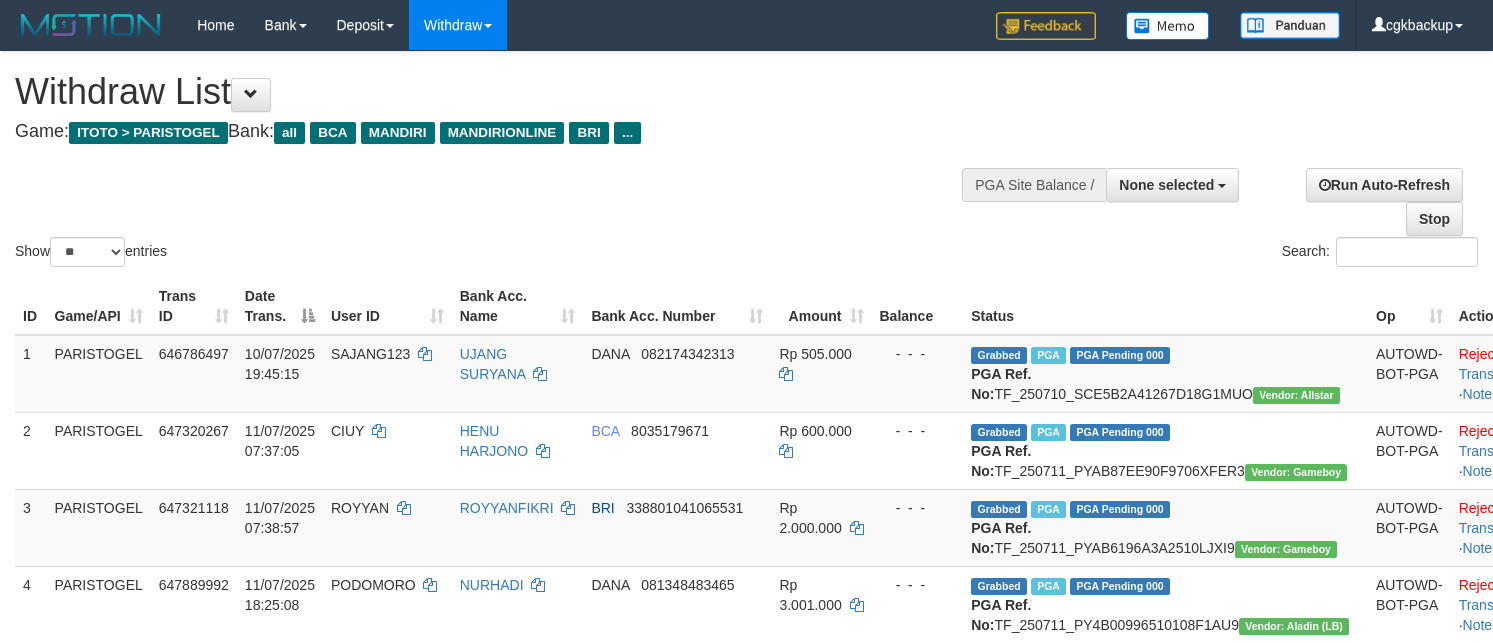 select 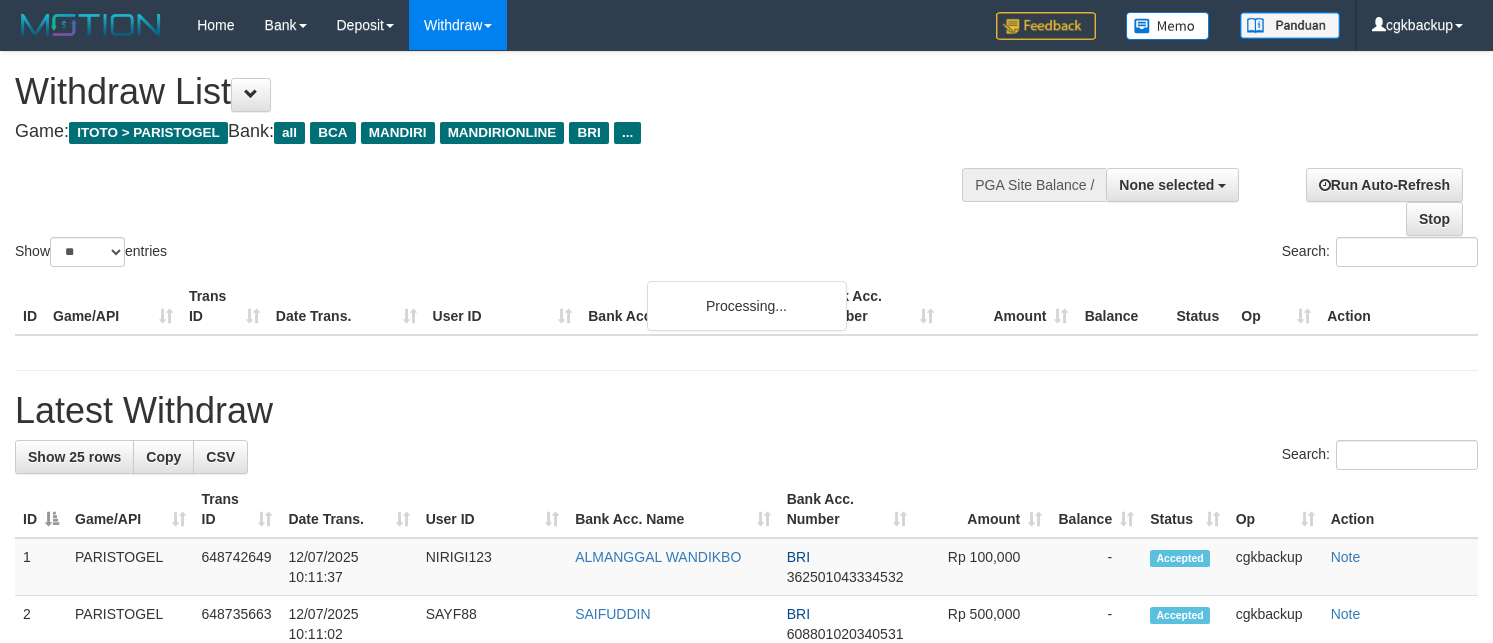 select 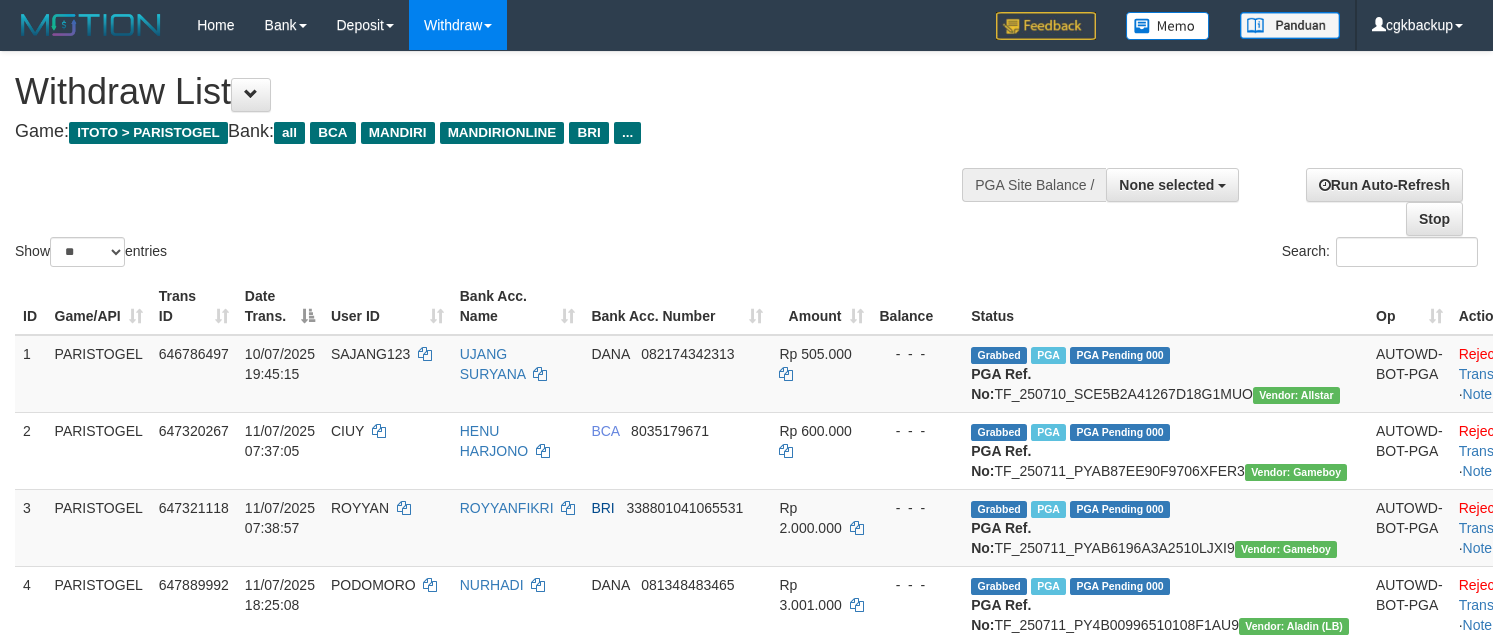 select 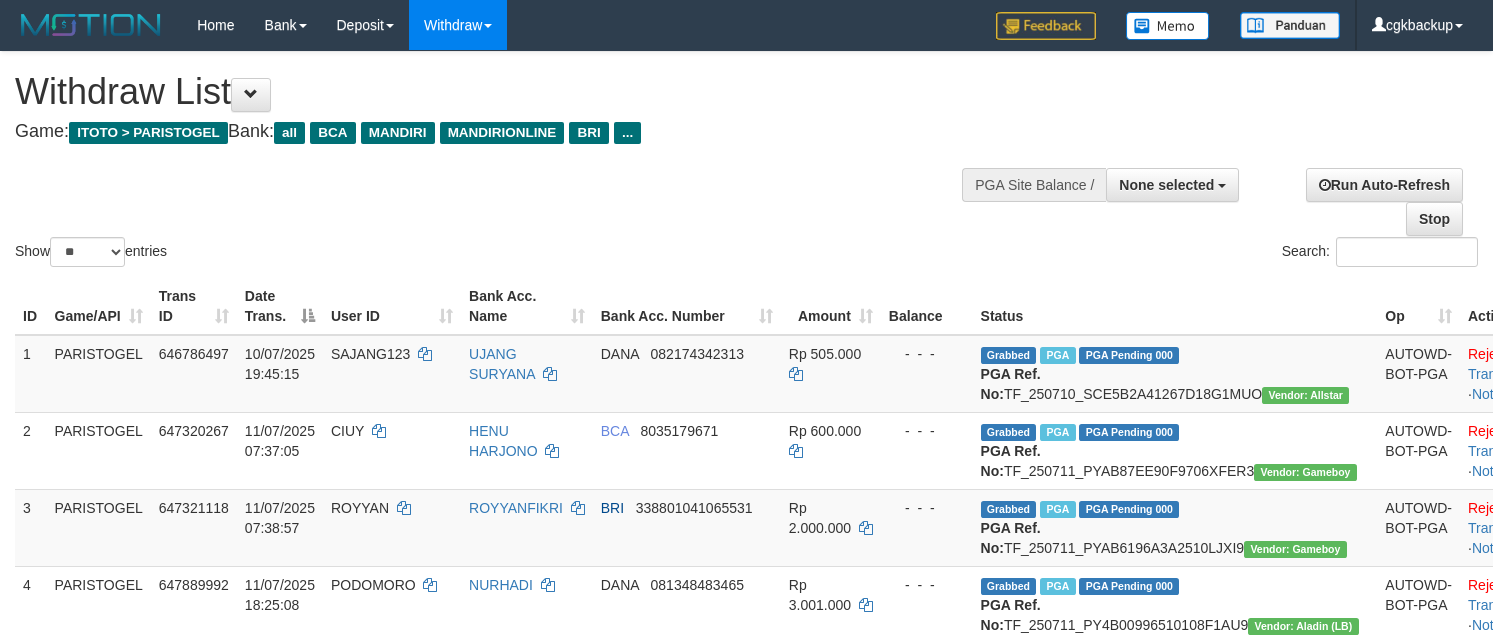select 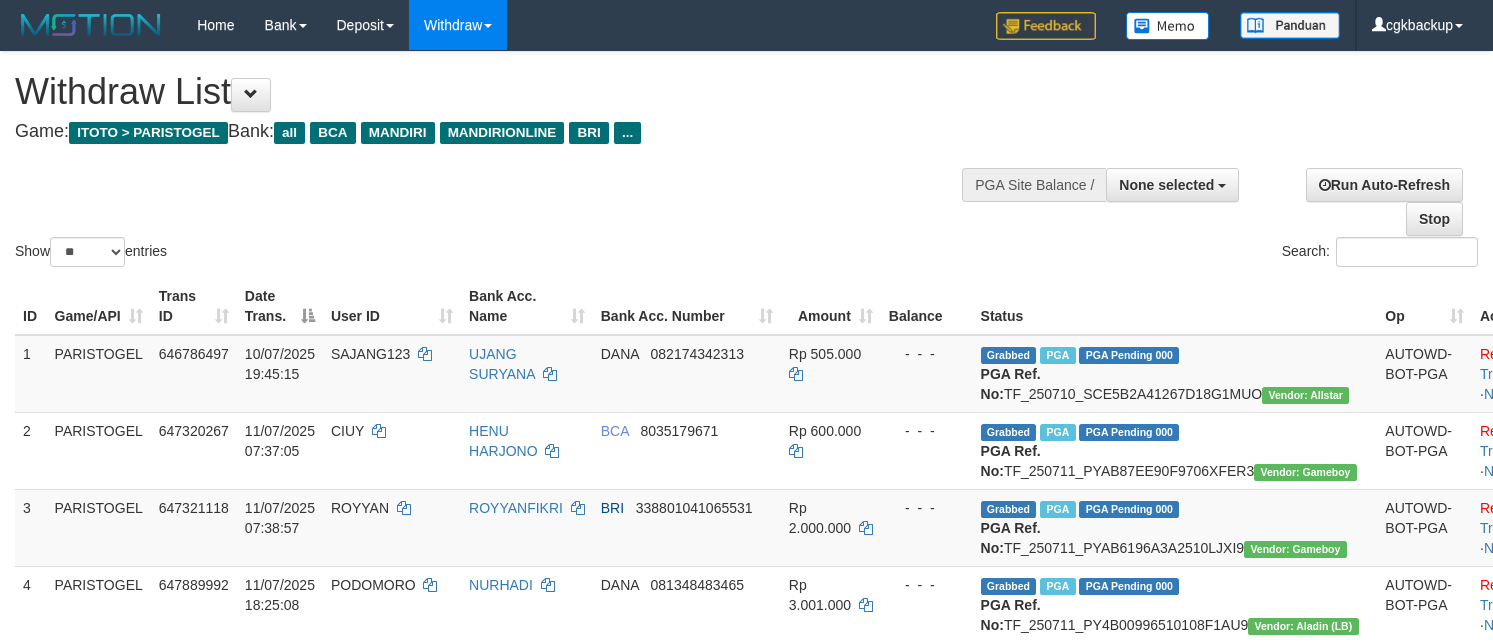 select 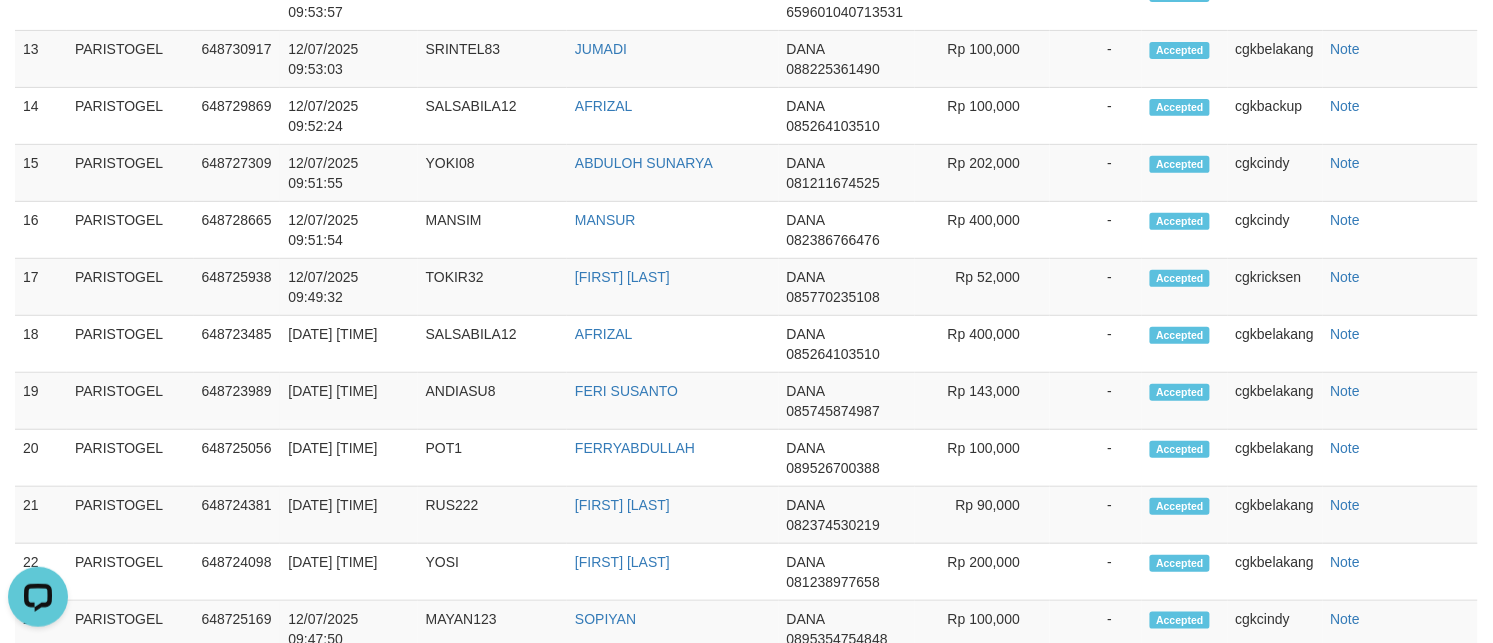 scroll, scrollTop: 0, scrollLeft: 0, axis: both 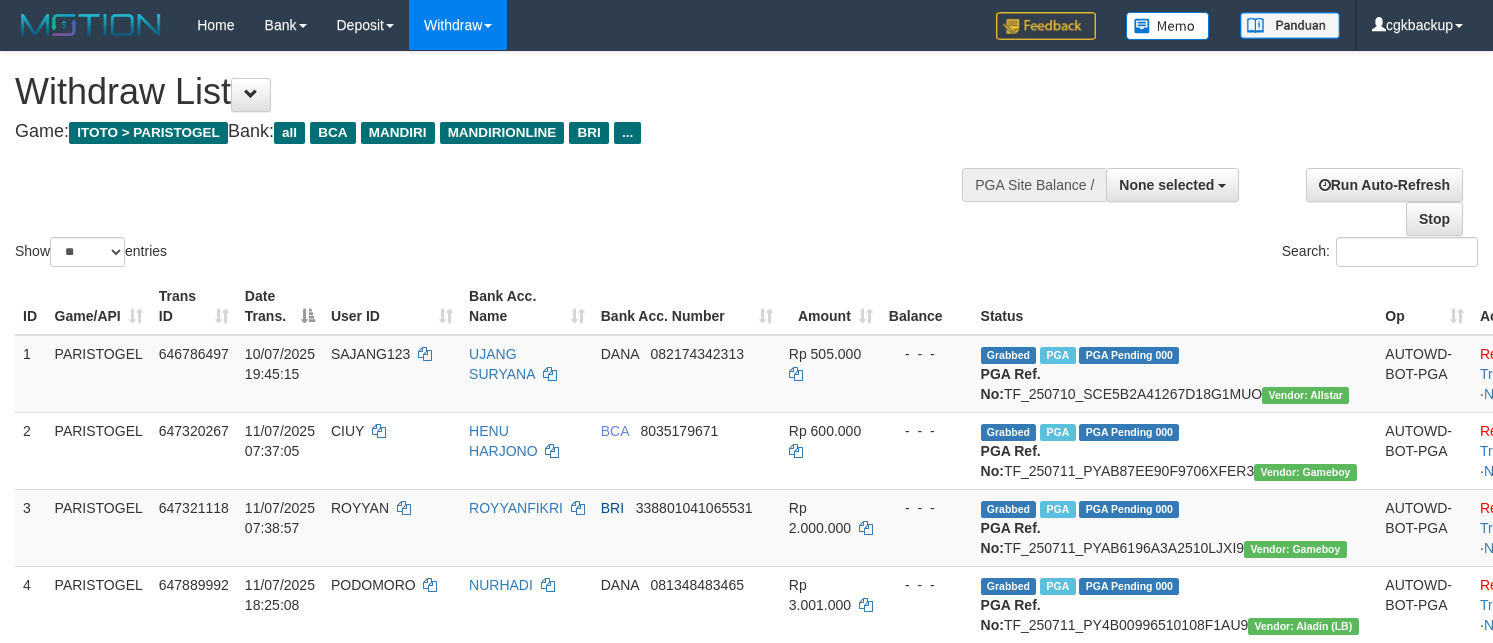 select 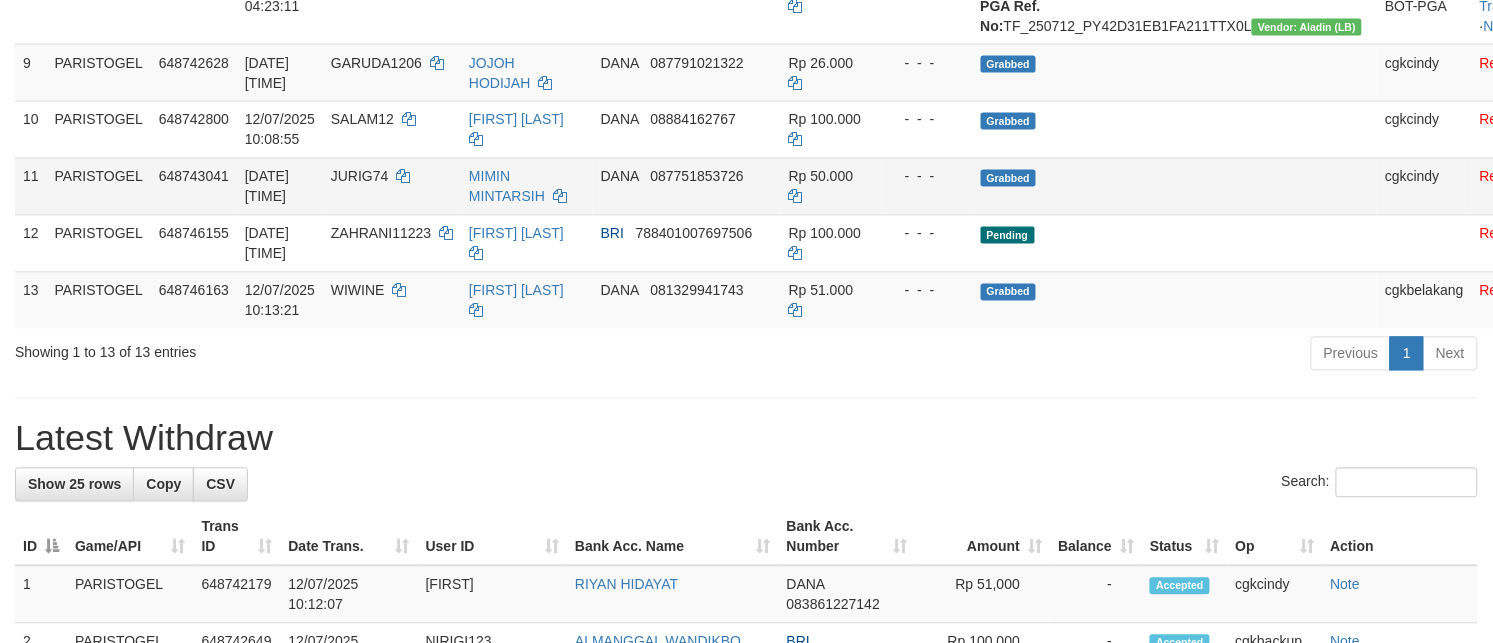 scroll, scrollTop: 807, scrollLeft: 0, axis: vertical 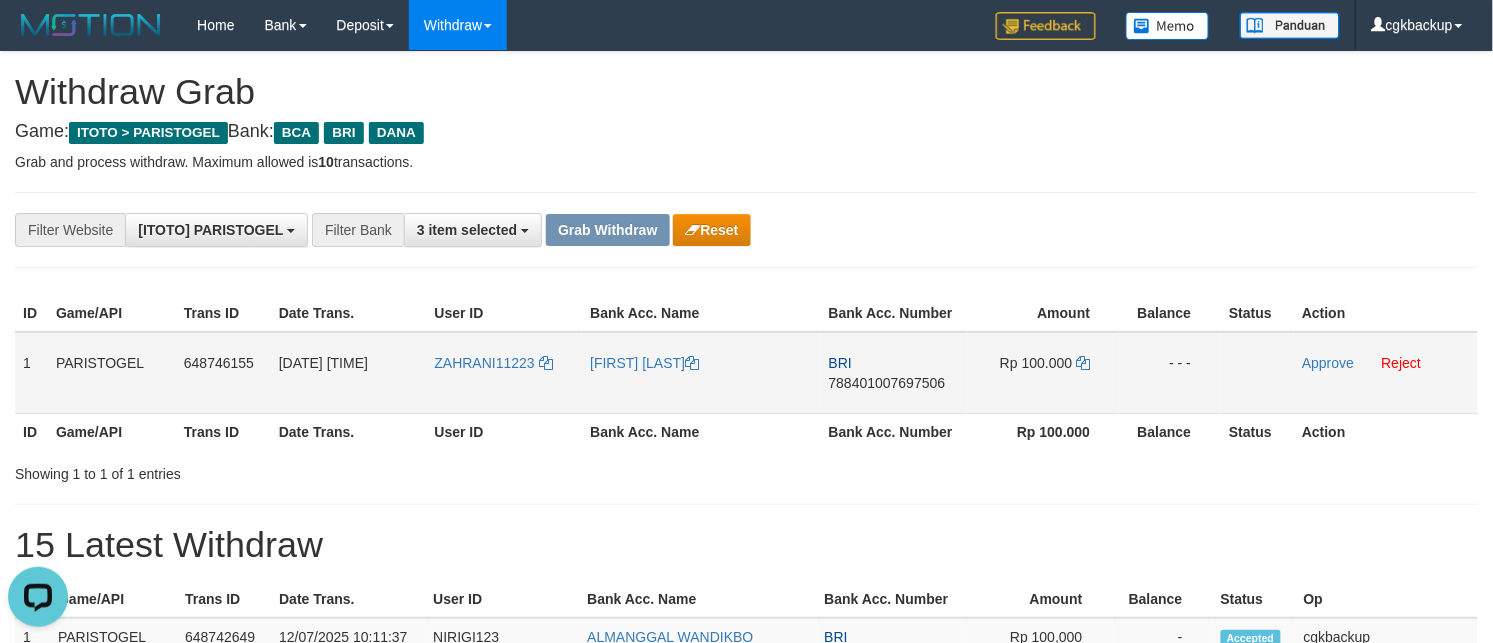 click on "ZAHRANI11223" at bounding box center [505, 373] 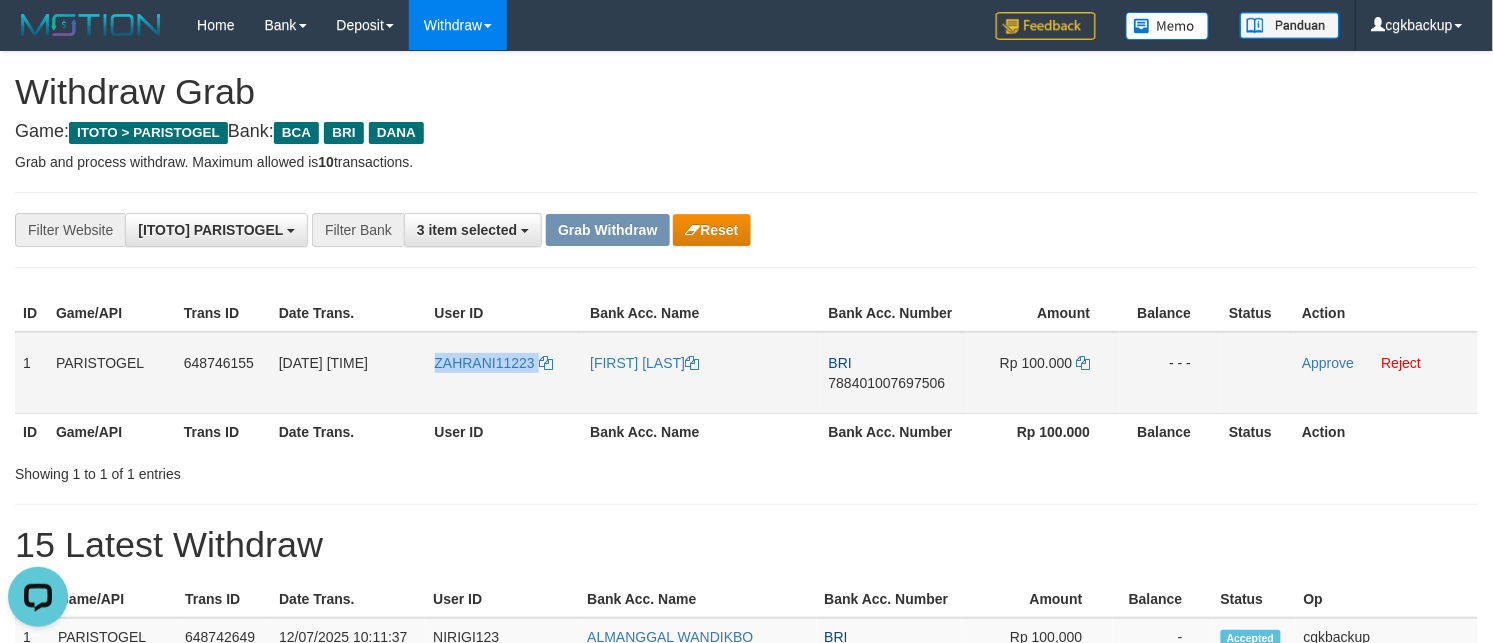 click on "ZAHRANI11223" at bounding box center [505, 373] 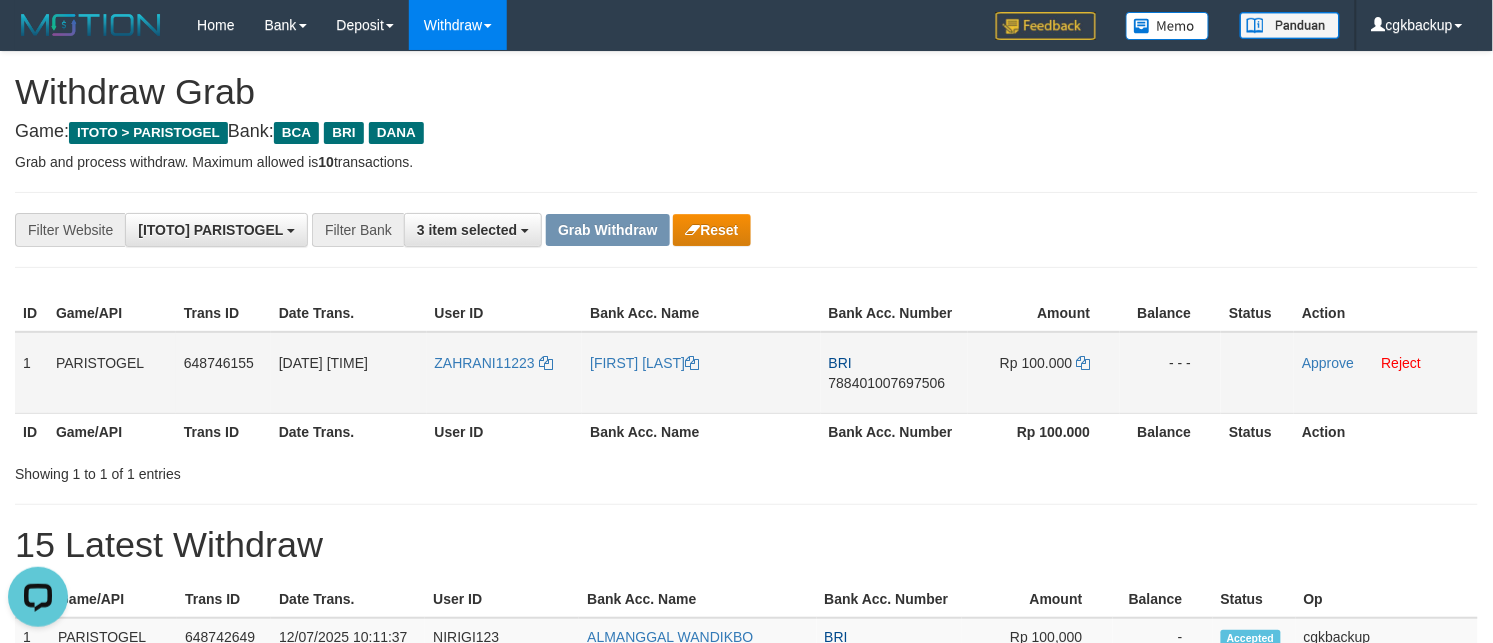 click on "[FIRST] [LAST]" at bounding box center [701, 373] 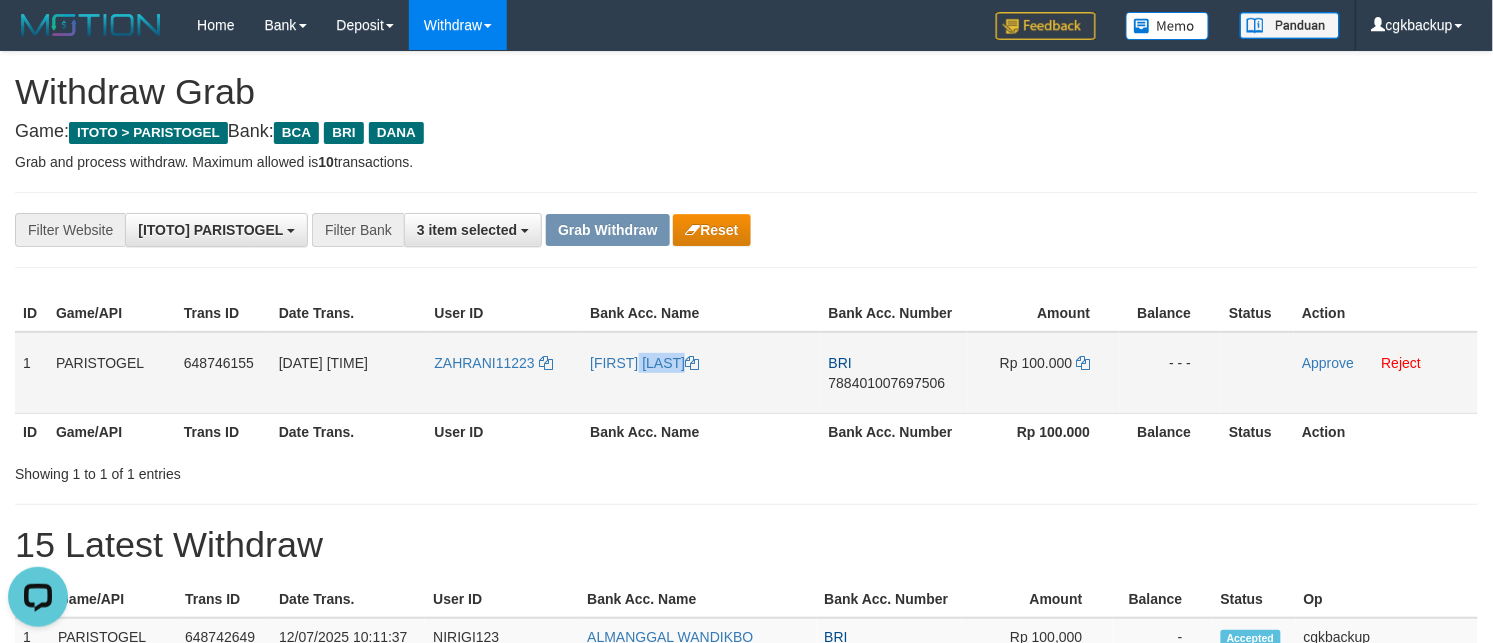 copy on "[FIRST] [LAST]" 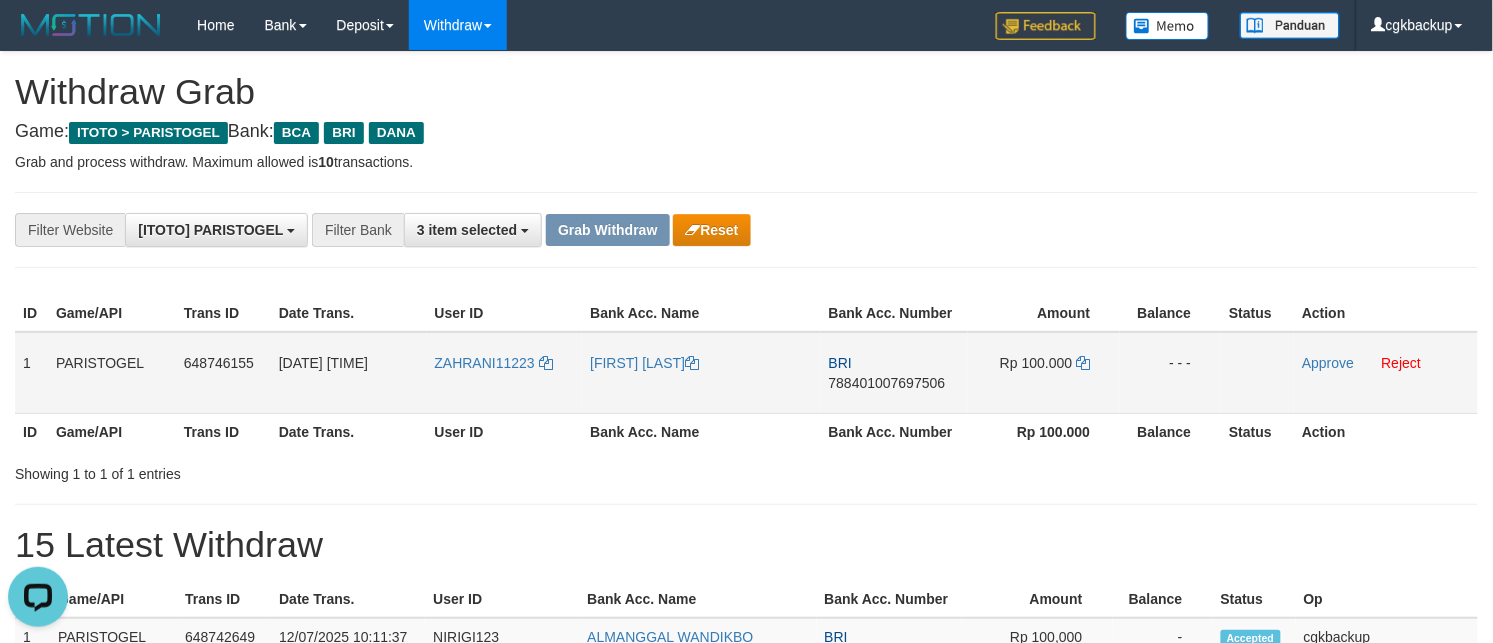 click on "ZAHRANI11223" at bounding box center (505, 373) 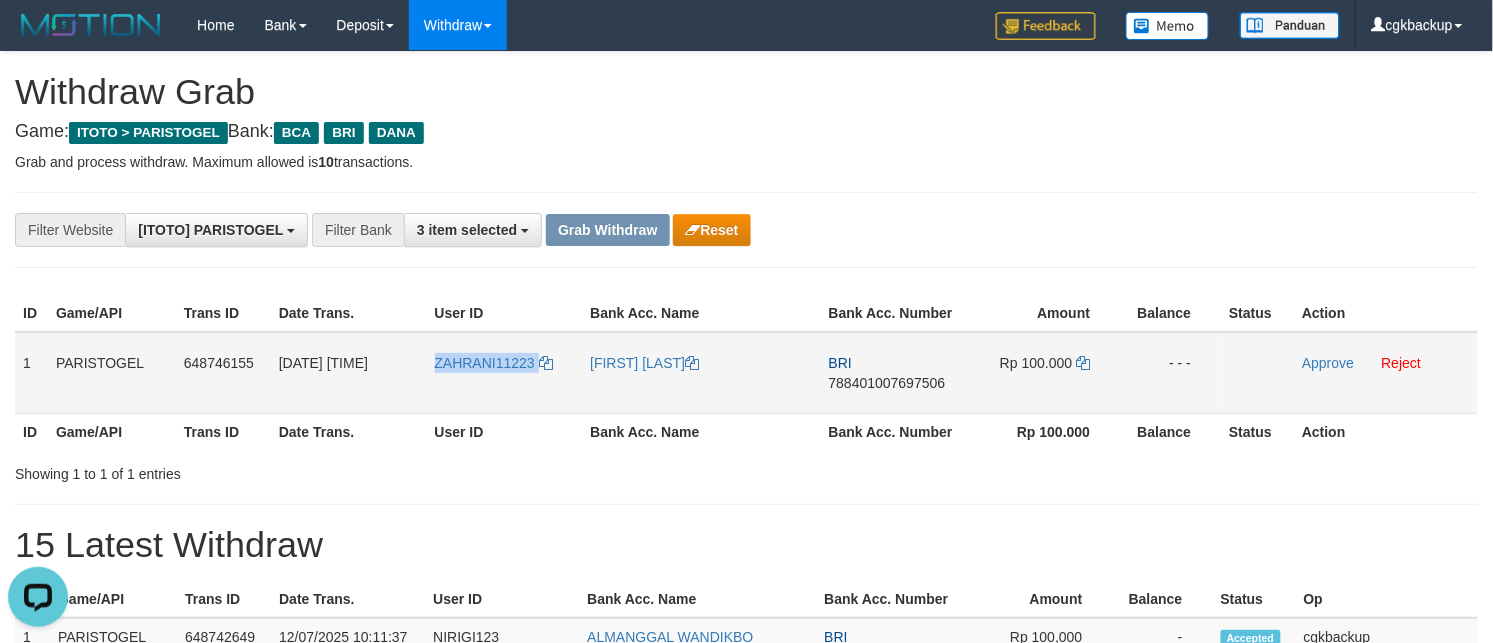 click on "ZAHRANI11223" at bounding box center [505, 373] 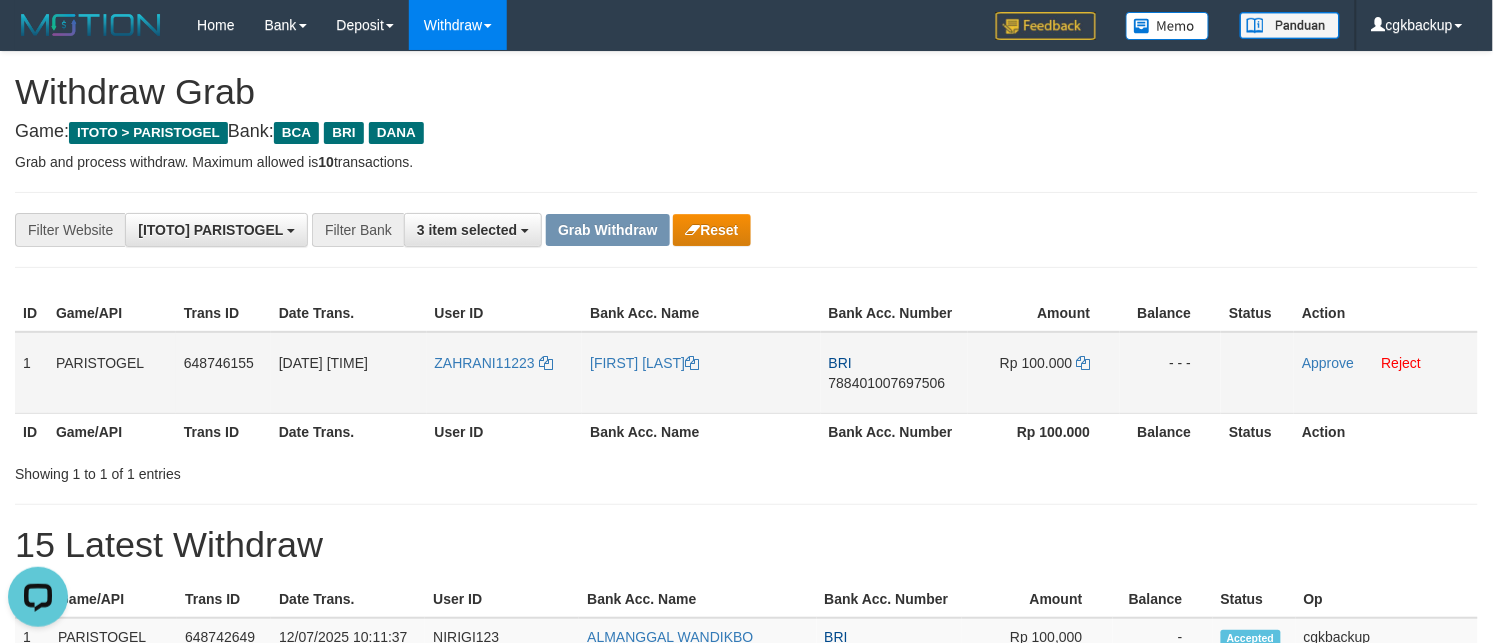 click on "BRI
788401007697506" at bounding box center (894, 373) 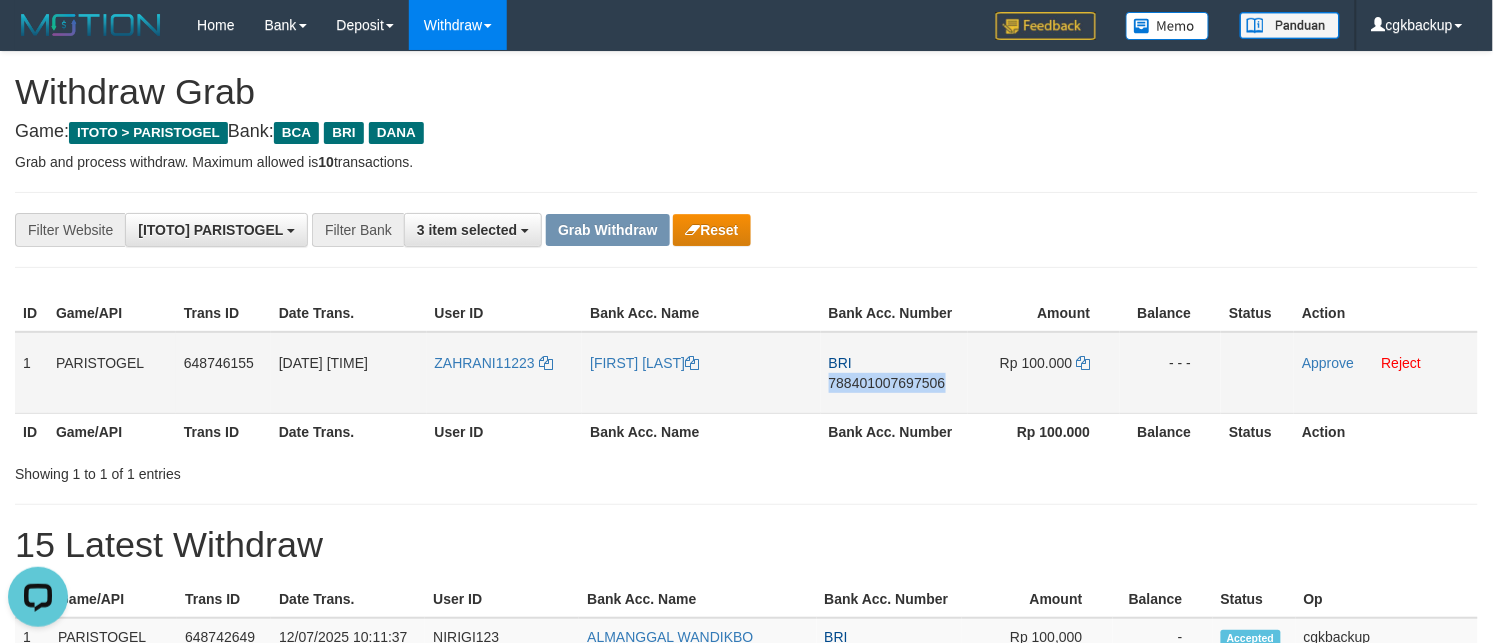 click on "BRI
788401007697506" at bounding box center (894, 373) 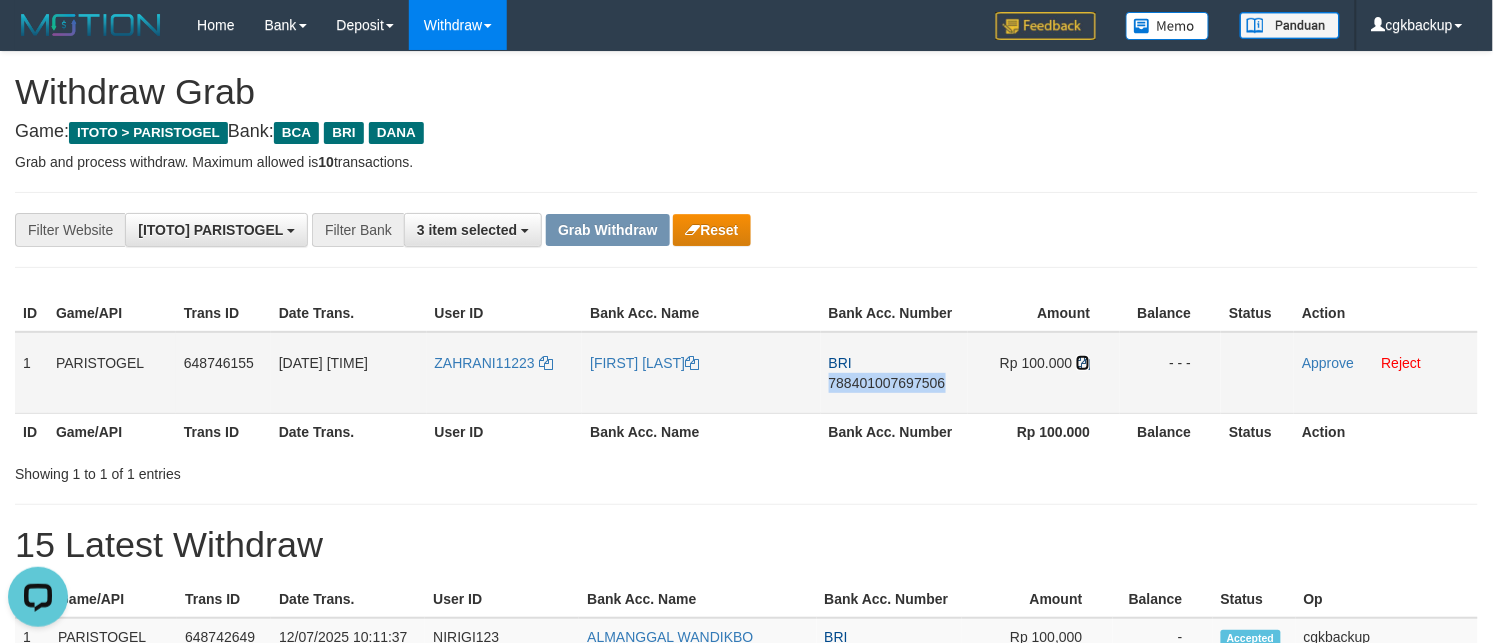 drag, startPoint x: 1086, startPoint y: 363, endPoint x: 1115, endPoint y: 356, distance: 29.832869 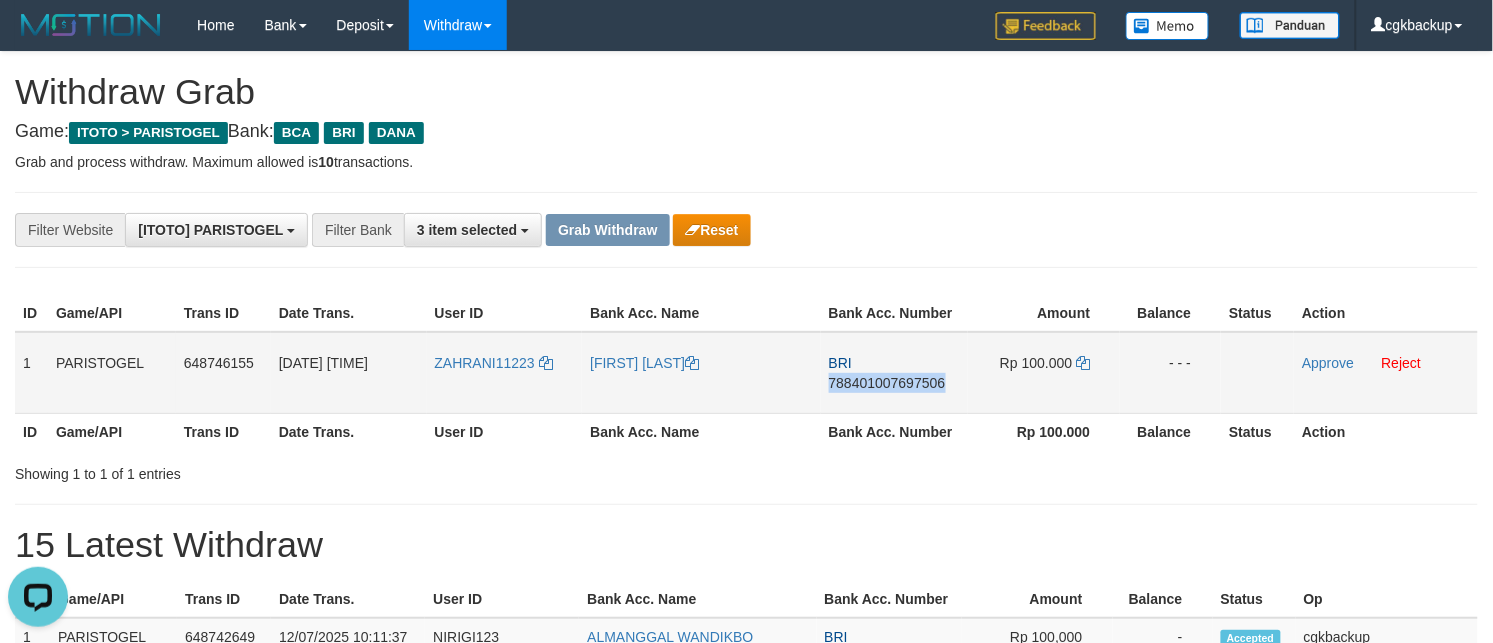 copy on "788401007697506" 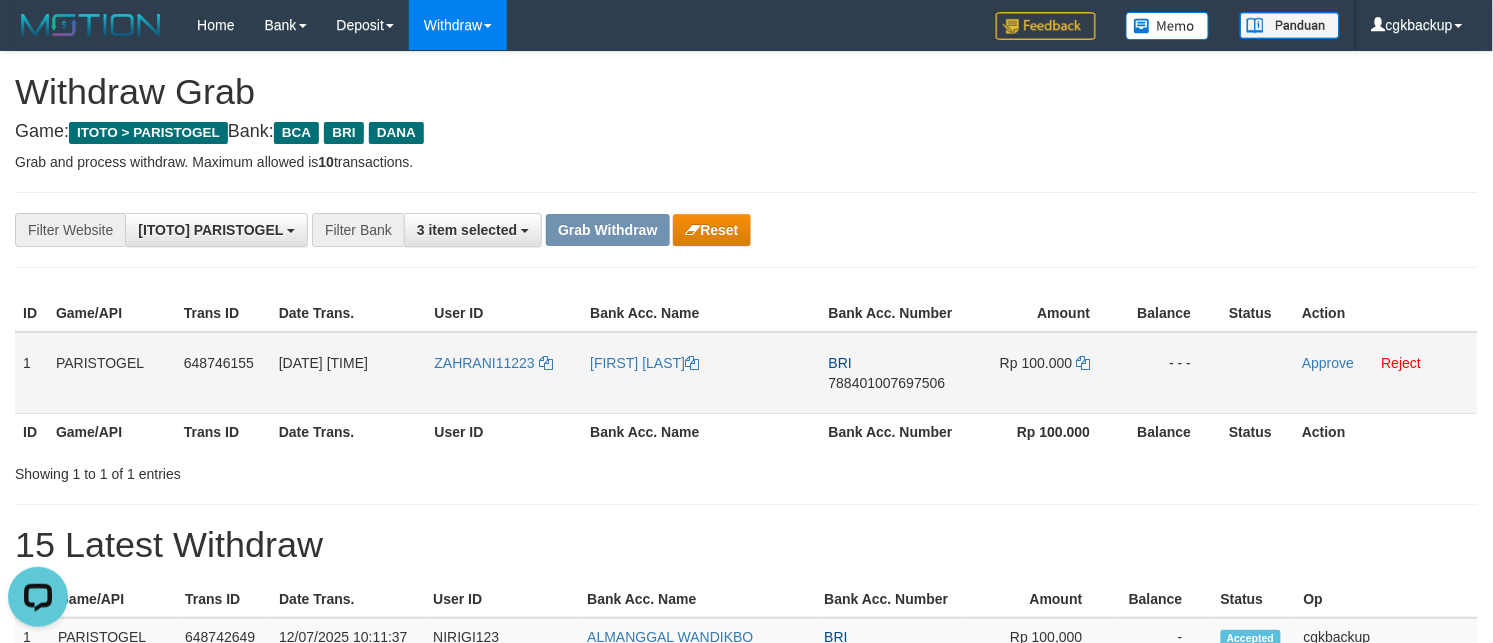 click on "Approve
Reject" at bounding box center (1386, 373) 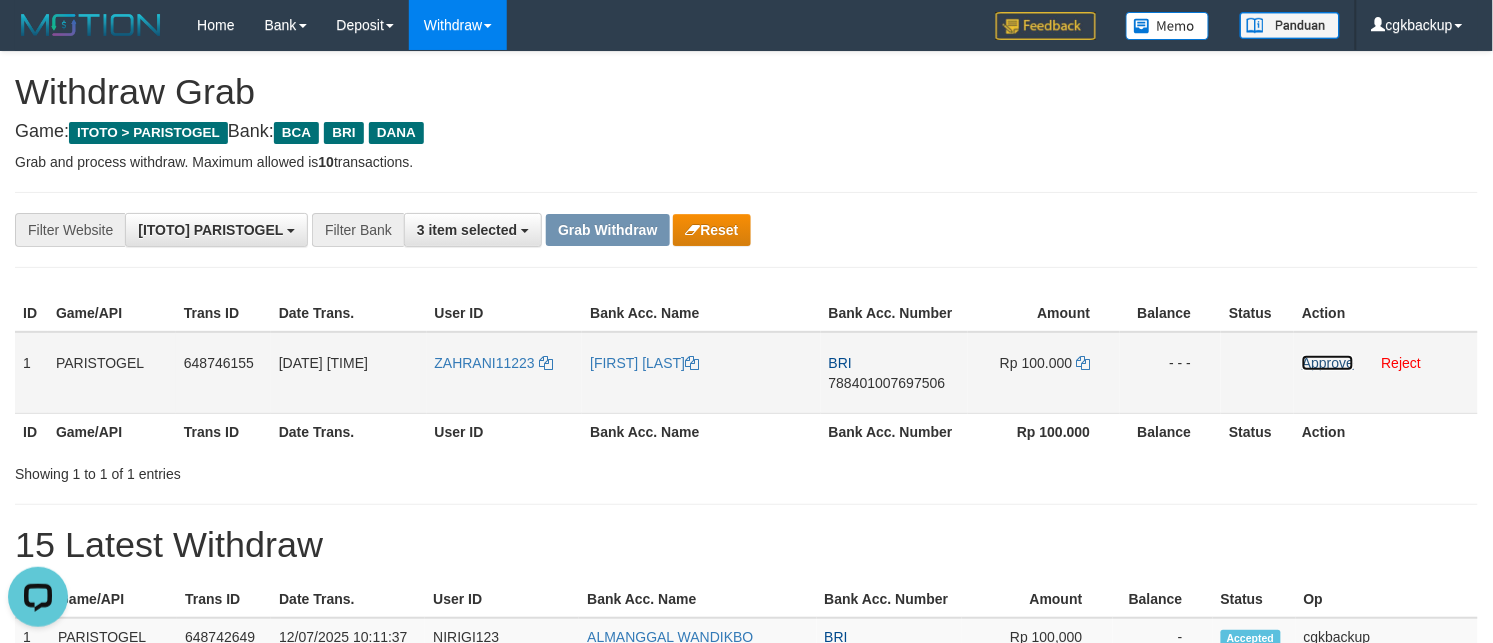 click on "Approve" at bounding box center [1328, 363] 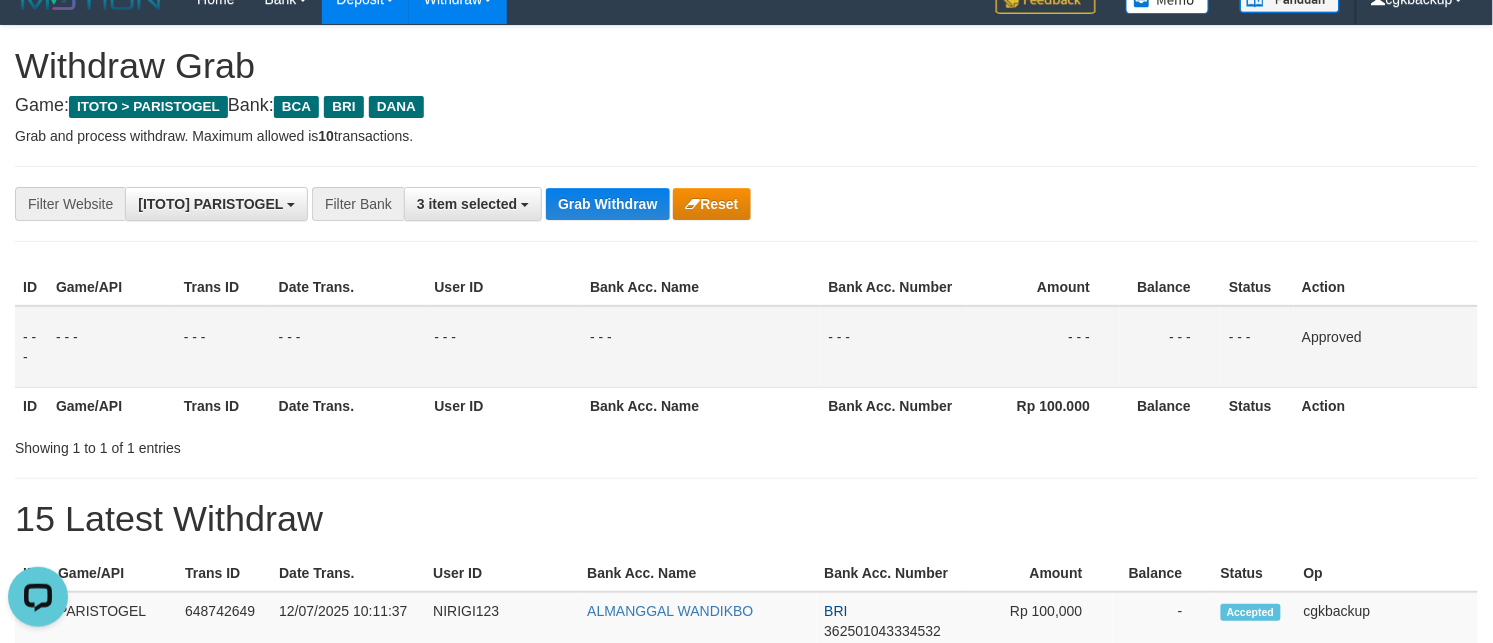 scroll, scrollTop: 0, scrollLeft: 0, axis: both 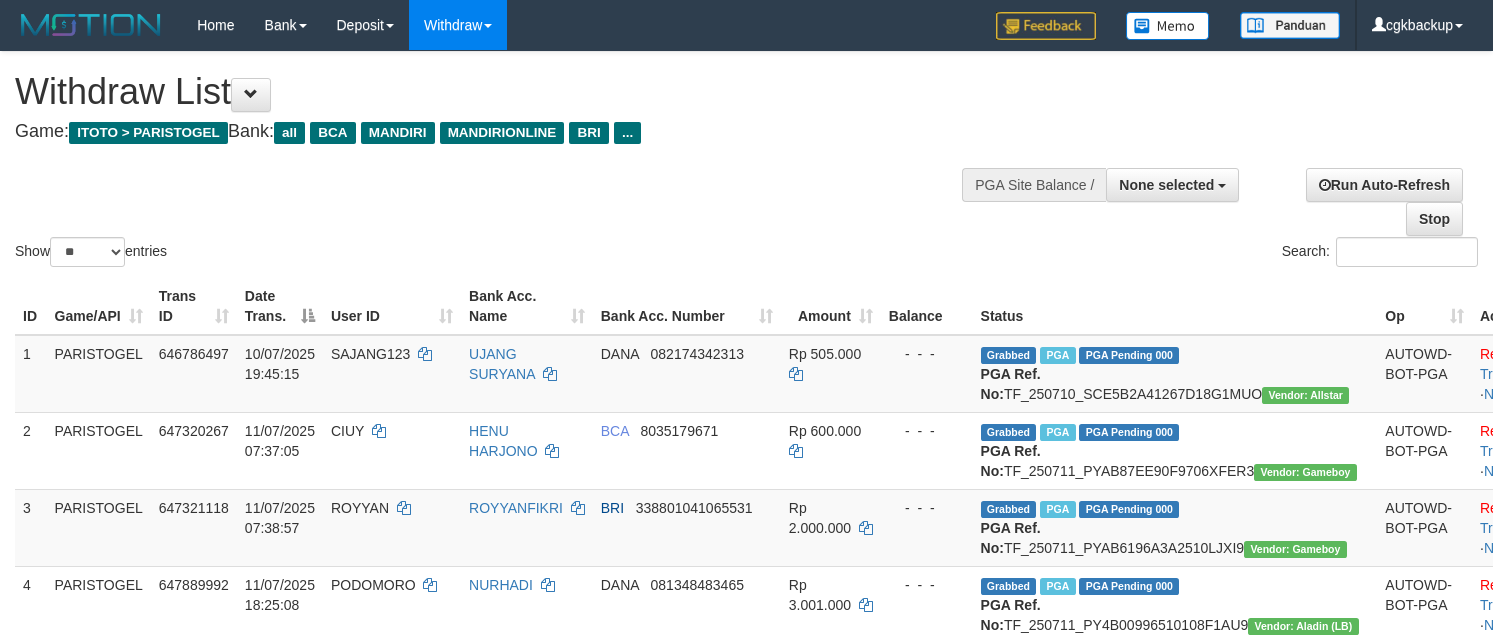 select 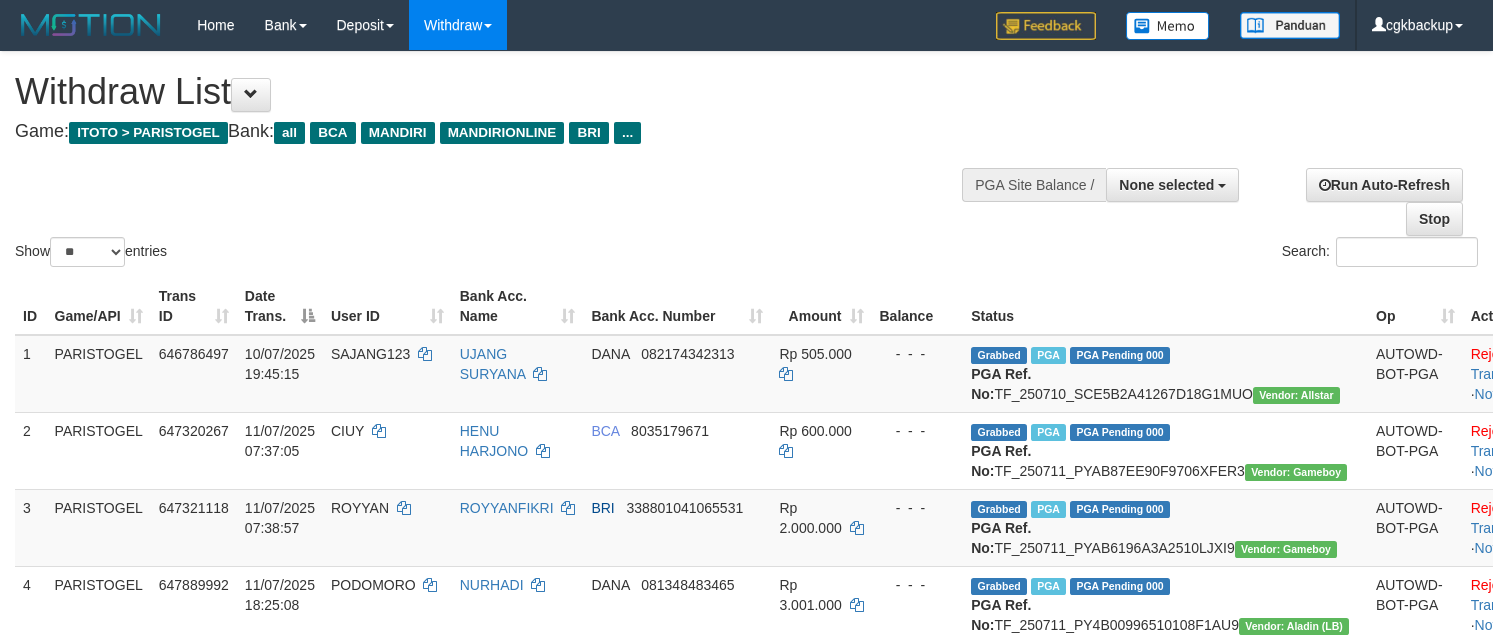 select 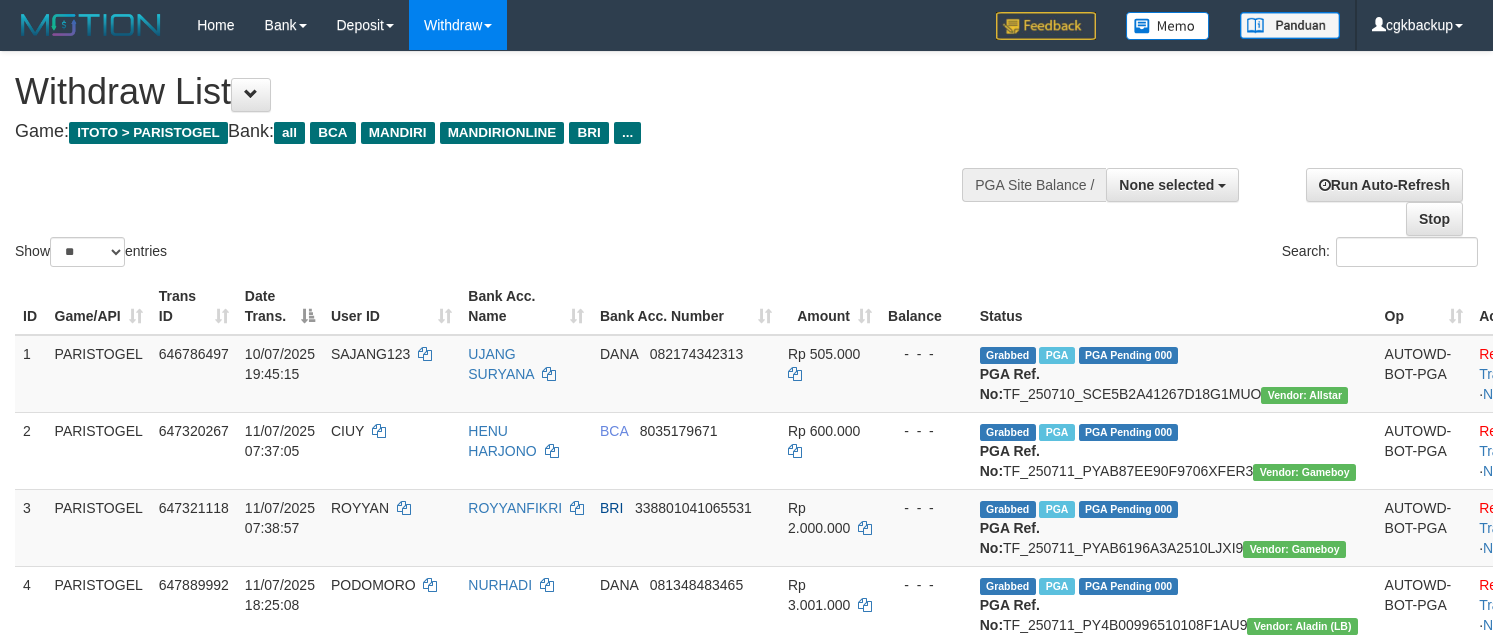 select 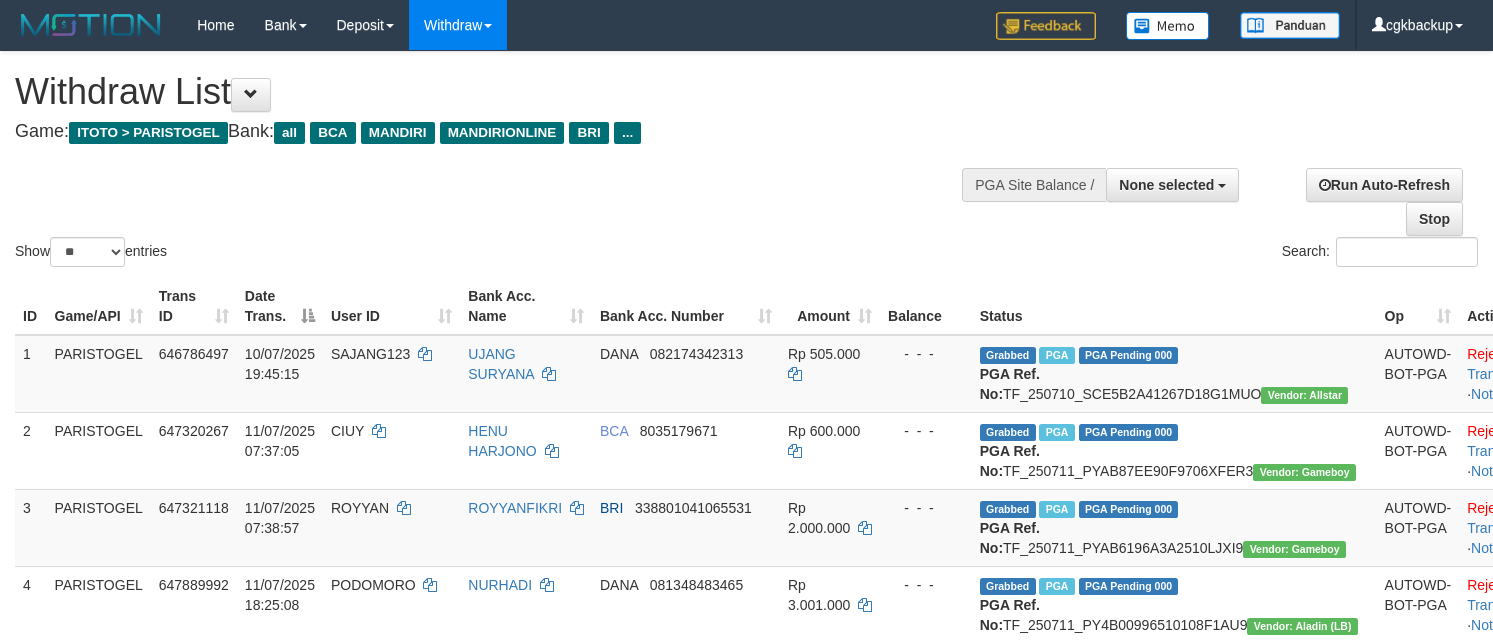 select 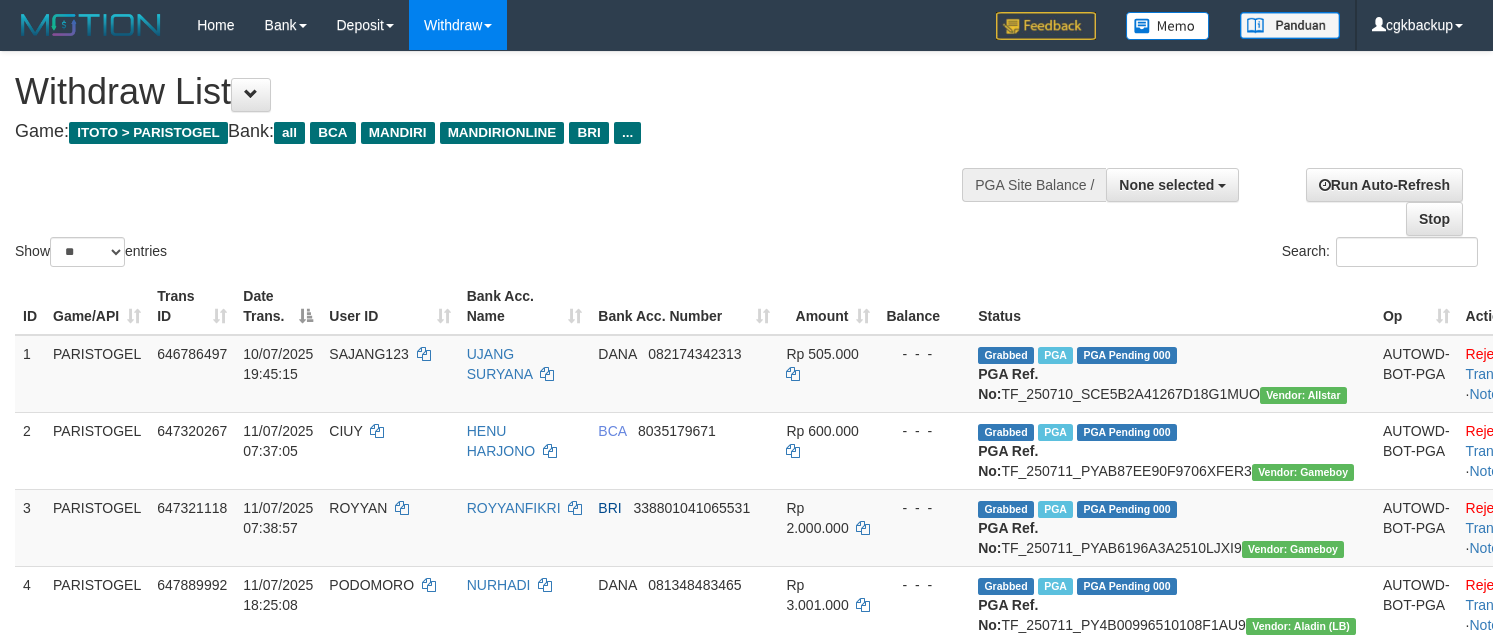 select 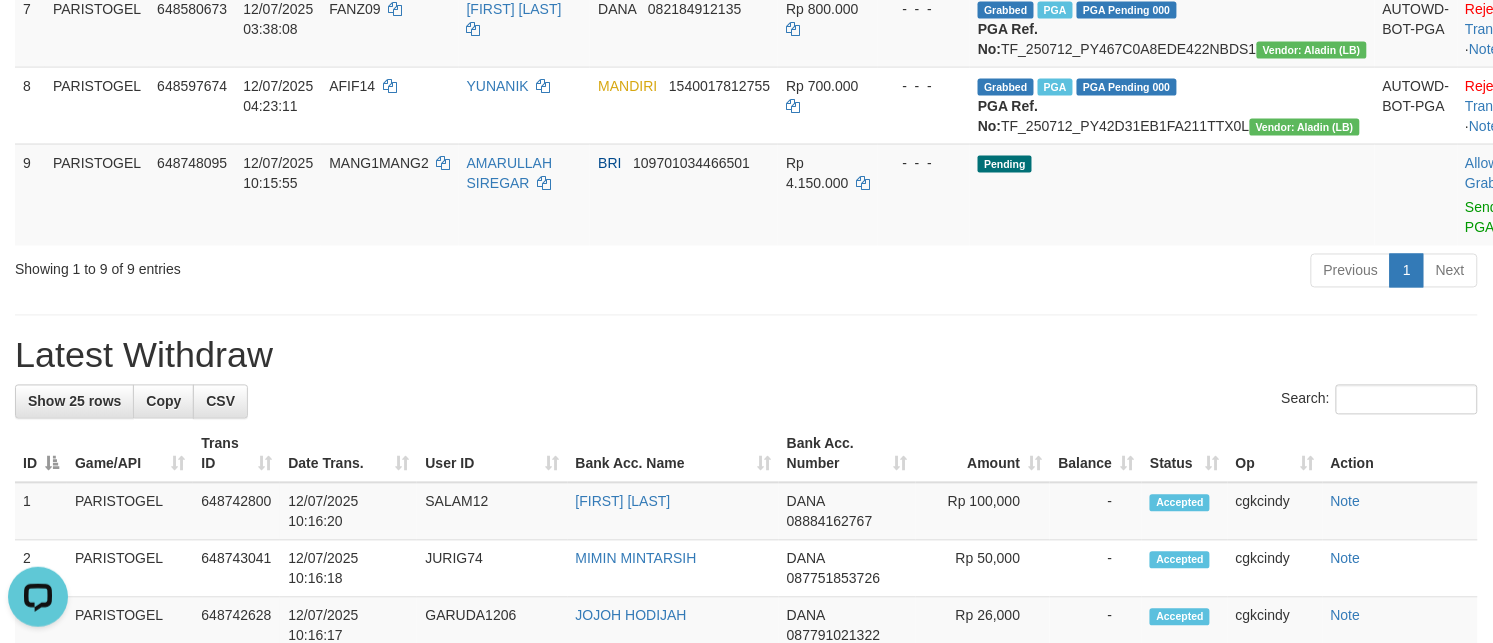 scroll, scrollTop: 0, scrollLeft: 0, axis: both 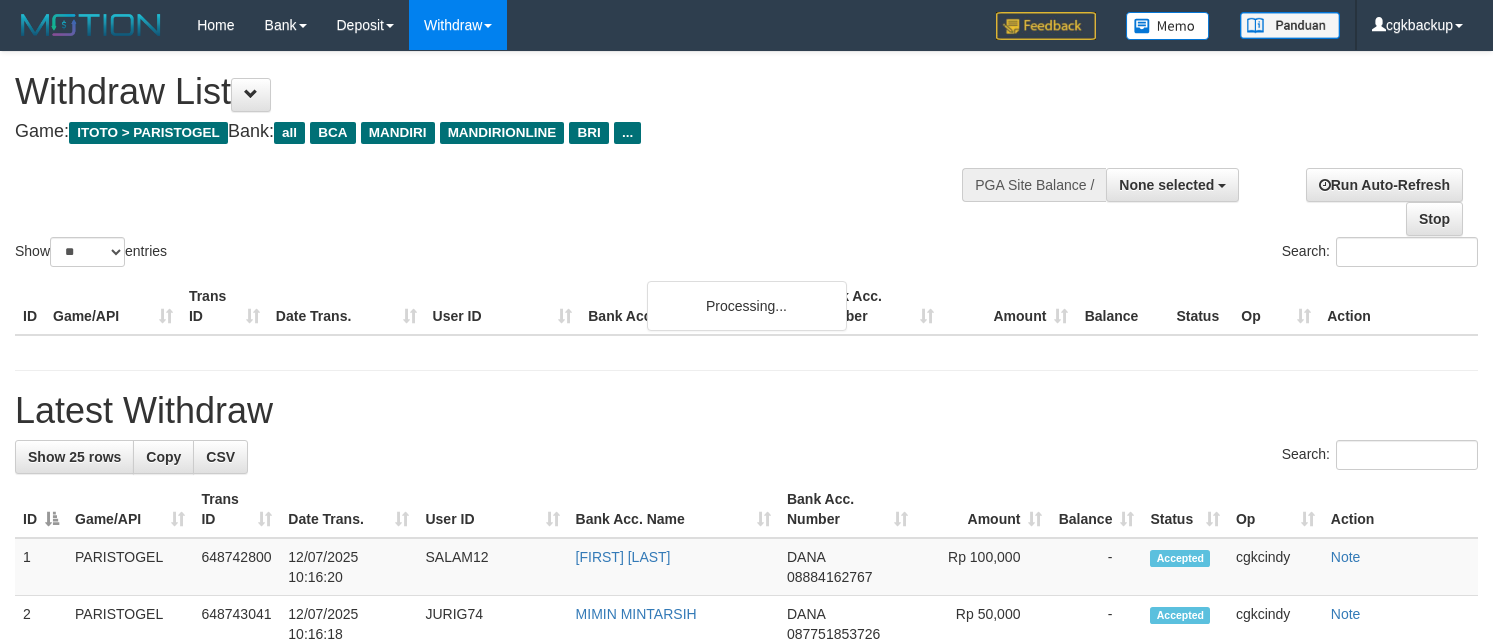 select 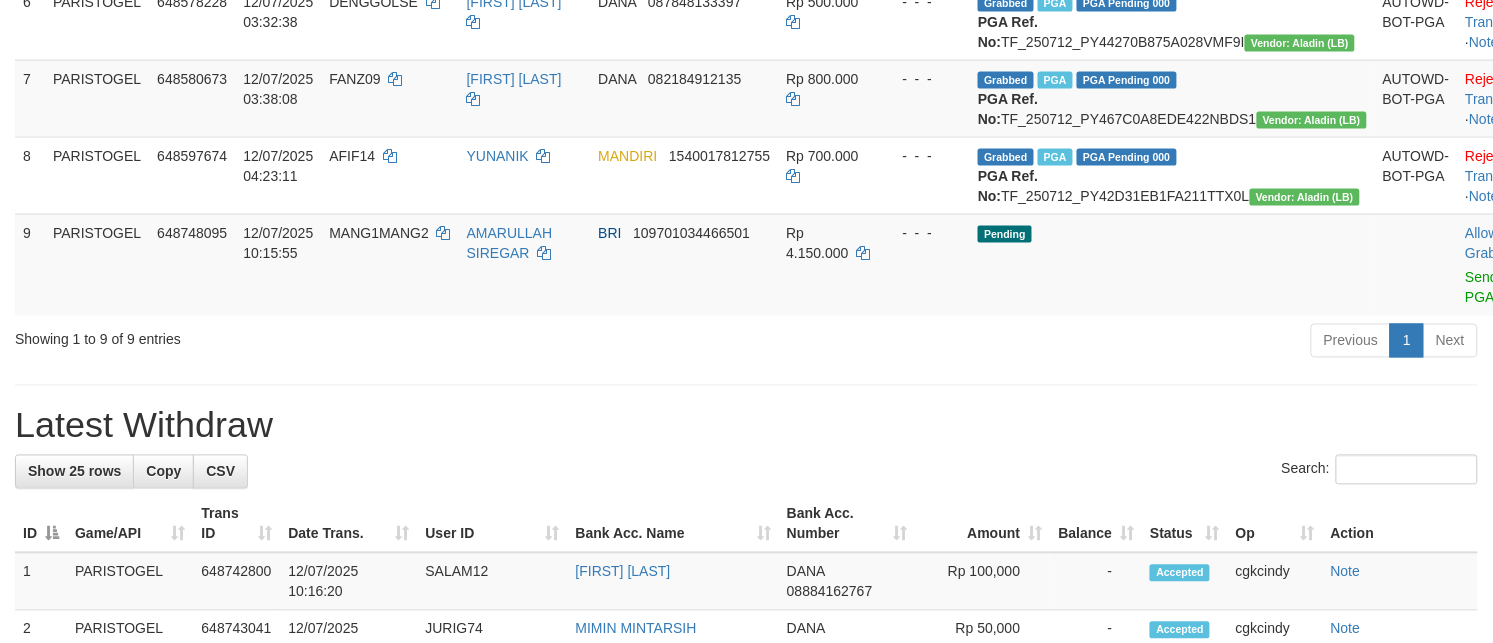 scroll, scrollTop: 682, scrollLeft: 0, axis: vertical 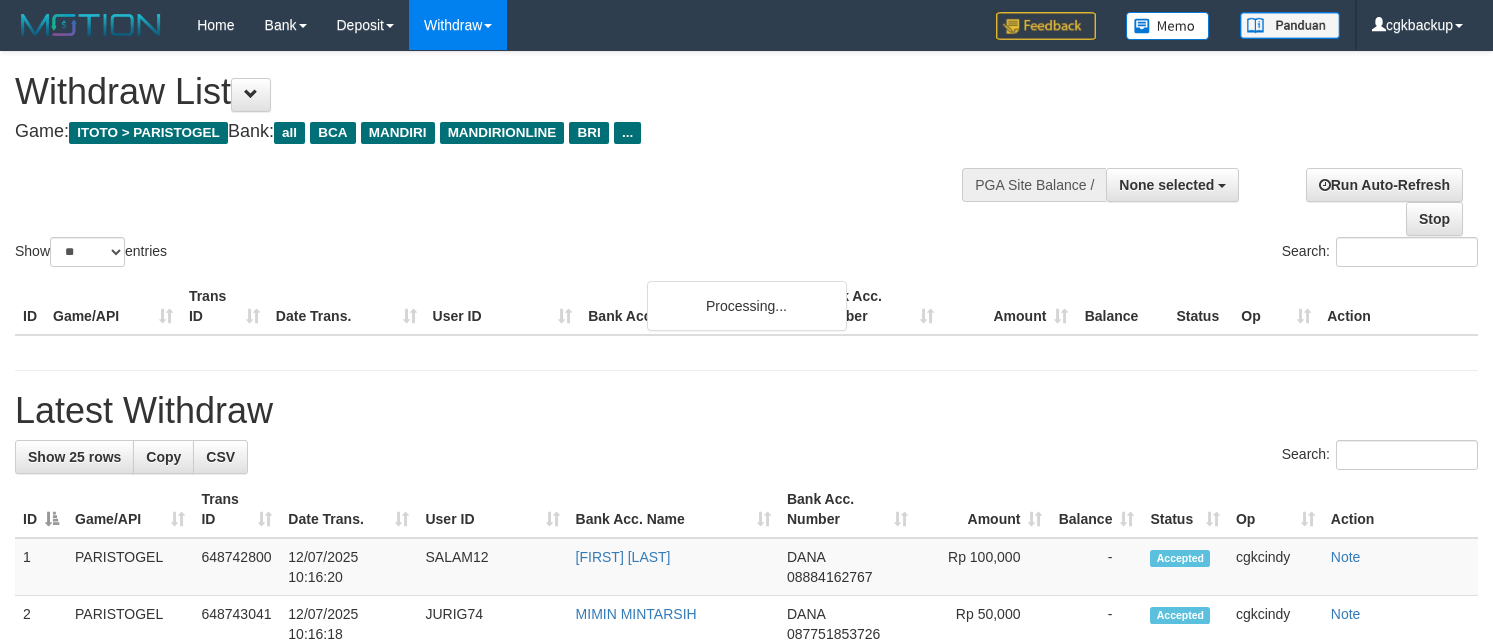 select 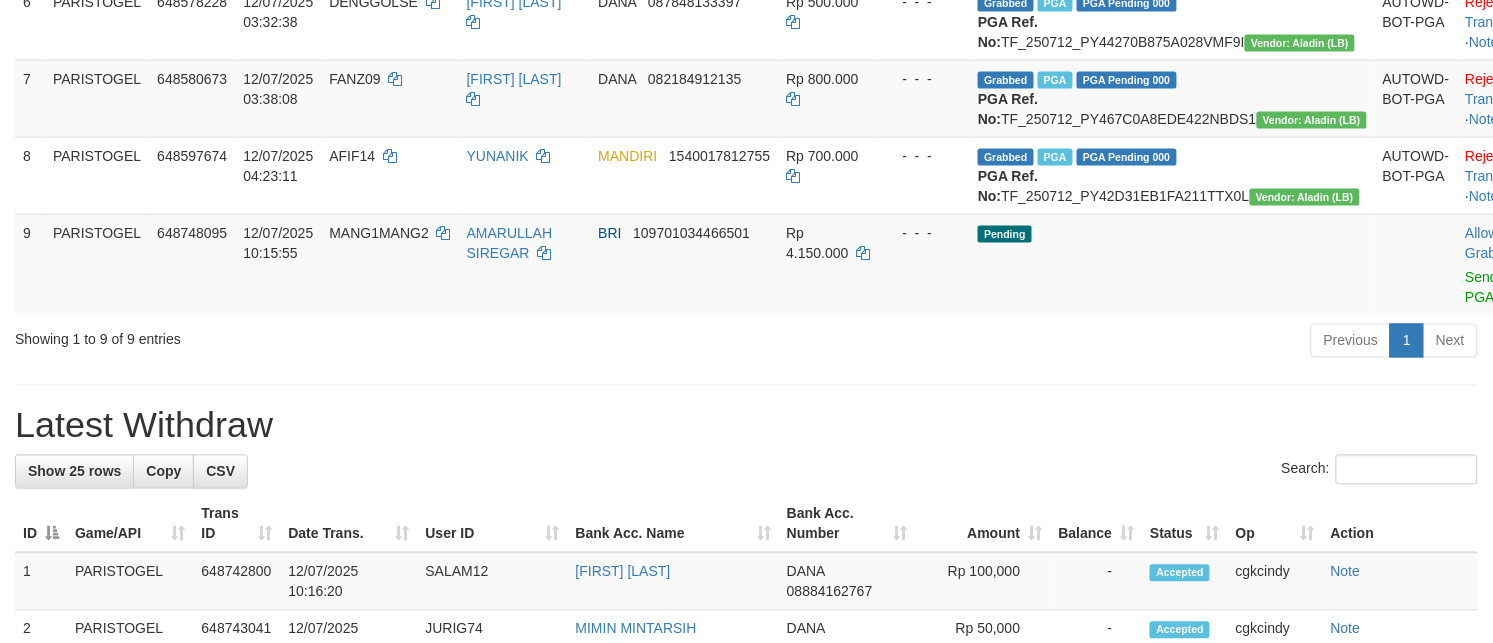 scroll, scrollTop: 682, scrollLeft: 0, axis: vertical 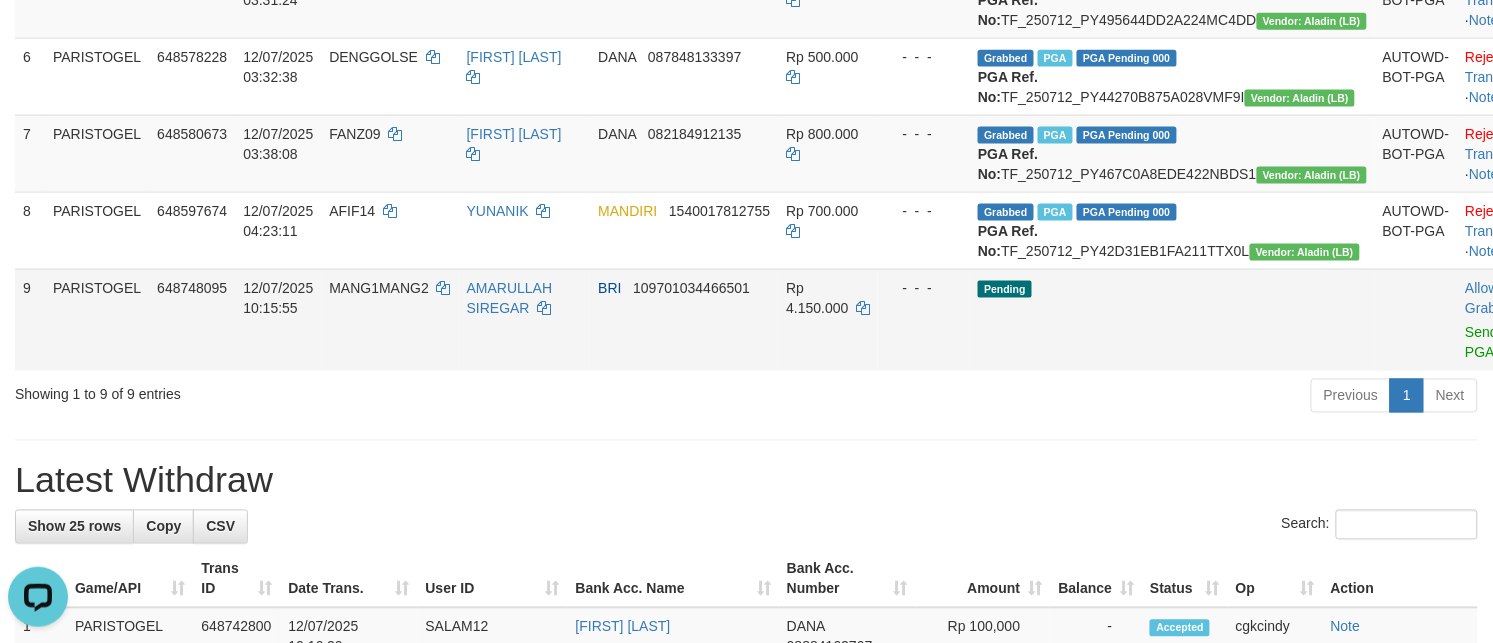 click on "MANG1MANG2" at bounding box center (389, 320) 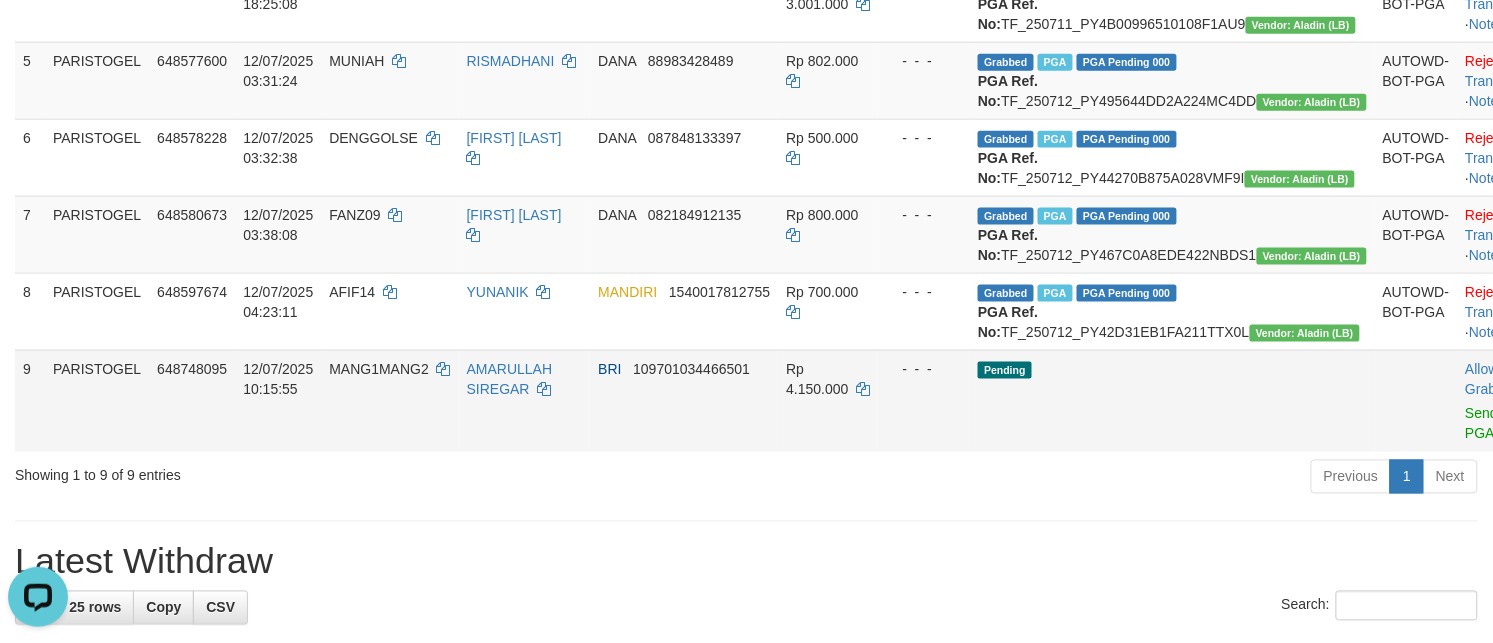 scroll, scrollTop: 557, scrollLeft: 0, axis: vertical 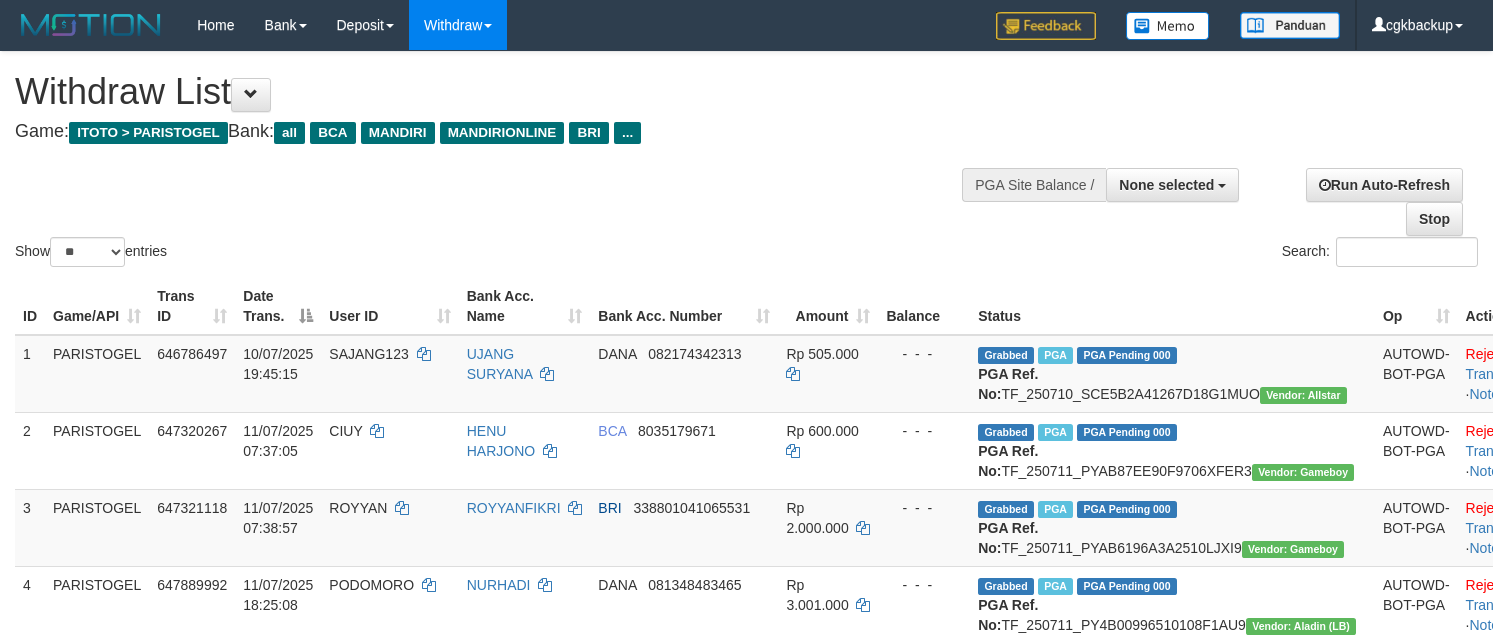 select 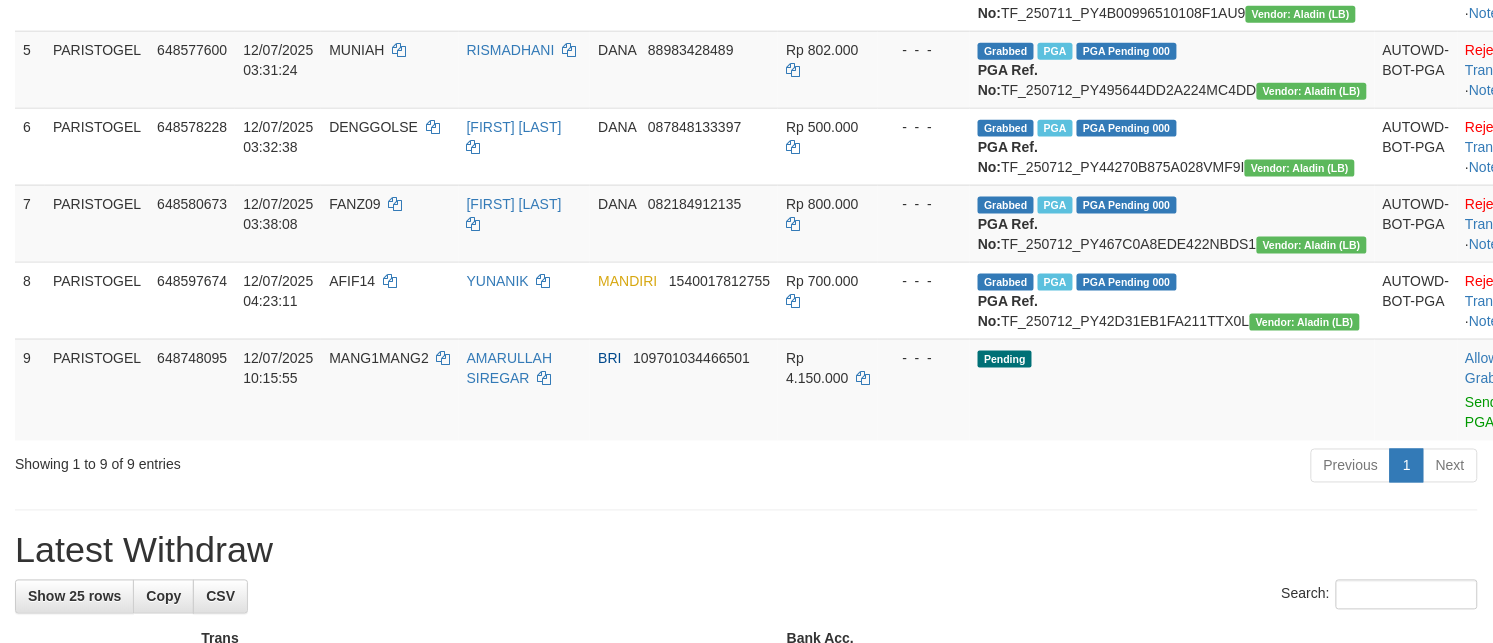 scroll, scrollTop: 557, scrollLeft: 0, axis: vertical 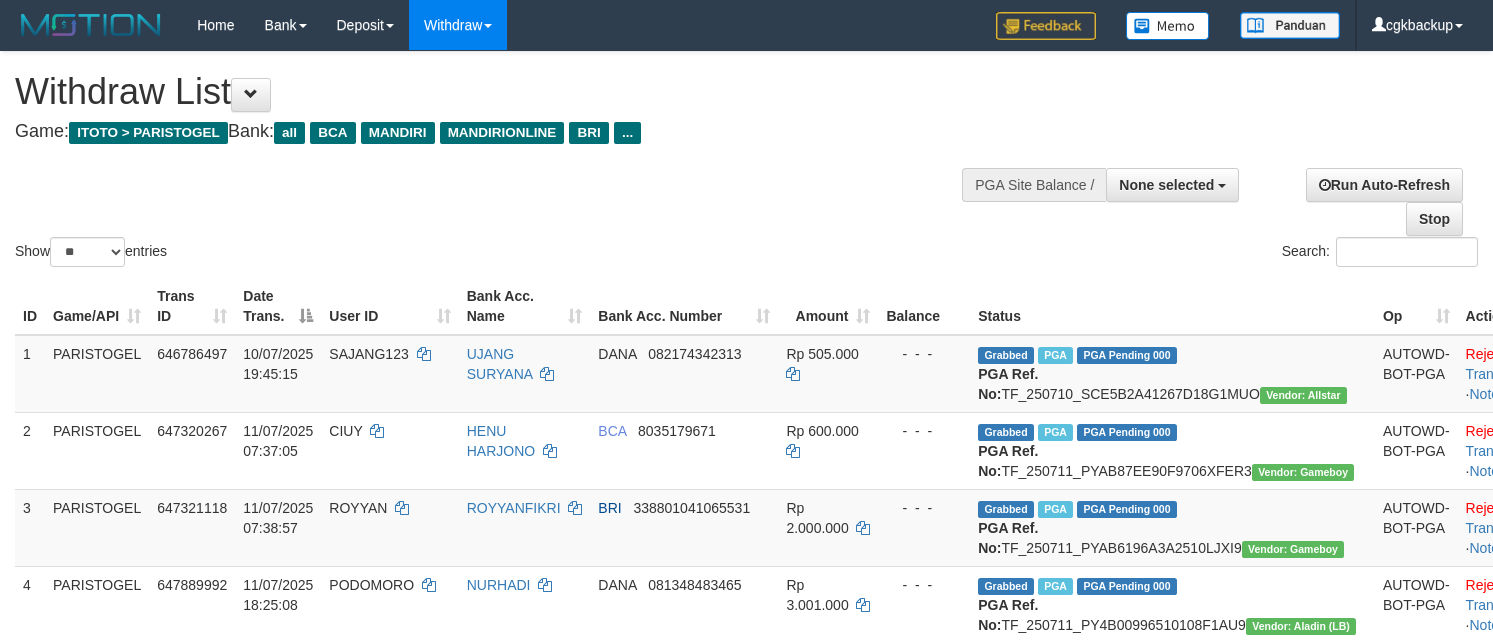 select 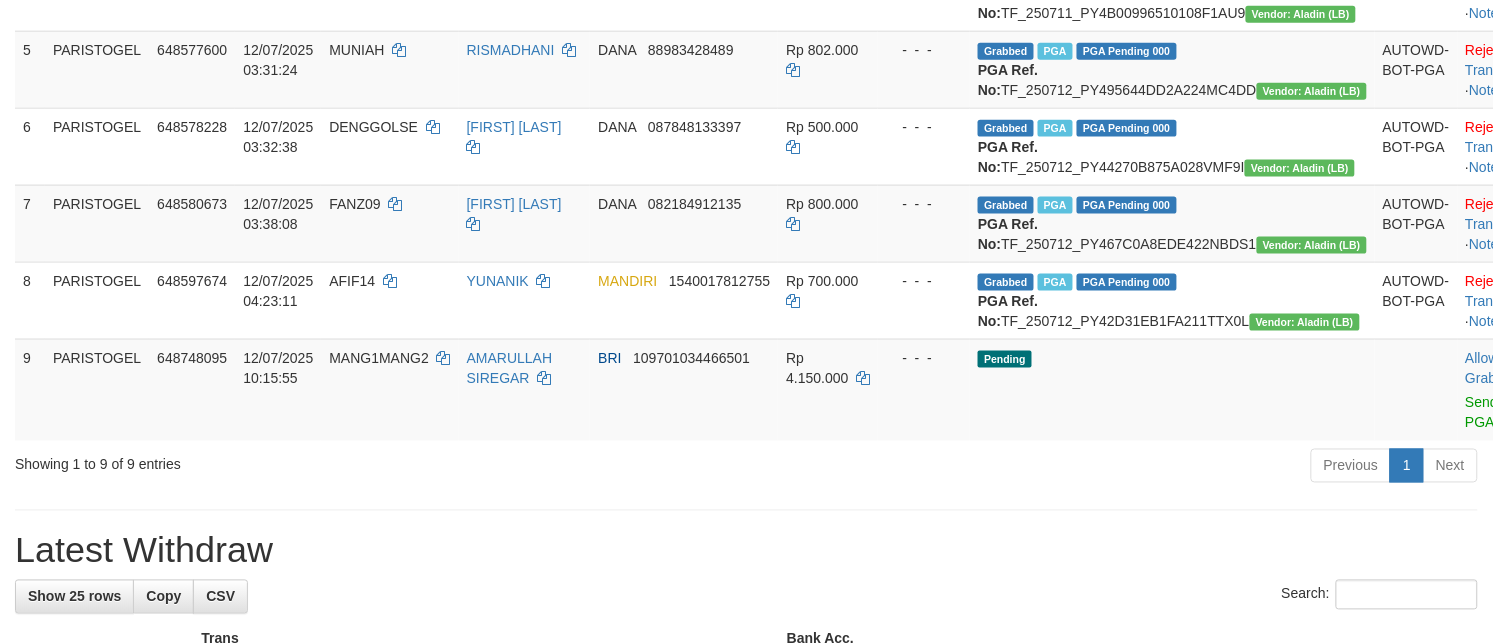 scroll, scrollTop: 557, scrollLeft: 0, axis: vertical 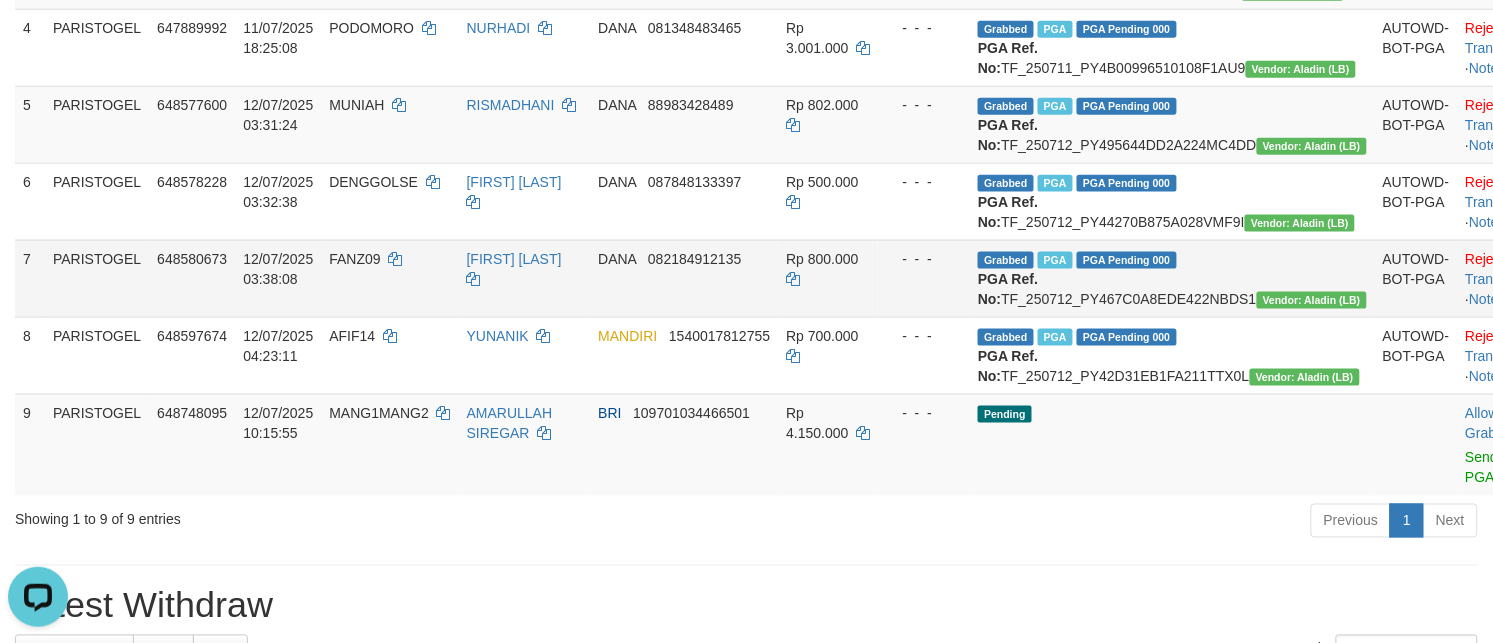 click on "FANZ09" at bounding box center [354, 259] 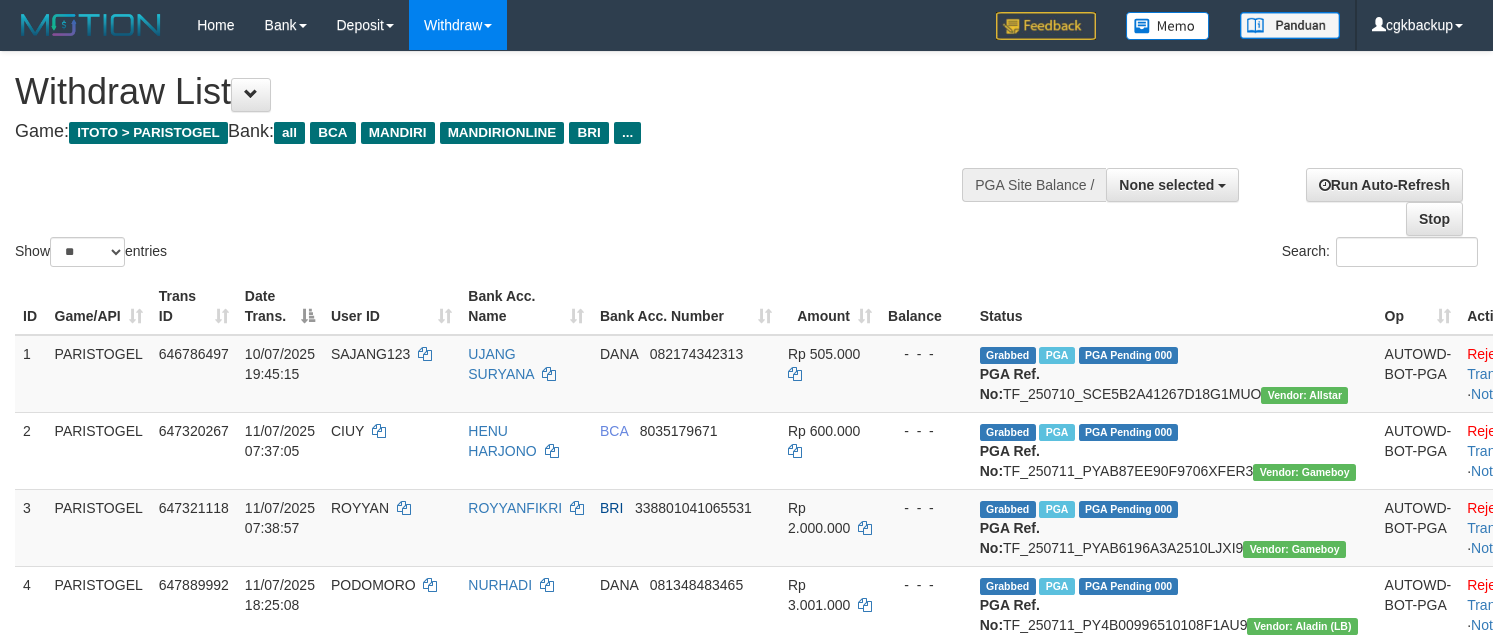 select 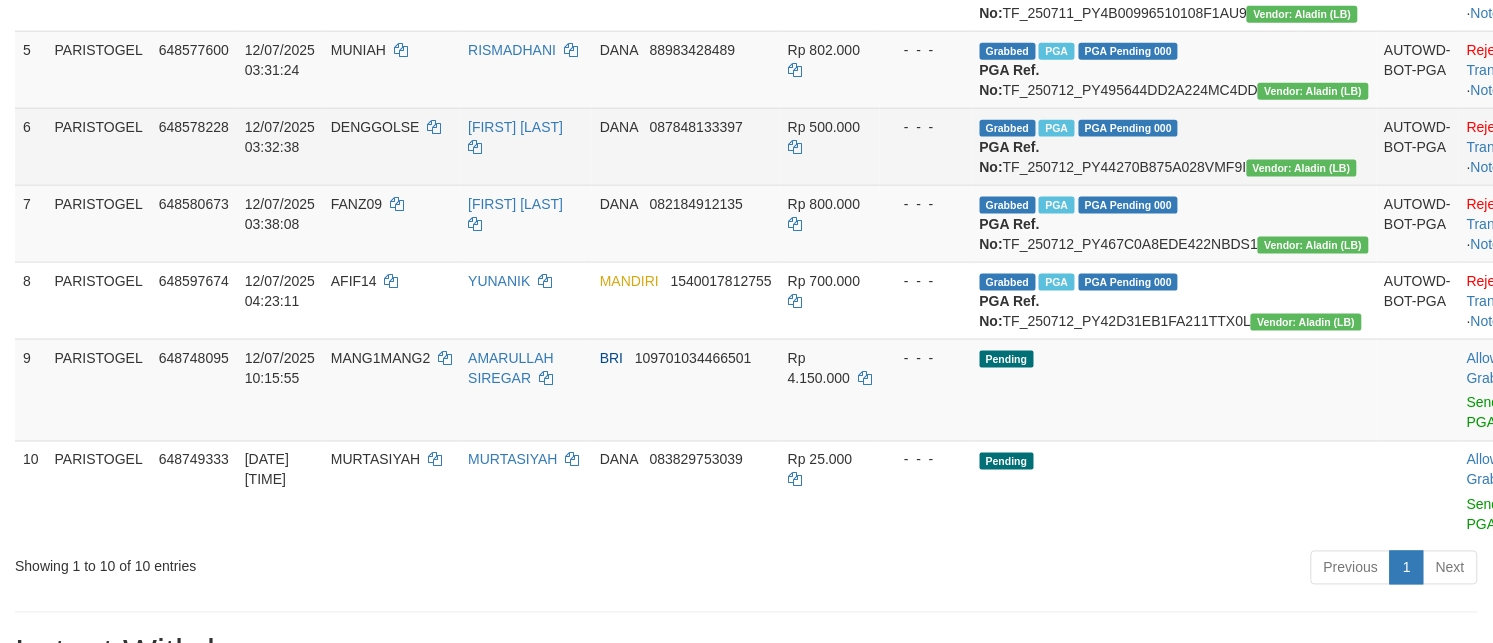 scroll, scrollTop: 557, scrollLeft: 0, axis: vertical 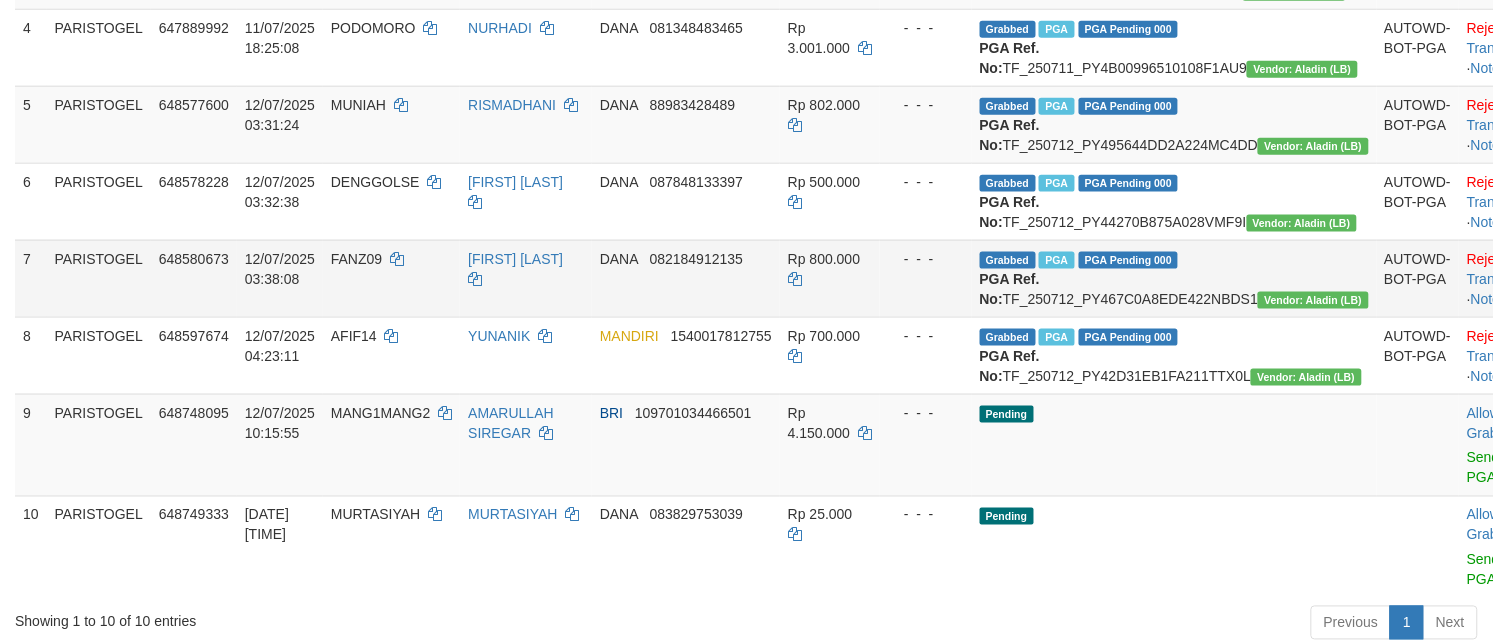 click on "FANZ09" at bounding box center (356, 259) 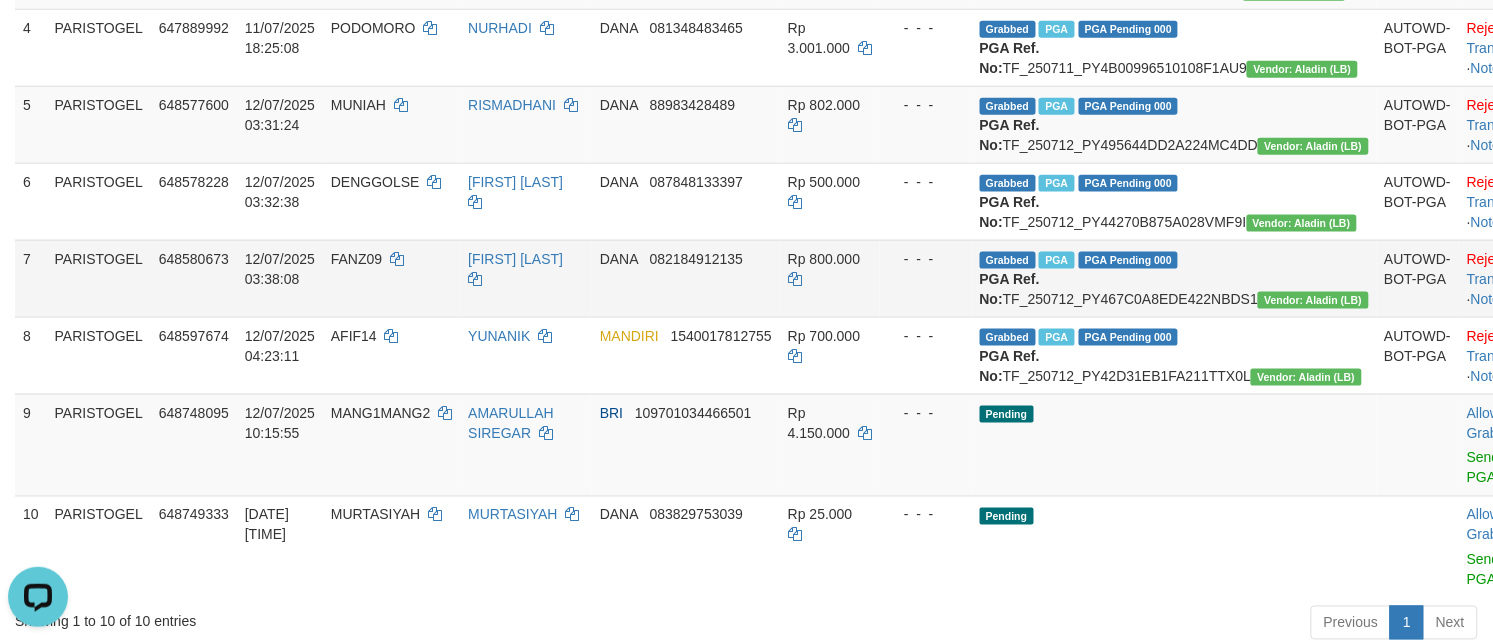 scroll, scrollTop: 0, scrollLeft: 0, axis: both 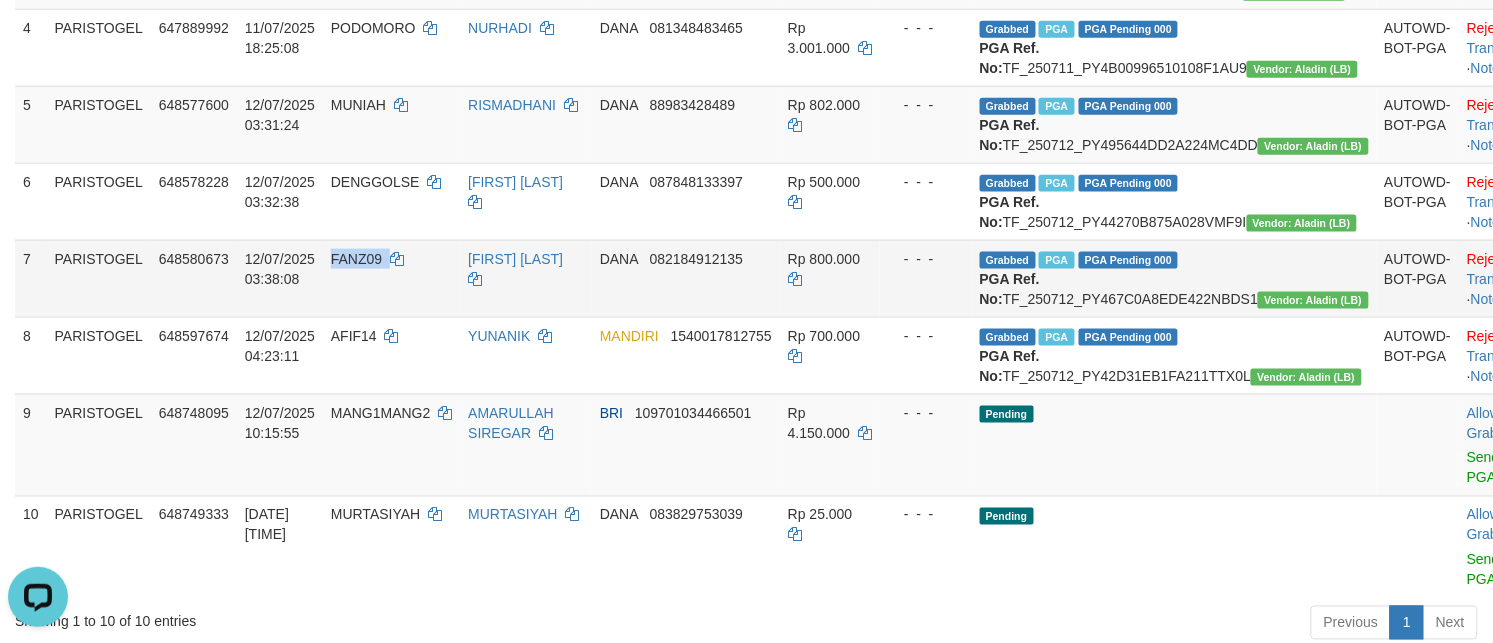click on "FANZ09" at bounding box center (356, 259) 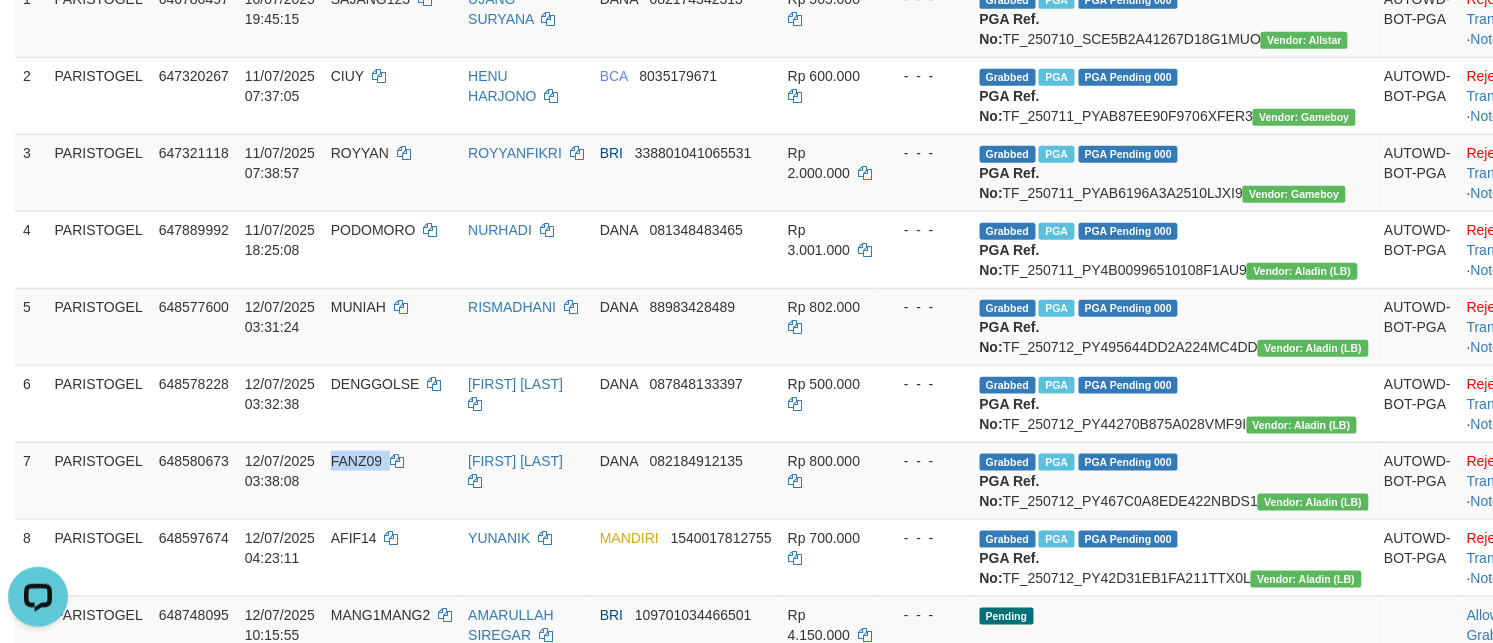 scroll, scrollTop: 0, scrollLeft: 0, axis: both 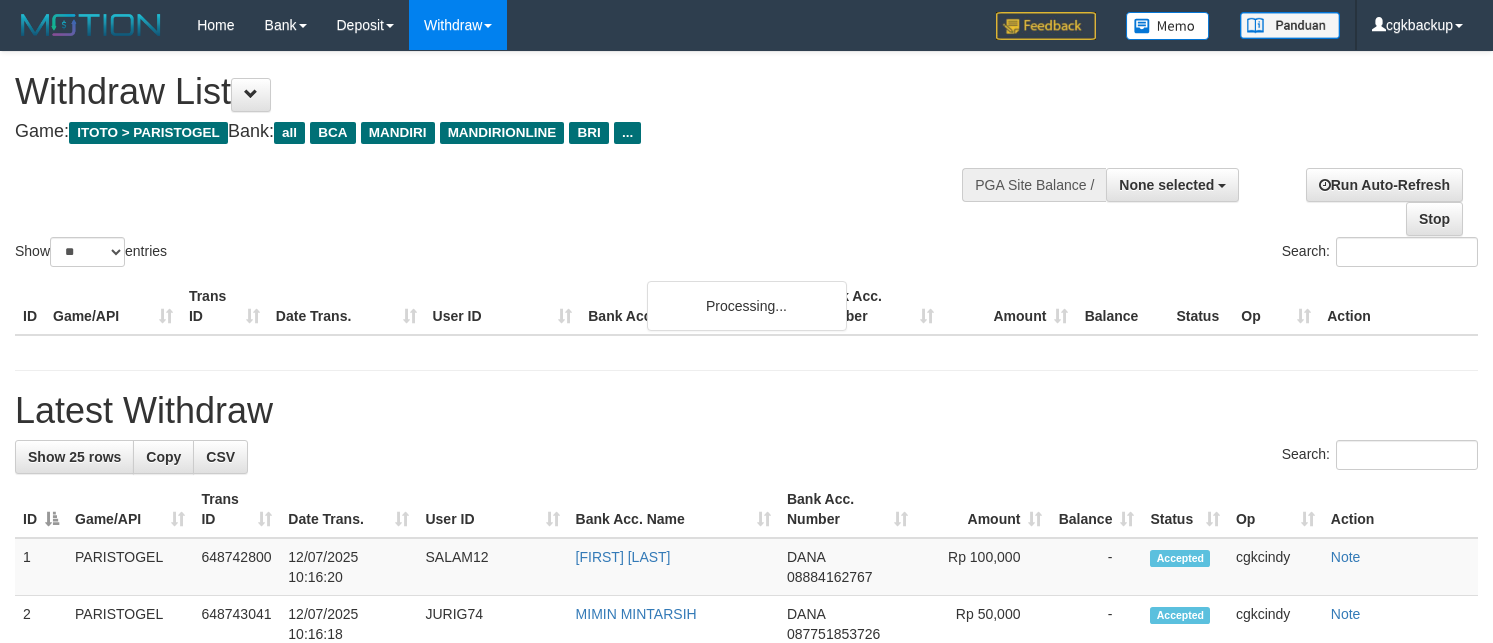 select 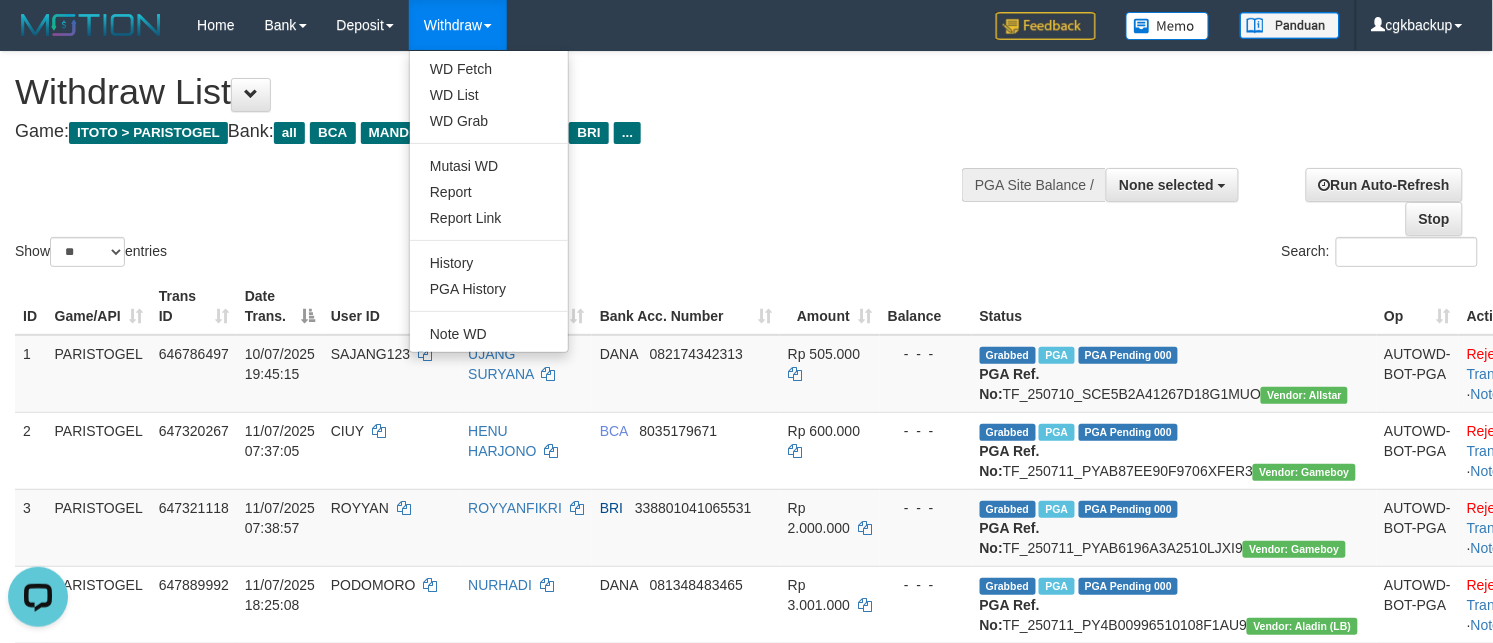 scroll, scrollTop: 0, scrollLeft: 0, axis: both 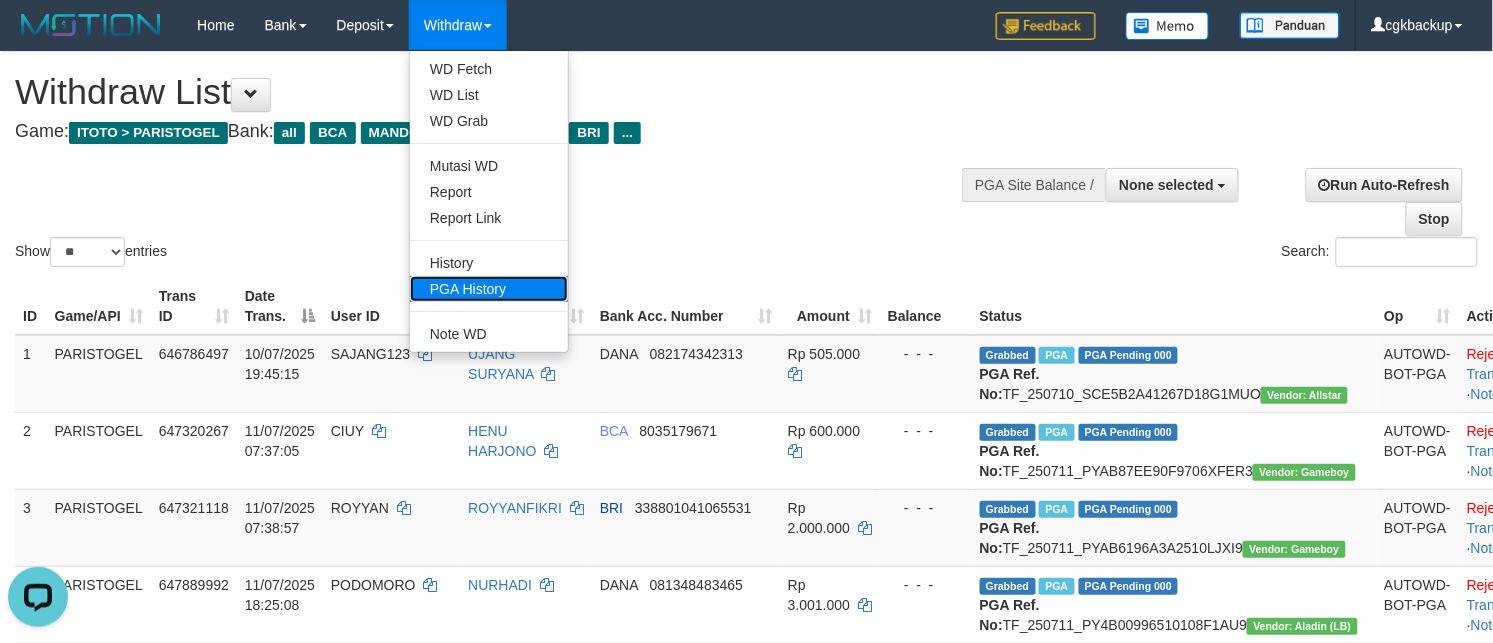 click on "PGA History" at bounding box center [489, 289] 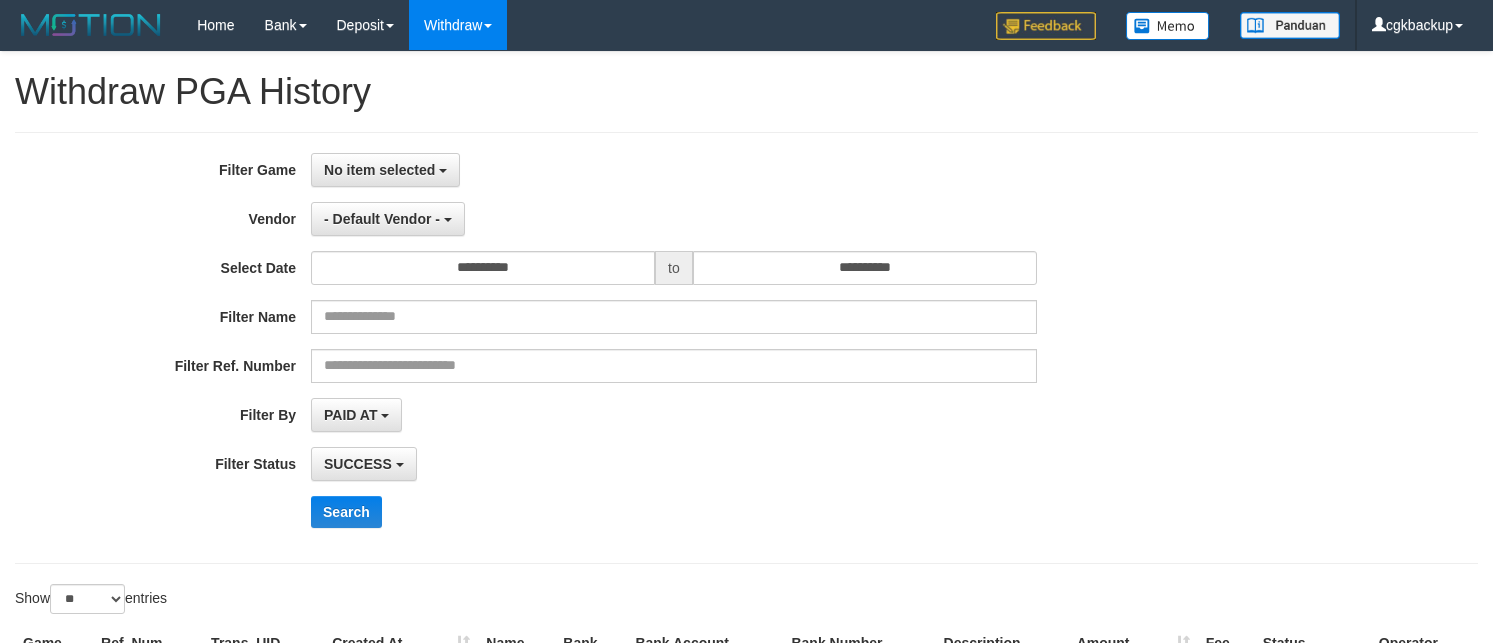 select 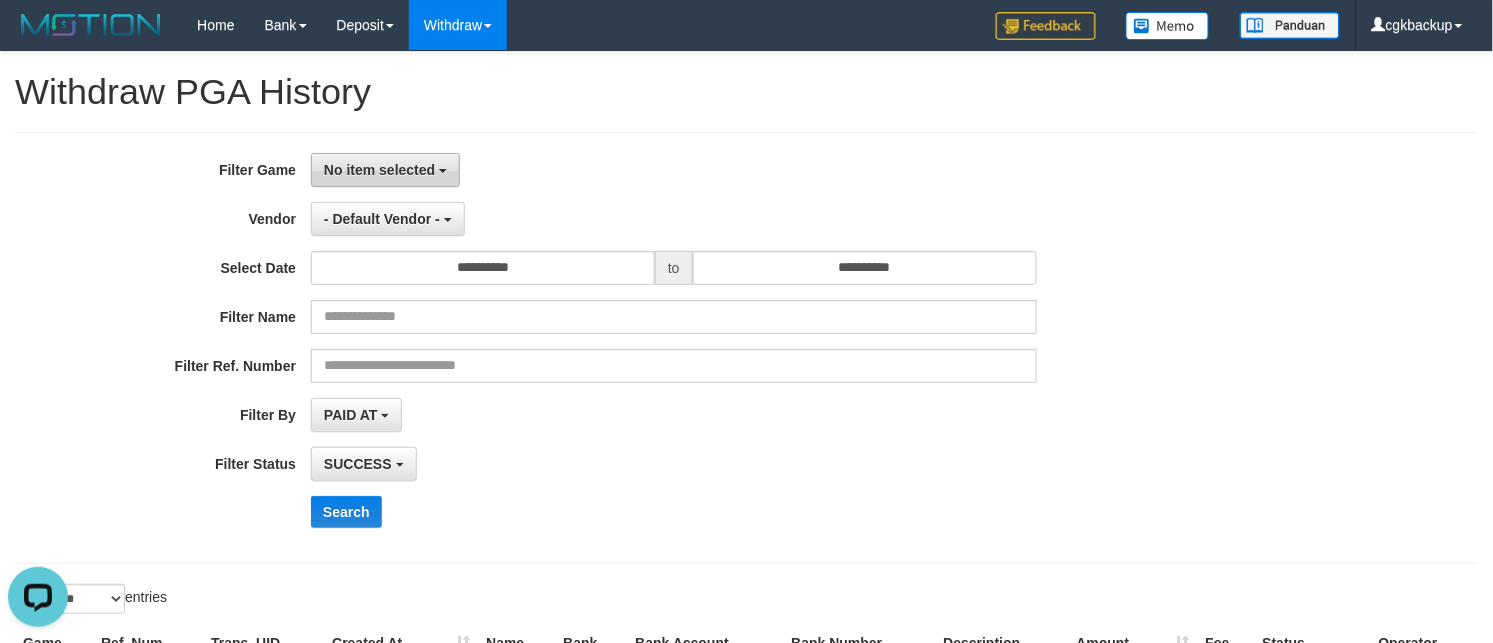 scroll, scrollTop: 0, scrollLeft: 0, axis: both 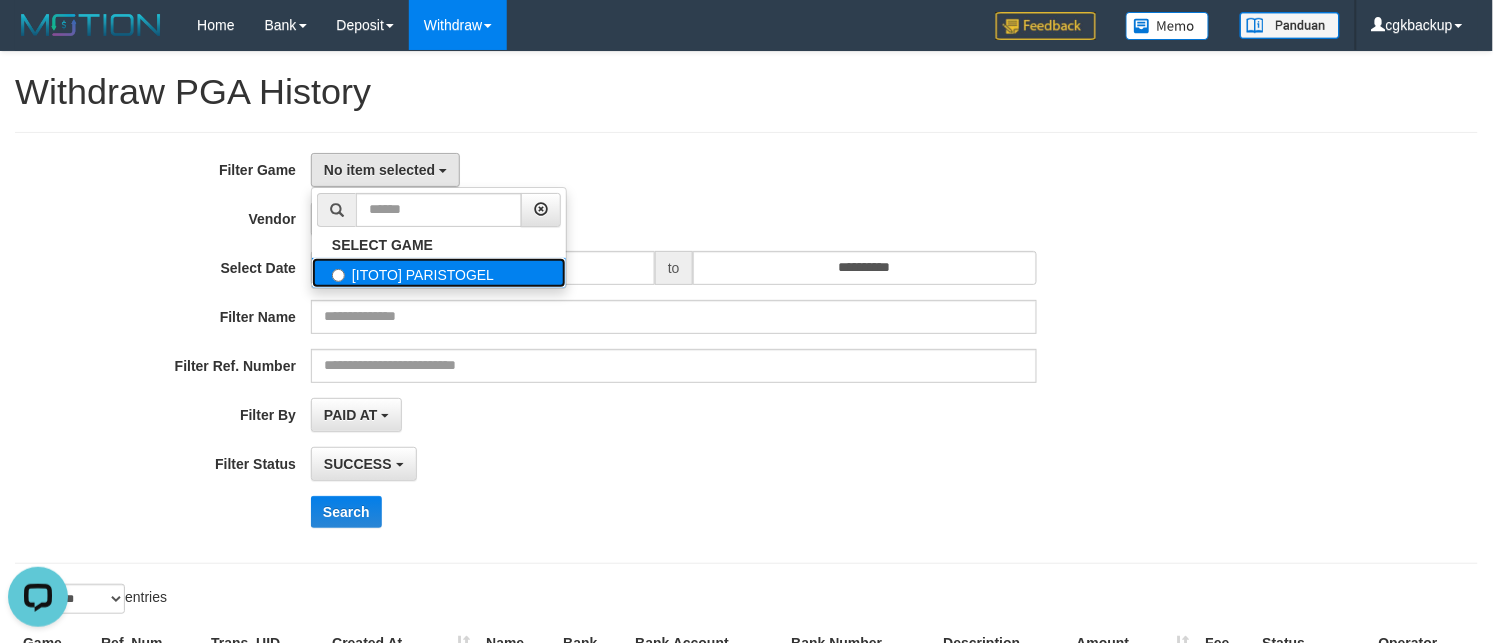 click on "[ITOTO] PARISTOGEL" at bounding box center (439, 273) 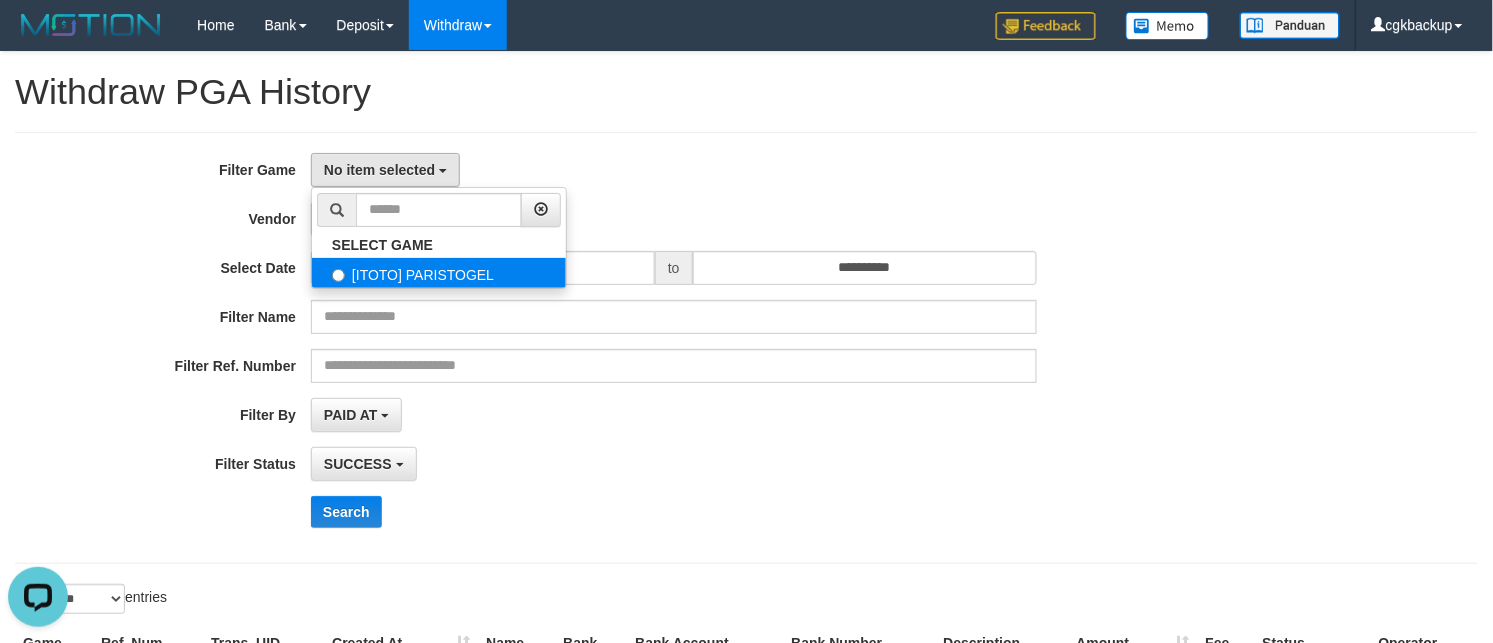 select on "****" 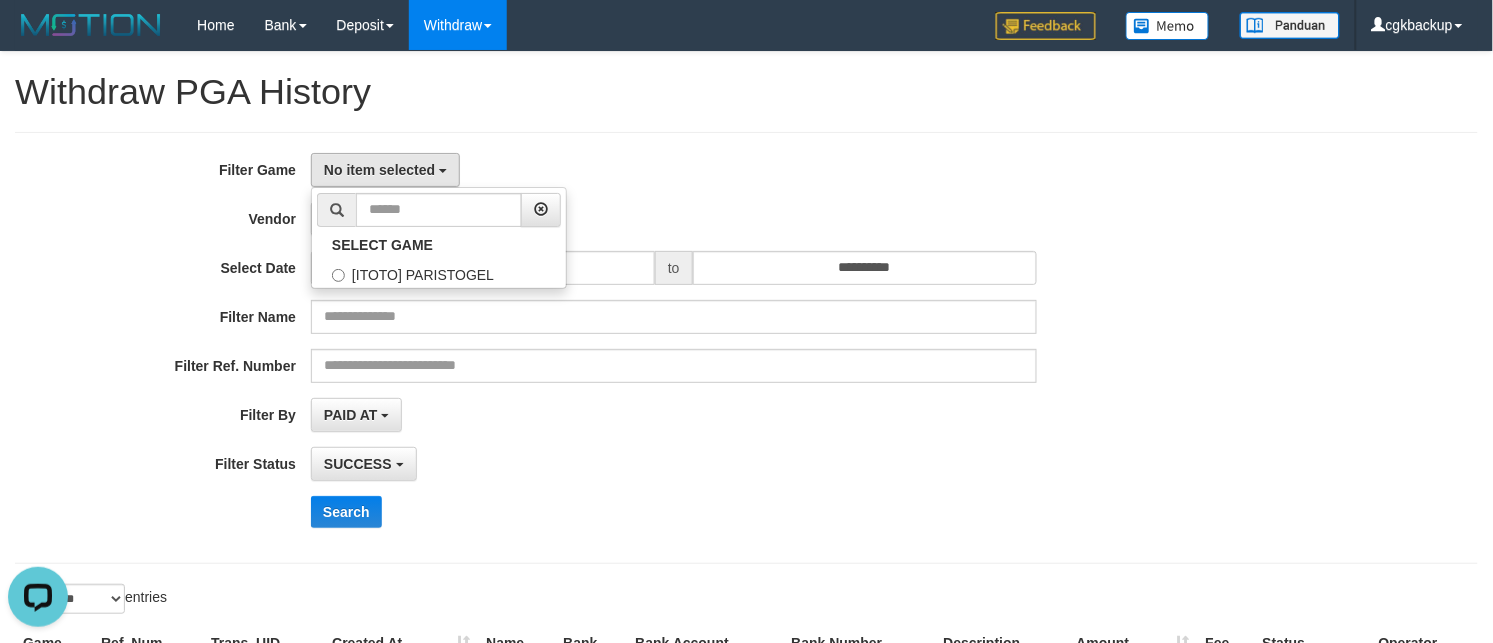 scroll, scrollTop: 17, scrollLeft: 0, axis: vertical 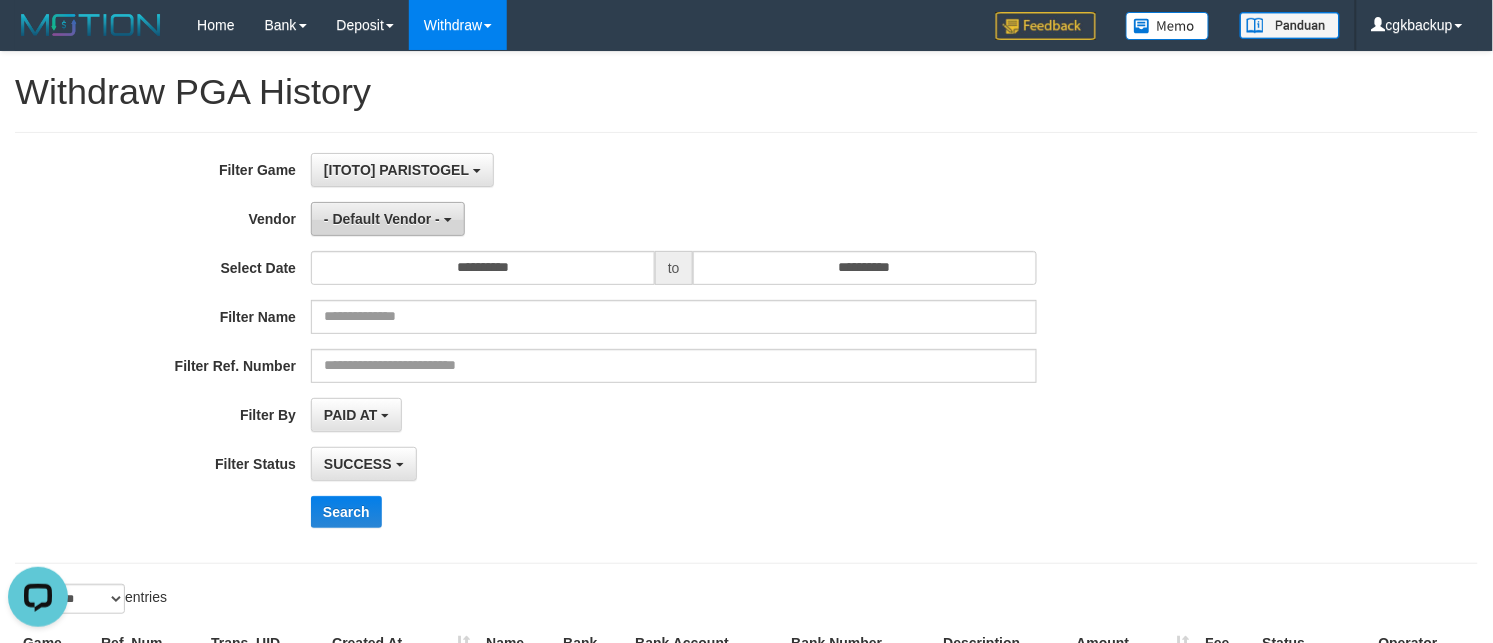 click on "- Default Vendor -" at bounding box center [388, 219] 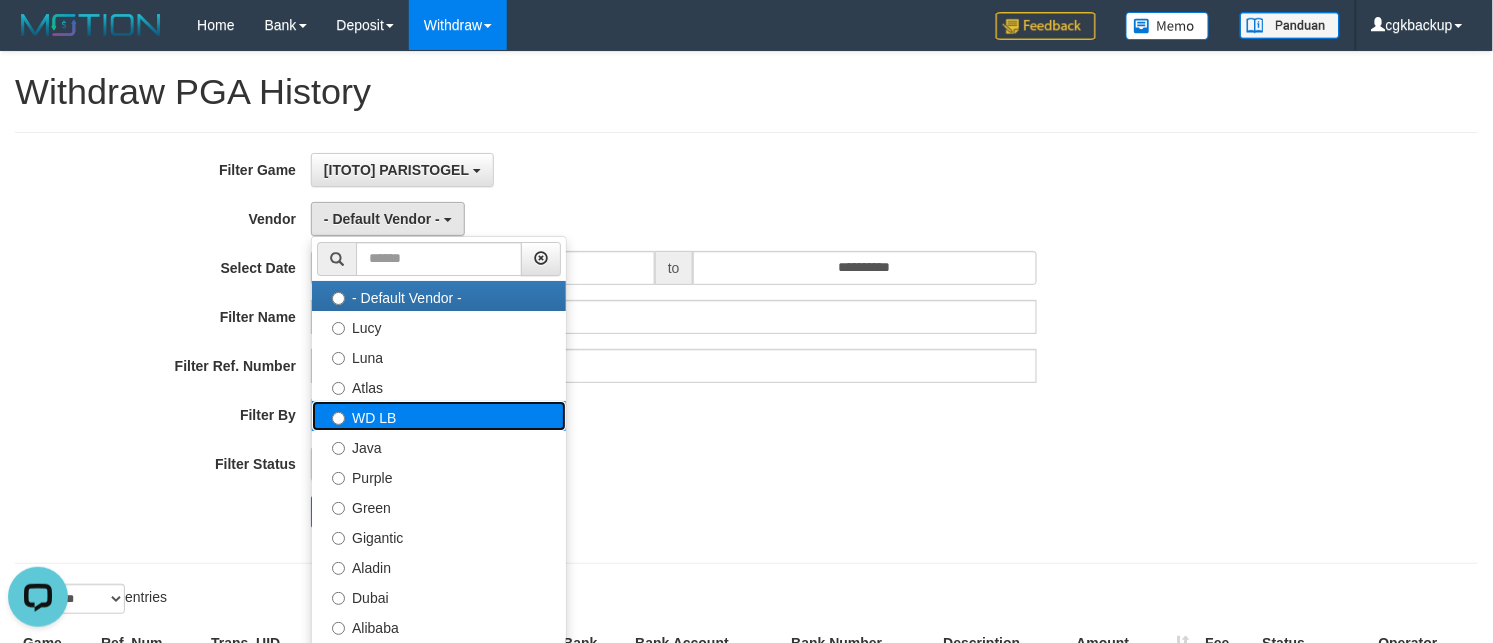 click on "WD LB" at bounding box center (439, 416) 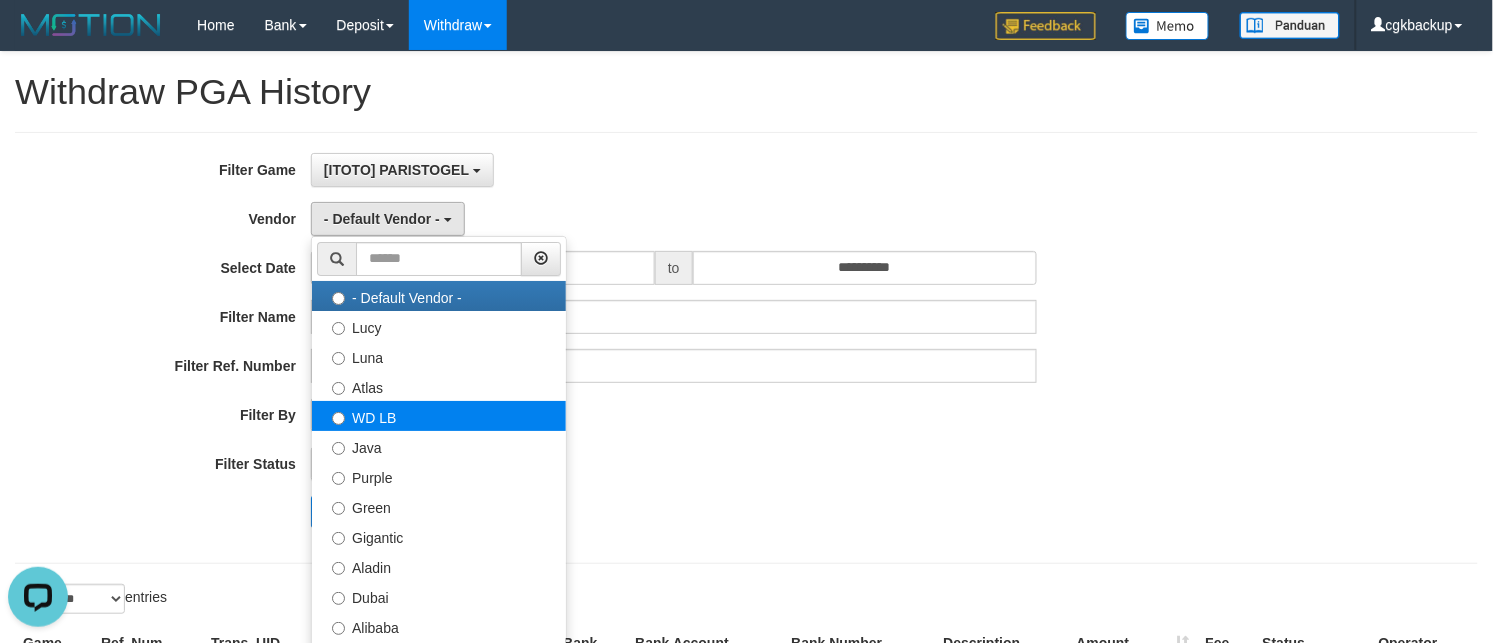 select on "**********" 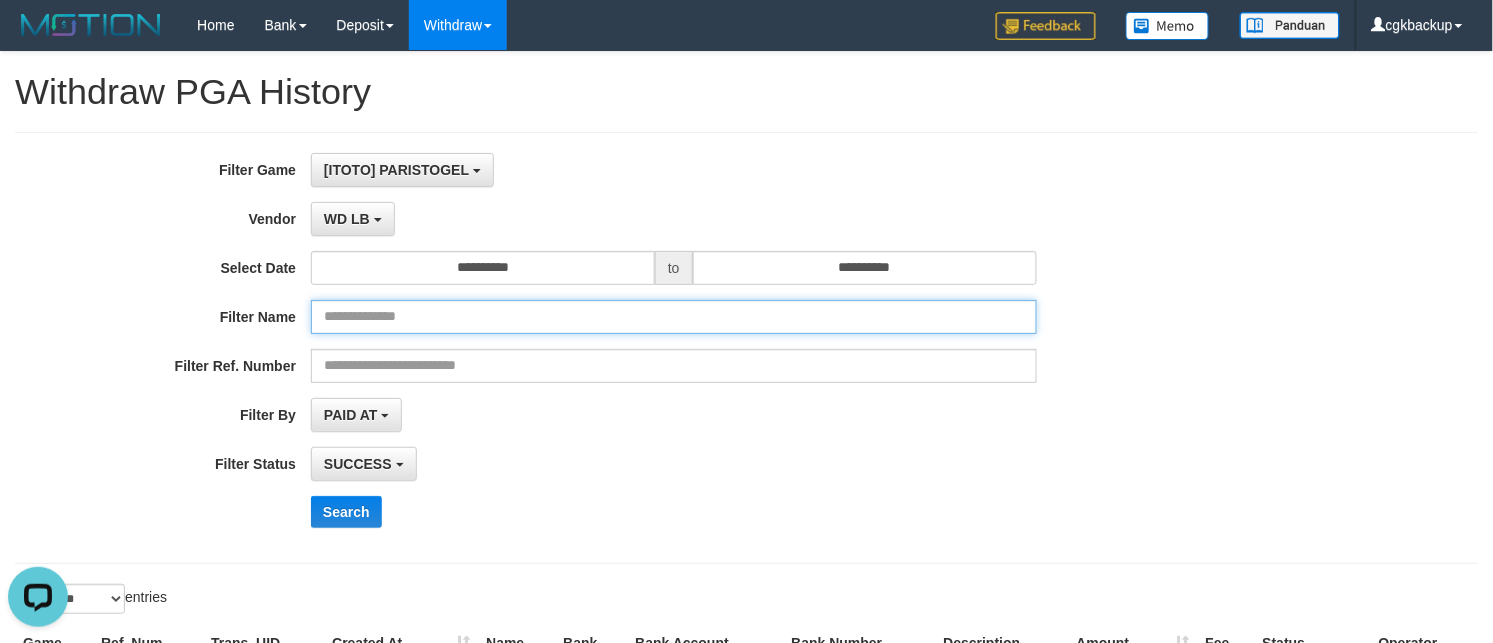 click at bounding box center [674, 317] 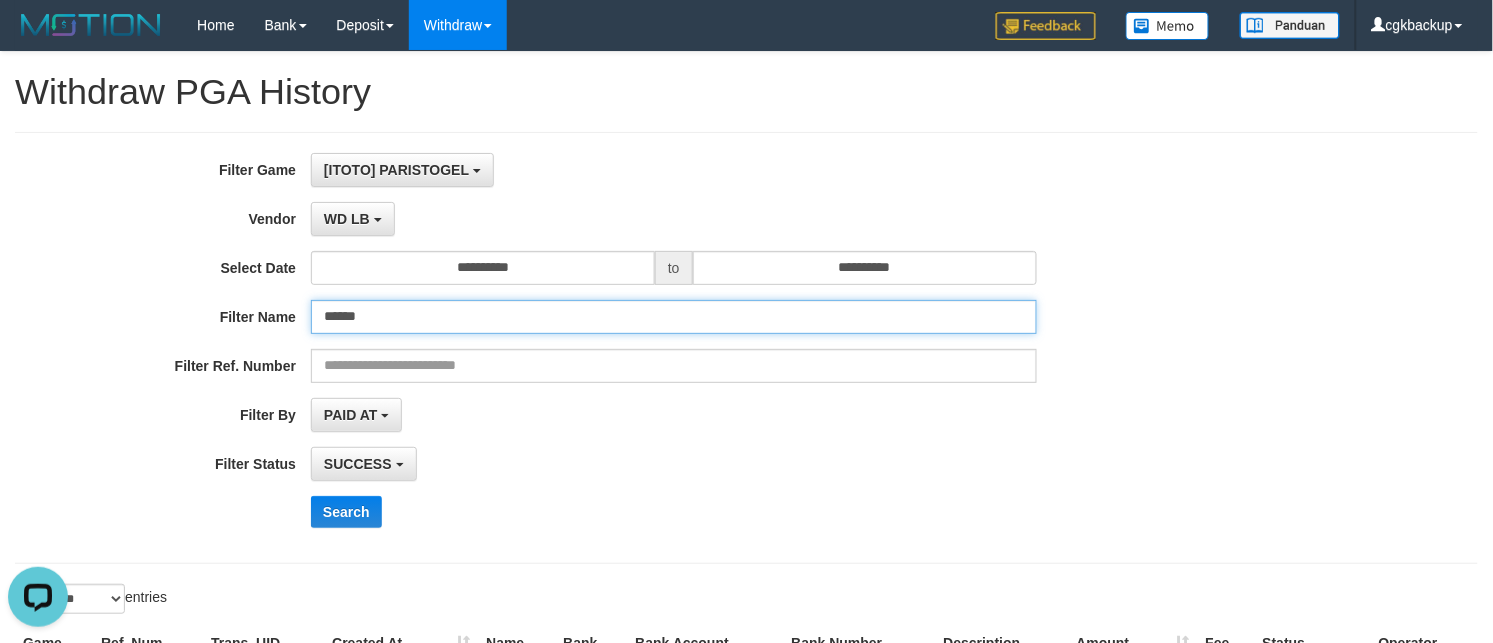 type on "******" 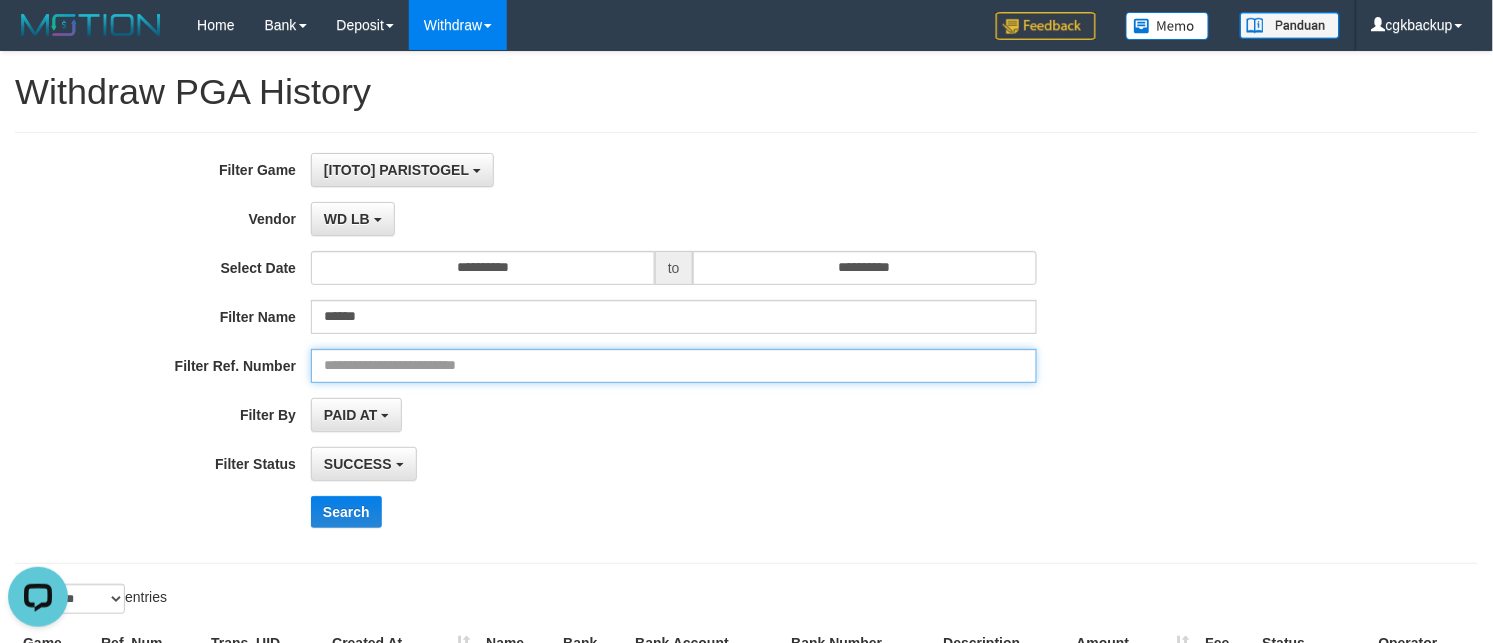 click at bounding box center [674, 366] 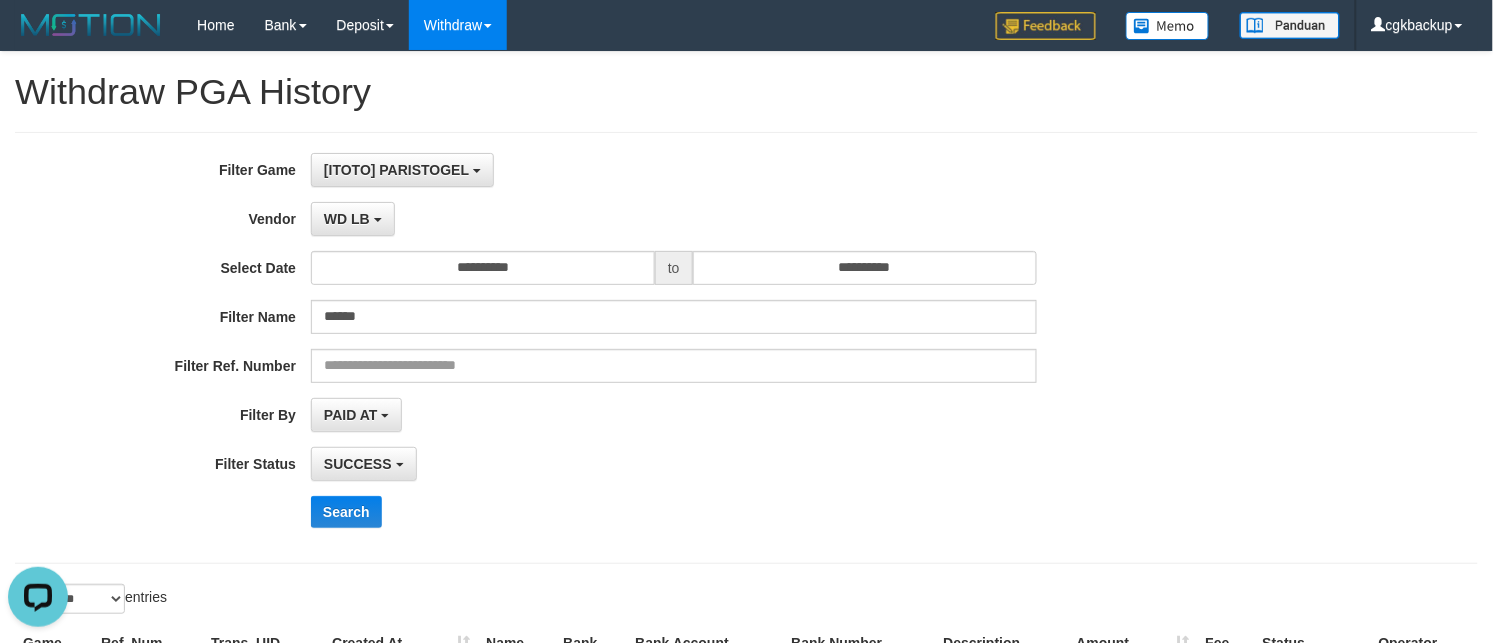 click on "PAID AT
PAID AT
CREATED AT" at bounding box center (674, 415) 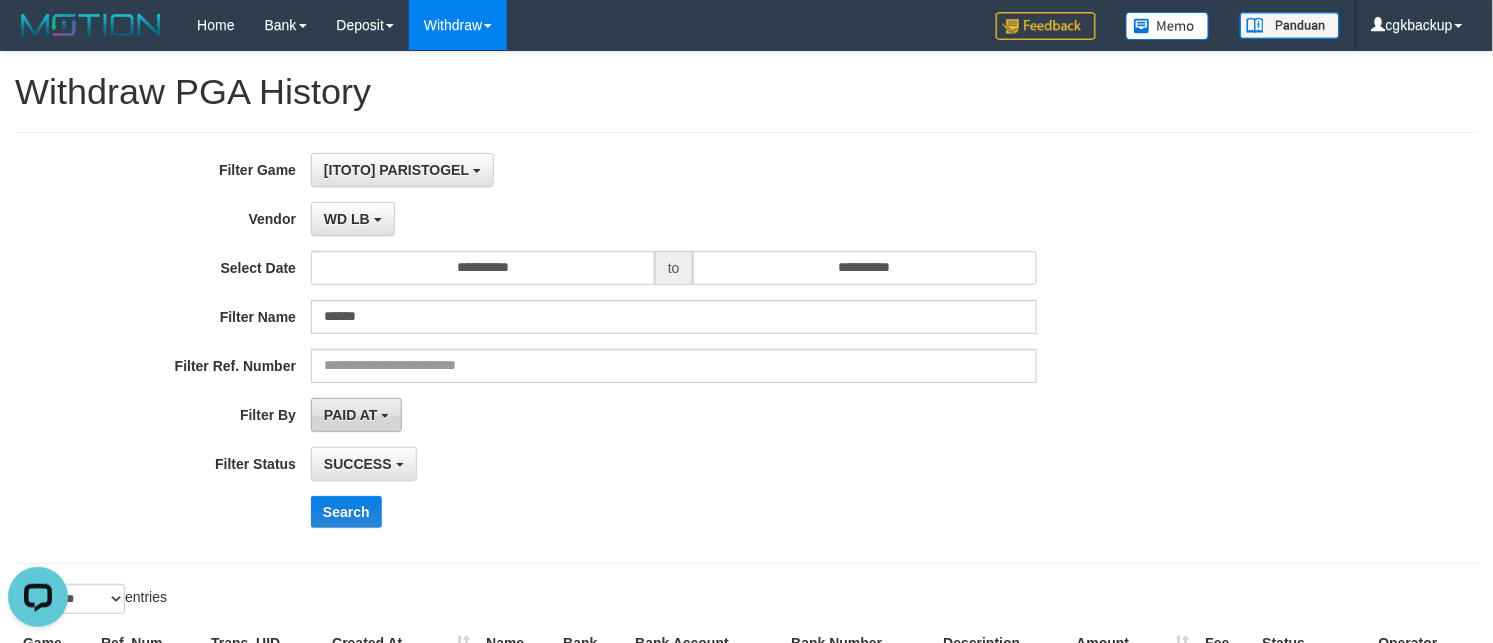 click on "PAID AT" at bounding box center [350, 415] 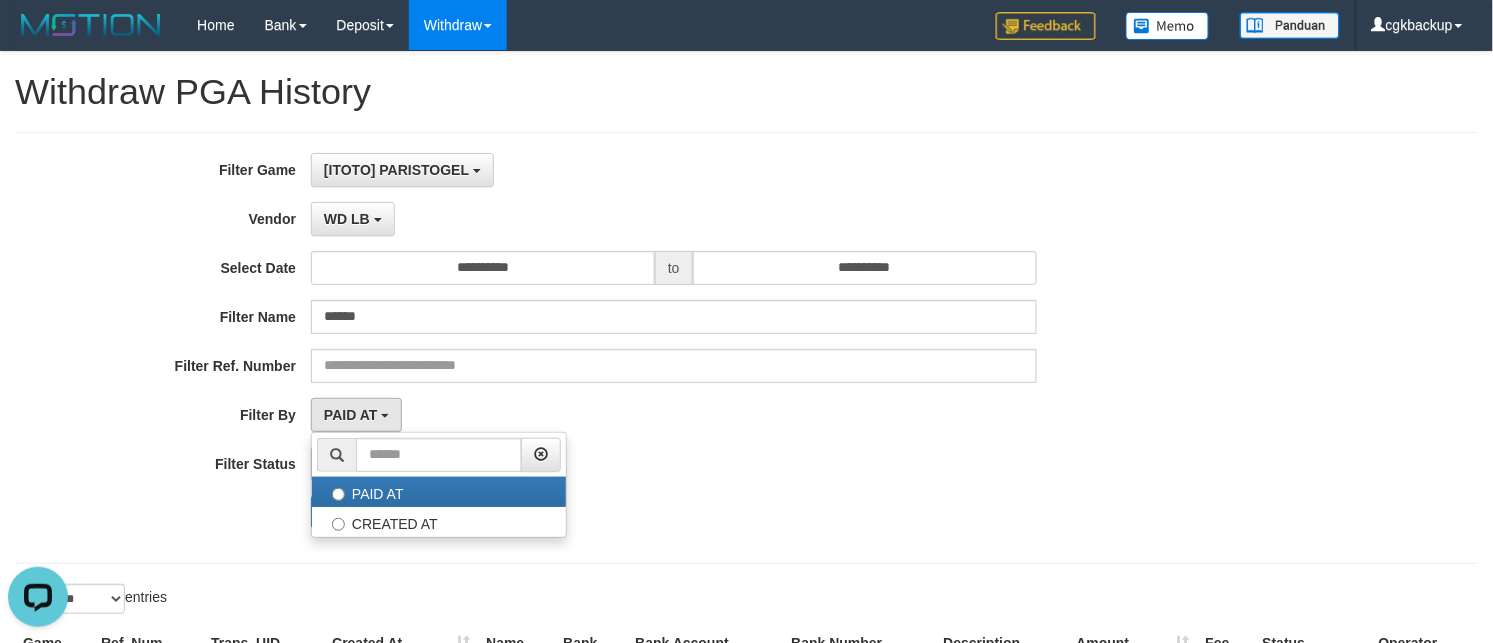 click on "PAID AT
PAID AT
CREATED AT" at bounding box center (674, 415) 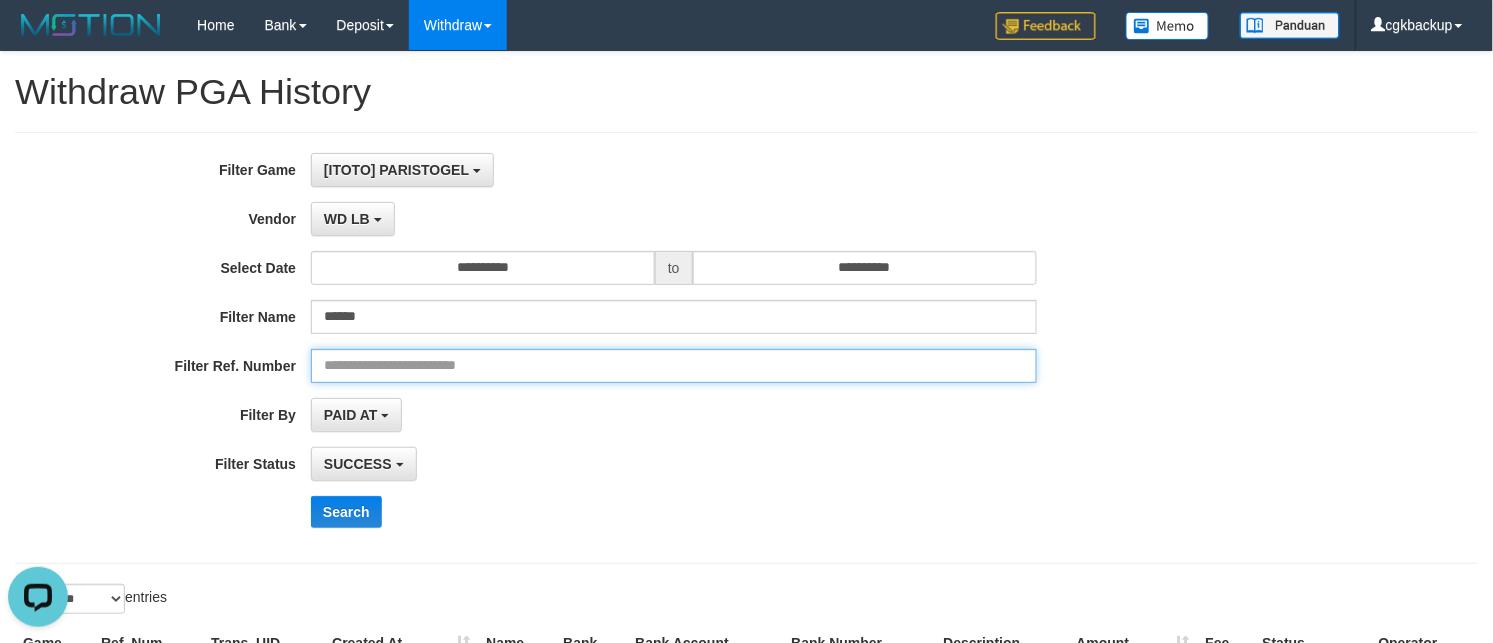 click at bounding box center (674, 366) 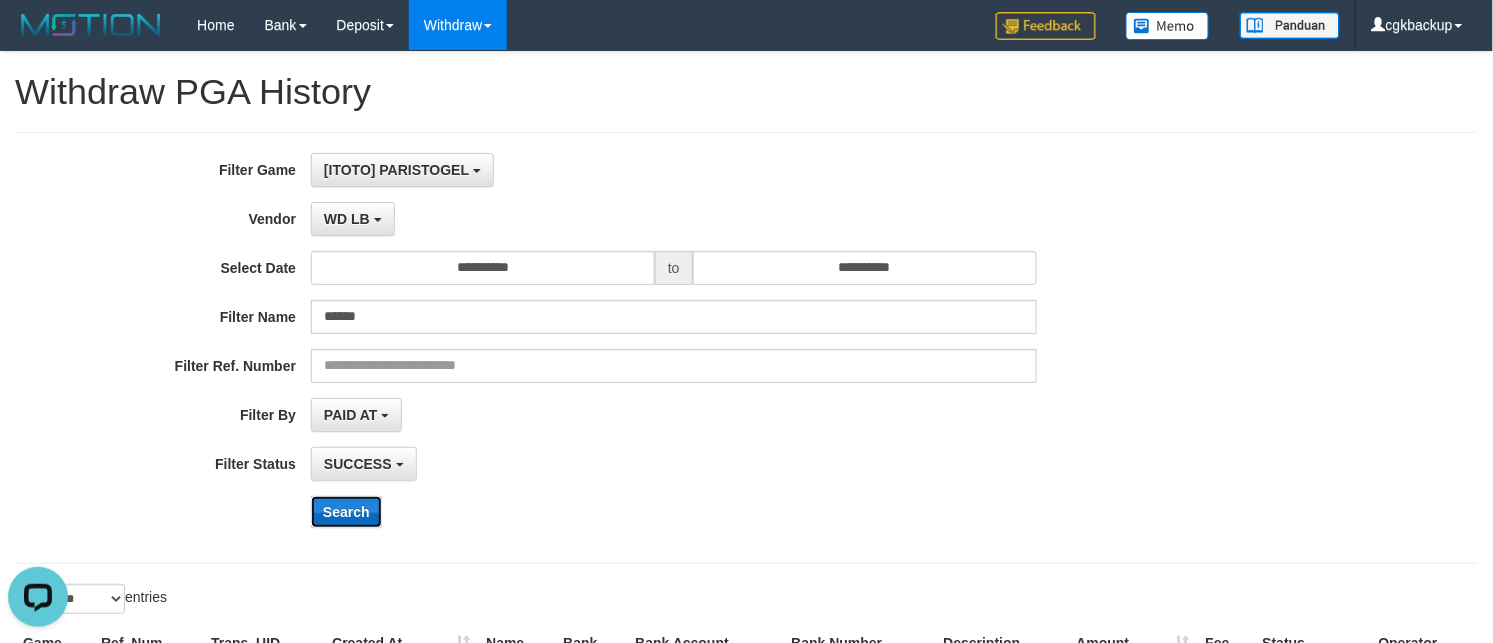 click on "Search" at bounding box center (346, 512) 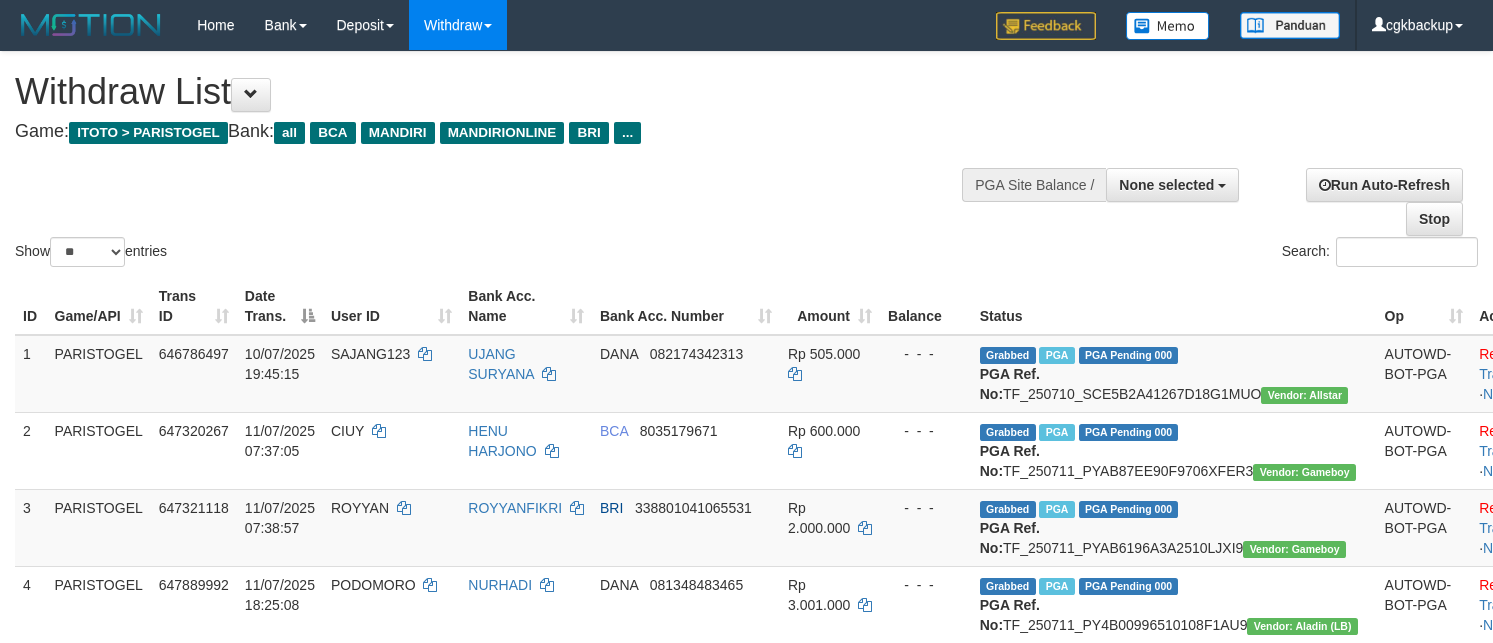 select 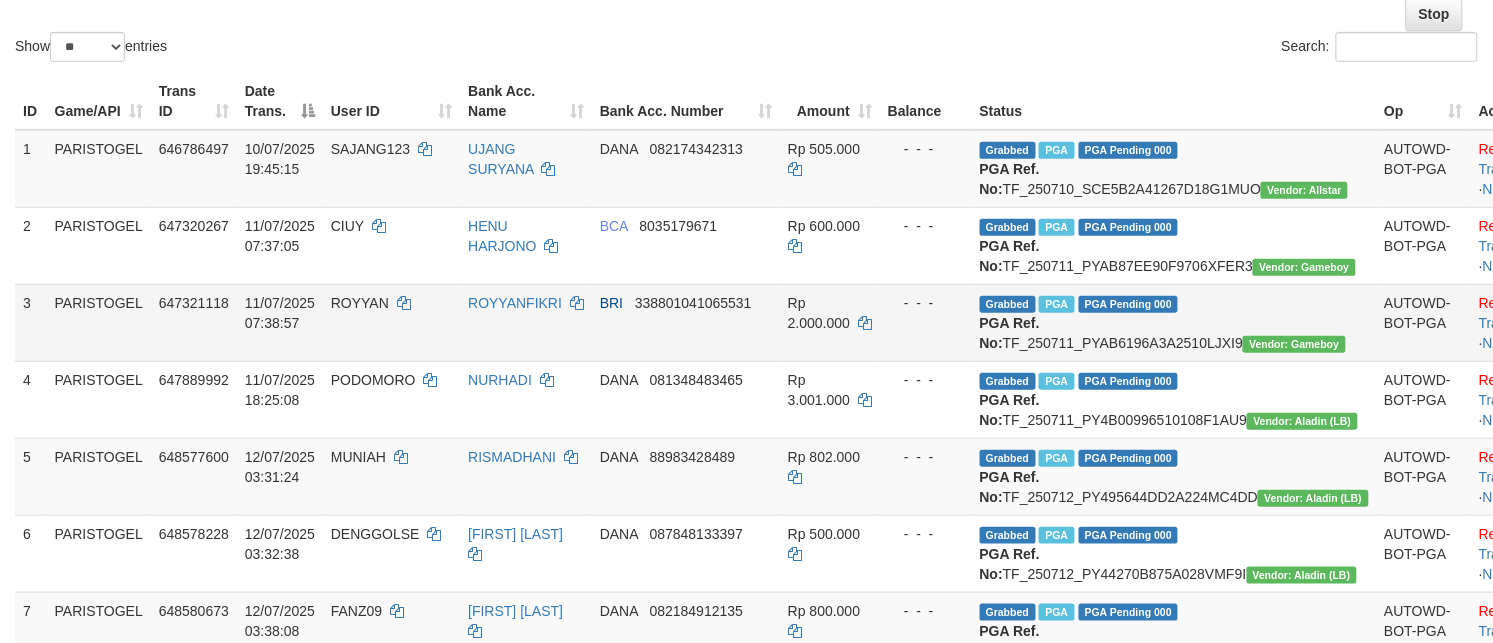 scroll, scrollTop: 250, scrollLeft: 0, axis: vertical 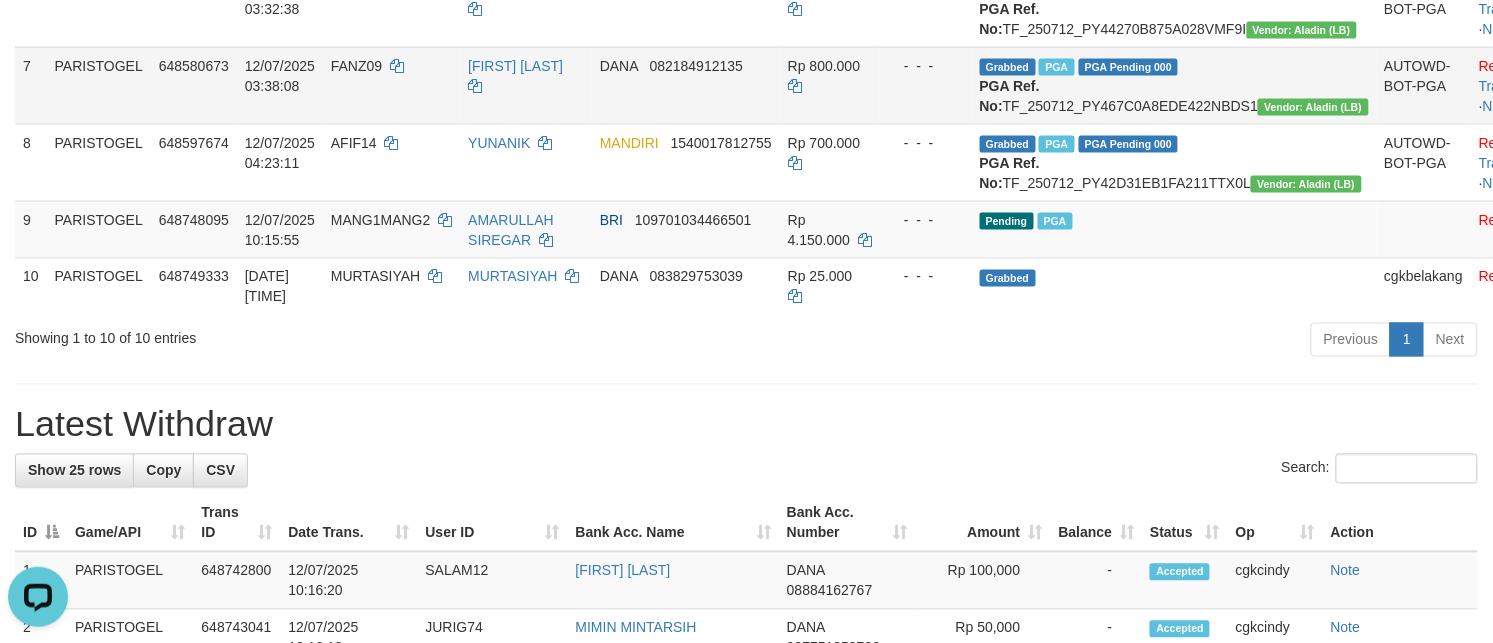 click on "FANZ09" at bounding box center [391, 85] 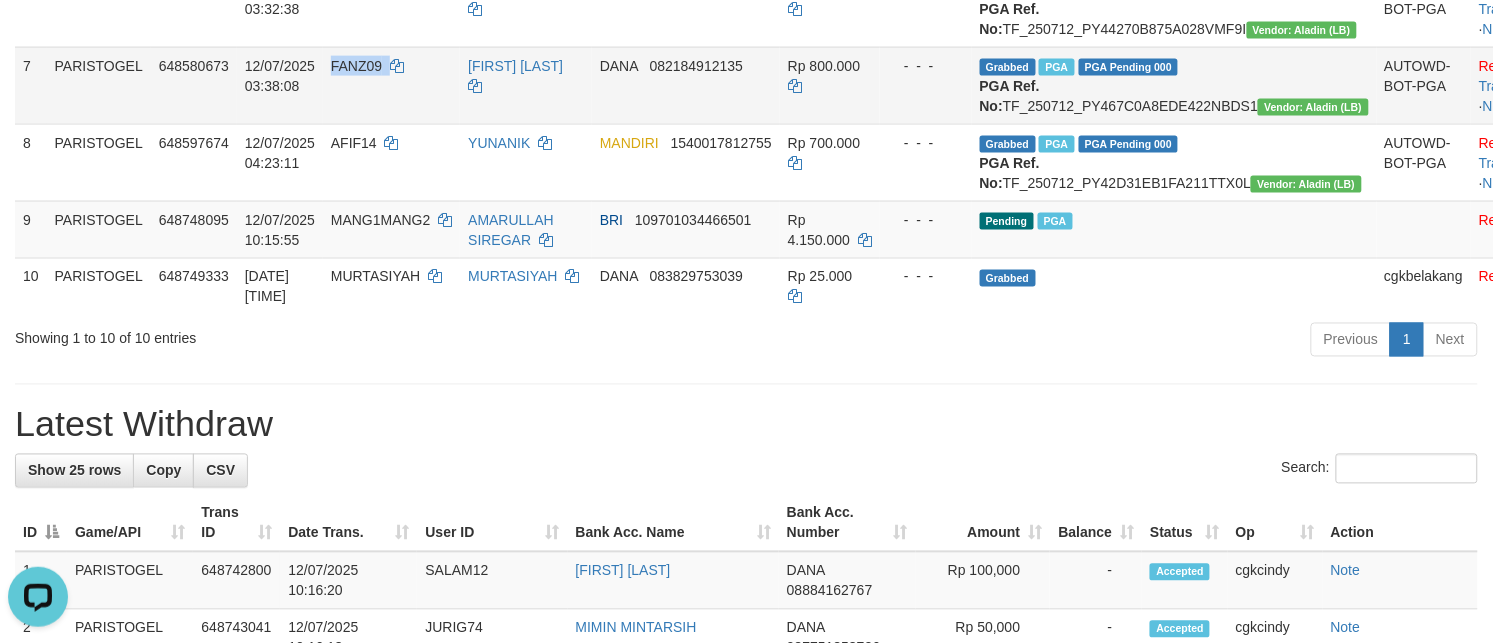 click on "FANZ09" at bounding box center (391, 85) 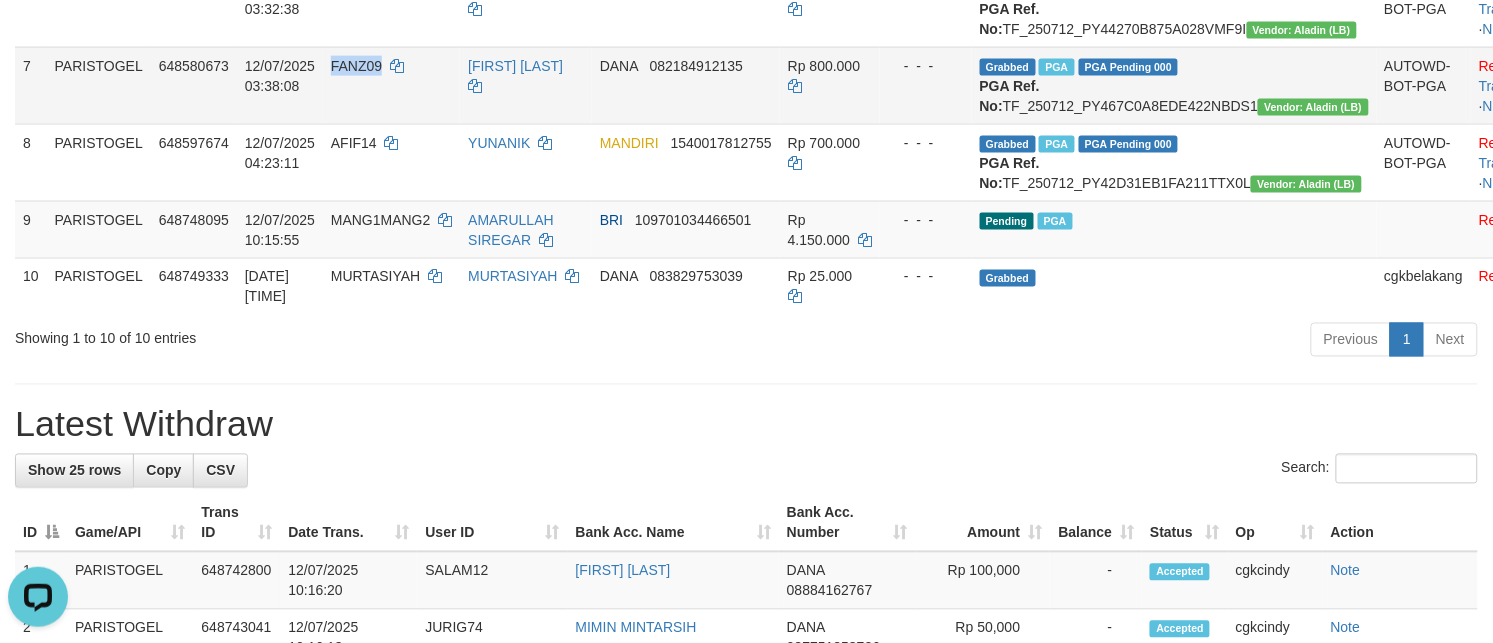copy on "FANZ09" 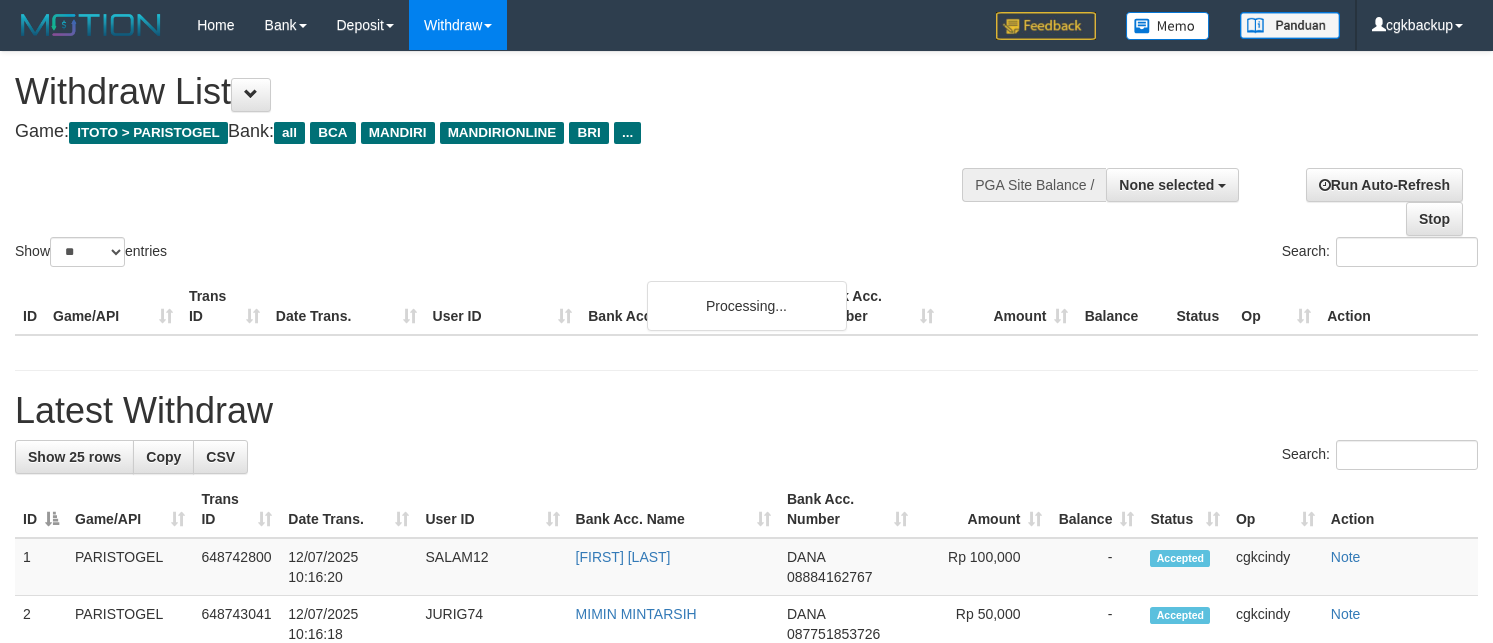 select 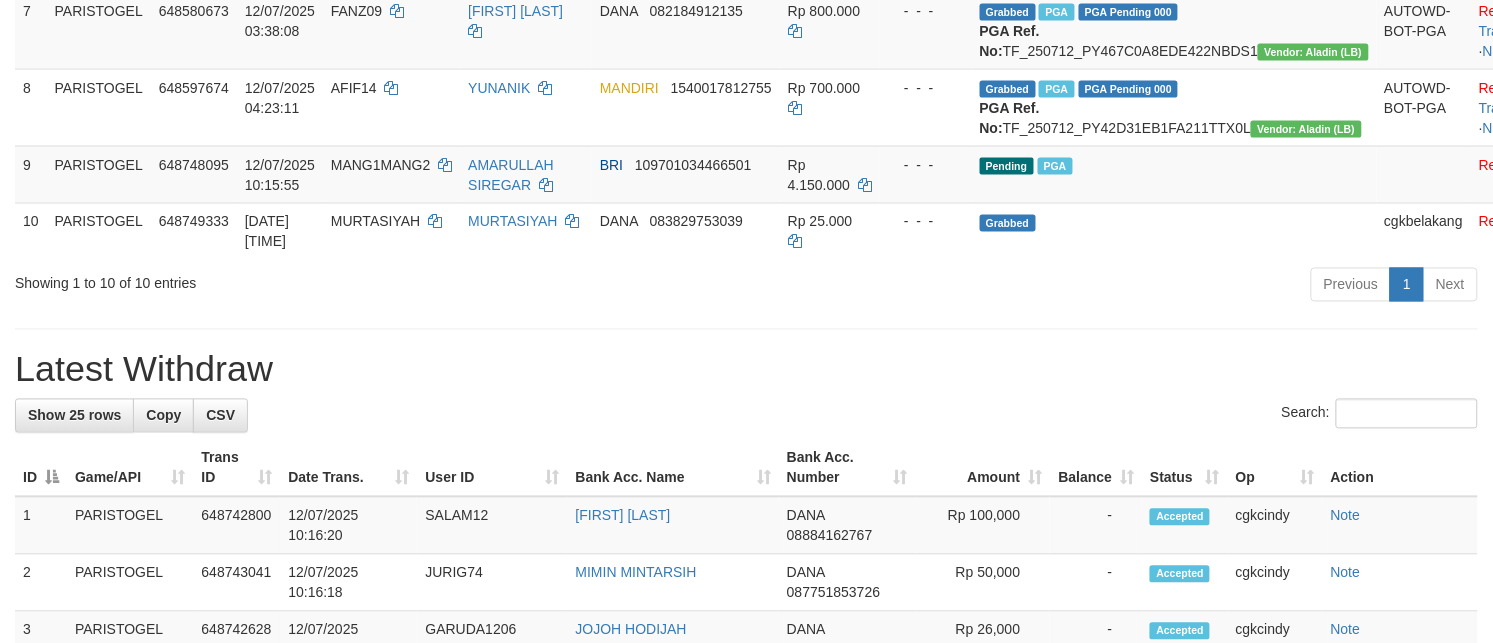 scroll, scrollTop: 750, scrollLeft: 0, axis: vertical 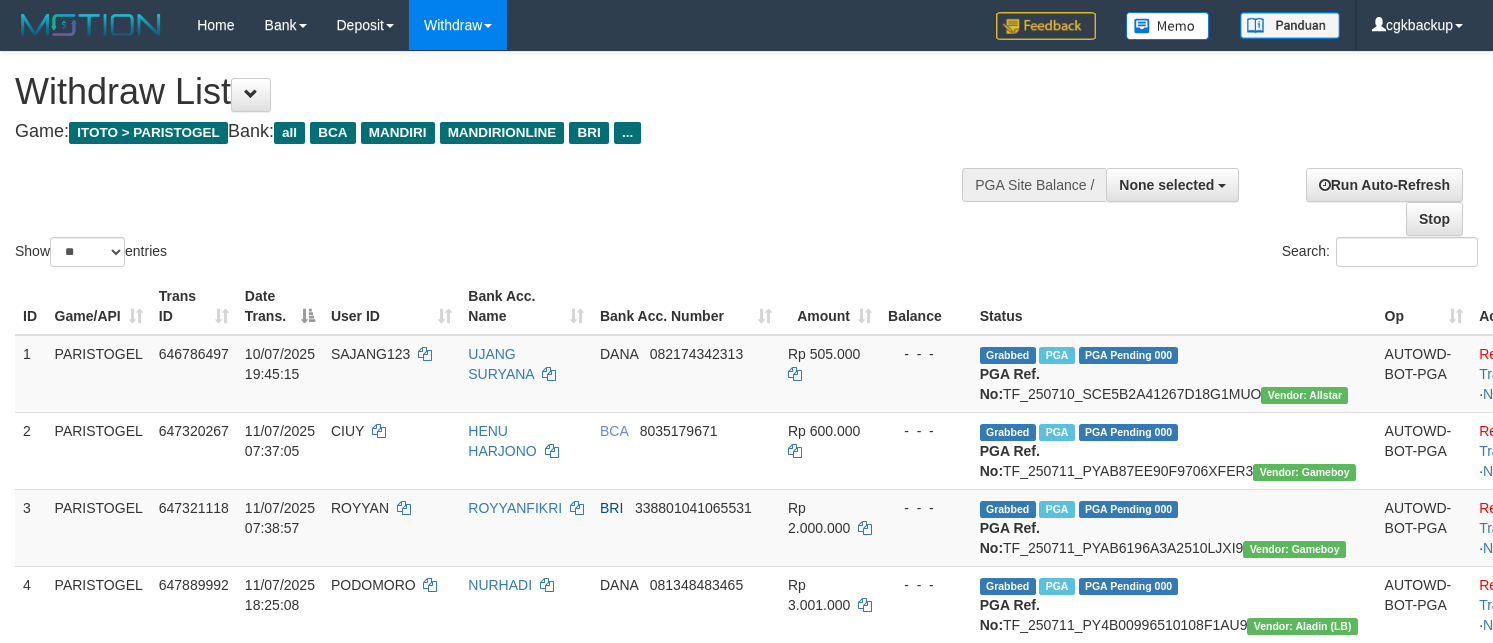 select 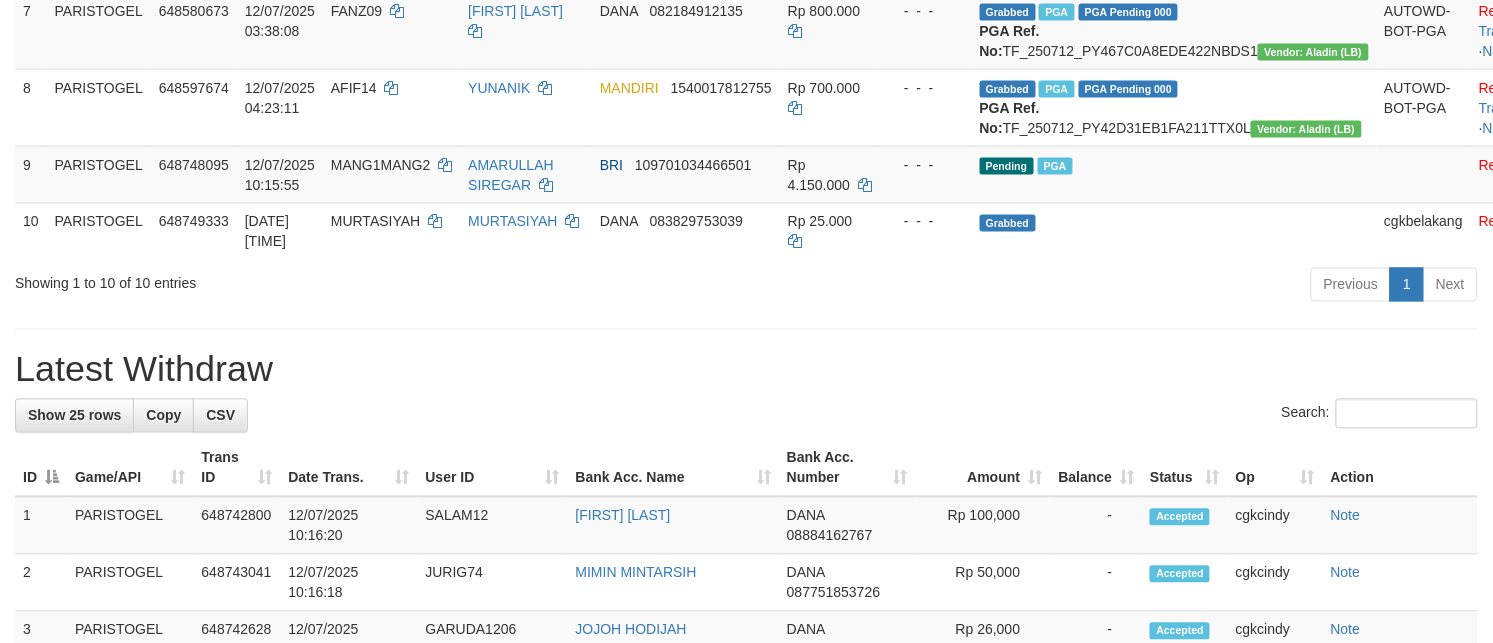 scroll, scrollTop: 750, scrollLeft: 0, axis: vertical 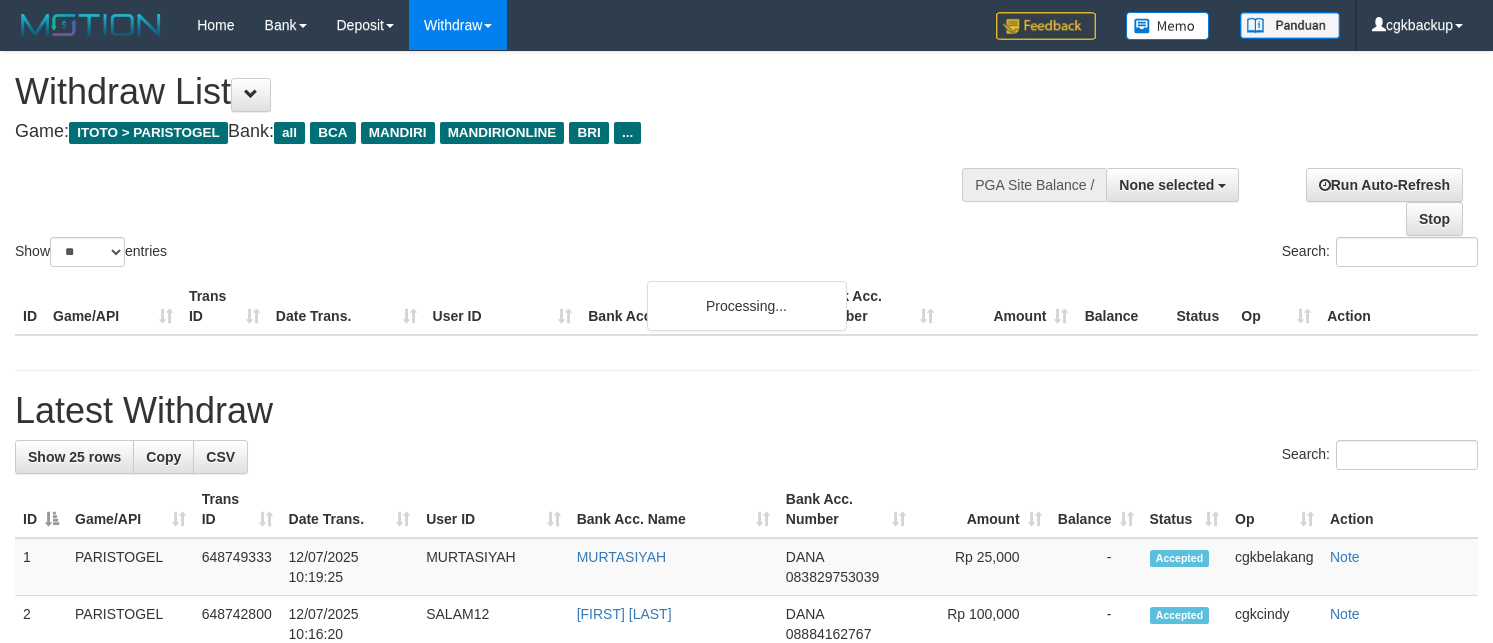select 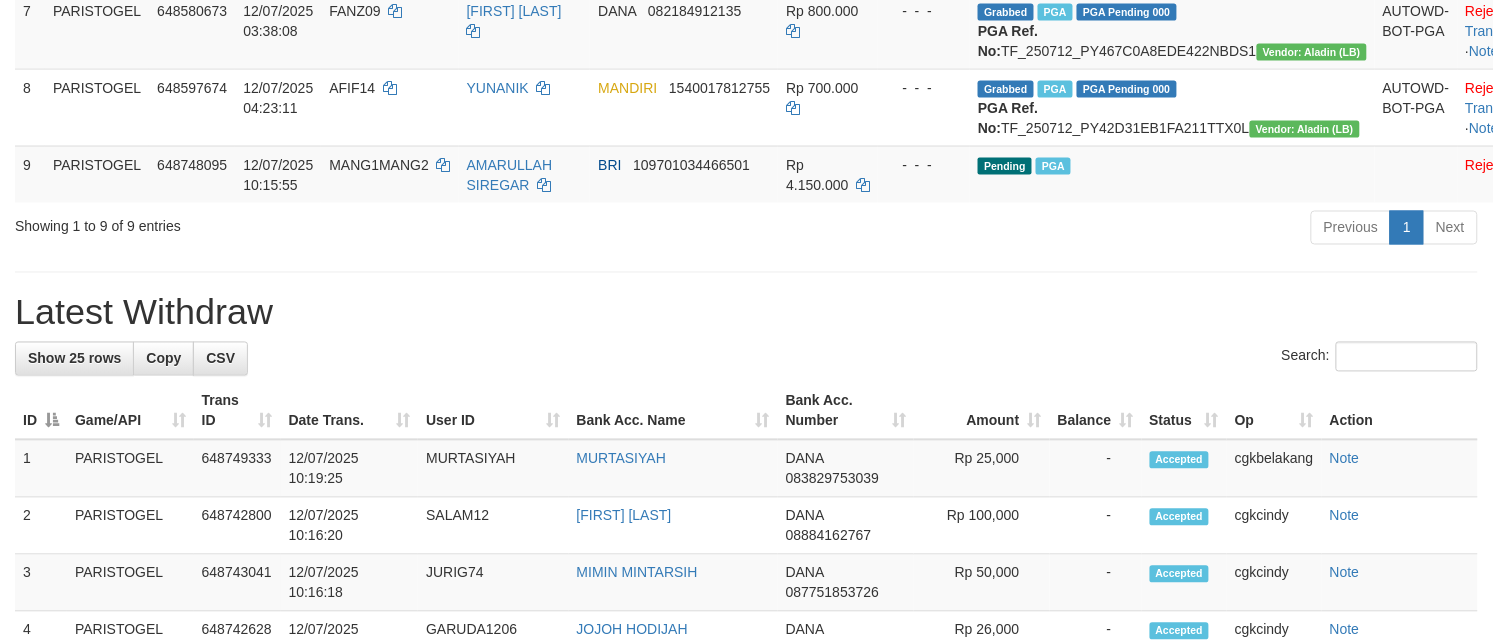 scroll, scrollTop: 750, scrollLeft: 0, axis: vertical 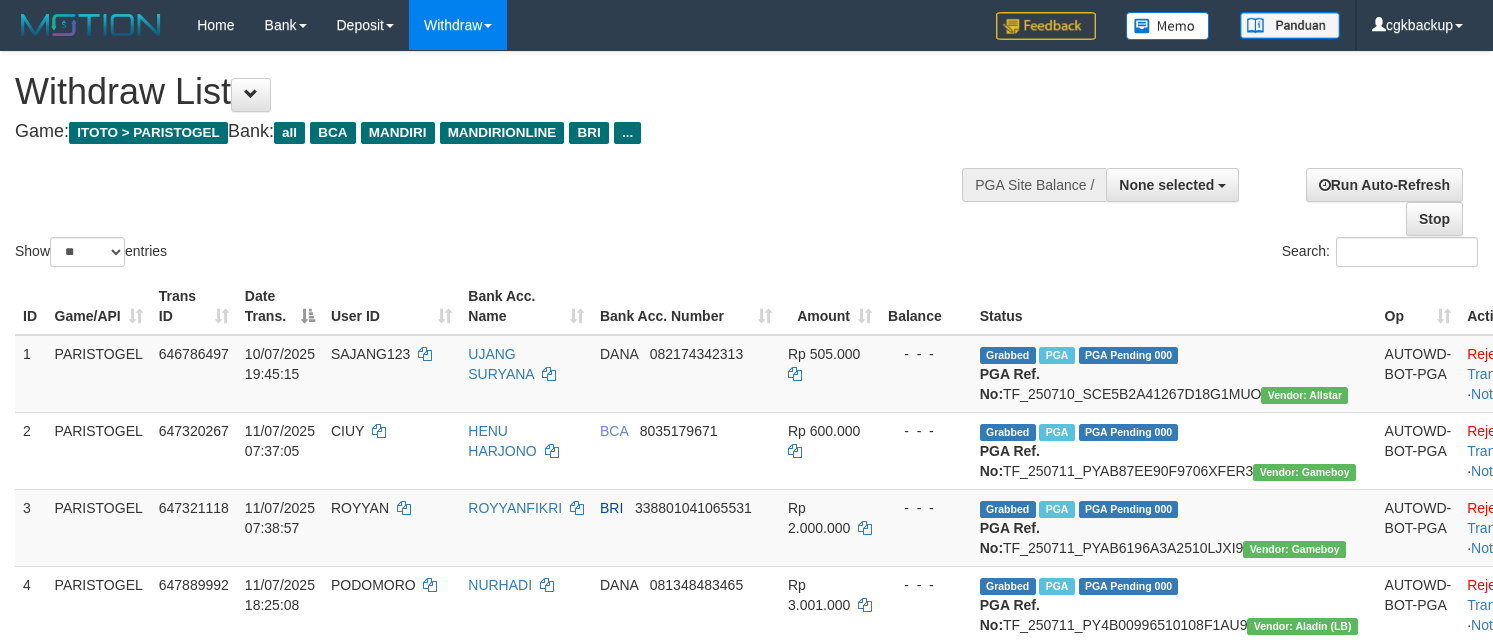 select 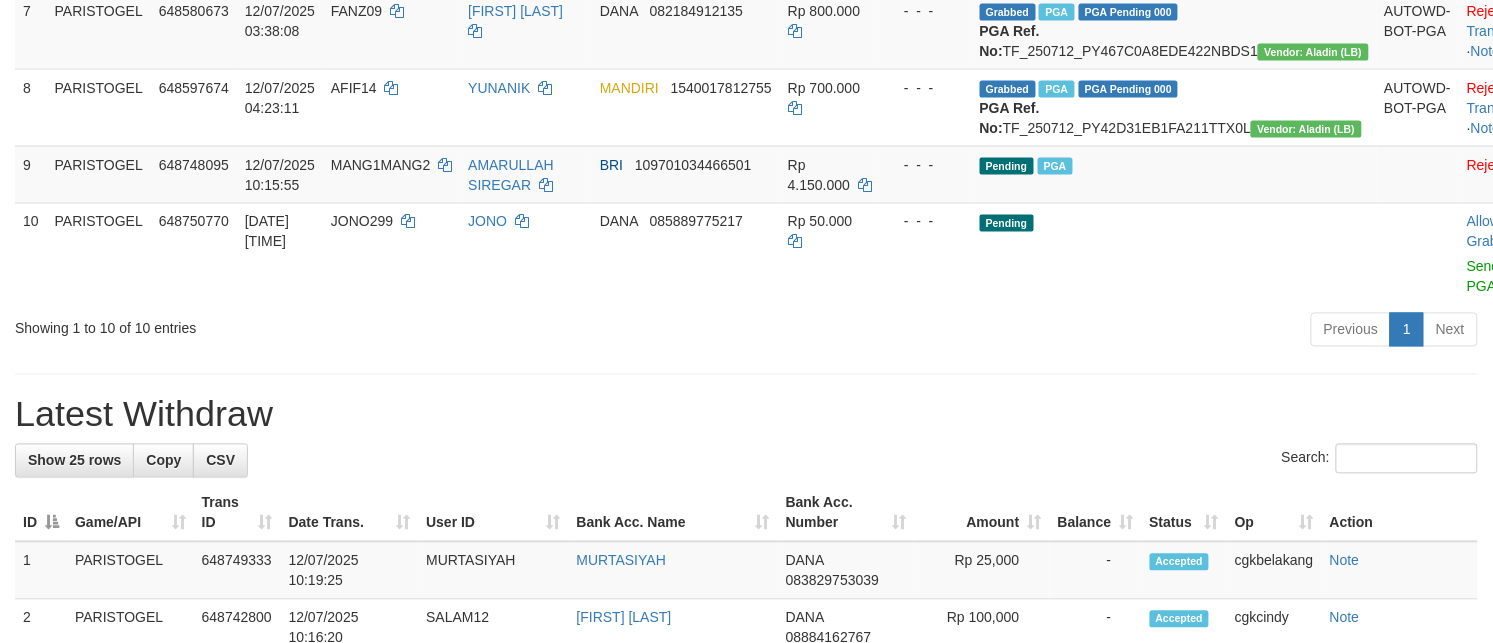 scroll, scrollTop: 750, scrollLeft: 0, axis: vertical 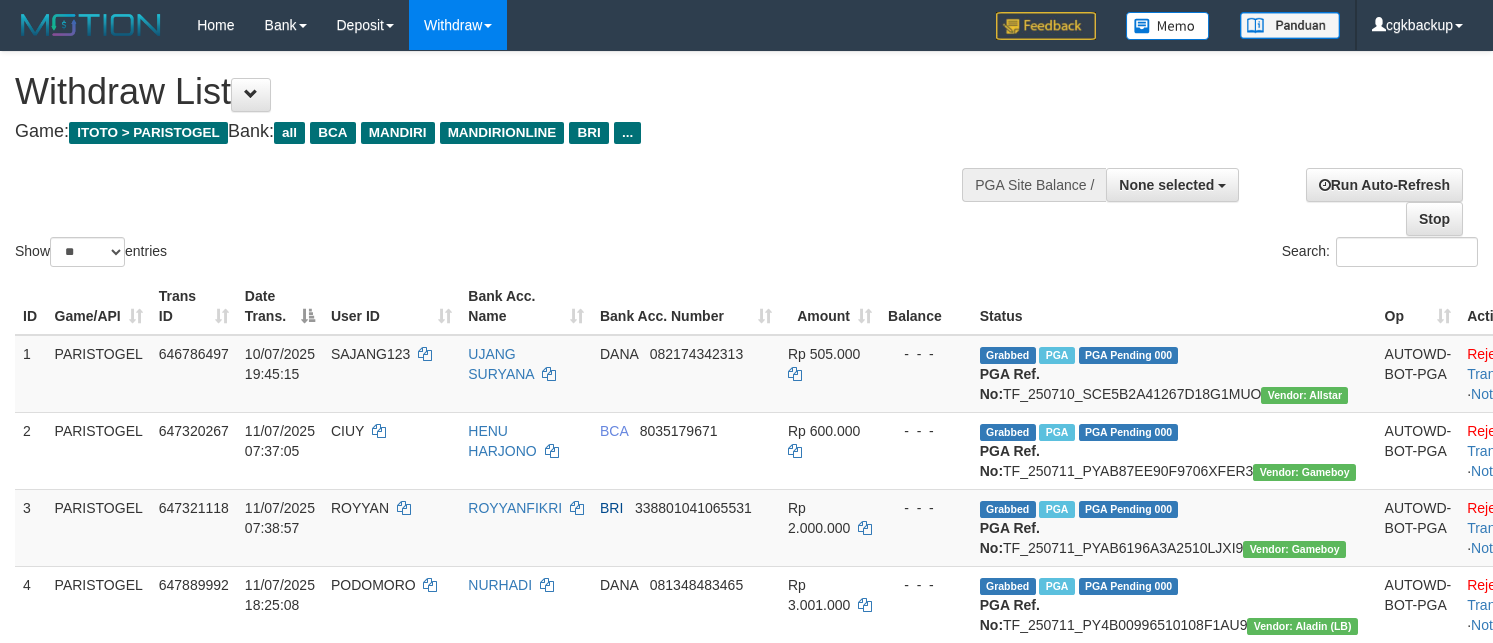 select 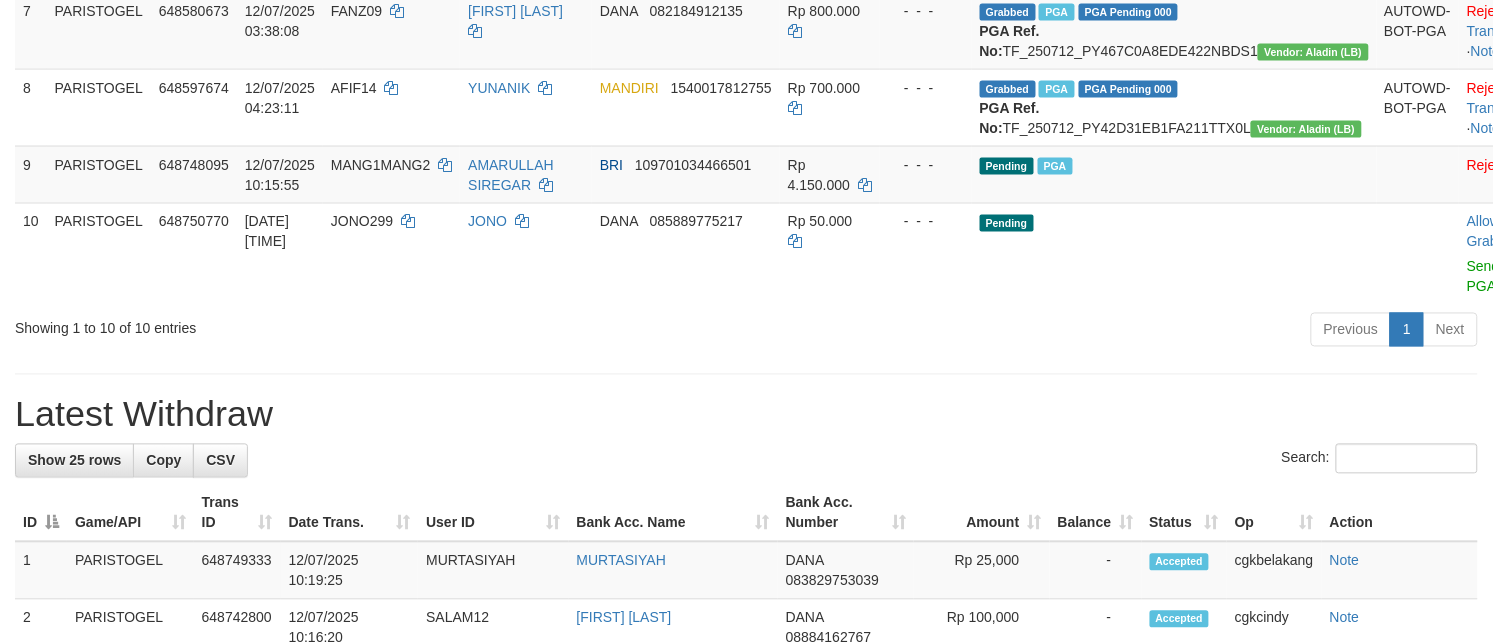 scroll, scrollTop: 750, scrollLeft: 0, axis: vertical 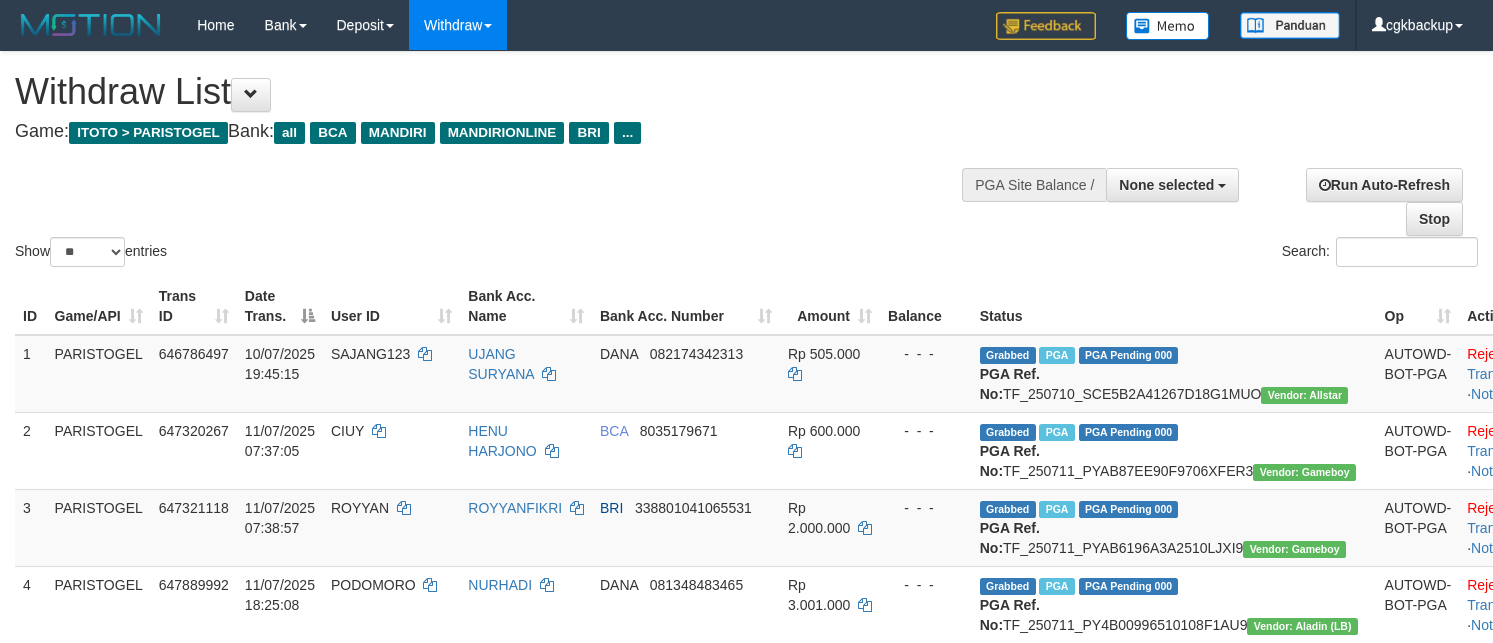select 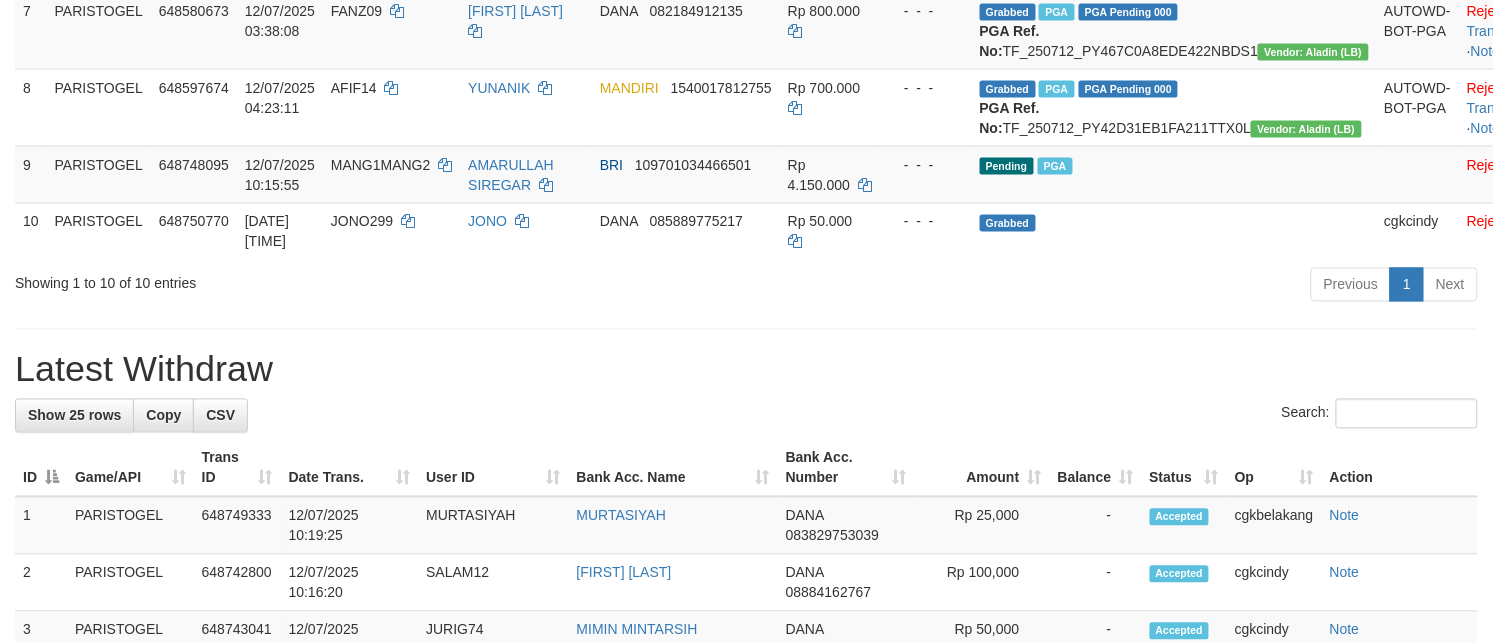 scroll, scrollTop: 750, scrollLeft: 0, axis: vertical 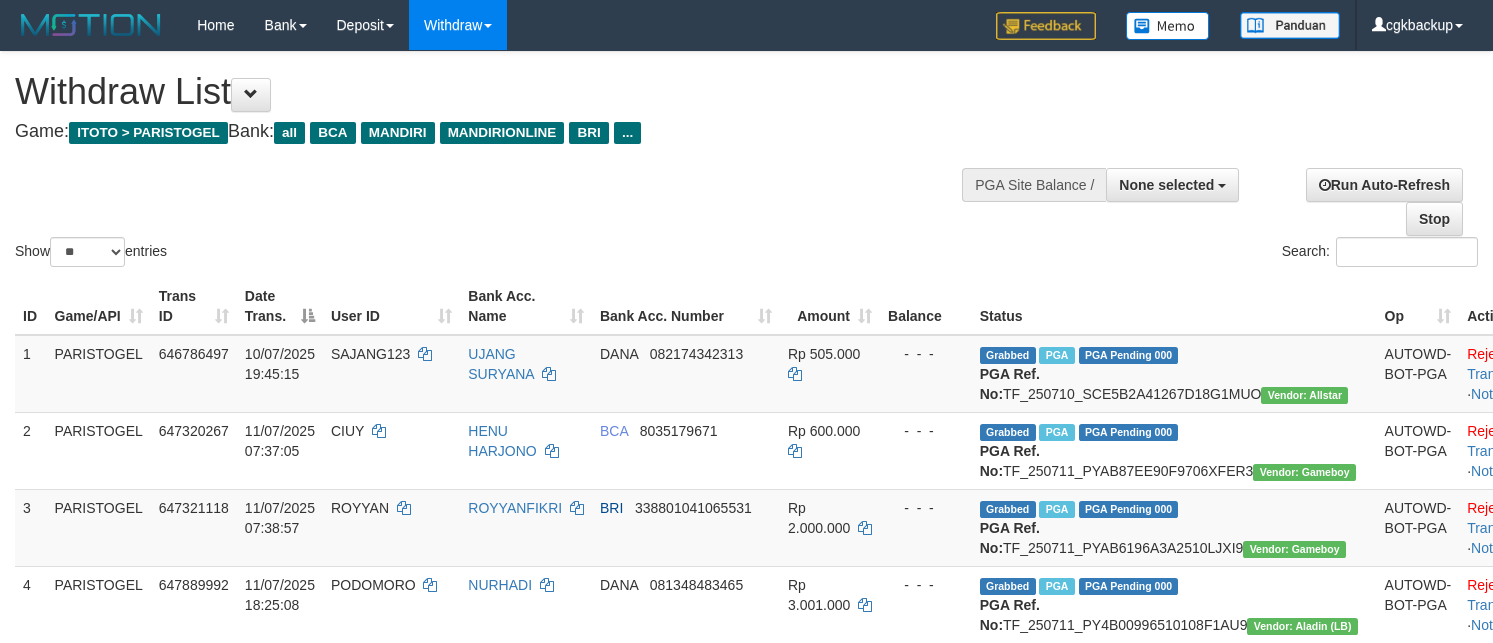 select 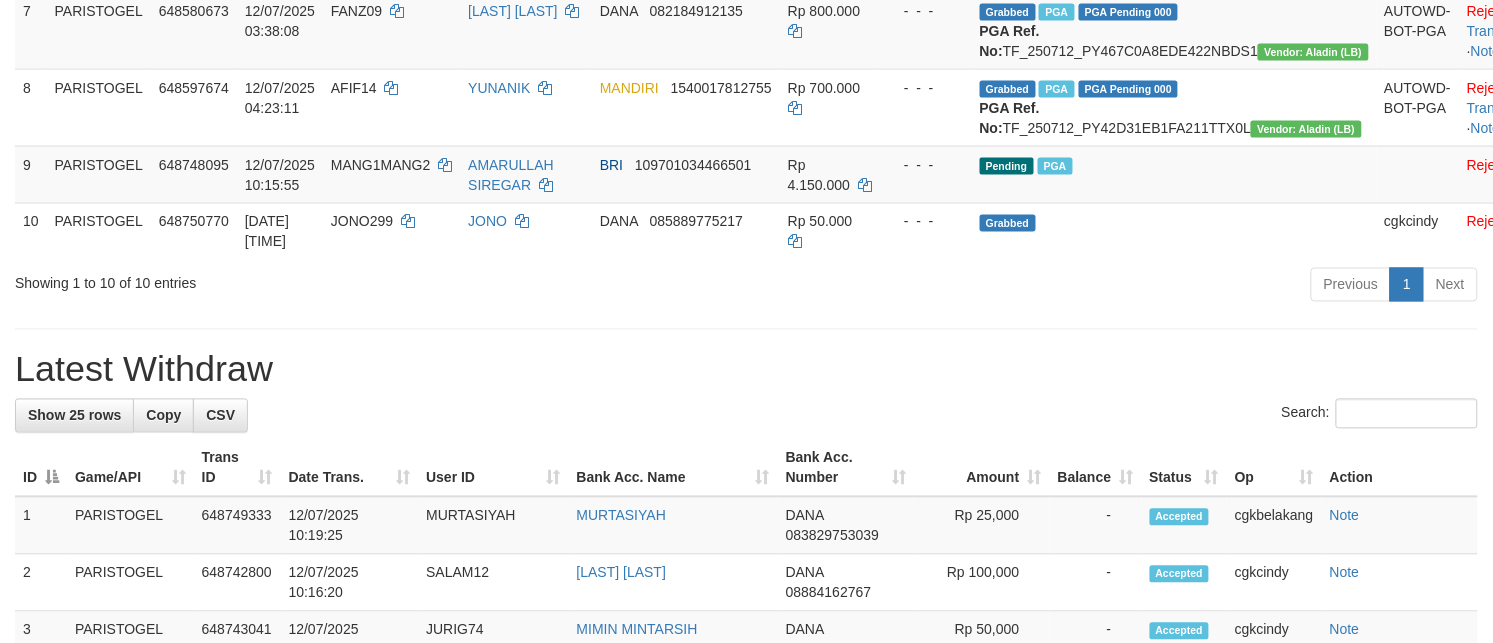 scroll, scrollTop: 750, scrollLeft: 0, axis: vertical 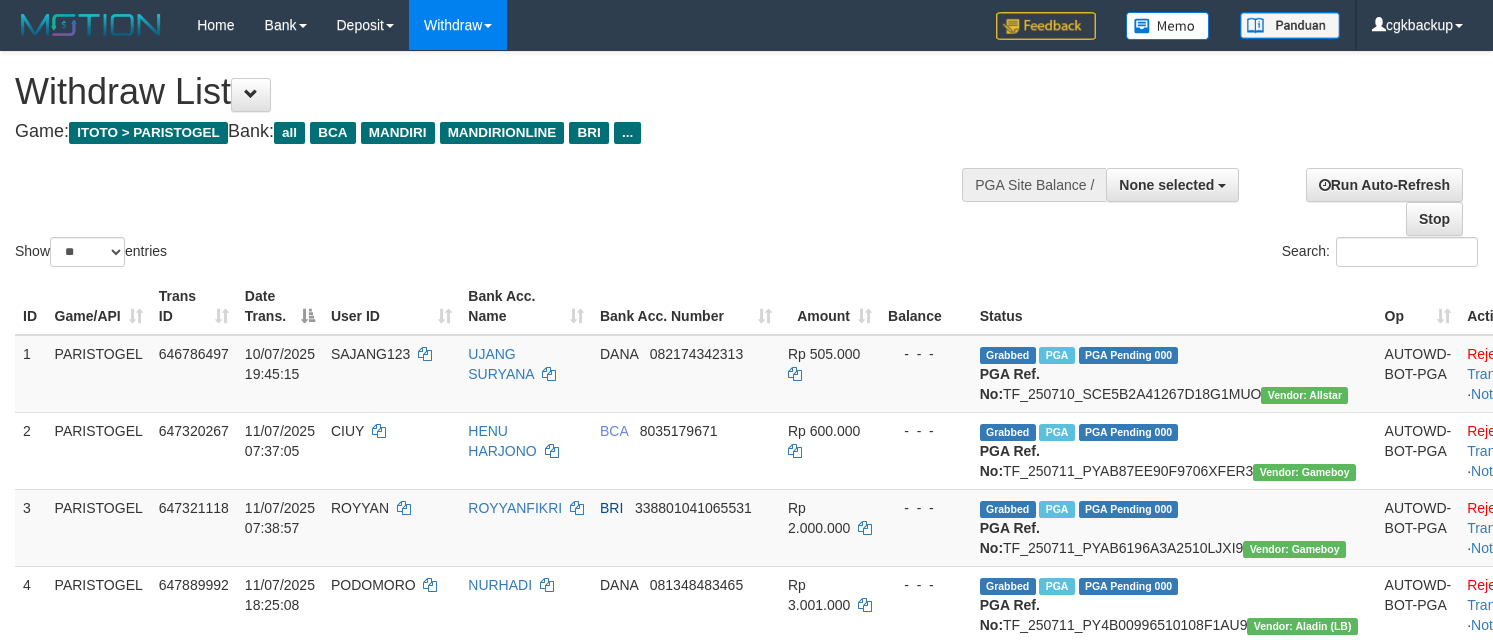 select 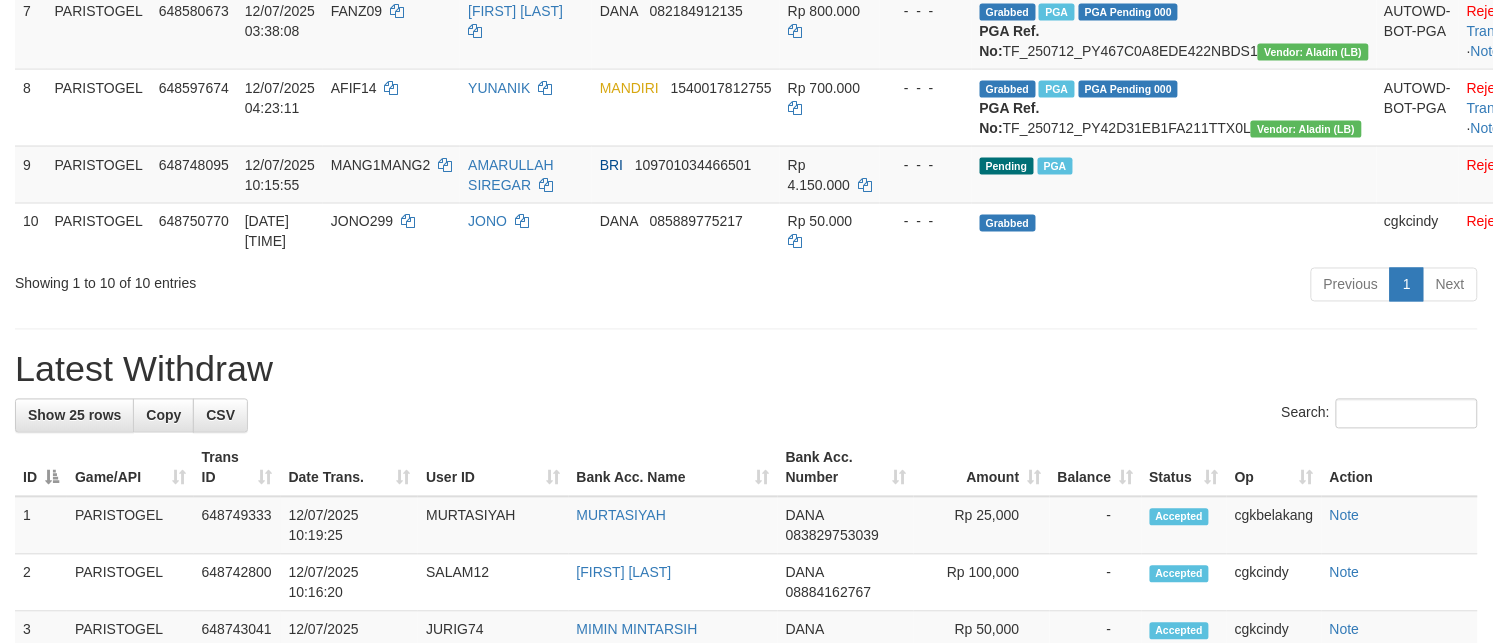 scroll, scrollTop: 750, scrollLeft: 0, axis: vertical 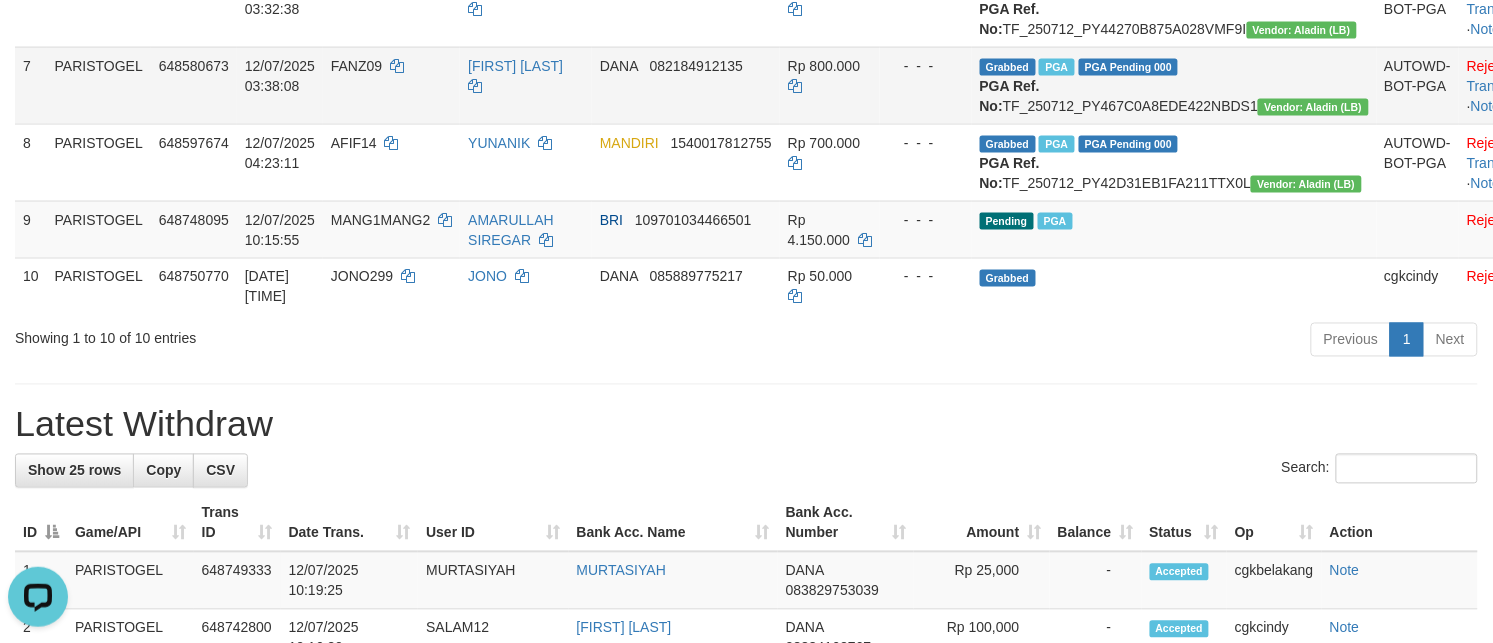 click on "FANZ09" at bounding box center [391, 85] 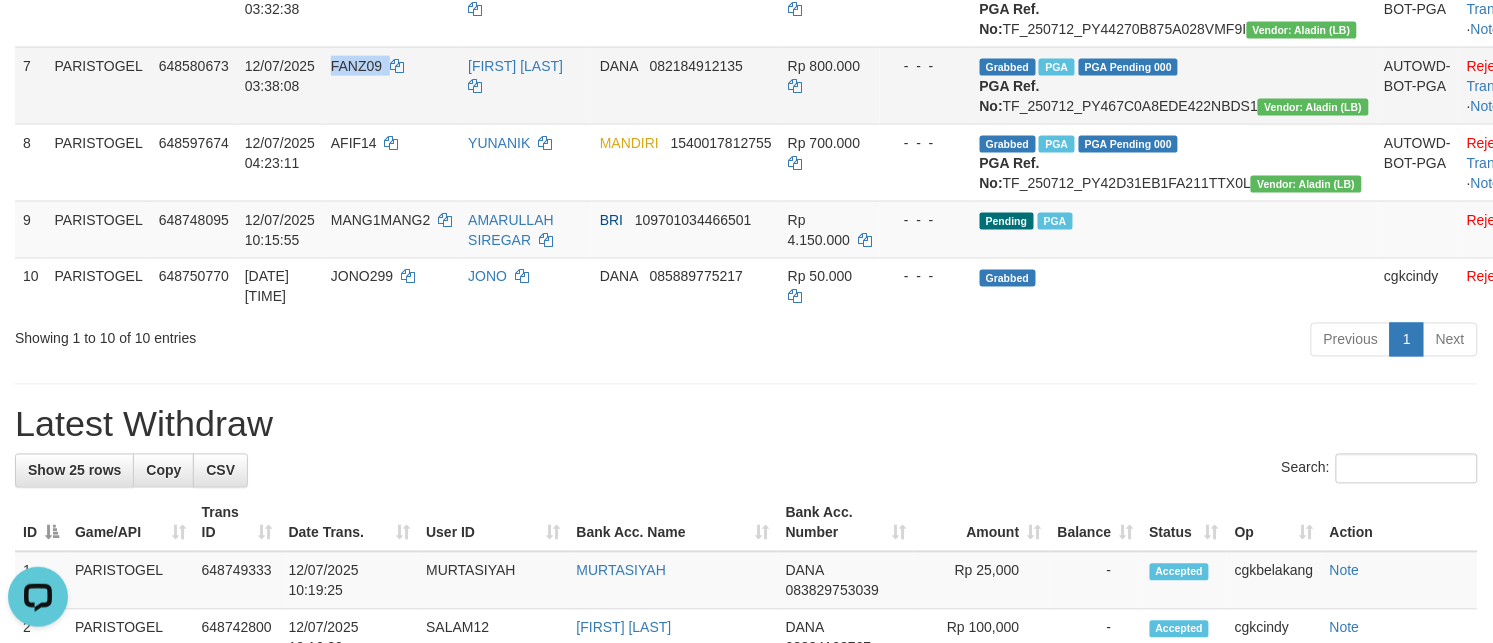 click on "FANZ09" at bounding box center [391, 85] 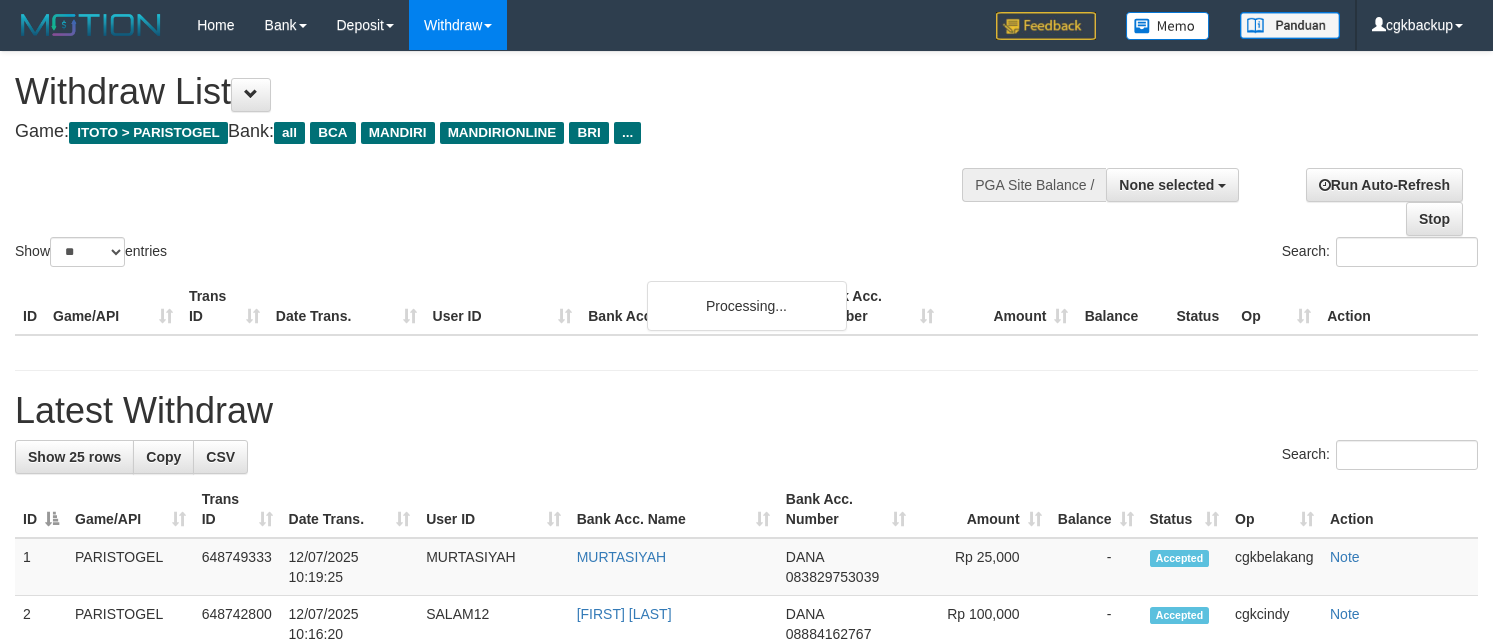select 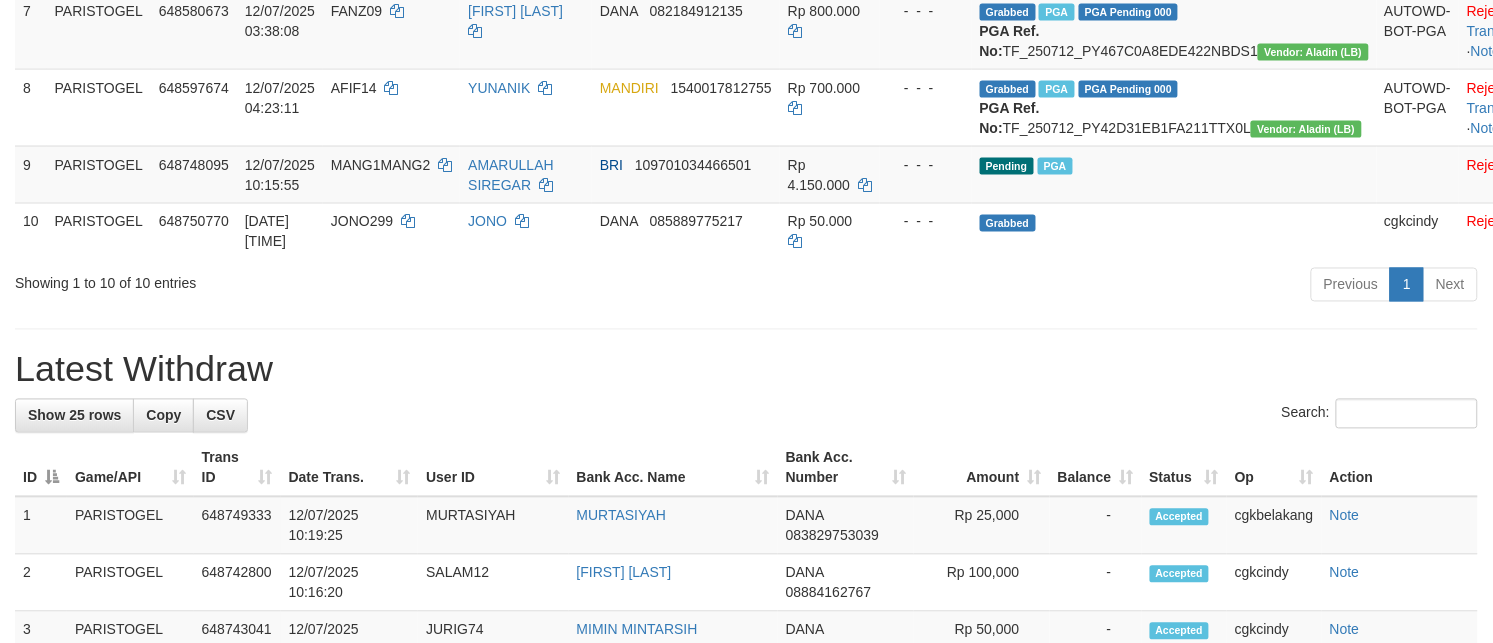 scroll, scrollTop: 750, scrollLeft: 0, axis: vertical 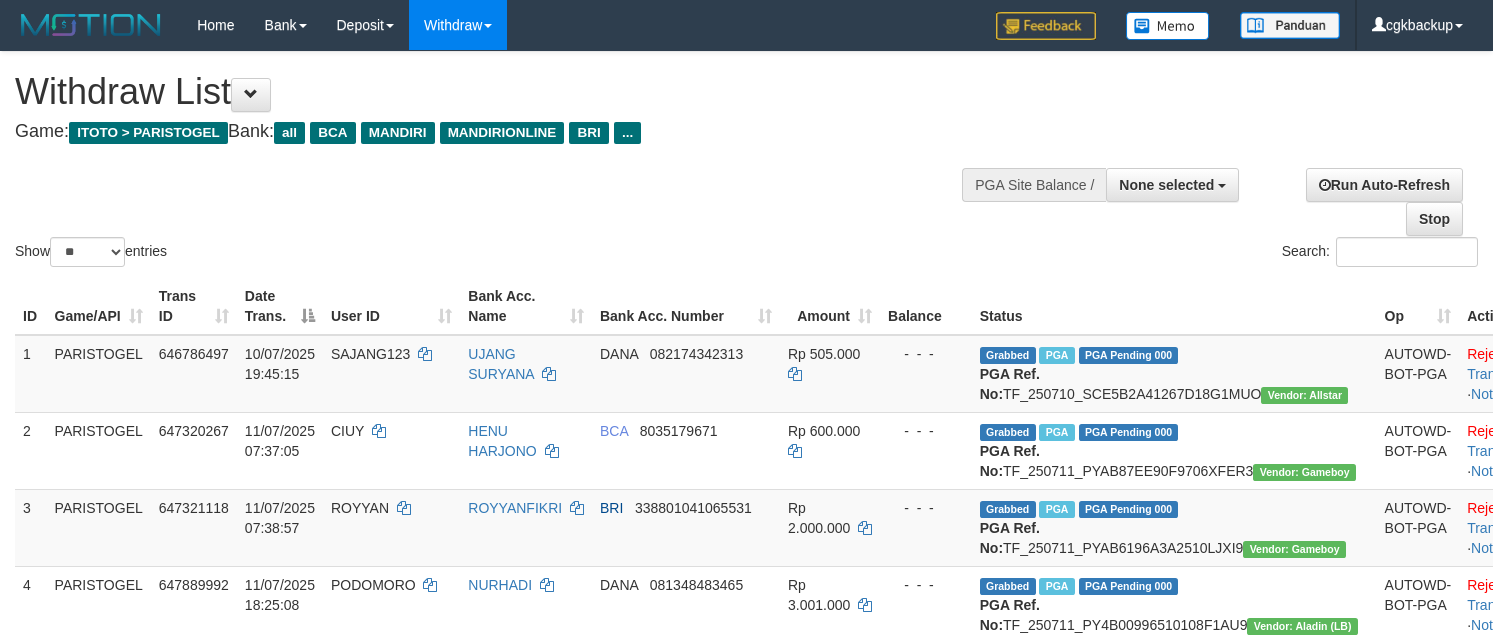 select 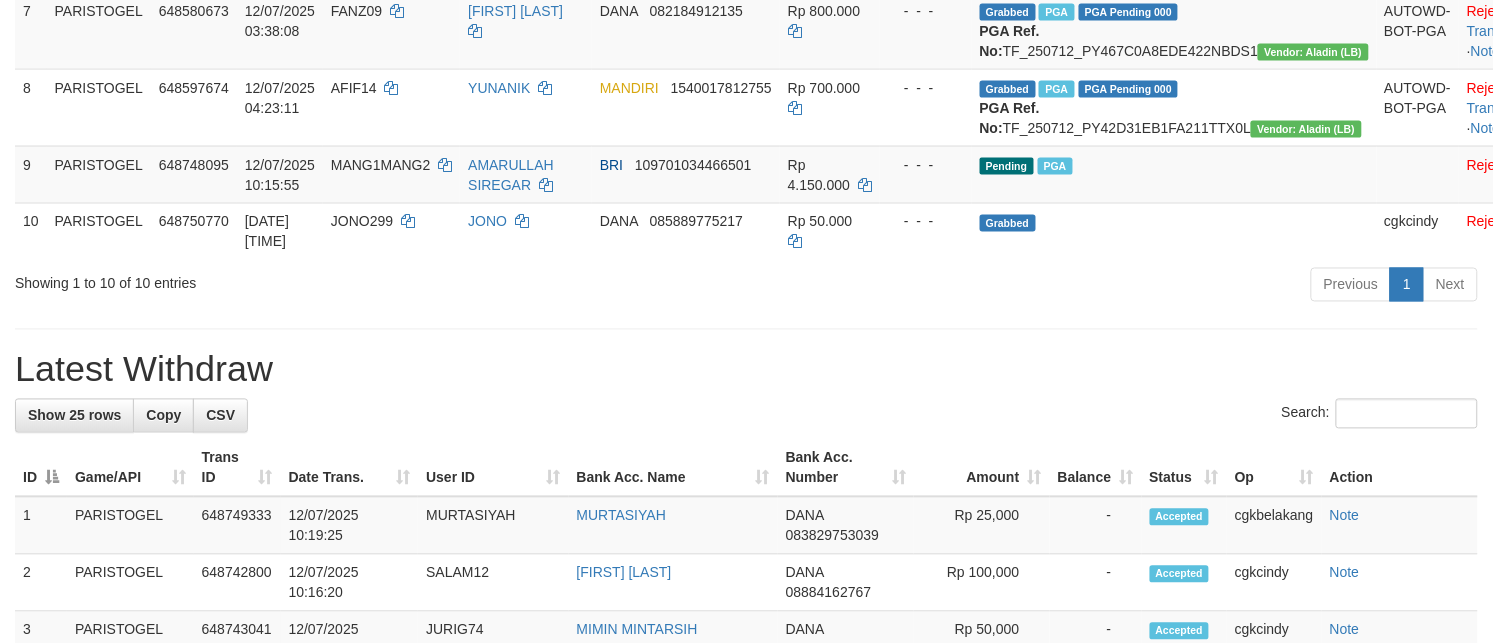scroll, scrollTop: 750, scrollLeft: 0, axis: vertical 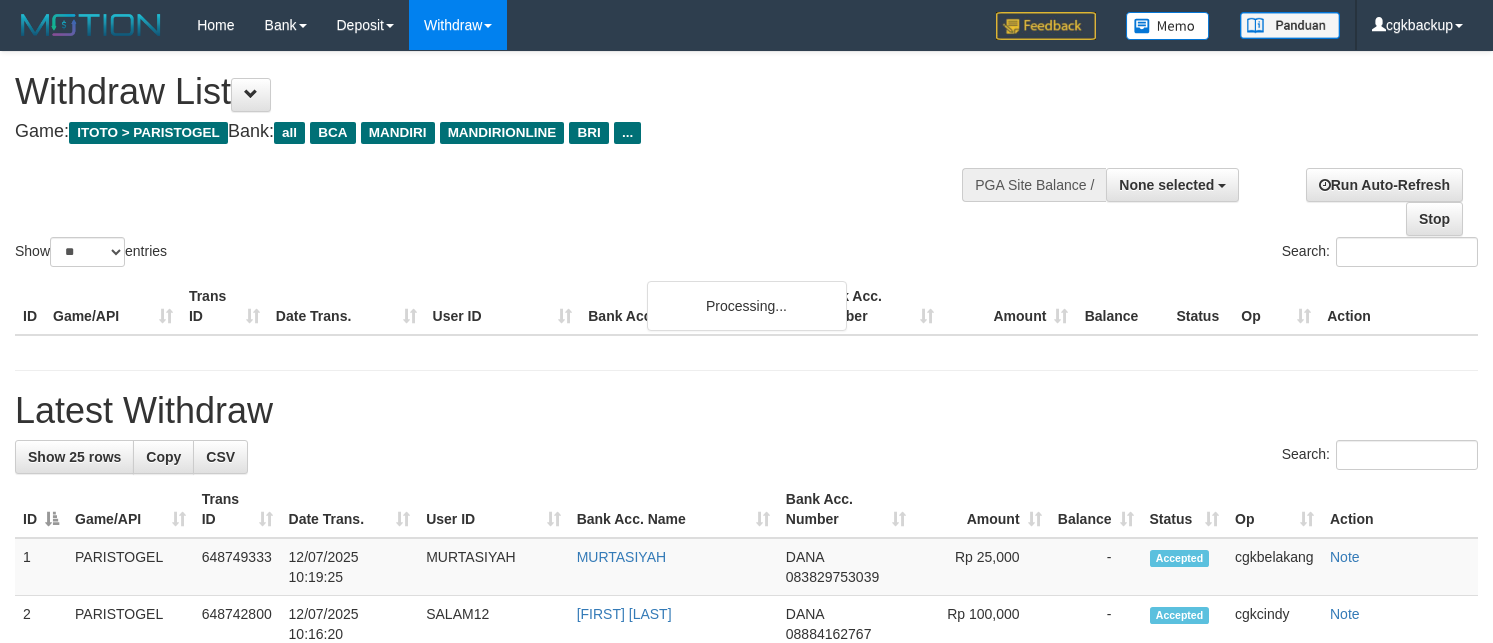 select 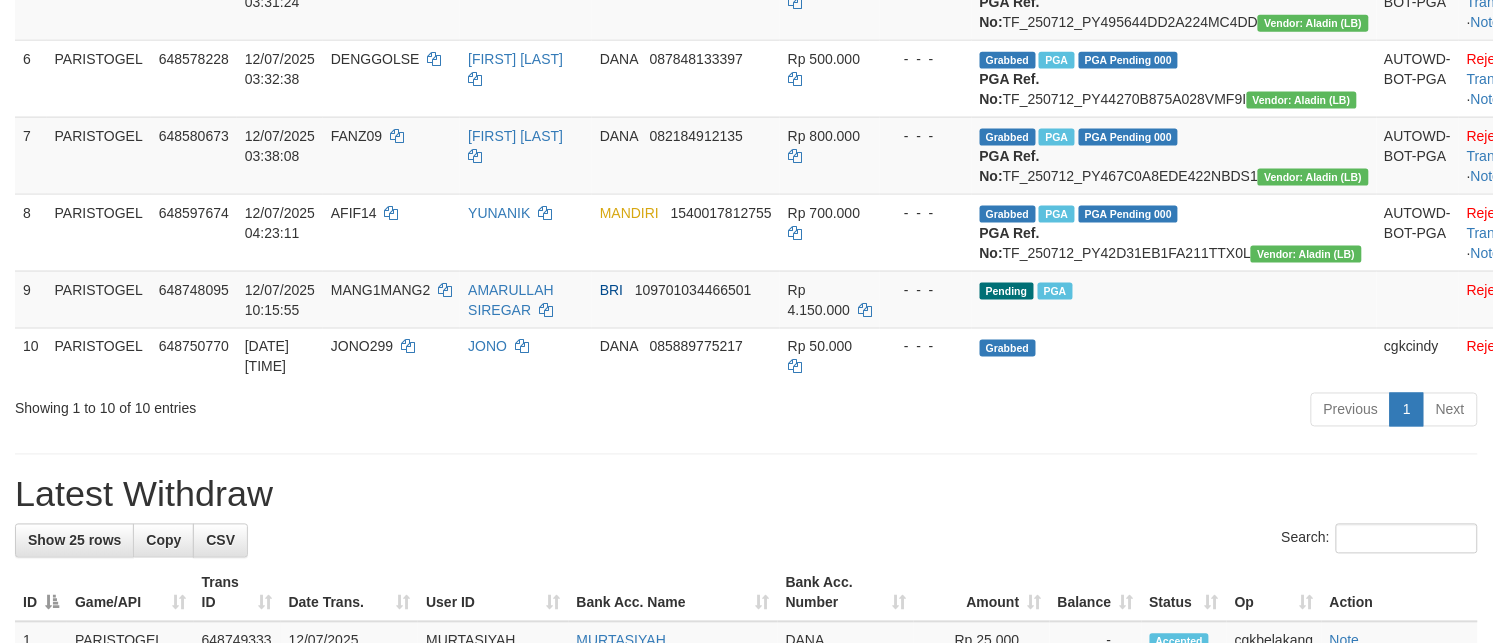 scroll, scrollTop: 625, scrollLeft: 0, axis: vertical 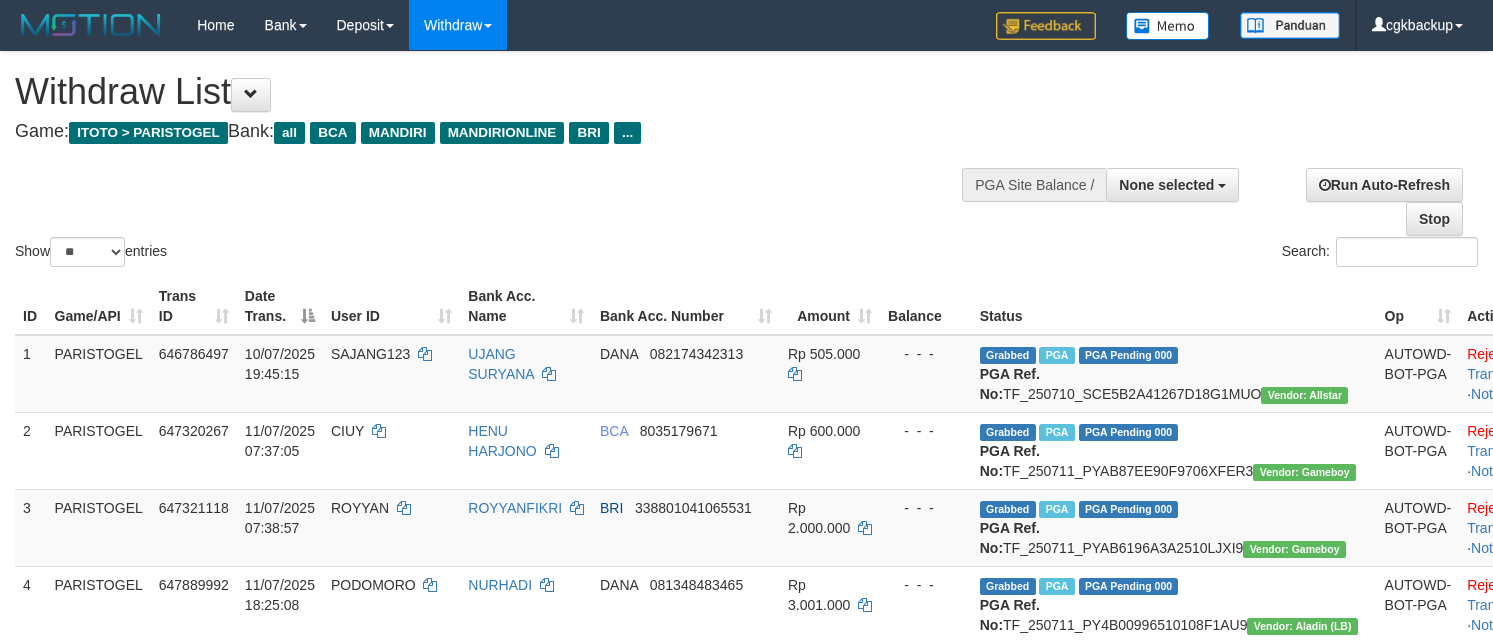 select 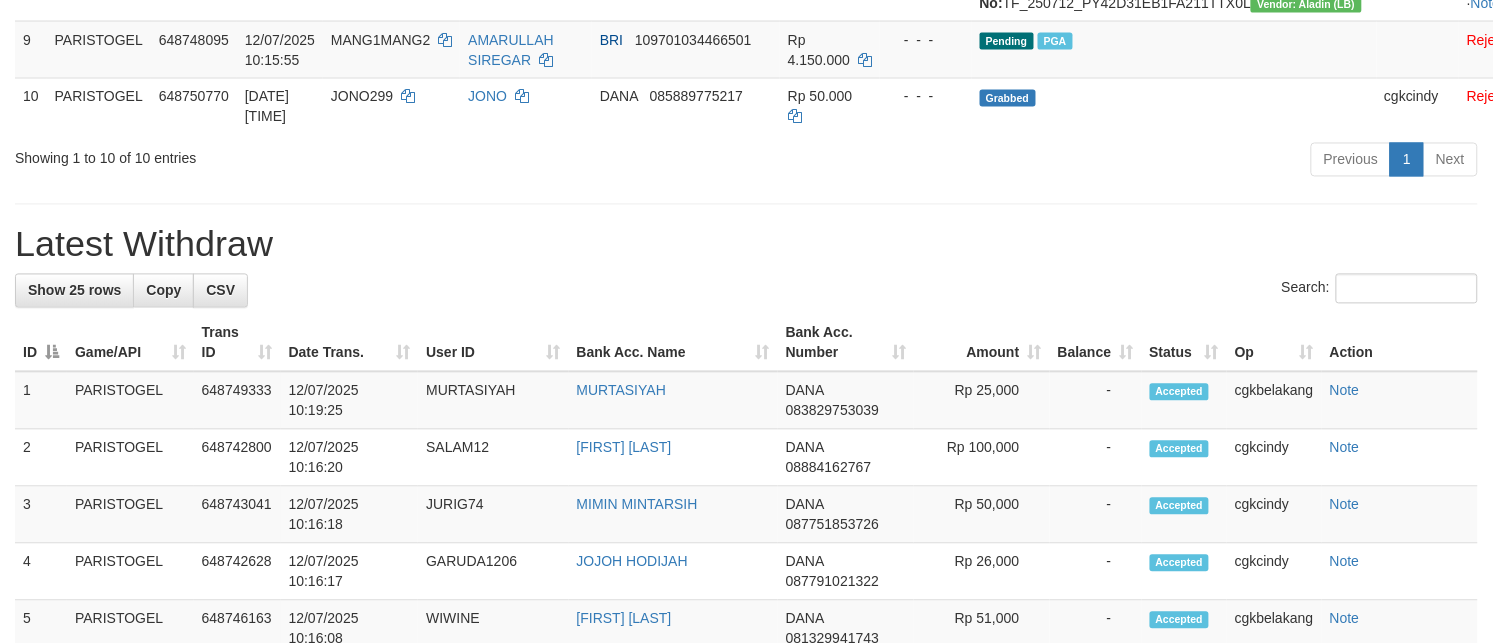 scroll, scrollTop: 875, scrollLeft: 0, axis: vertical 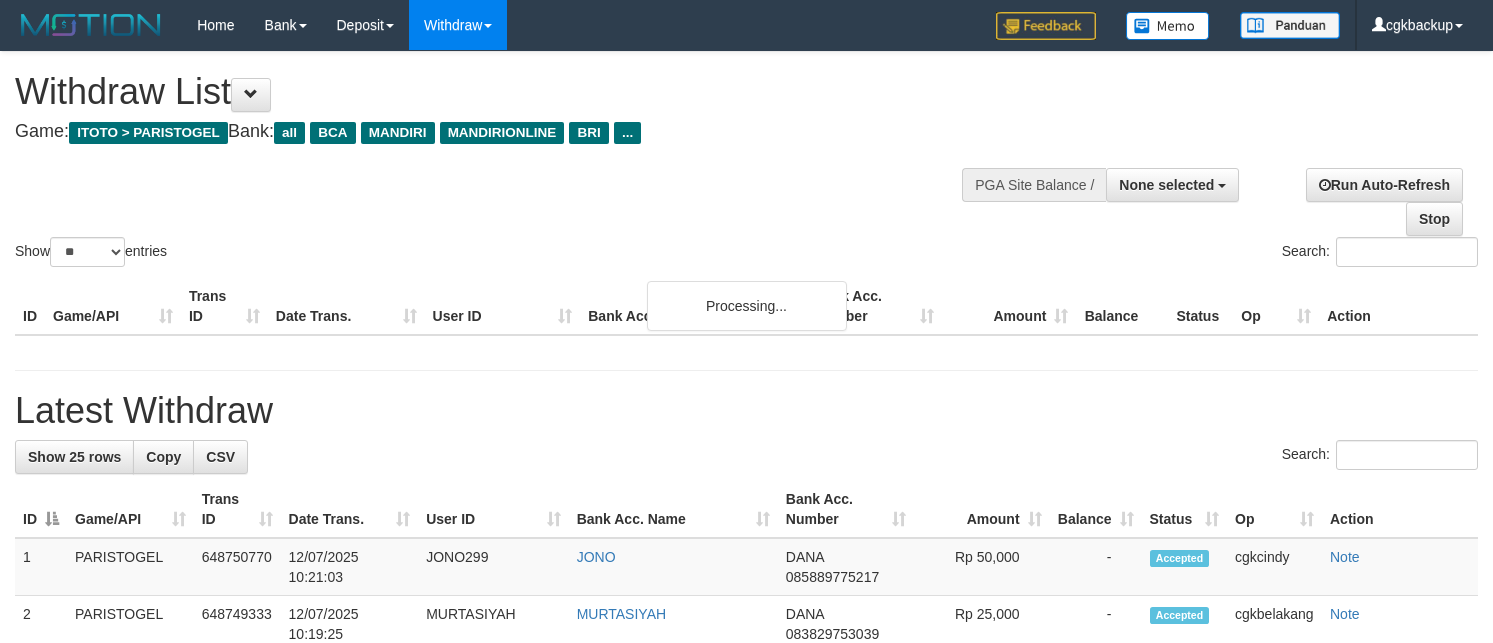 select 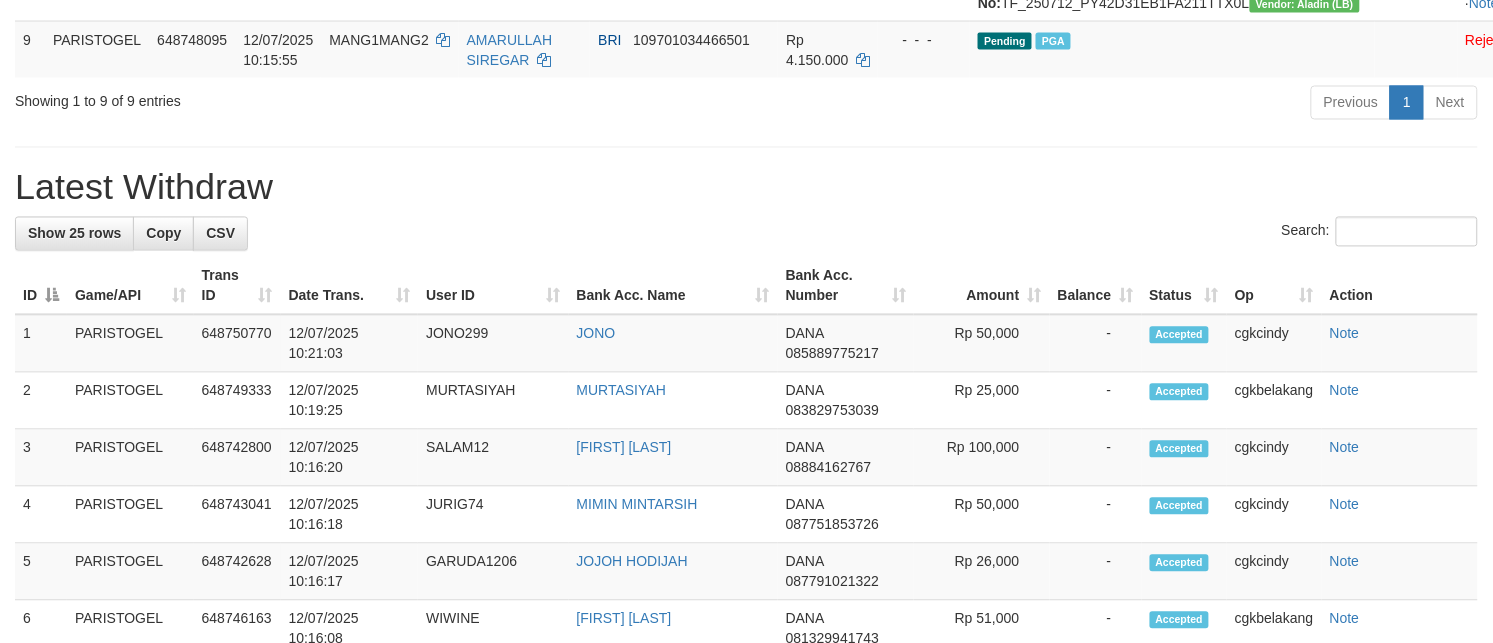 scroll, scrollTop: 875, scrollLeft: 0, axis: vertical 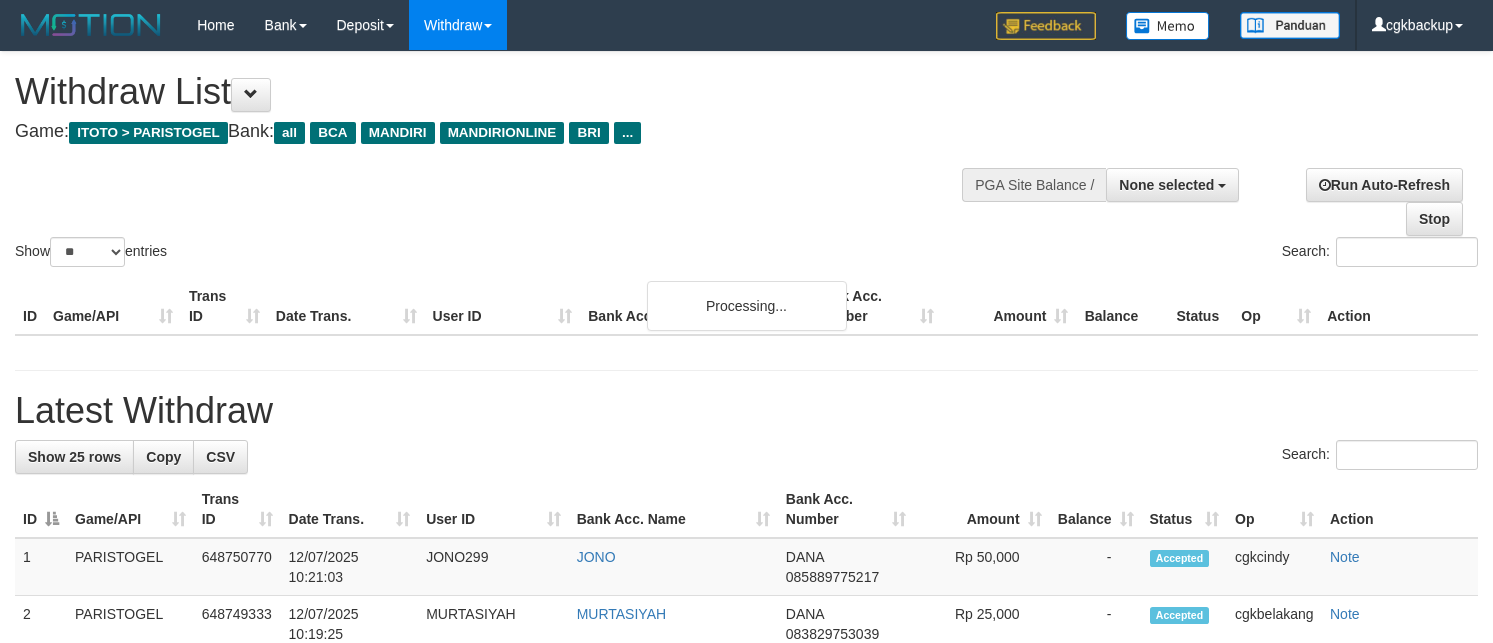 select 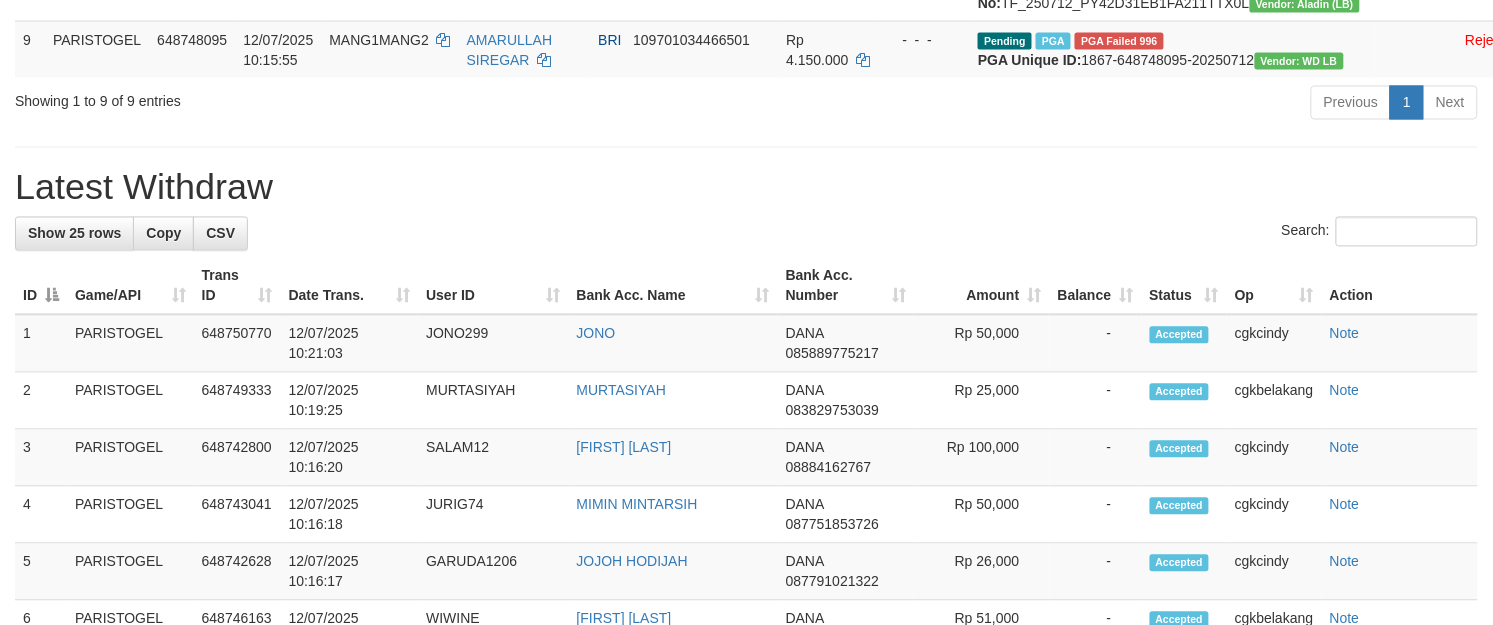 scroll, scrollTop: 875, scrollLeft: 0, axis: vertical 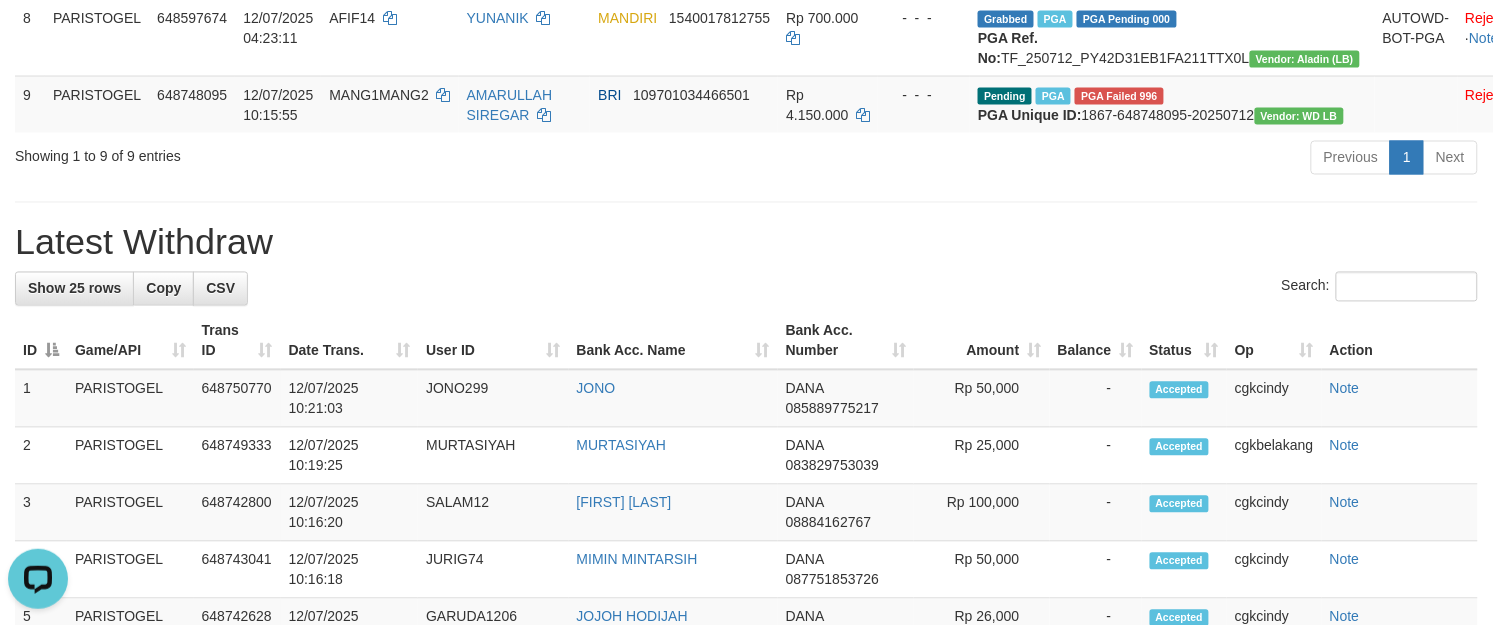 click on "**********" at bounding box center [746, 553] 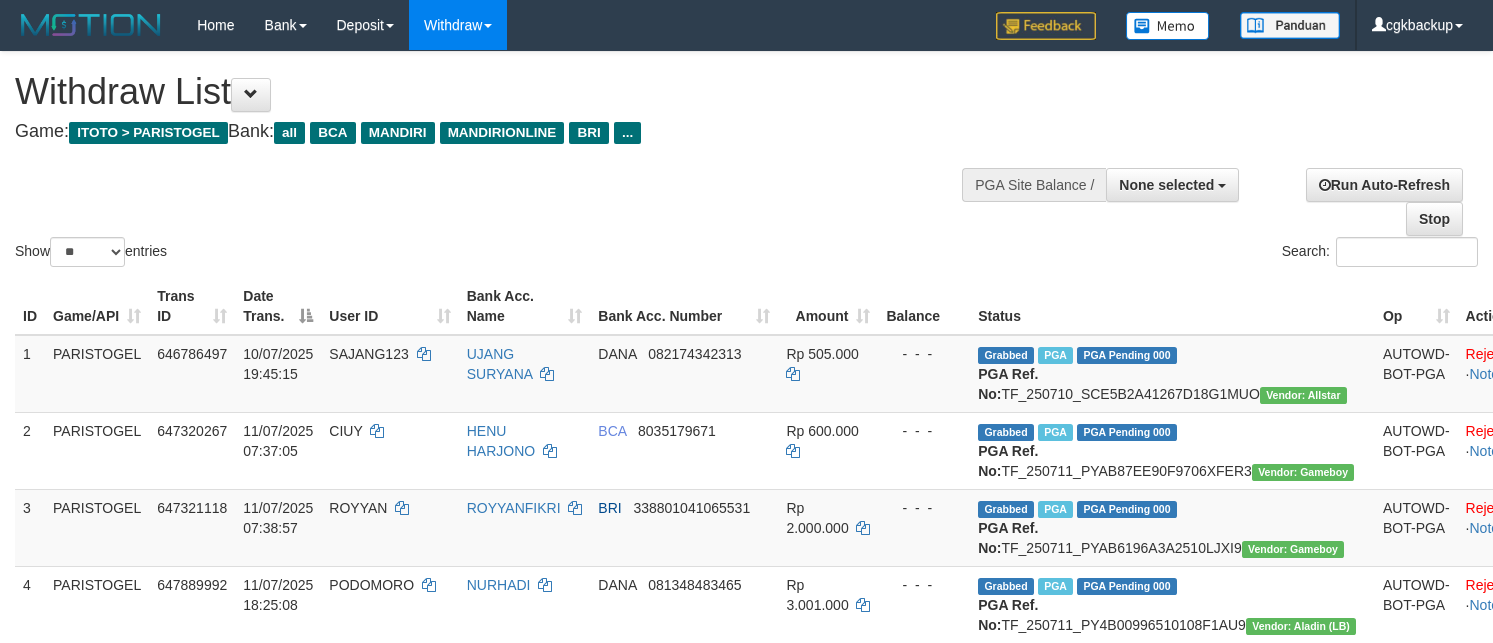 select 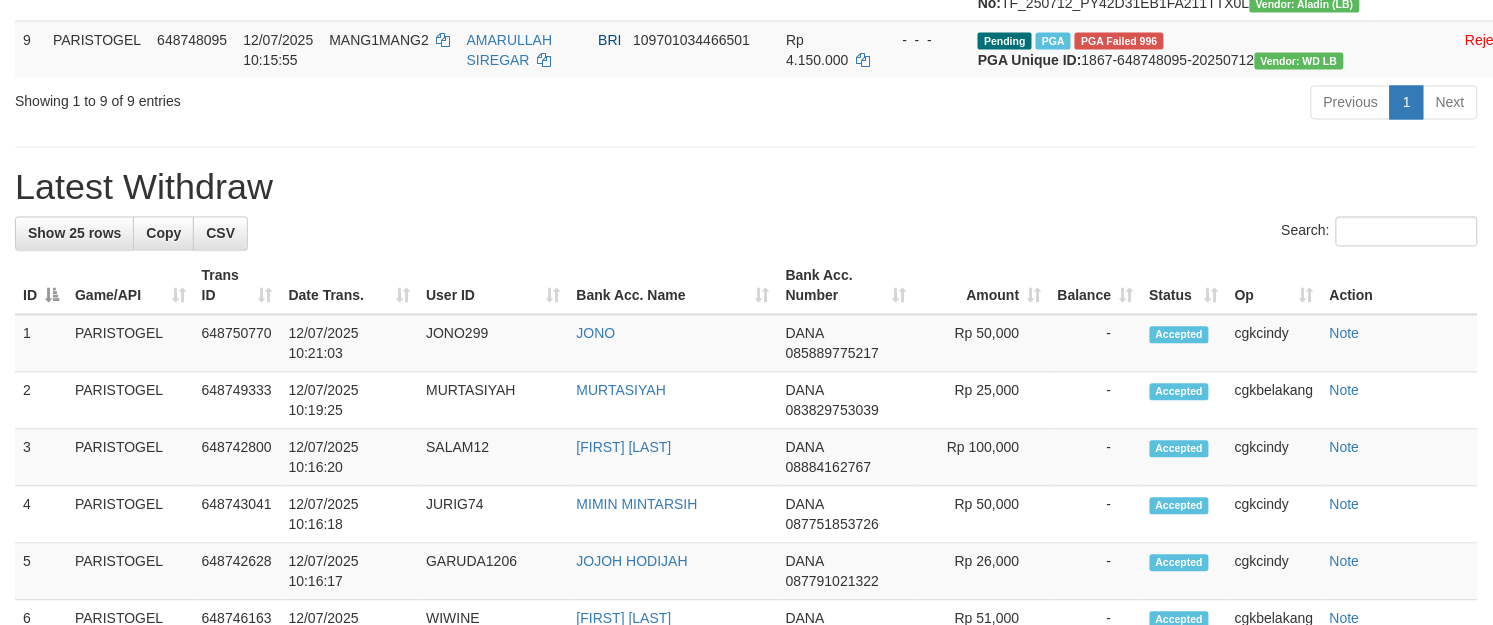 scroll, scrollTop: 875, scrollLeft: 0, axis: vertical 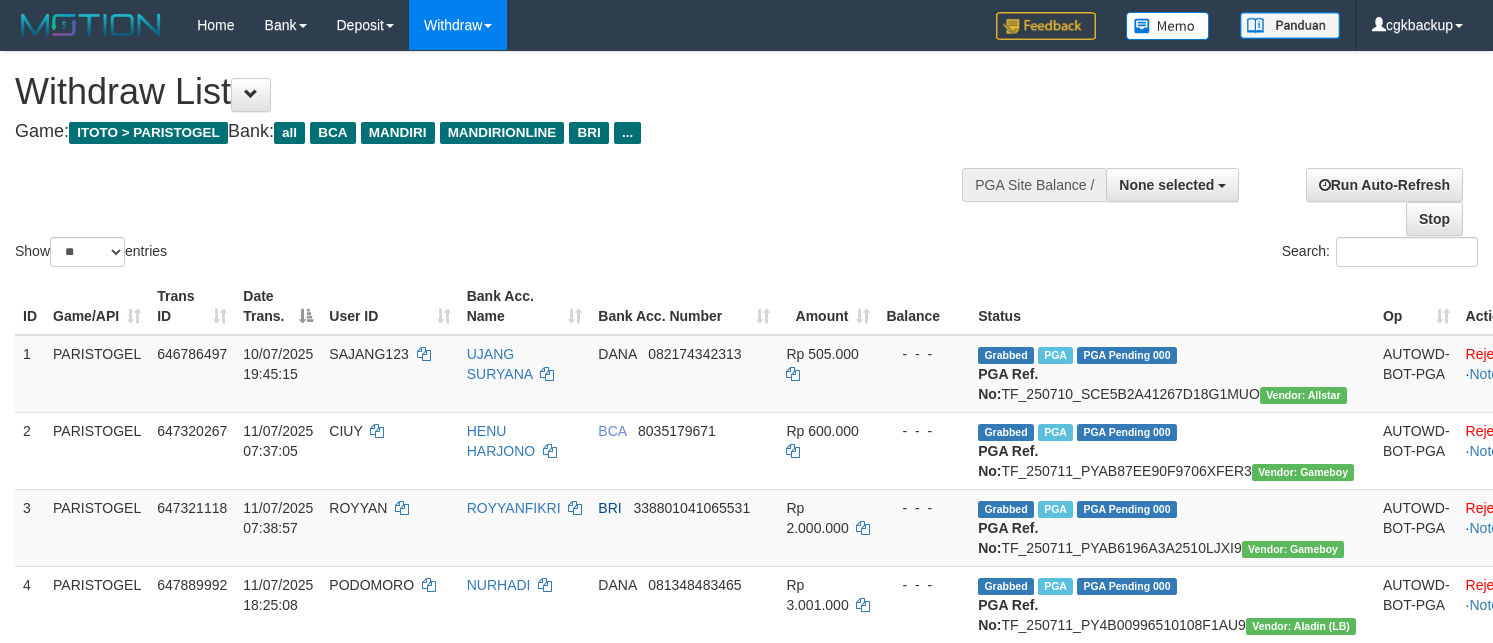 select 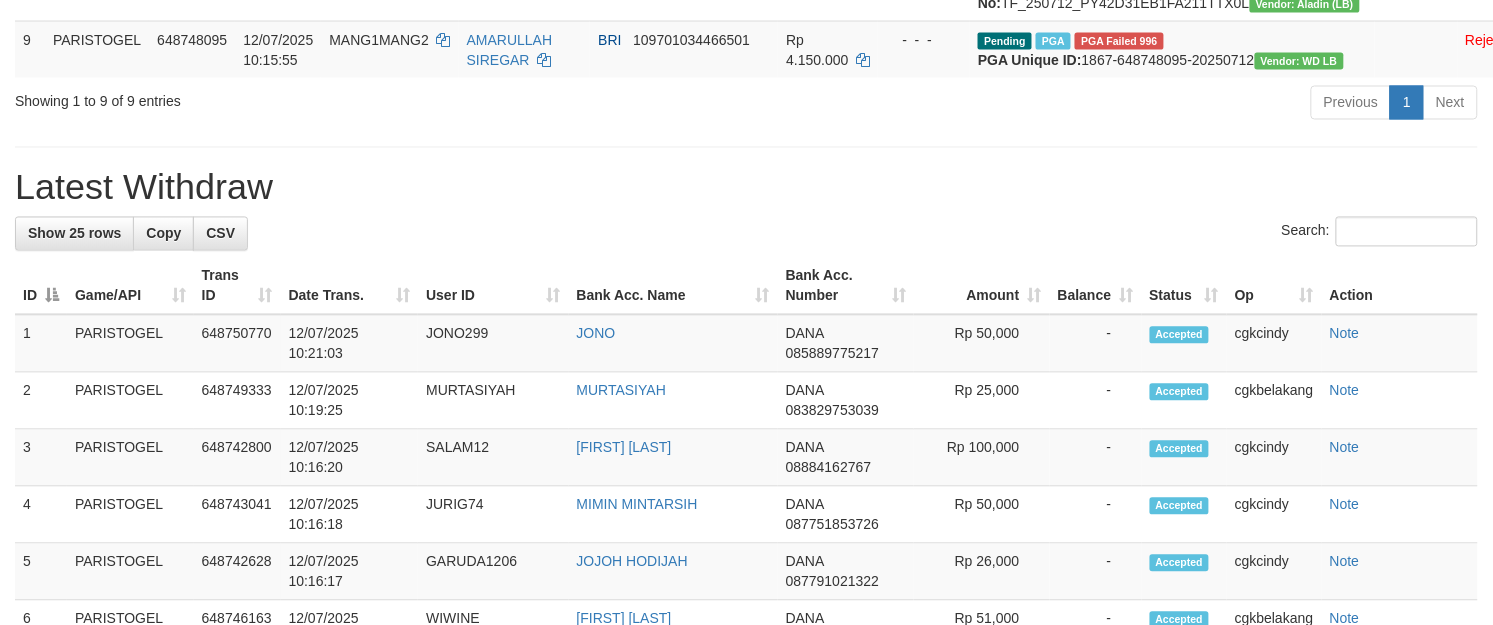 scroll, scrollTop: 875, scrollLeft: 0, axis: vertical 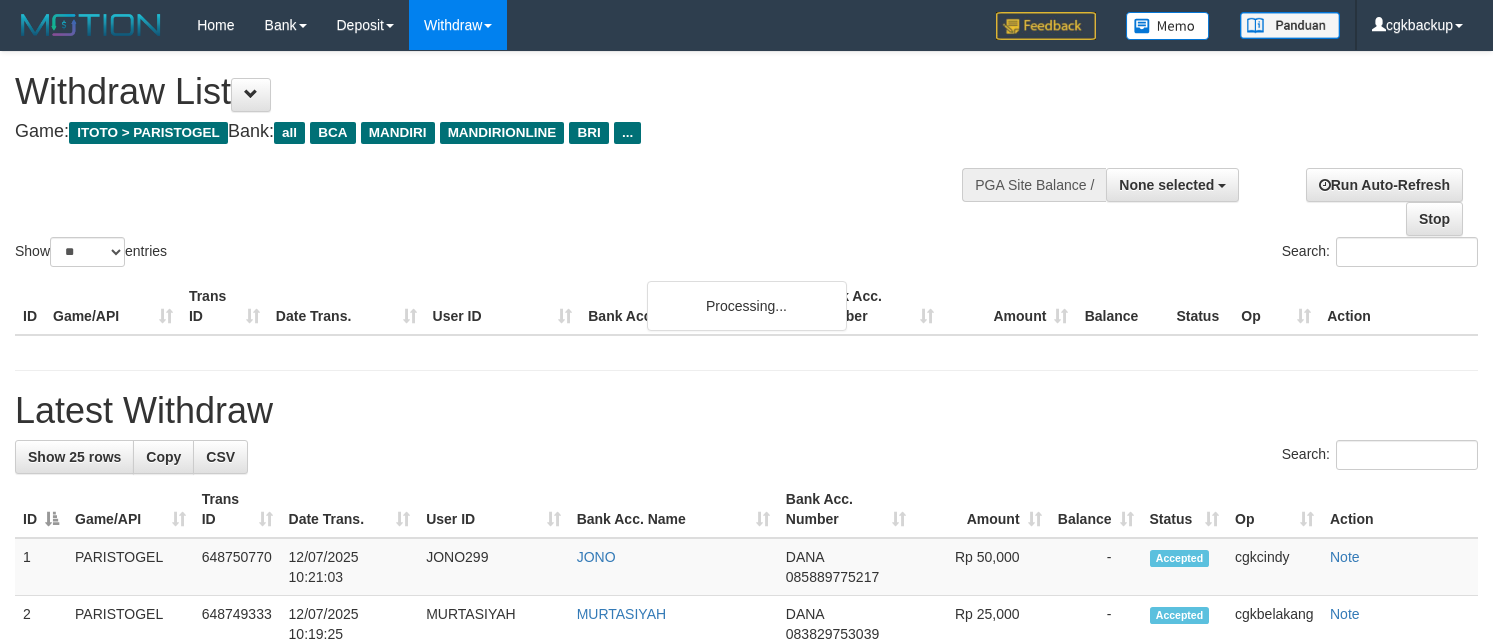 select 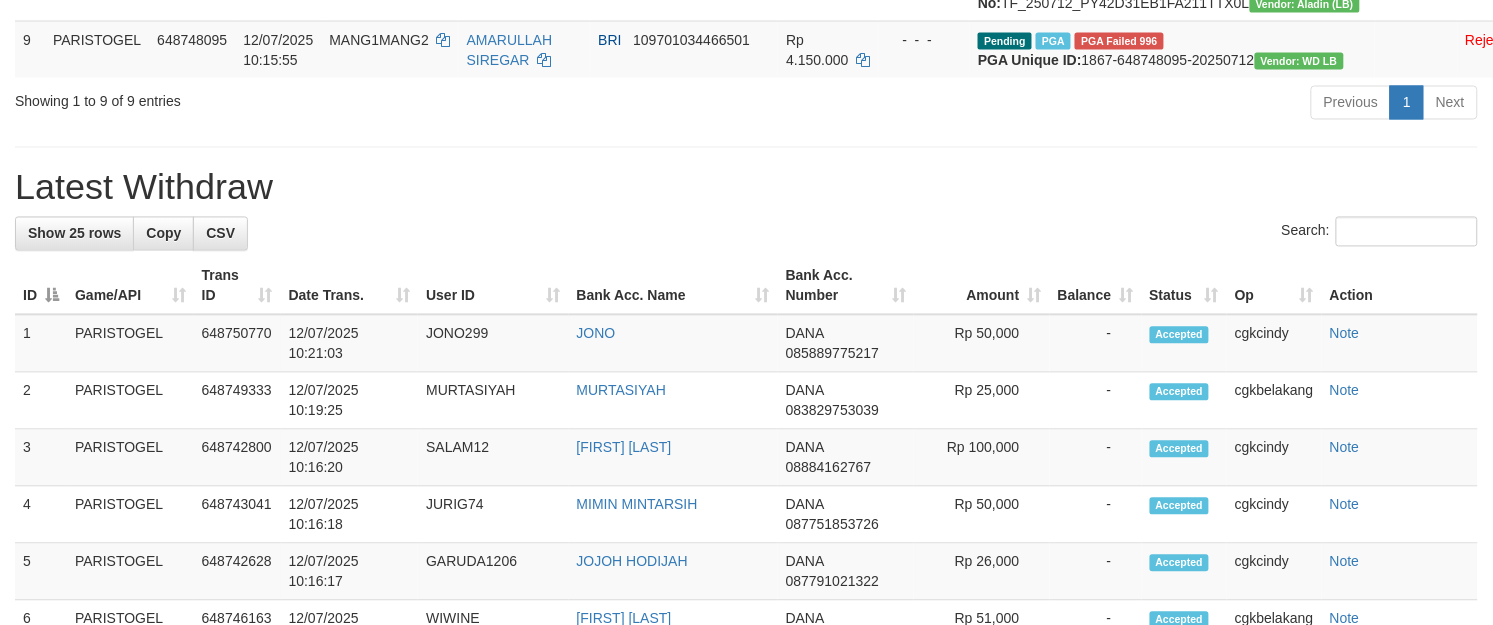 scroll, scrollTop: 875, scrollLeft: 0, axis: vertical 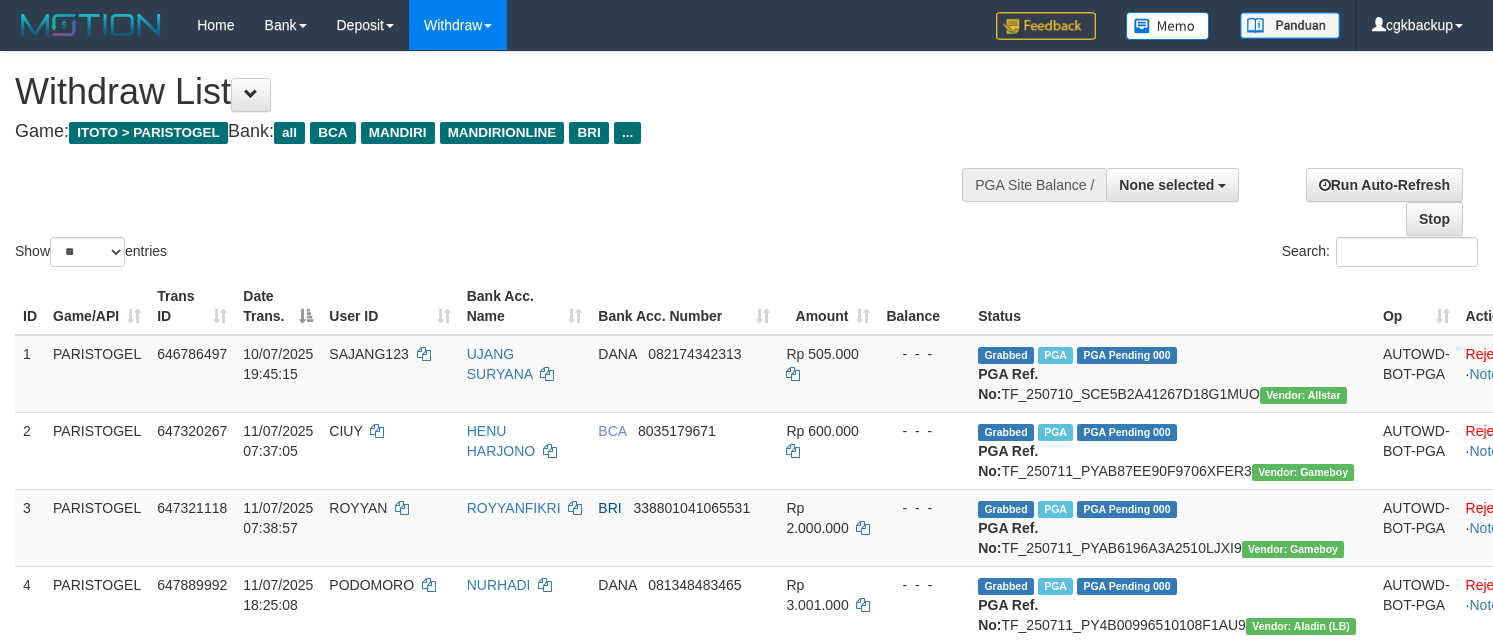 select 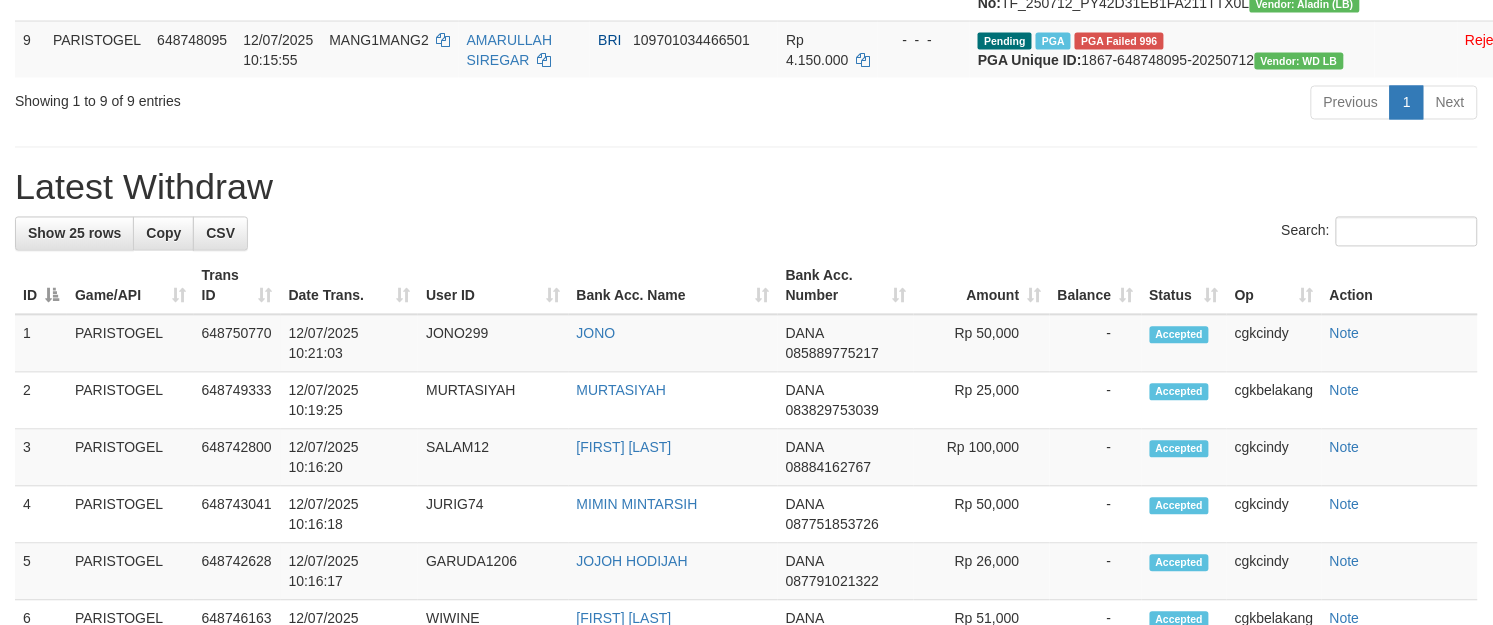 scroll, scrollTop: 875, scrollLeft: 0, axis: vertical 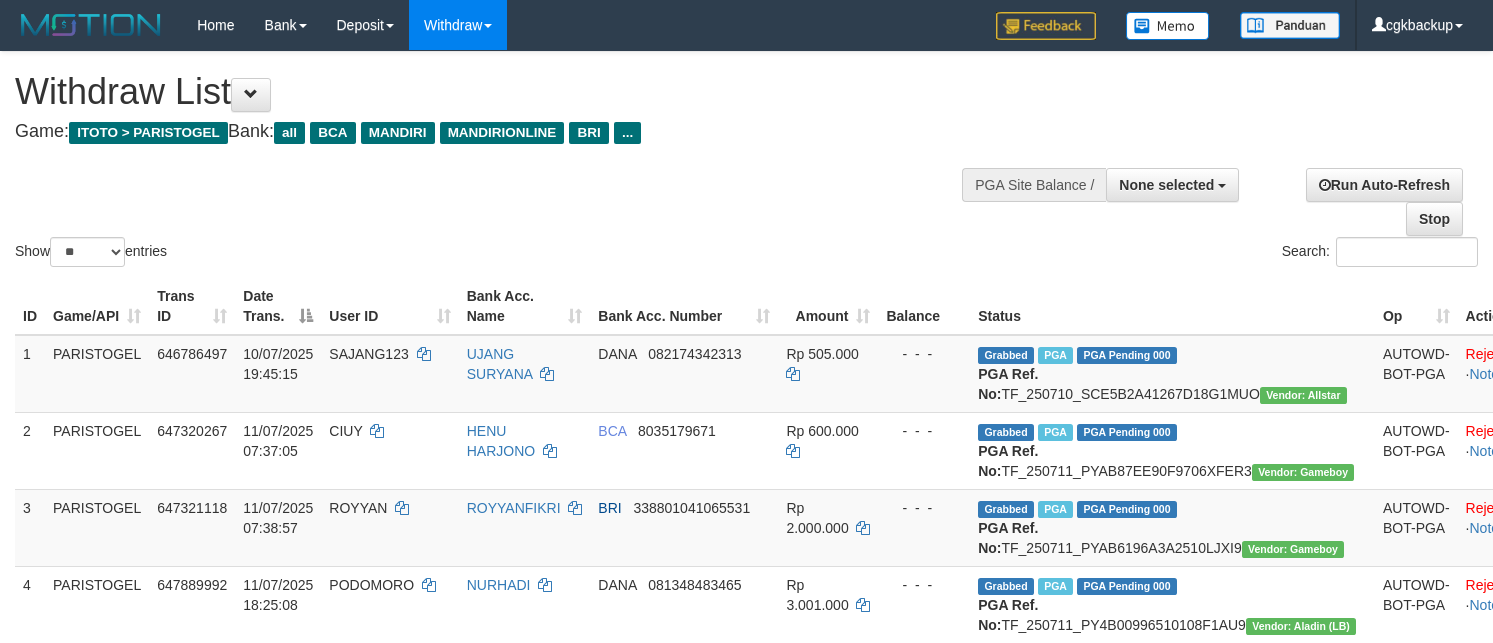 select 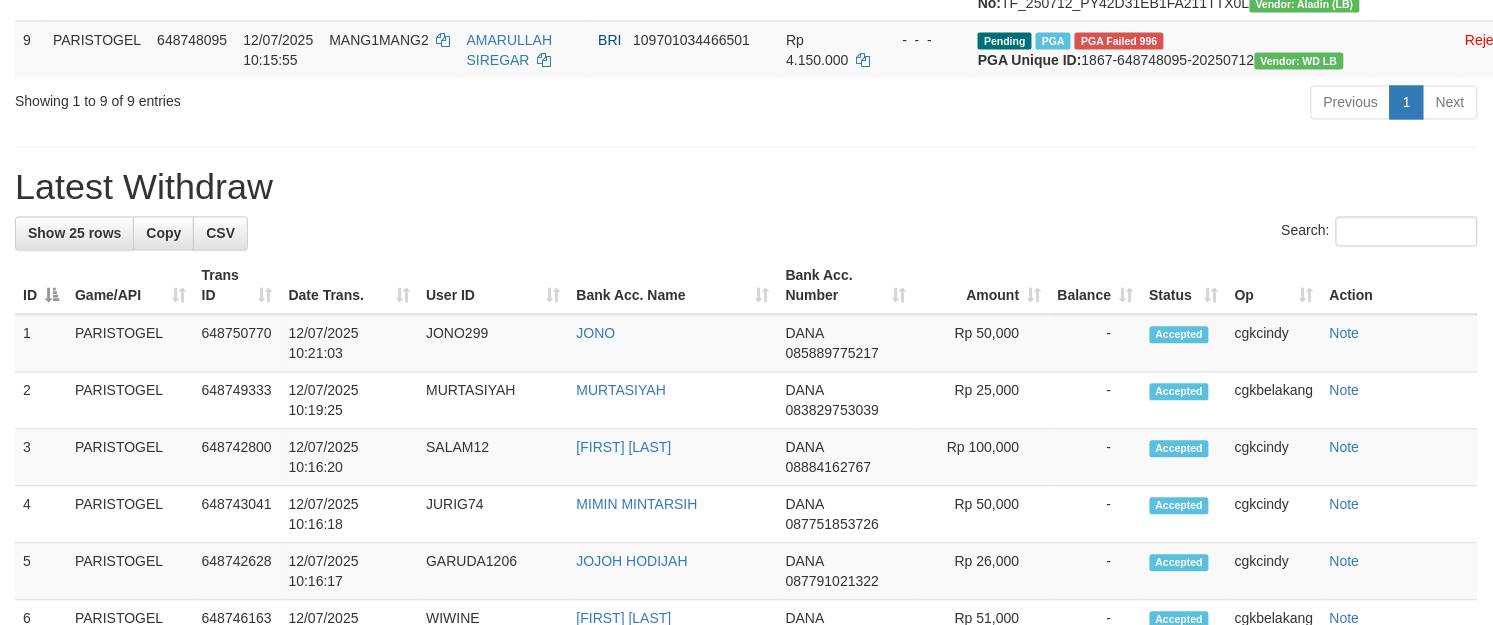 scroll, scrollTop: 875, scrollLeft: 0, axis: vertical 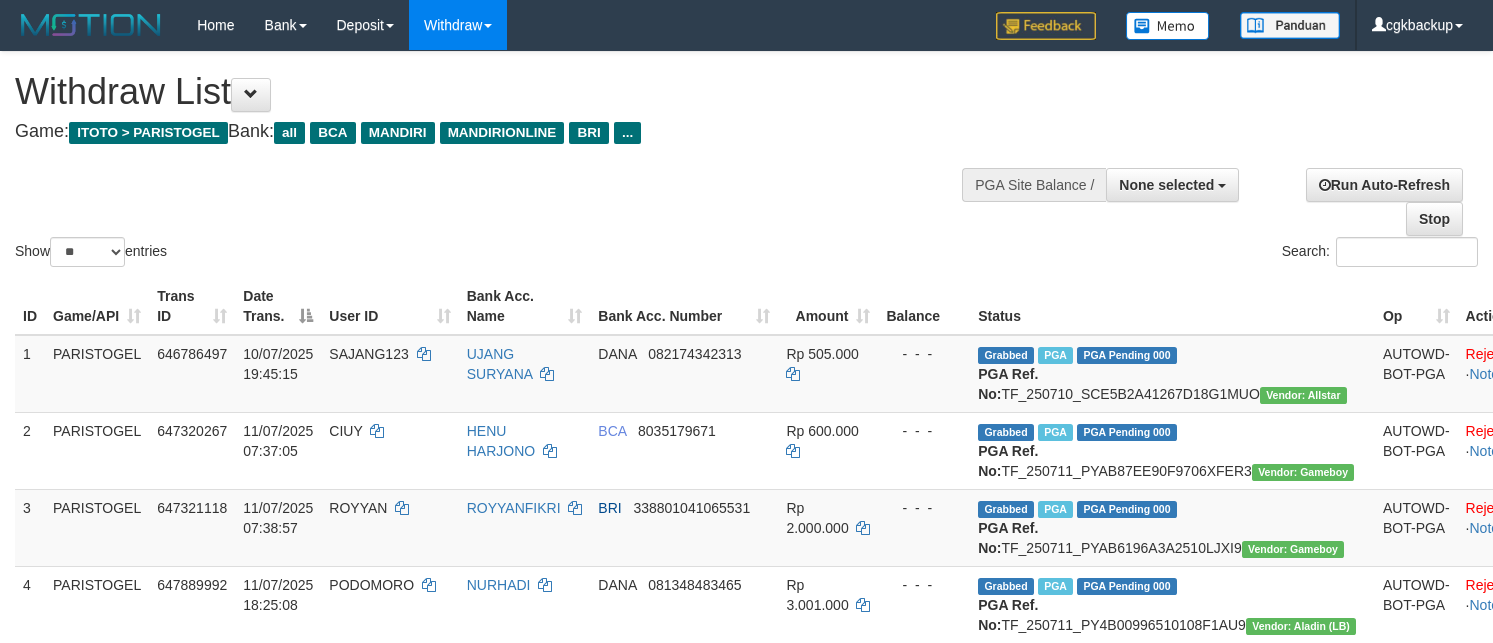select 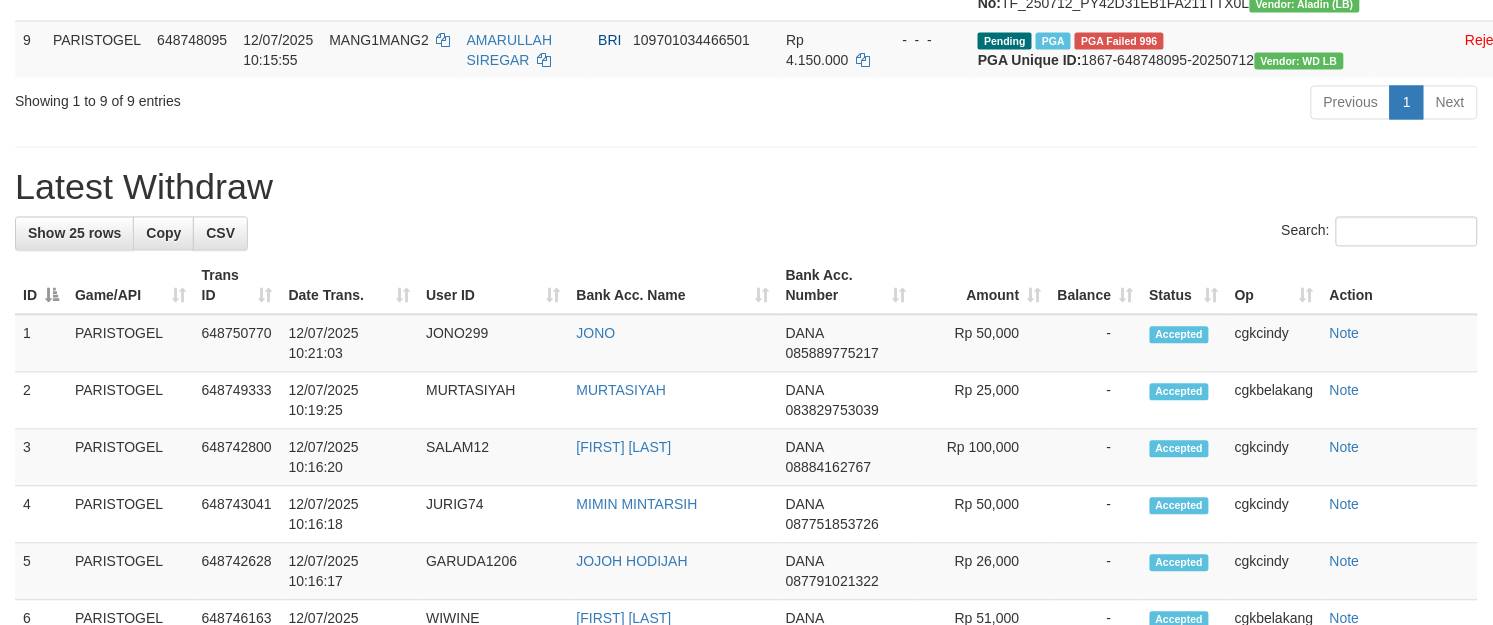scroll, scrollTop: 875, scrollLeft: 0, axis: vertical 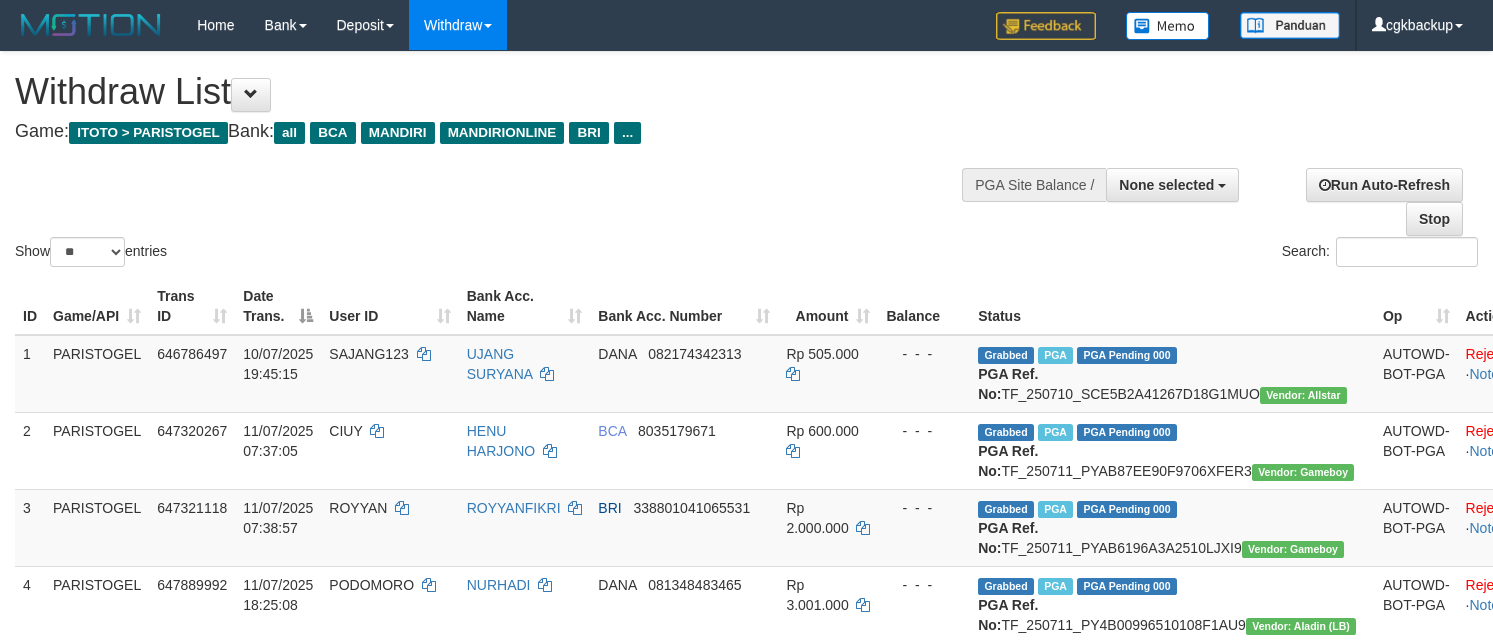 select 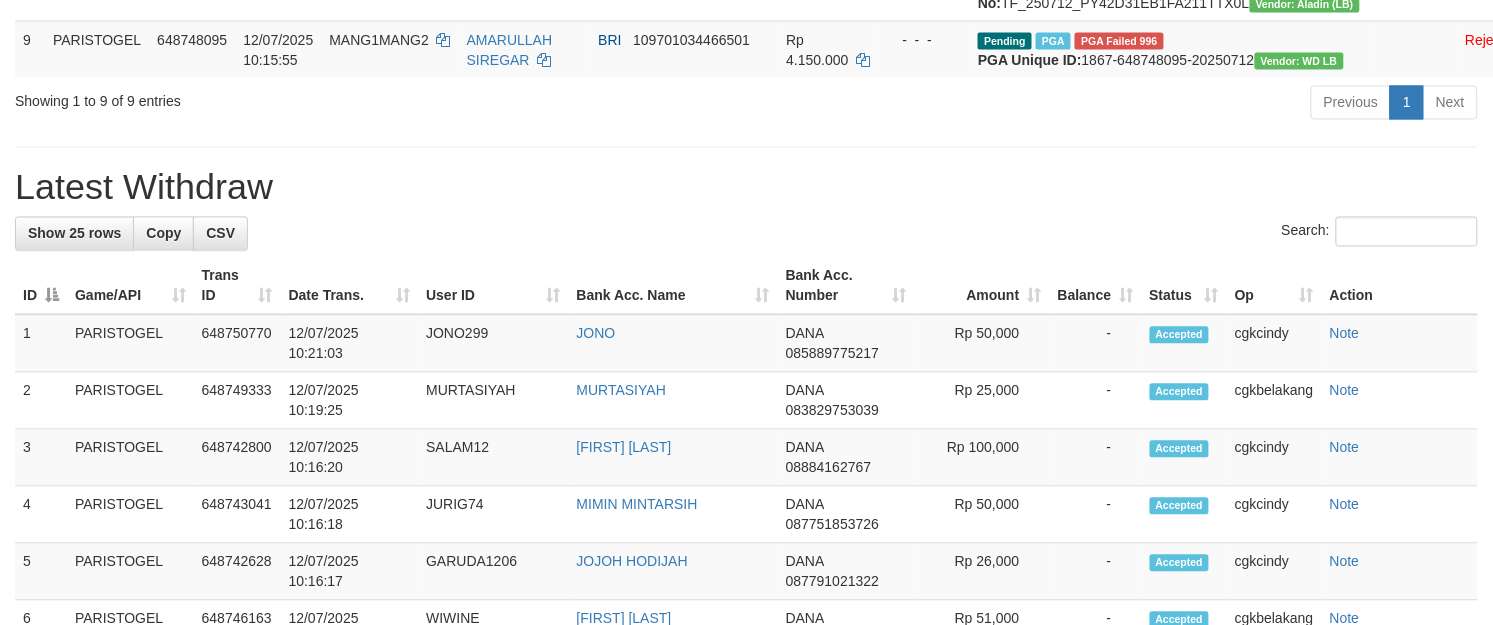 scroll, scrollTop: 875, scrollLeft: 0, axis: vertical 